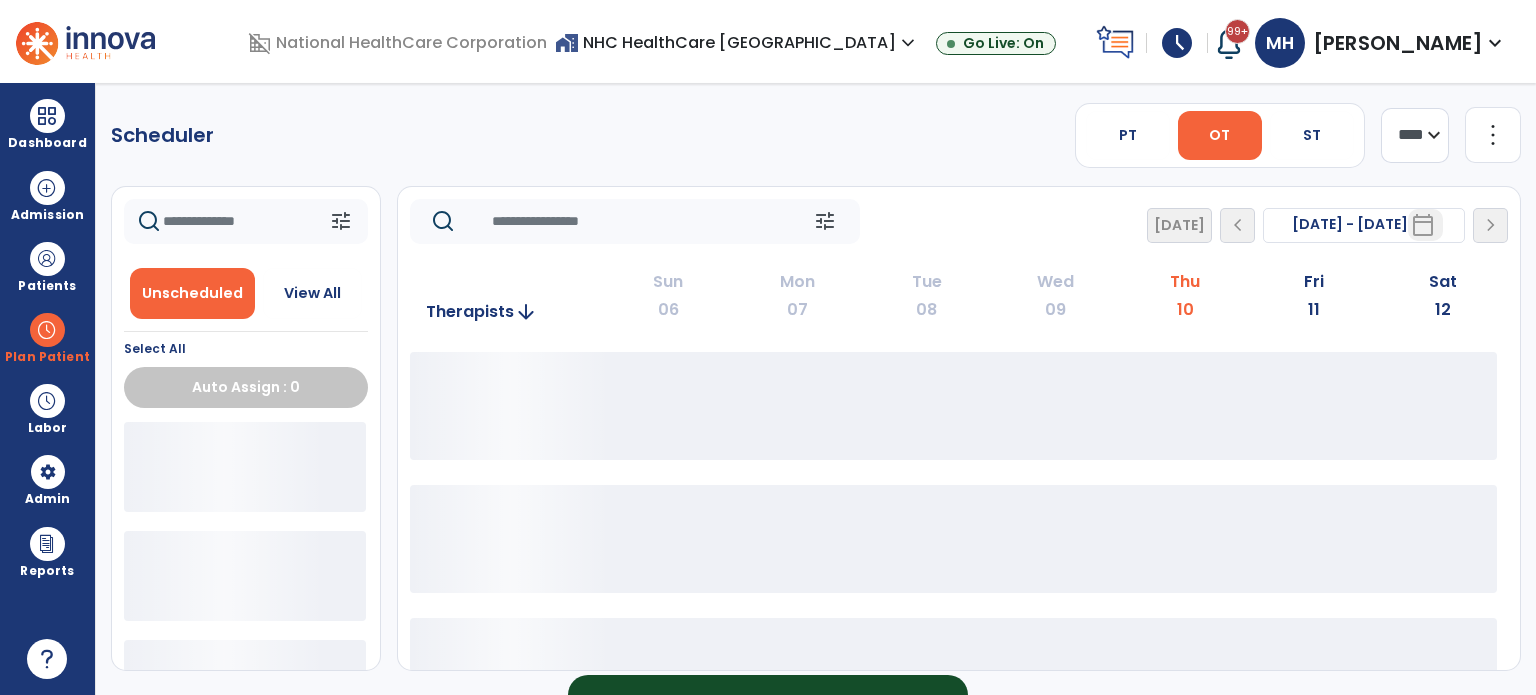 scroll, scrollTop: 0, scrollLeft: 0, axis: both 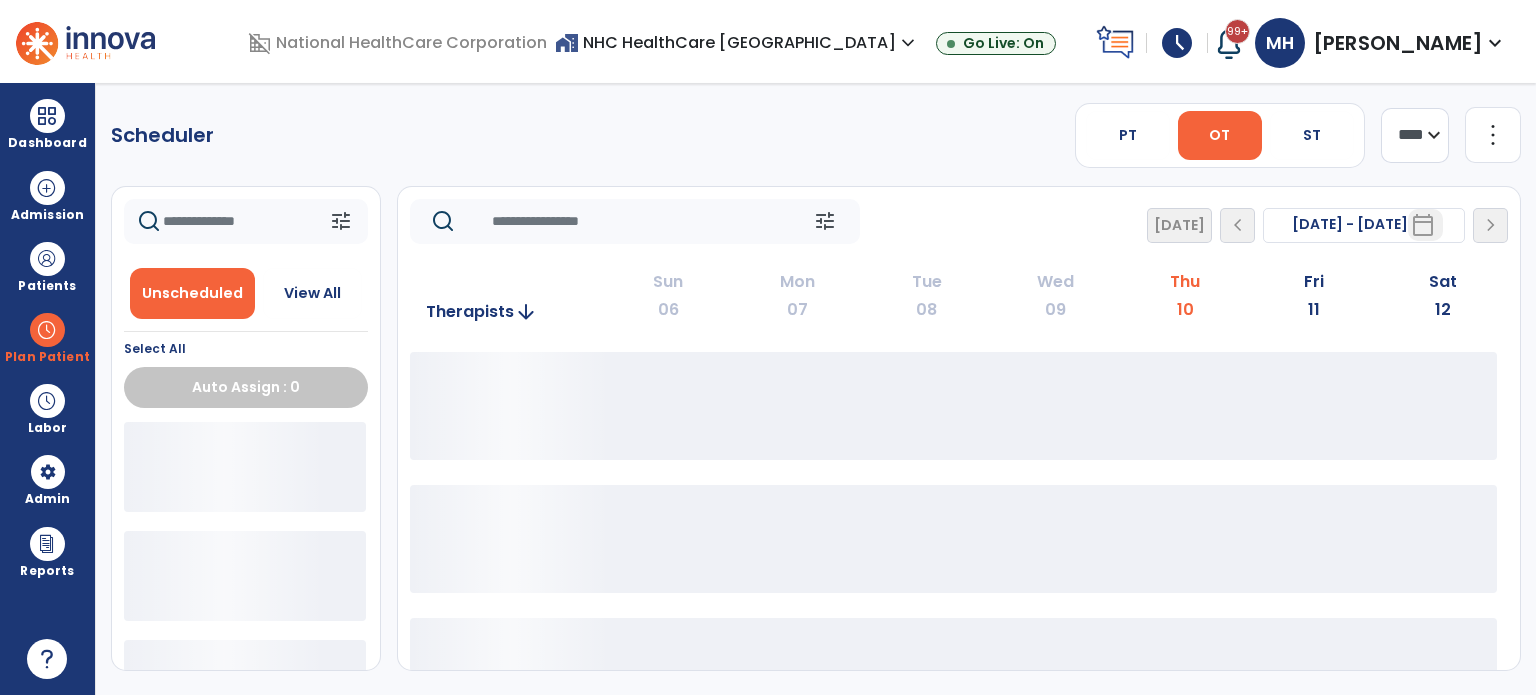 click 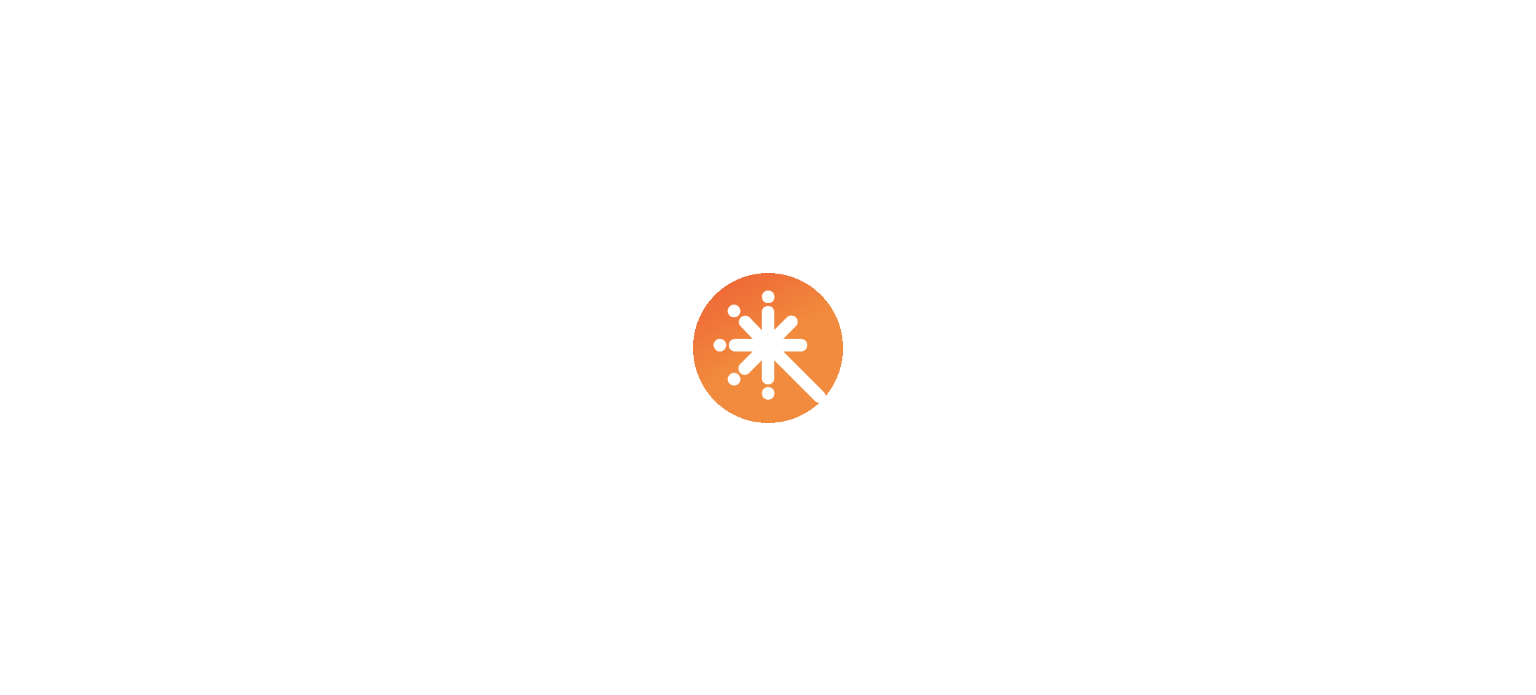scroll, scrollTop: 0, scrollLeft: 0, axis: both 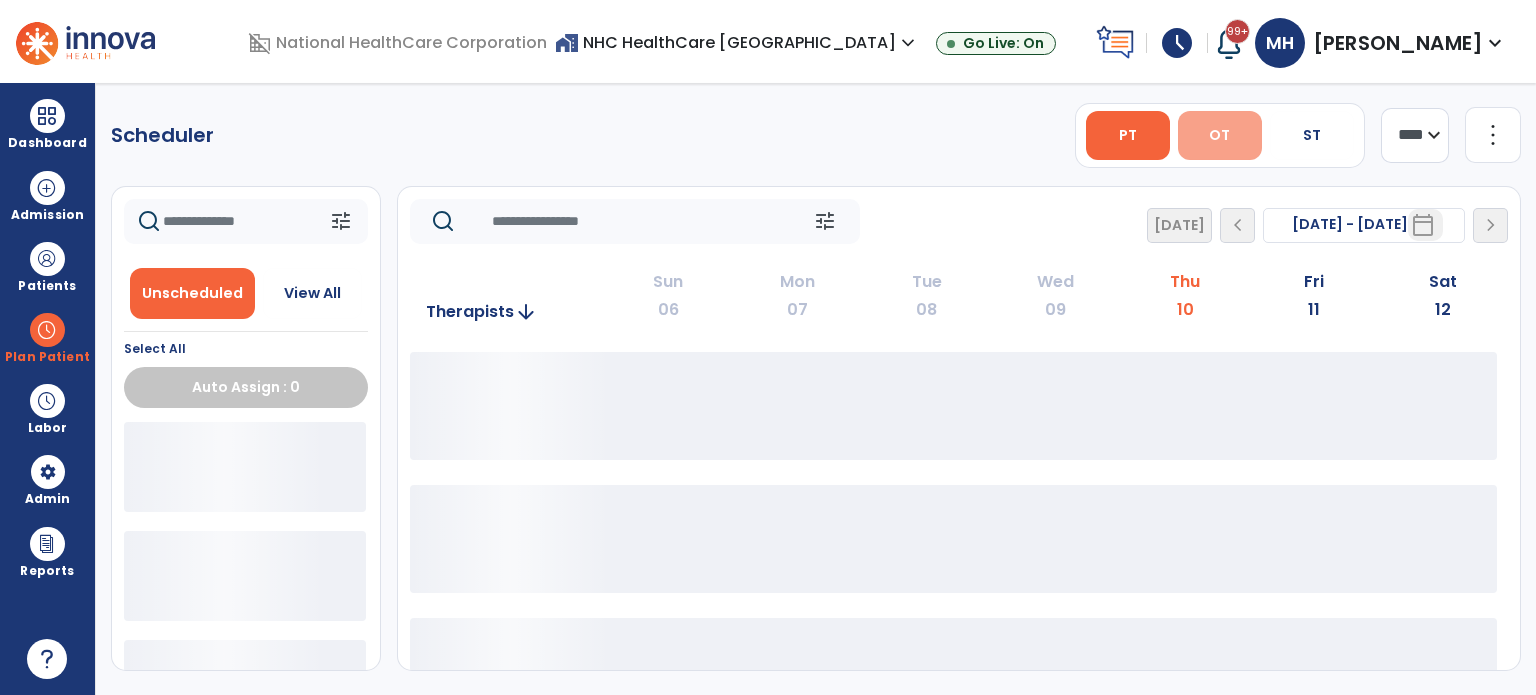 click on "OT" at bounding box center (1220, 135) 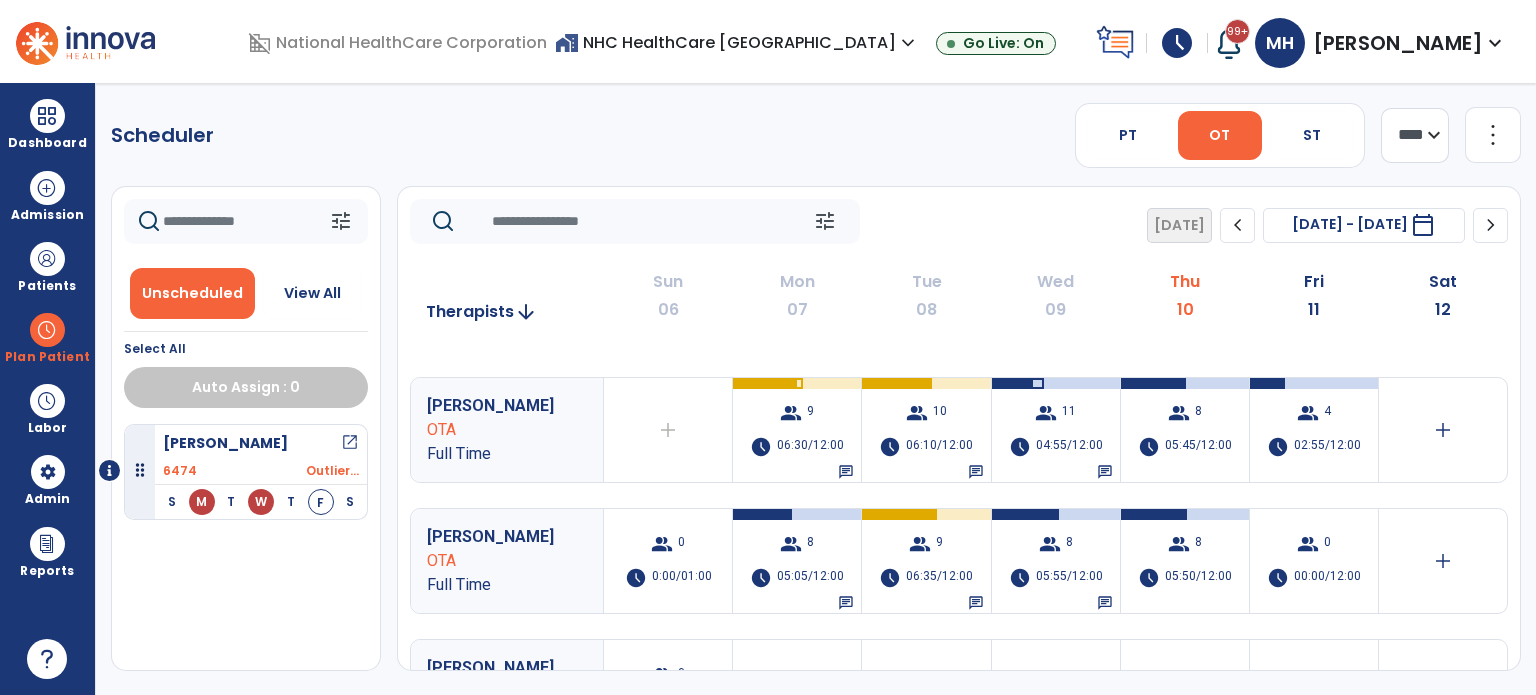 scroll, scrollTop: 0, scrollLeft: 0, axis: both 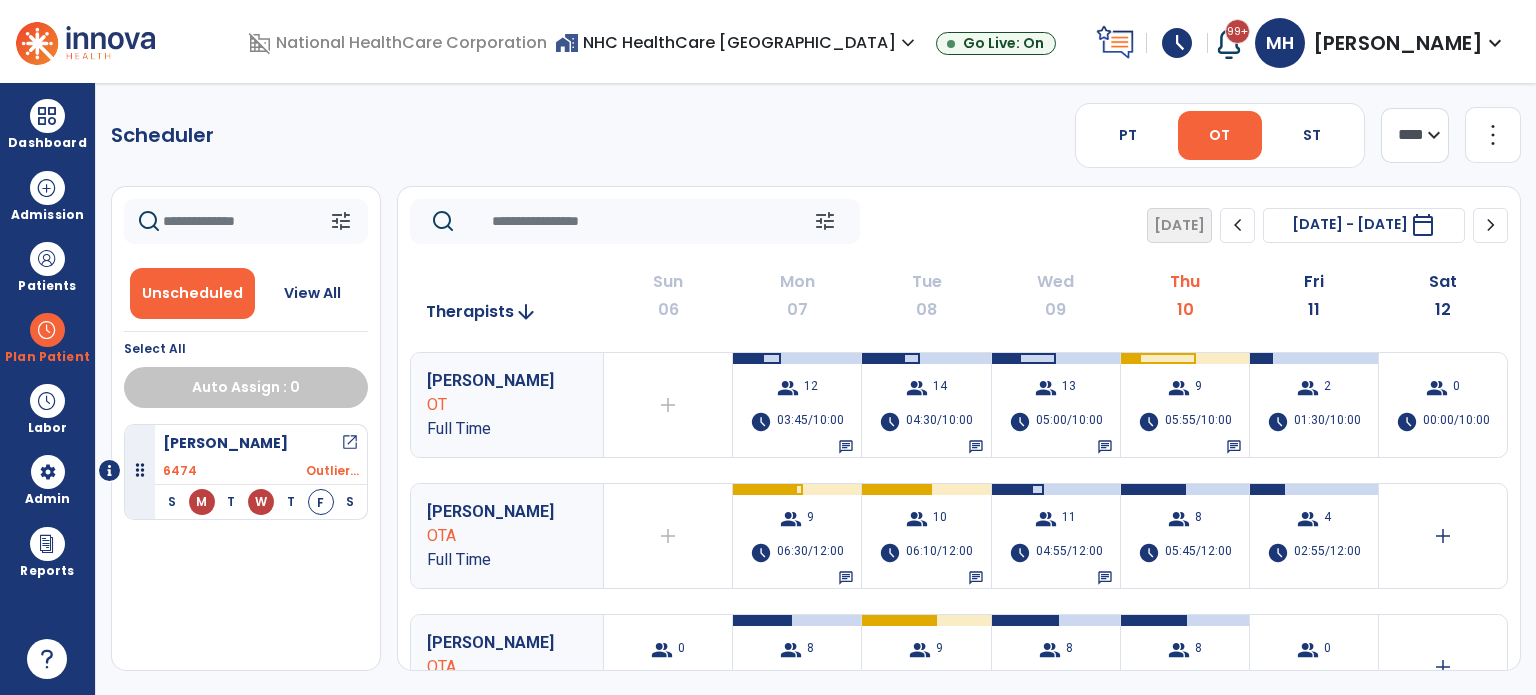 click on "Scheduler   PT   OT   ST  **** *** more_vert  Manage Labor   View All Therapists   Print" 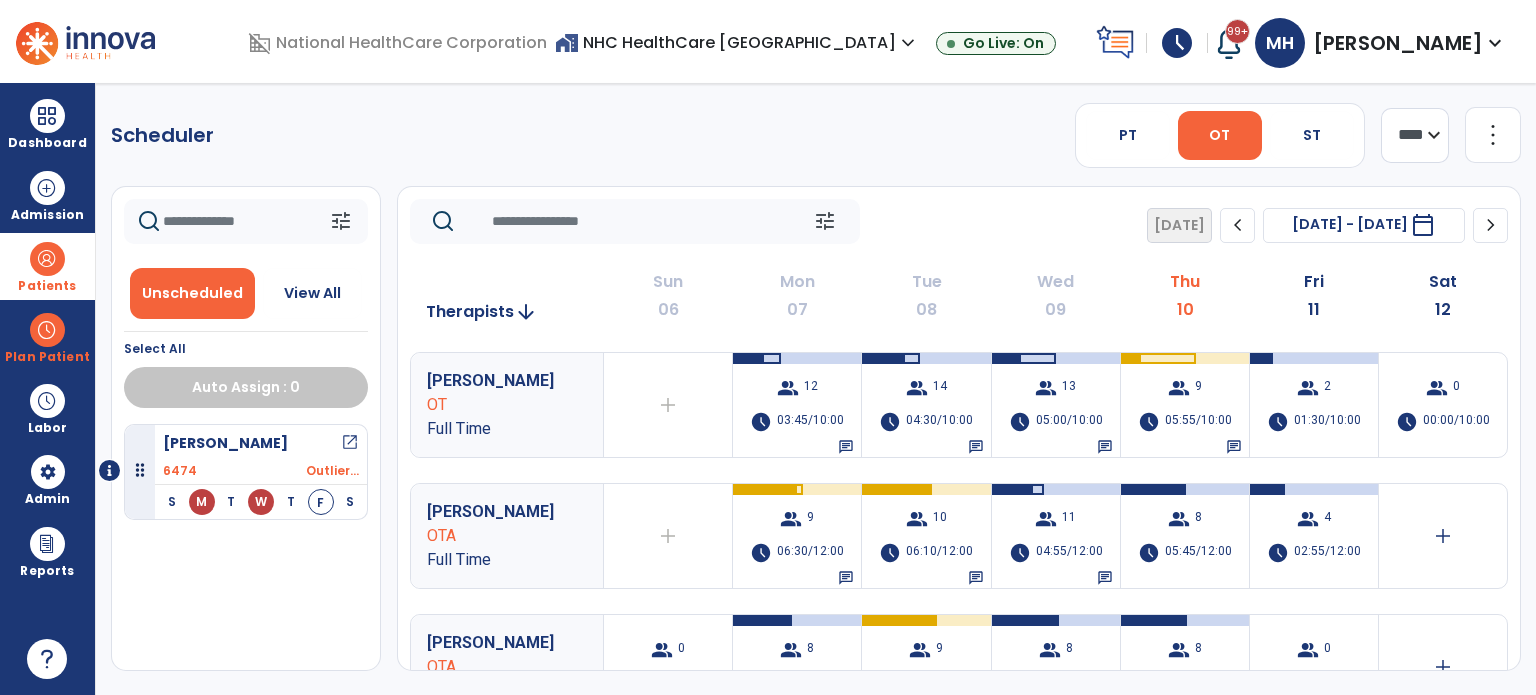 click at bounding box center [47, 259] 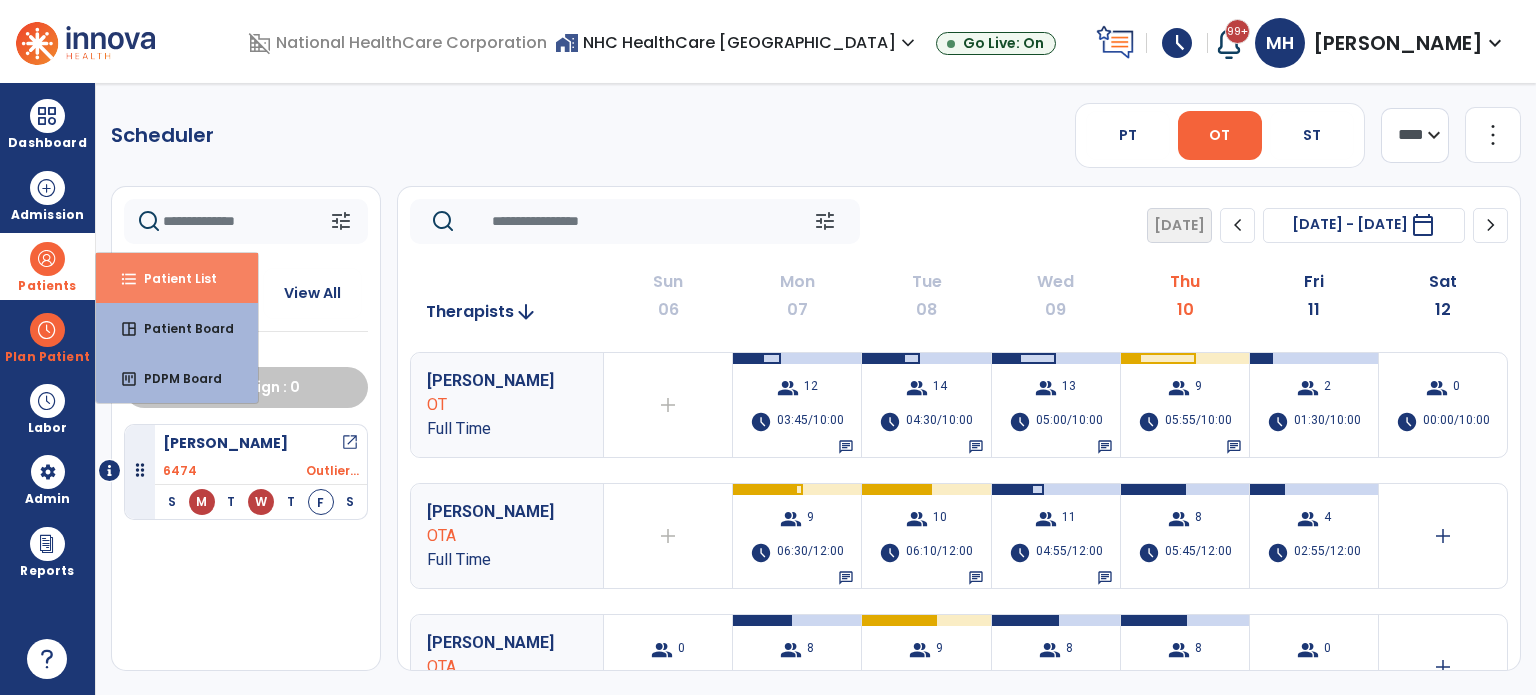 click on "Patient List" at bounding box center (172, 278) 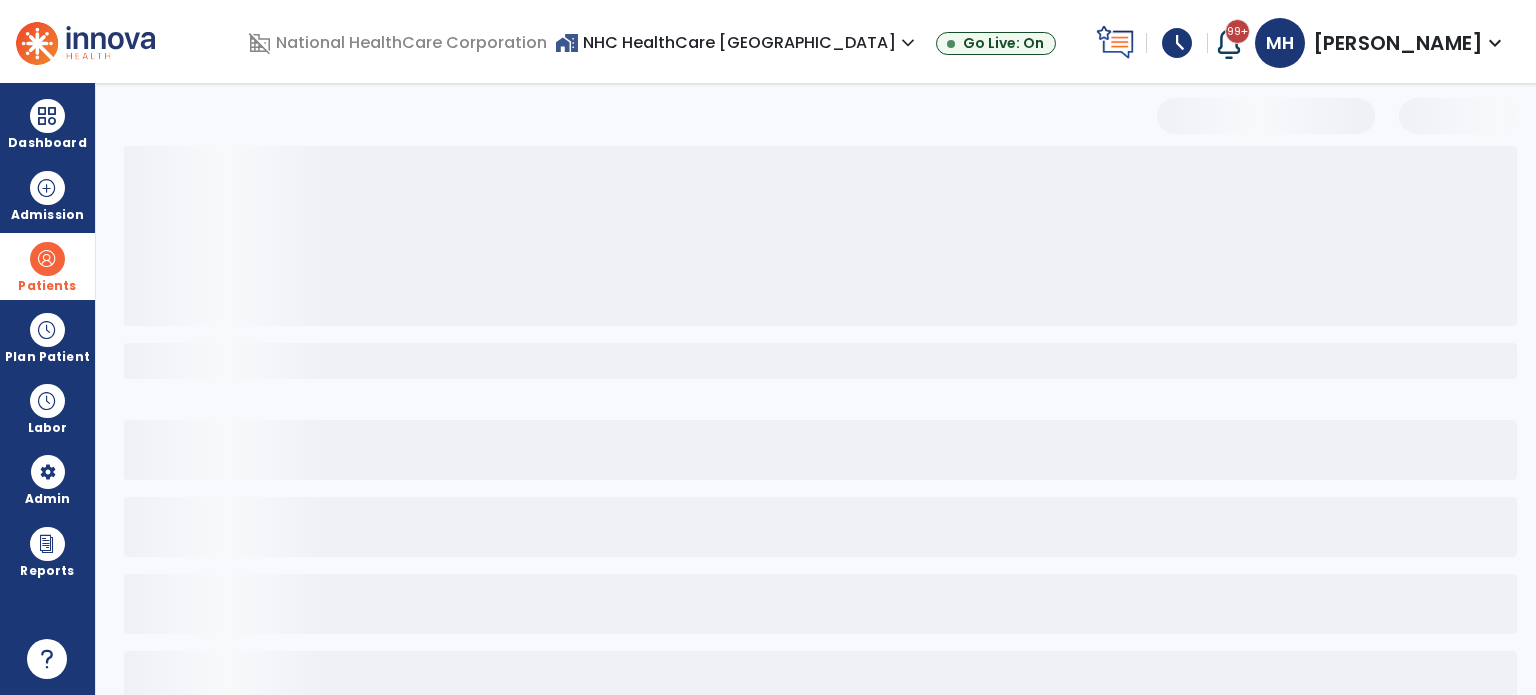 select on "***" 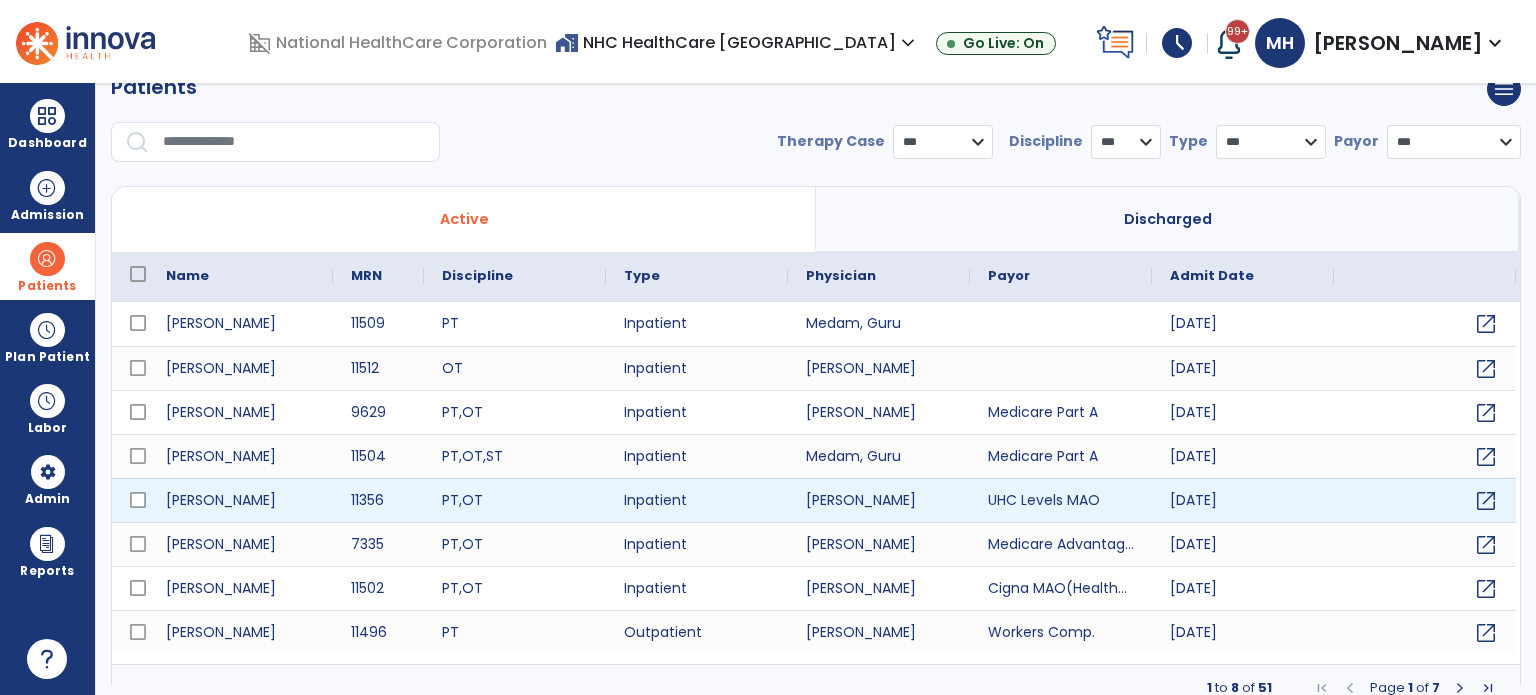 scroll, scrollTop: 32, scrollLeft: 0, axis: vertical 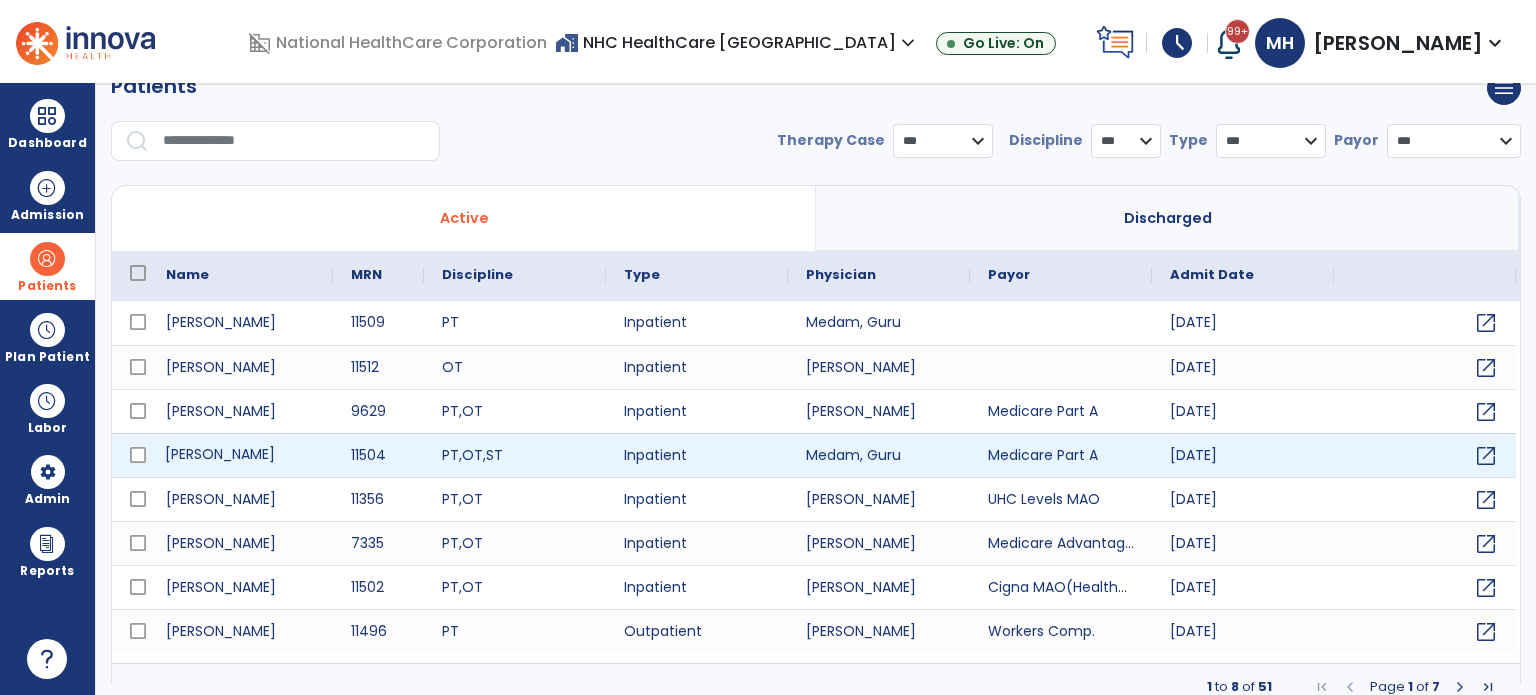click on "Stewart, Betty" at bounding box center (240, 455) 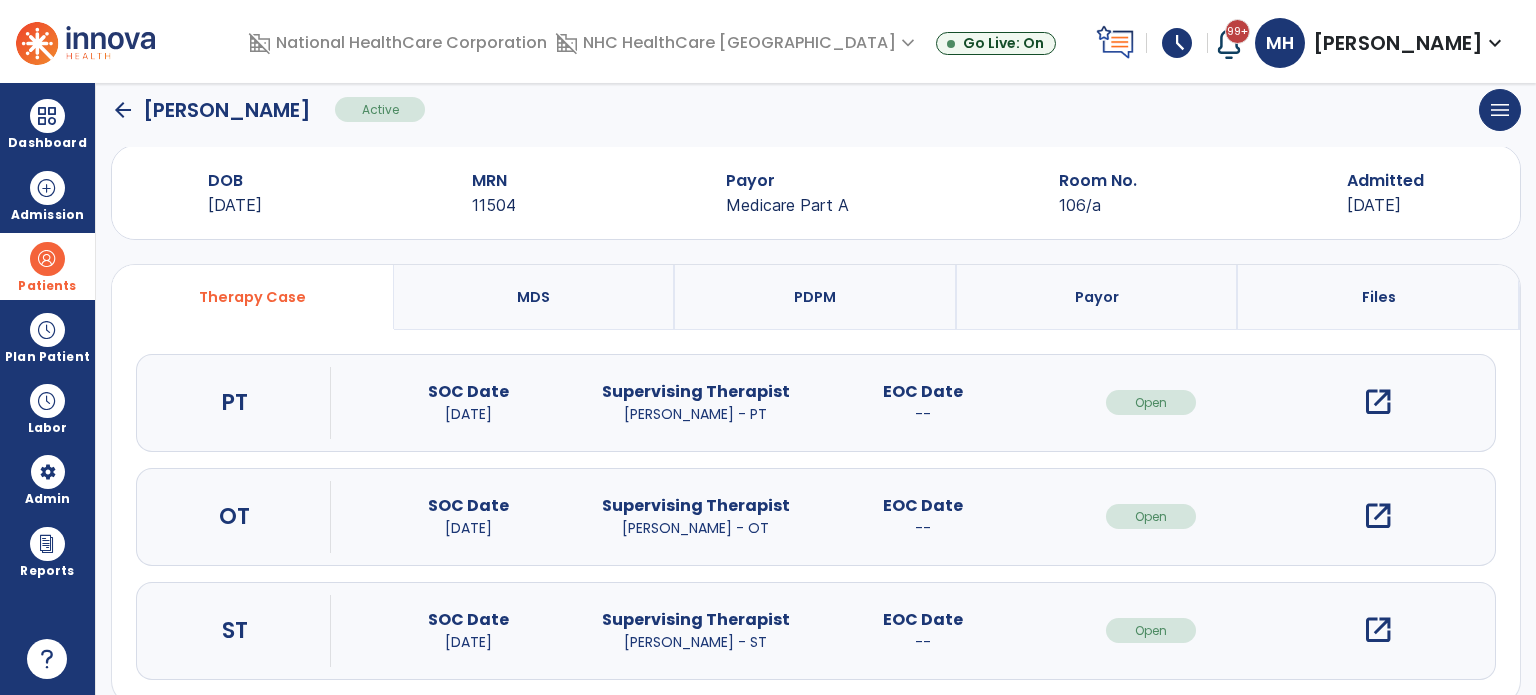 click on "open_in_new" at bounding box center (1378, 630) 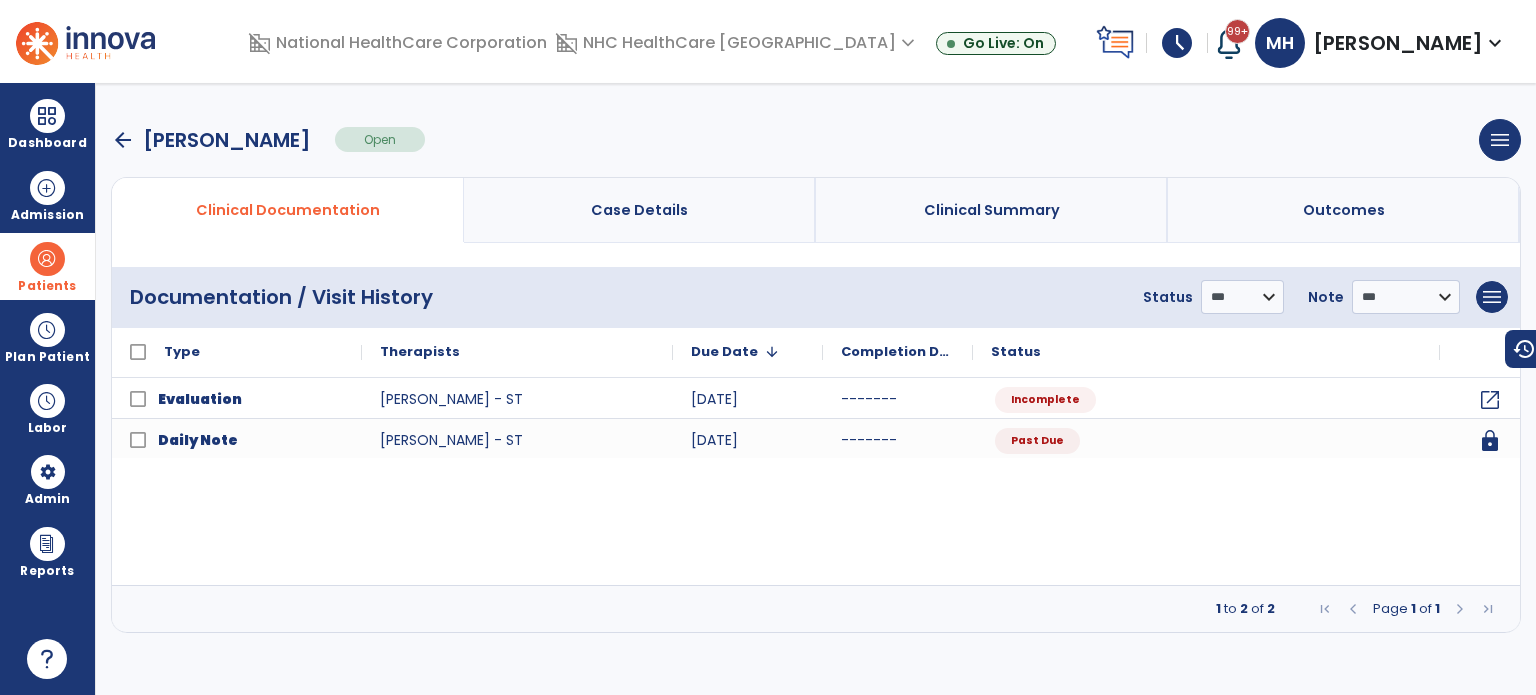 scroll, scrollTop: 0, scrollLeft: 0, axis: both 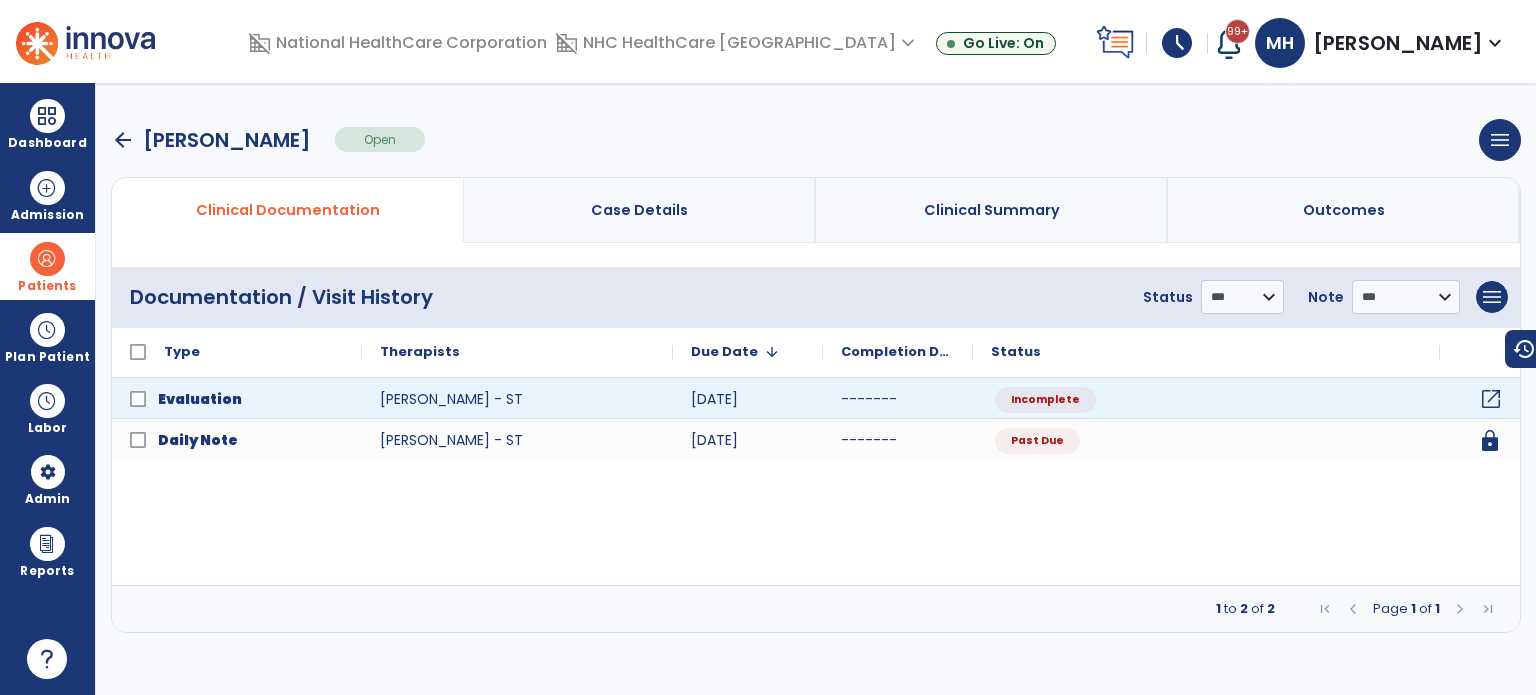 click on "open_in_new" 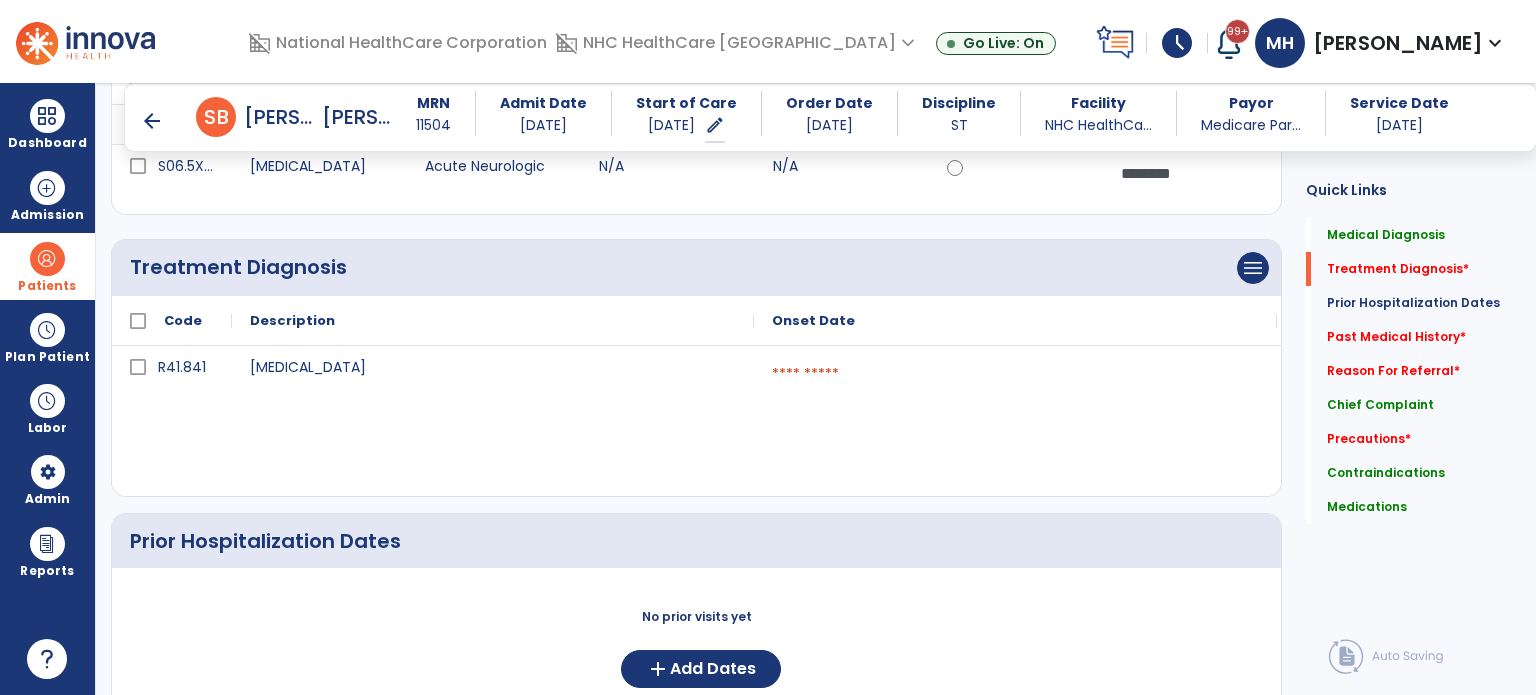 scroll, scrollTop: 372, scrollLeft: 0, axis: vertical 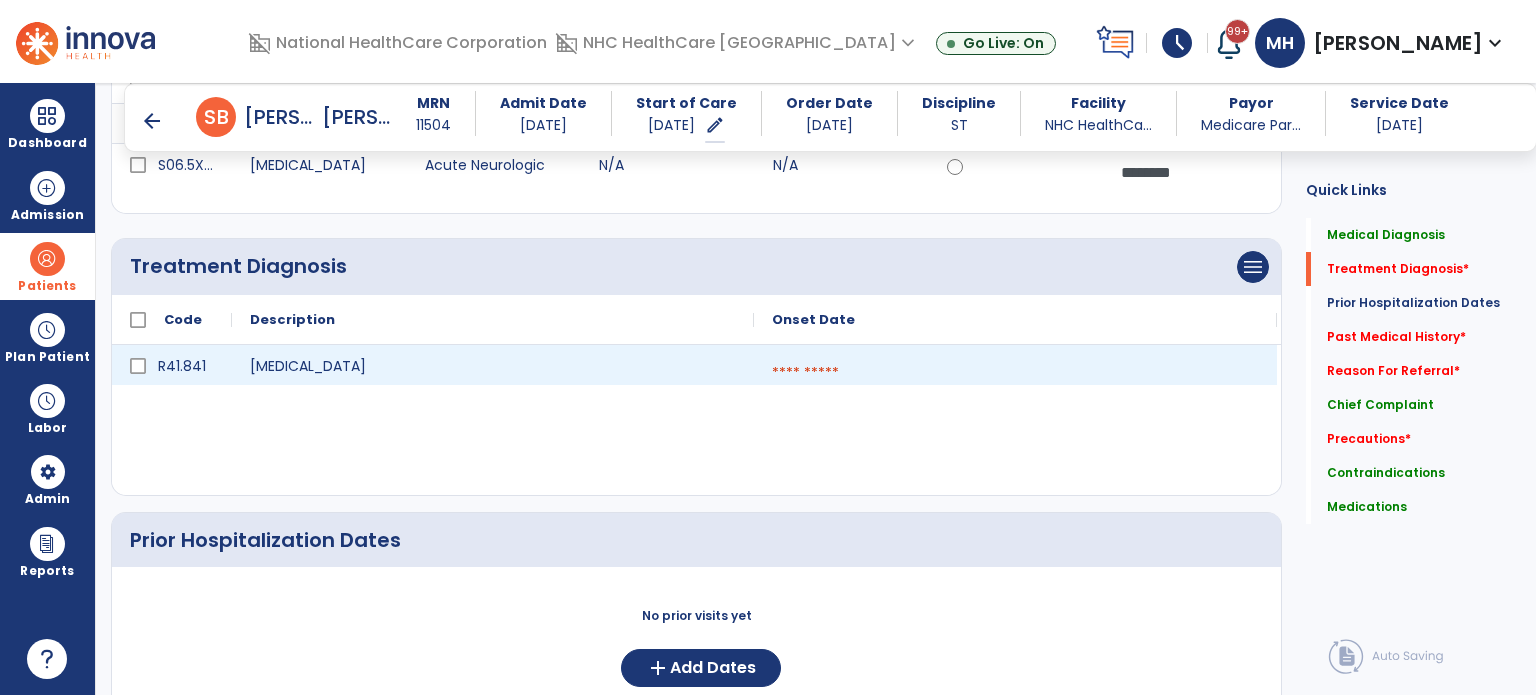 click at bounding box center [1015, 373] 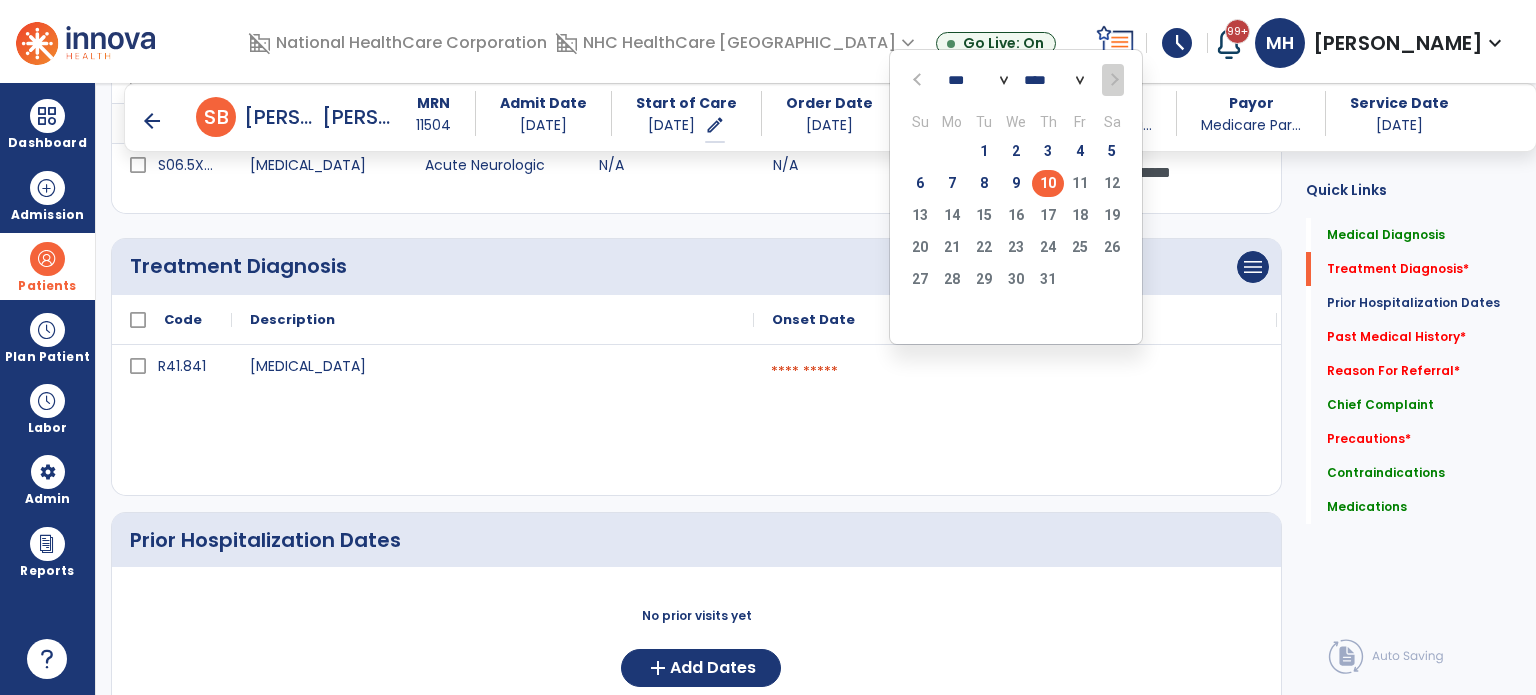 click on "10" 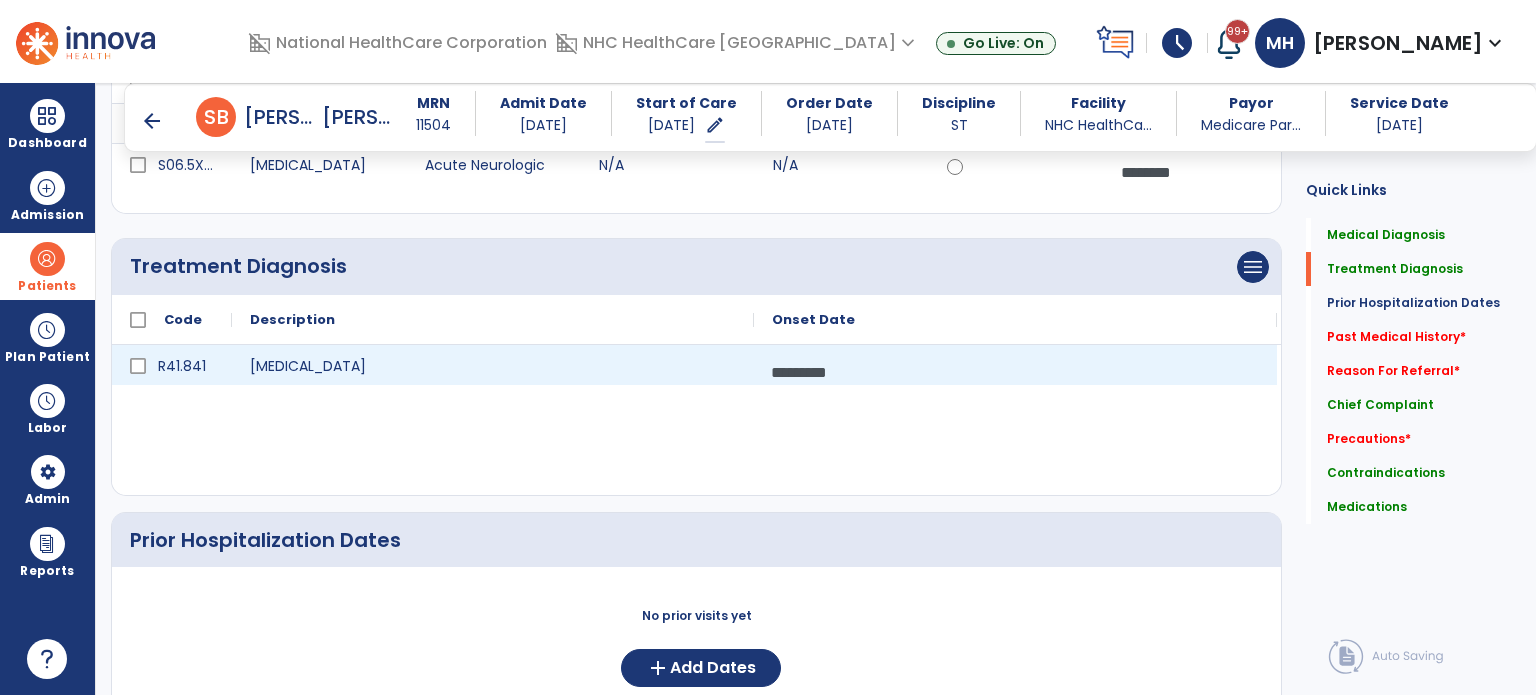 click on "*********" at bounding box center [1015, 372] 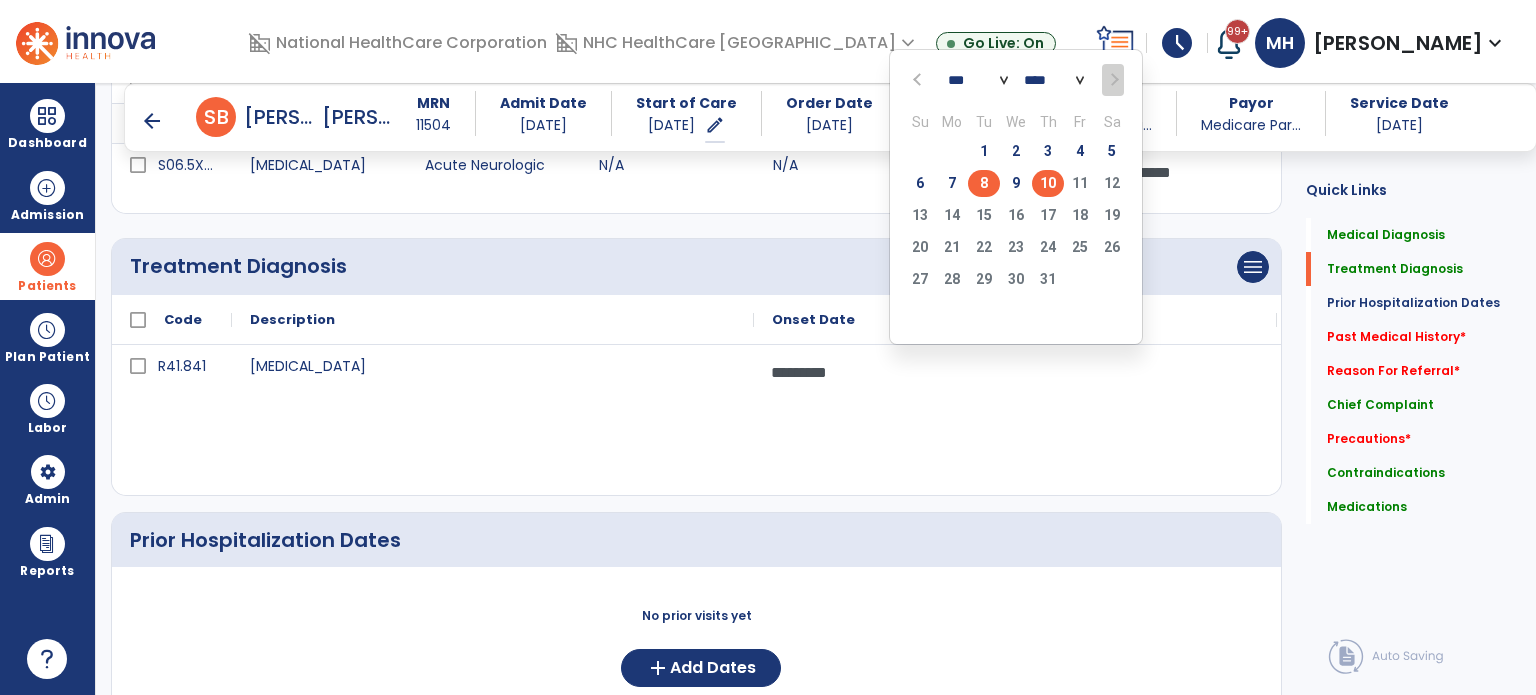 click on "8" 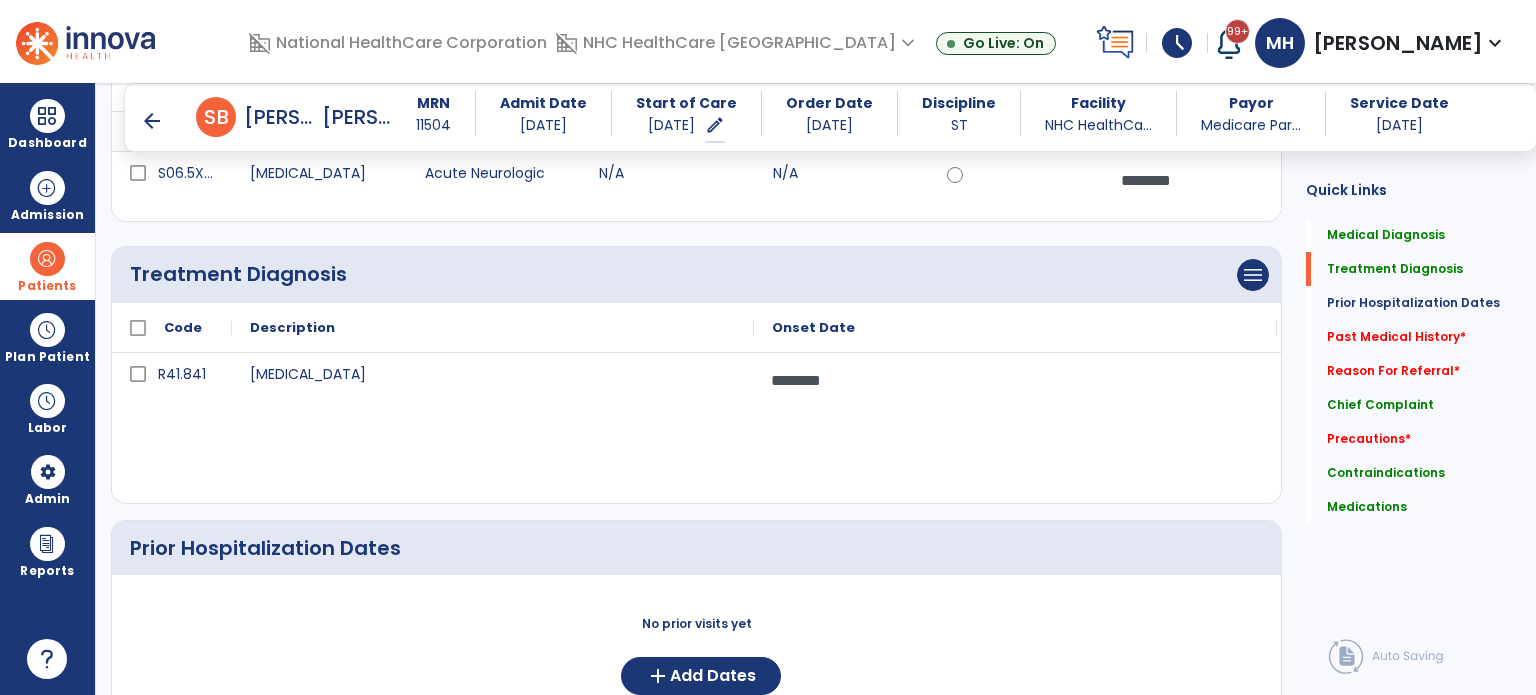 scroll, scrollTop: 366, scrollLeft: 0, axis: vertical 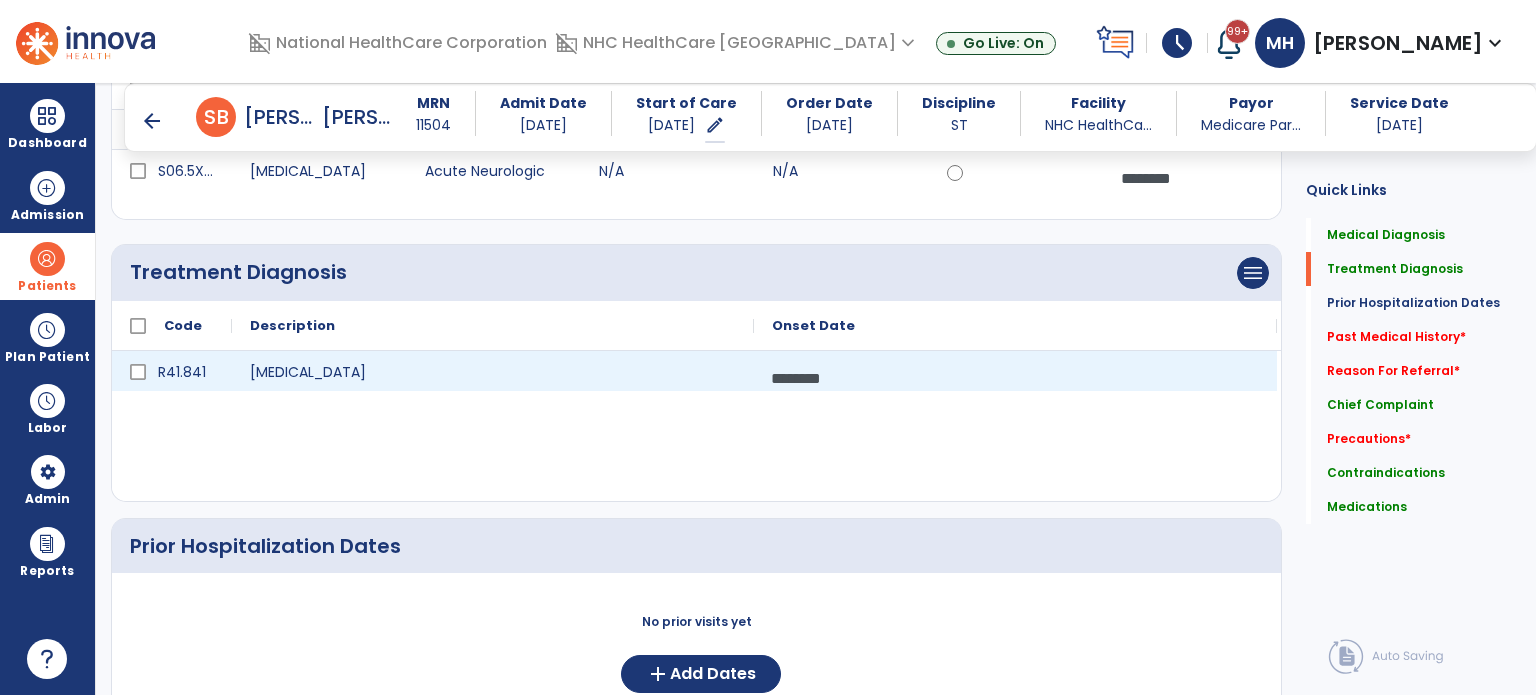 click on "********" at bounding box center (1015, 378) 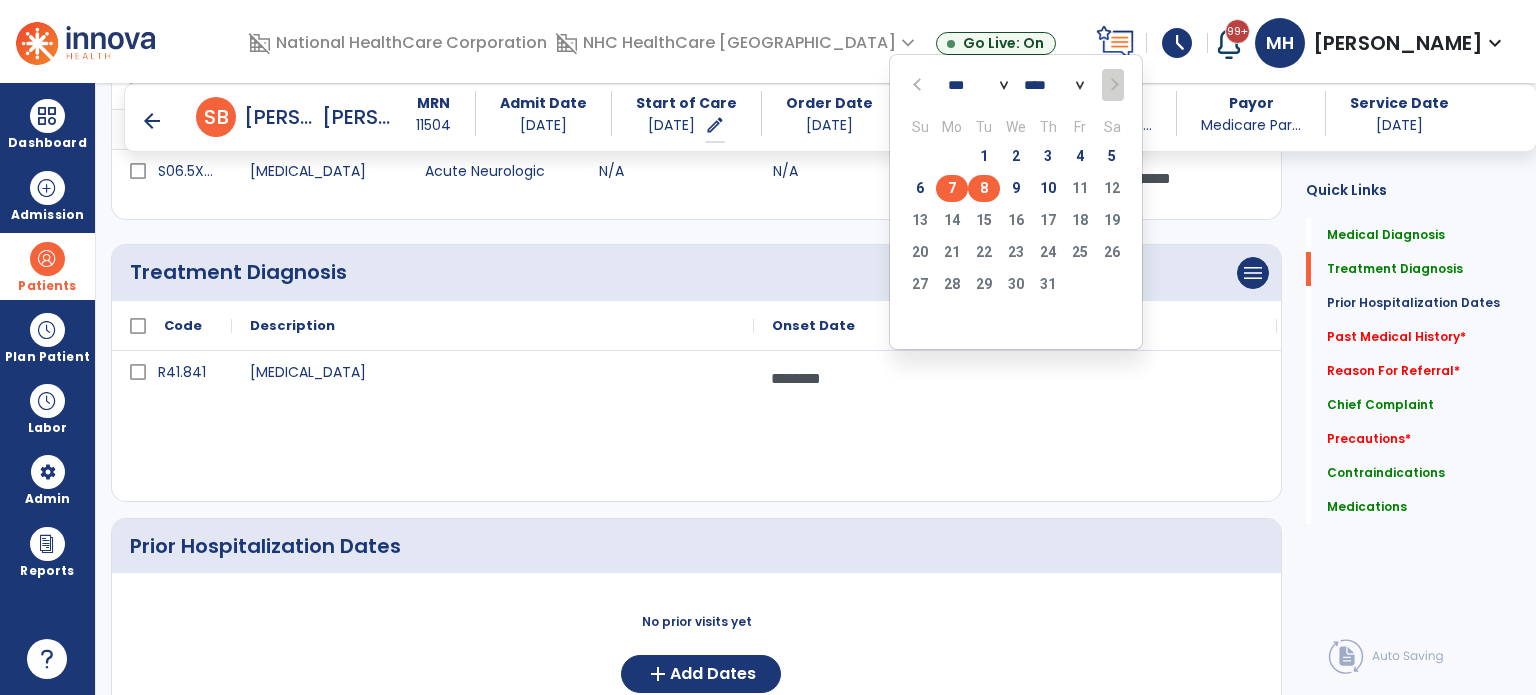 click on "7" 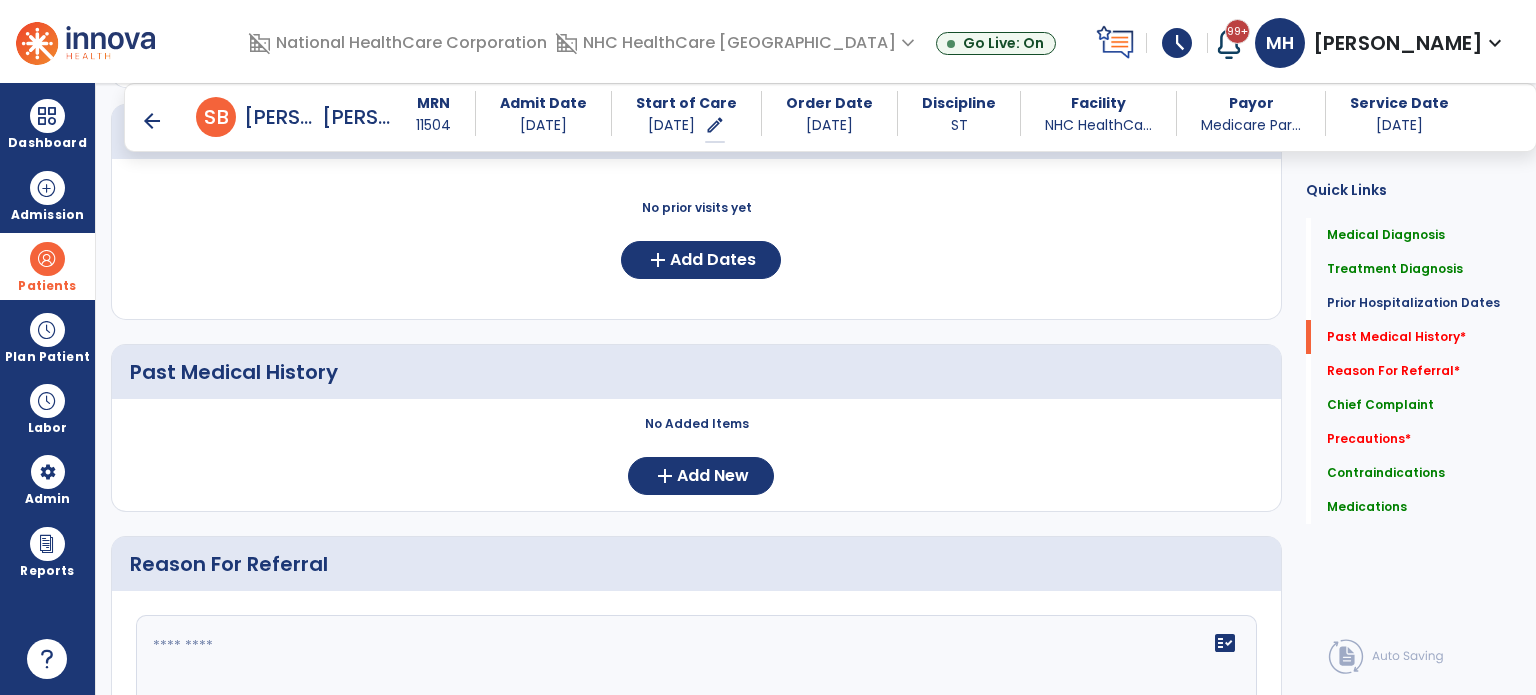 scroll, scrollTop: 782, scrollLeft: 0, axis: vertical 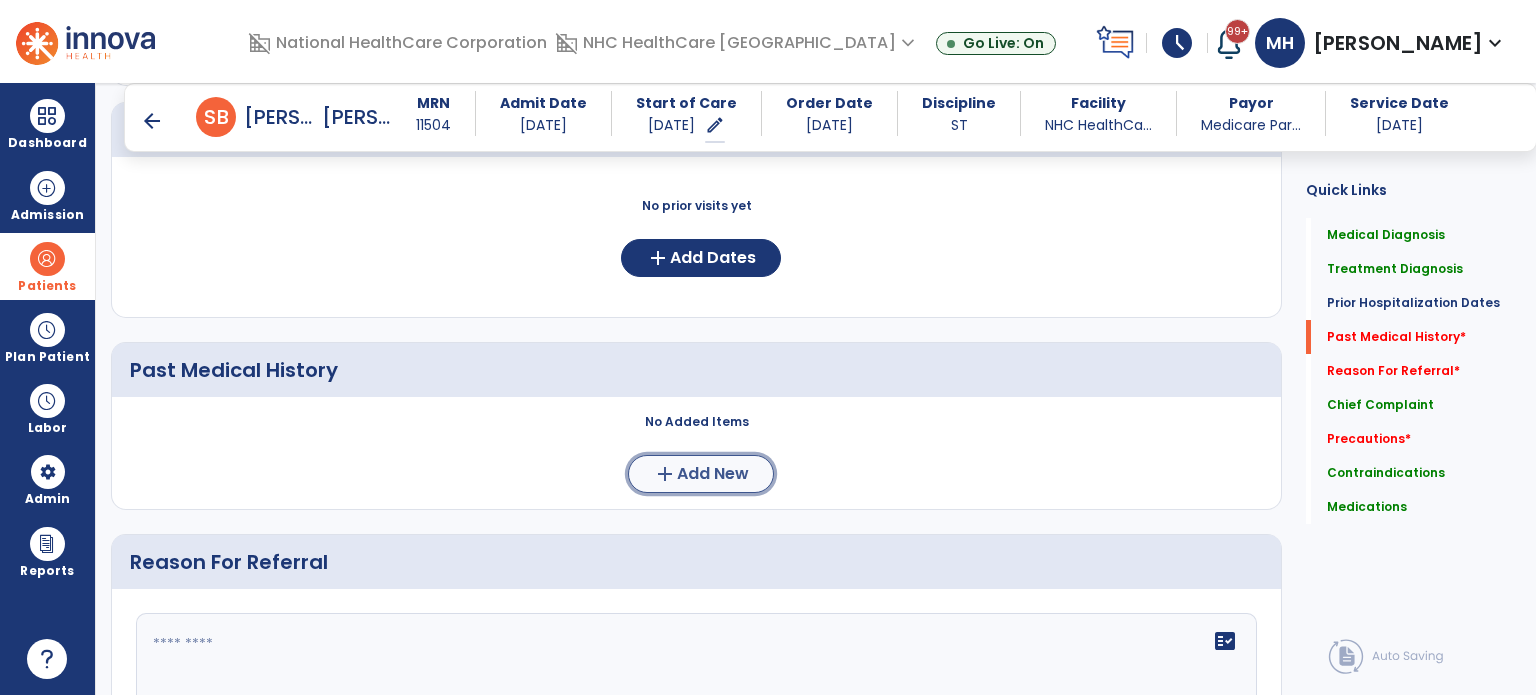click on "Add New" 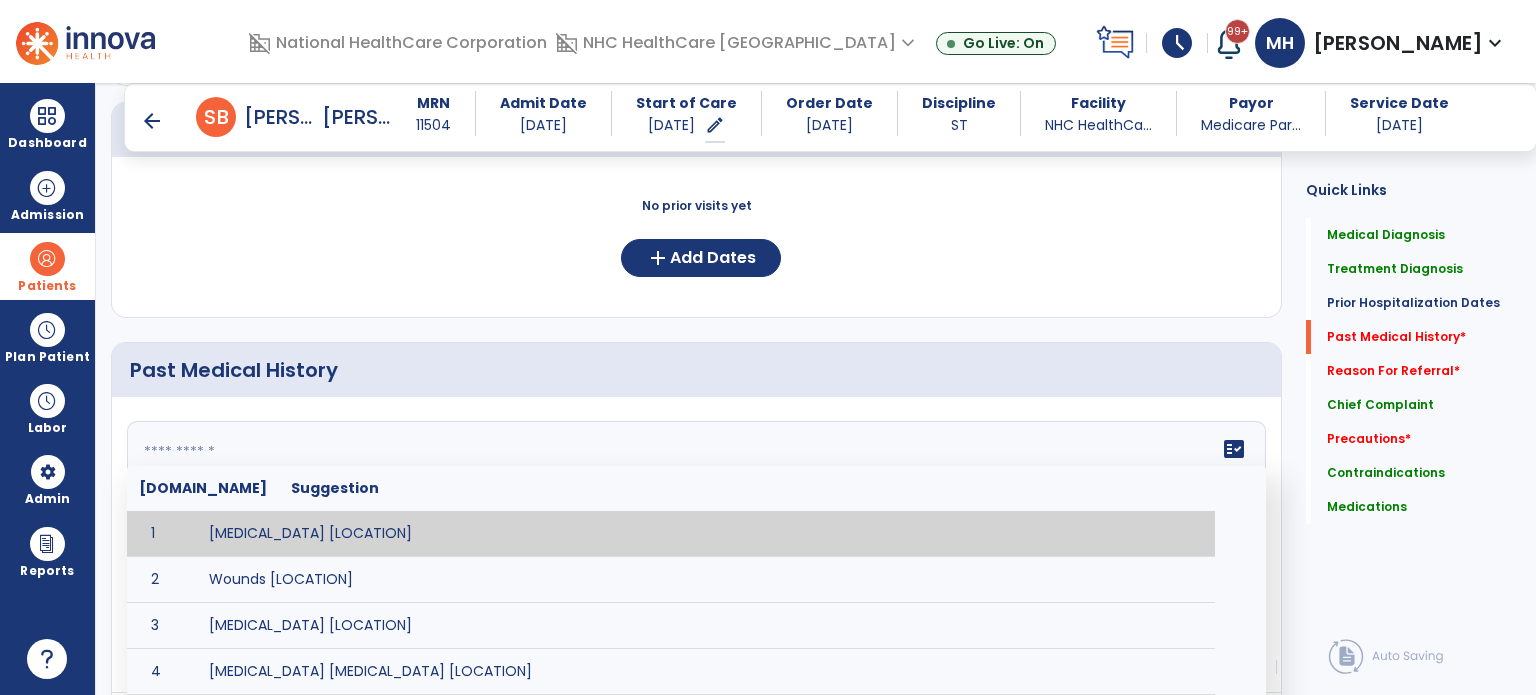 click 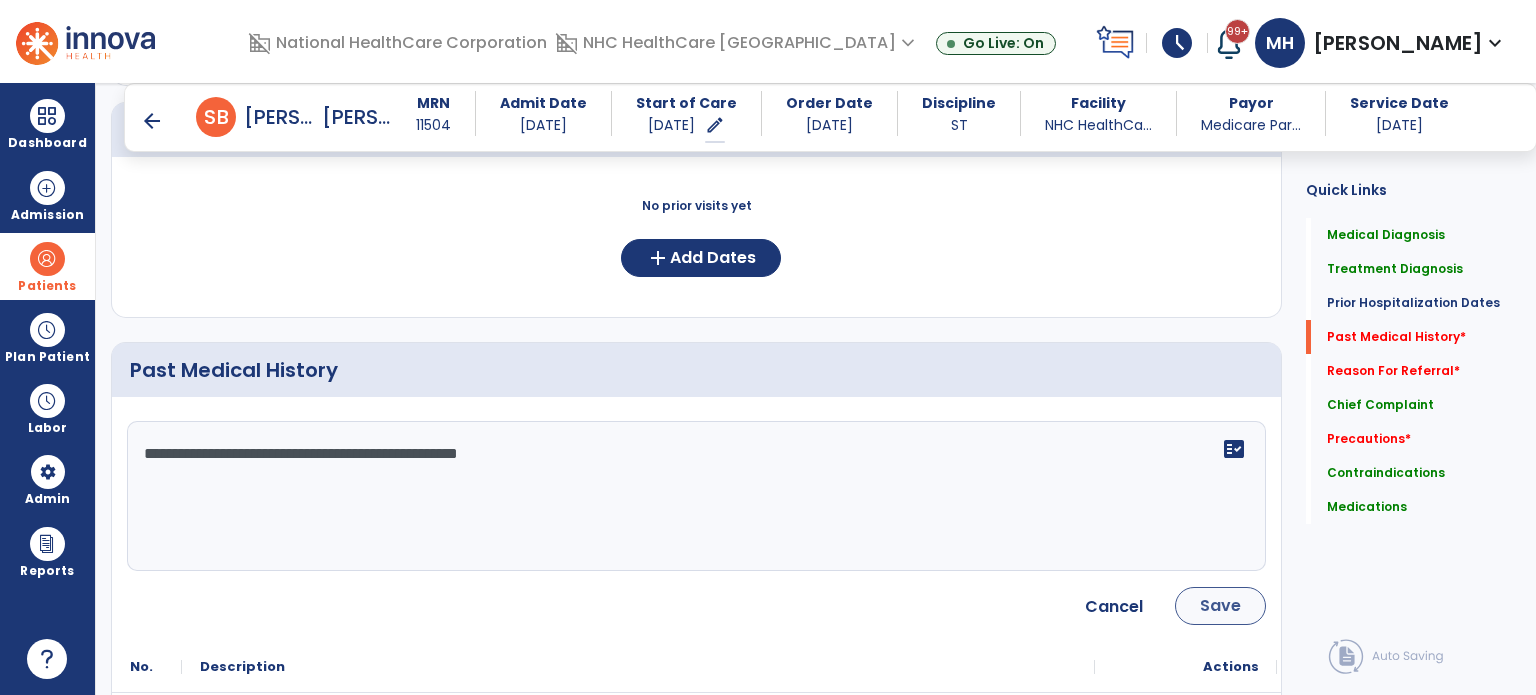 type on "**********" 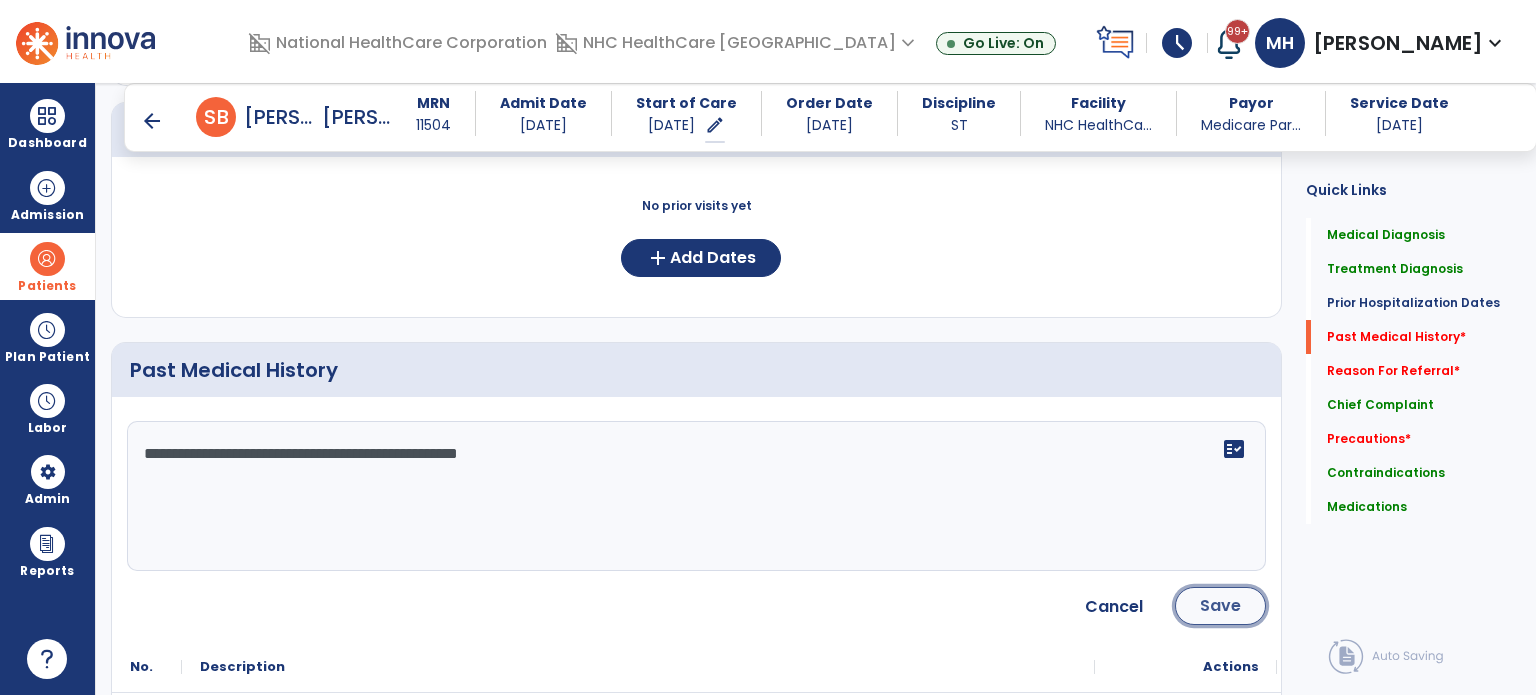 click on "Save" 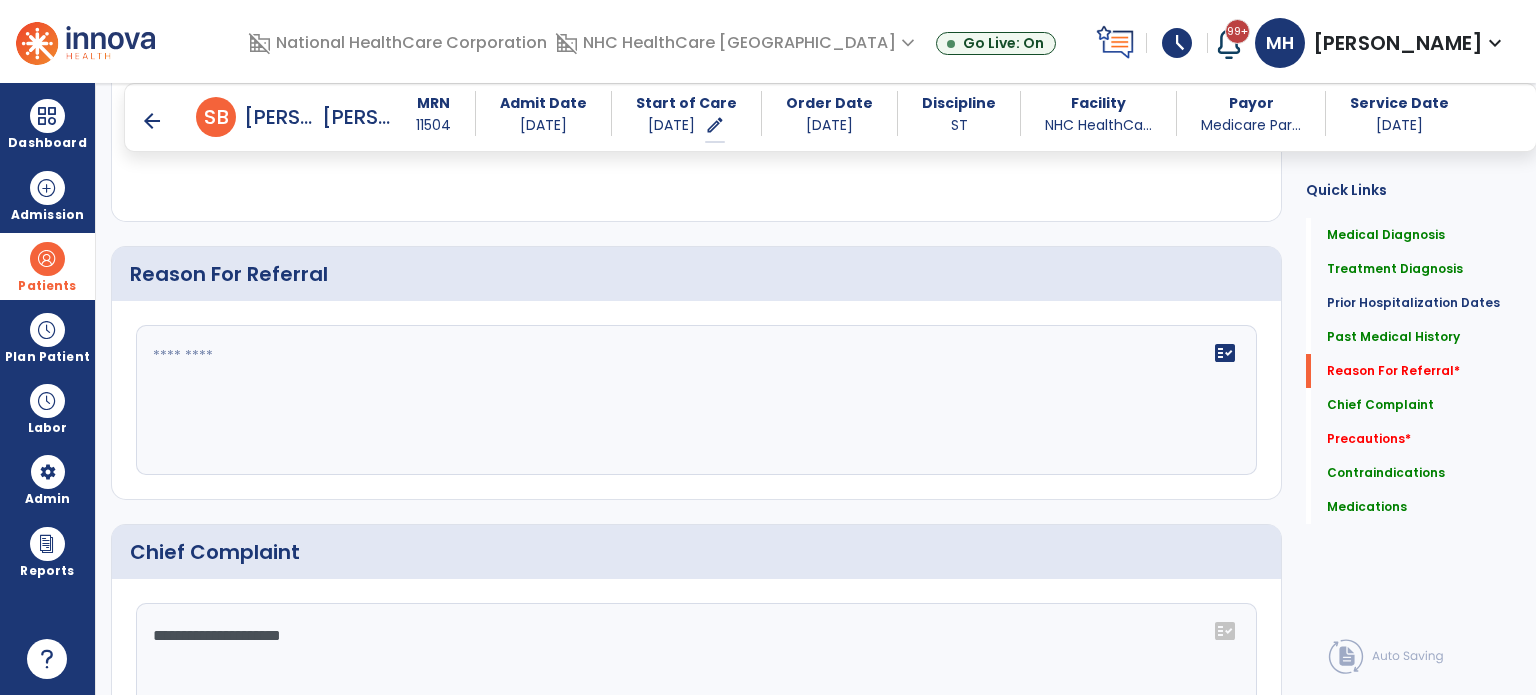scroll, scrollTop: 1184, scrollLeft: 0, axis: vertical 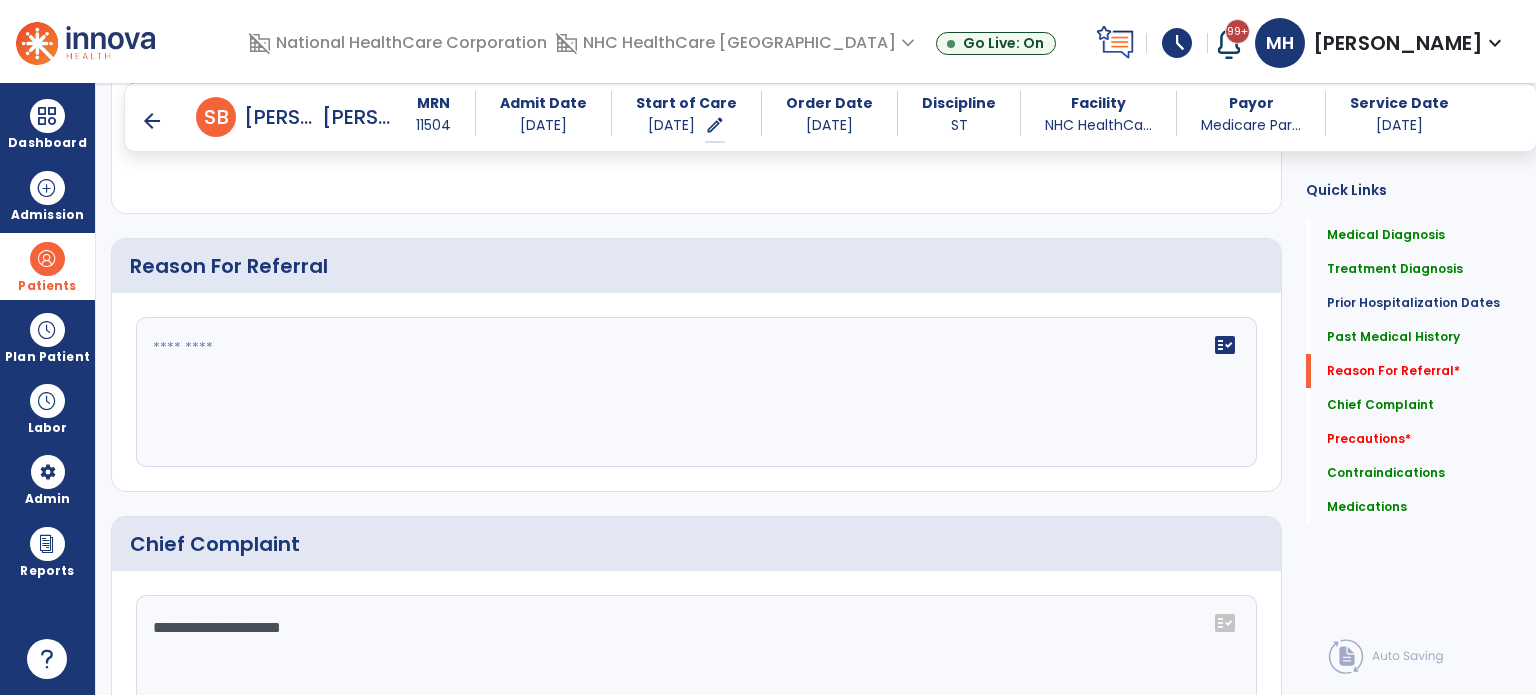click 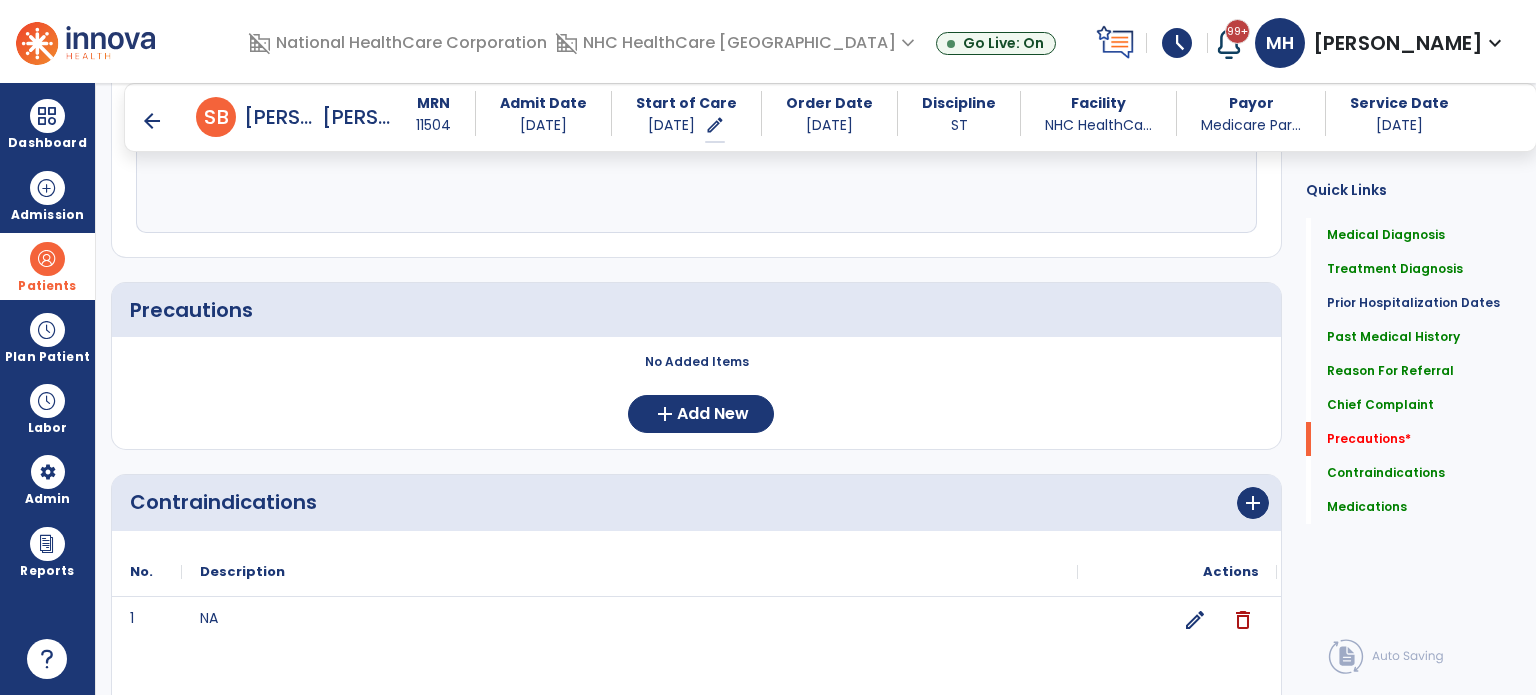 scroll, scrollTop: 1710, scrollLeft: 0, axis: vertical 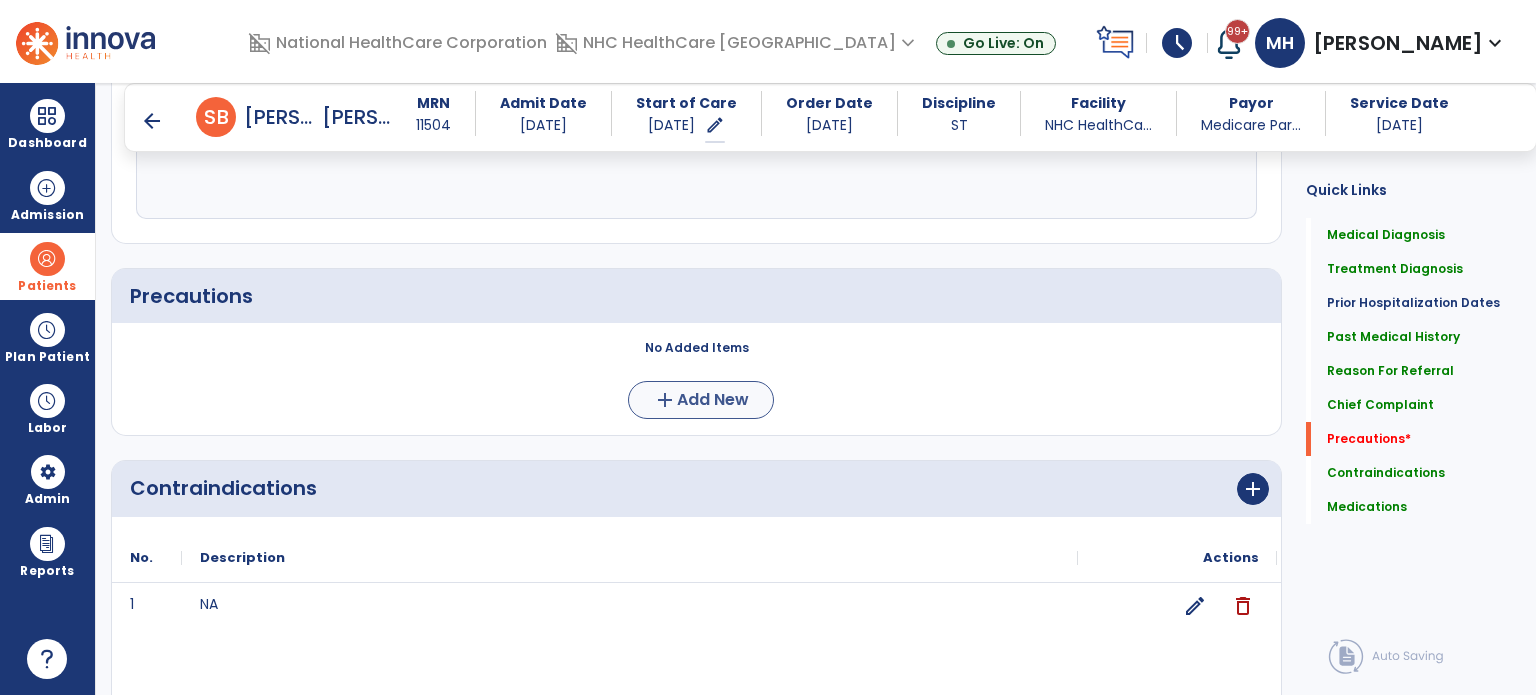 type on "**********" 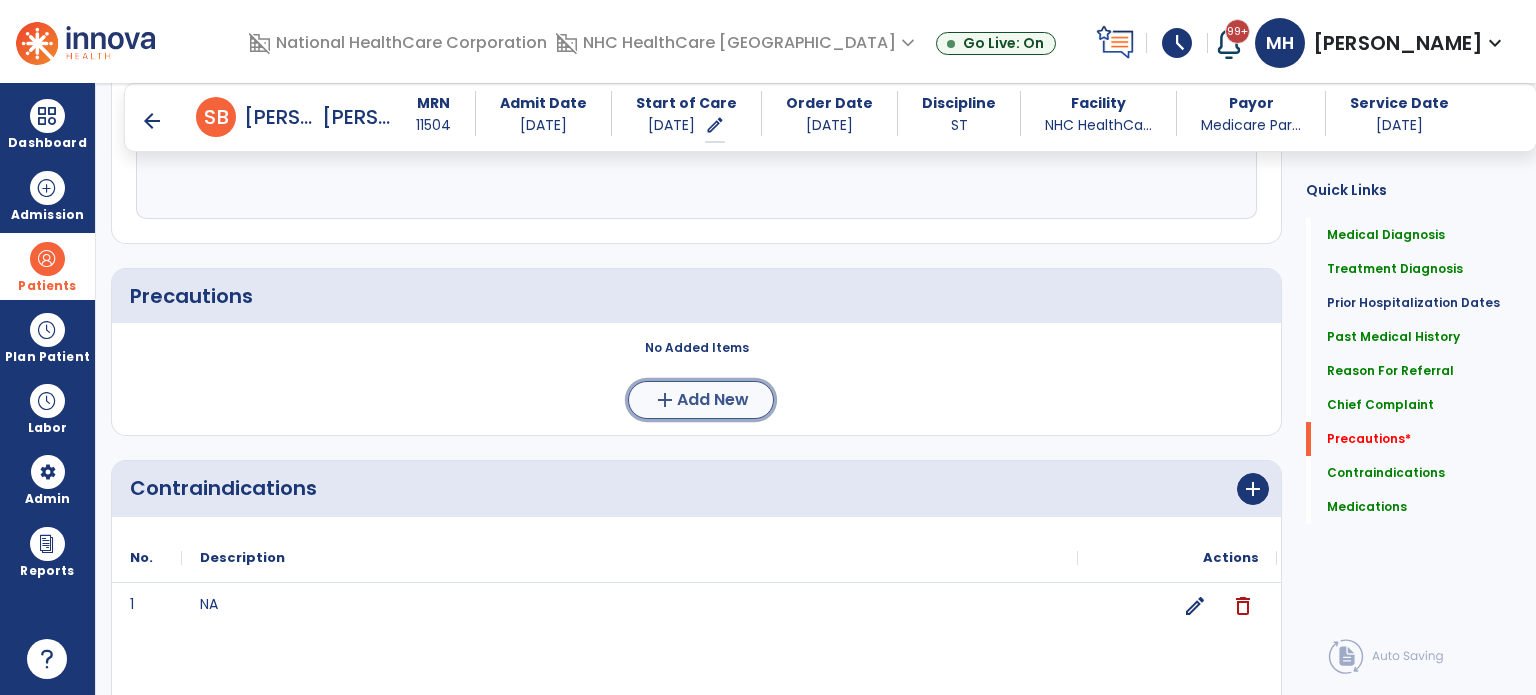 click on "Add New" 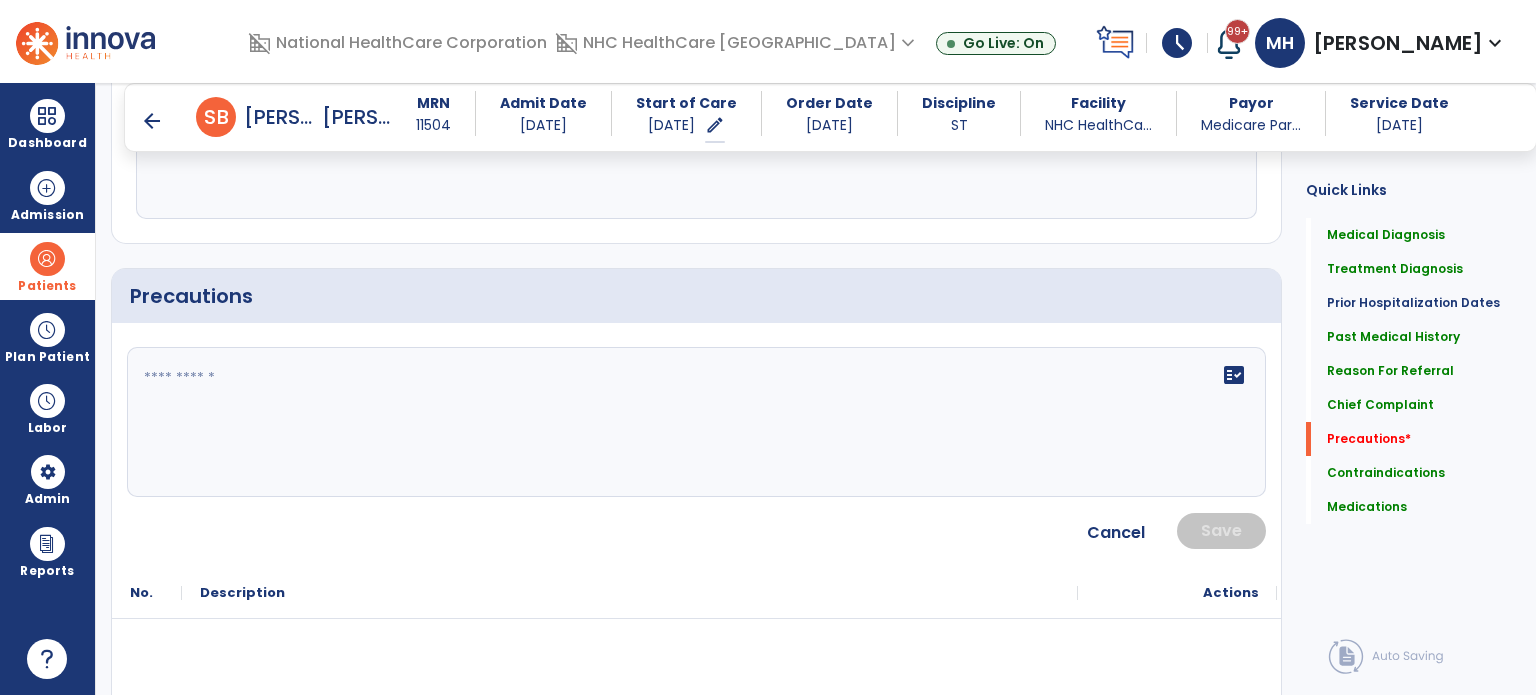 click on "fact_check" 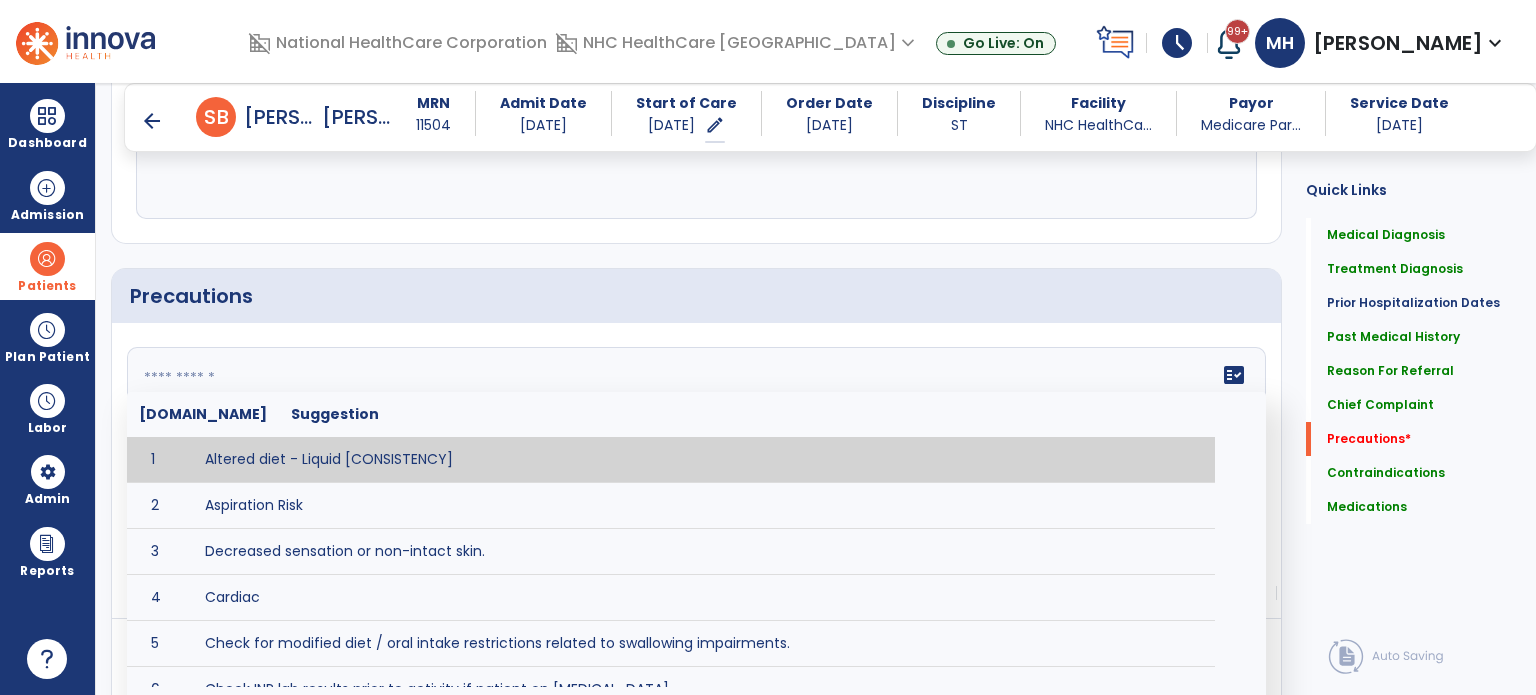 click on "fact_check  Sr.No Suggestion 1 Altered diet - Liquid [CONSISTENCY] 2 Aspiration Risk 3 Decreased sensation or non-intact skin. 4 Cardiac 5 Check for modified diet / oral intake restrictions related to swallowing impairments. 6 Check INR lab results prior to activity if patient on blood thinners. 7 Closely monitor anxiety or stress due to increased SOB/dyspnea and cease activity/exercise until patient is able to control this response 8 Code Status:  9 Confirm surgical approach and discoloration or other precautions. 10 Continuous pulse oximetry (SpO2) during all periods of sleep (day and night) and when out of line of sight of a competent caregiver. 11 Precautions for exercise include:  12 Depression 13 Diabetic diet 14 Fall risk 15 Fluid restriction 16 High fall risk related to cognitive, motor, perceptual, and sensory deficits 17 Hip precaution 18 Impulsive tendencies, restrict patient performance in unsupervised tasks 19 Isolation 20 Lymphedema 21 22 23 24 25 Monitor for respiratory dysfunction 26 27 NPO" 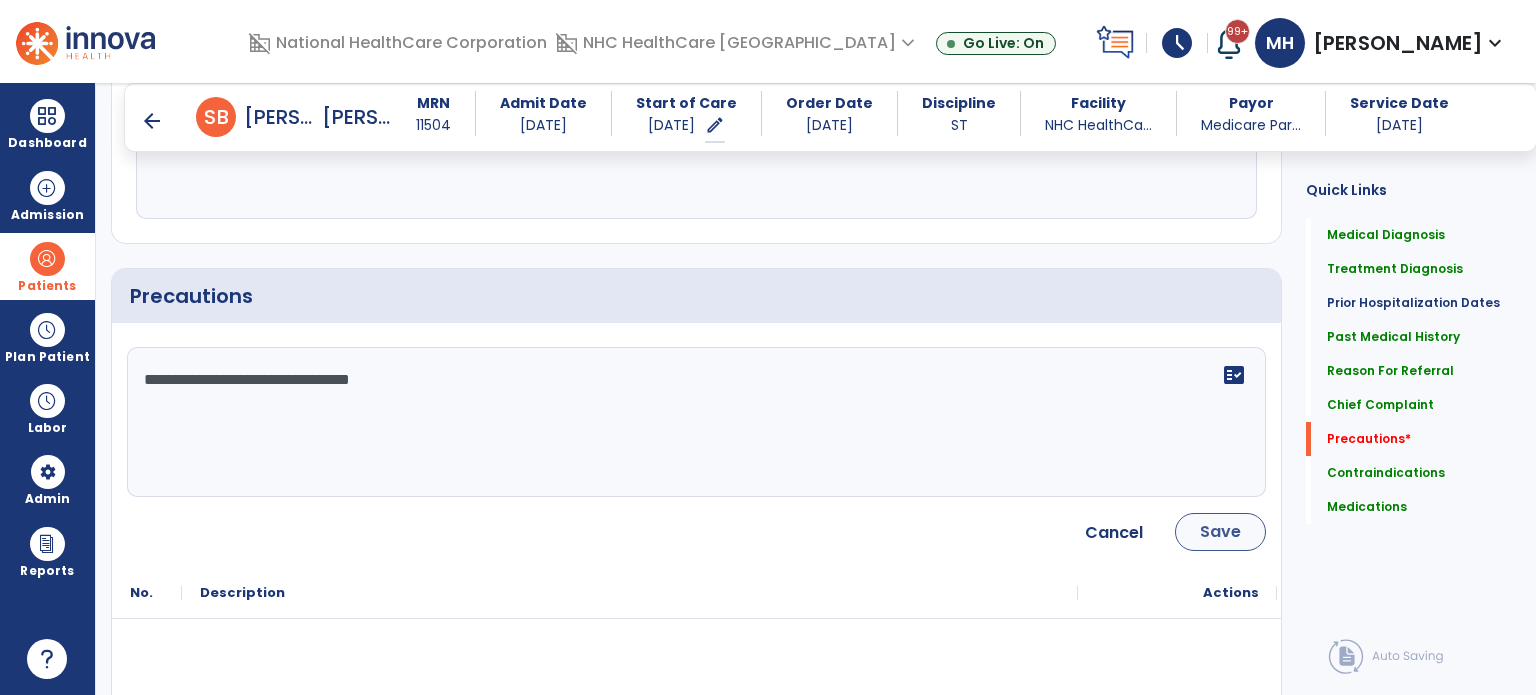 type on "**********" 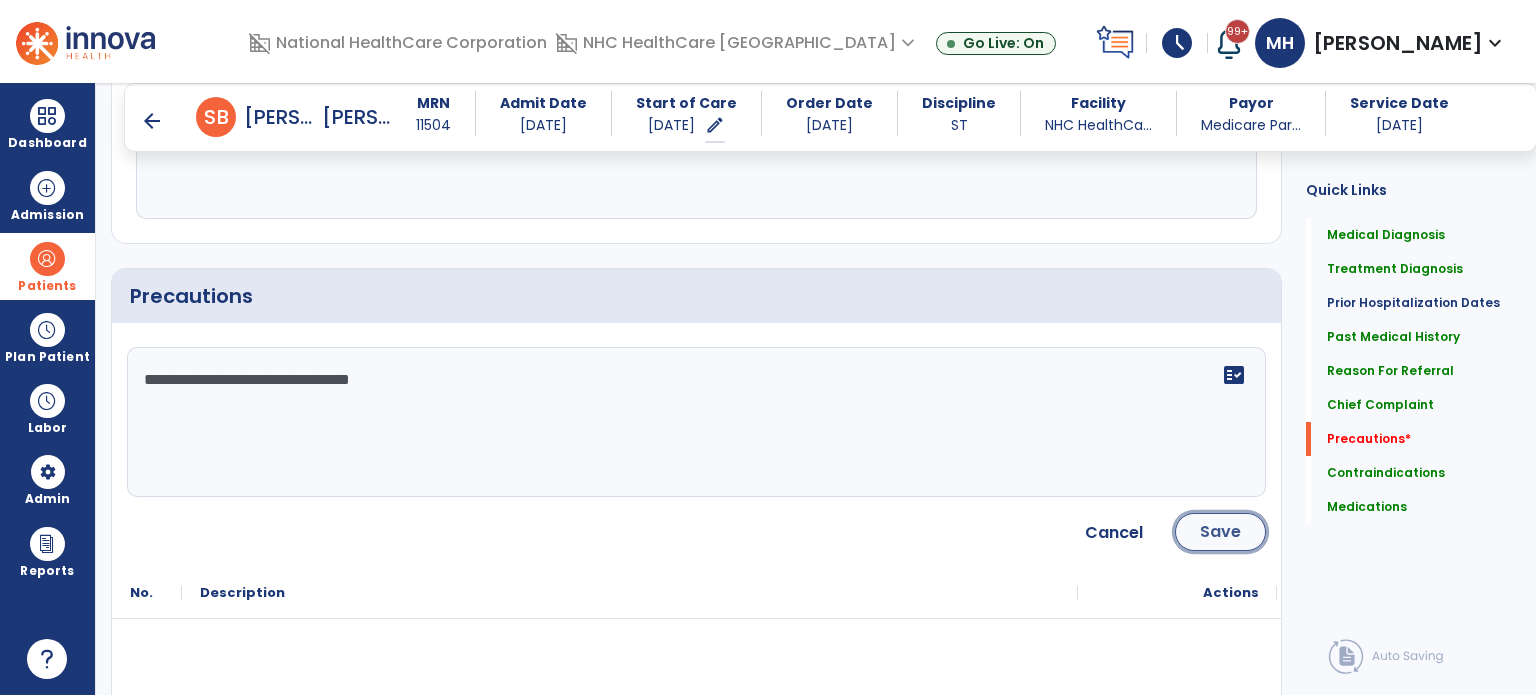 click on "Save" 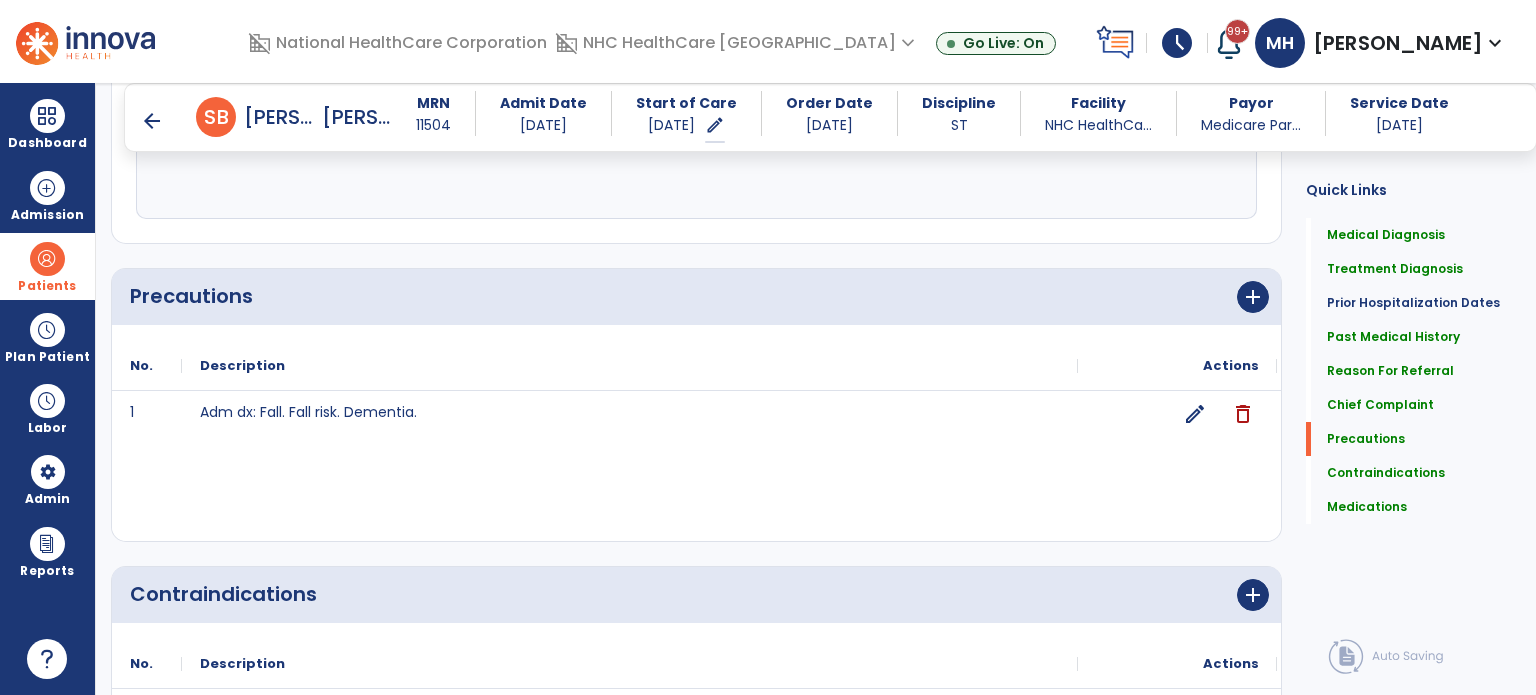 scroll, scrollTop: 2217, scrollLeft: 0, axis: vertical 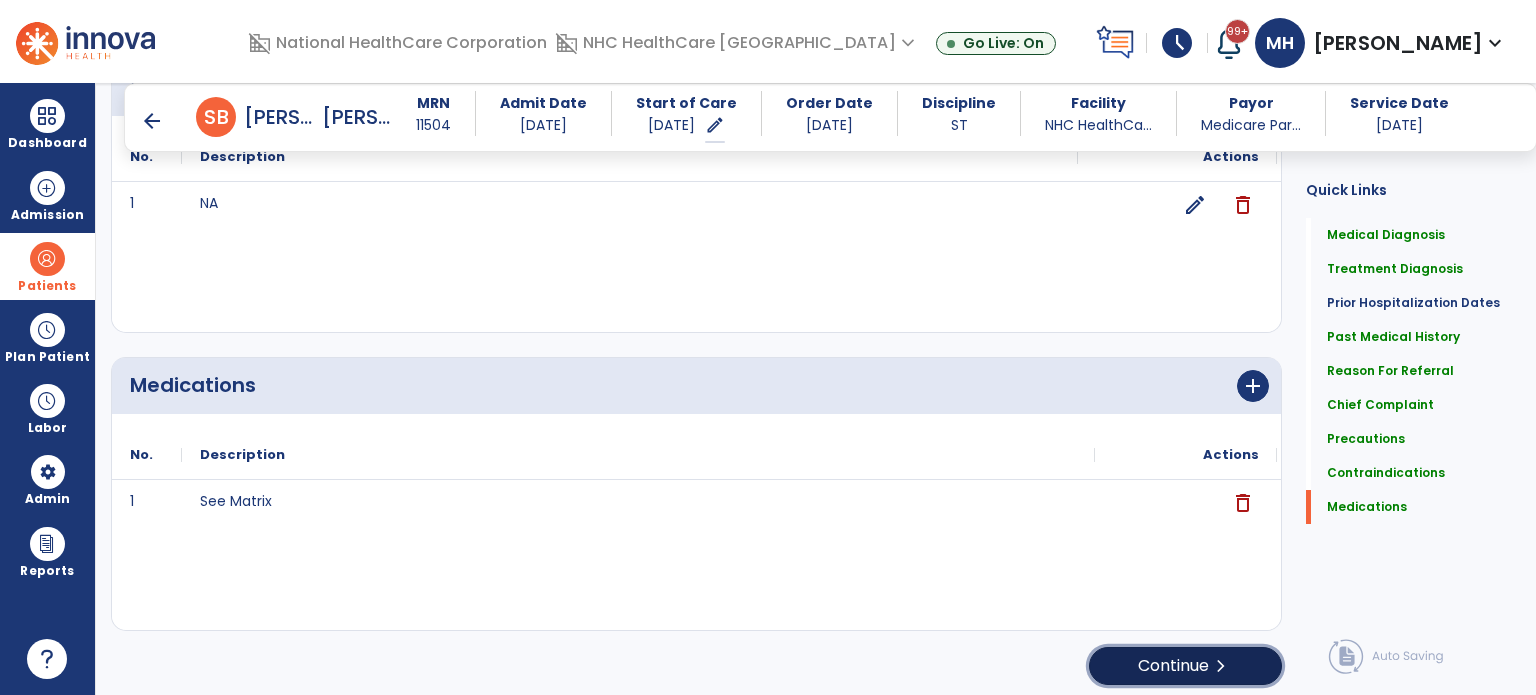 click on "Continue  chevron_right" 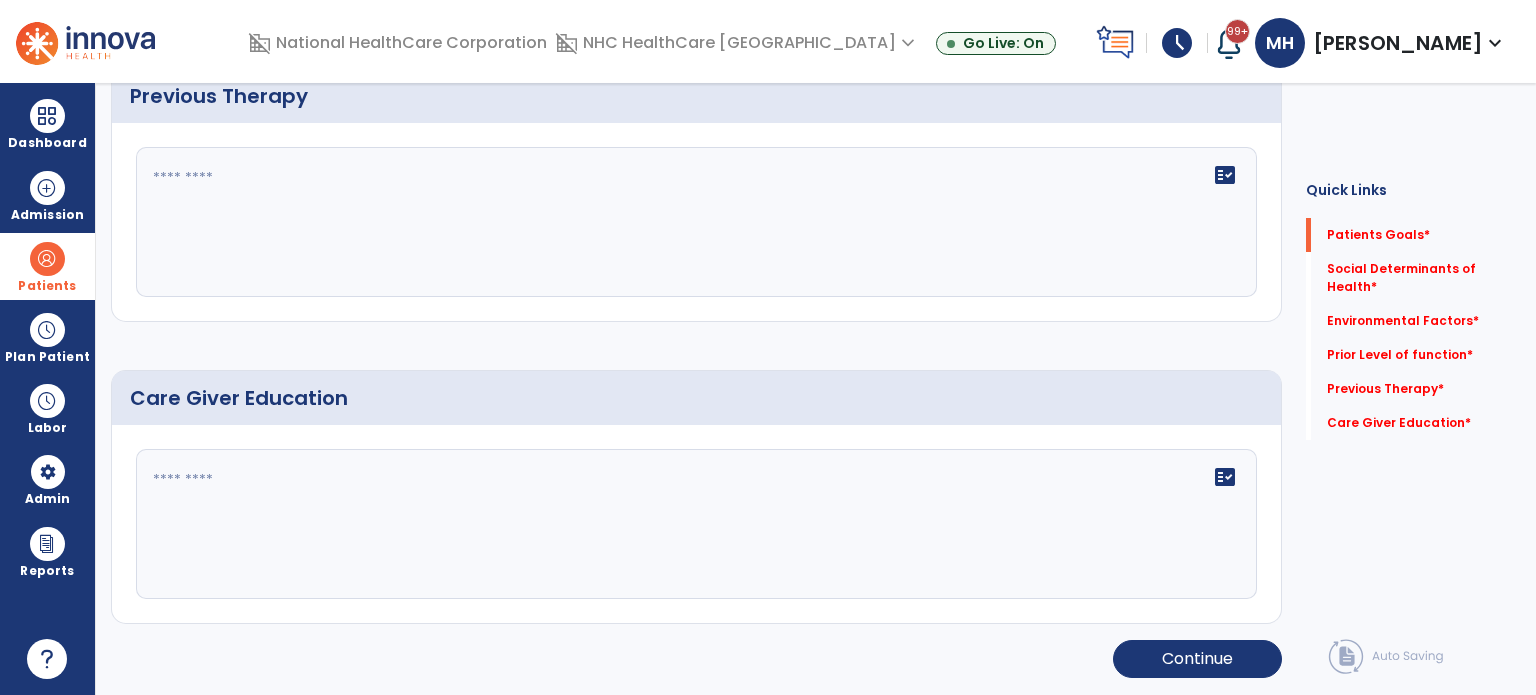scroll, scrollTop: 8, scrollLeft: 0, axis: vertical 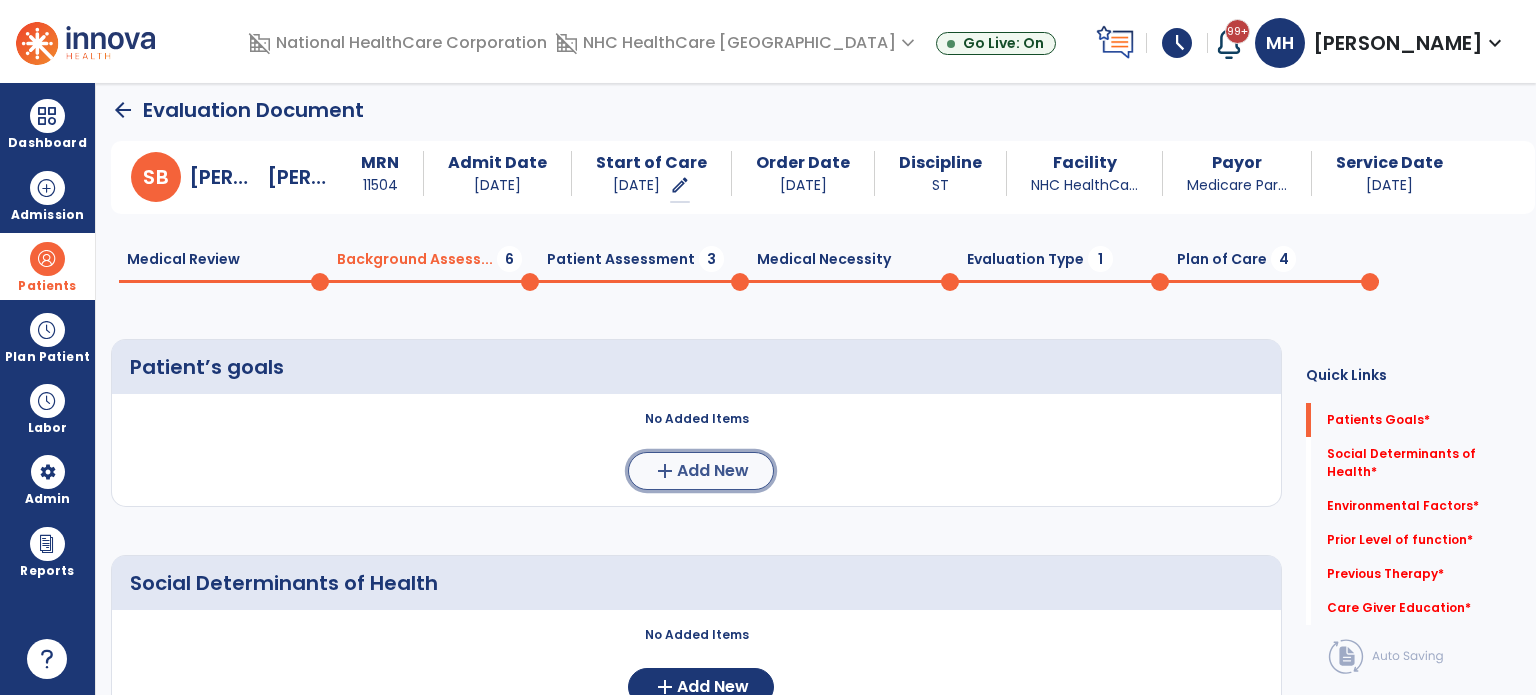 click on "add  Add New" 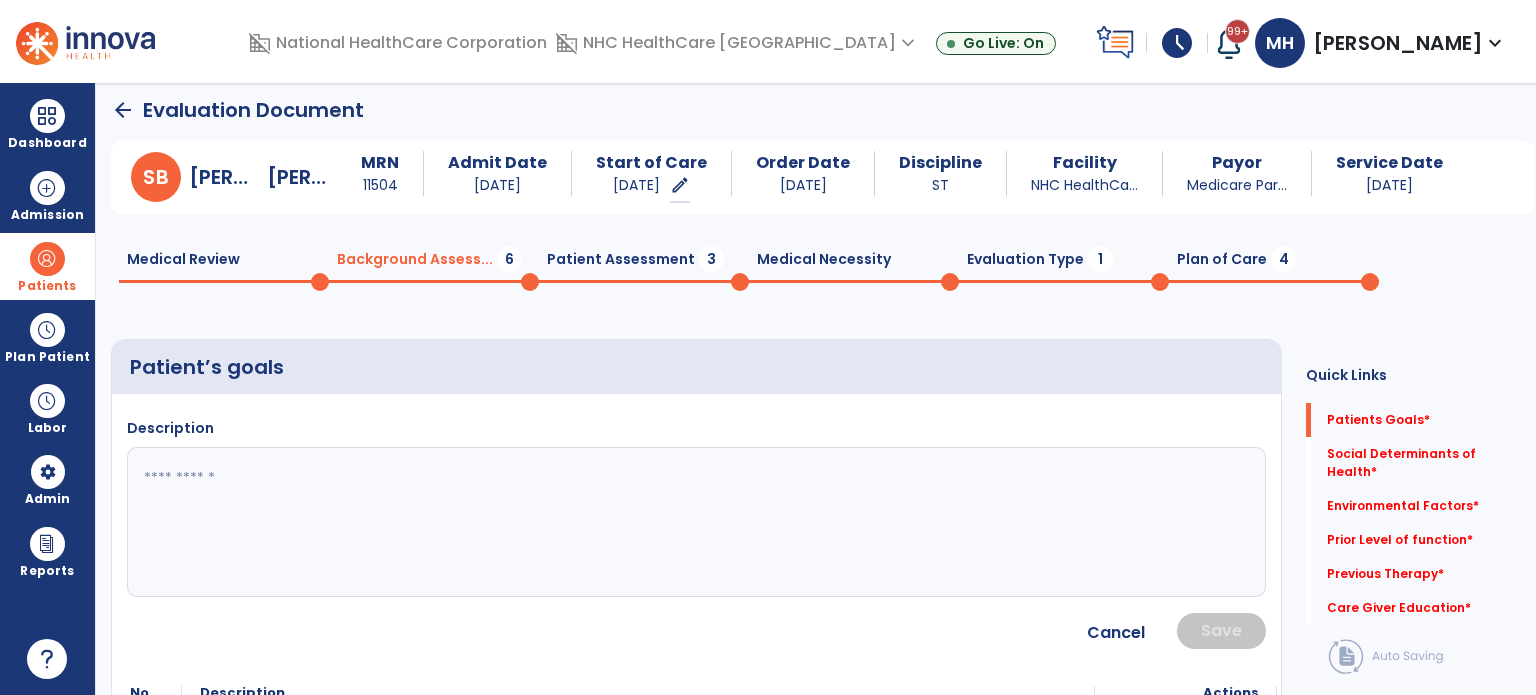 click 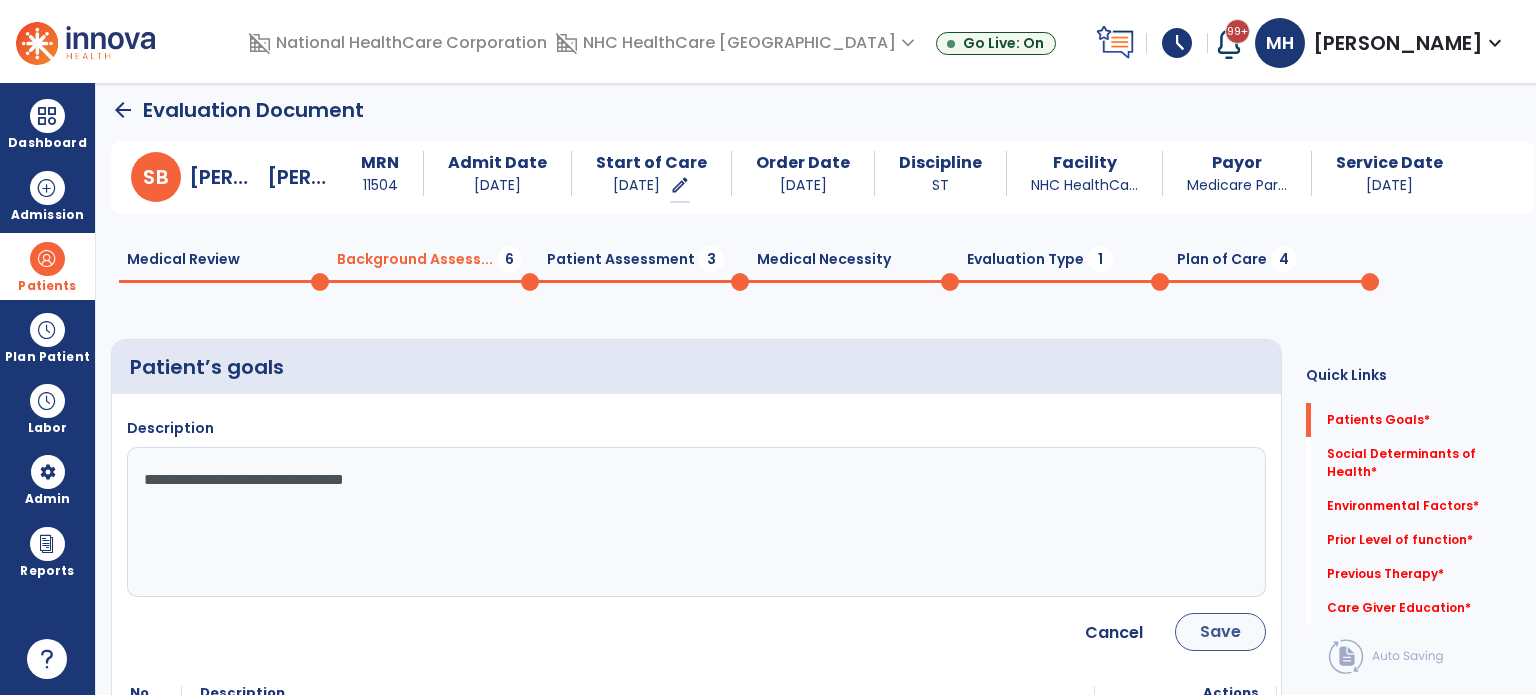 type on "**********" 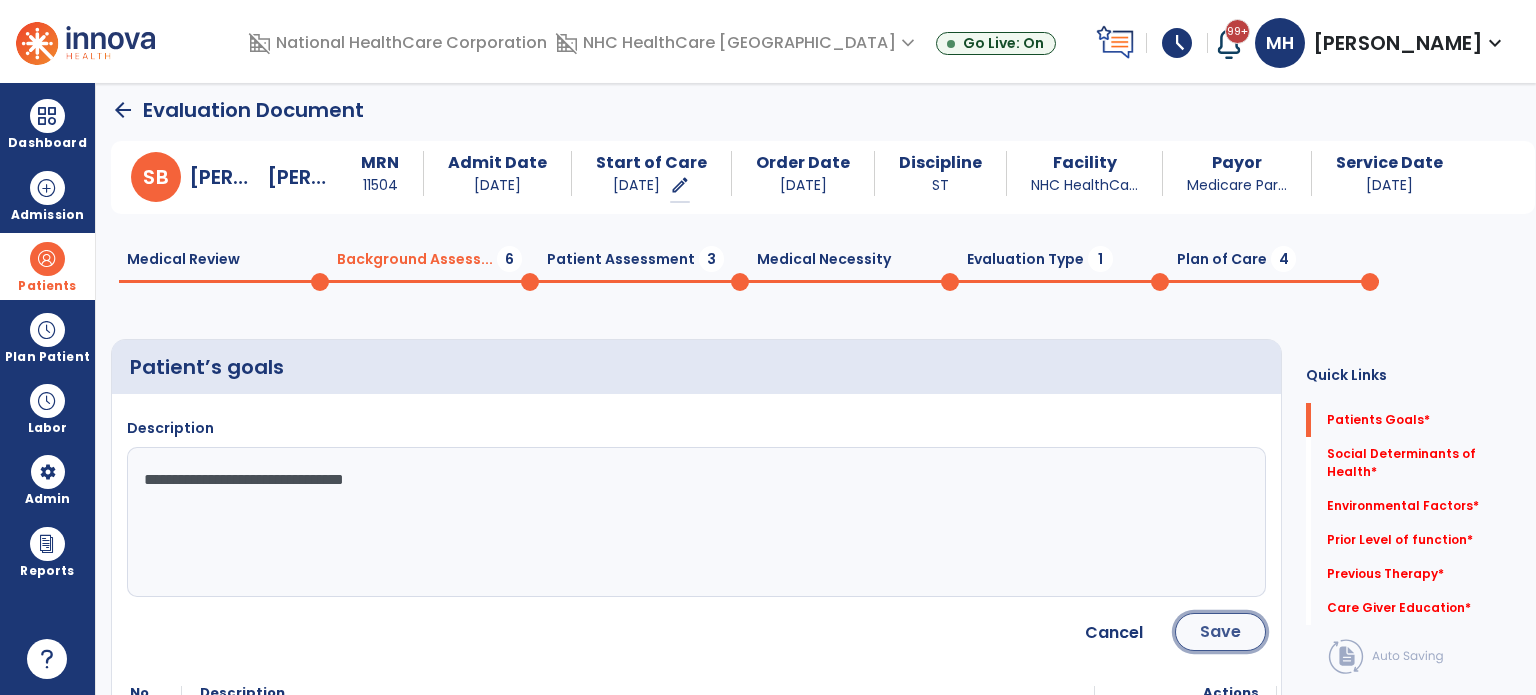 click on "Save" 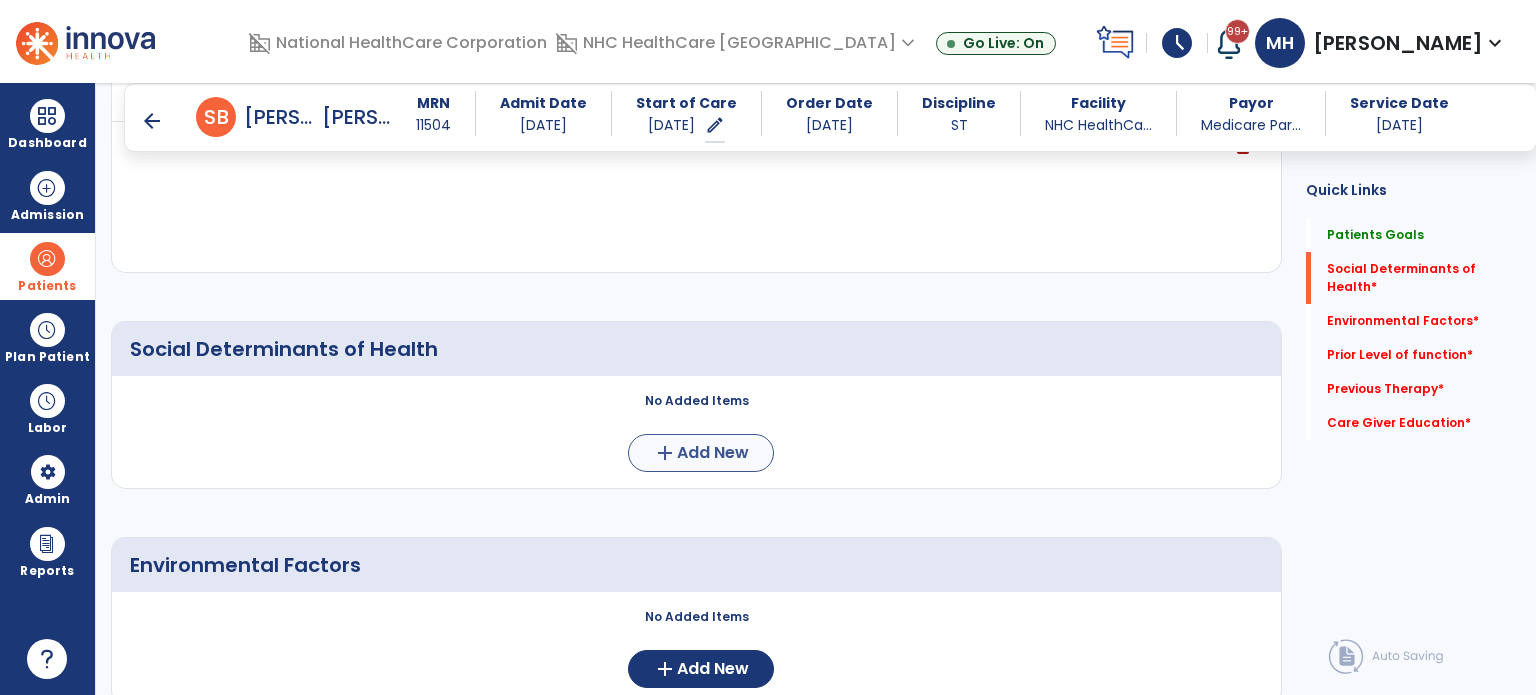 scroll, scrollTop: 328, scrollLeft: 0, axis: vertical 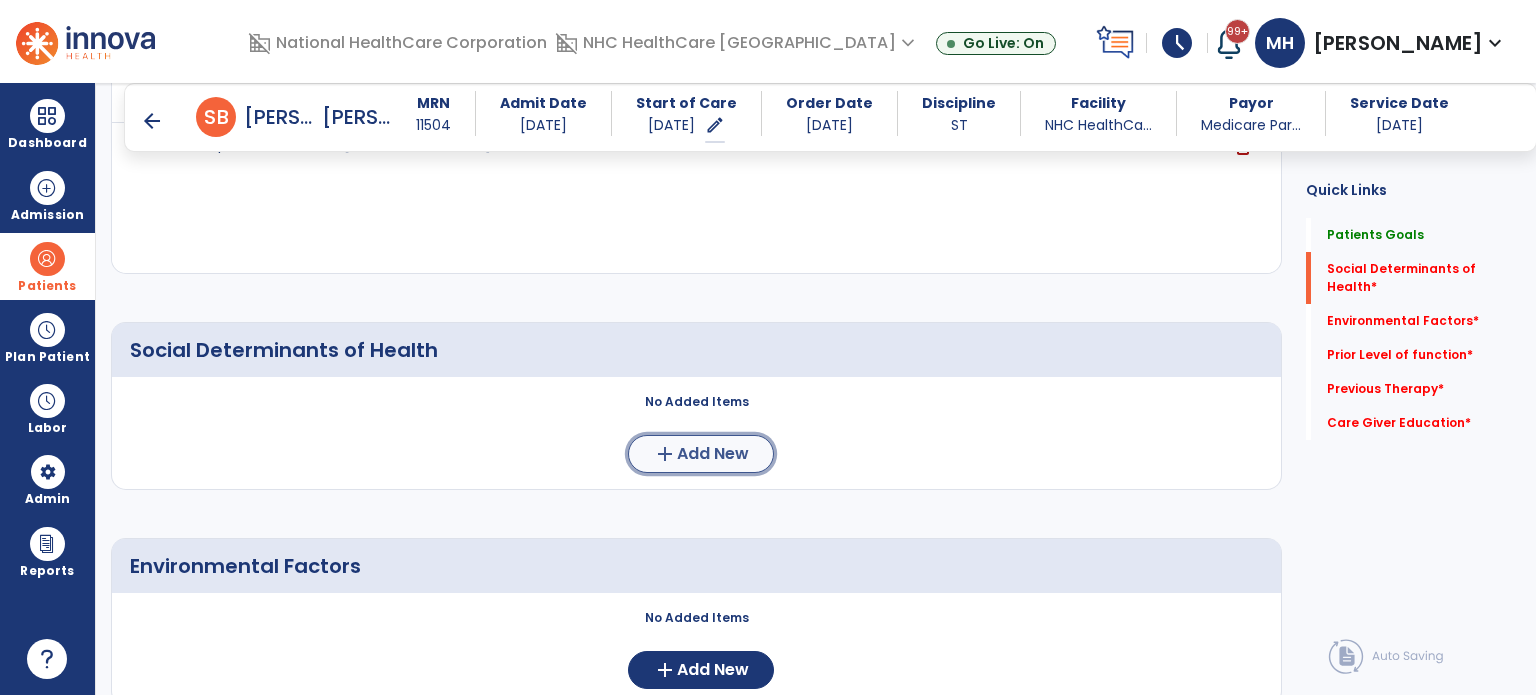 click on "Add New" 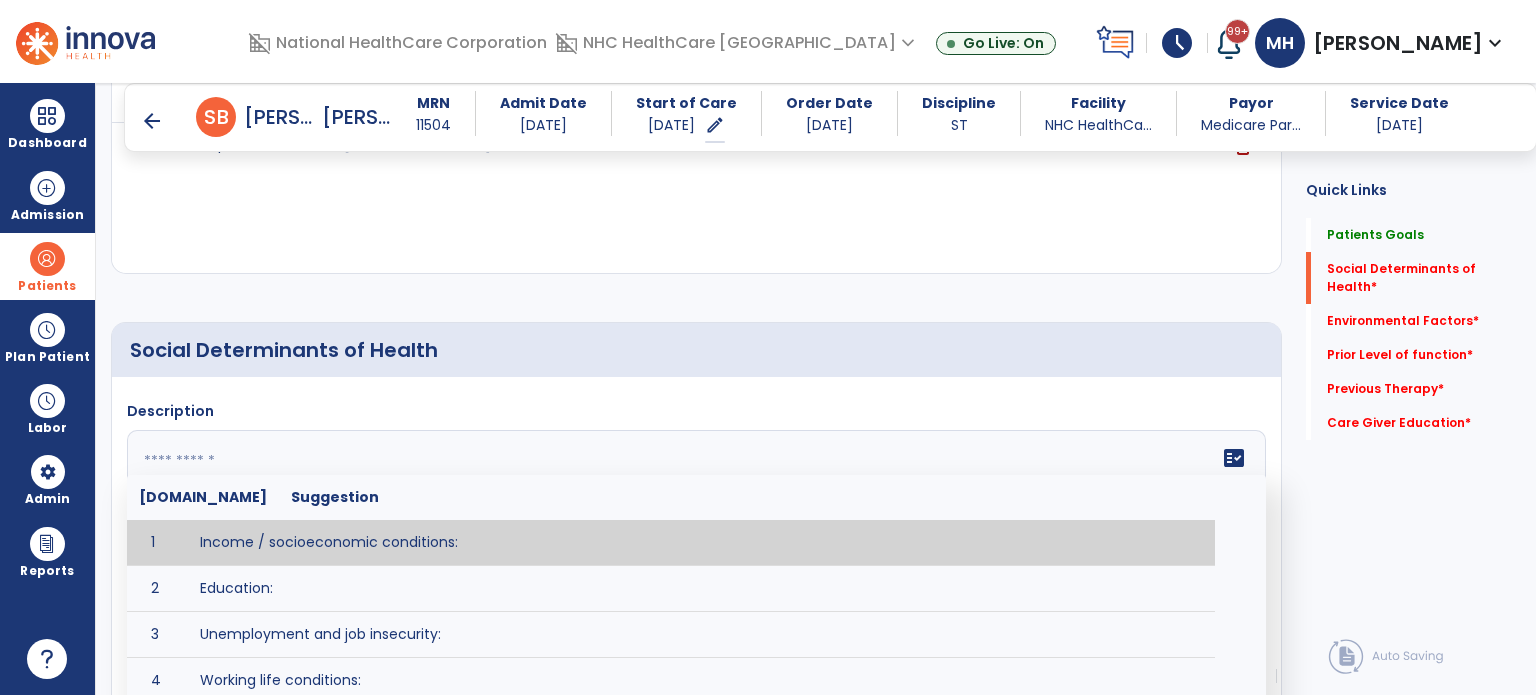 click 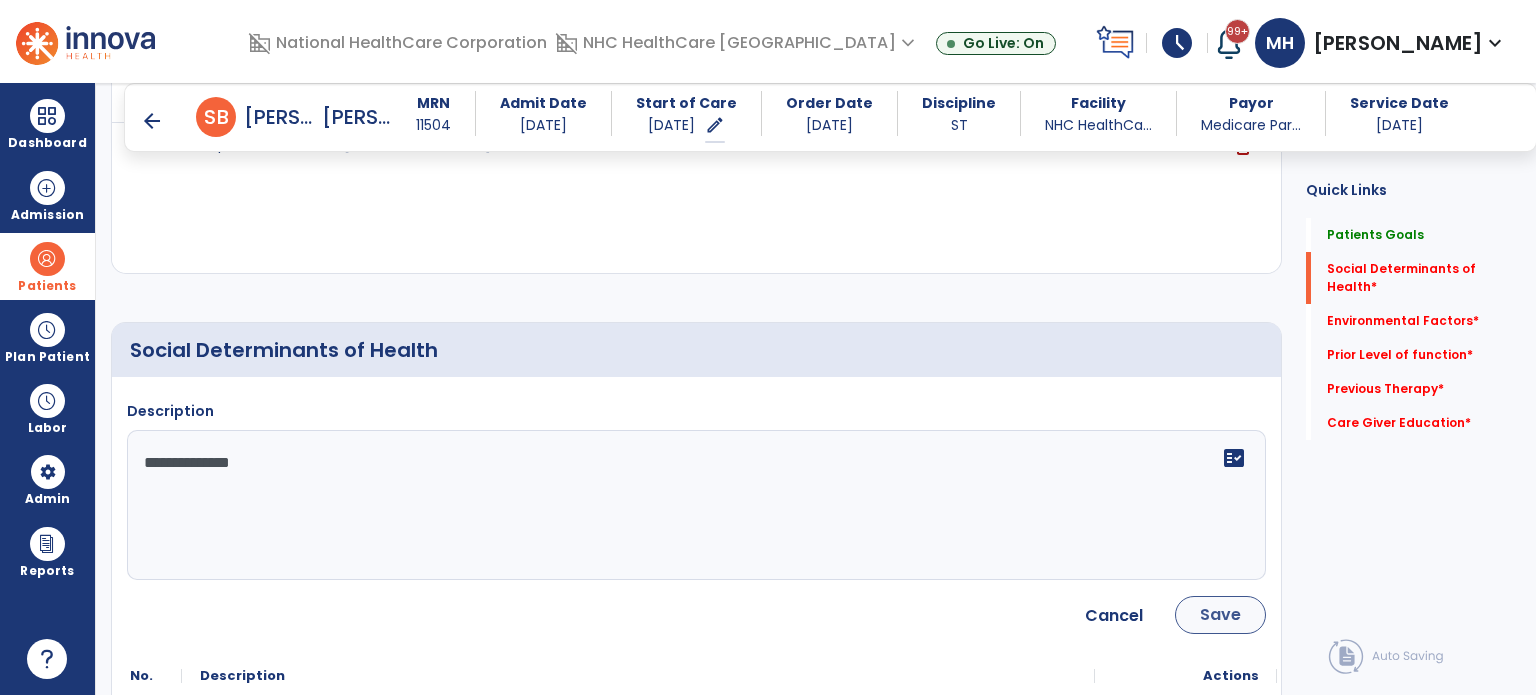 type on "**********" 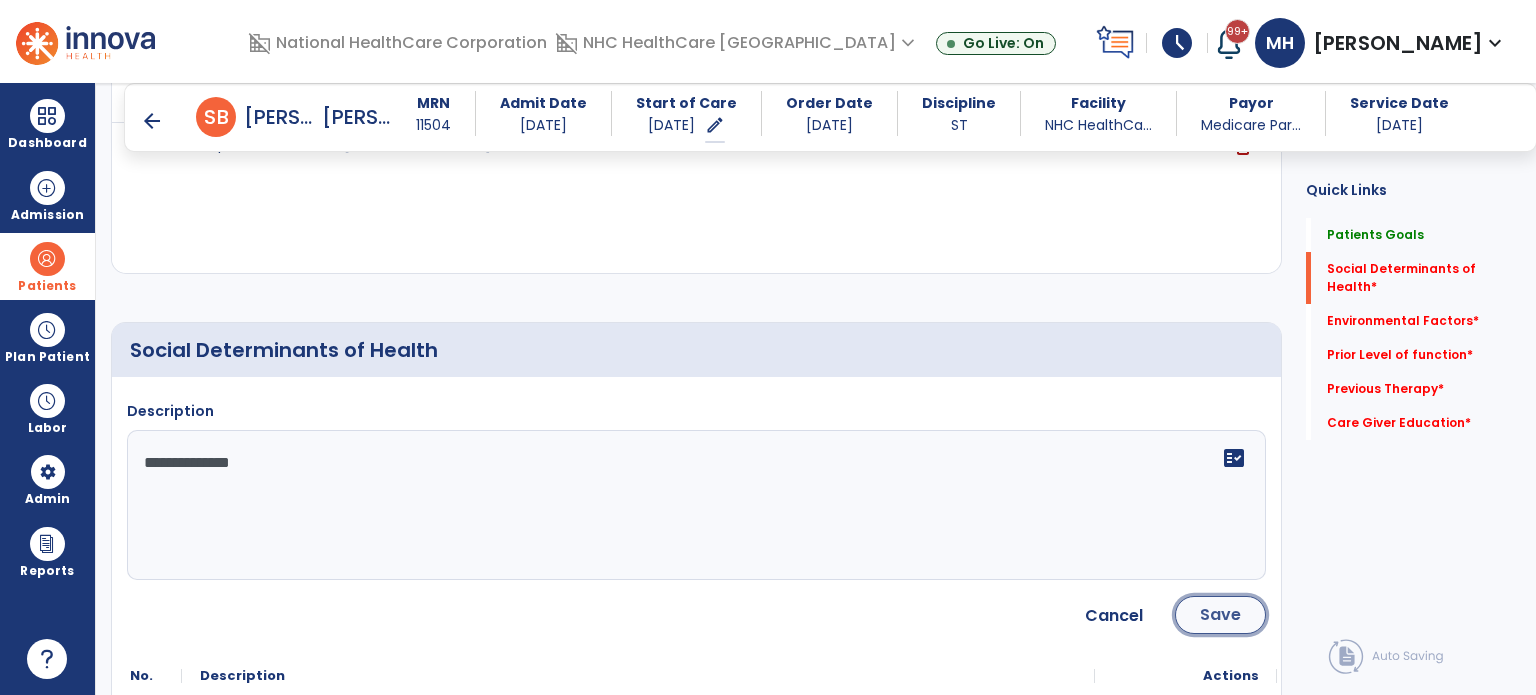click on "Save" 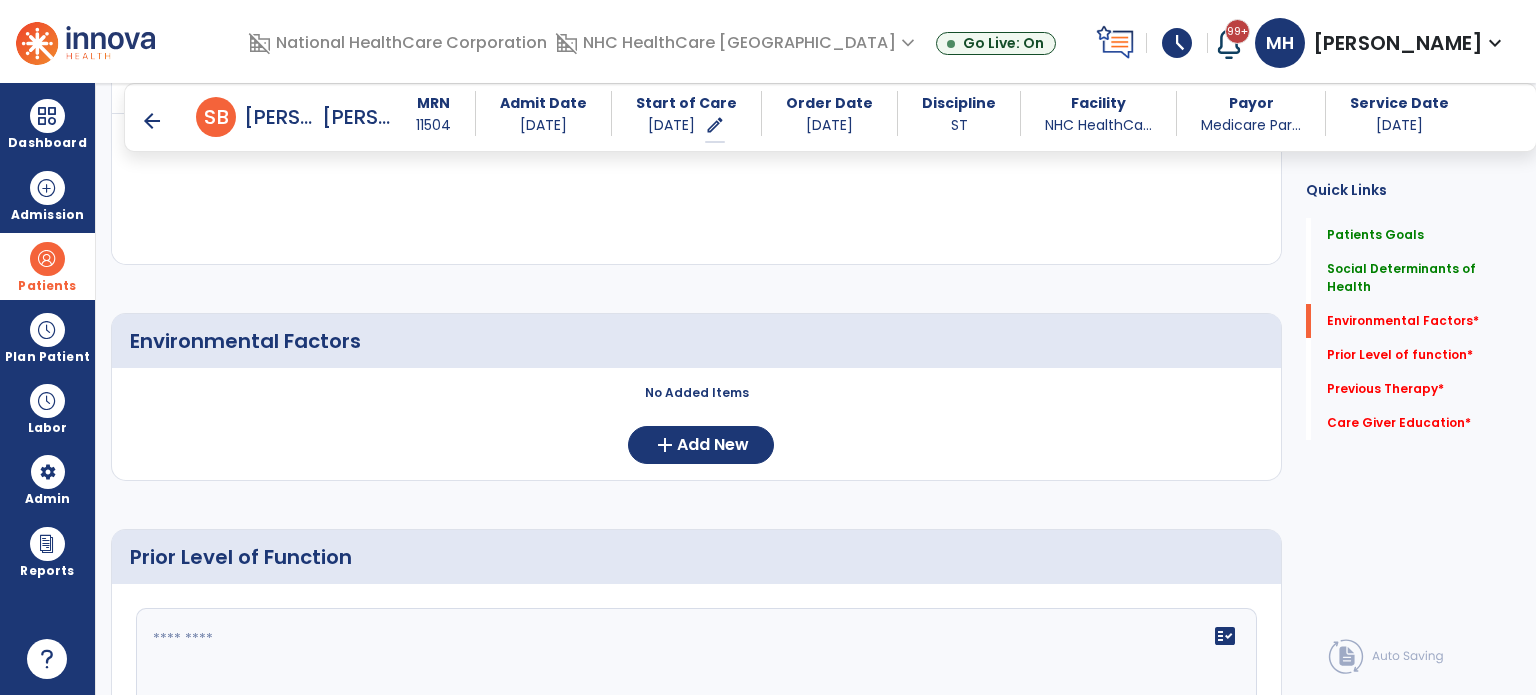 scroll, scrollTop: 661, scrollLeft: 0, axis: vertical 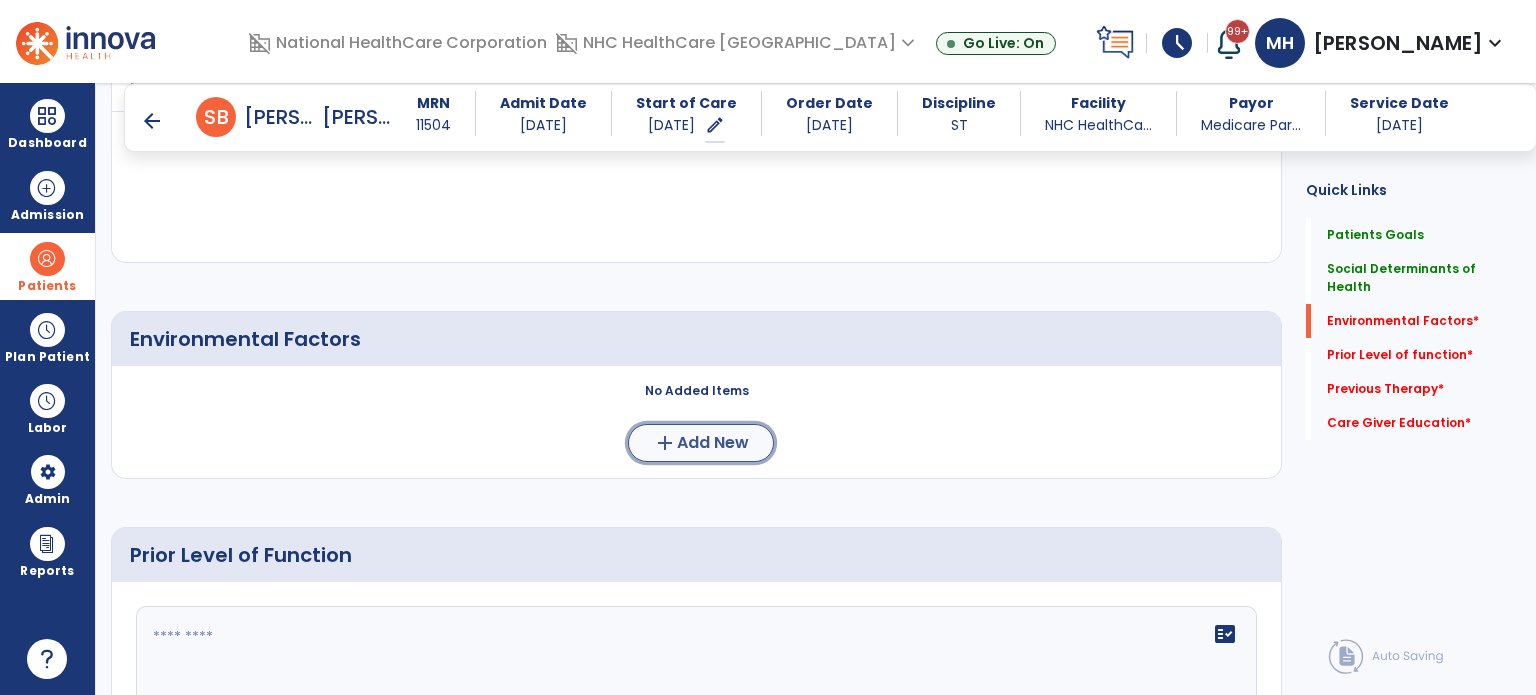 click on "Add New" 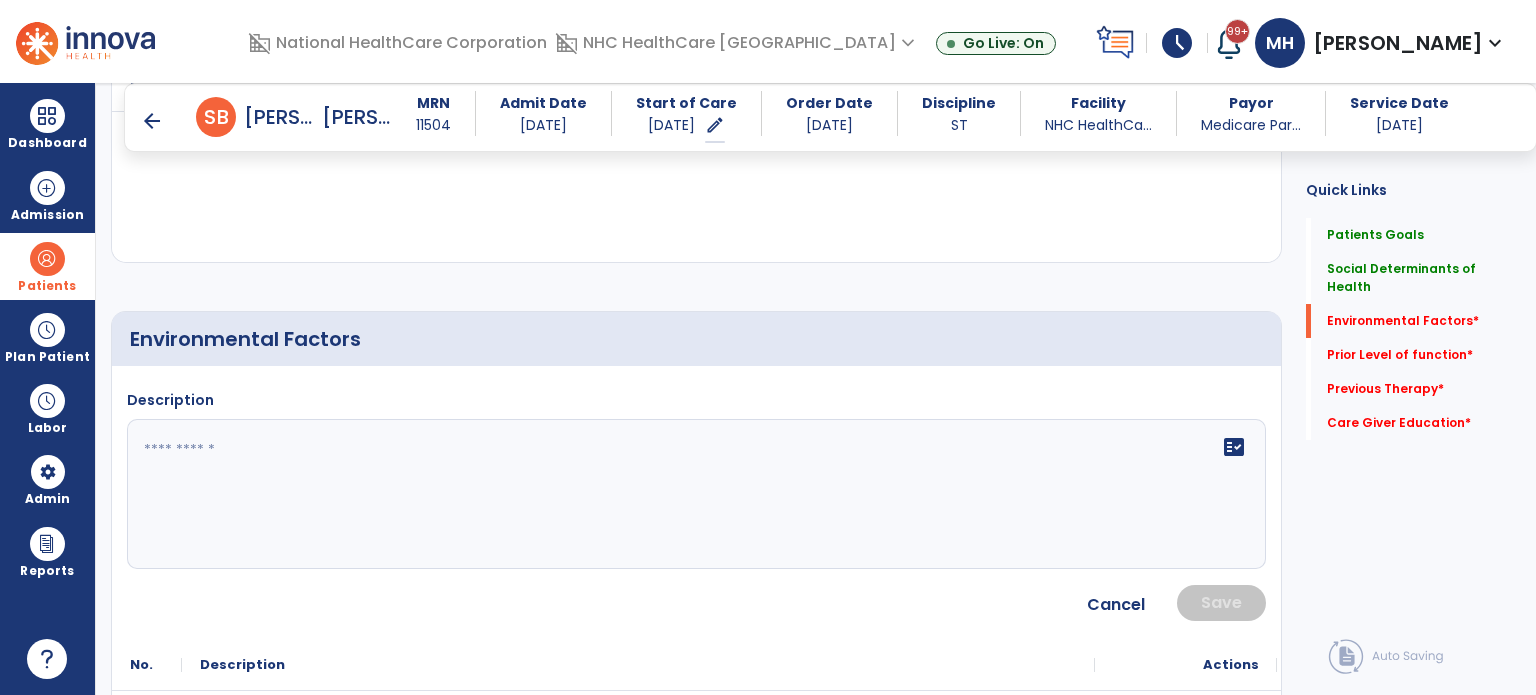 click 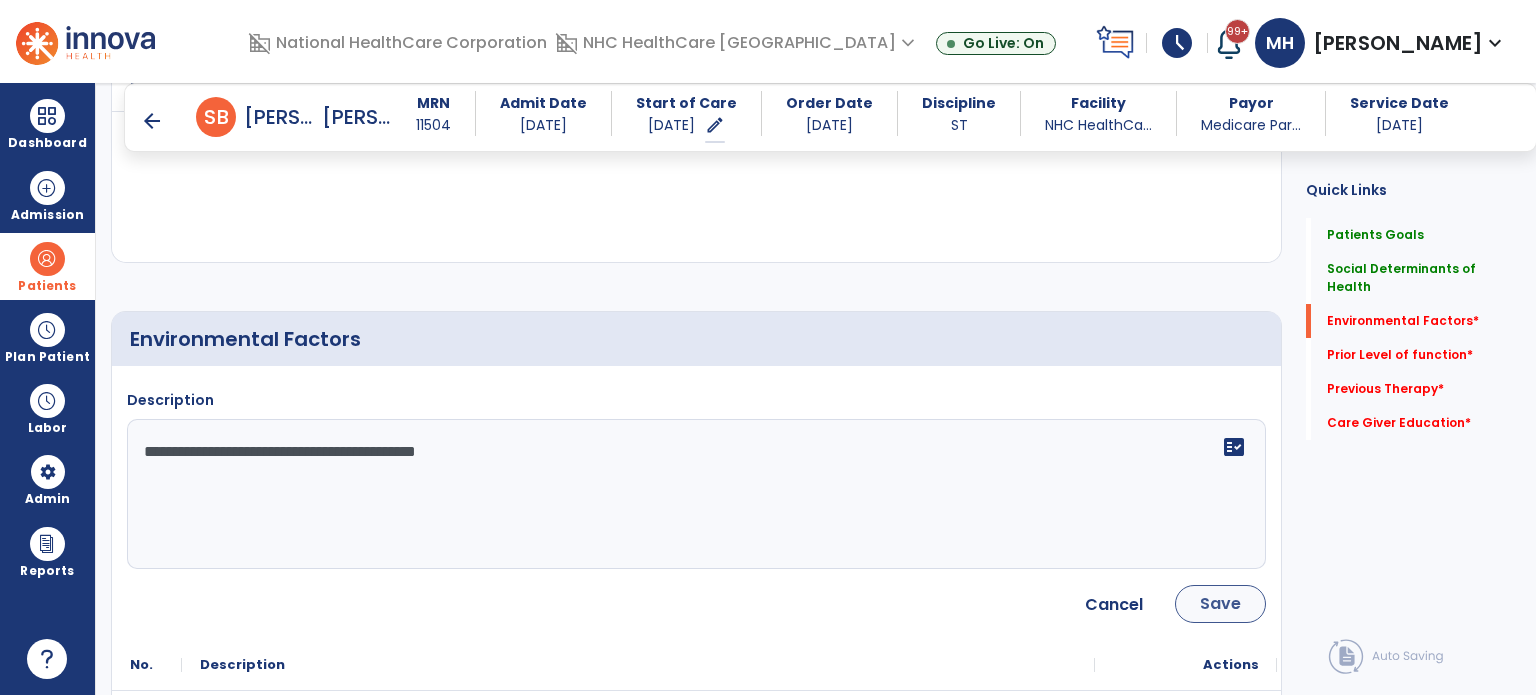 type on "**********" 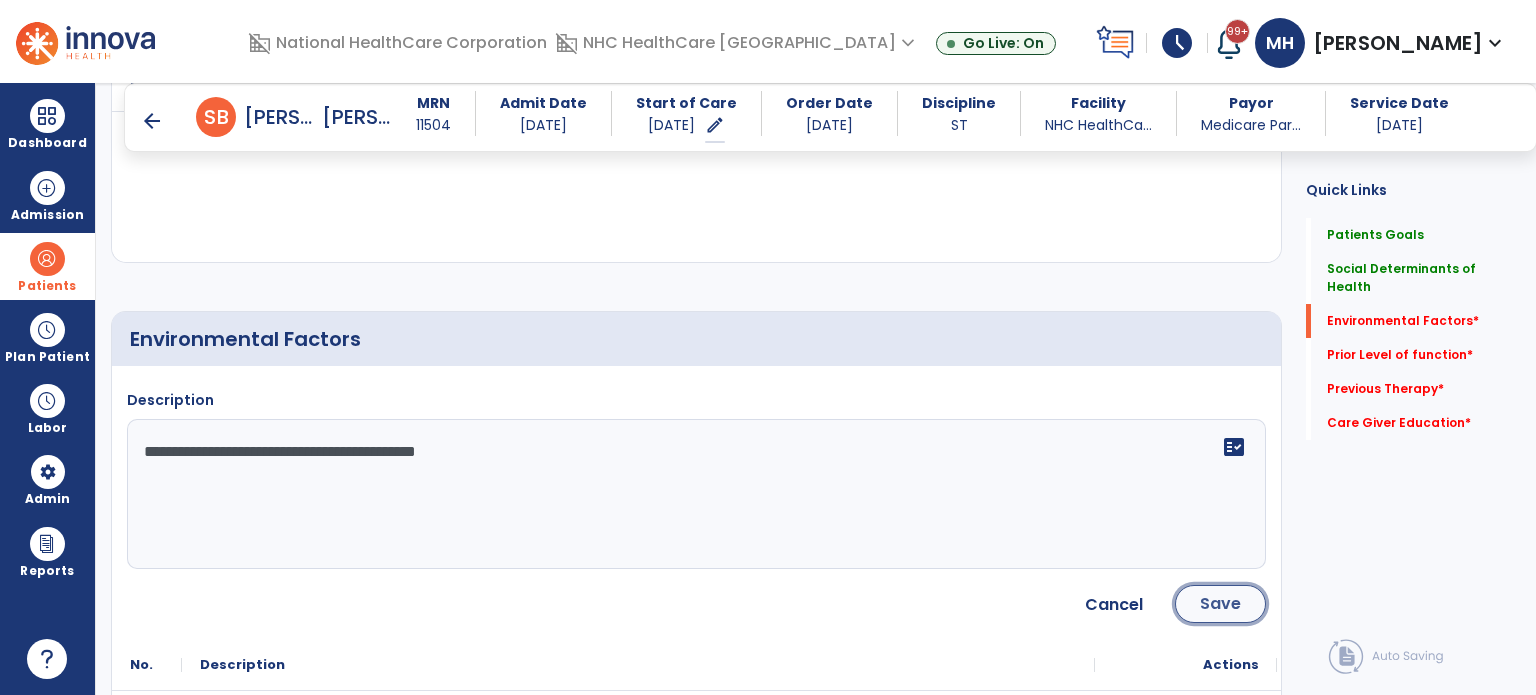 click on "Save" 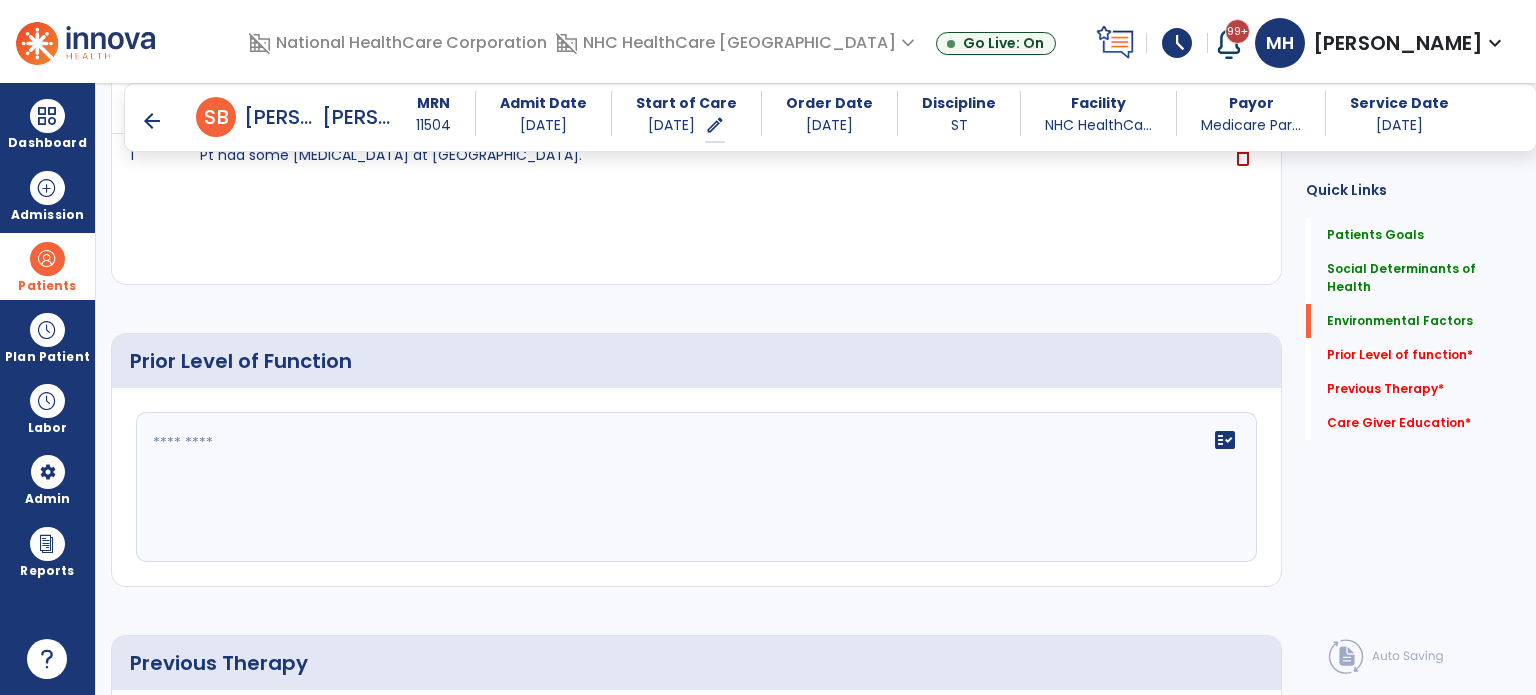 scroll, scrollTop: 996, scrollLeft: 0, axis: vertical 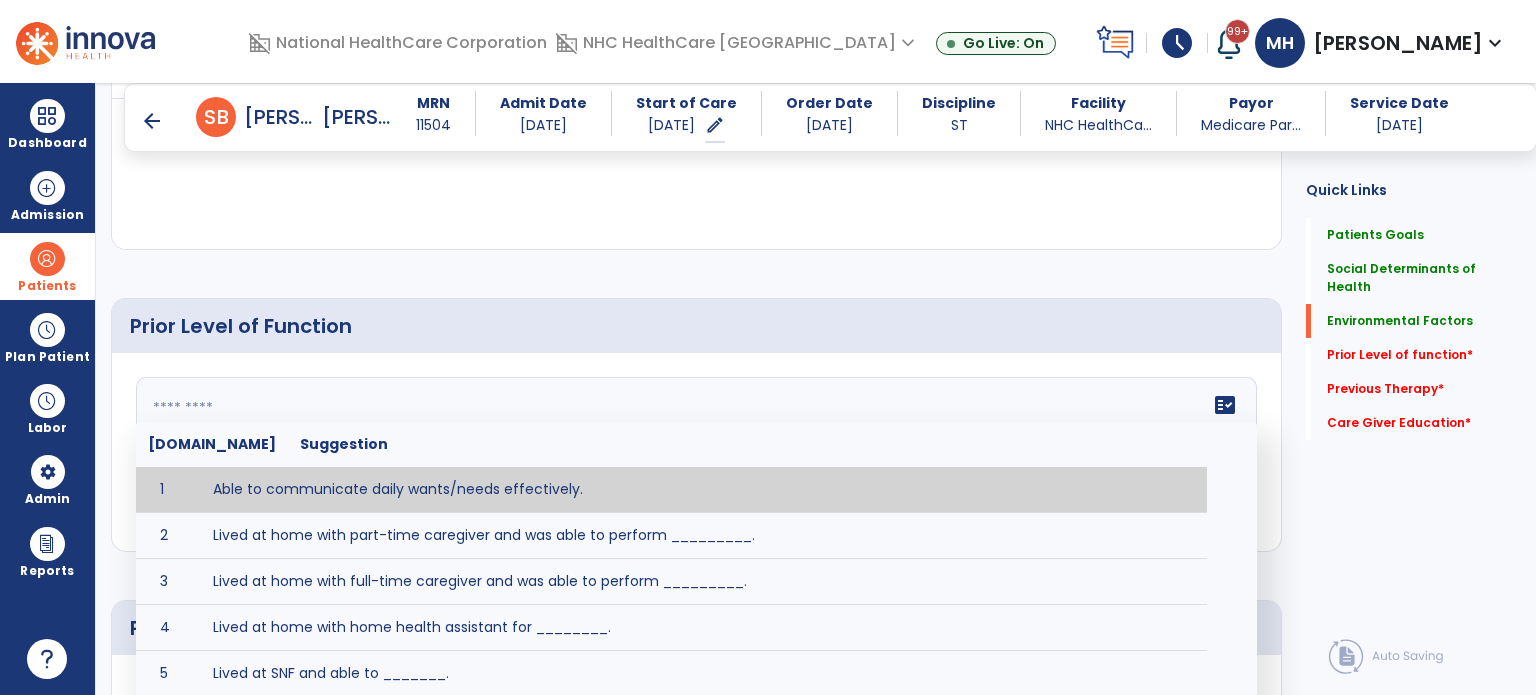 click 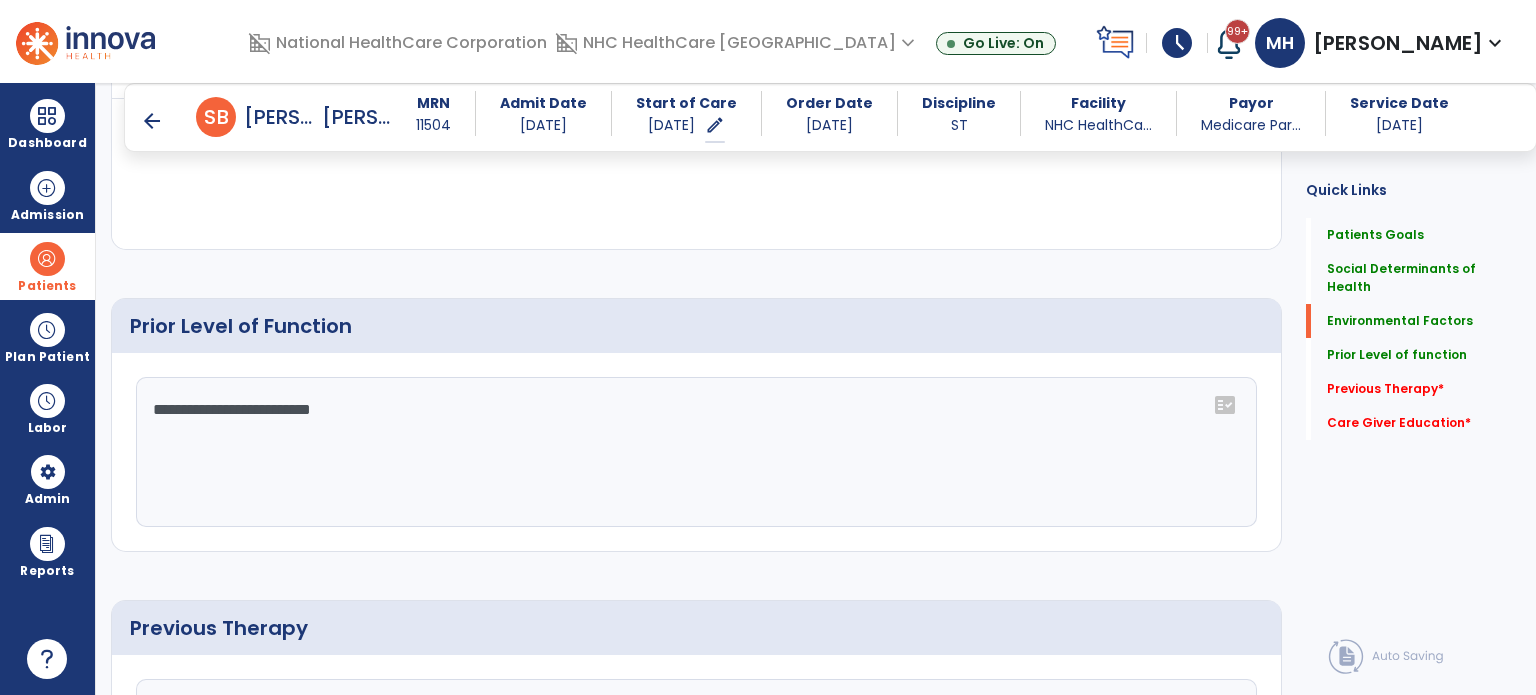 scroll, scrollTop: 1367, scrollLeft: 0, axis: vertical 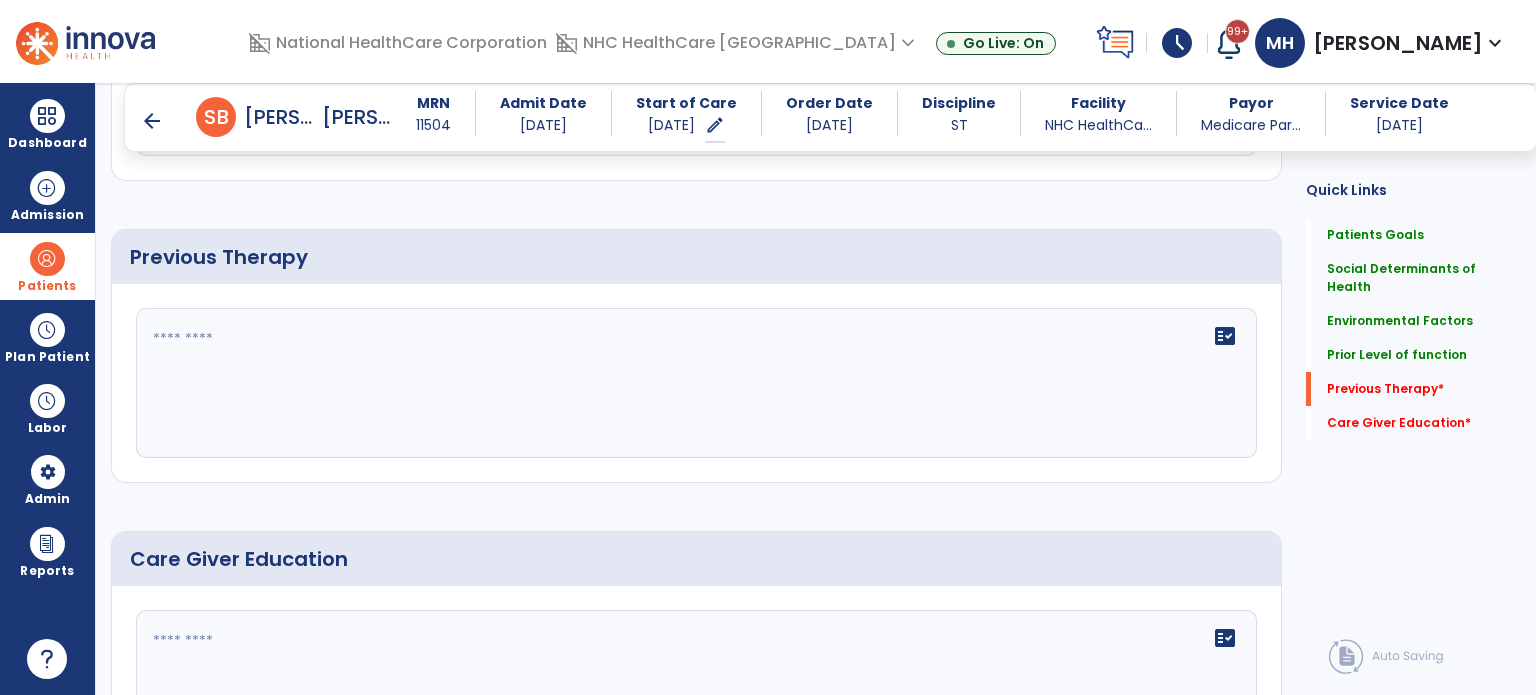 type on "**********" 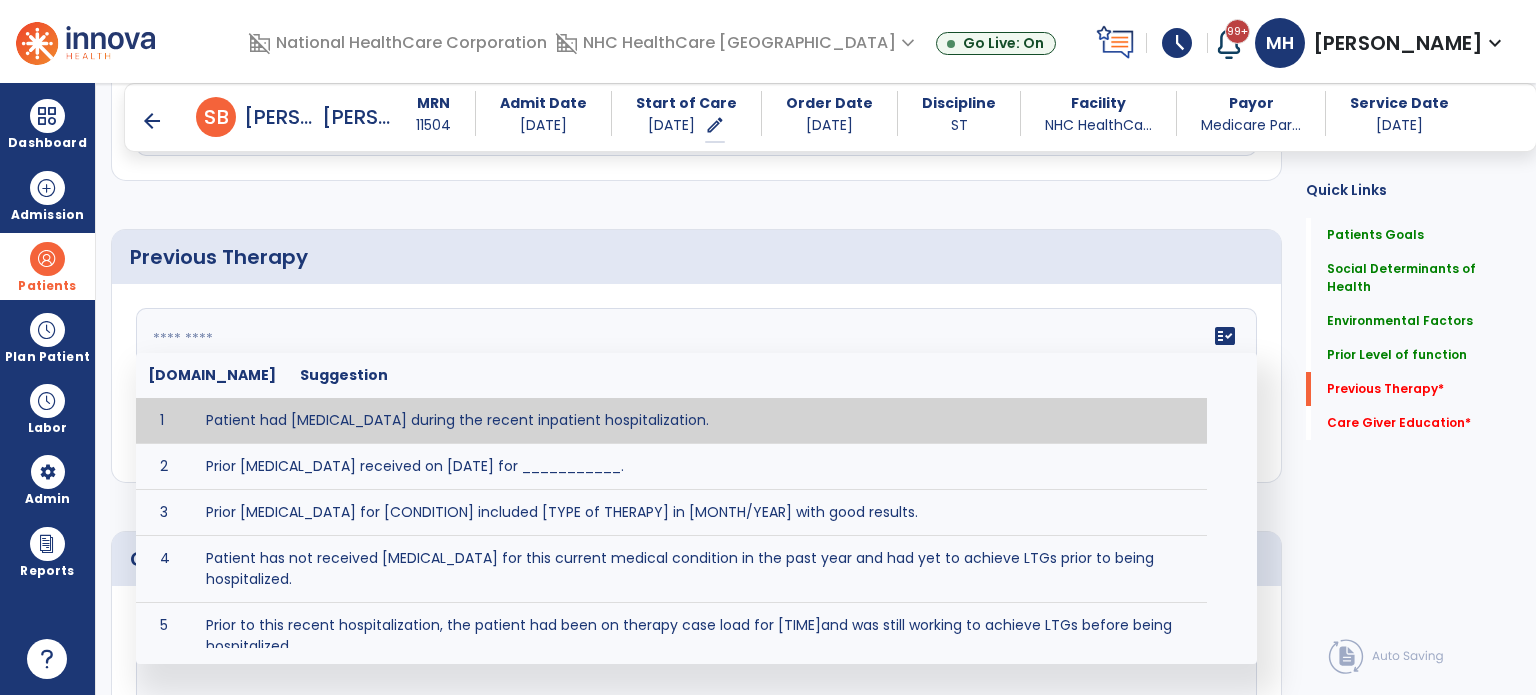 click on "fact_check  Sr.No Suggestion 1 Patient had speech therapy during the recent inpatient hospitalization. 2 Prior Speech Therapy received on [DATE] for ___________. 3 Prior Speech Therapy for [CONDITION] included [TYPE of THERAPY] in [MONTH/YEAR] with good results. 4 Patient has not received Speech Therapy for this current medical condition in the past year and had yet to achieve LTGs prior to being hospitalized. 5 Prior to this recent hospitalization, the patient had been on therapy case load for [TIME]and was still working to achieve LTGs before being hospitalized." 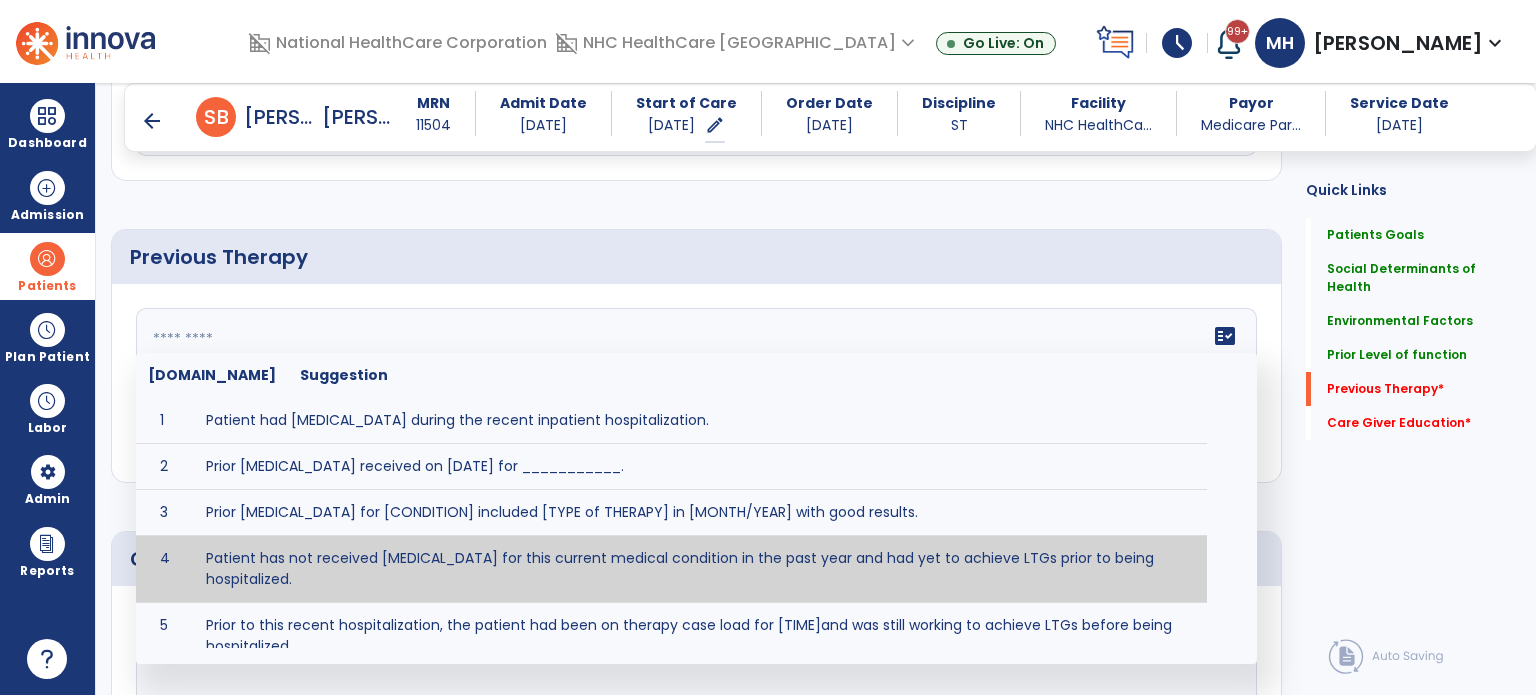 type on "**********" 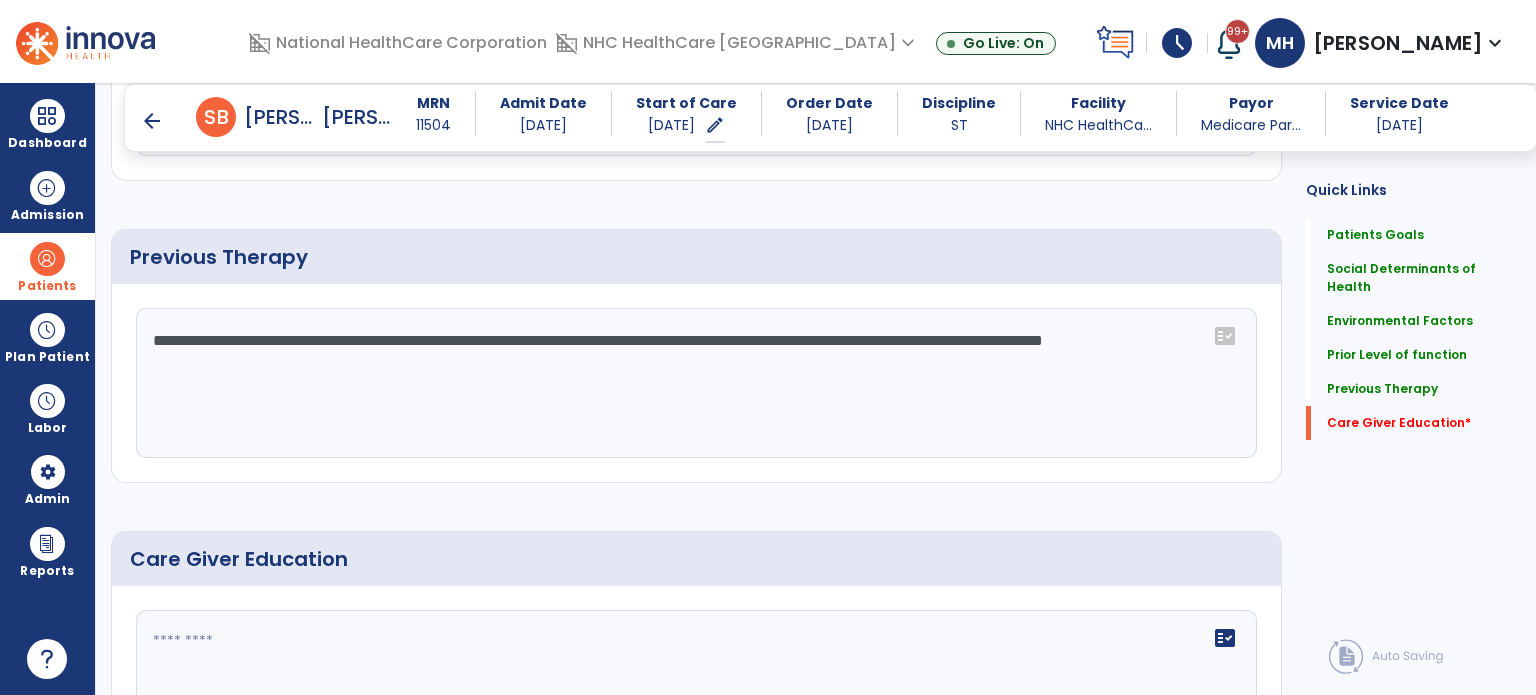 scroll, scrollTop: 1523, scrollLeft: 0, axis: vertical 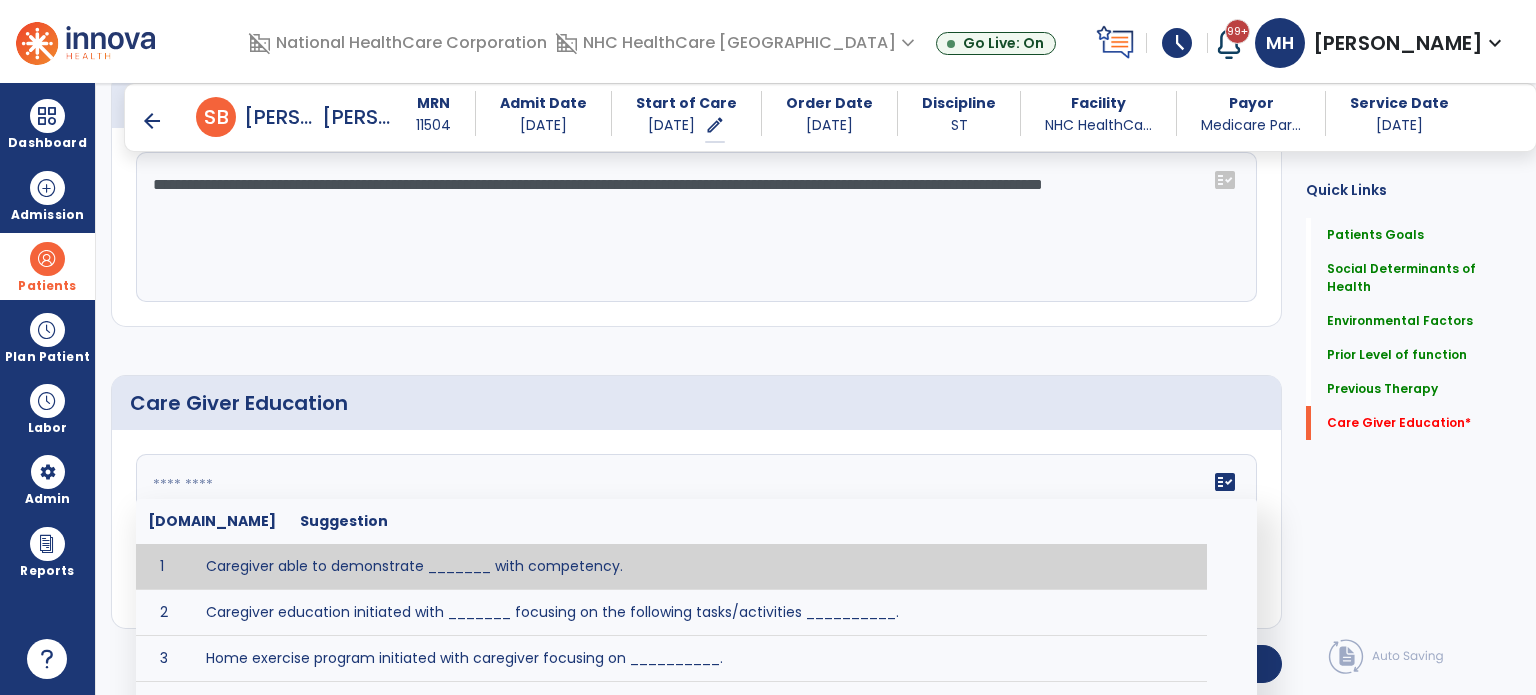 click on "fact_check  Sr.No Suggestion 1 Caregiver able to demonstrate _______ with competency. 2 Caregiver education initiated with _______ focusing on the following tasks/activities __________. 3 Home exercise program initiated with caregiver focusing on __________. 4 Patient educated in precautions and is able to recount information with [VALUE]% accuracy." 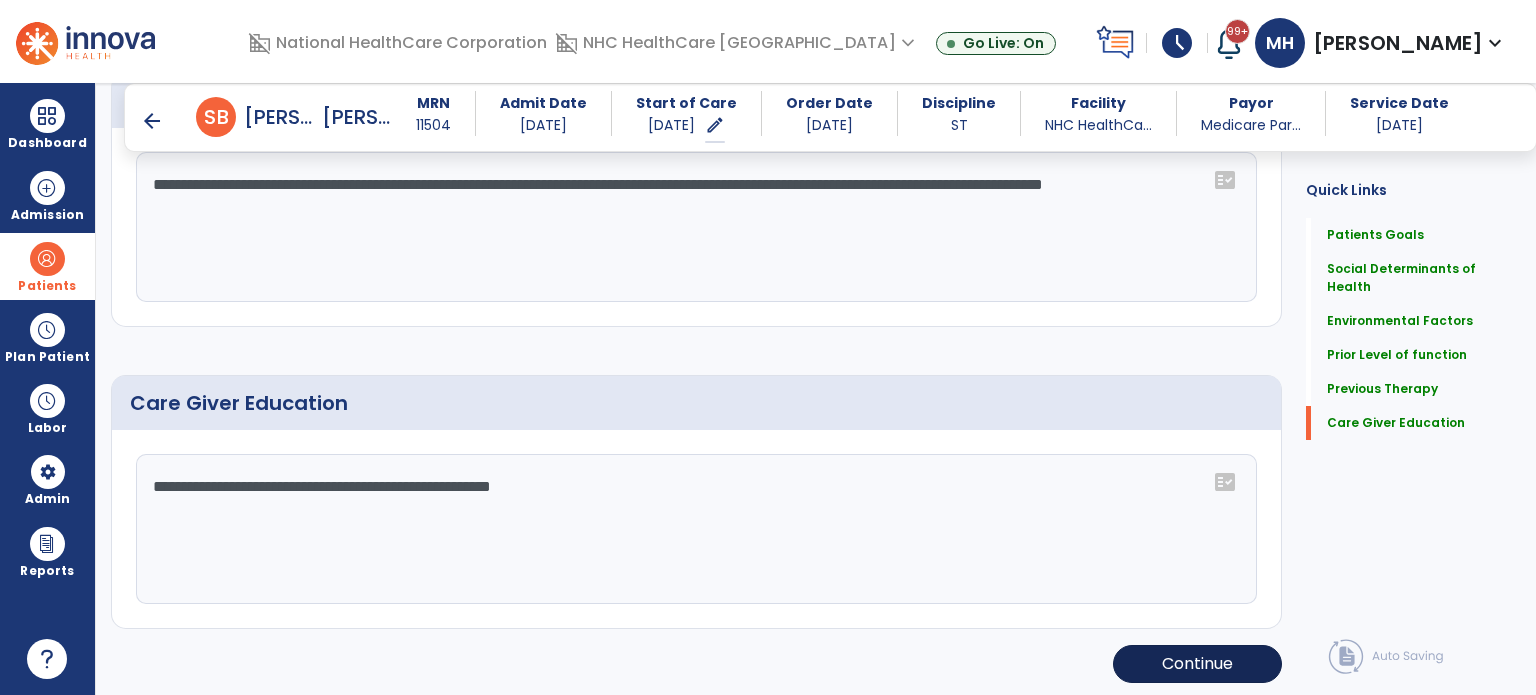 type on "**********" 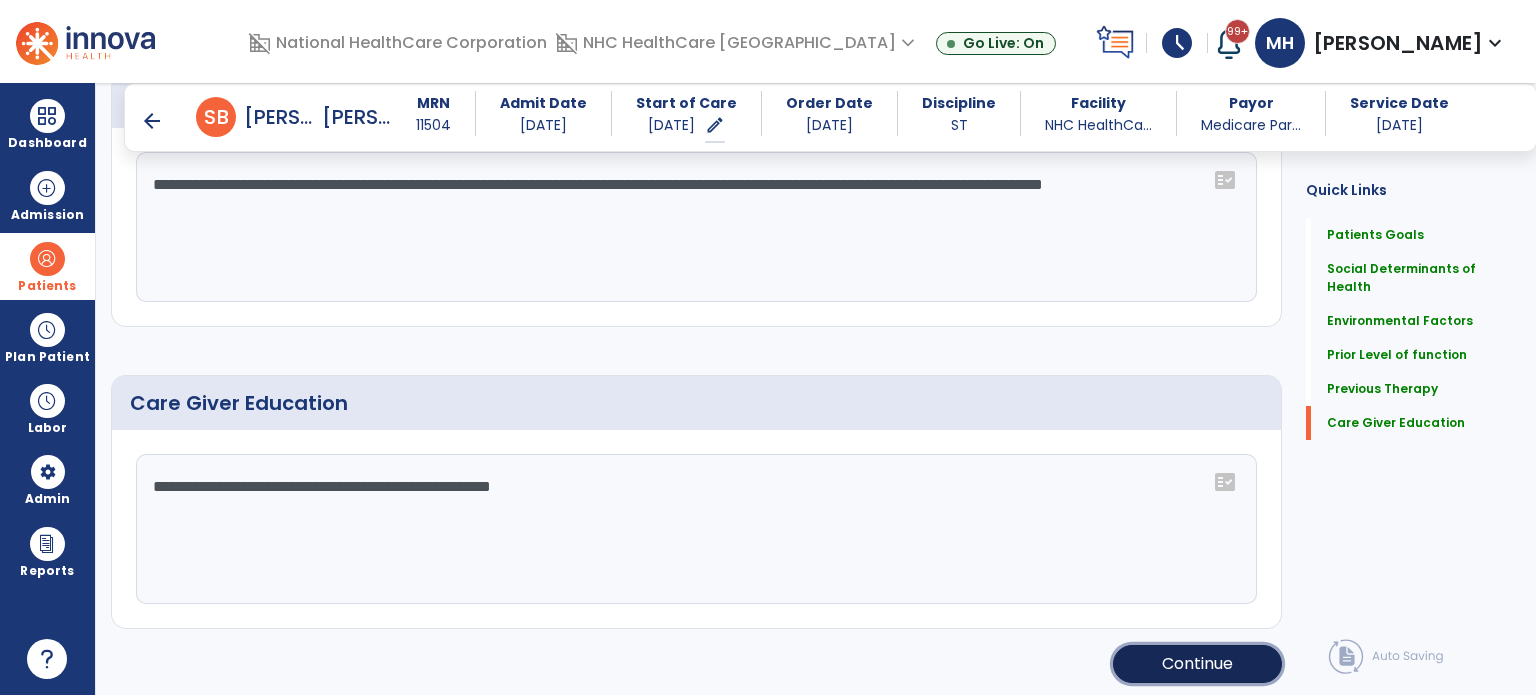 click on "Continue" 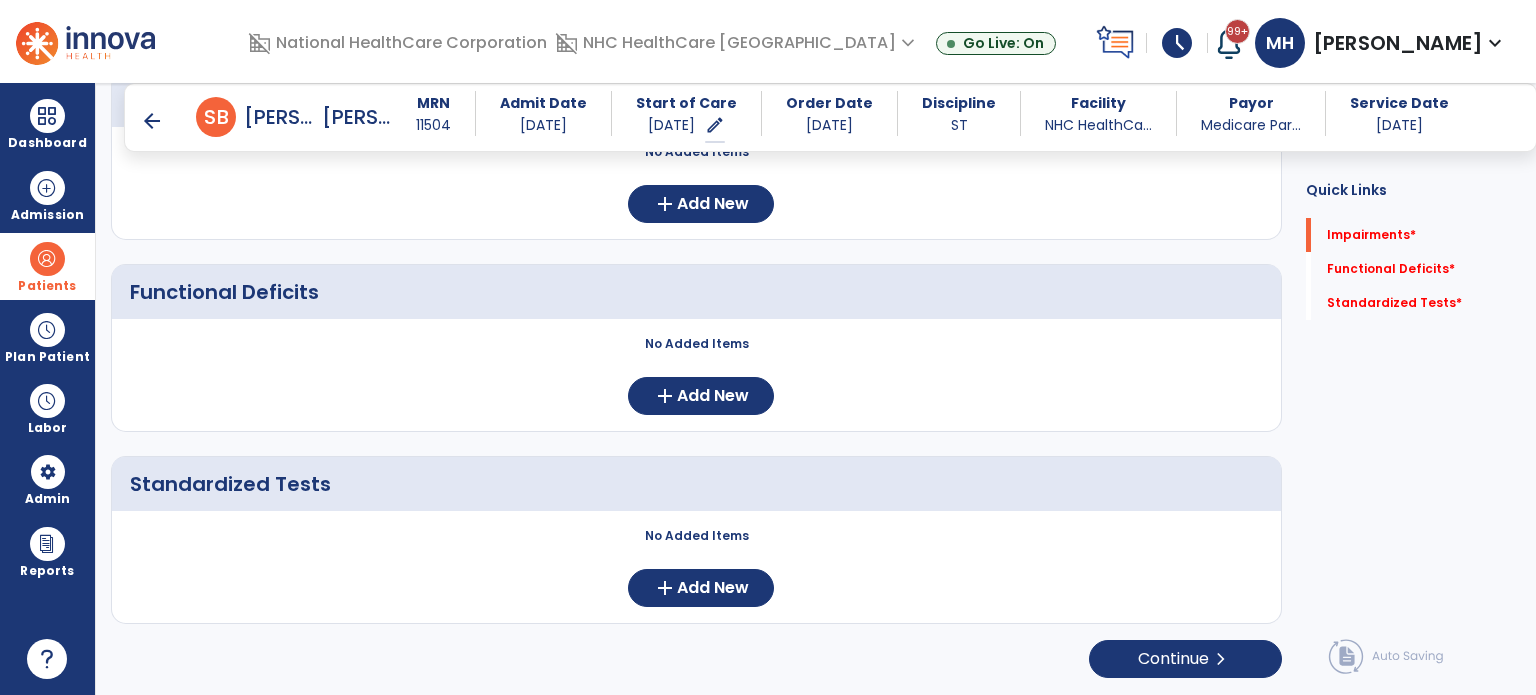 scroll, scrollTop: 252, scrollLeft: 0, axis: vertical 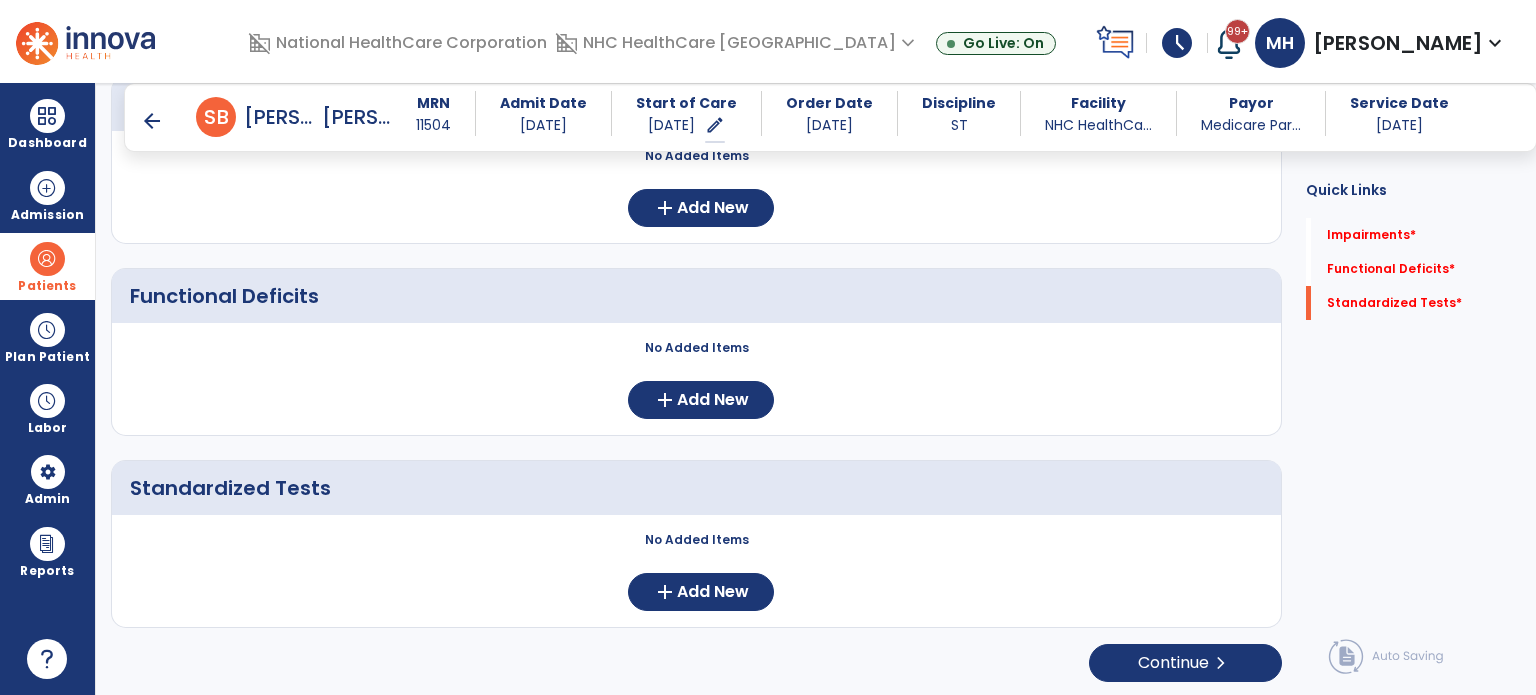 click on "No Added Items  add  Add New" 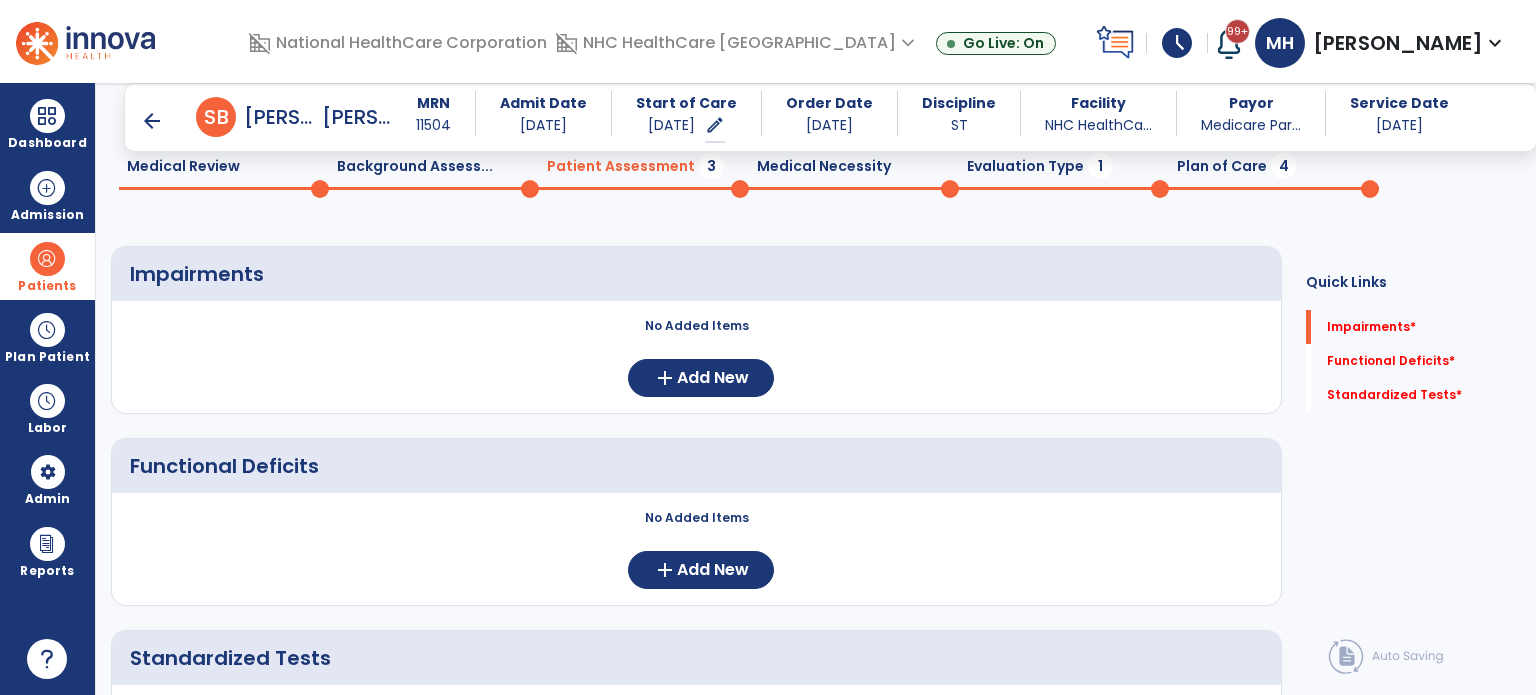 scroll, scrollTop: 0, scrollLeft: 0, axis: both 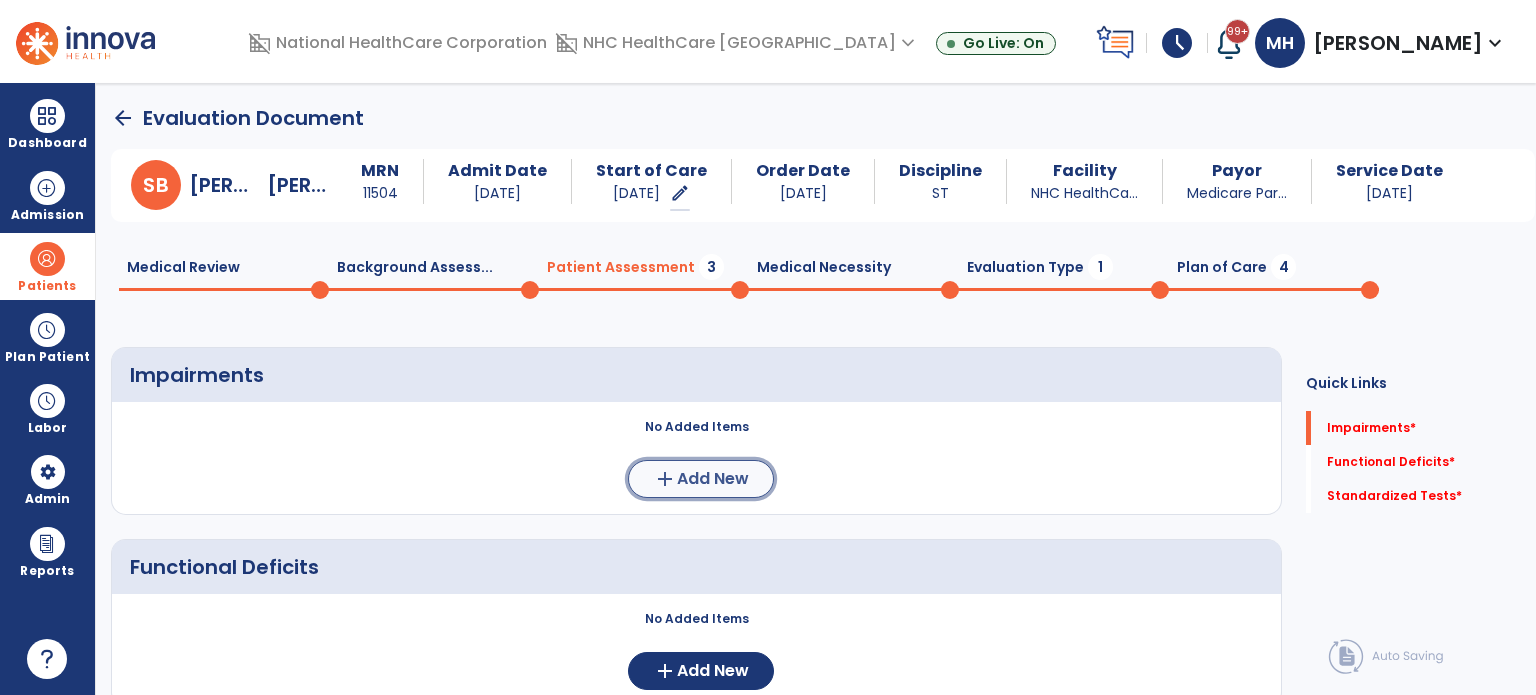 click on "Add New" 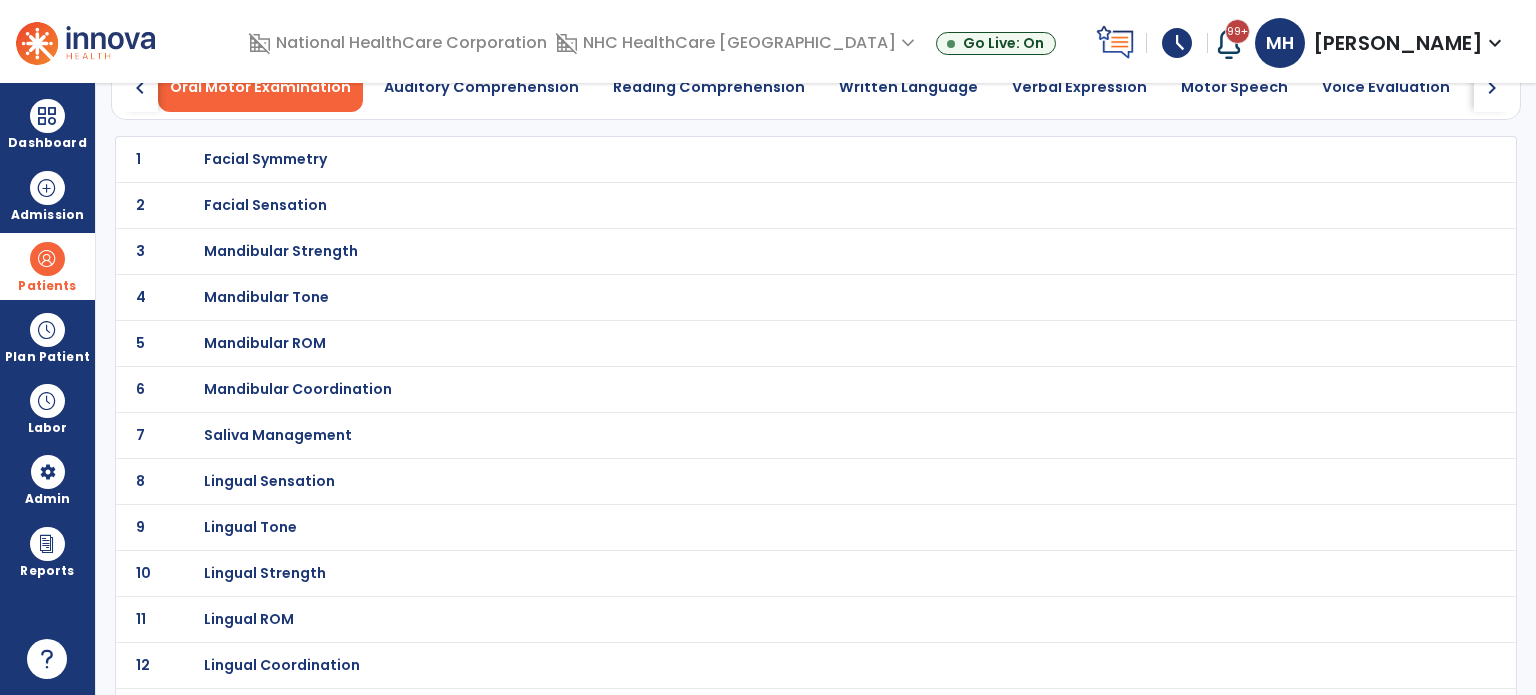 scroll, scrollTop: 0, scrollLeft: 0, axis: both 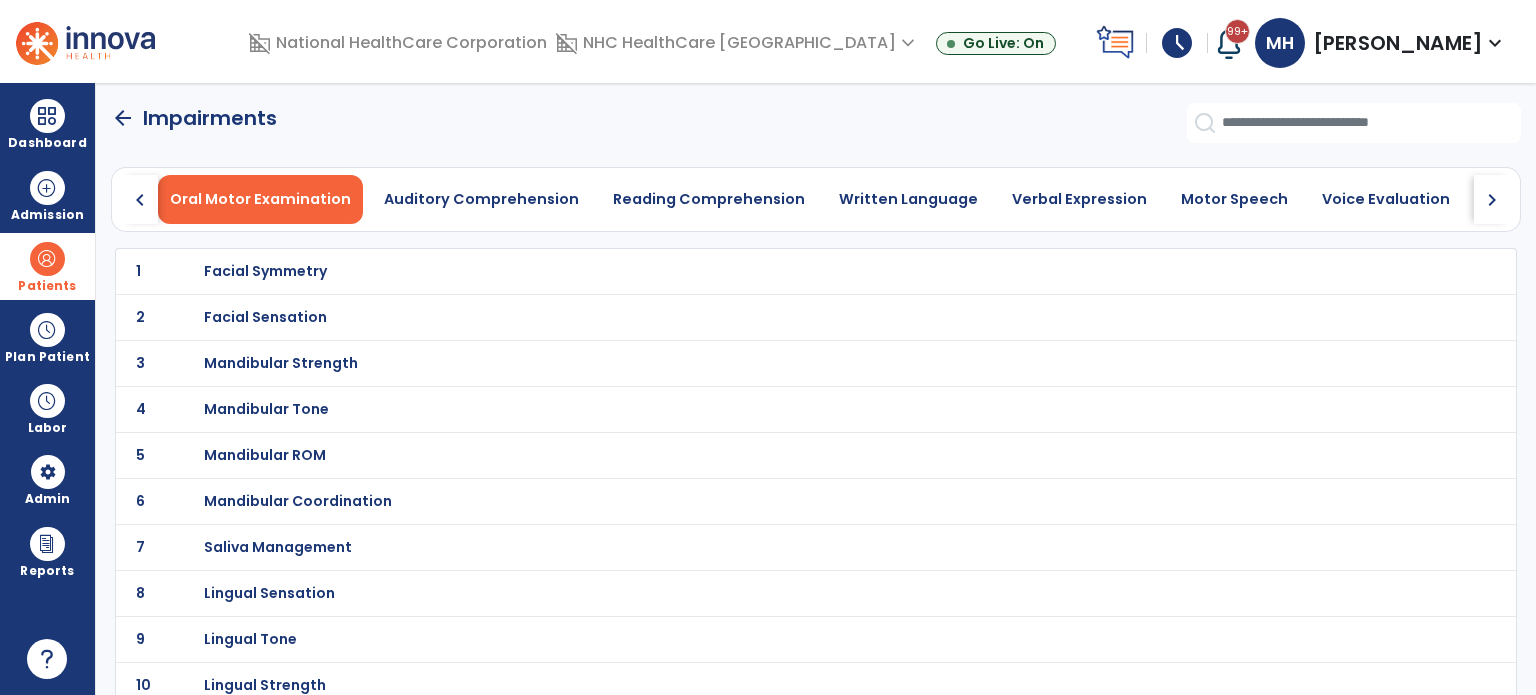 click on "arrow_back   Impairments   chevron_left   Oral Motor Examination   Auditory Comprehension   Reading Comprehension   Written Language   Verbal Expression   Motor Speech   Voice Evaluation   General Processing   Memory   Executive Functioning   Pragmatics   Other Cognitive Skills   Swallowing   chevron_right  1 Facial Symmetry 2 Facial Sensation 3 Mandibular Strength 4 Mandibular Tone 5 Mandibular ROM 6 Mandibular Coordination 7 Saliva Management 8 Lingual Sensation 9 Lingual Tone 10 Lingual Strength 11 Lingual ROM 12 Lingual Coordination 13 Labial Sensation 14 Labial Tone 15 Labial Strength 16 Labial ROM 17 Labial Coordination" at bounding box center (816, 389) 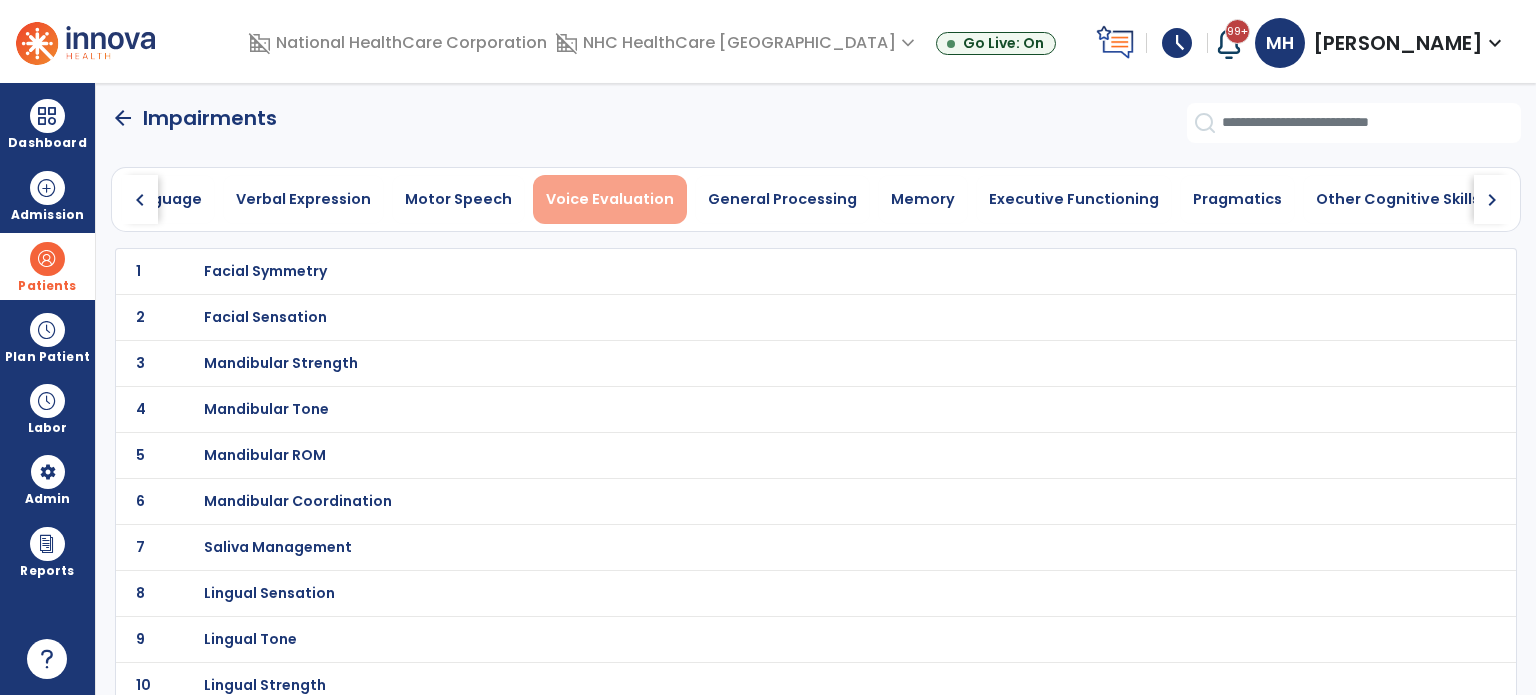 scroll, scrollTop: 0, scrollLeft: 824, axis: horizontal 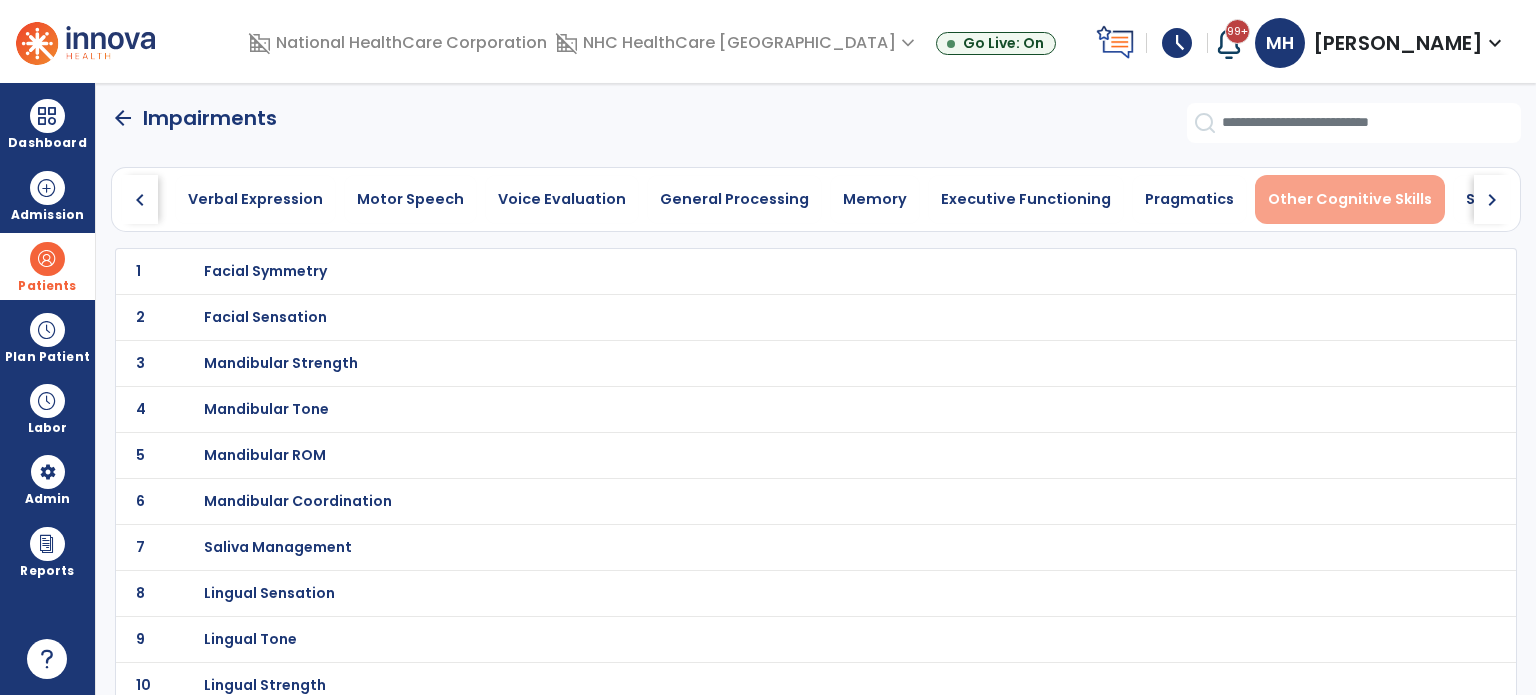 click on "Other Cognitive Skills" at bounding box center [1350, 199] 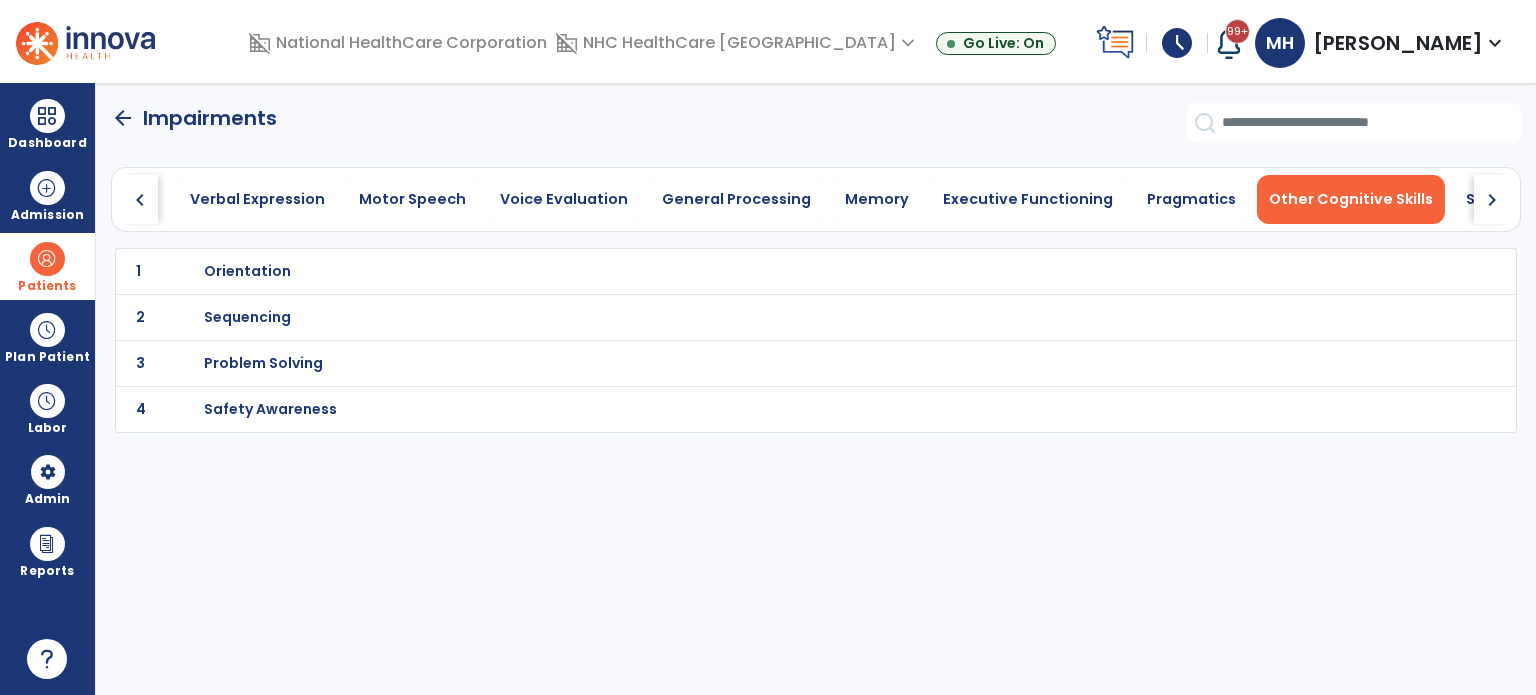 scroll, scrollTop: 0, scrollLeft: 817, axis: horizontal 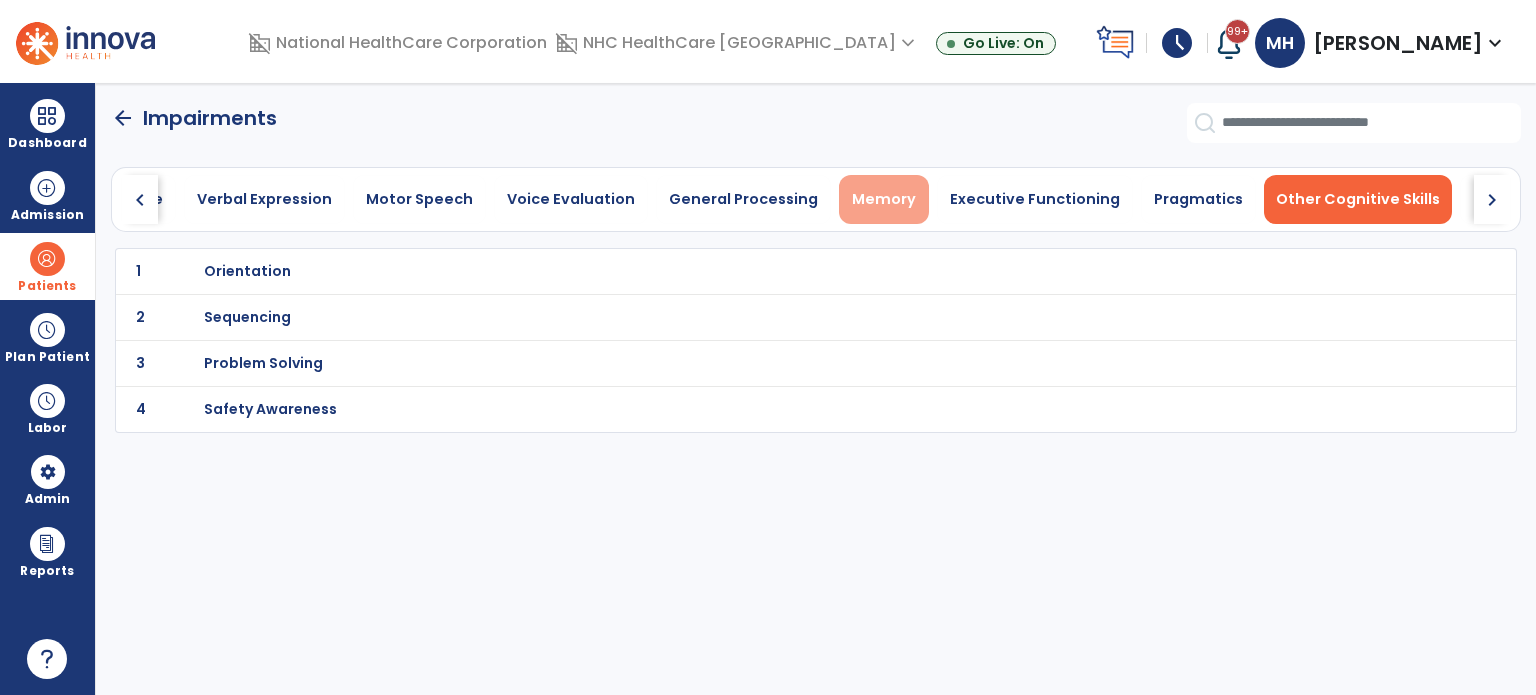 click on "Memory" at bounding box center (884, 199) 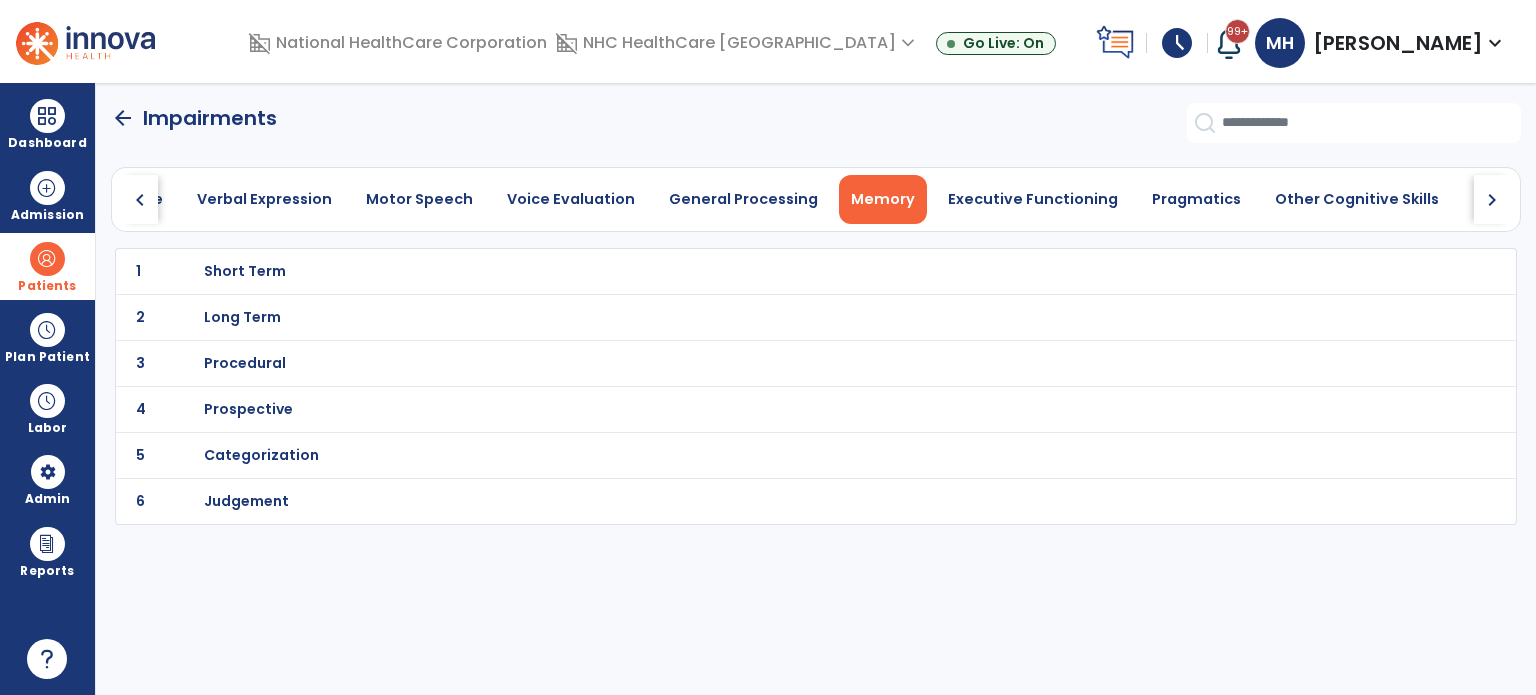 click on "Short Term" at bounding box center (772, 271) 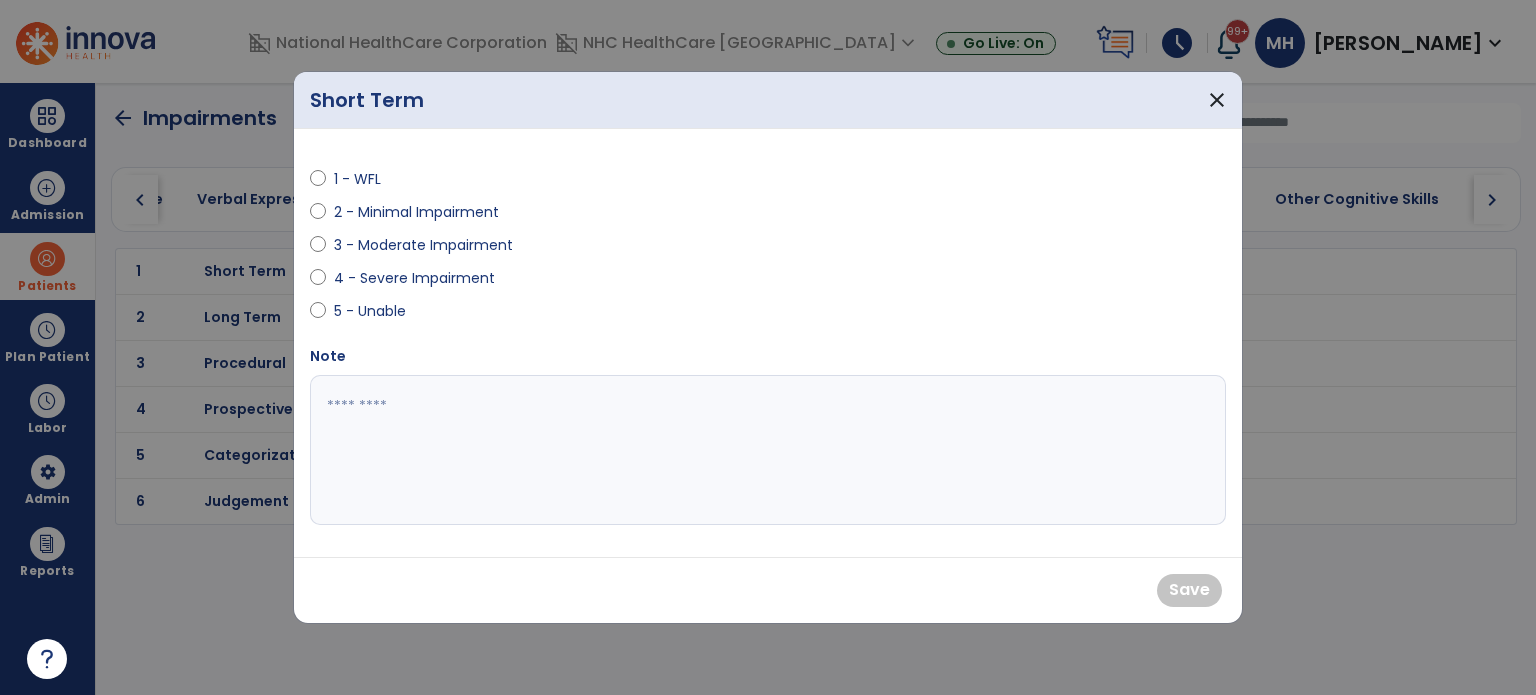 click on "3 - Moderate Impairment" at bounding box center [423, 245] 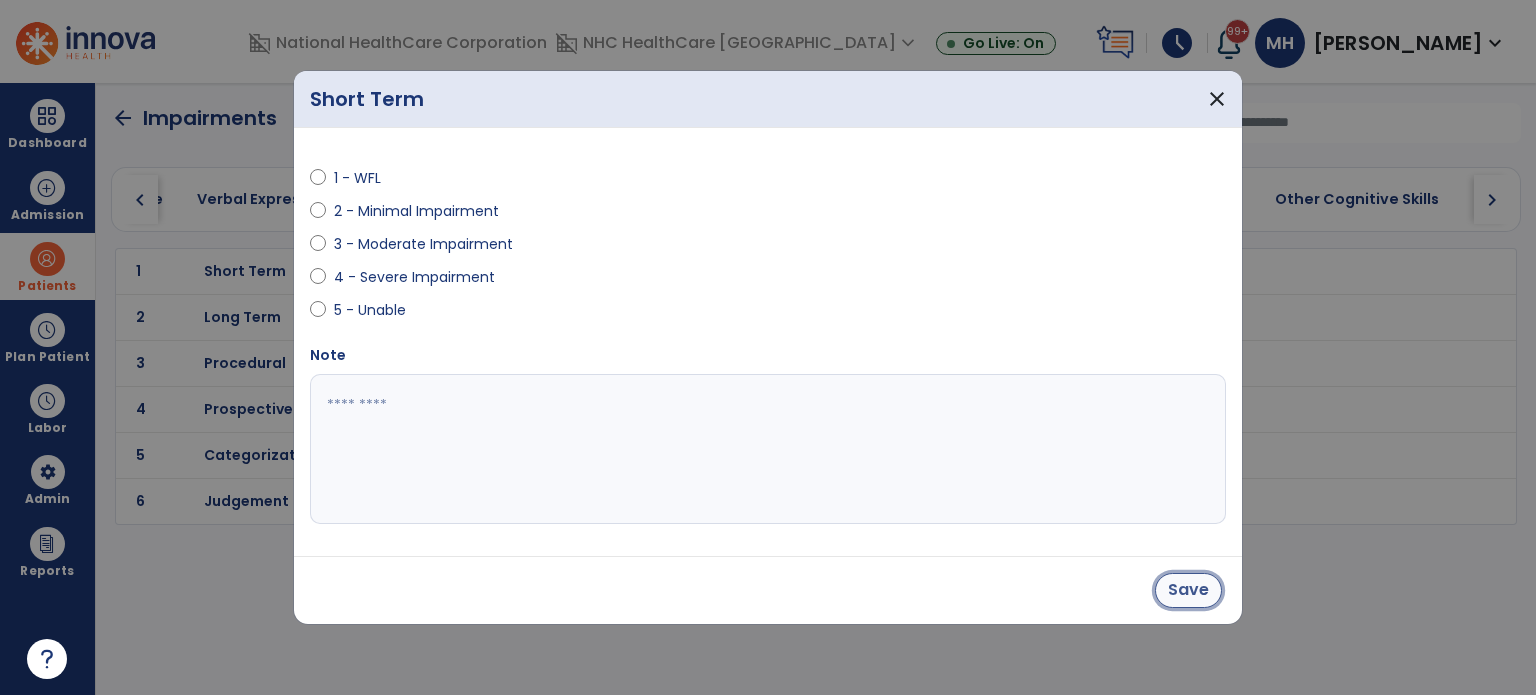 click on "Save" at bounding box center [1188, 590] 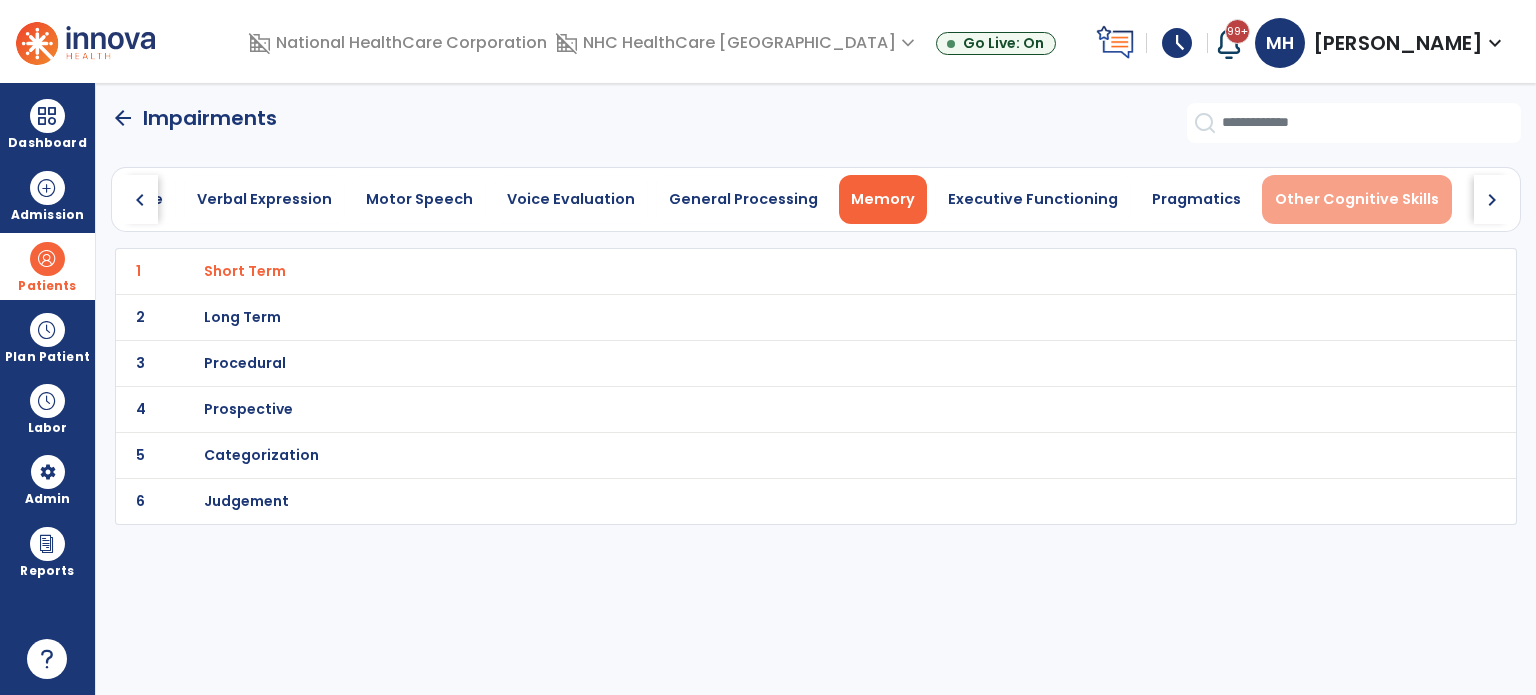 click on "Other Cognitive Skills" at bounding box center [1357, 199] 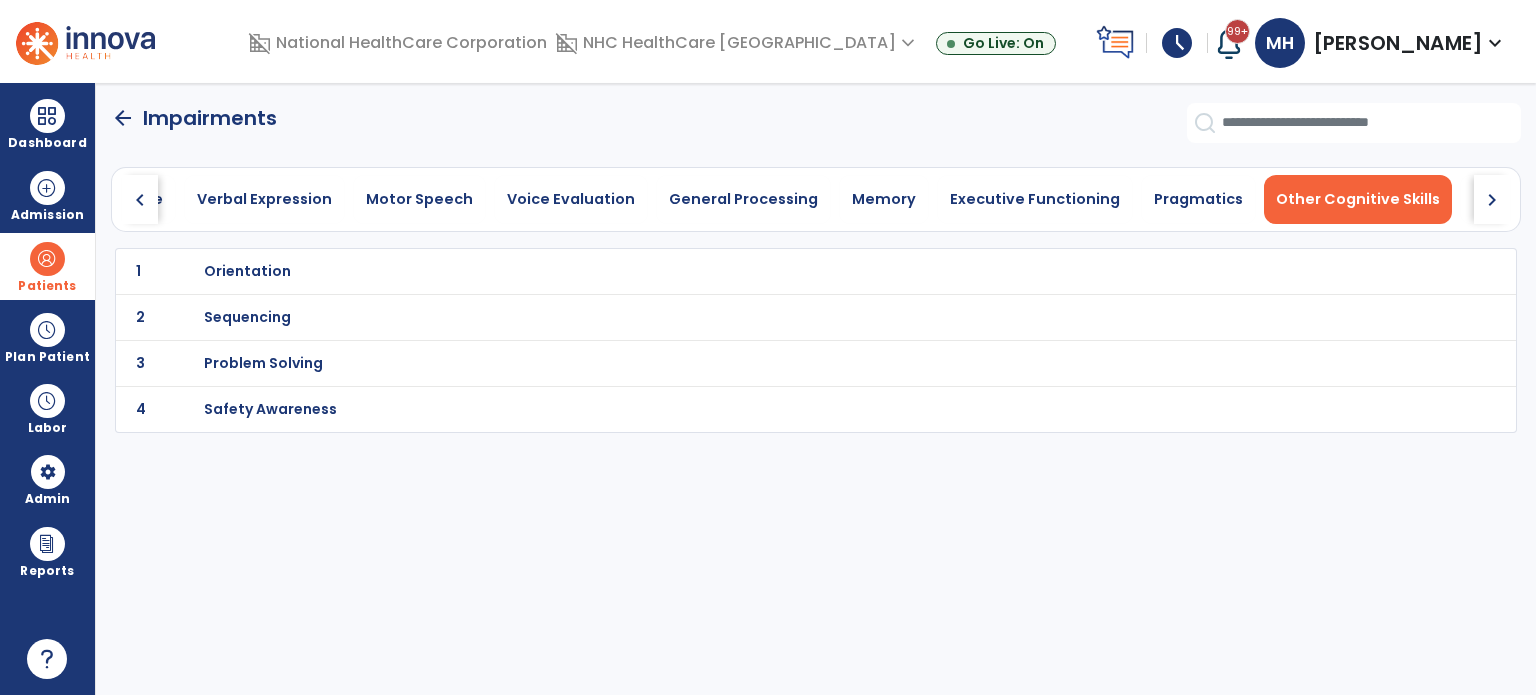 click on "Problem Solving" at bounding box center (247, 271) 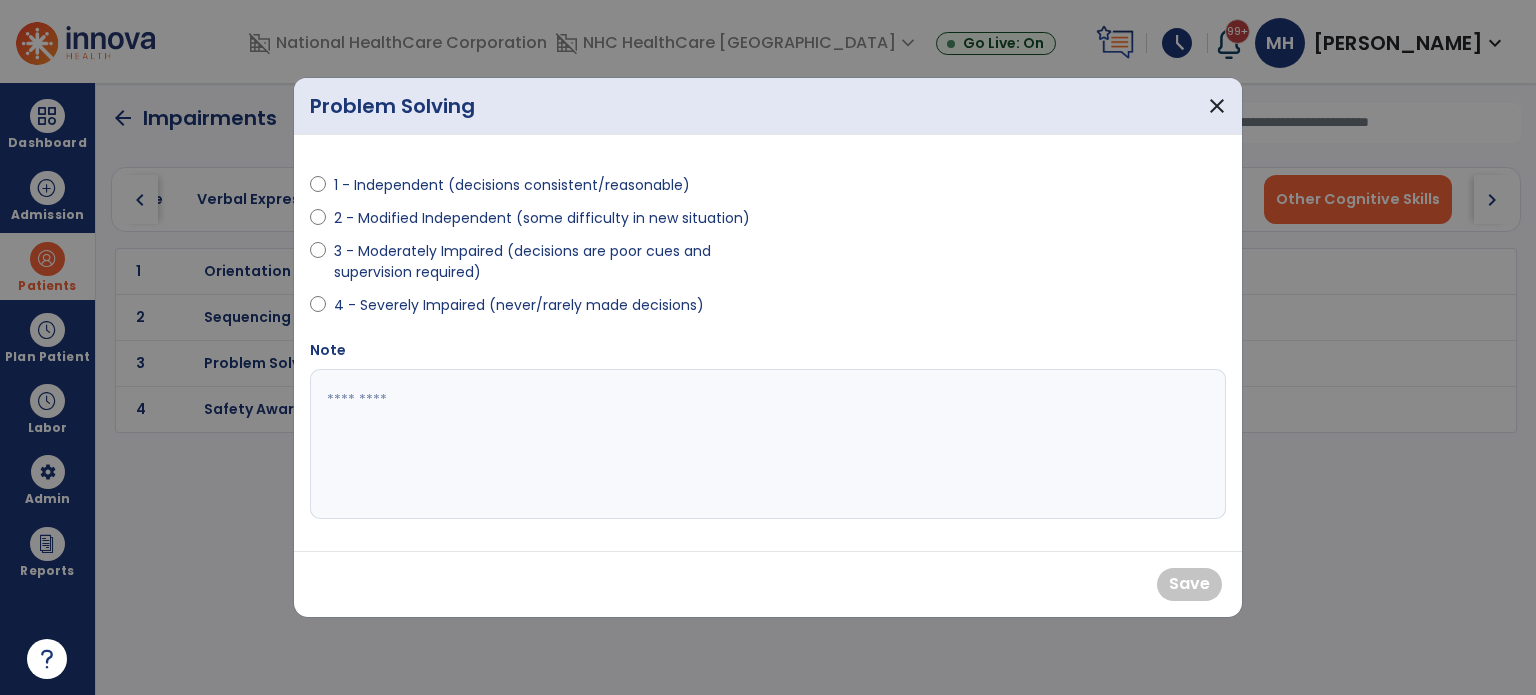 click on "3 - Moderately Impaired (decisions are poor cues and supervision required)" at bounding box center (545, 262) 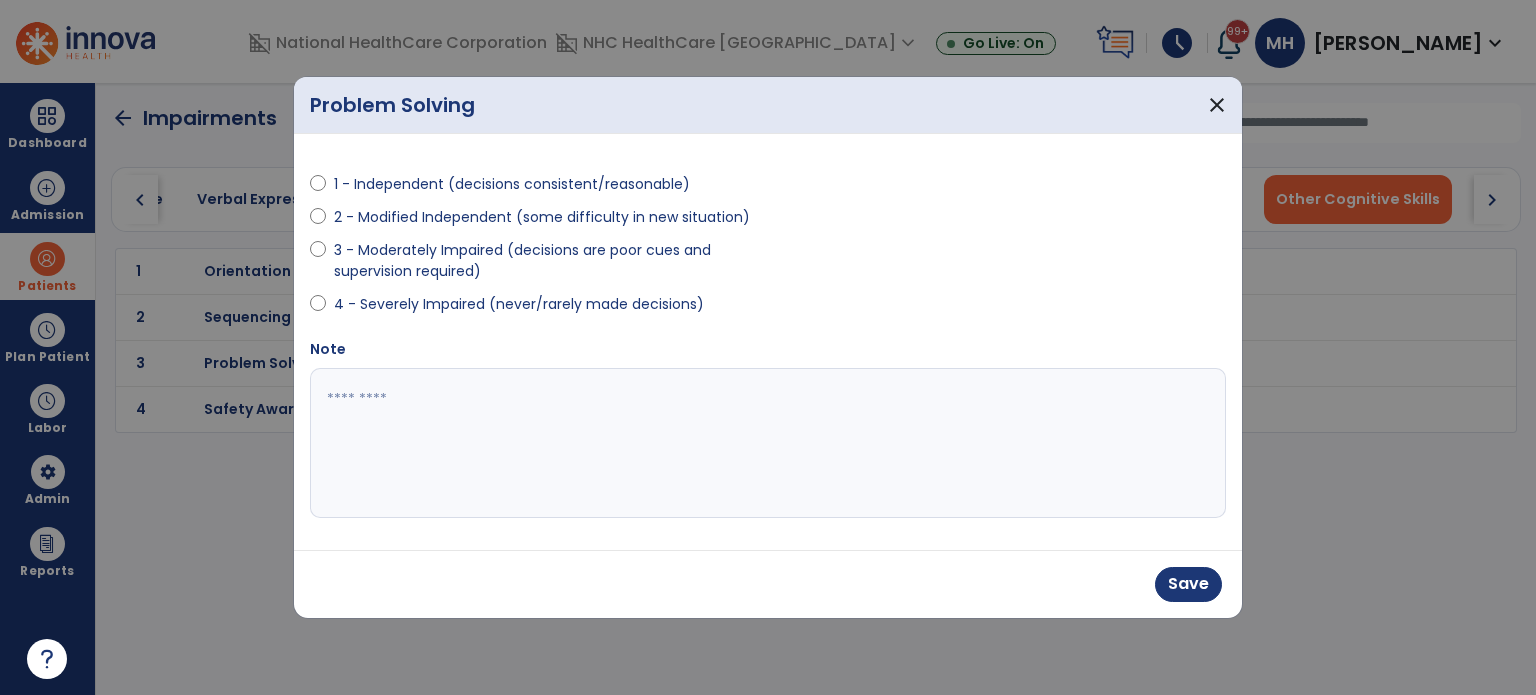 click on "Save" at bounding box center (768, 584) 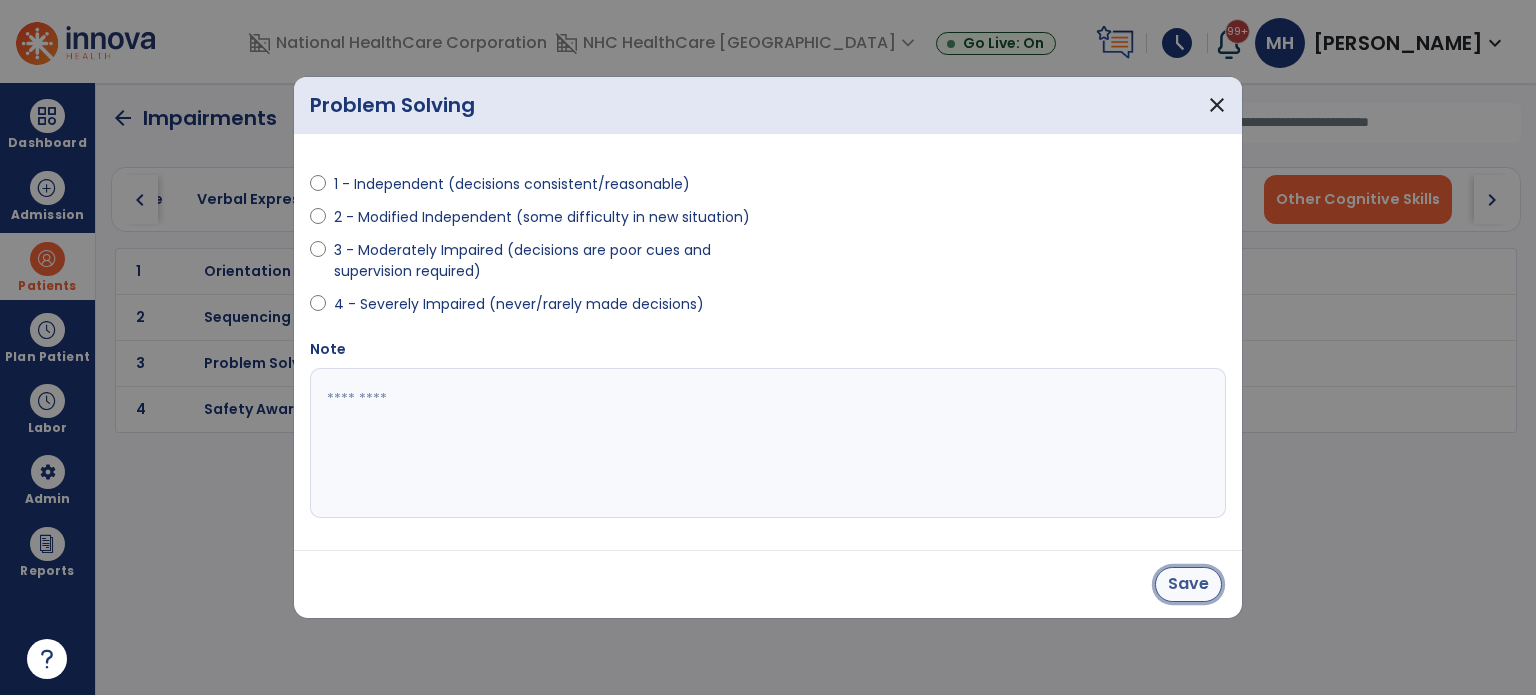click on "Save" at bounding box center [1188, 584] 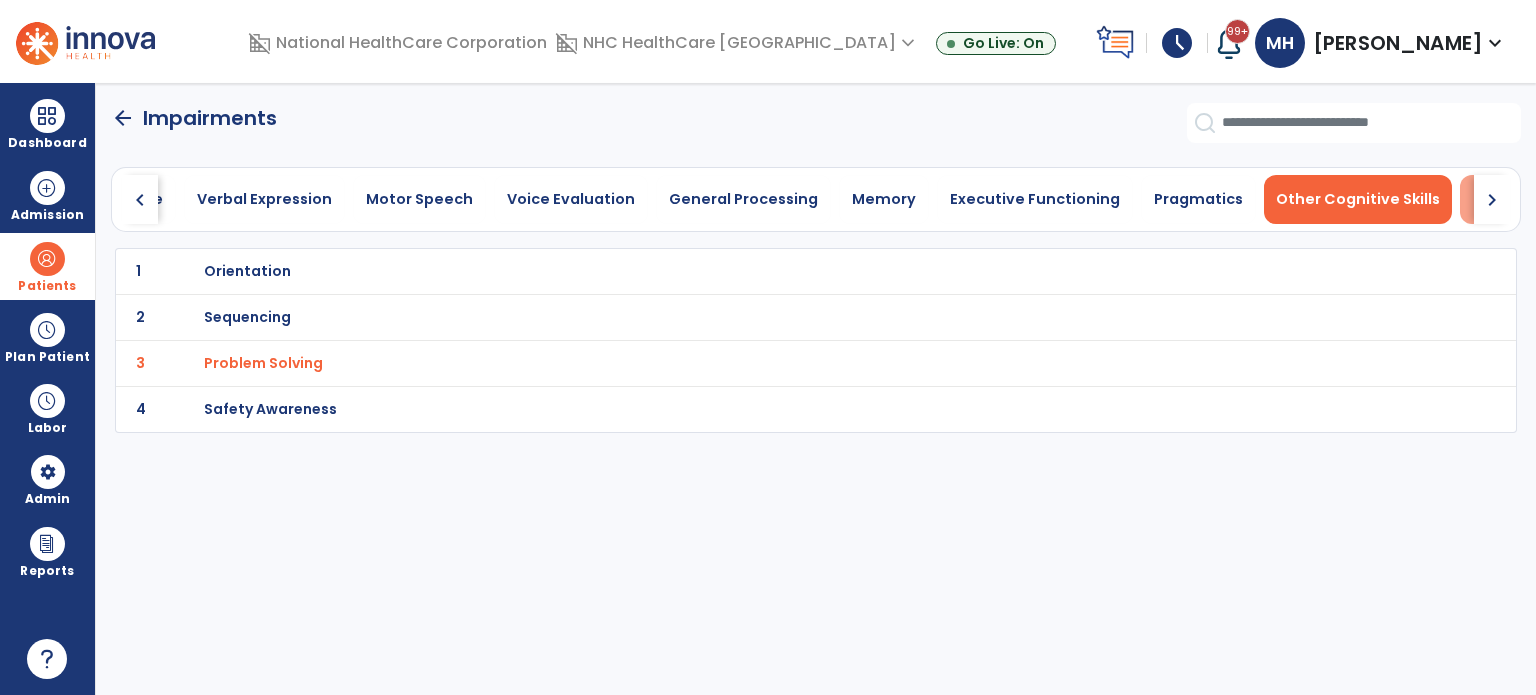click on "Swallowing" at bounding box center [1515, 199] 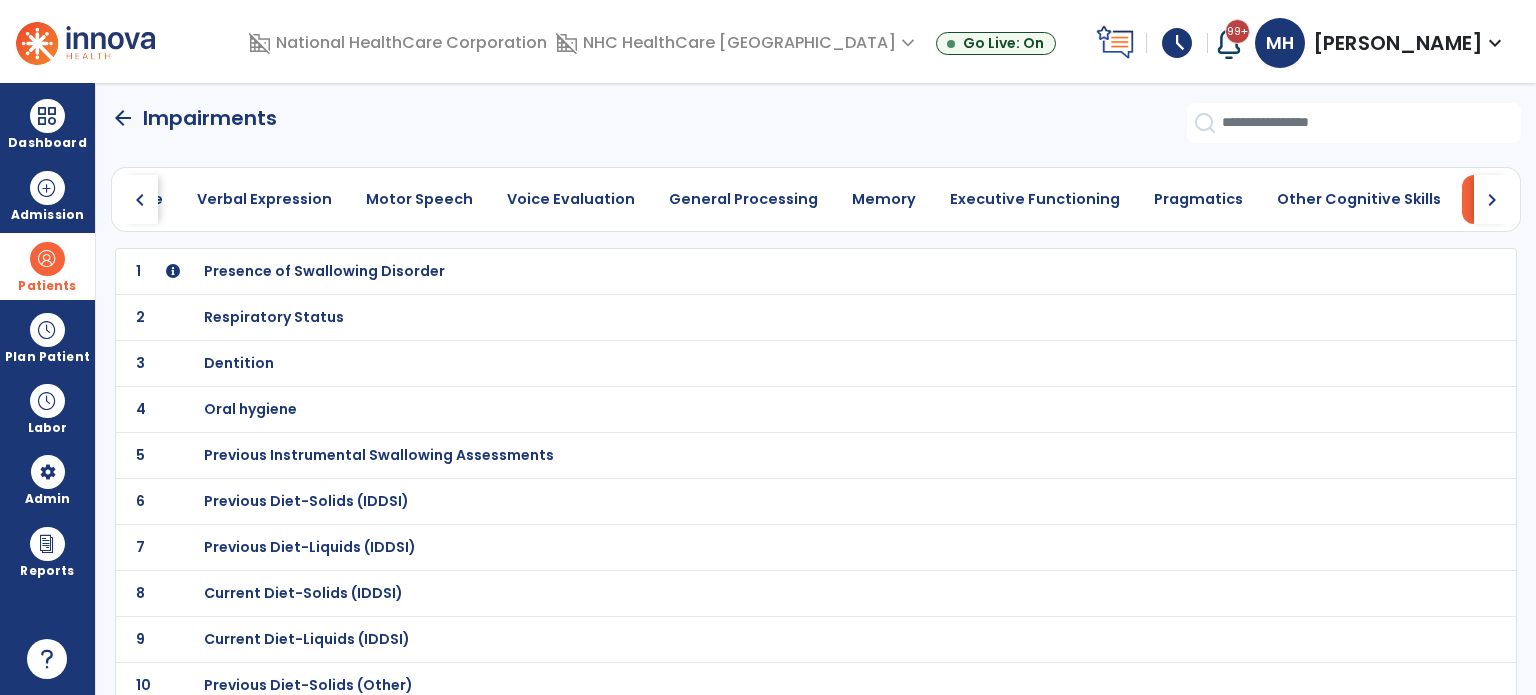 click on "Presence of Swallowing Disorder" at bounding box center [324, 271] 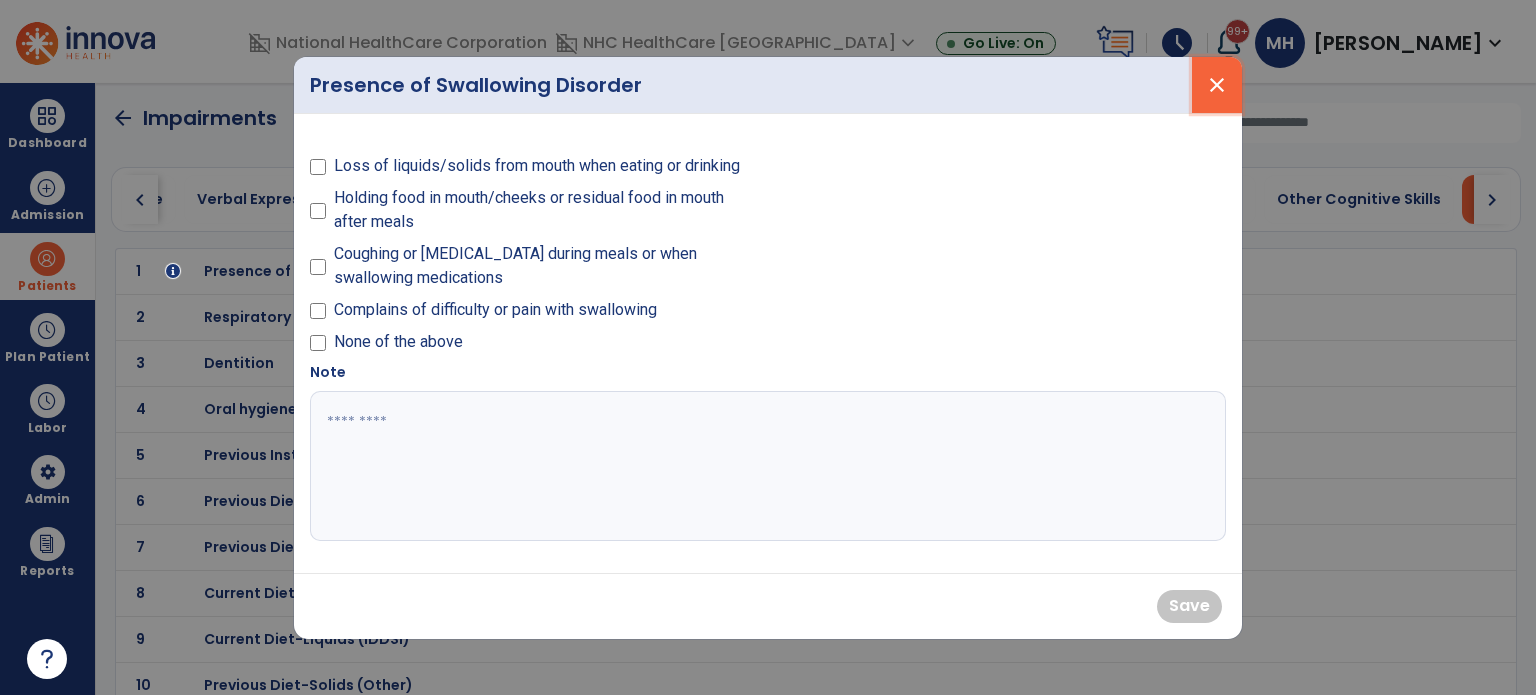 click on "close" at bounding box center (1217, 85) 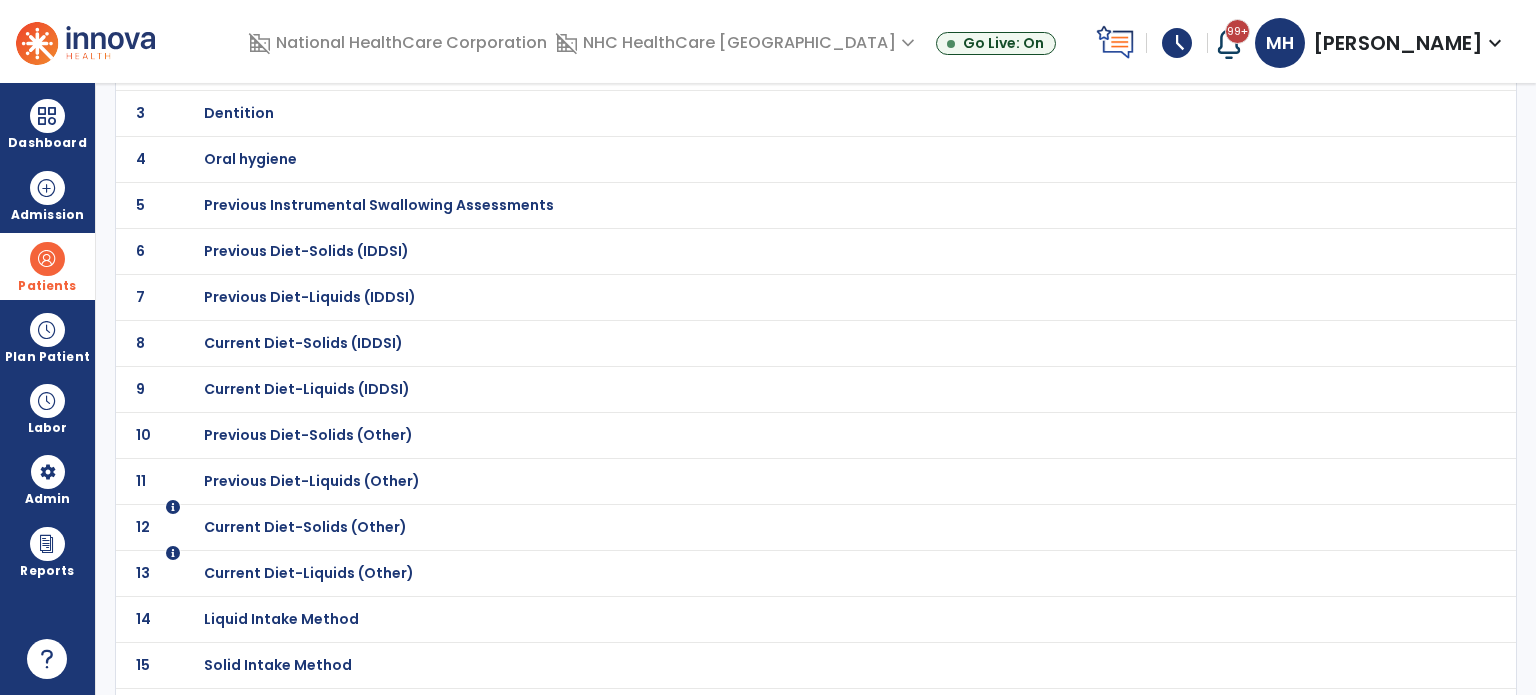 scroll, scrollTop: 270, scrollLeft: 0, axis: vertical 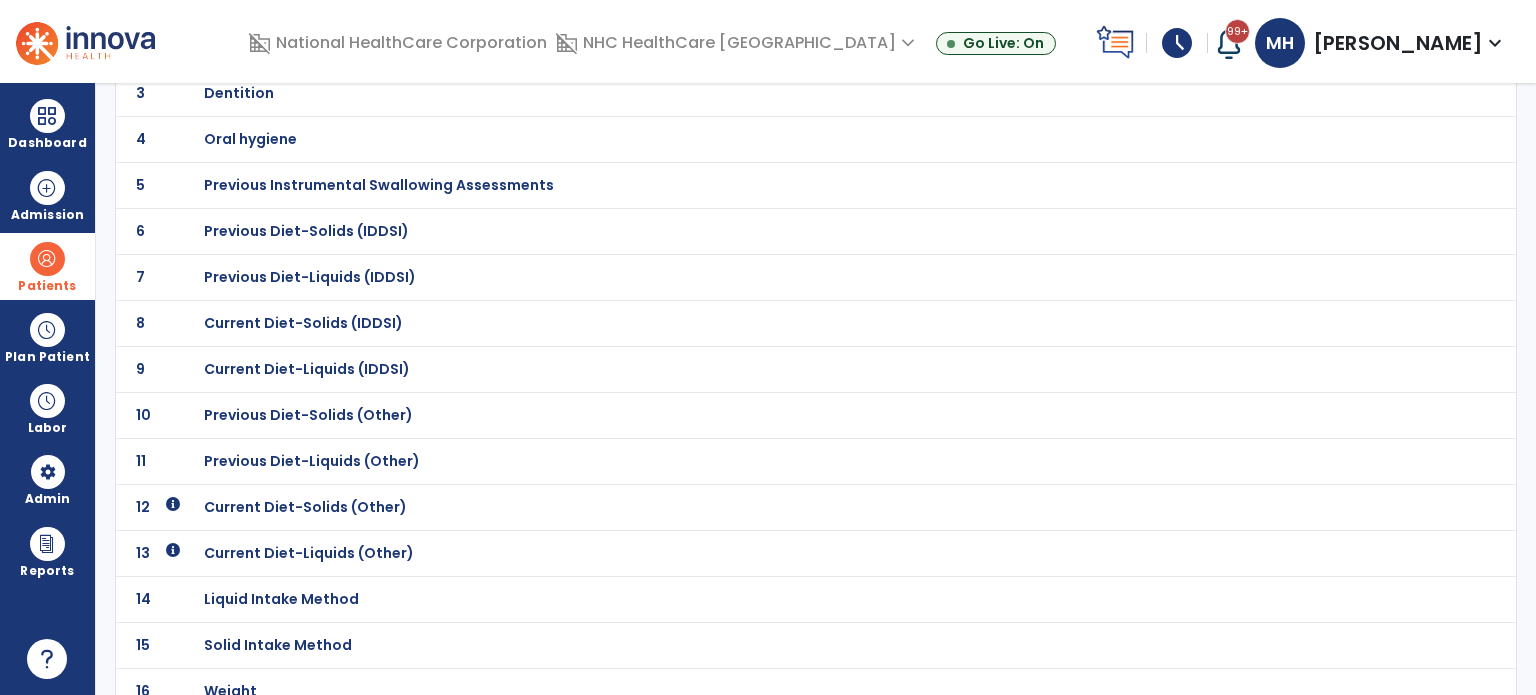 click on "8 Current Diet-Solids (IDDSI)" 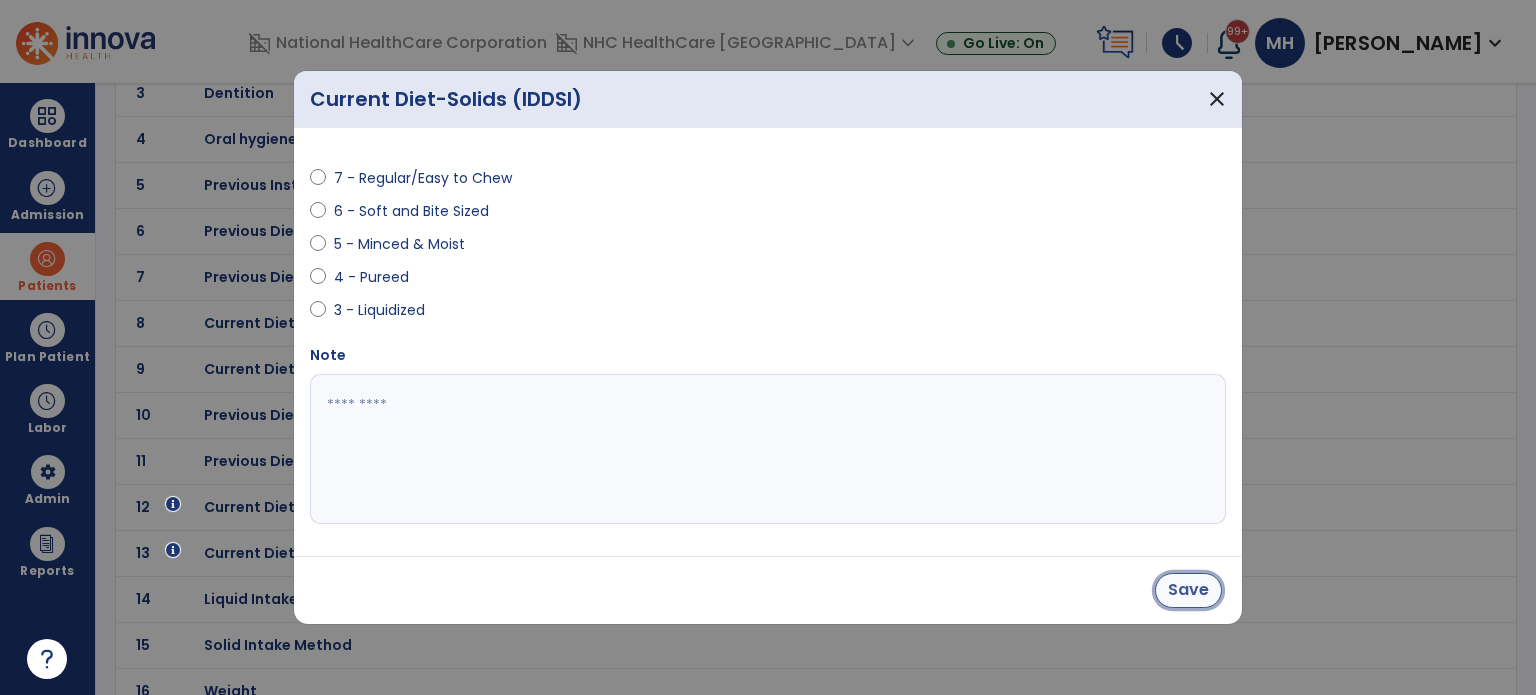click on "Save" at bounding box center [1188, 590] 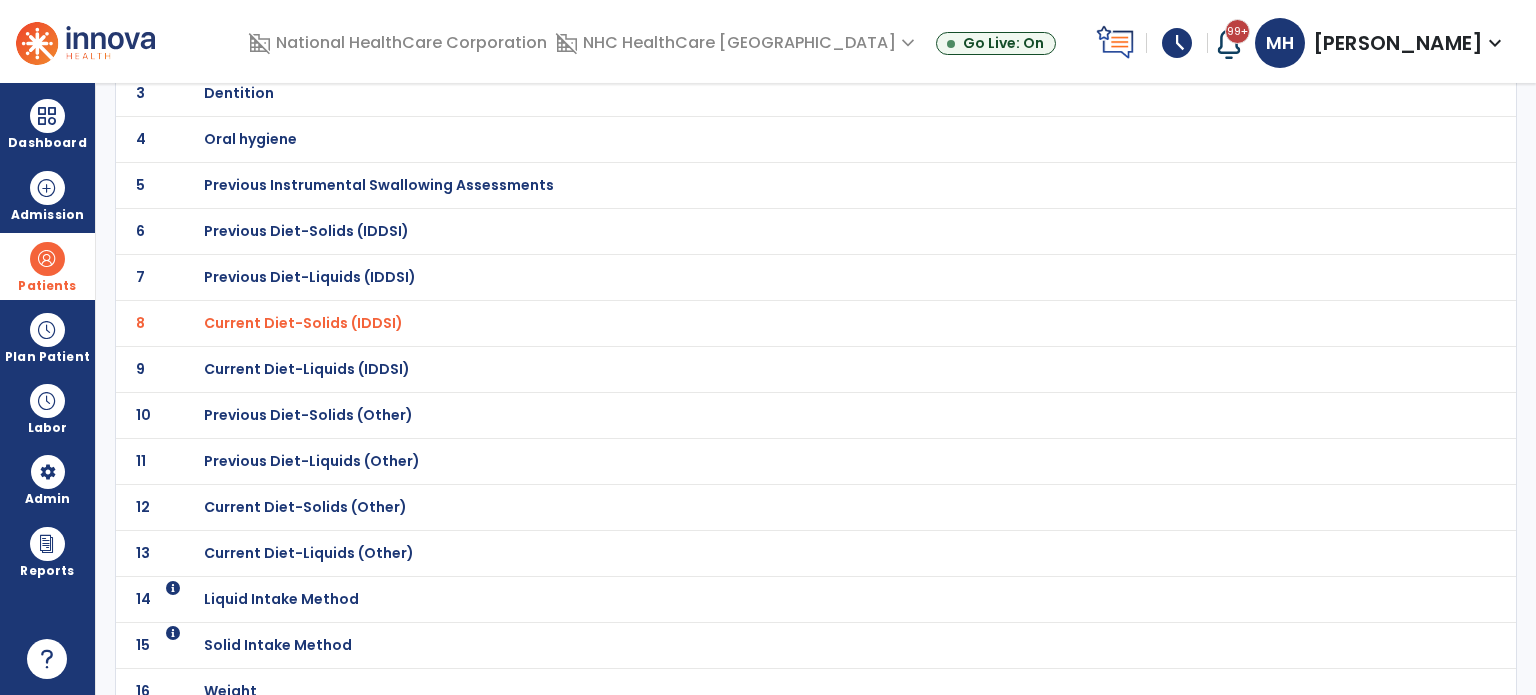 scroll, scrollTop: 0, scrollLeft: 0, axis: both 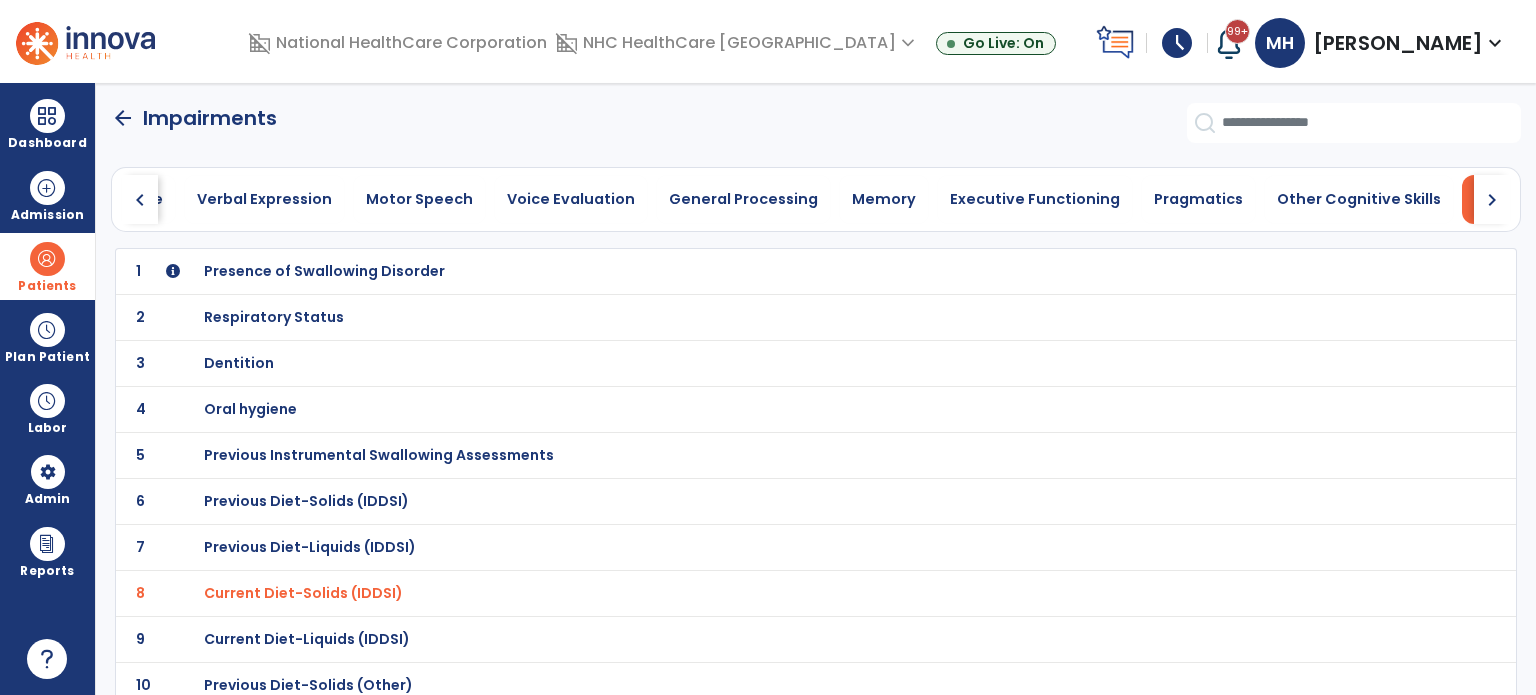 click on "arrow_back" 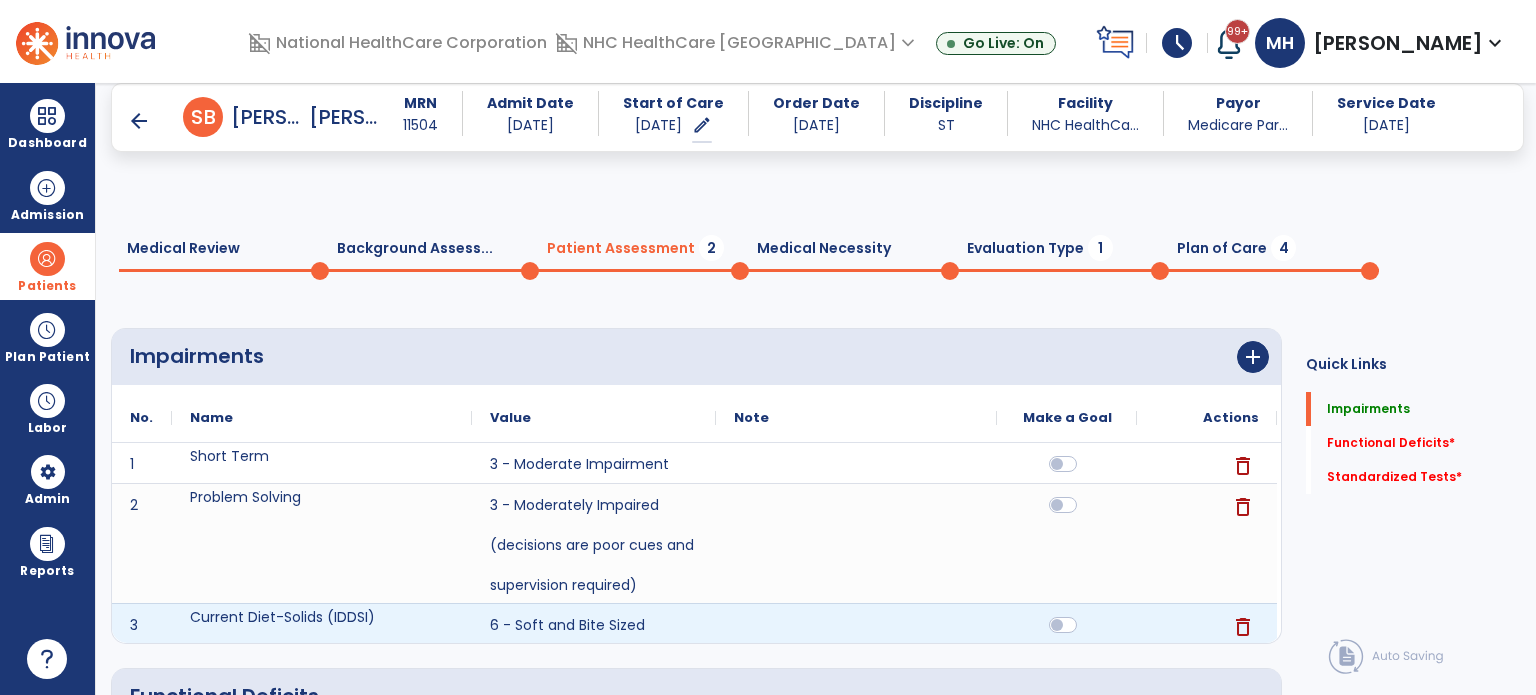 scroll, scrollTop: 400, scrollLeft: 0, axis: vertical 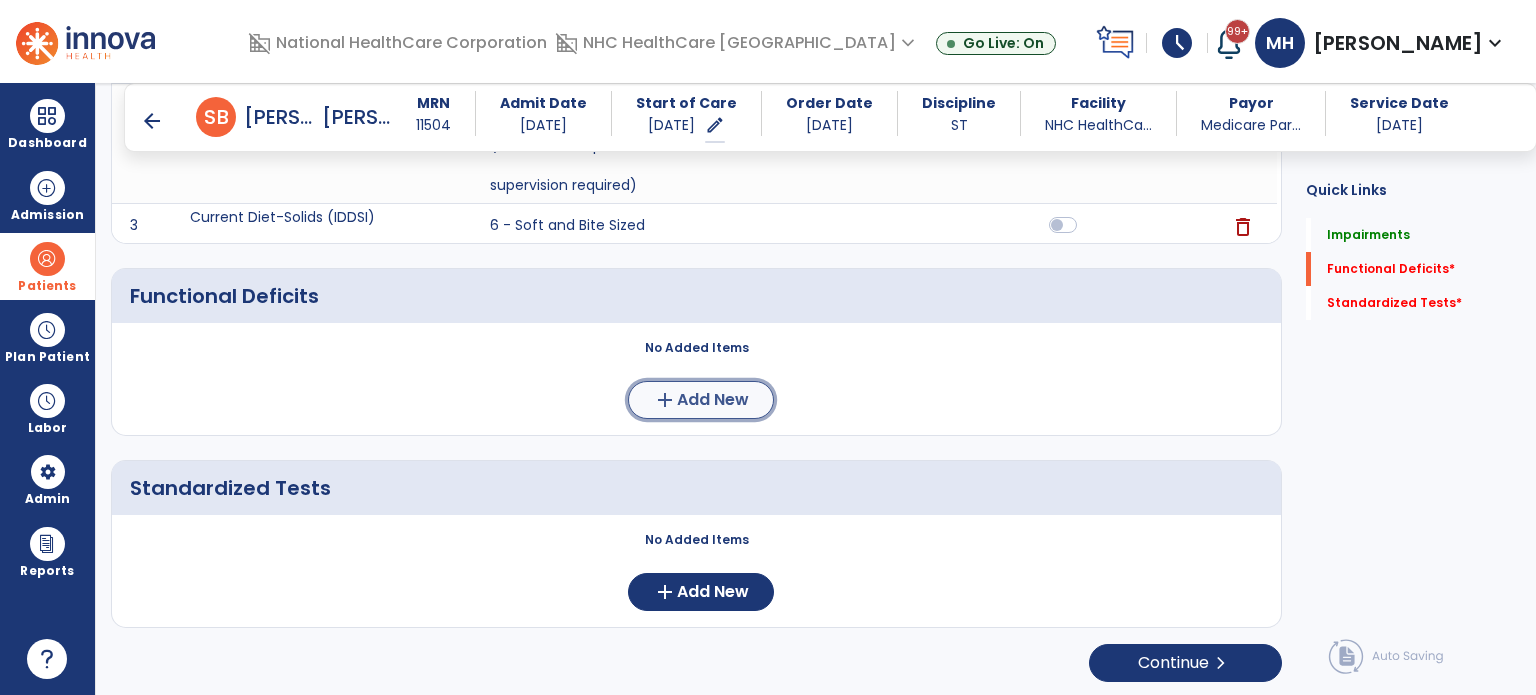 click on "Add New" 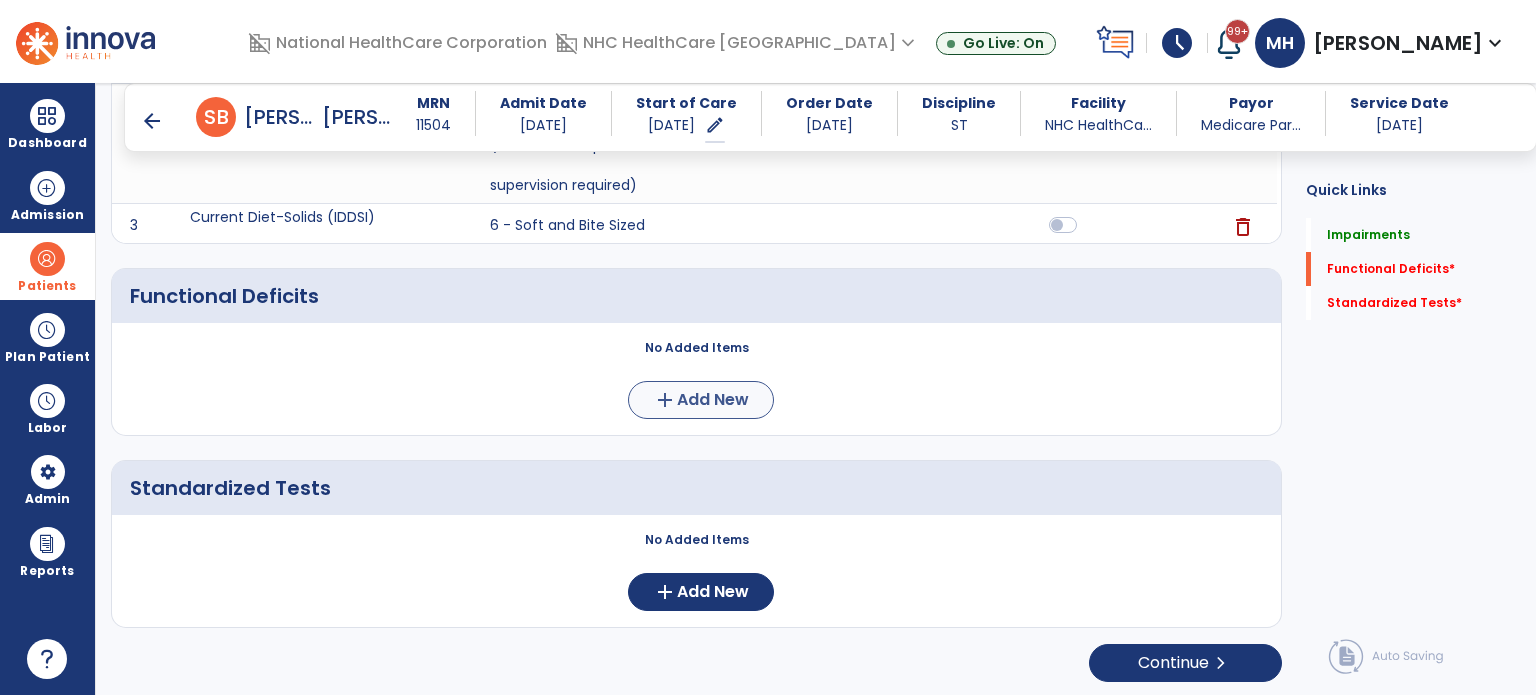 scroll, scrollTop: 0, scrollLeft: 0, axis: both 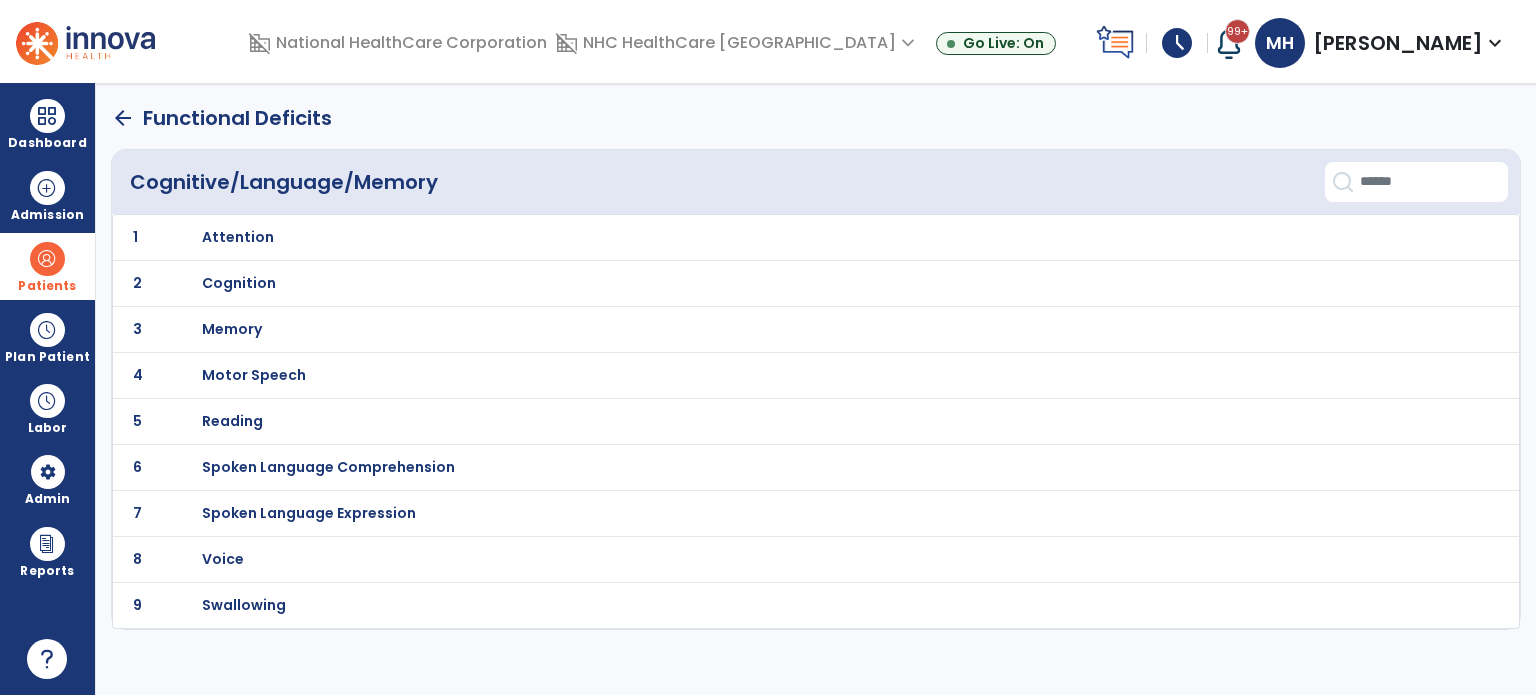 click on "Cognition" at bounding box center (238, 237) 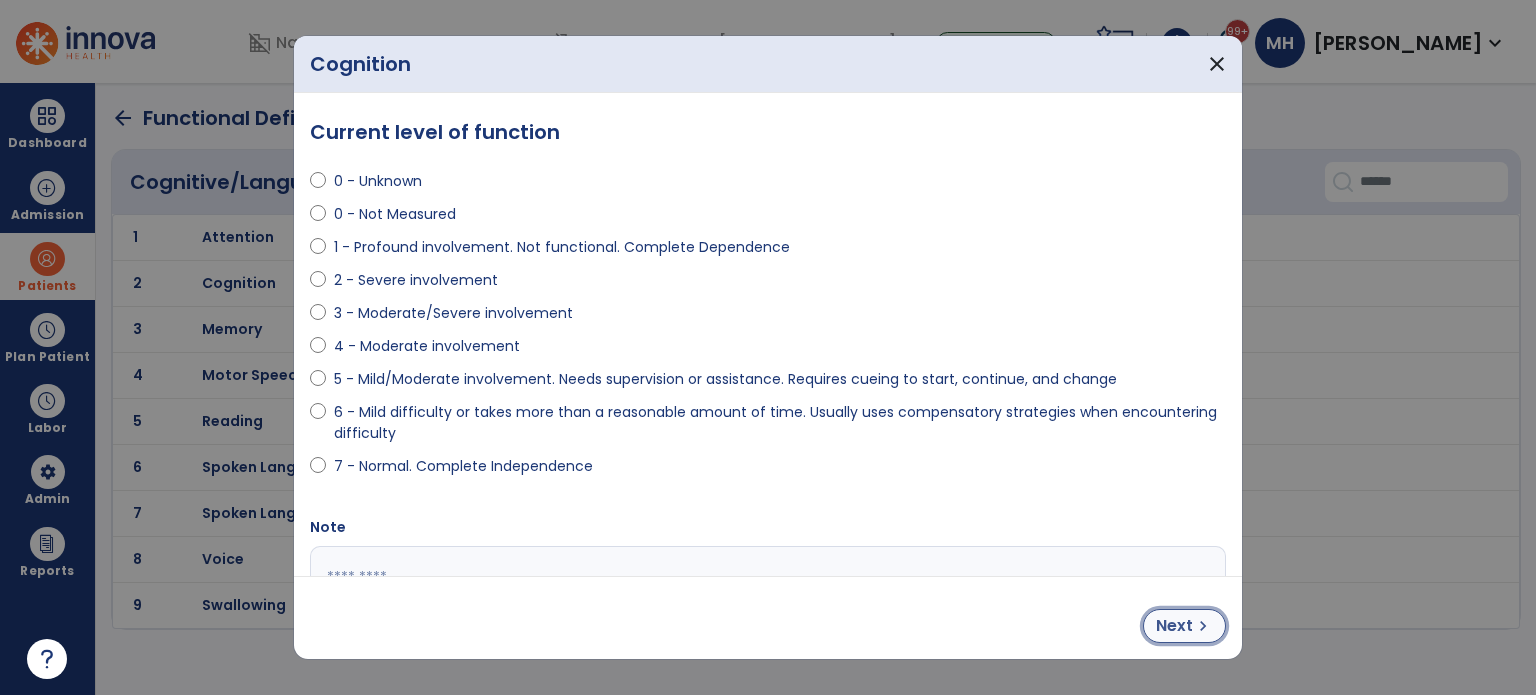 click on "Next" at bounding box center (1174, 626) 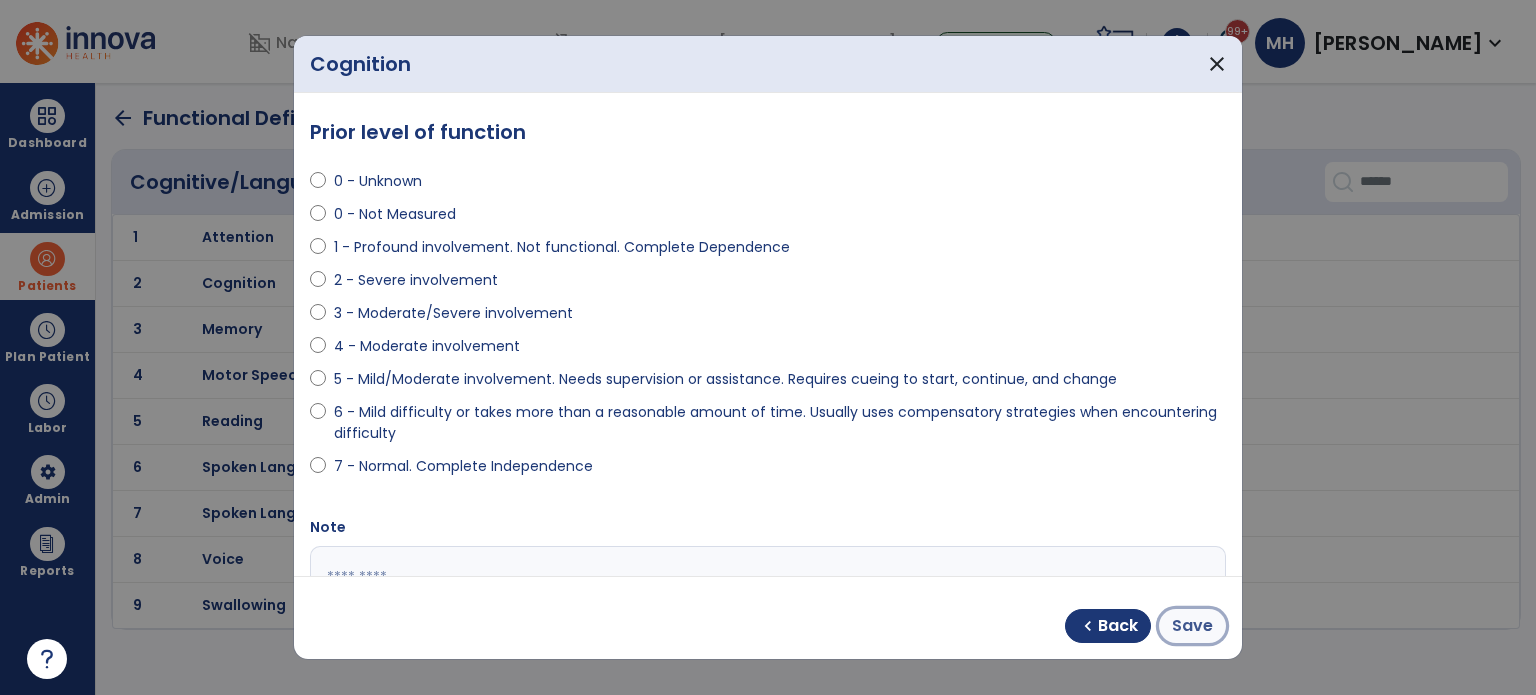 click on "Save" at bounding box center (1192, 626) 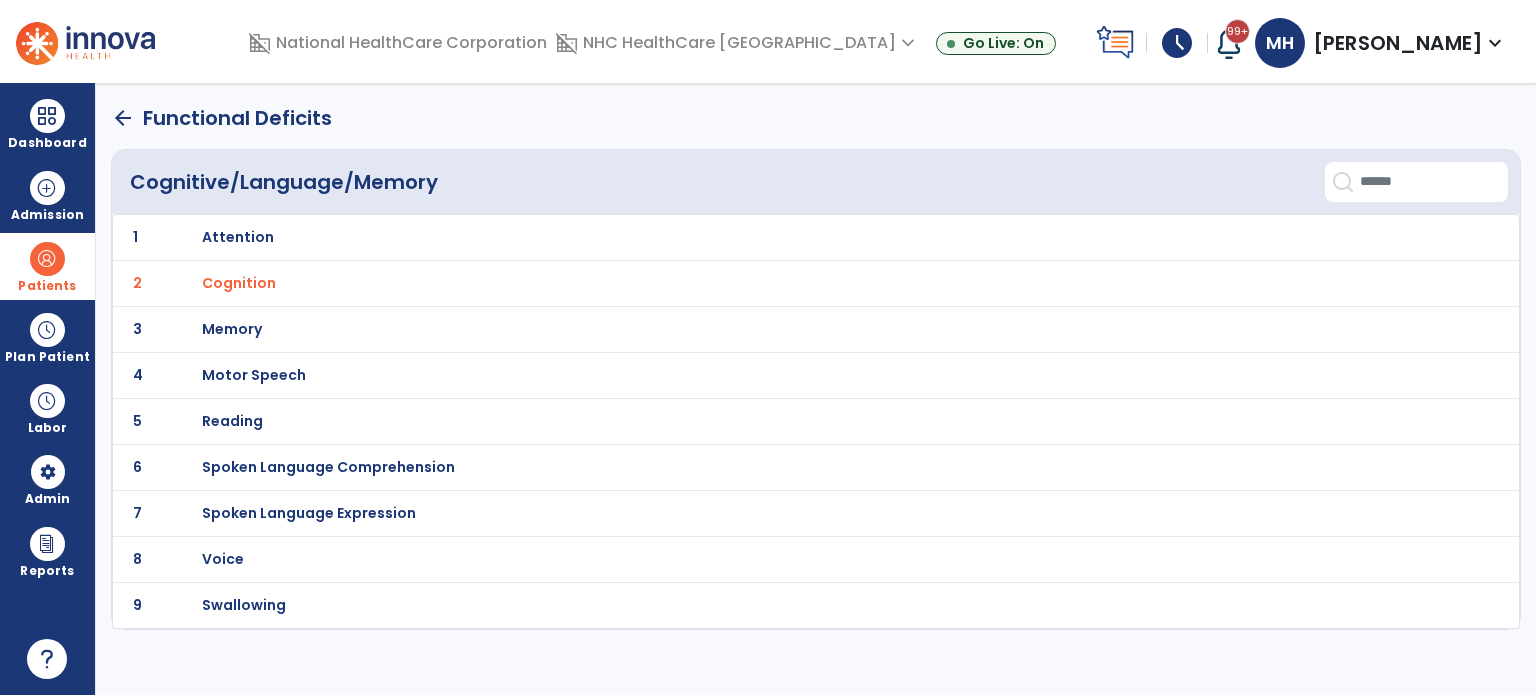 click on "arrow_back   Functional Deficits" 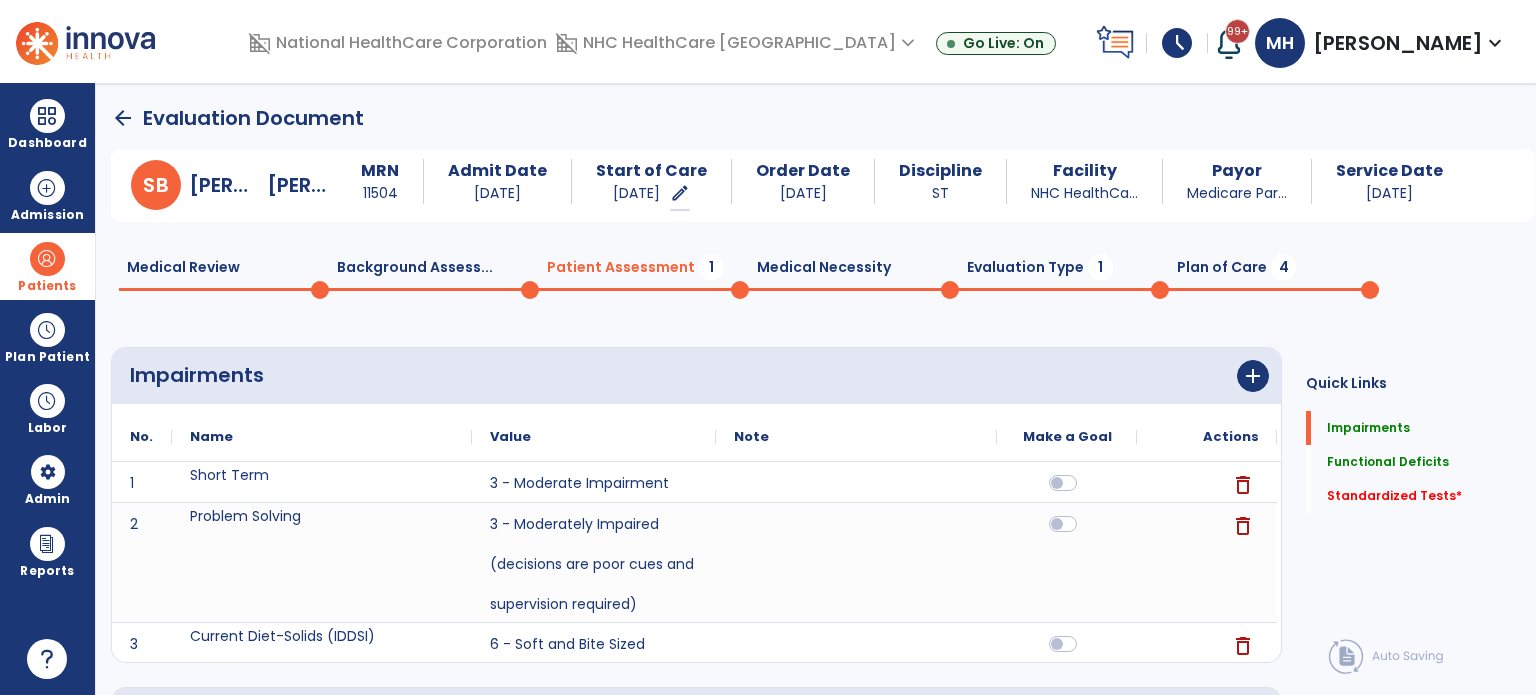 scroll, scrollTop: 548, scrollLeft: 0, axis: vertical 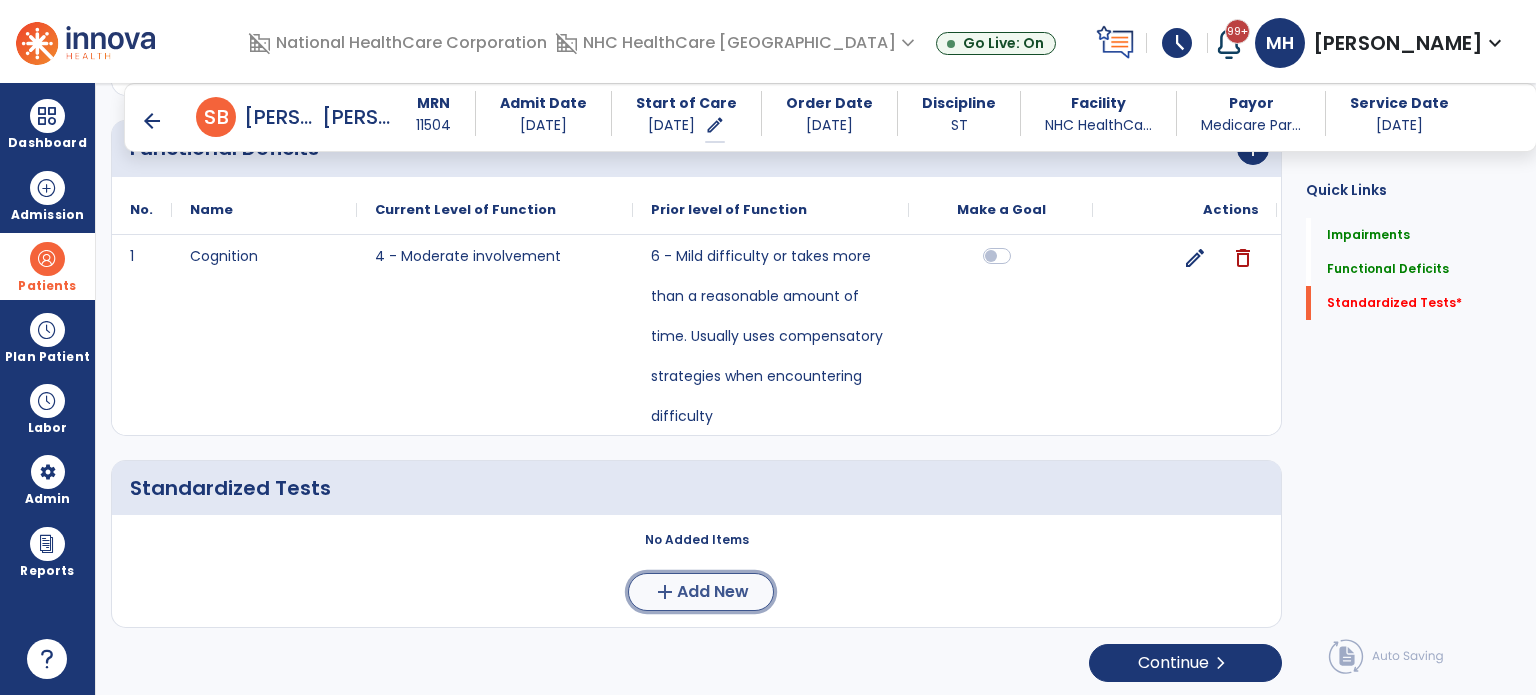 click on "Add New" 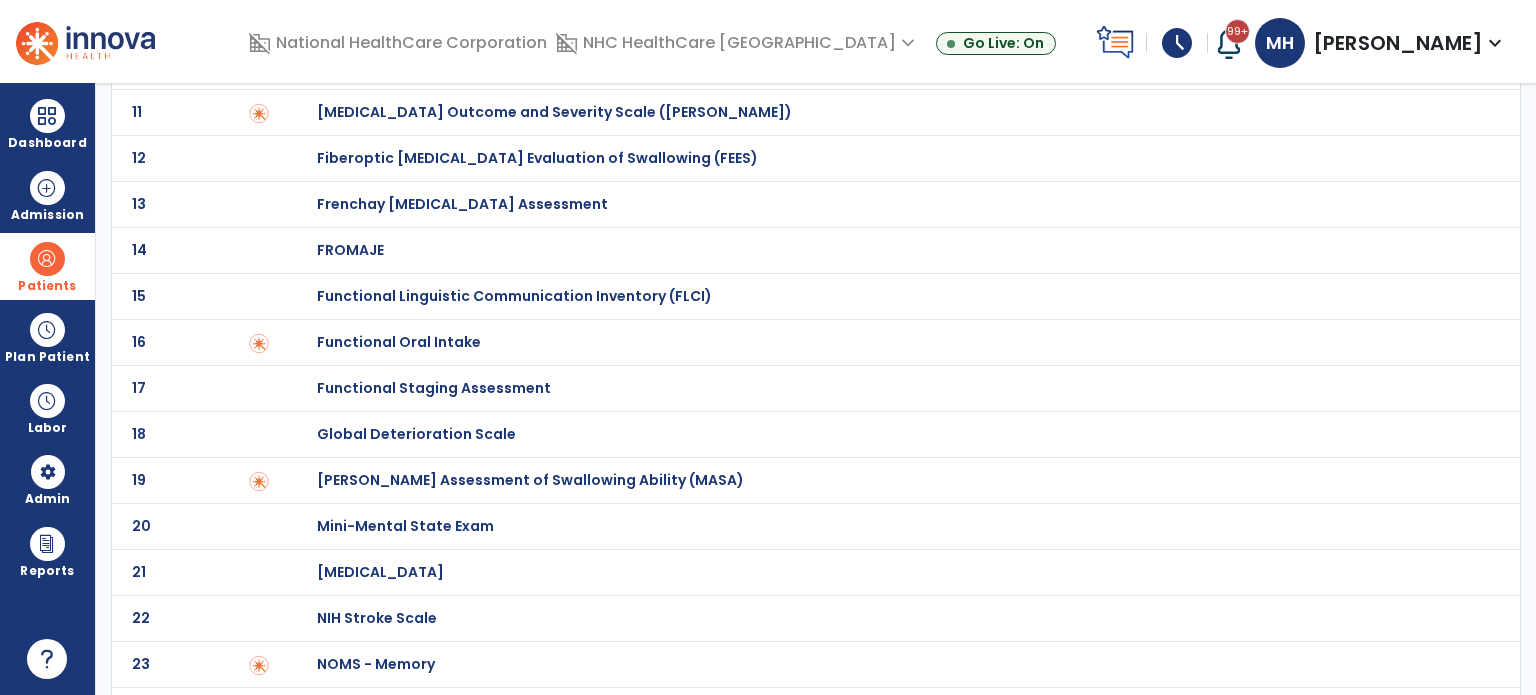 scroll, scrollTop: 0, scrollLeft: 0, axis: both 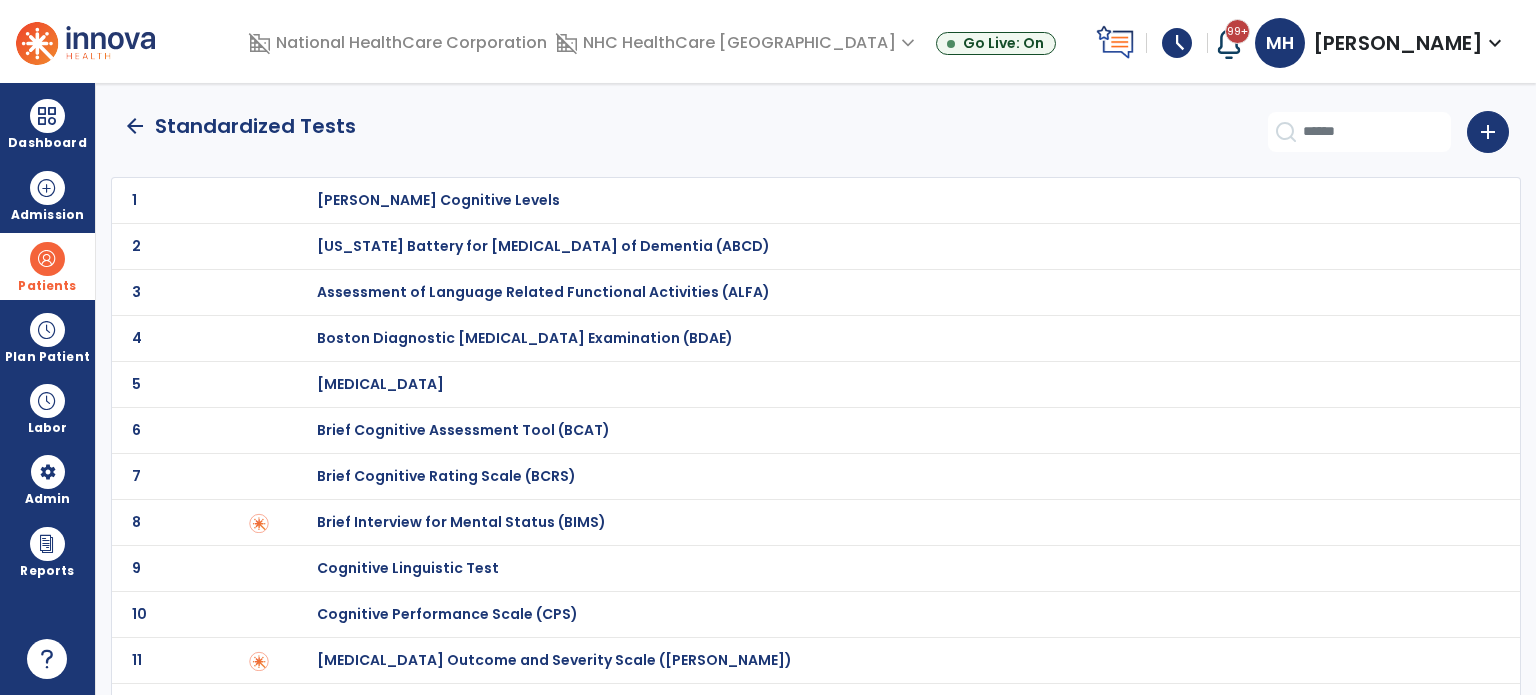click on "Brief Cognitive Rating Scale (BCRS)" at bounding box center (438, 200) 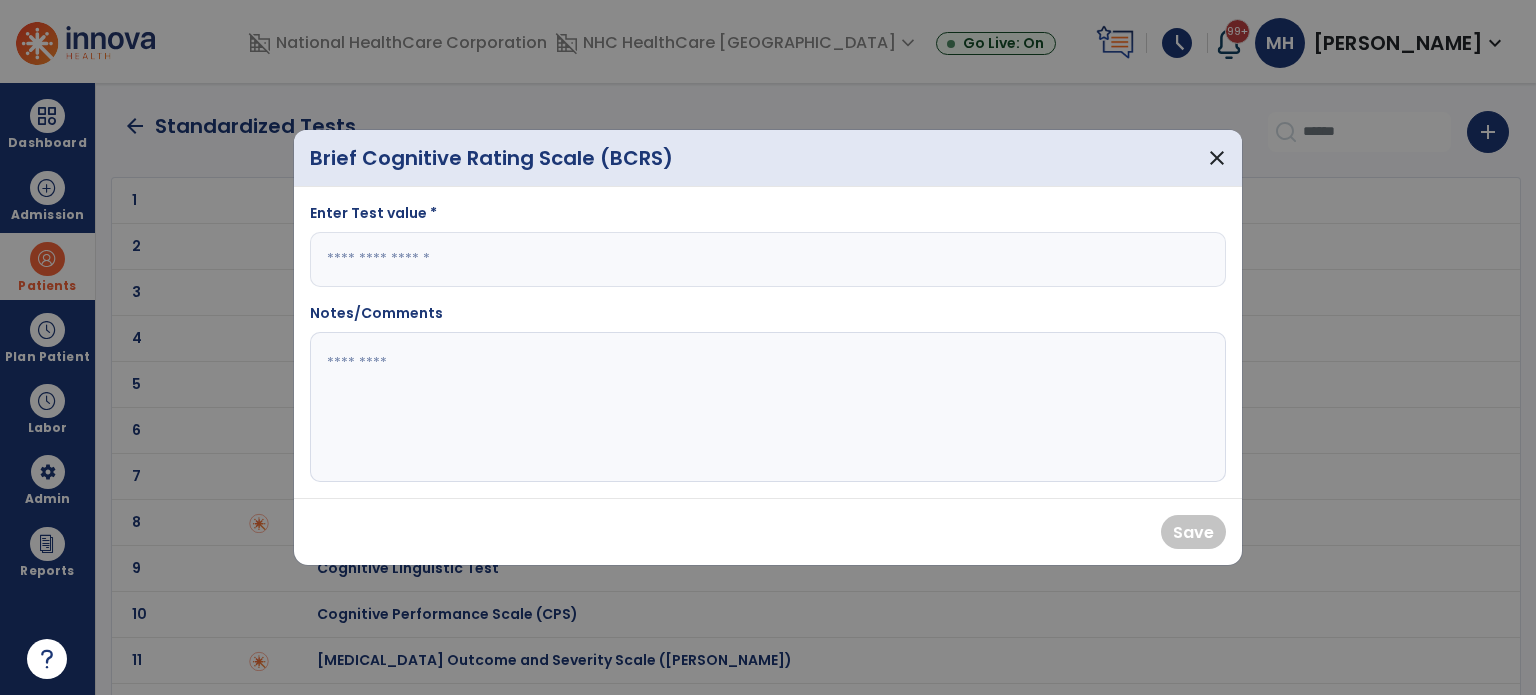 click on "Enter Test value * Notes/Comments" at bounding box center [768, 342] 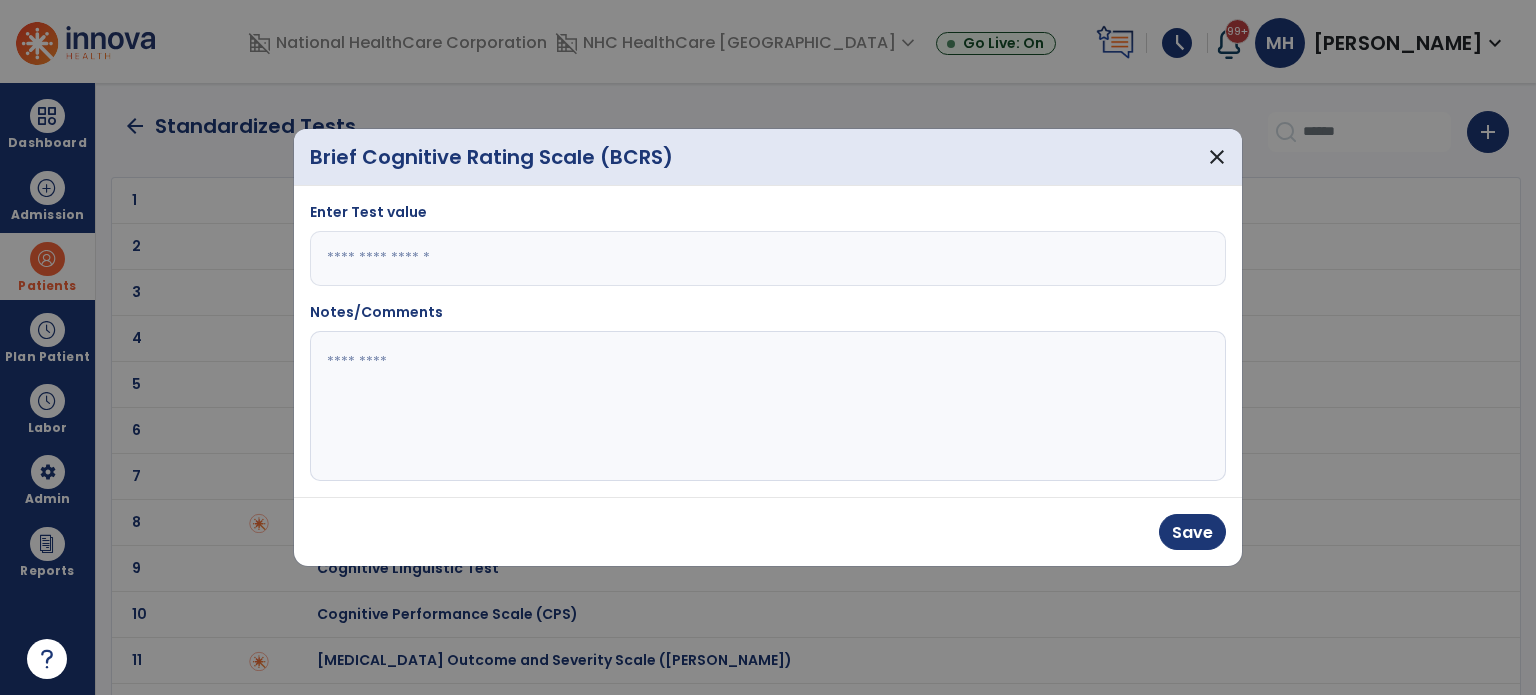 type on "**" 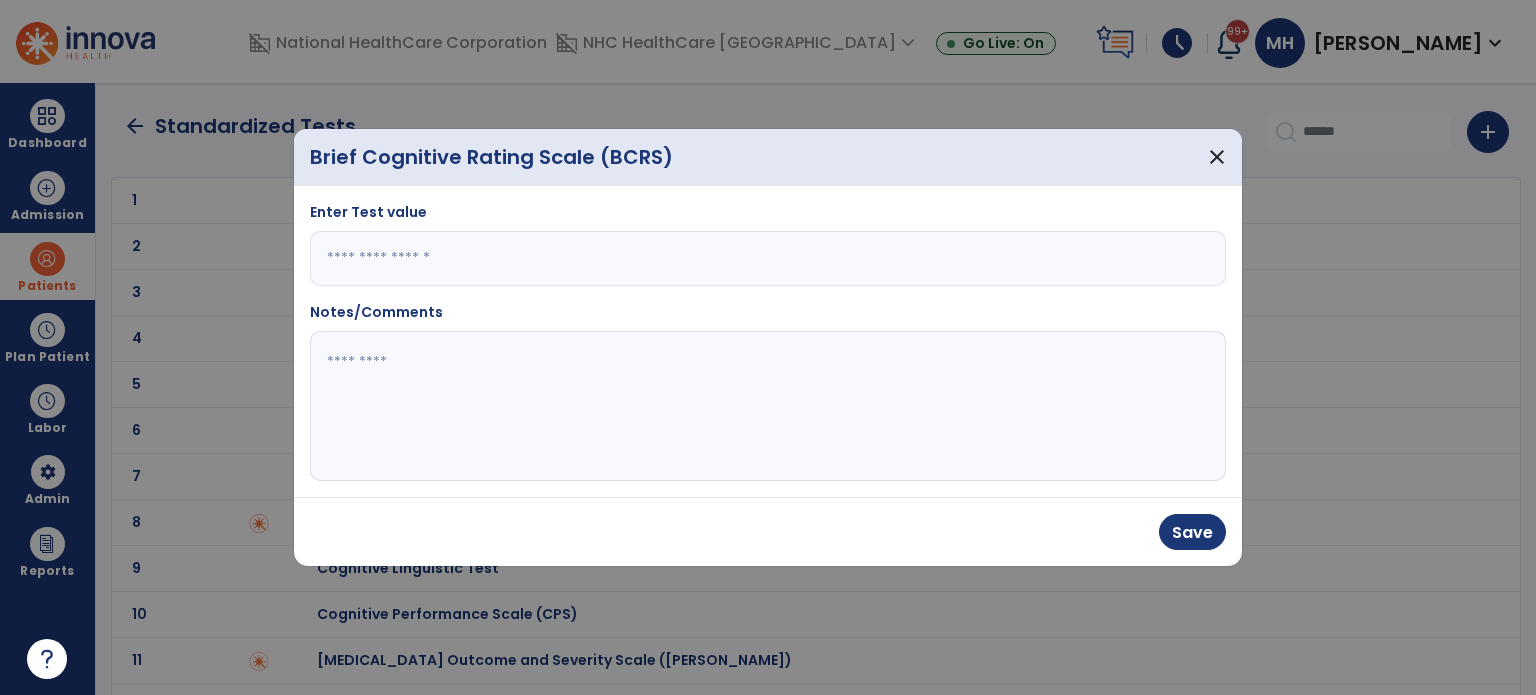 click 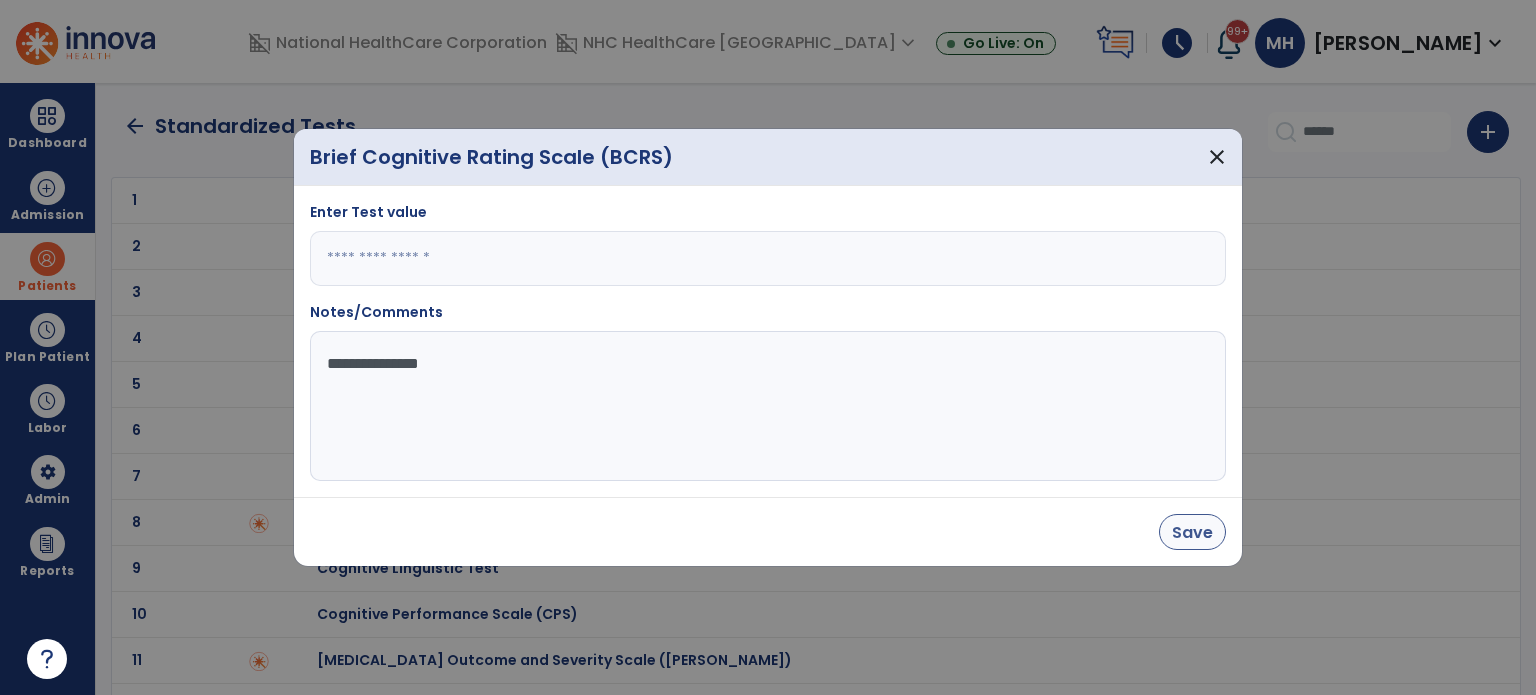 type on "**********" 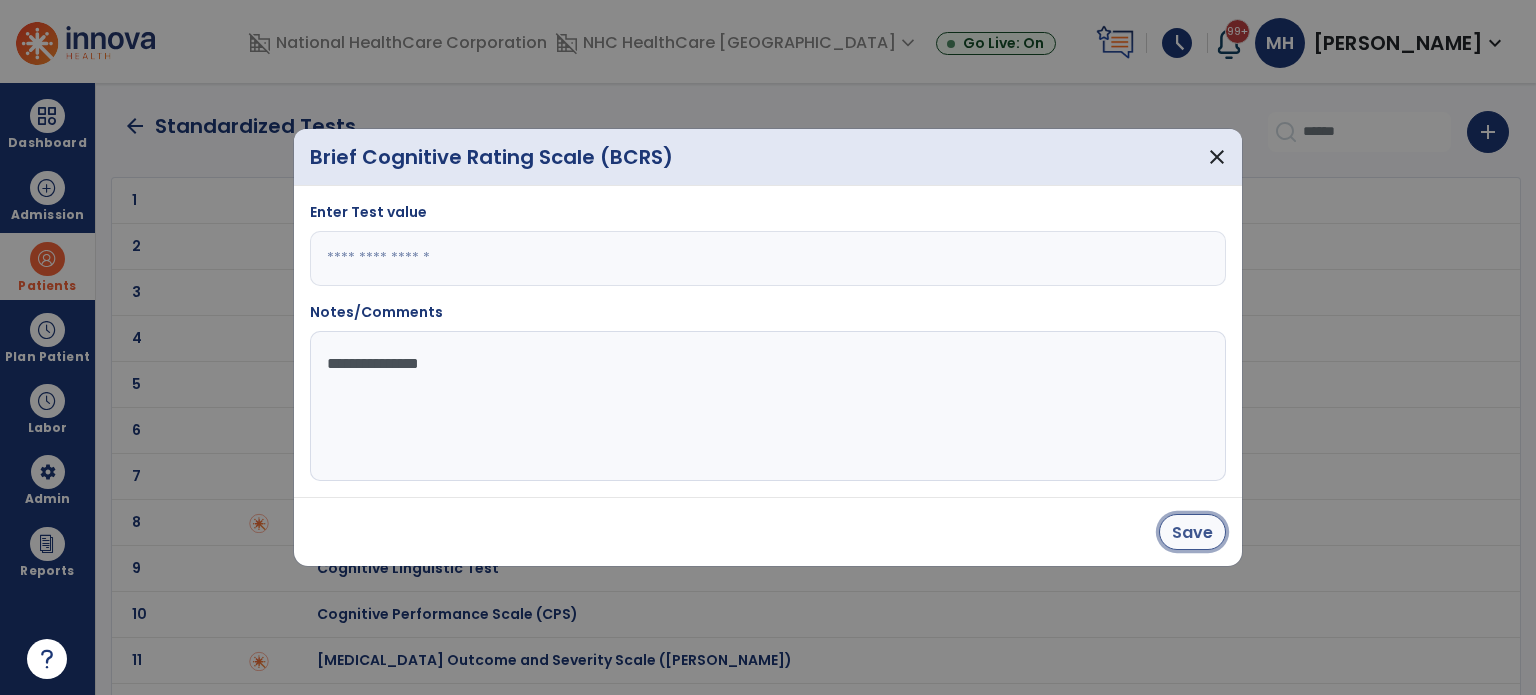 click on "Save" at bounding box center [1192, 532] 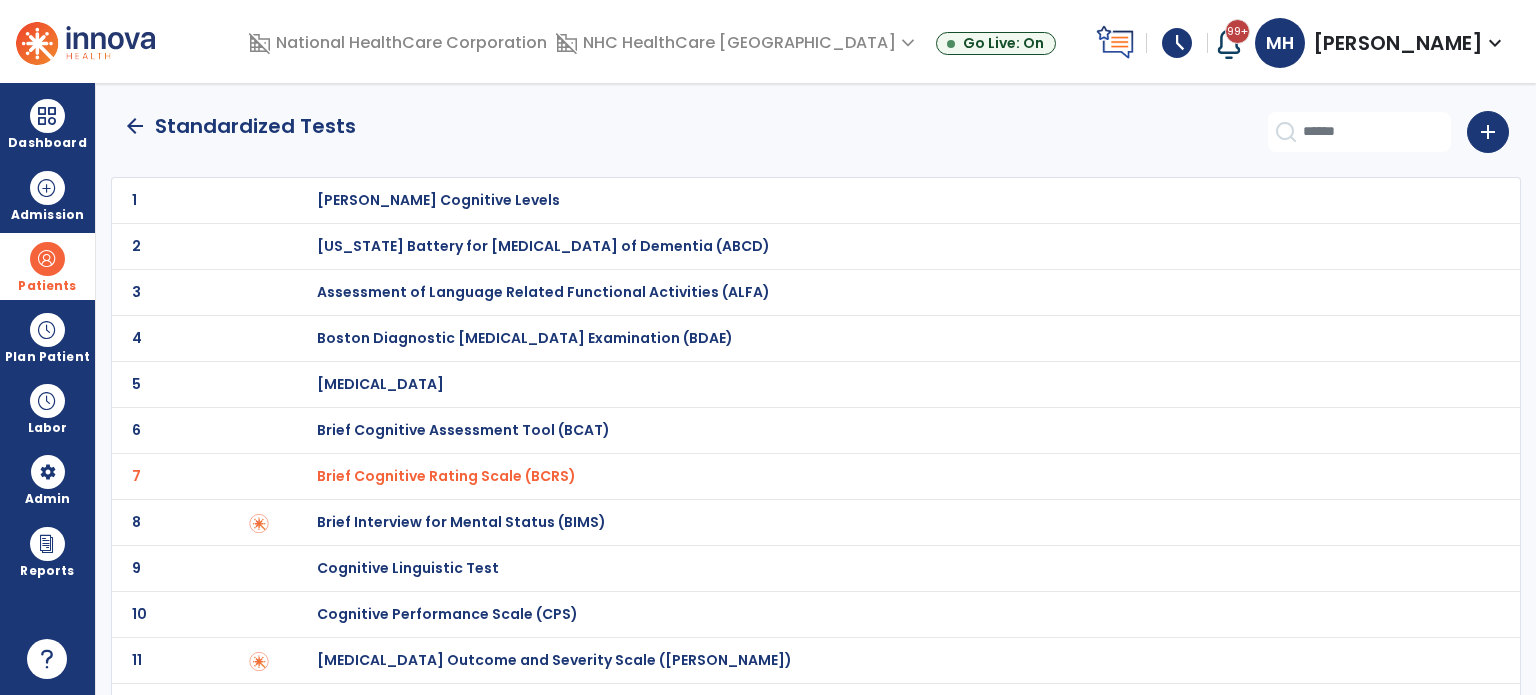 click on "arrow_back" 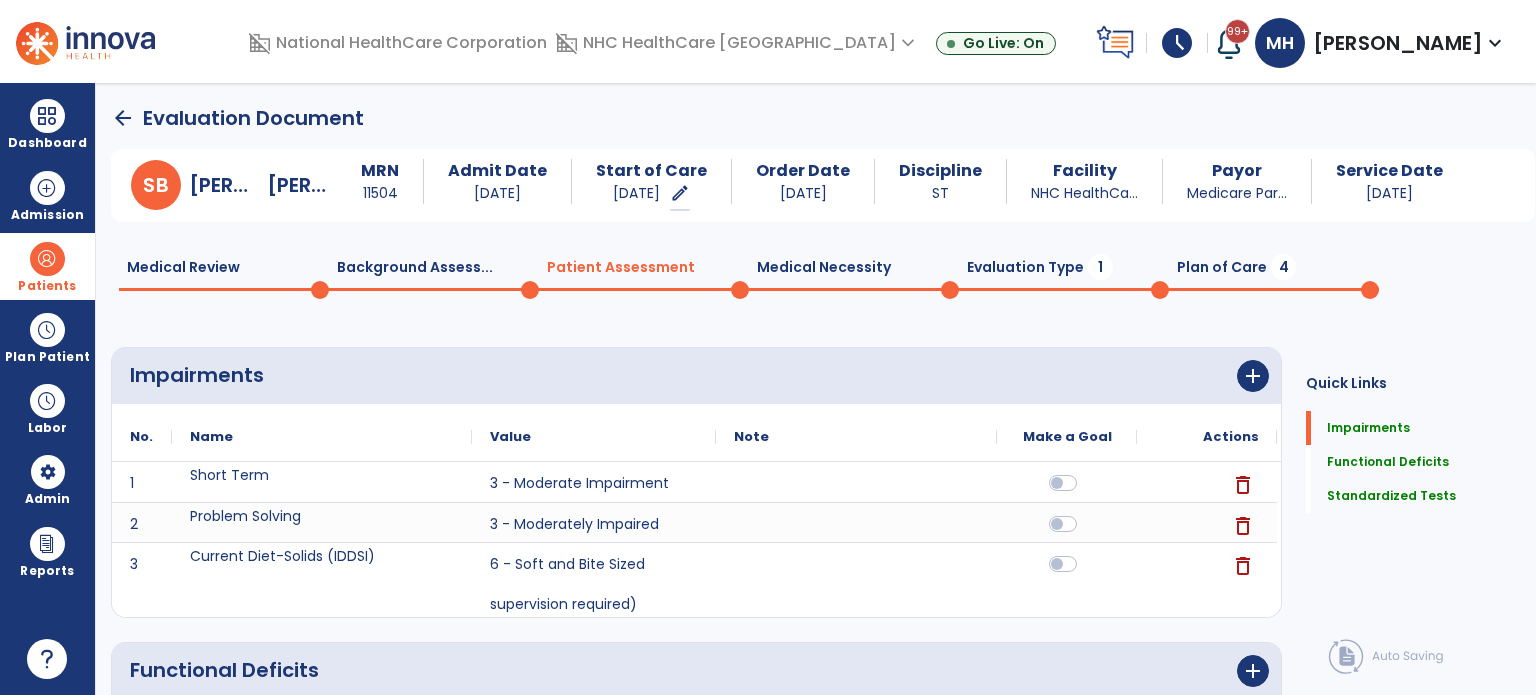 scroll, scrollTop: 20, scrollLeft: 0, axis: vertical 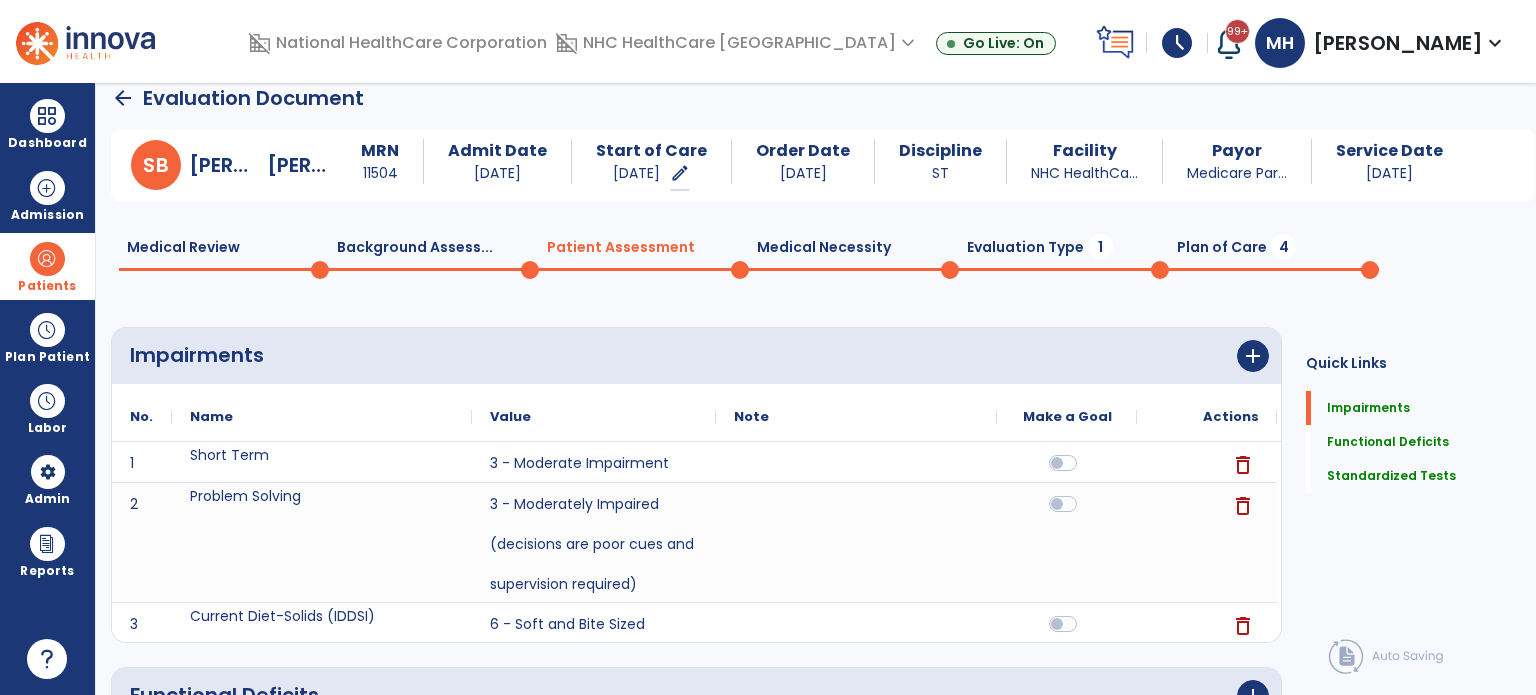 click on "Evaluation Type  1" 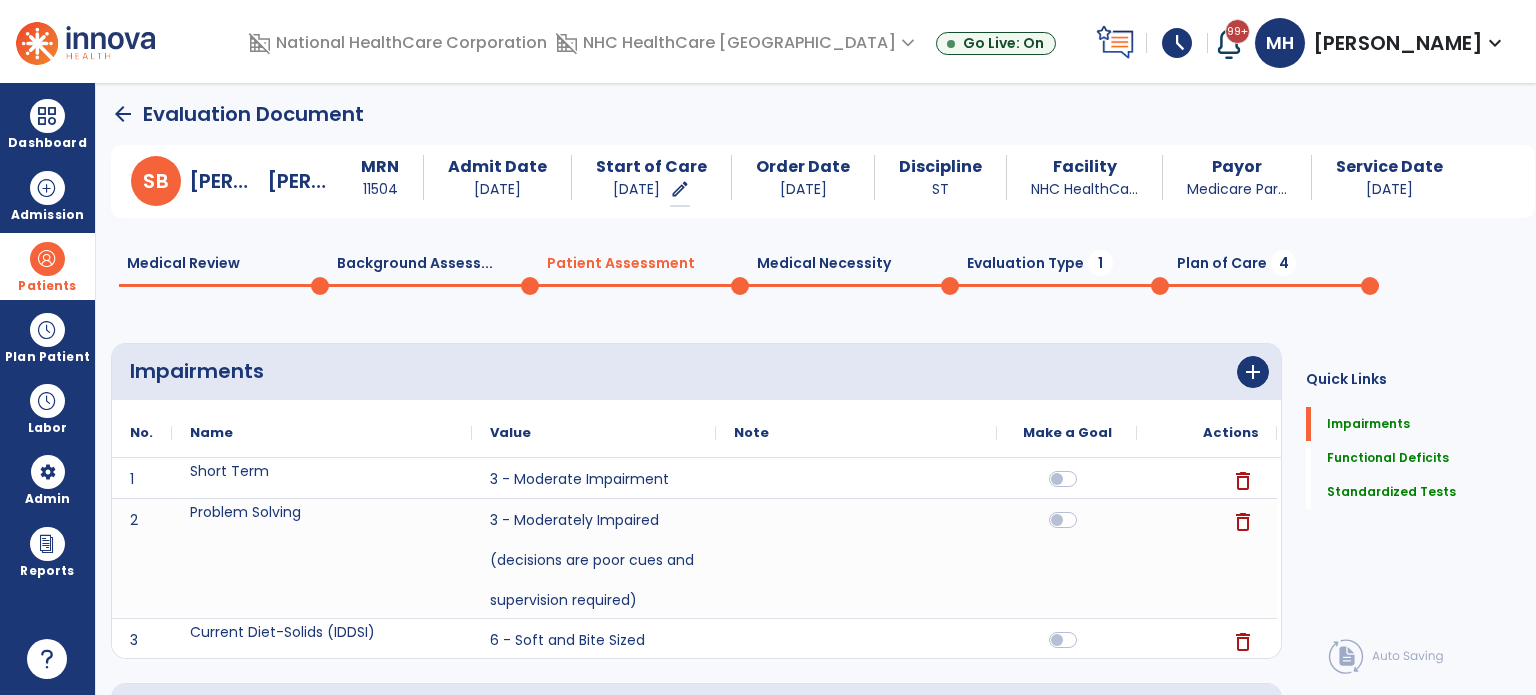 select on "**********" 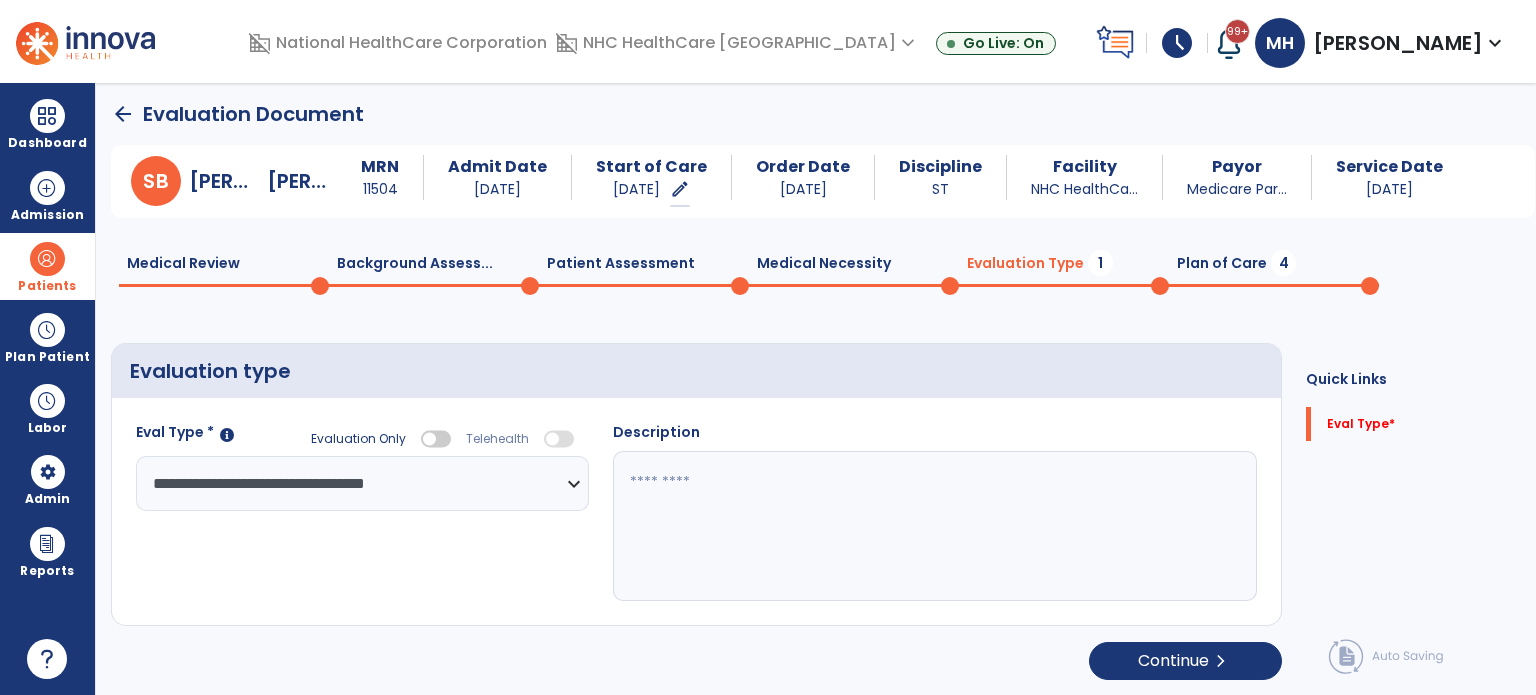 click 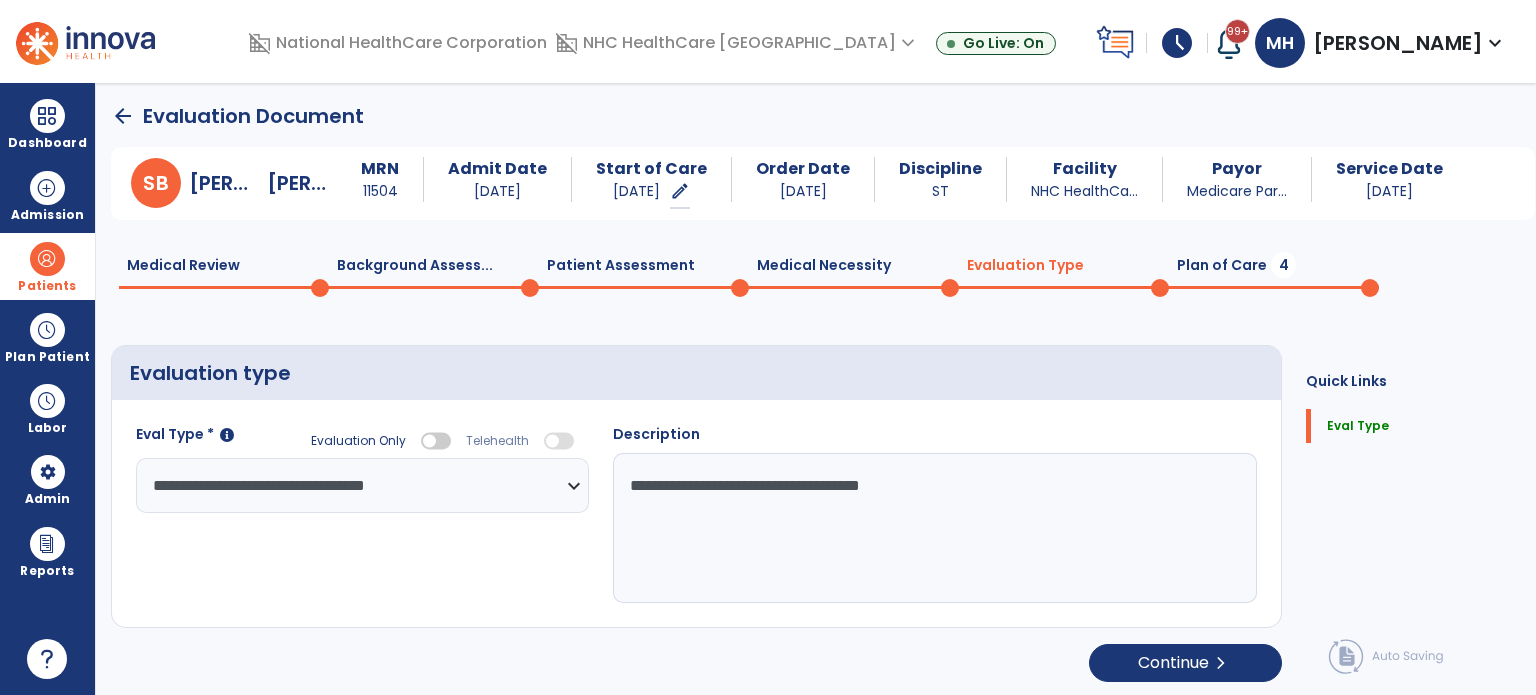 scroll, scrollTop: 4, scrollLeft: 0, axis: vertical 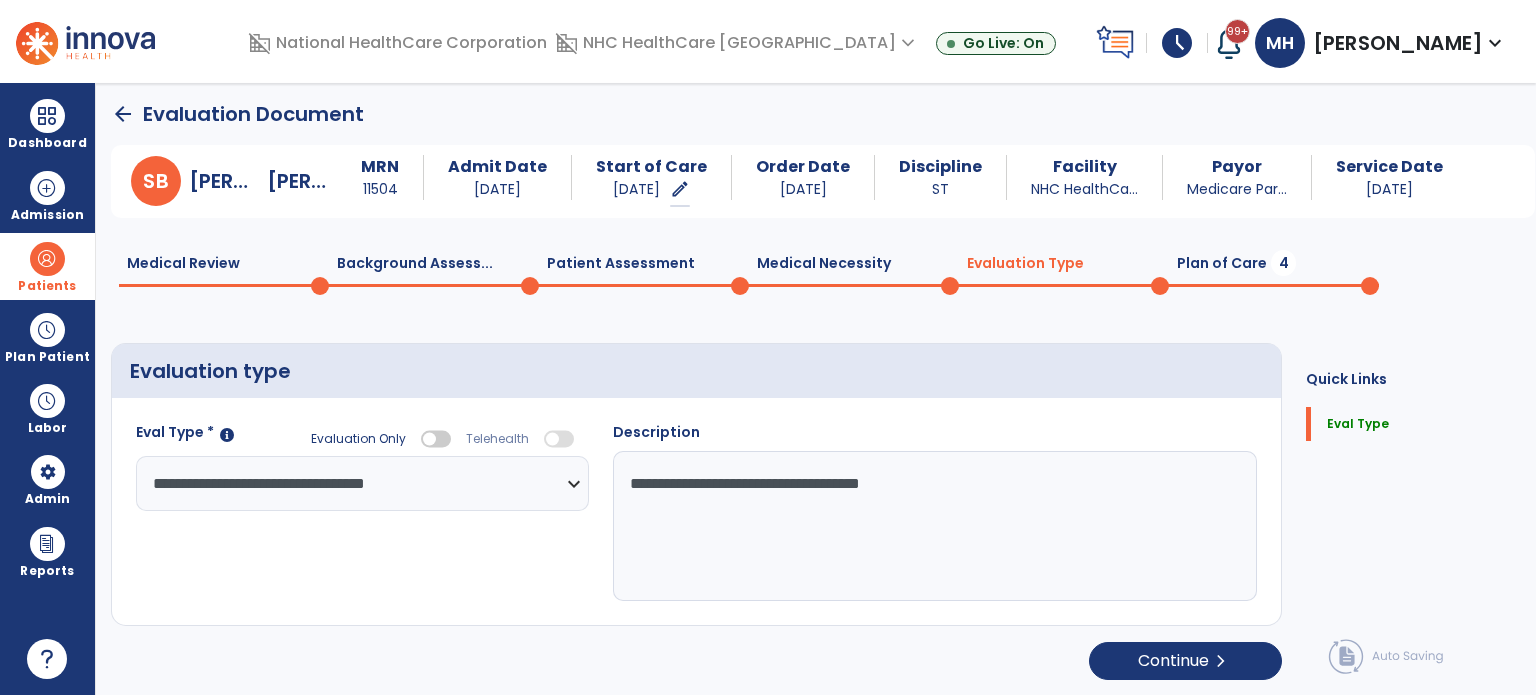 click on "**********" 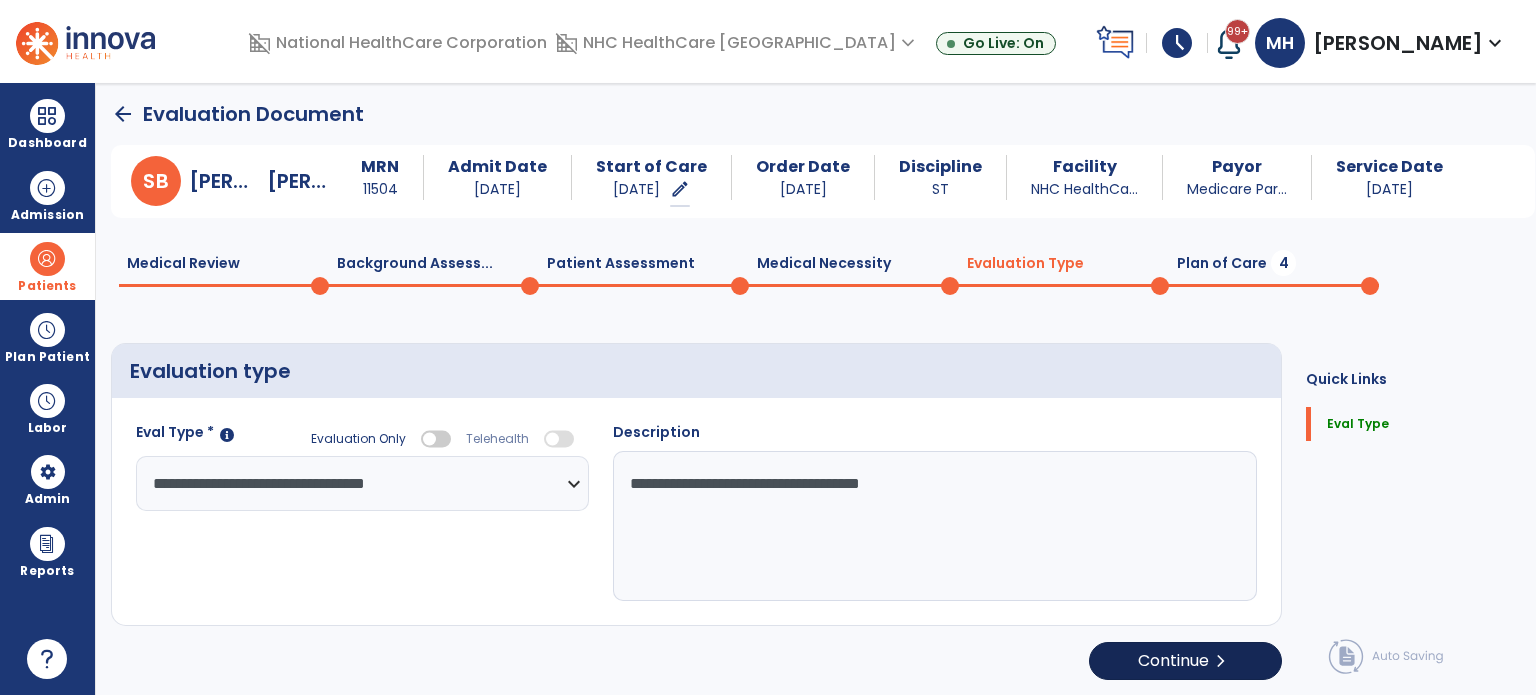 type on "**********" 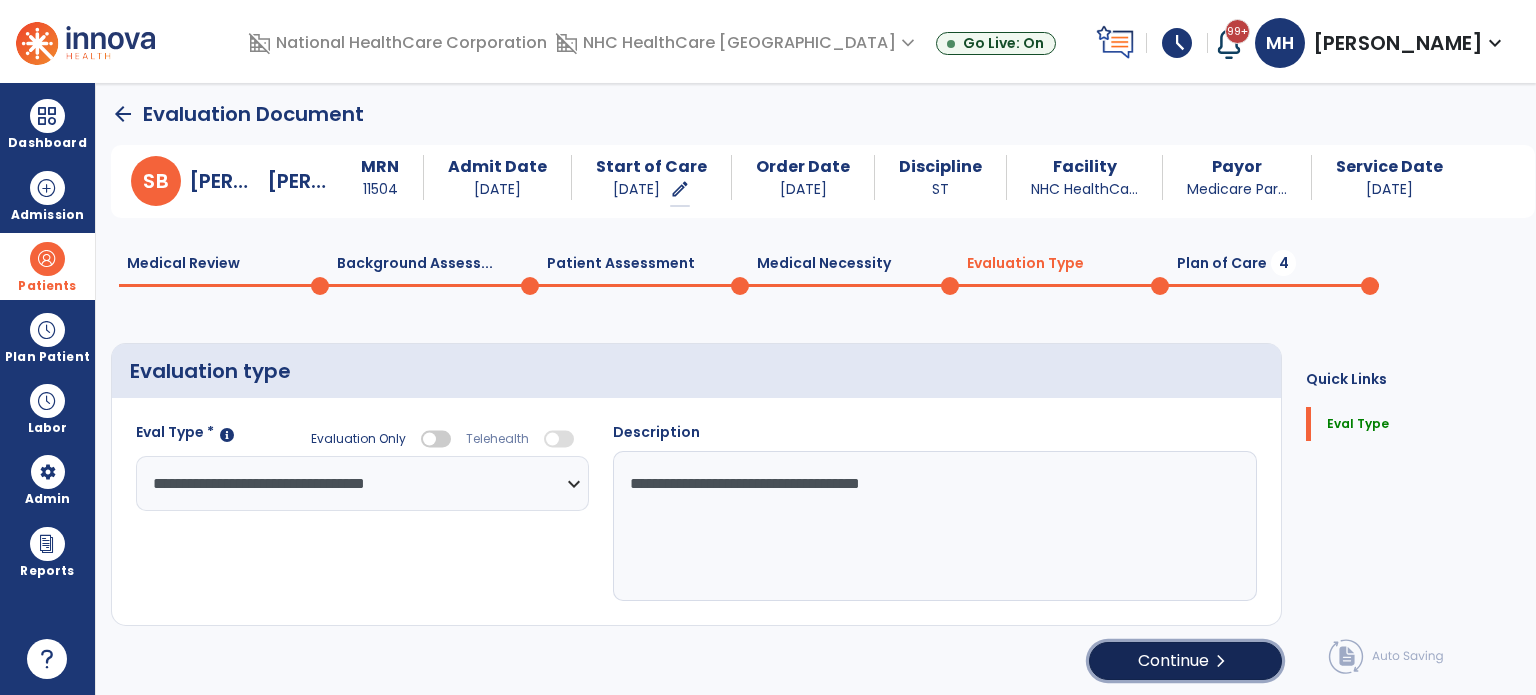 click on "chevron_right" 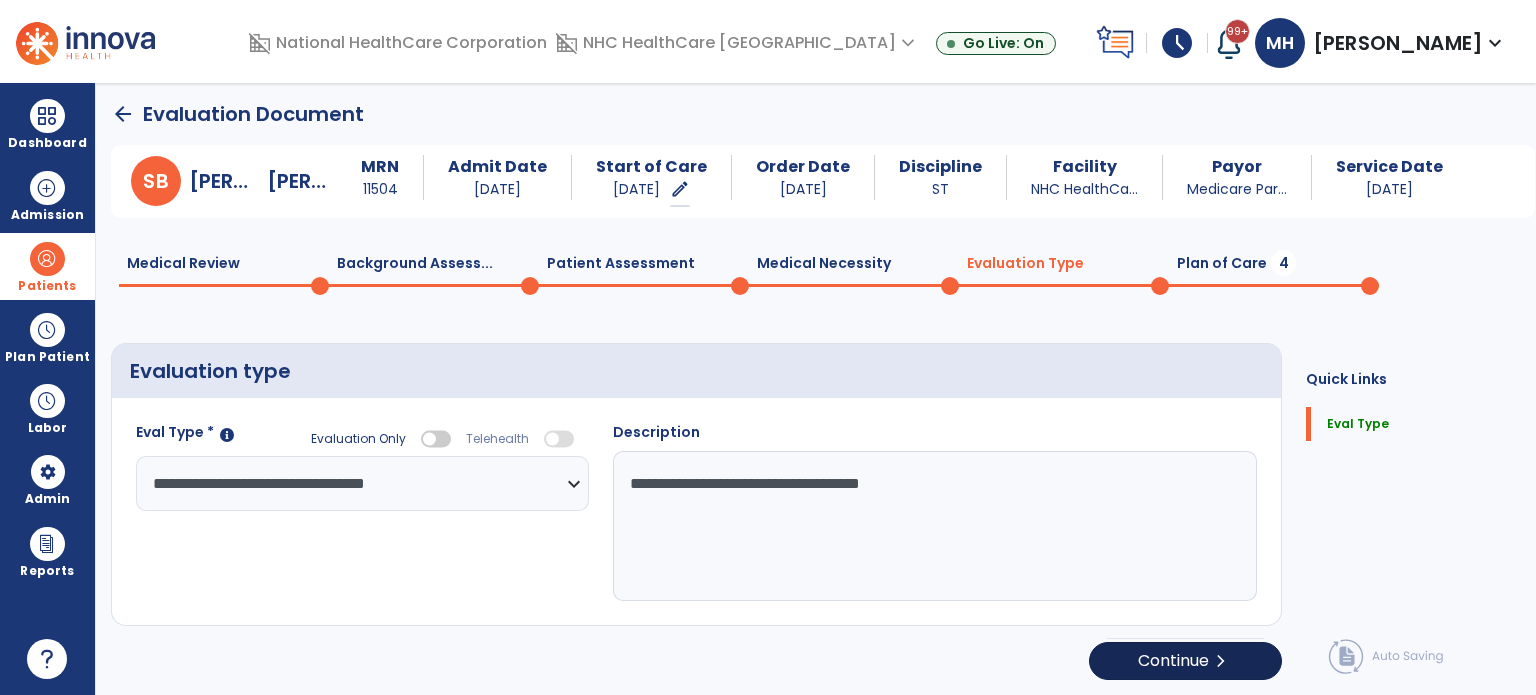 select on "**" 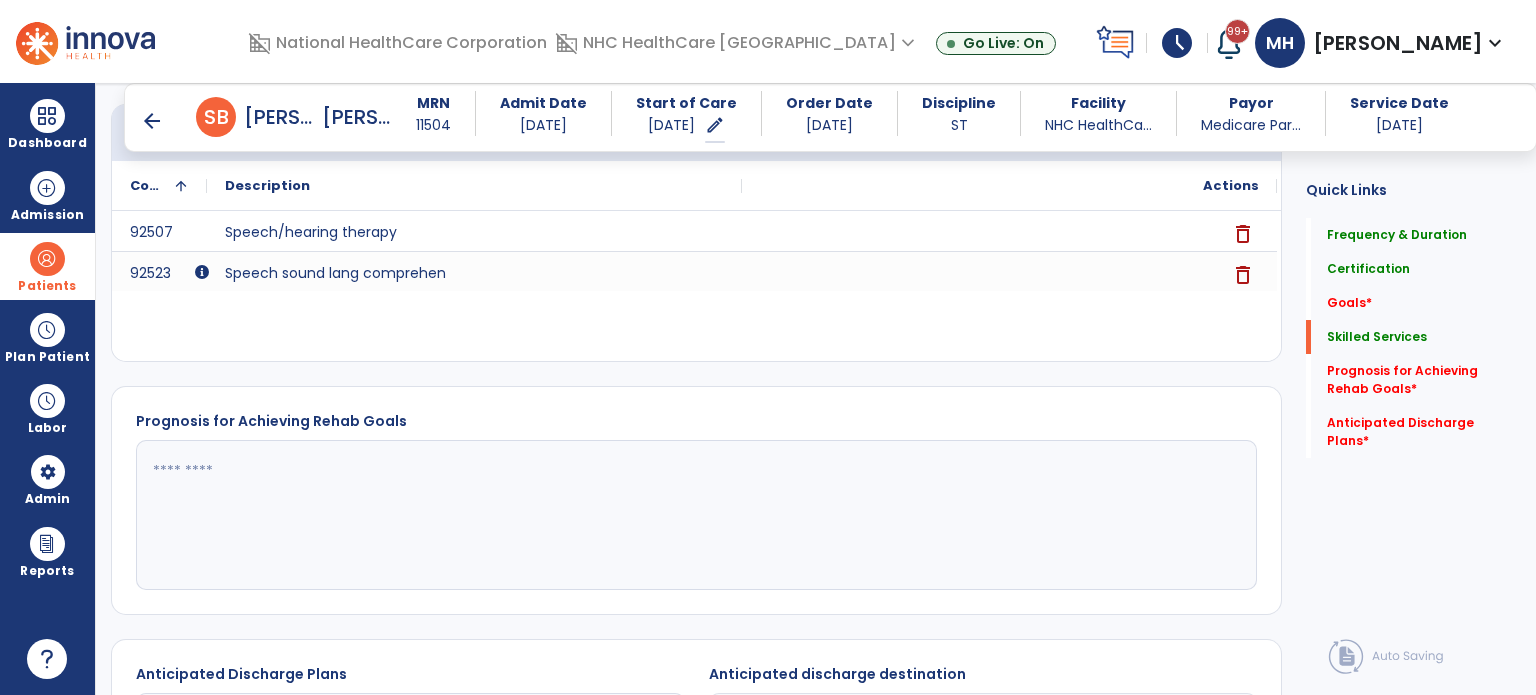 scroll, scrollTop: 706, scrollLeft: 0, axis: vertical 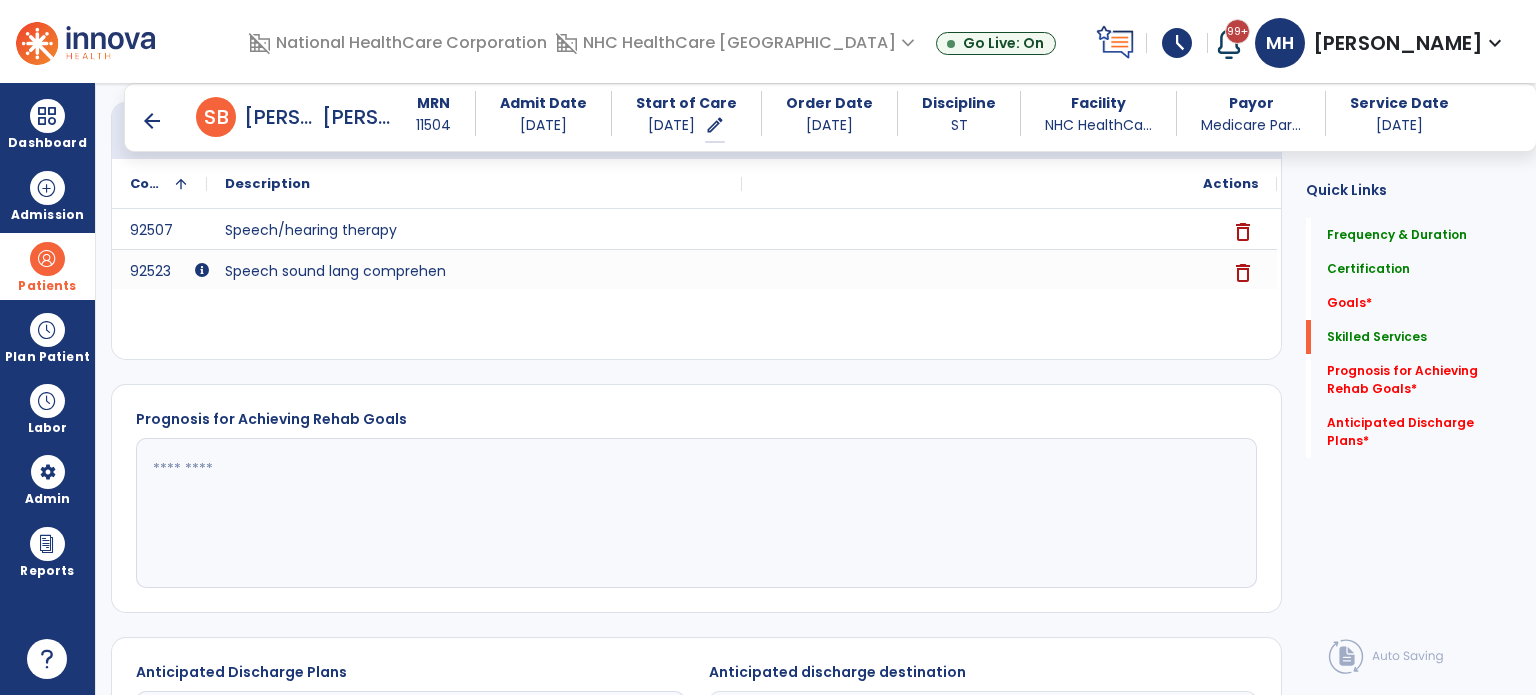 click 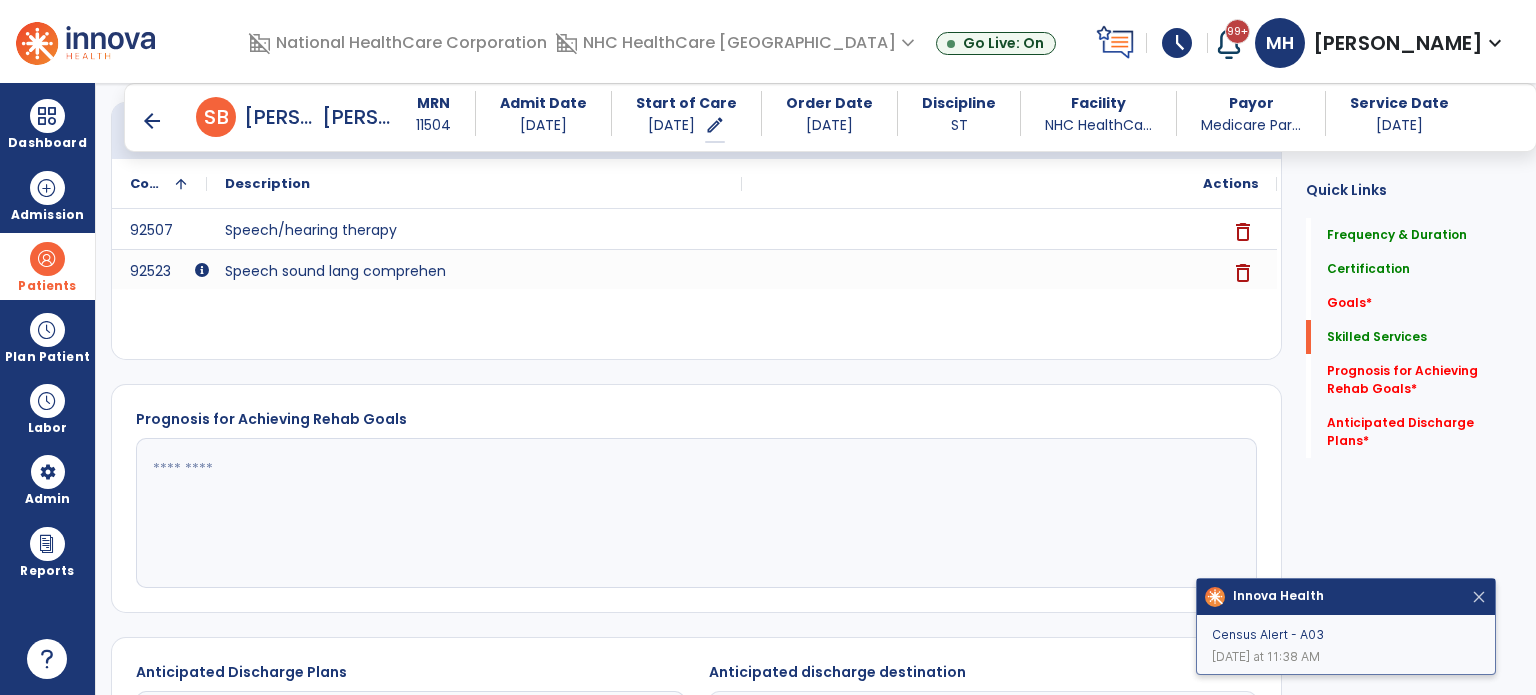 click at bounding box center (1479, 597) 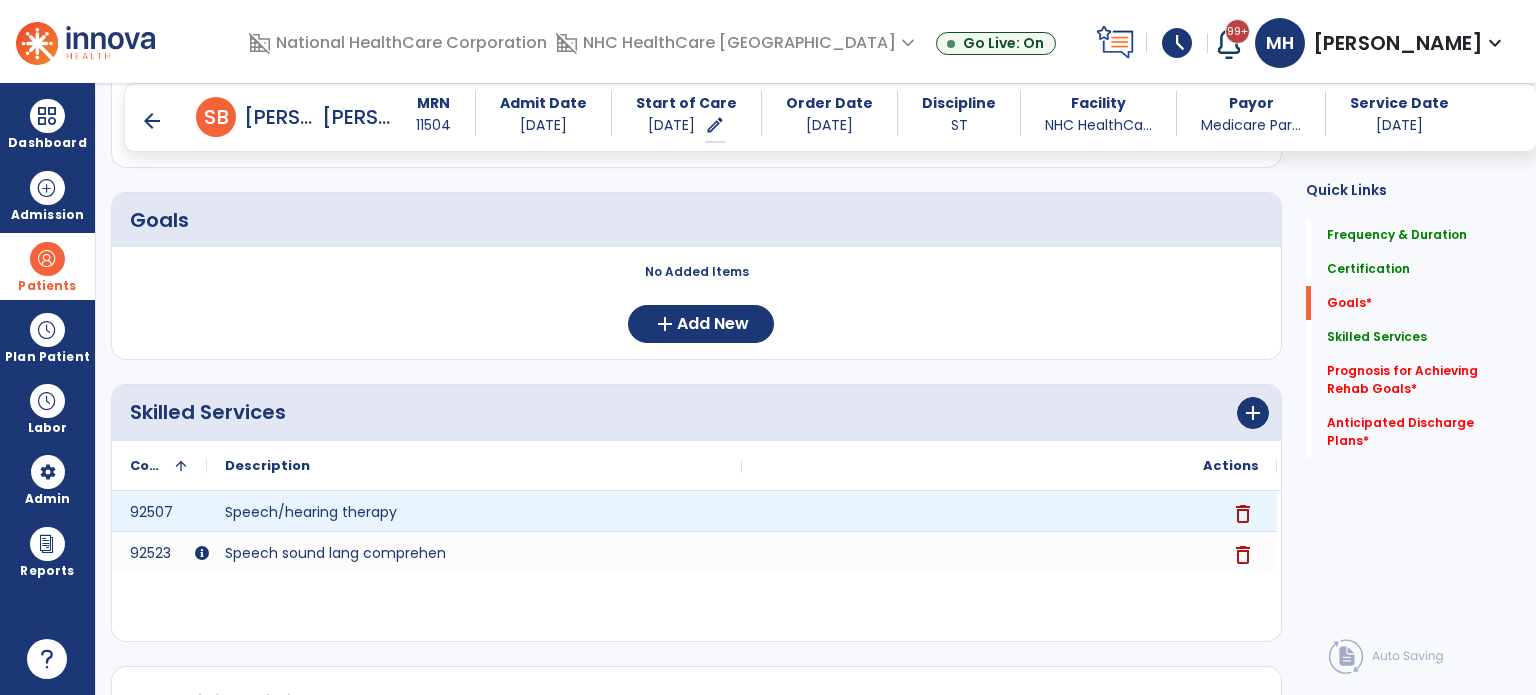 scroll, scrollTop: 422, scrollLeft: 0, axis: vertical 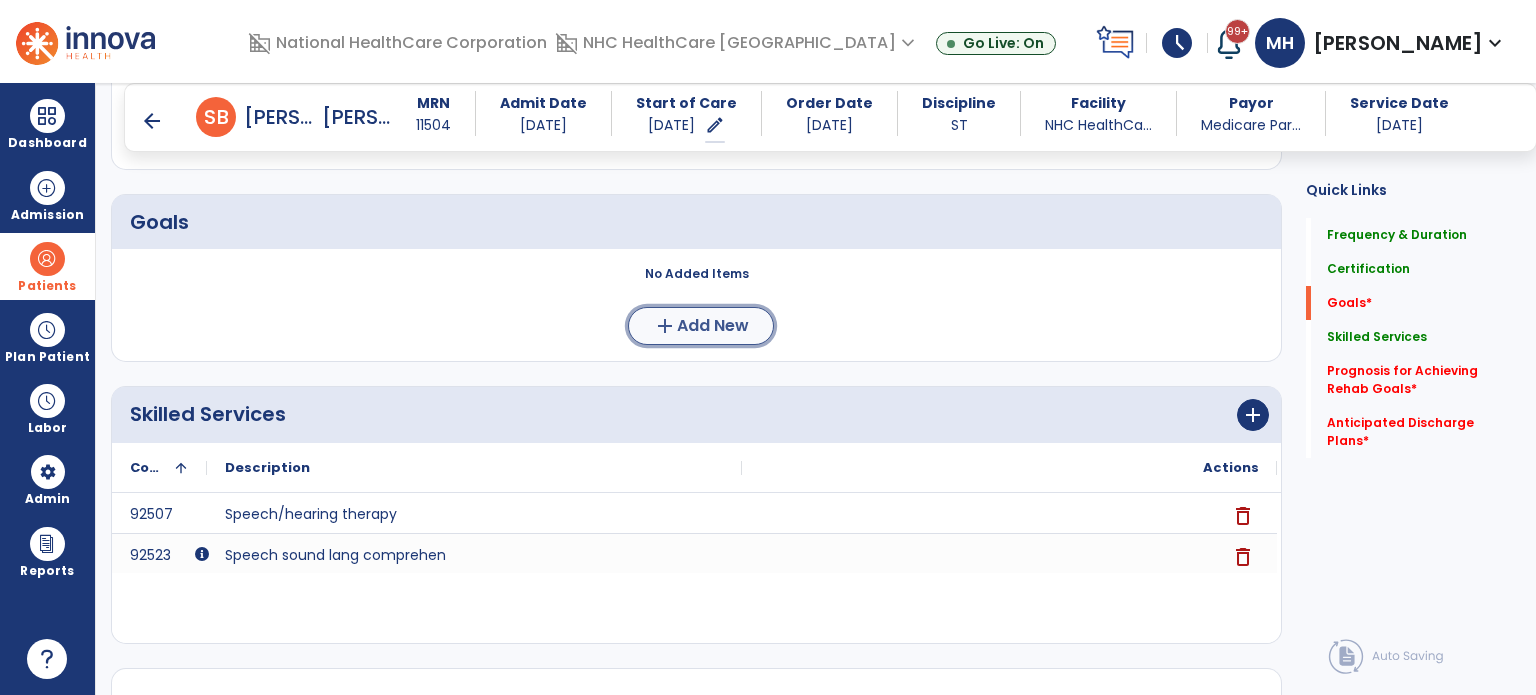 click on "Add New" at bounding box center [713, 326] 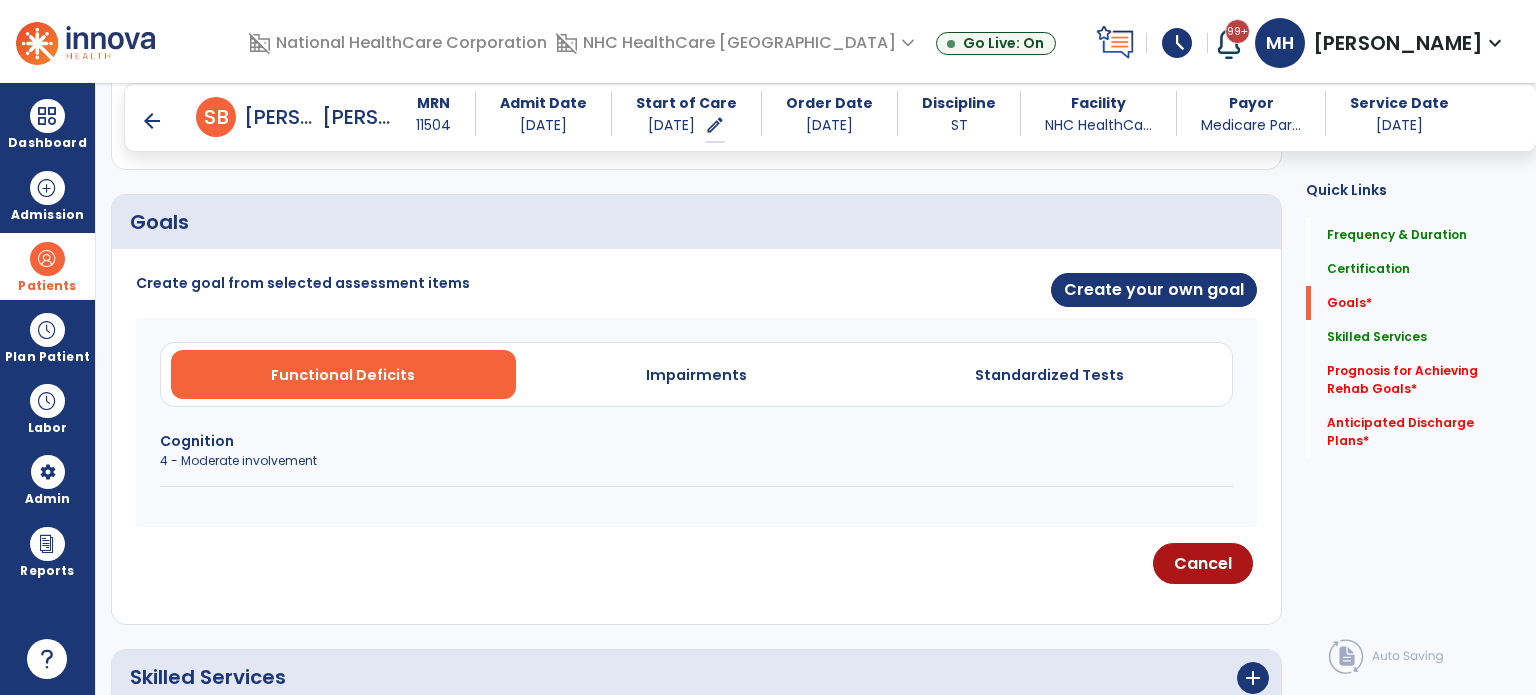 click on "Cognition" at bounding box center (696, 441) 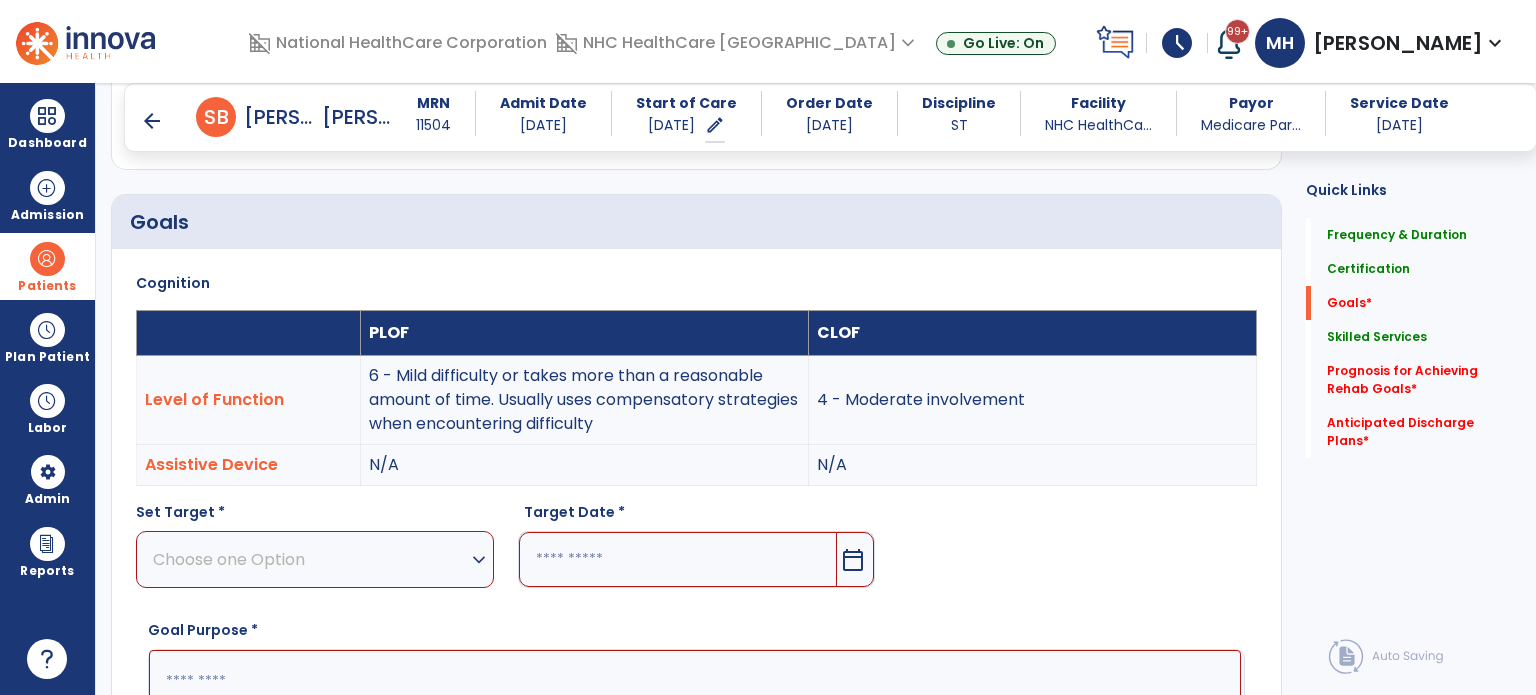 click on "expand_more" at bounding box center (479, 560) 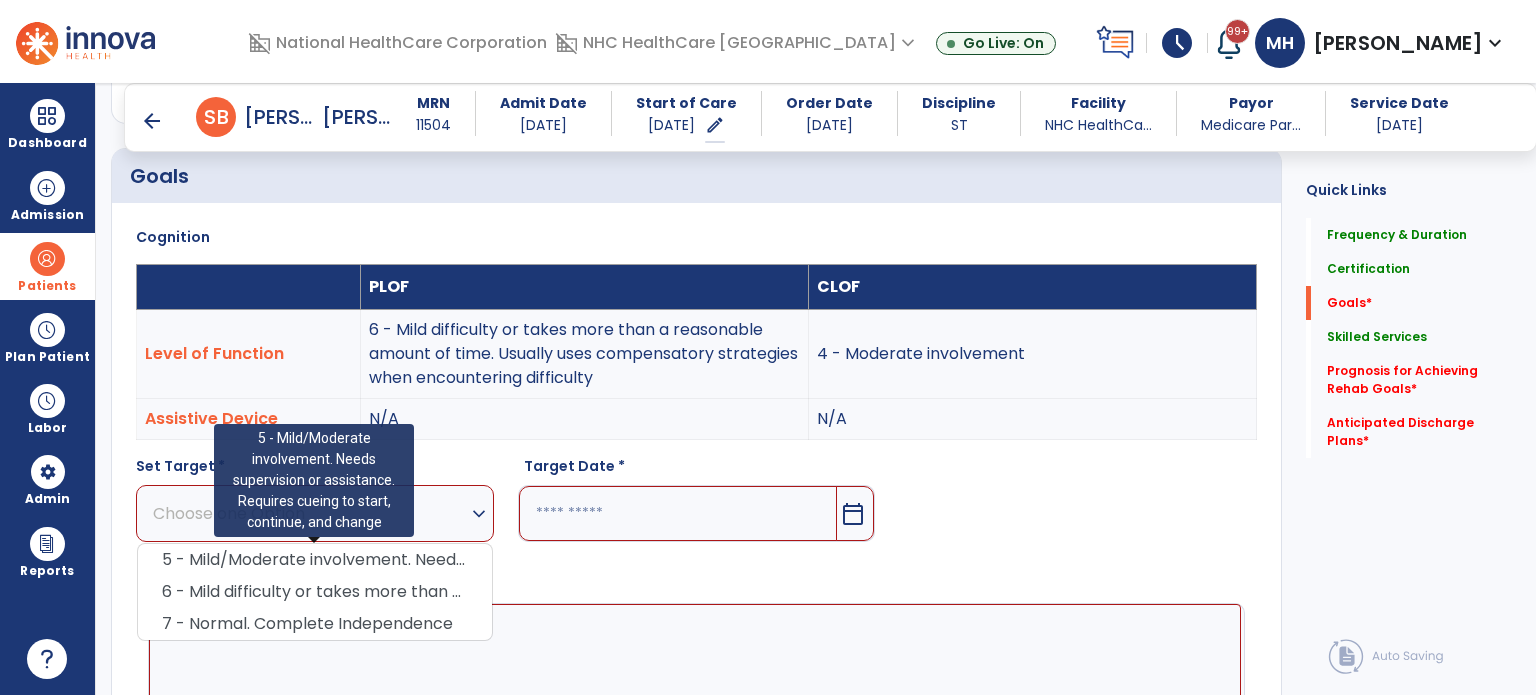 scroll, scrollTop: 474, scrollLeft: 0, axis: vertical 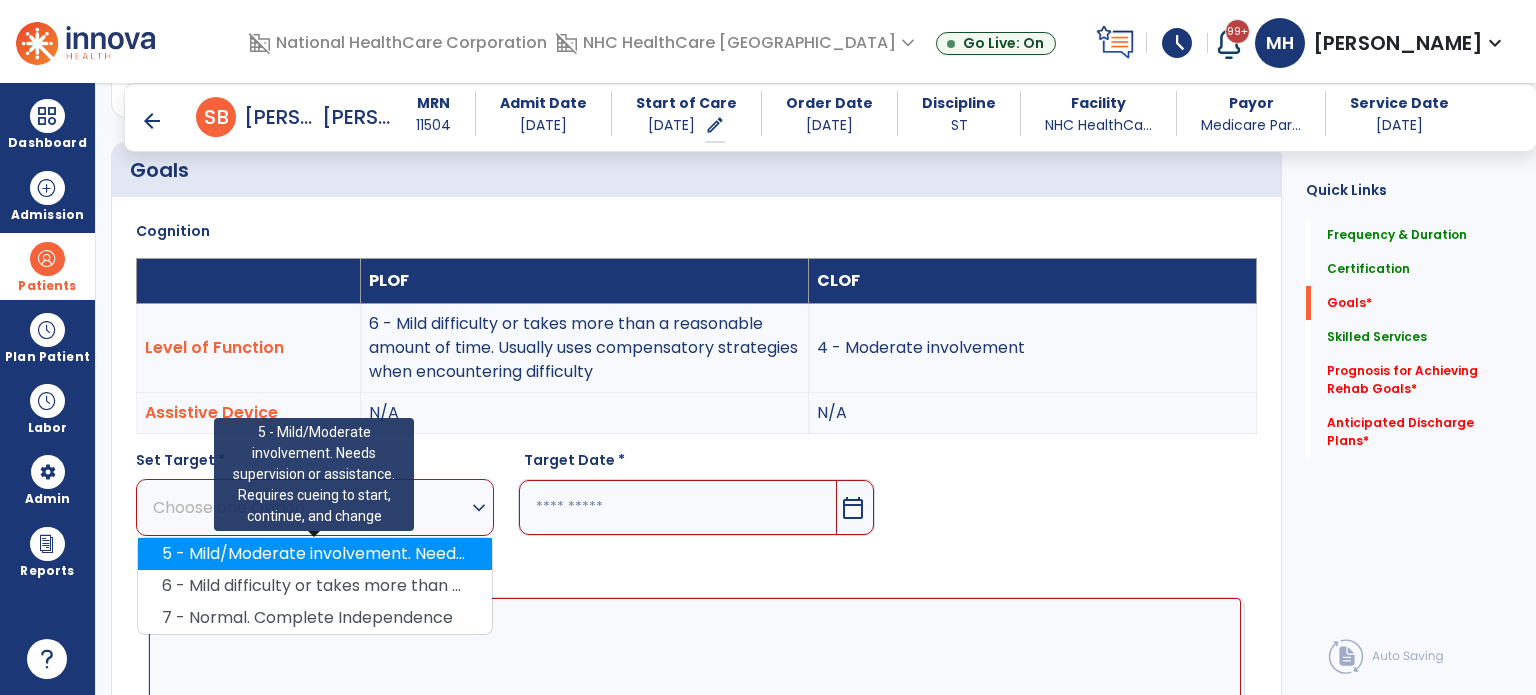 click on "5 - Mild/Moderate involvement. Needs supervision or assistance. Requires cueing to start, continue, and change" at bounding box center (315, 554) 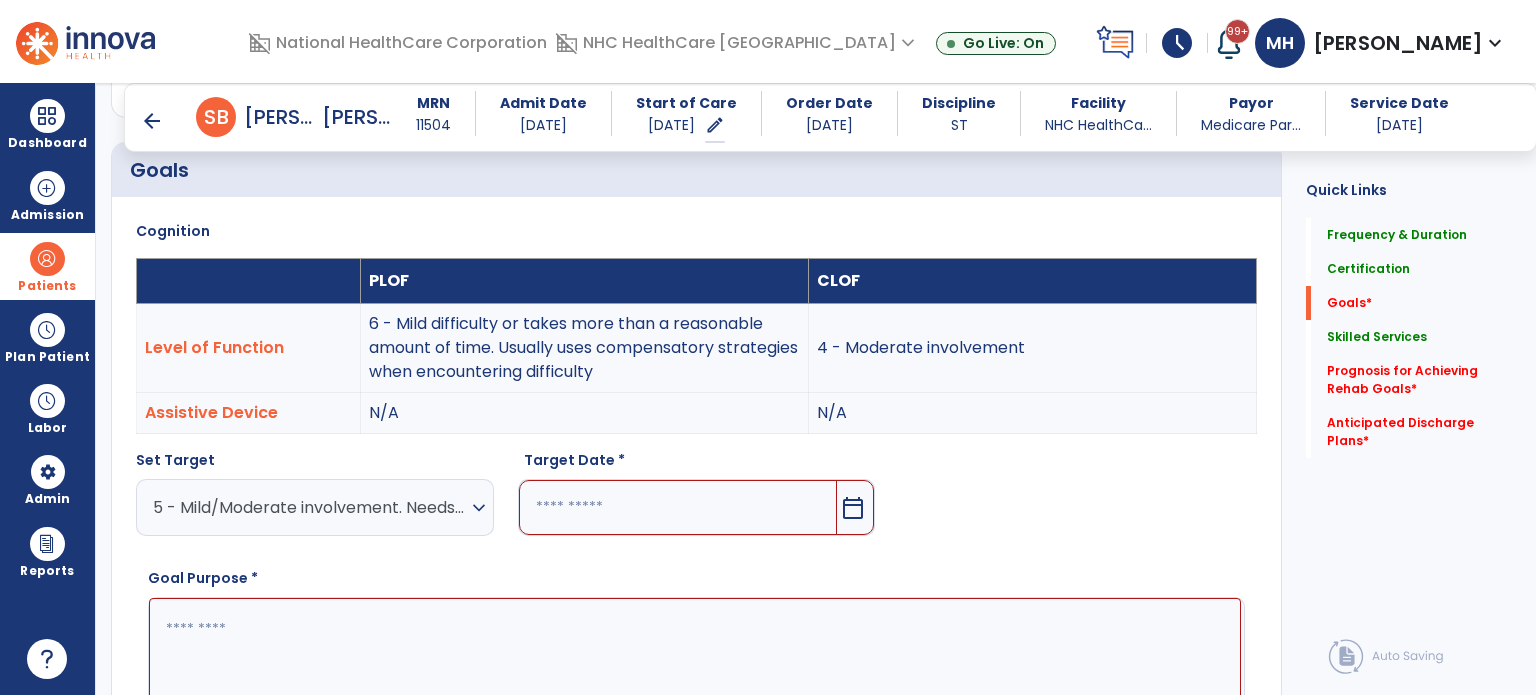 click at bounding box center [678, 507] 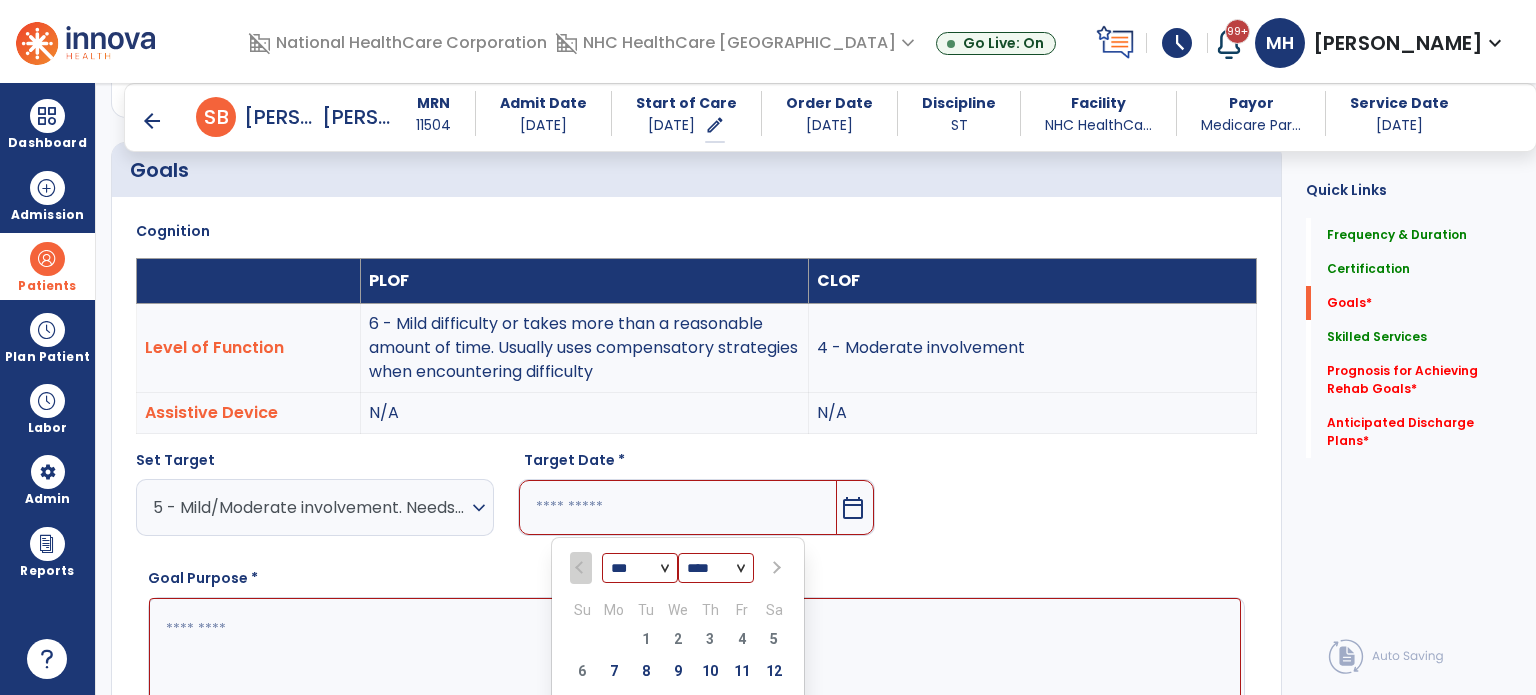 click at bounding box center (775, 568) 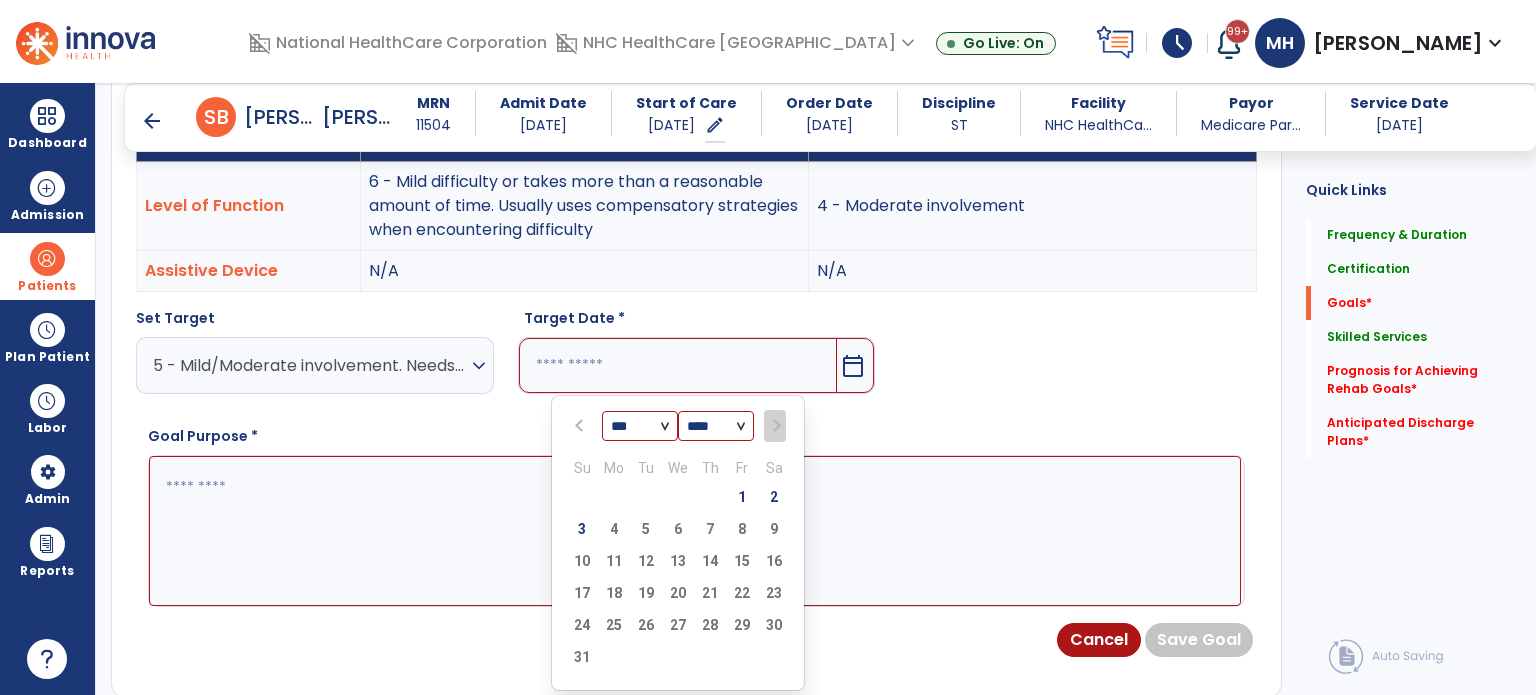 scroll, scrollTop: 618, scrollLeft: 0, axis: vertical 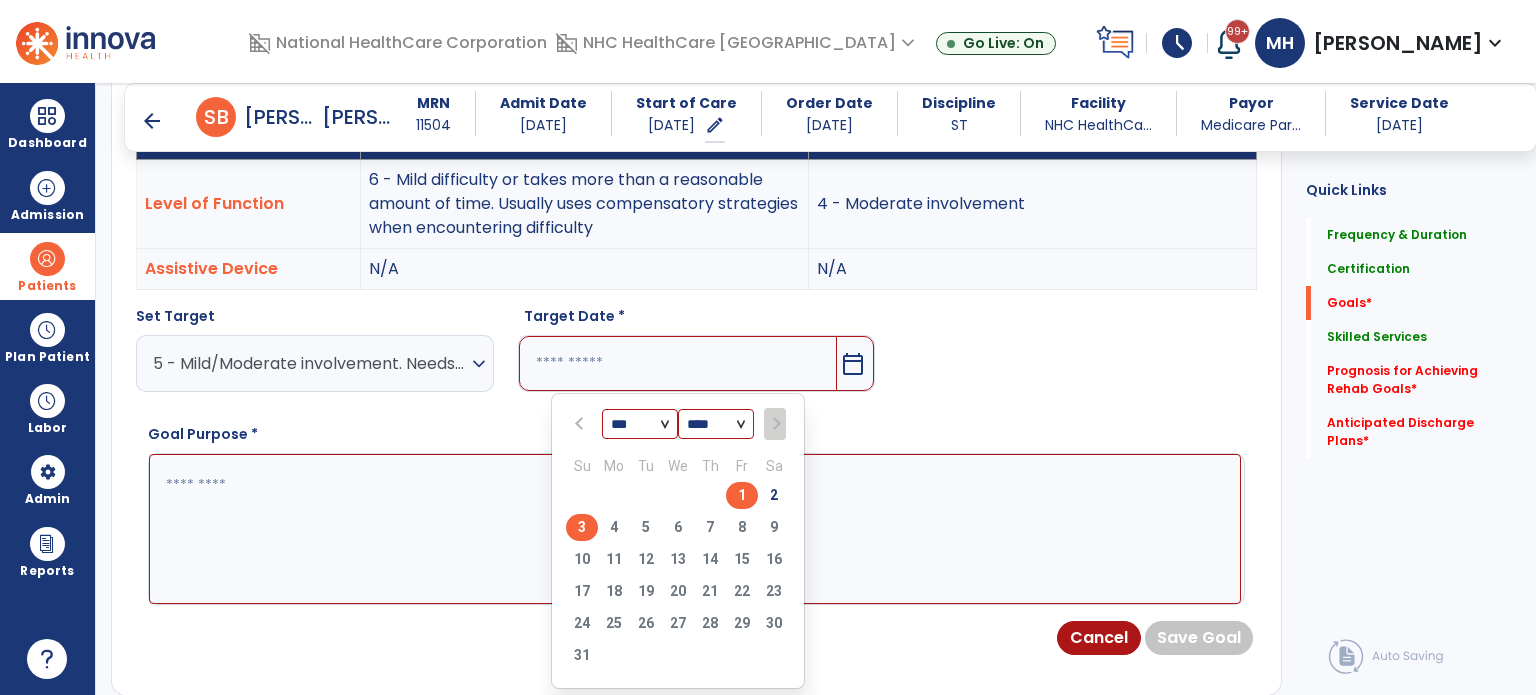 click on "3" at bounding box center (582, 527) 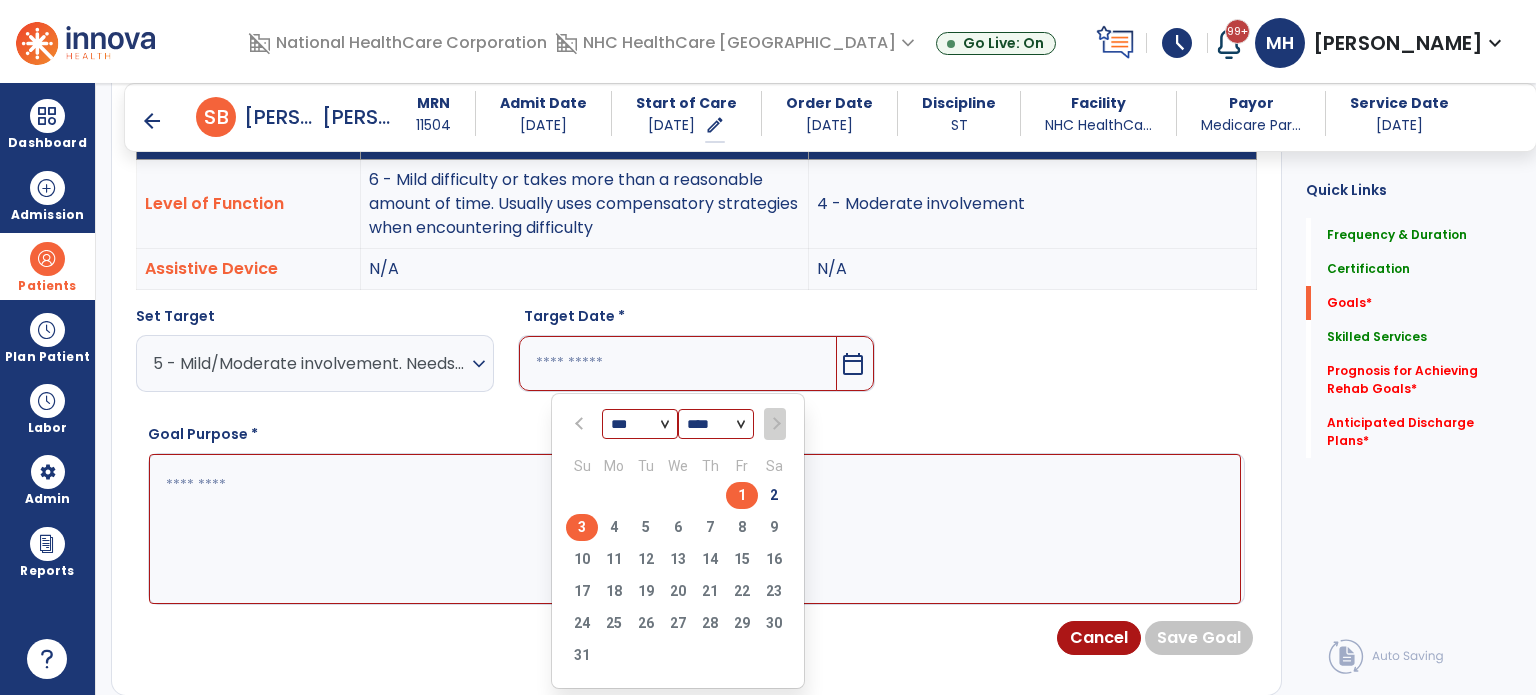 type on "********" 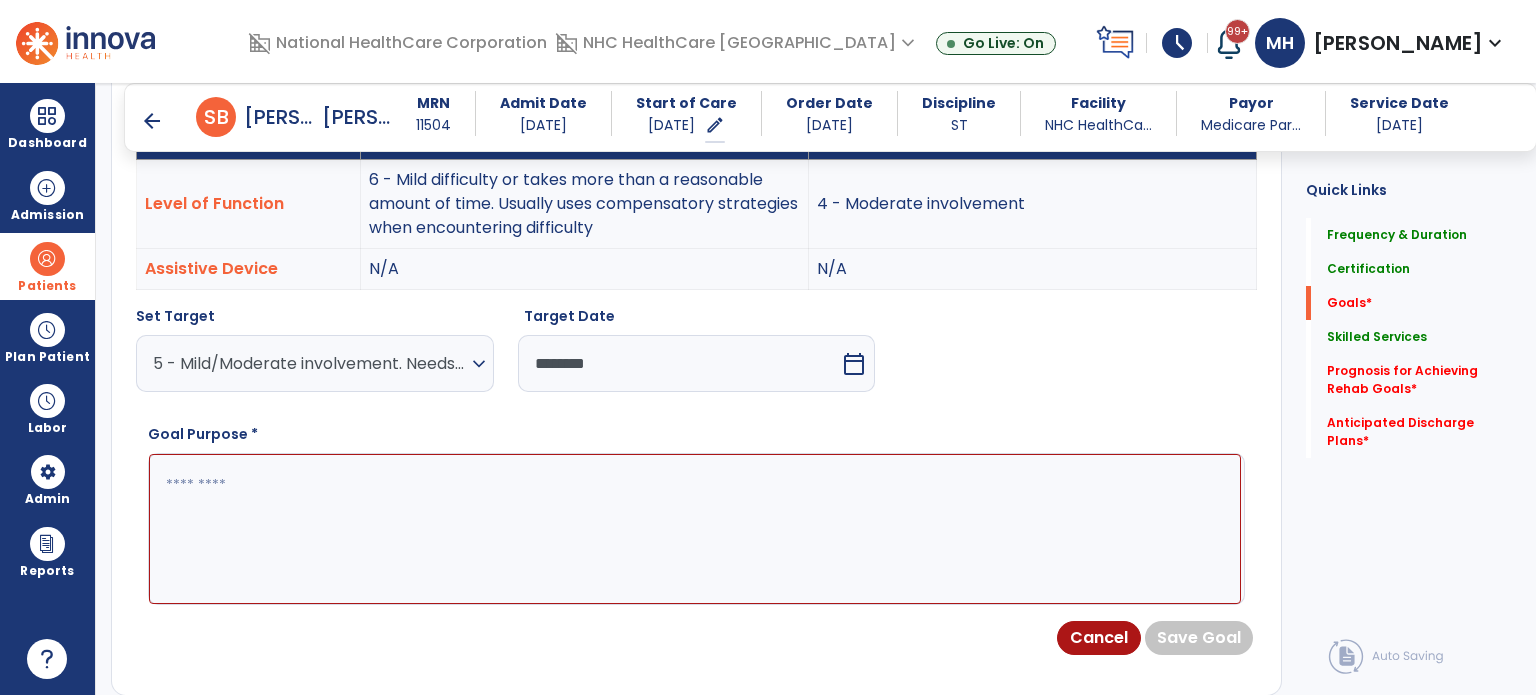 click at bounding box center [695, 529] 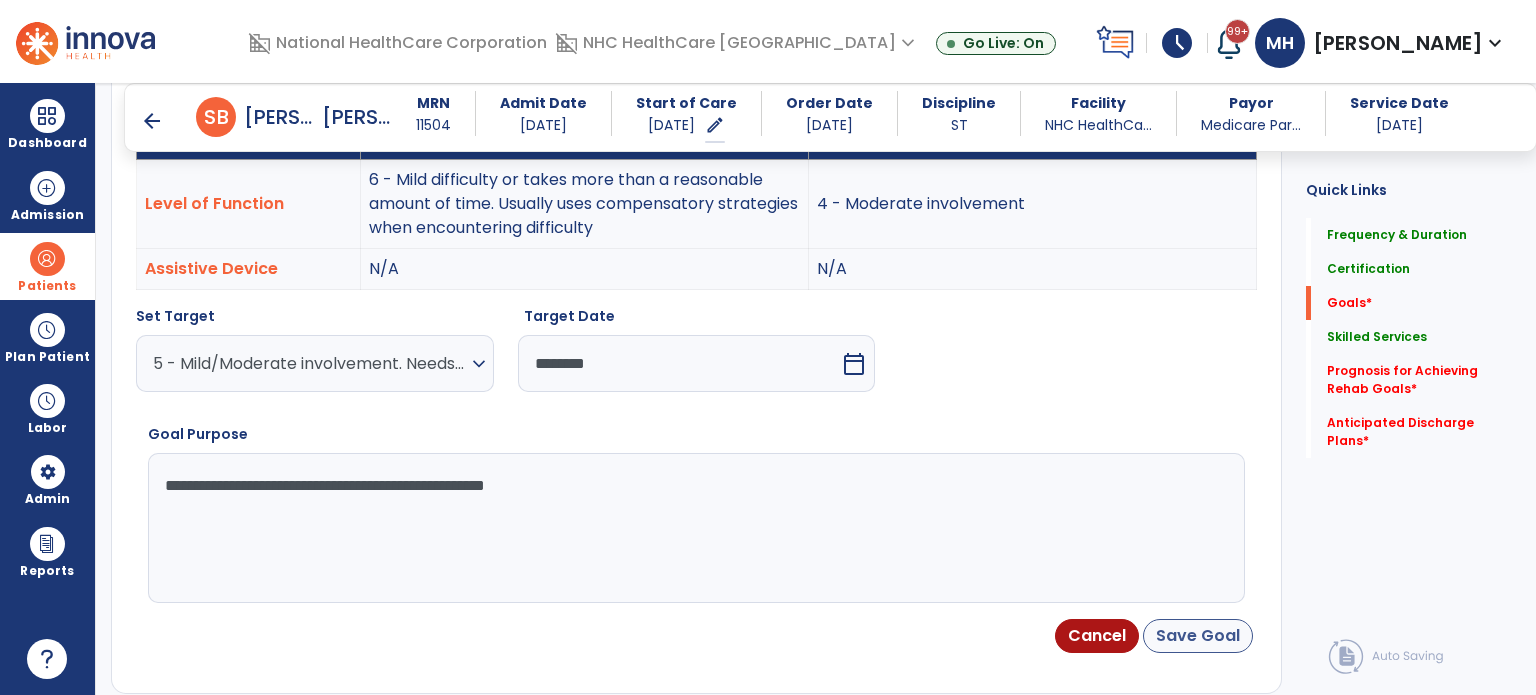 type on "**********" 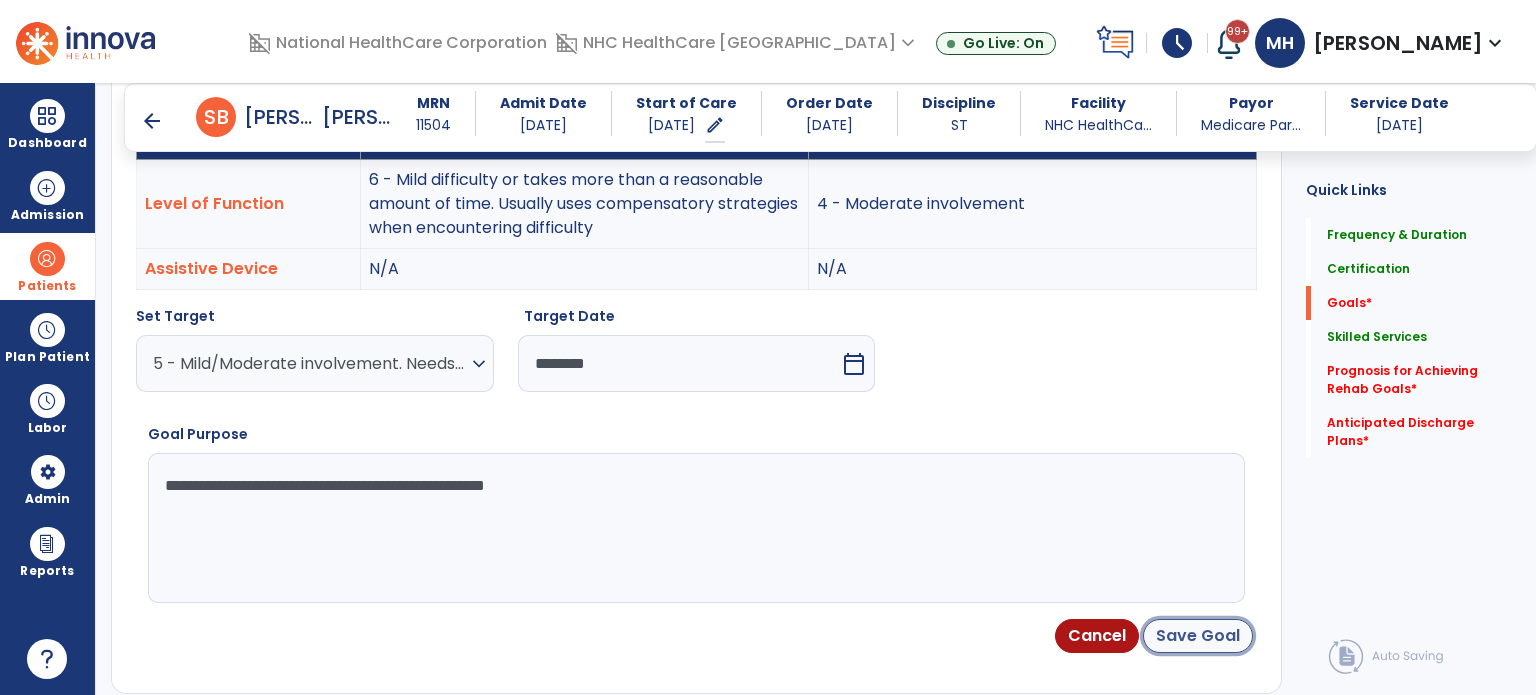 click on "Save Goal" at bounding box center (1198, 636) 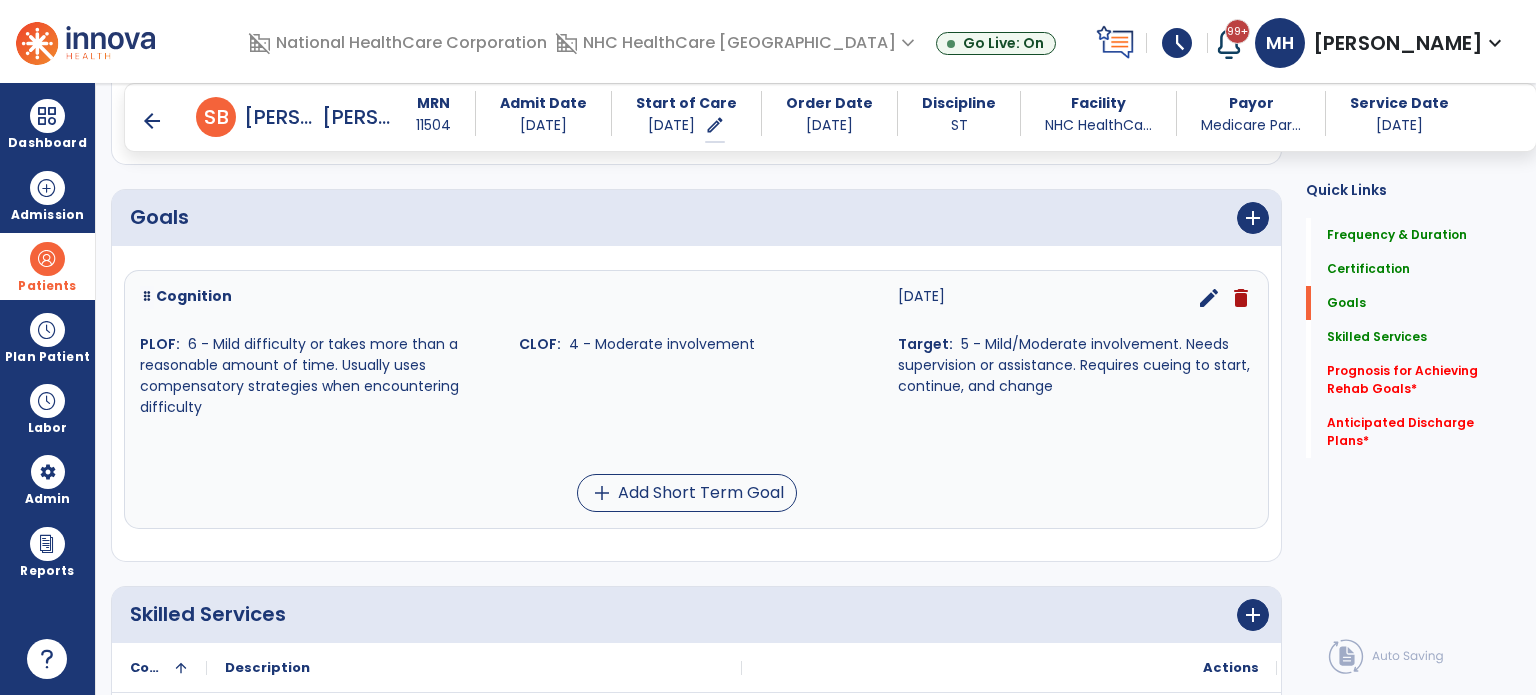 scroll, scrollTop: 428, scrollLeft: 0, axis: vertical 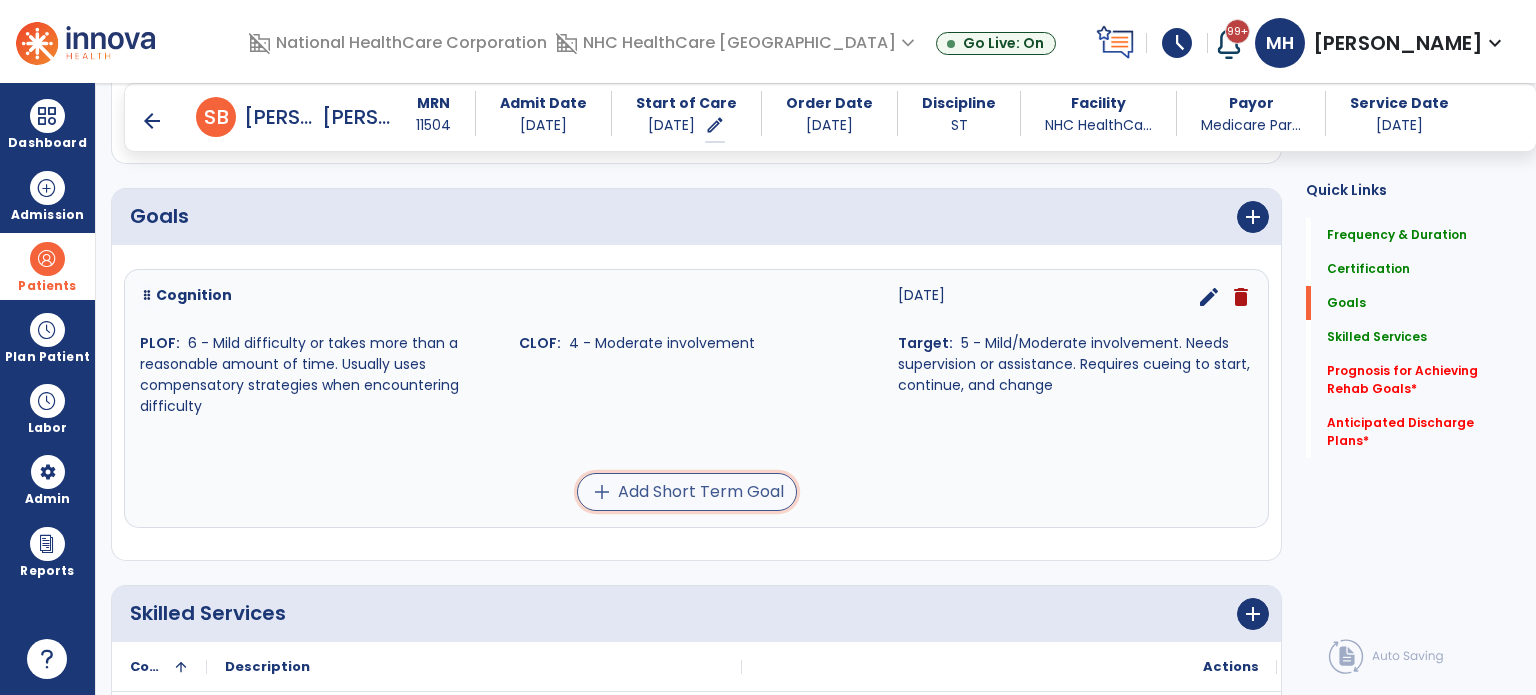 click on "add  Add Short Term Goal" at bounding box center (687, 492) 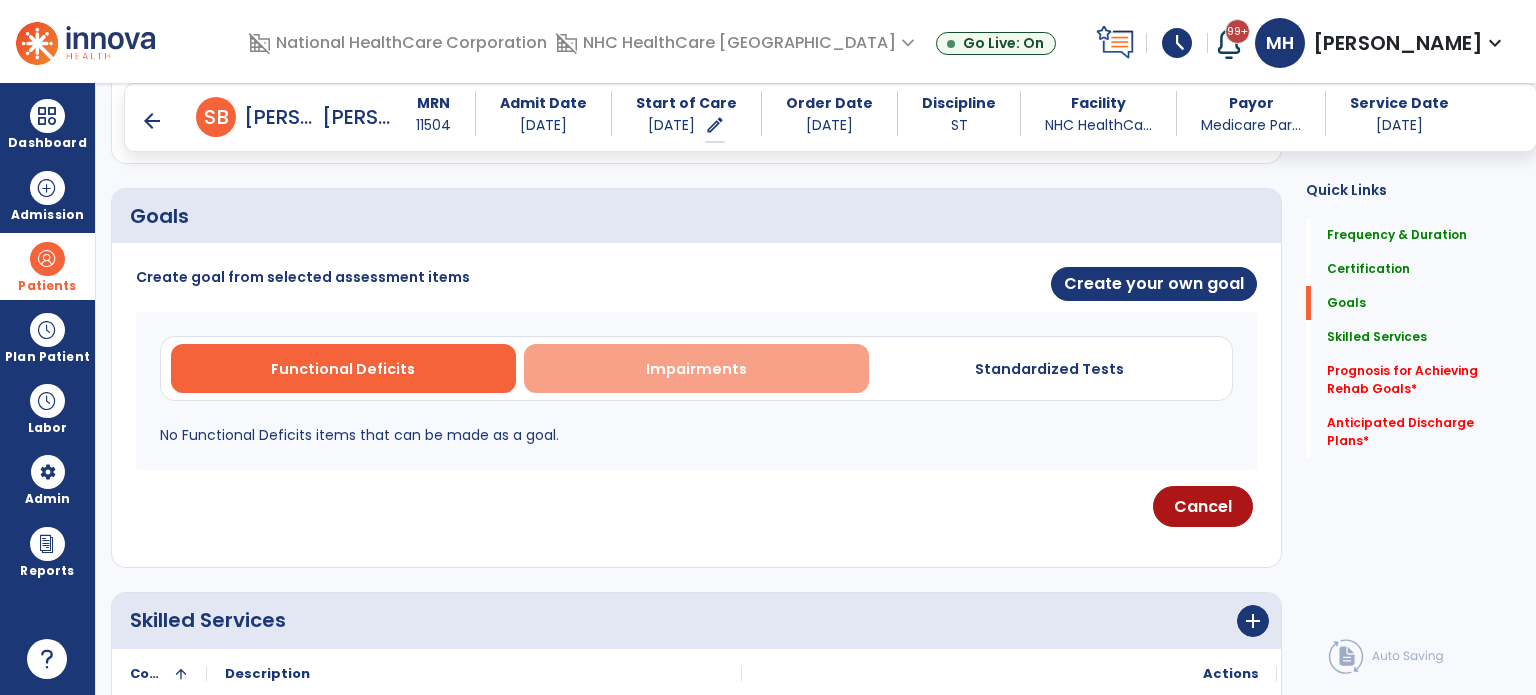 click on "Impairments" at bounding box center [696, 369] 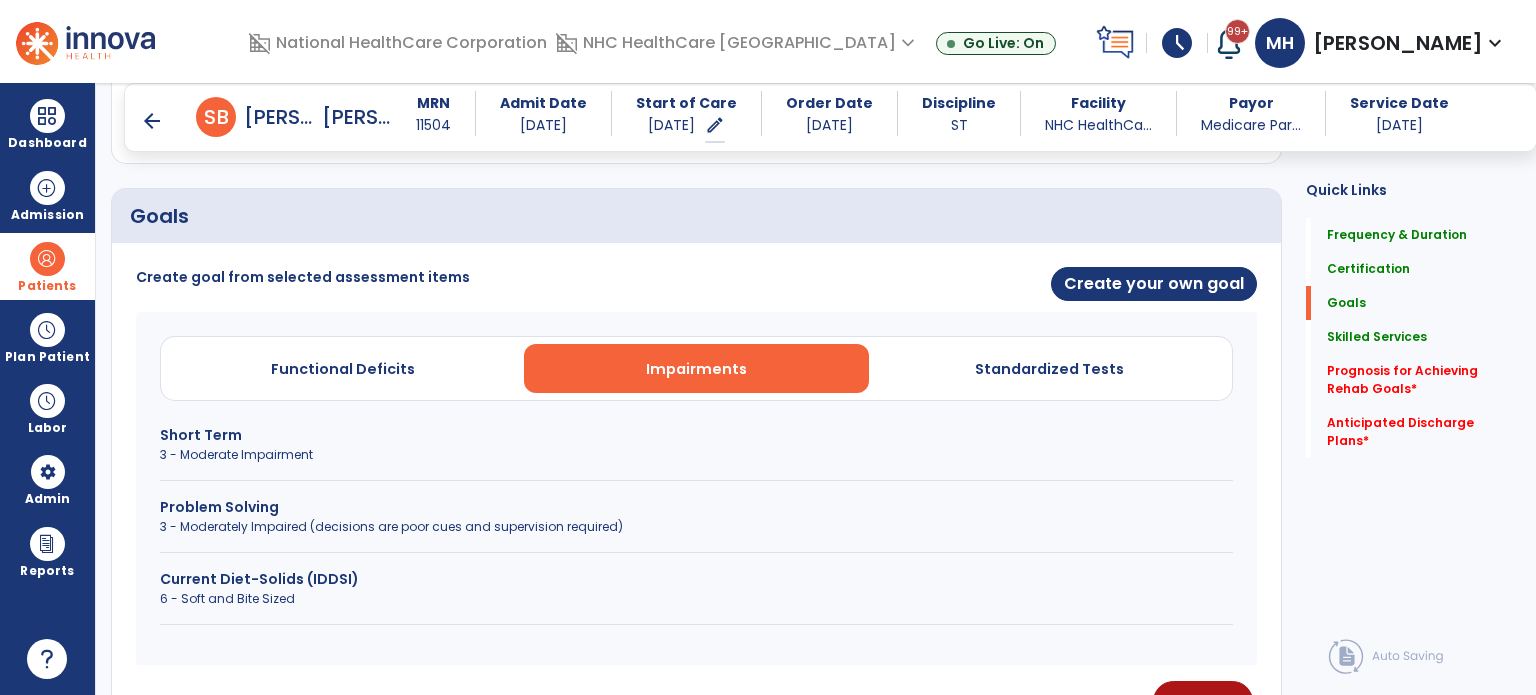 click on "3 - Moderate Impairment" at bounding box center [696, 455] 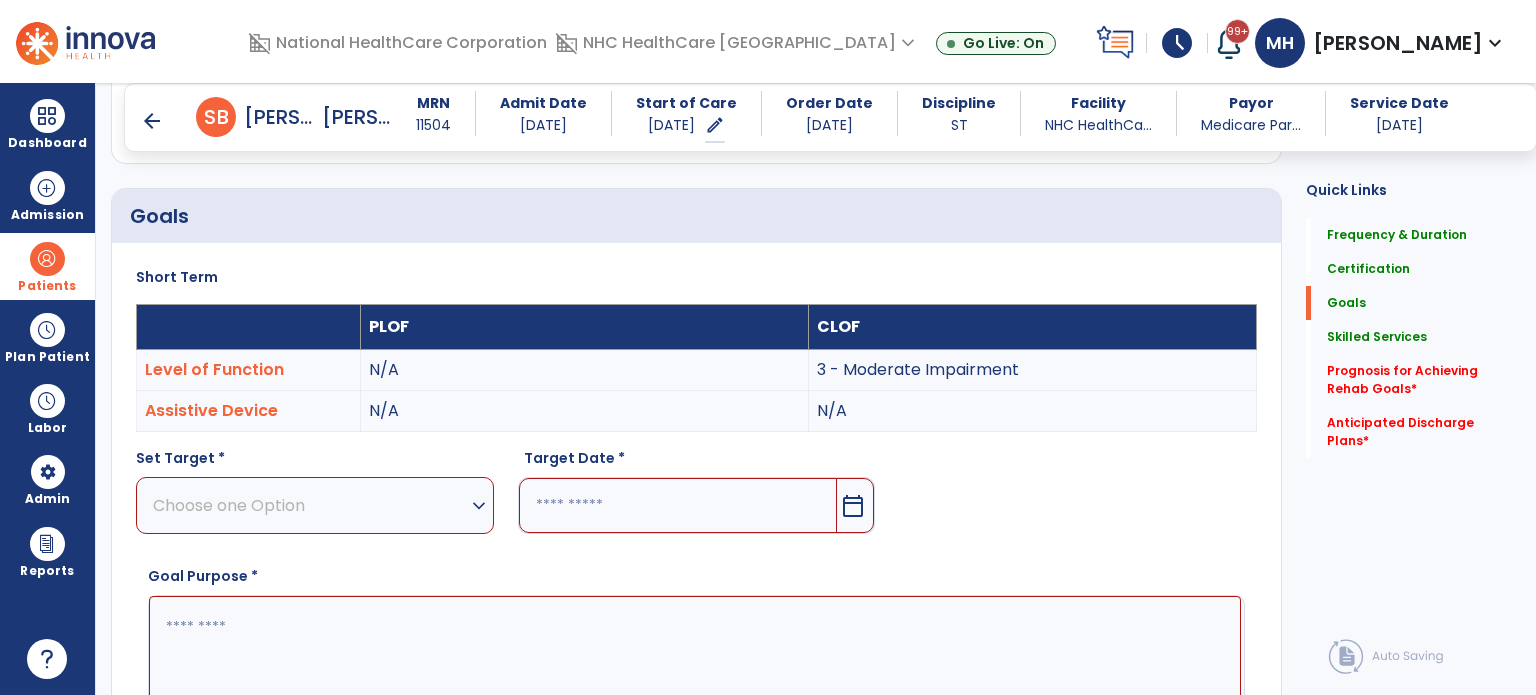 click on "expand_more" at bounding box center (479, 506) 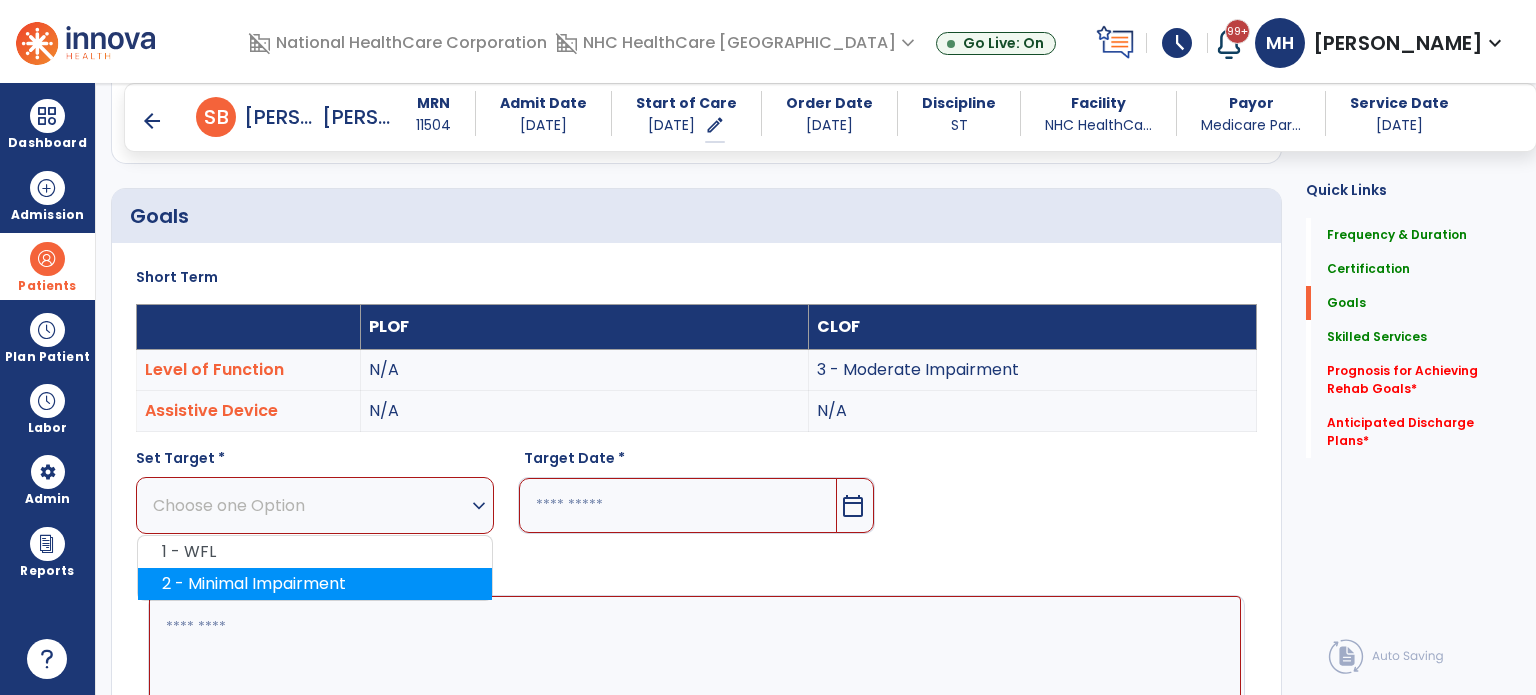 click on "2 - Minimal Impairment" at bounding box center [315, 584] 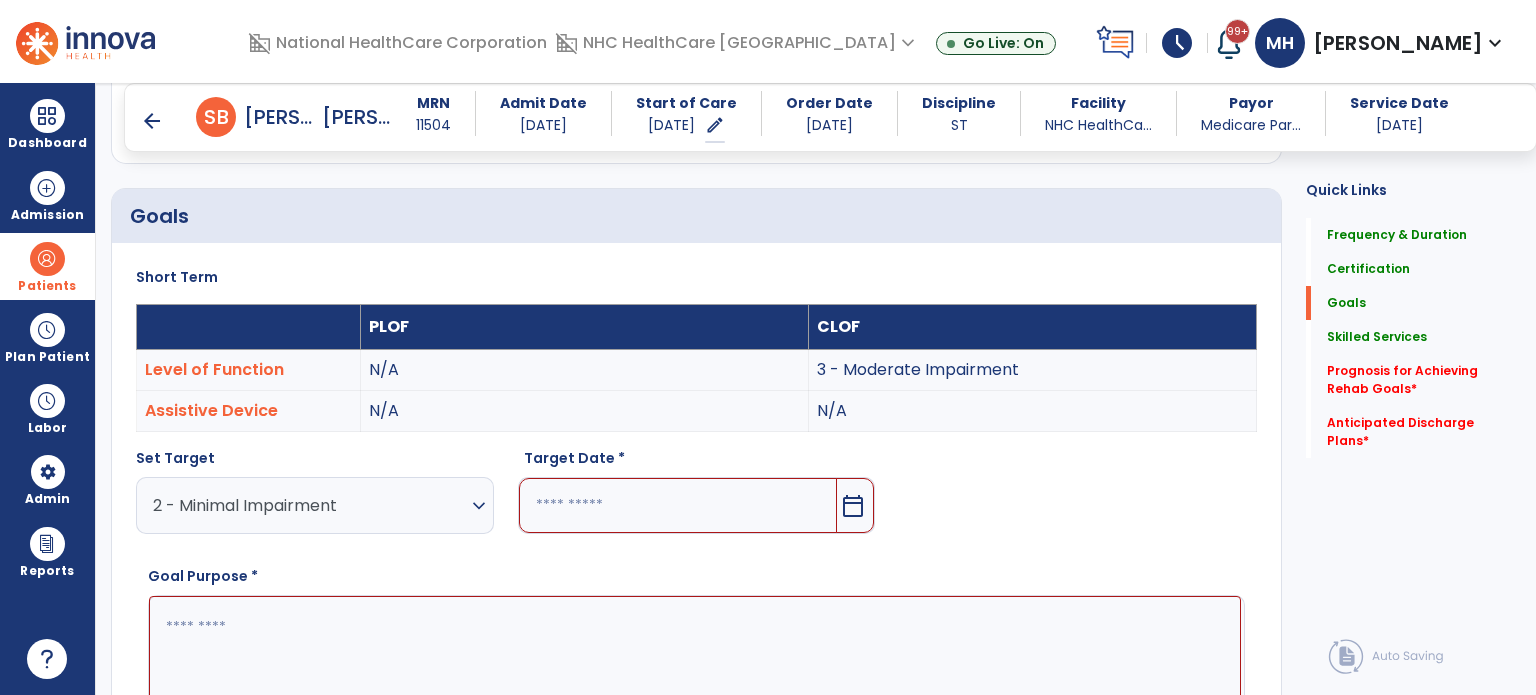click at bounding box center [678, 505] 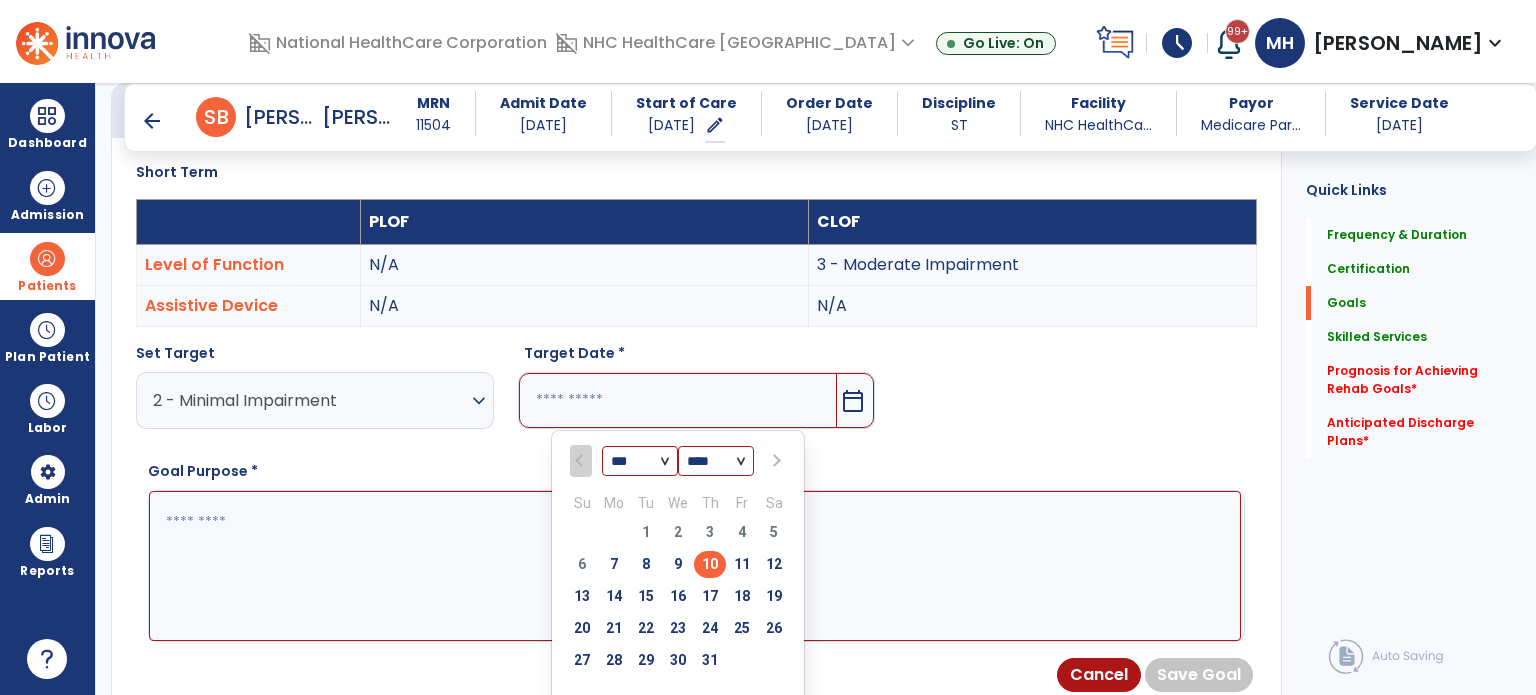 scroll, scrollTop: 545, scrollLeft: 0, axis: vertical 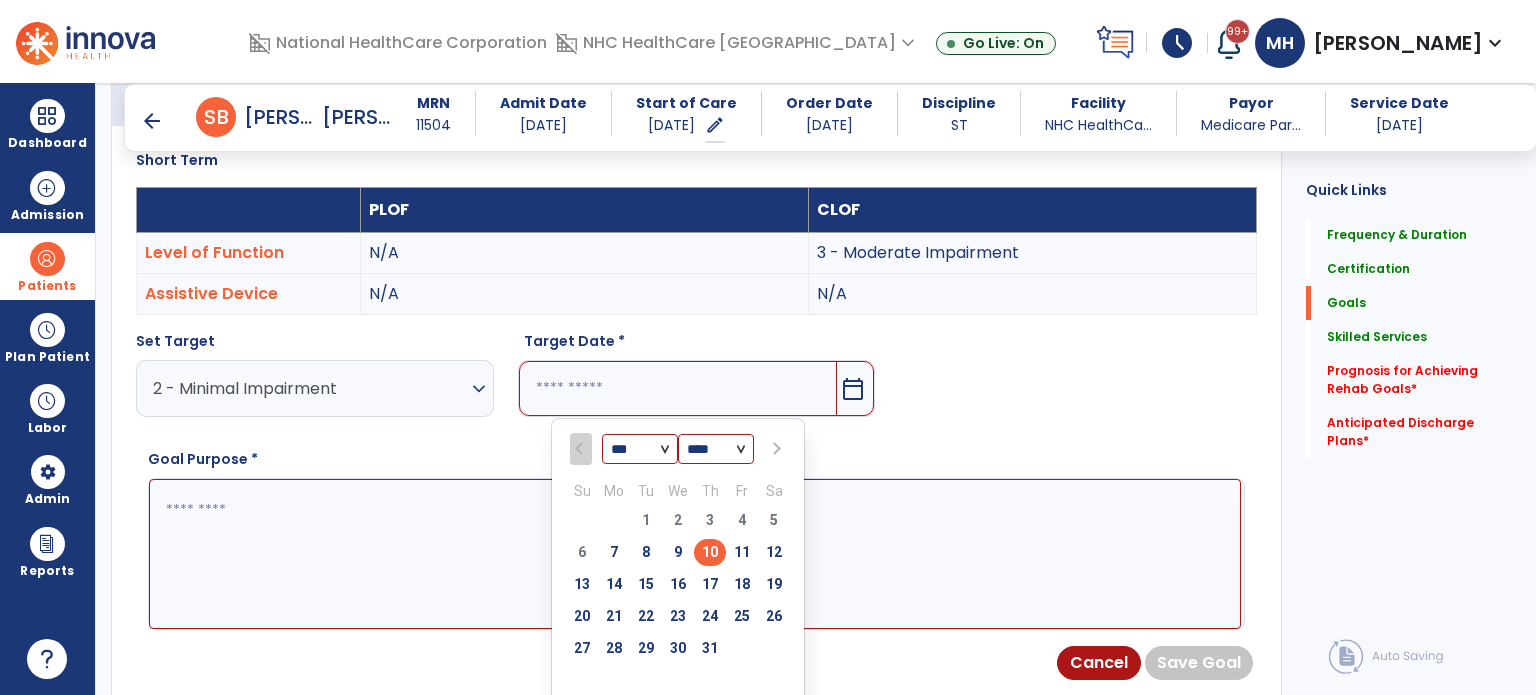 click at bounding box center (774, 449) 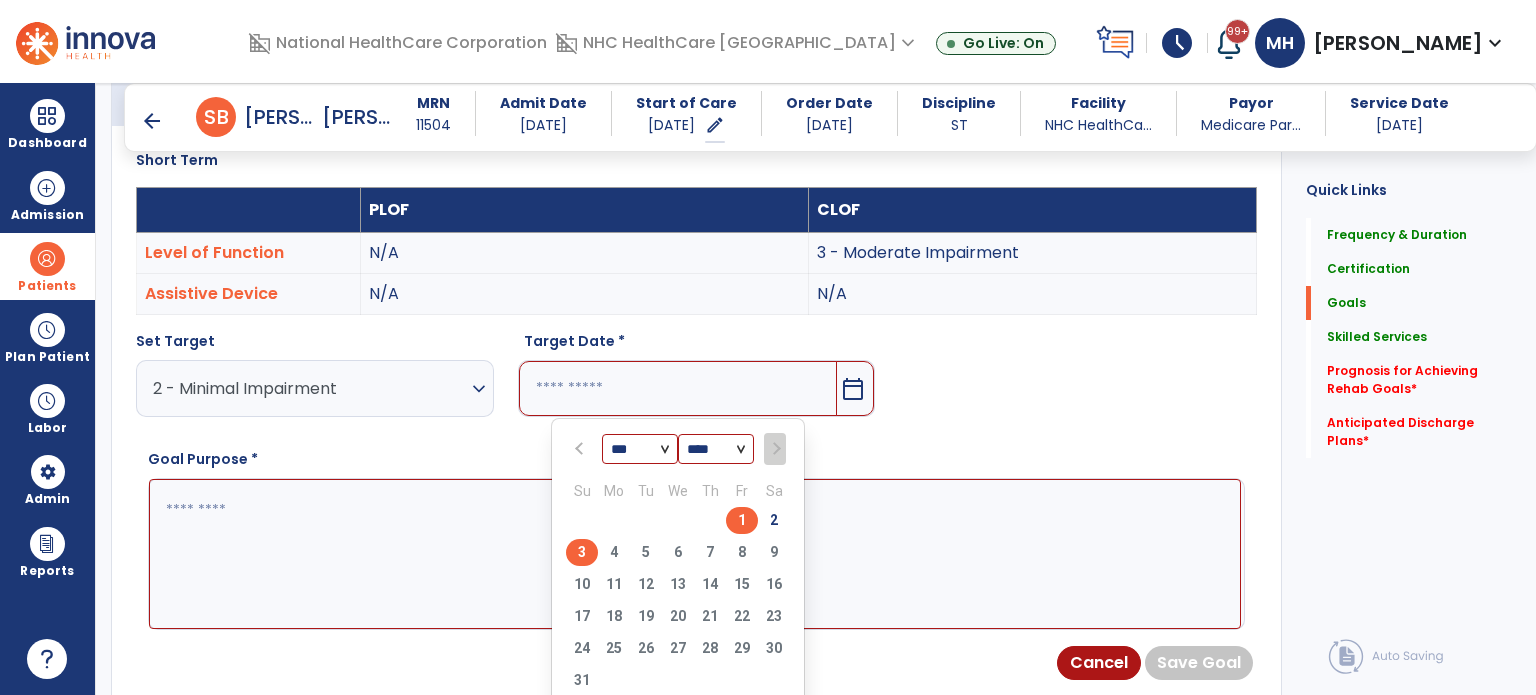 click on "3" at bounding box center (582, 552) 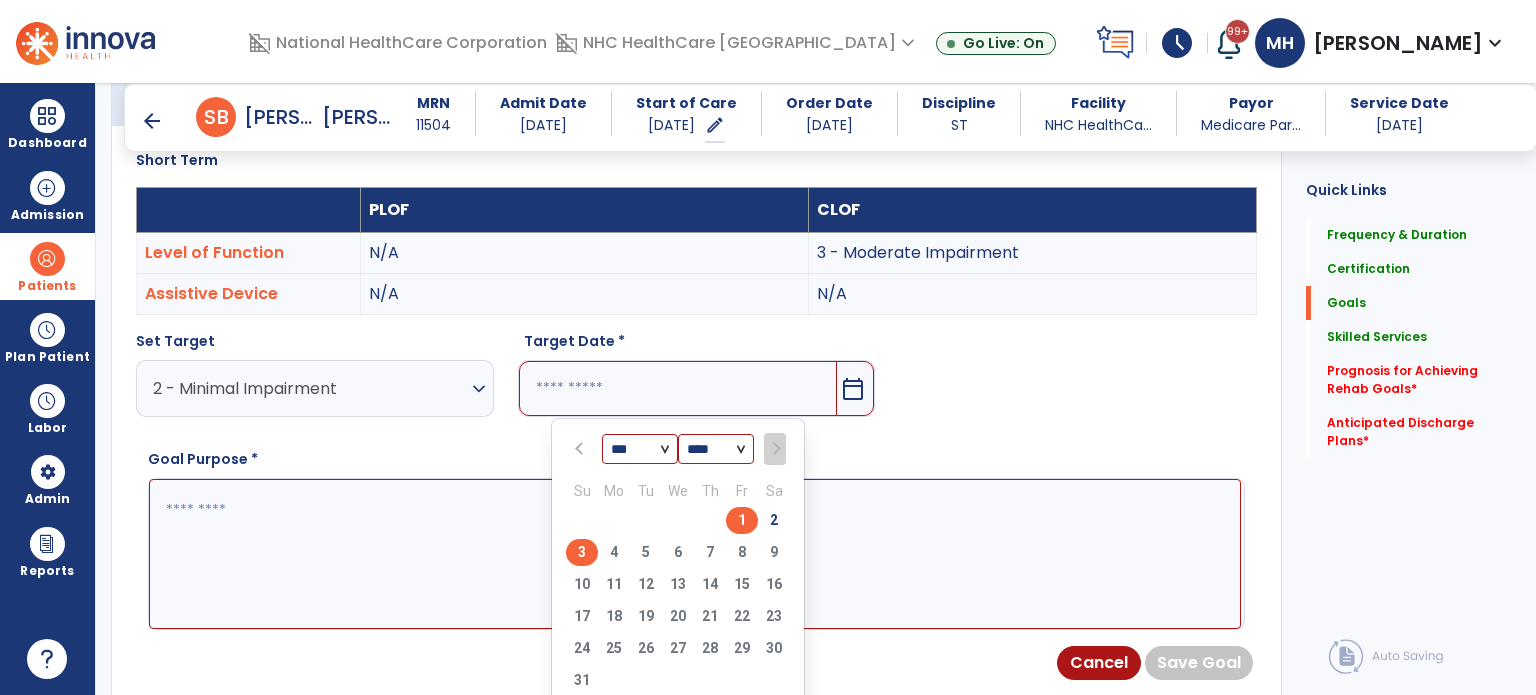 type on "********" 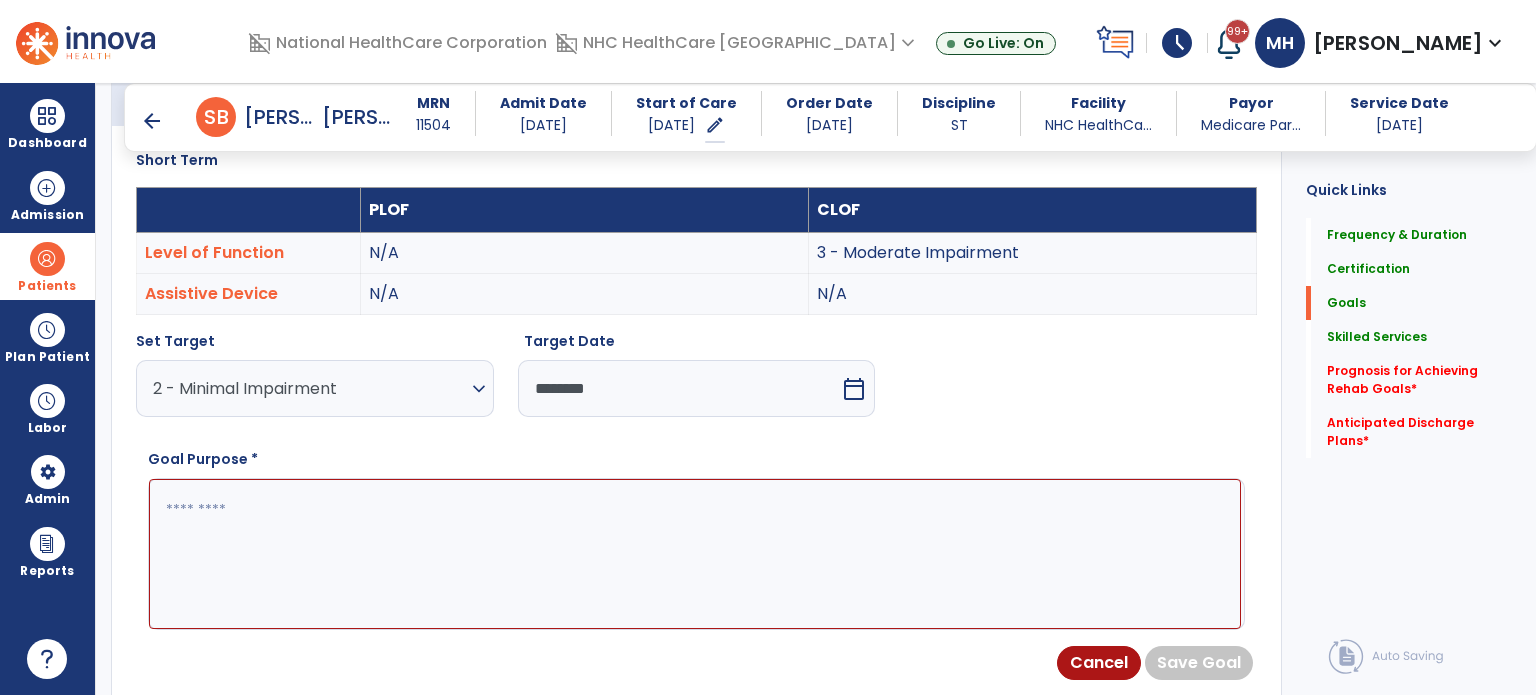 click at bounding box center (695, 554) 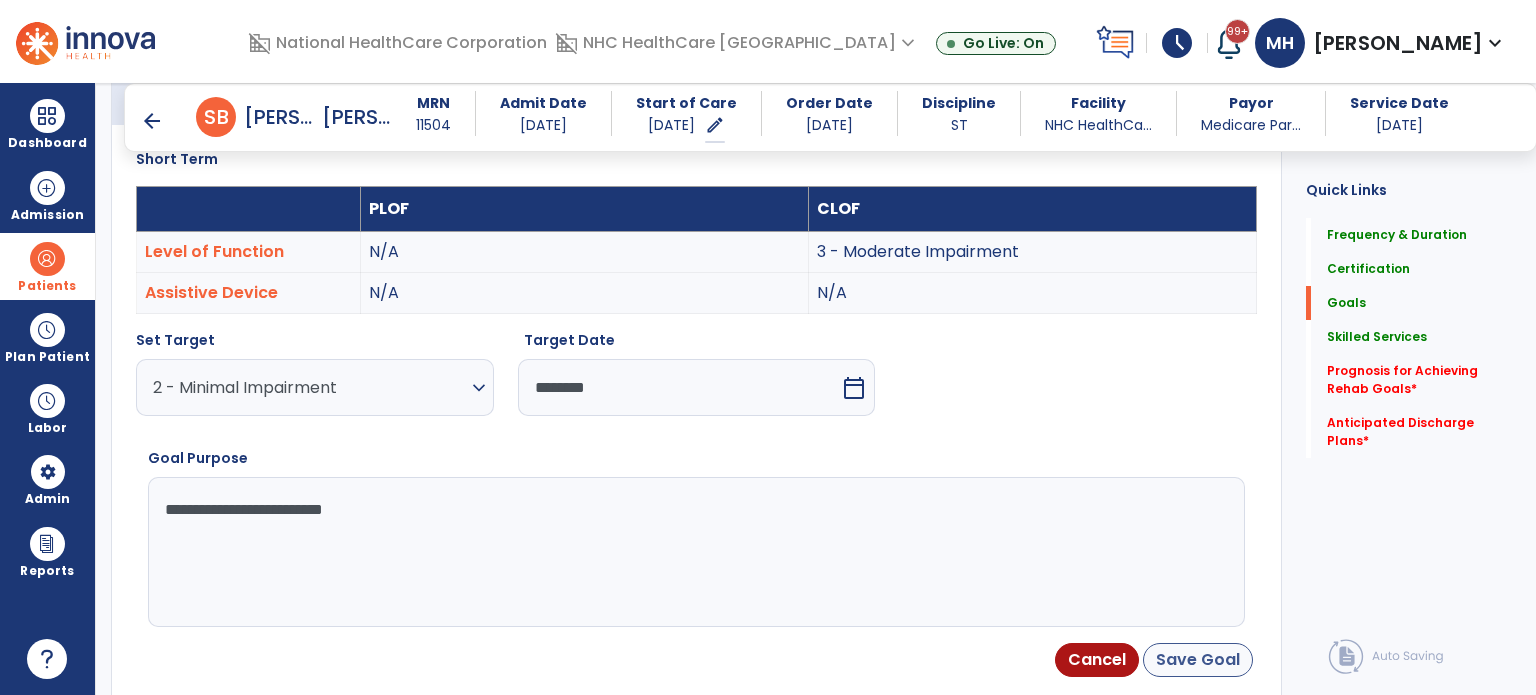 type on "**********" 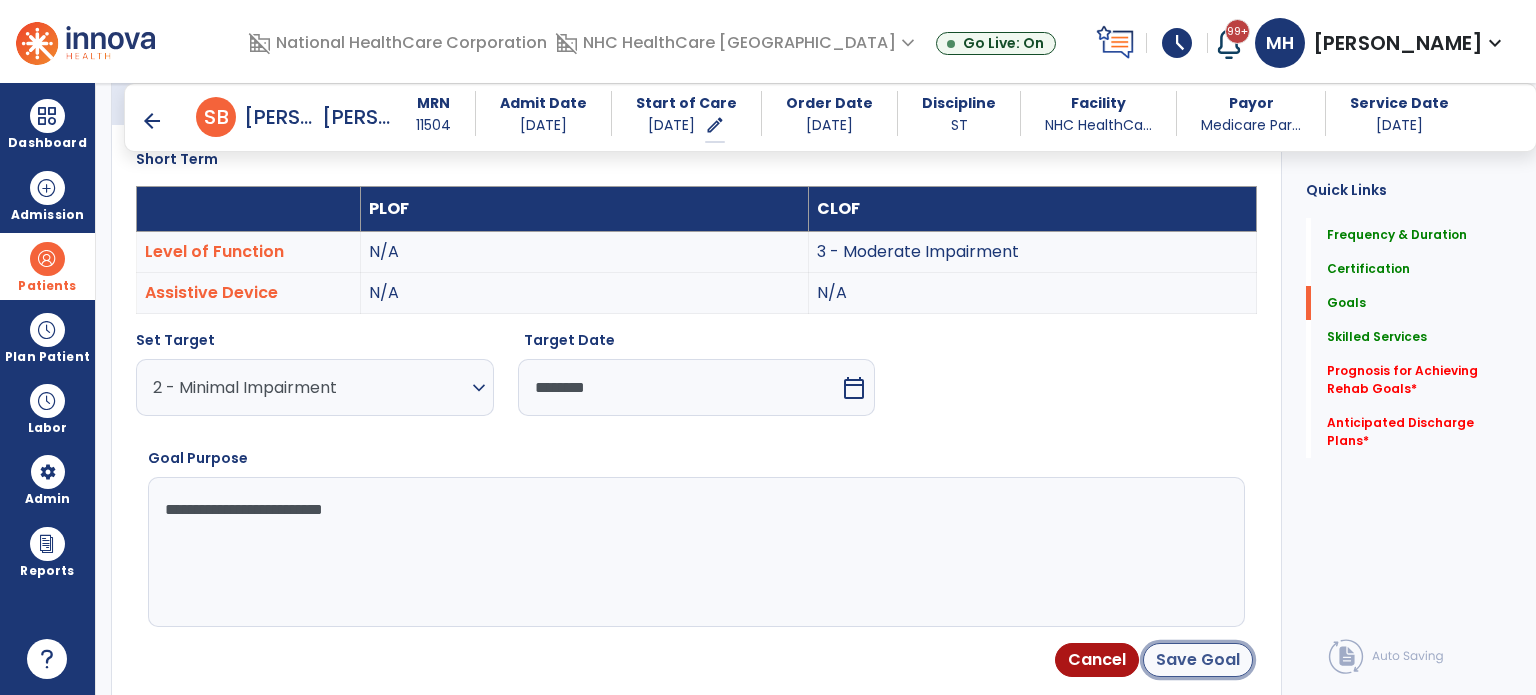 click on "Save Goal" at bounding box center [1198, 660] 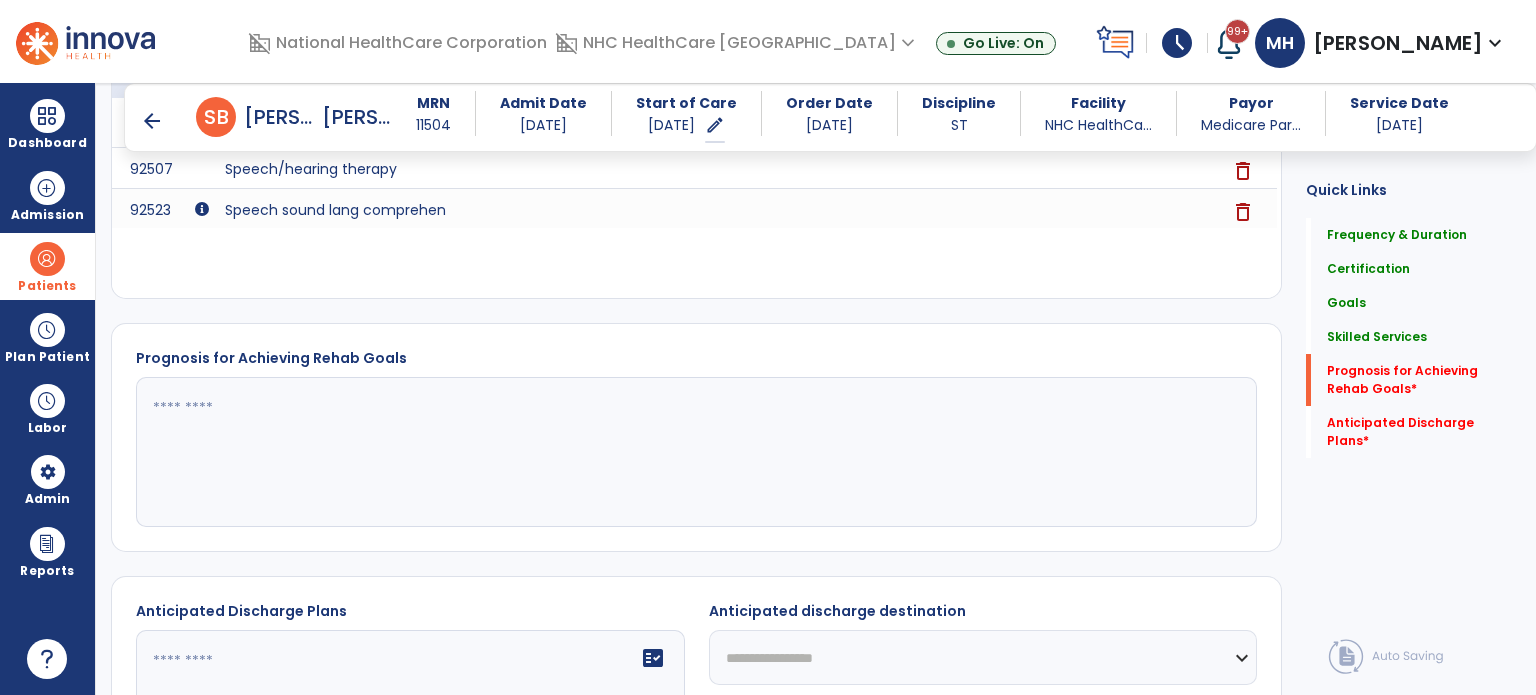 scroll, scrollTop: 1051, scrollLeft: 0, axis: vertical 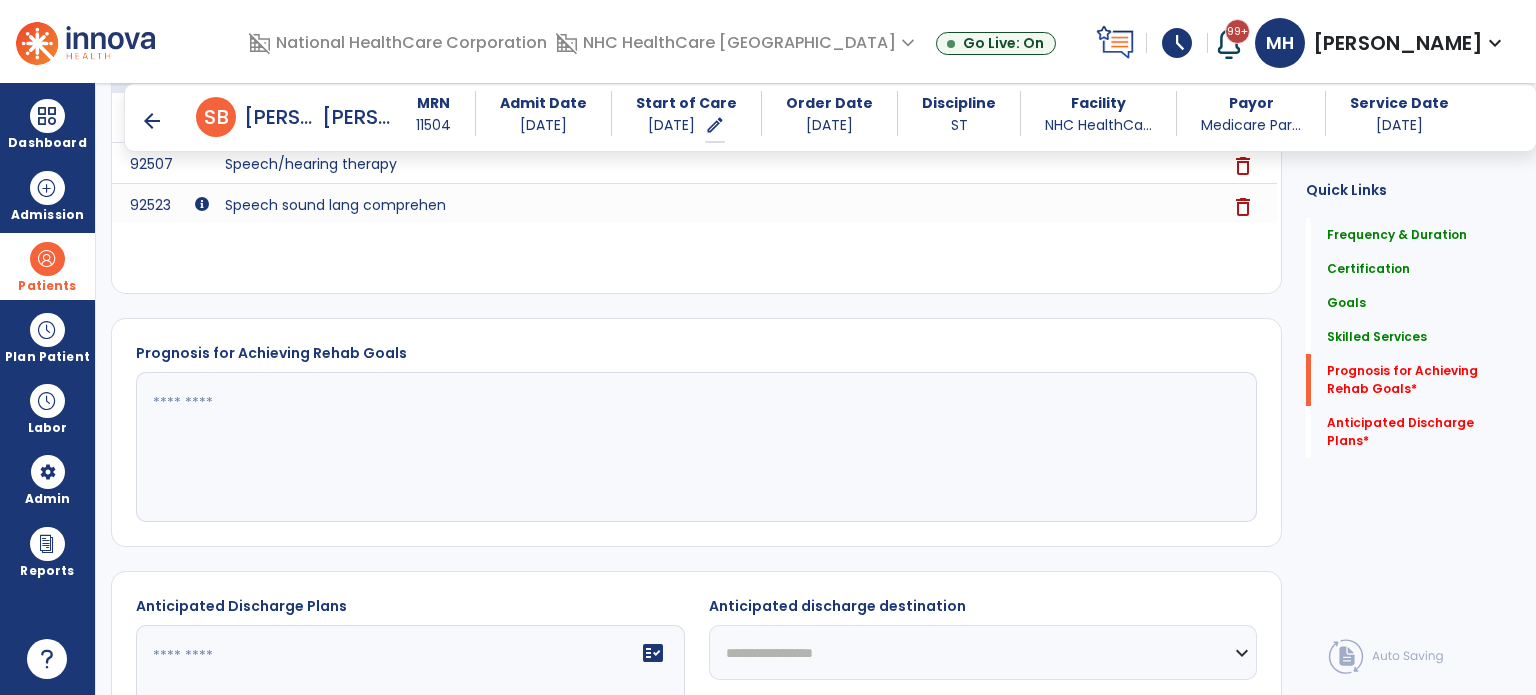 click 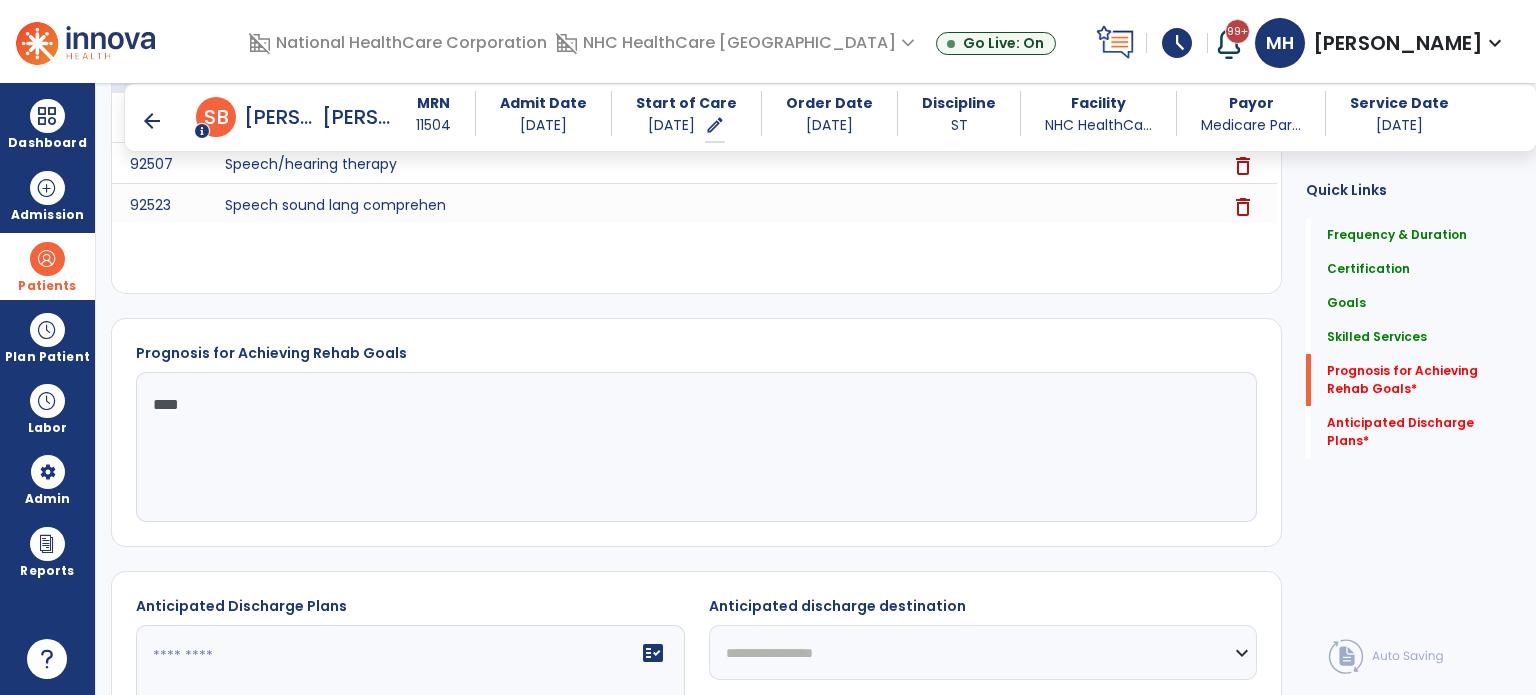 scroll, scrollTop: 1249, scrollLeft: 0, axis: vertical 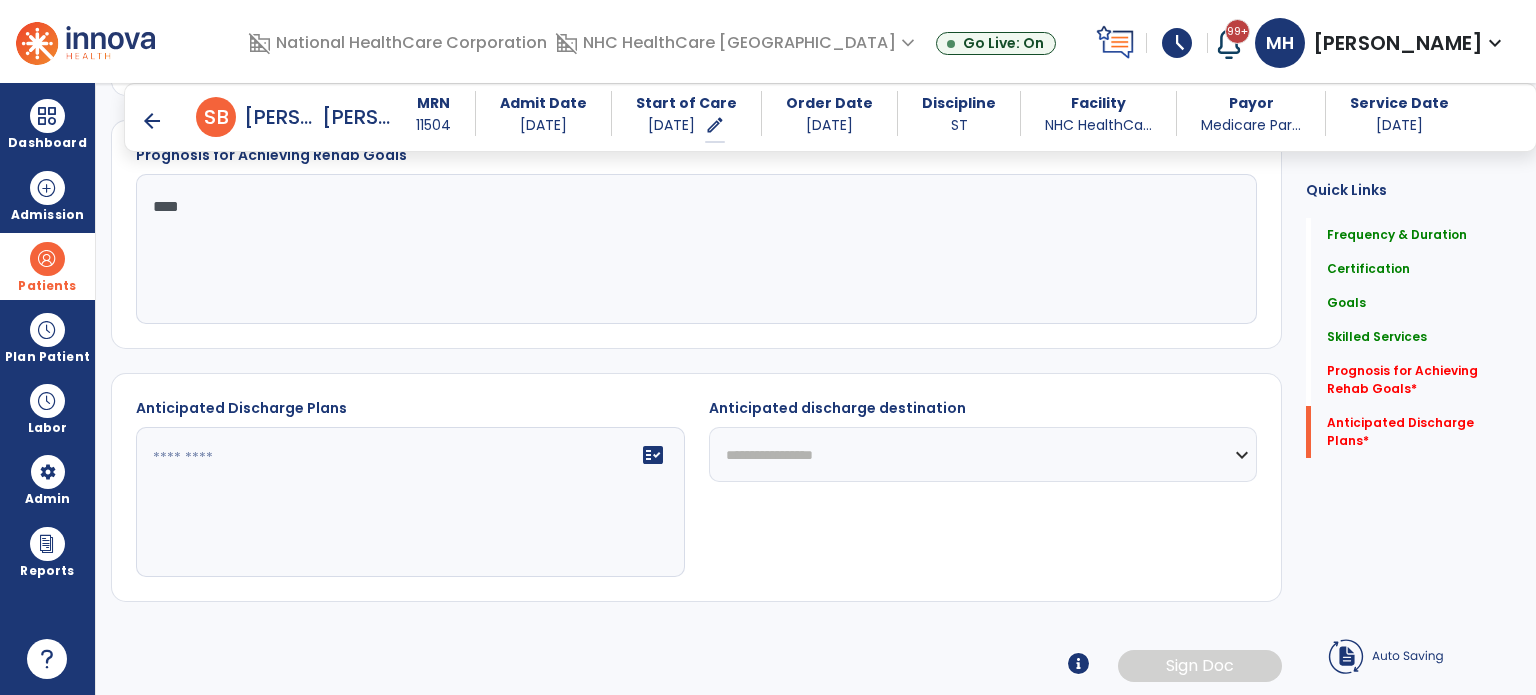 type on "****" 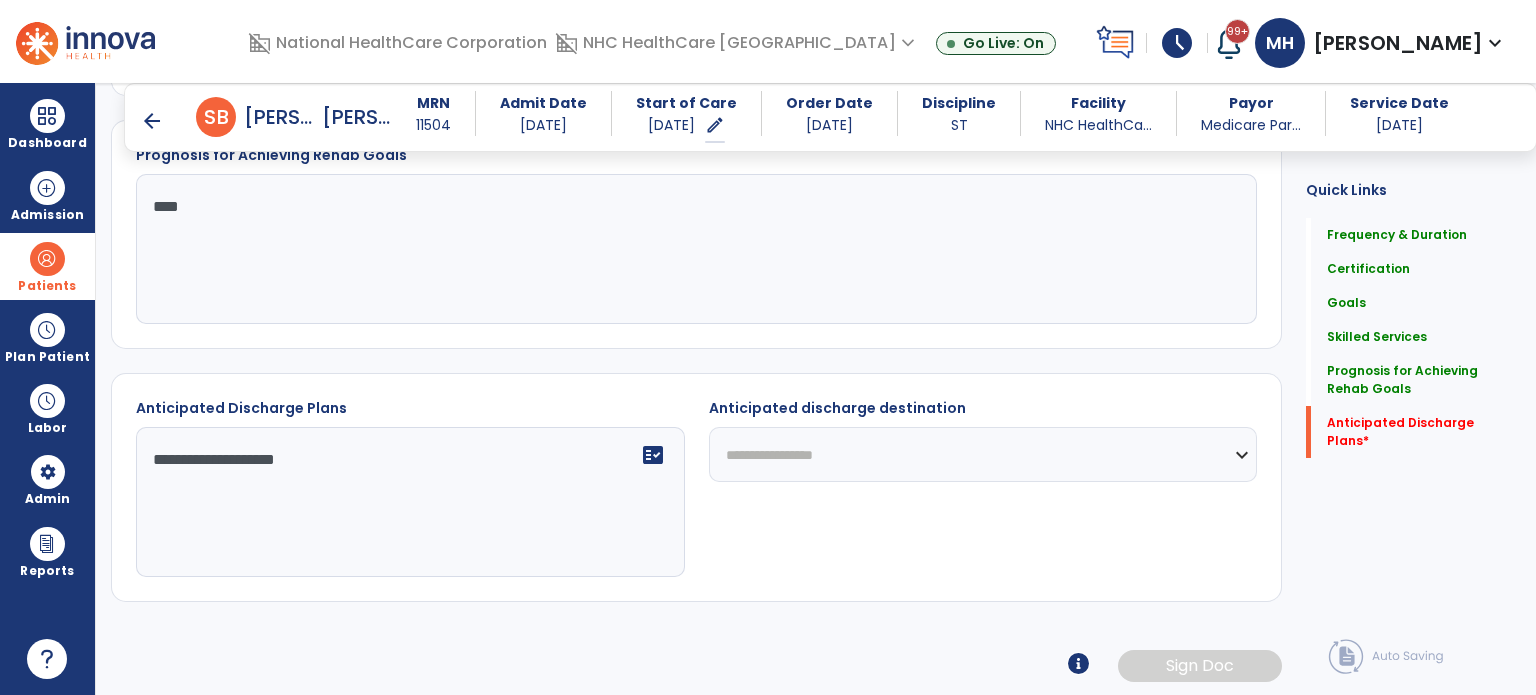 type on "**********" 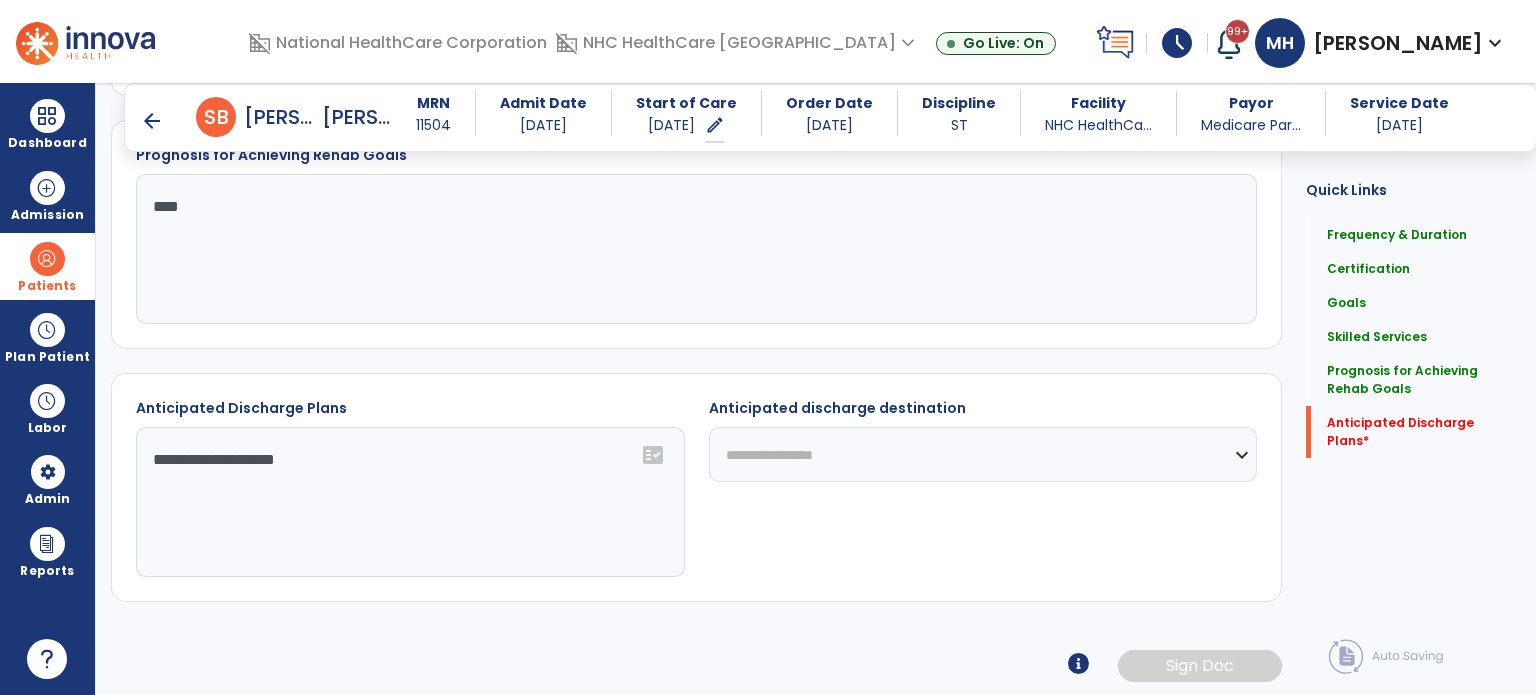 select on "**********" 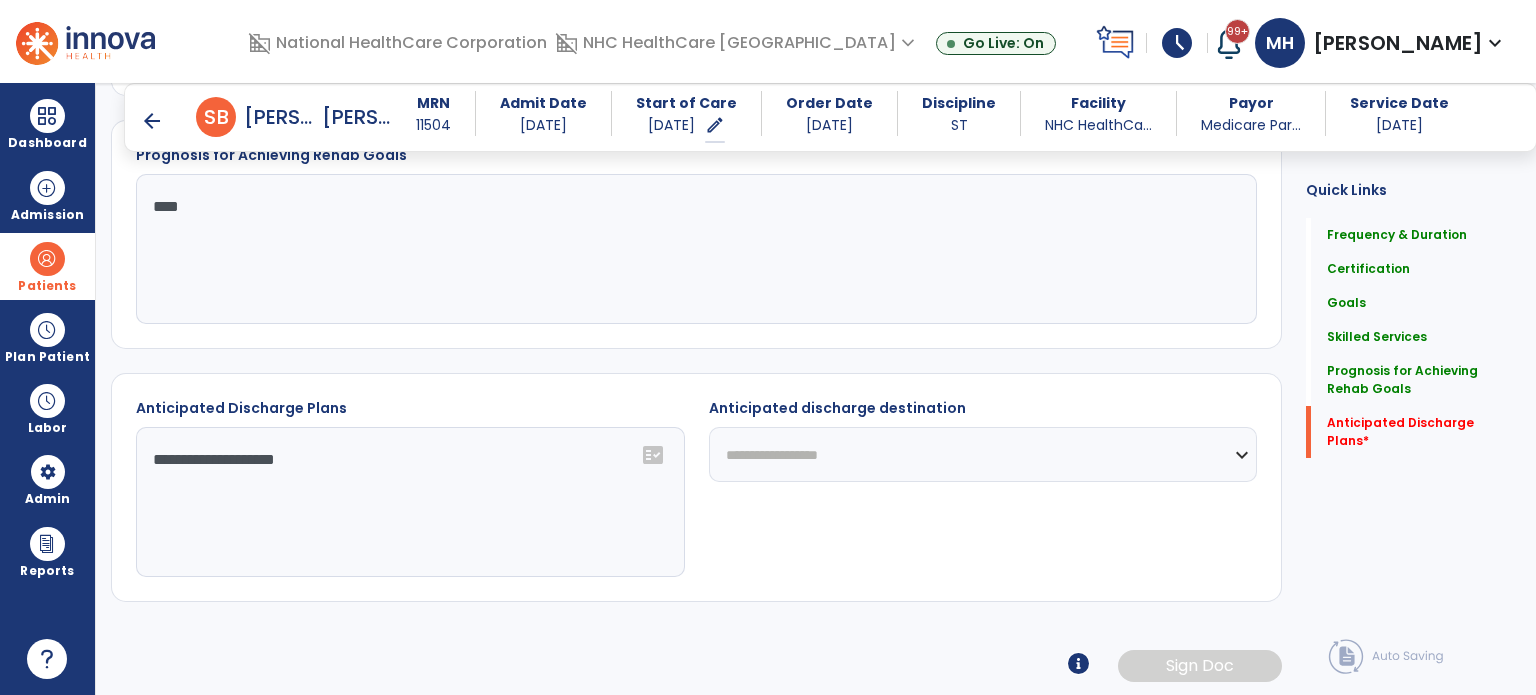 click on "**********" 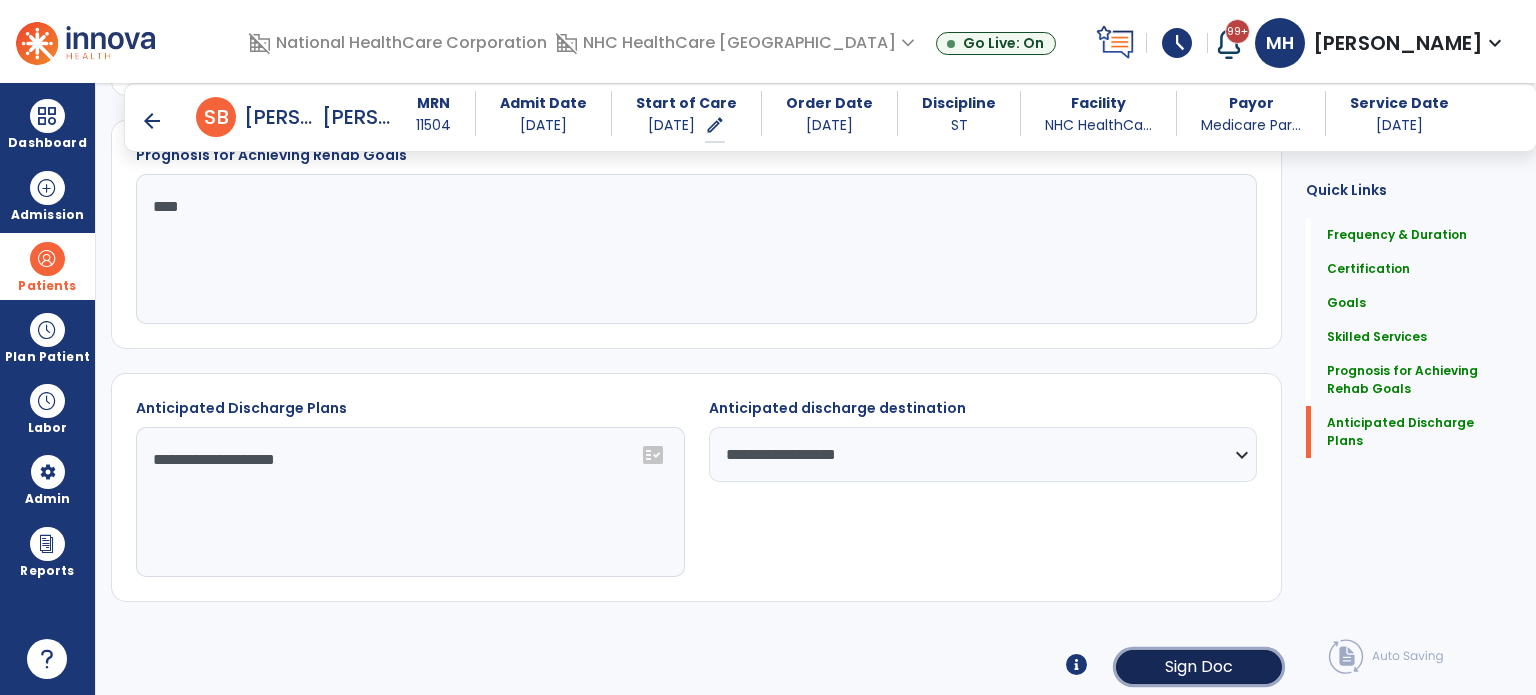 click on "Sign Doc" 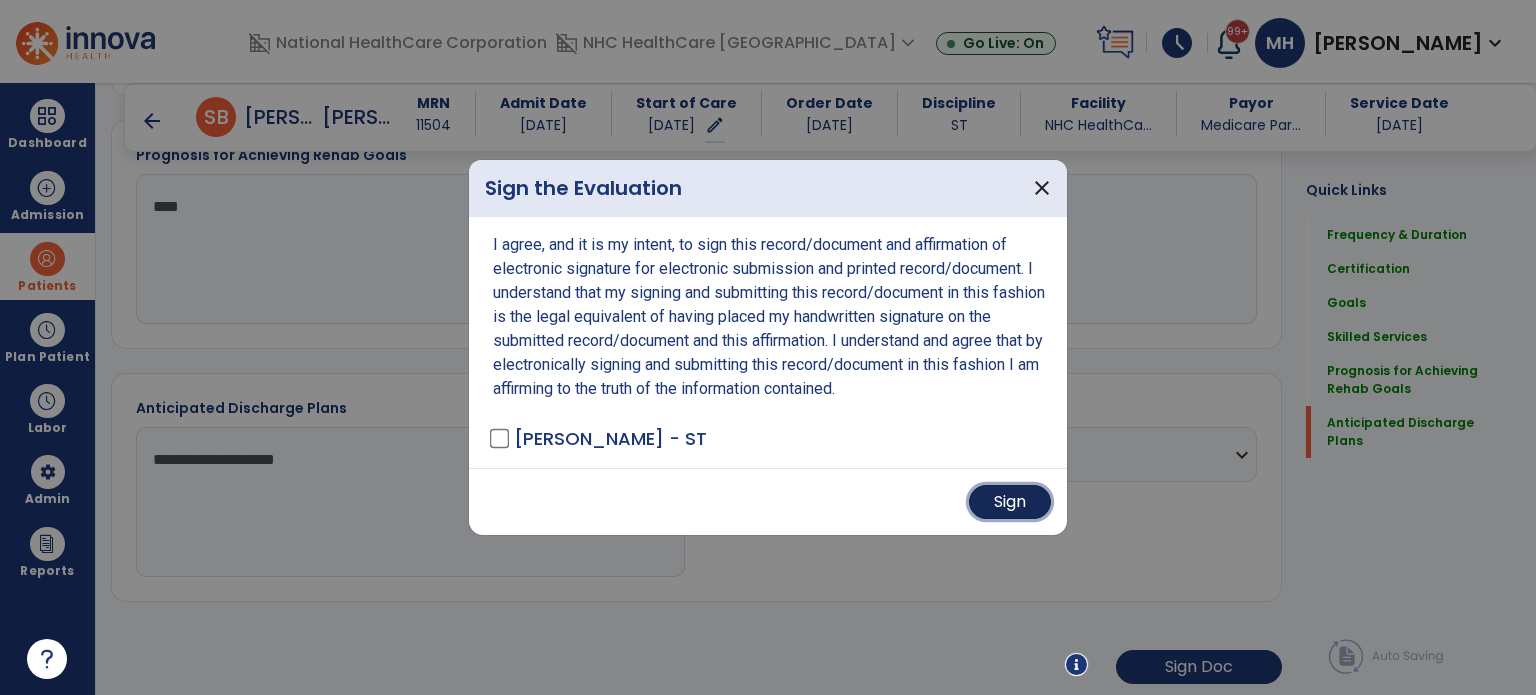 click on "Sign" at bounding box center (1010, 502) 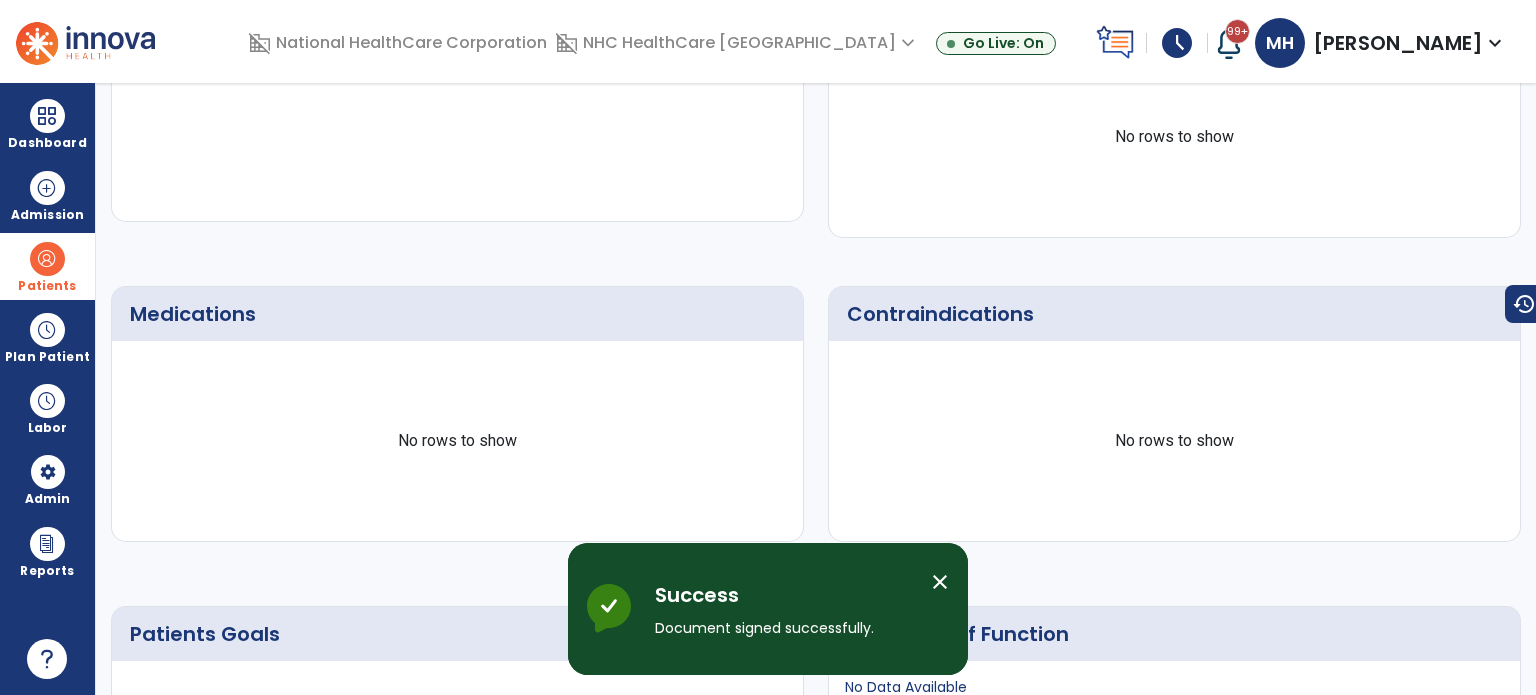 scroll, scrollTop: 0, scrollLeft: 0, axis: both 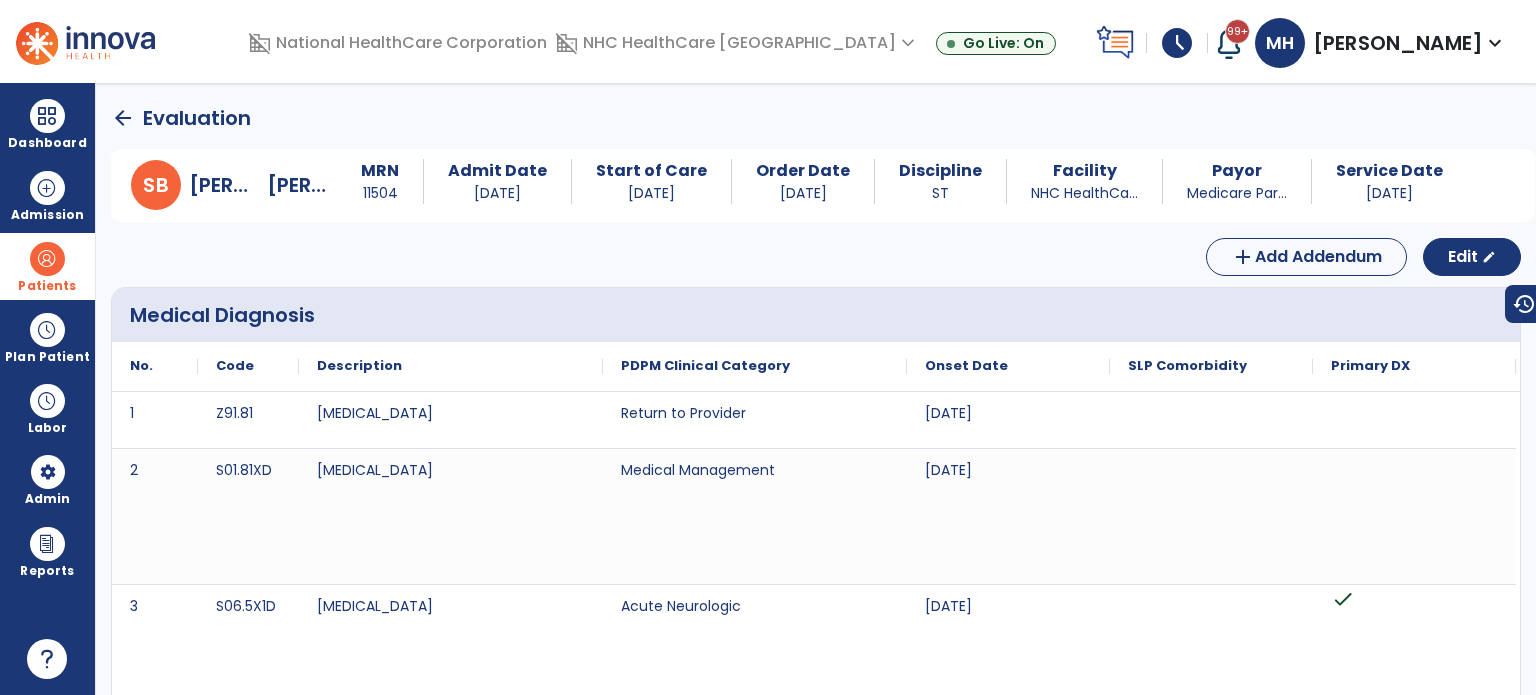 click 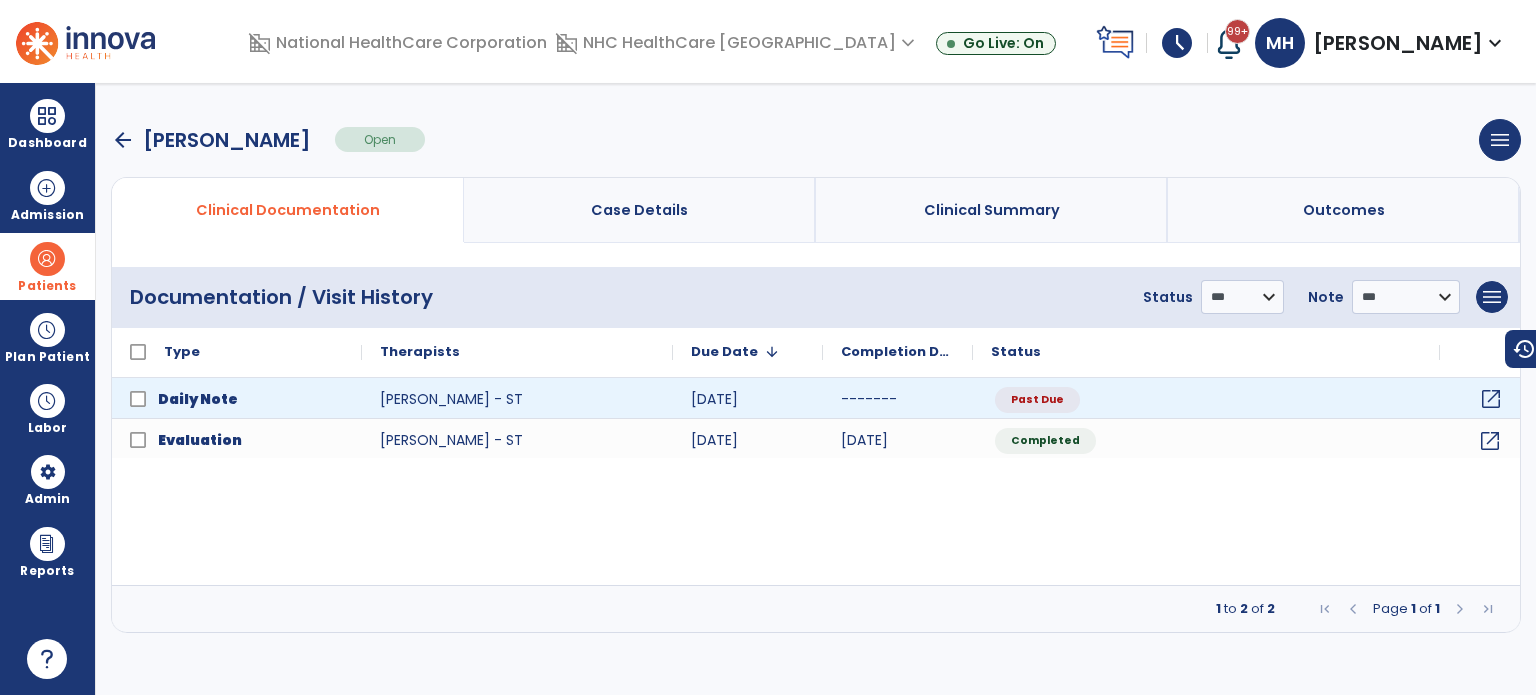 click on "open_in_new" 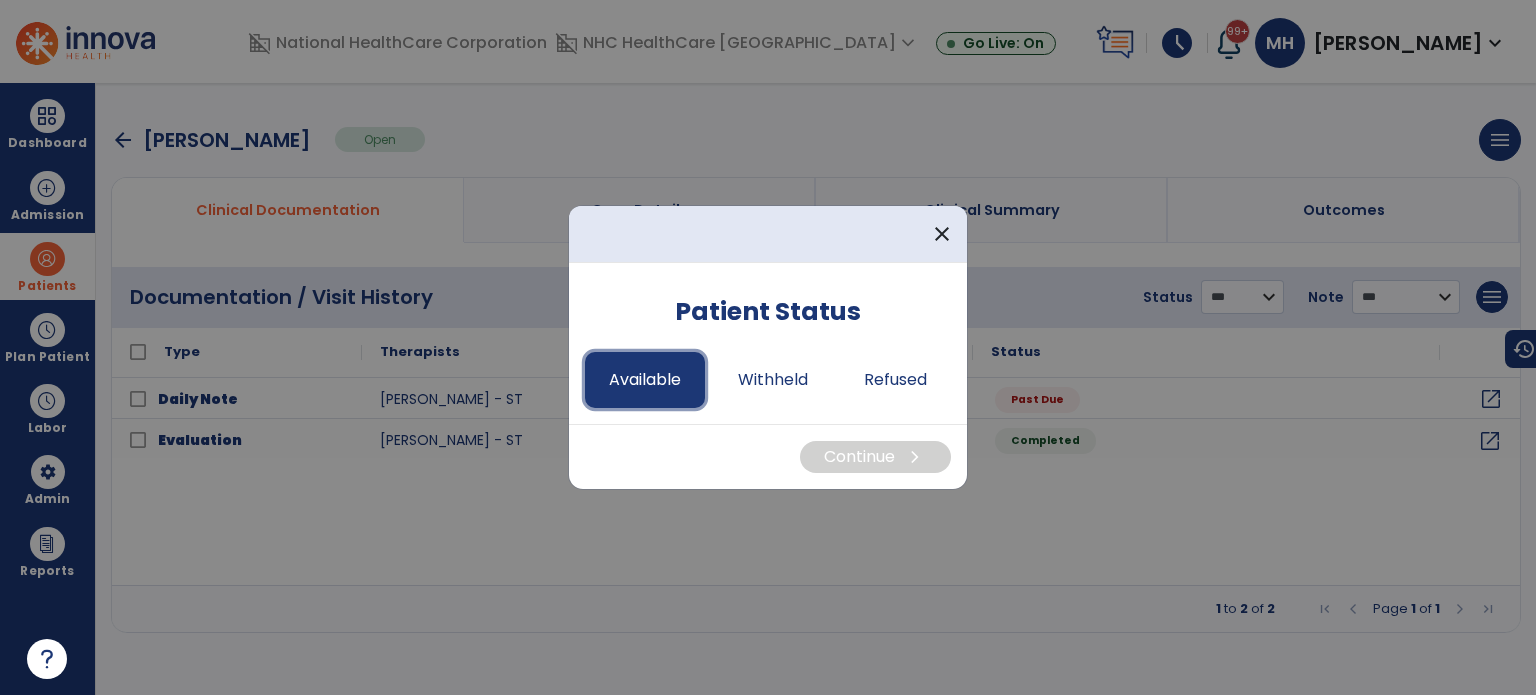 click on "Available" at bounding box center (645, 380) 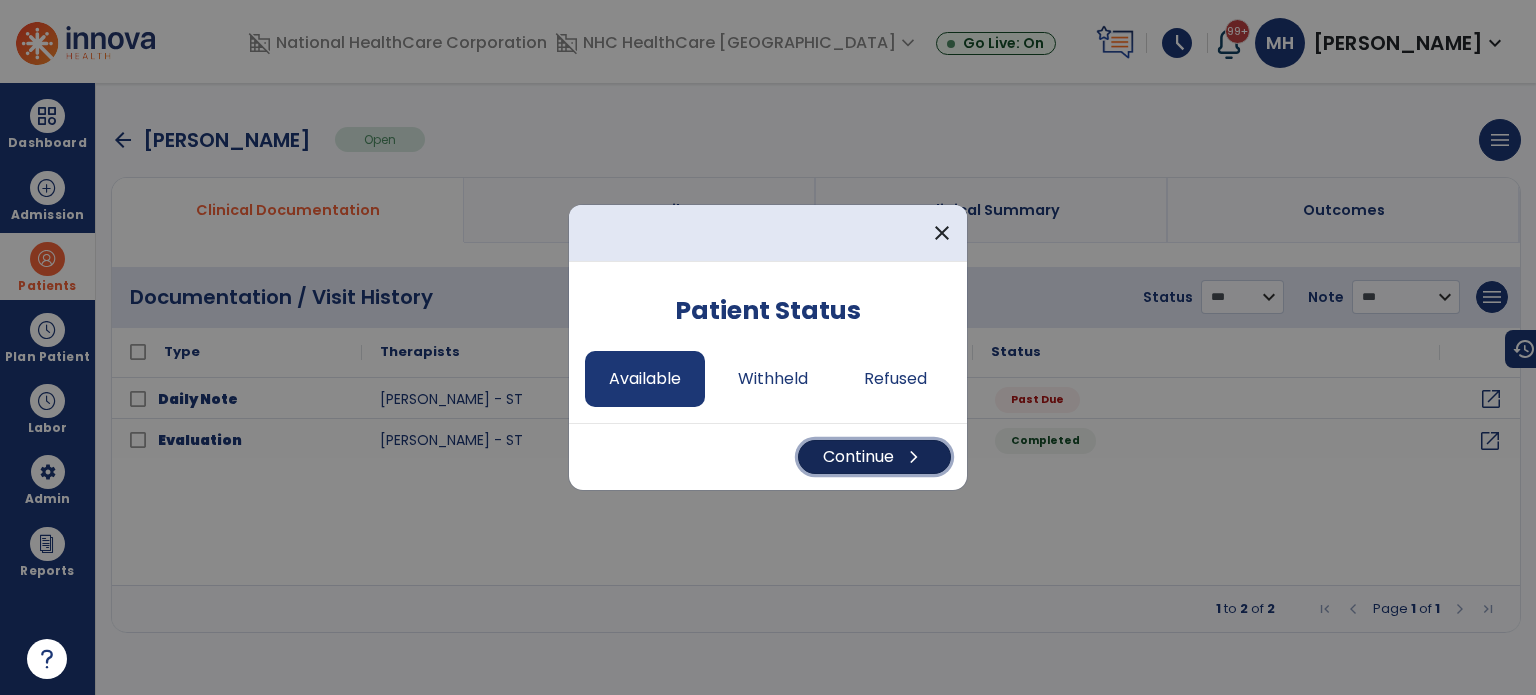 click on "Continue   chevron_right" at bounding box center [874, 457] 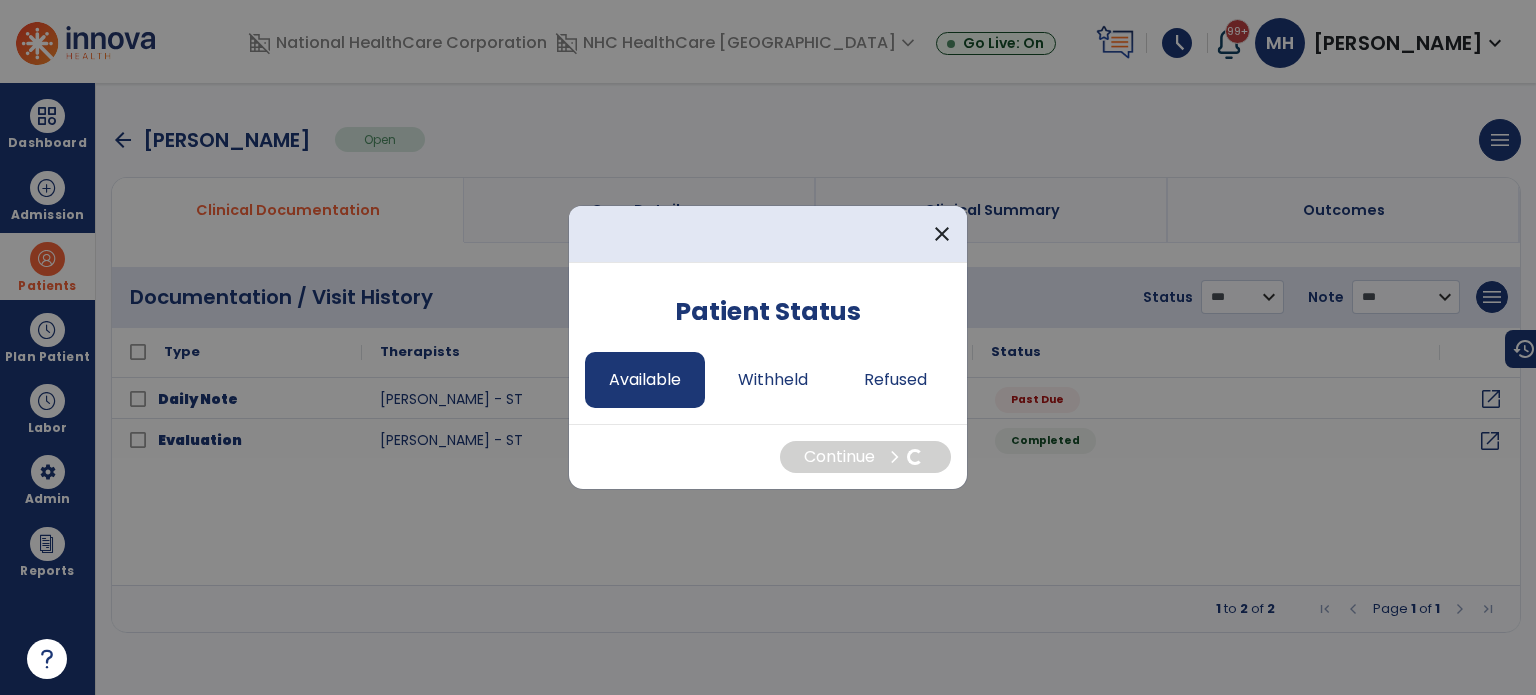 select on "*" 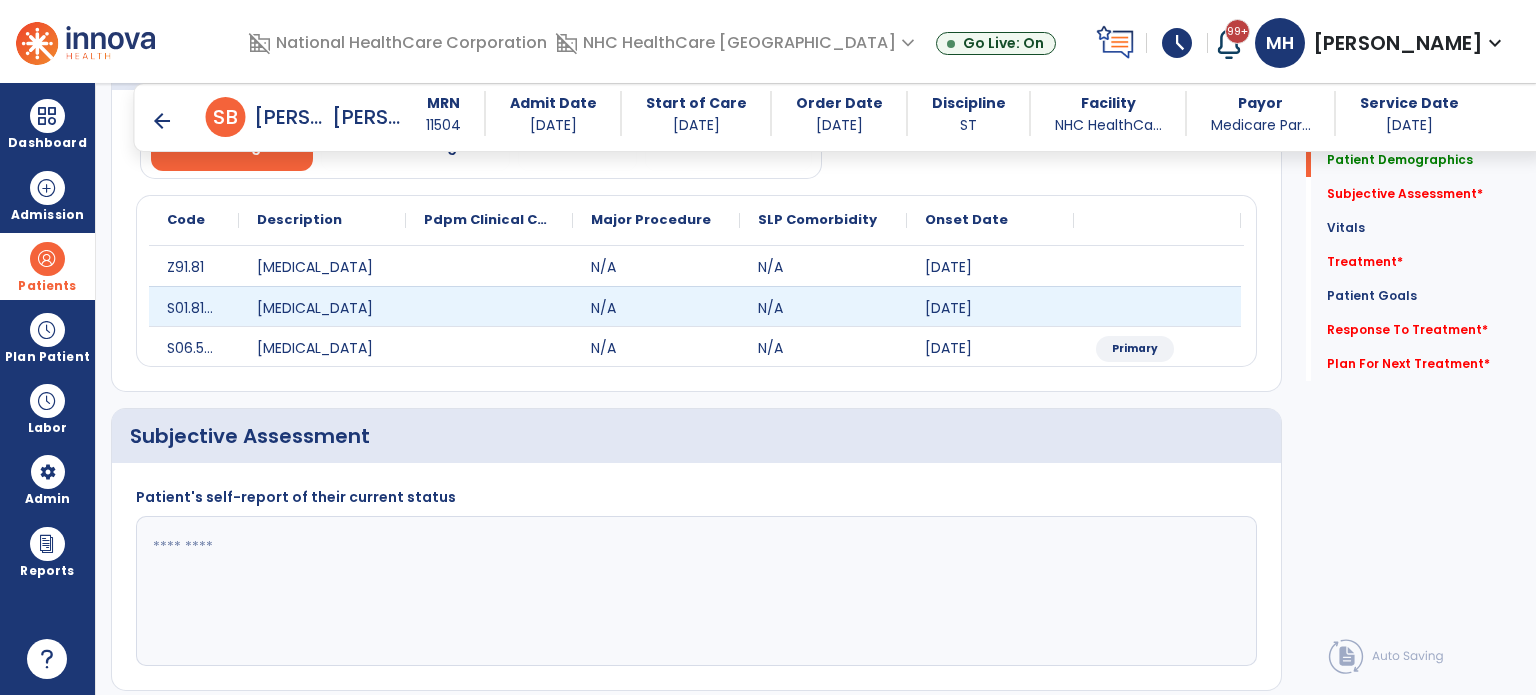 scroll, scrollTop: 210, scrollLeft: 0, axis: vertical 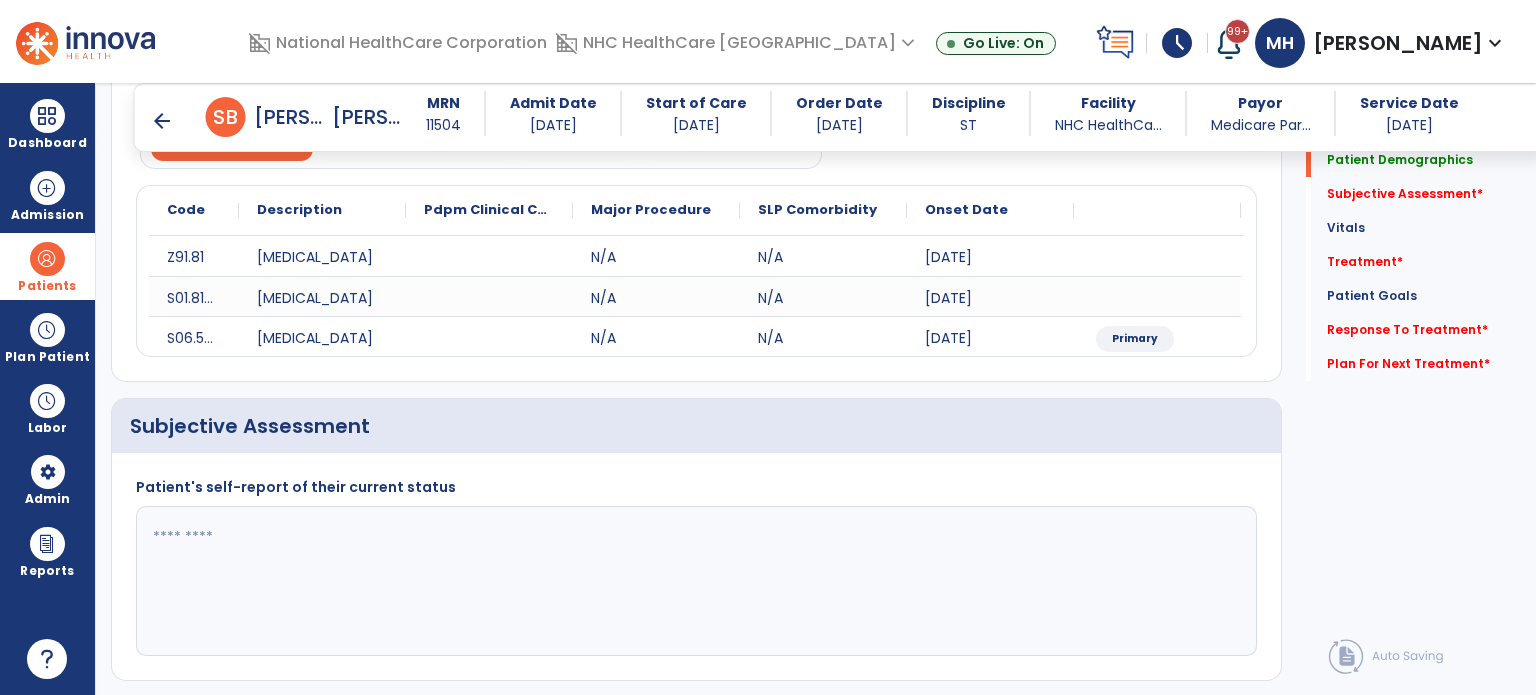 click 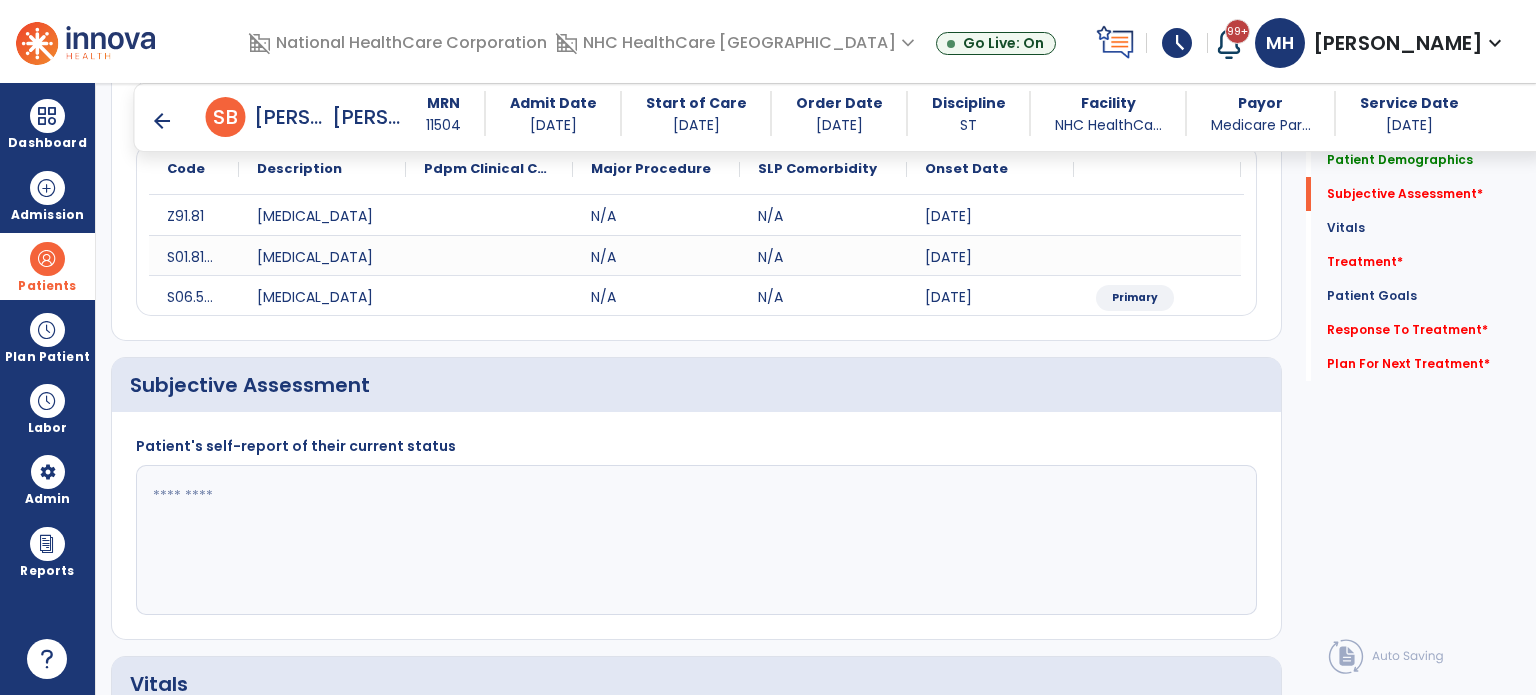 scroll, scrollTop: 324, scrollLeft: 0, axis: vertical 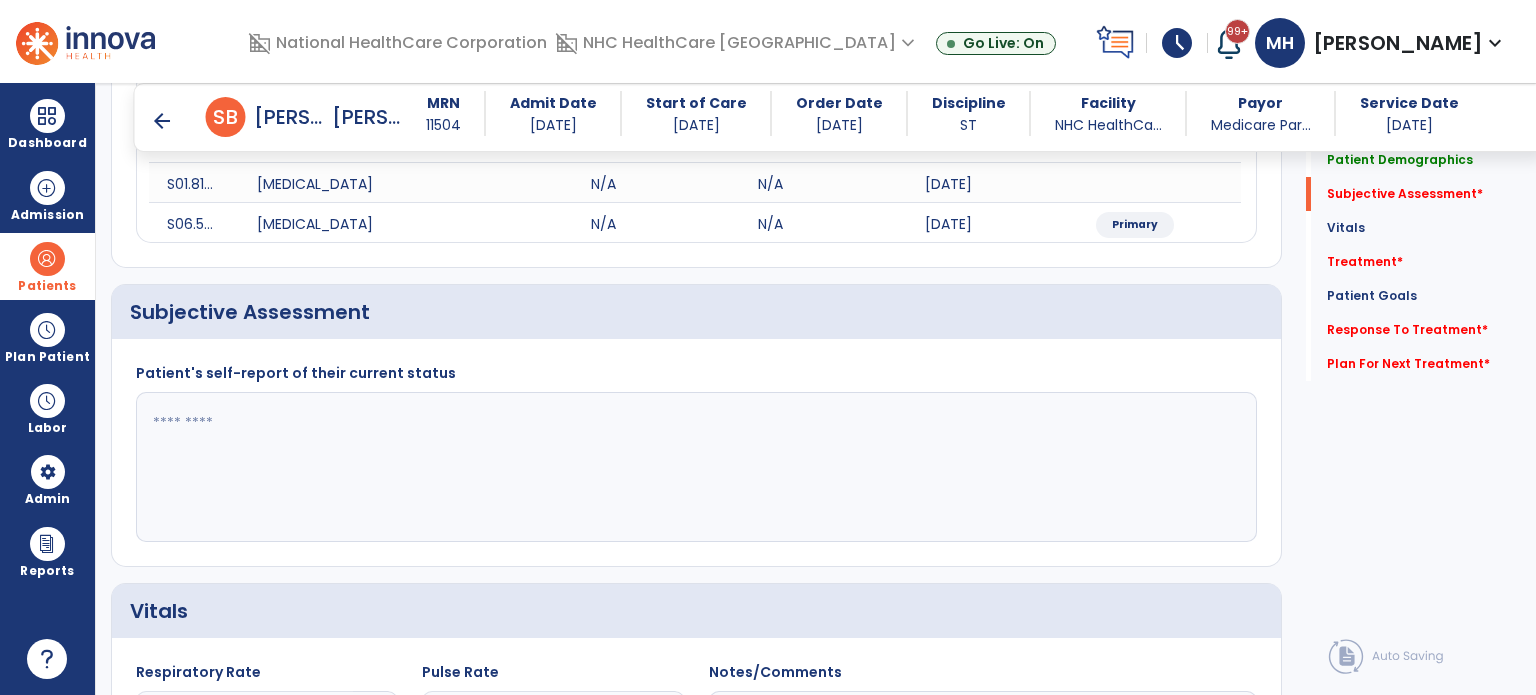 click 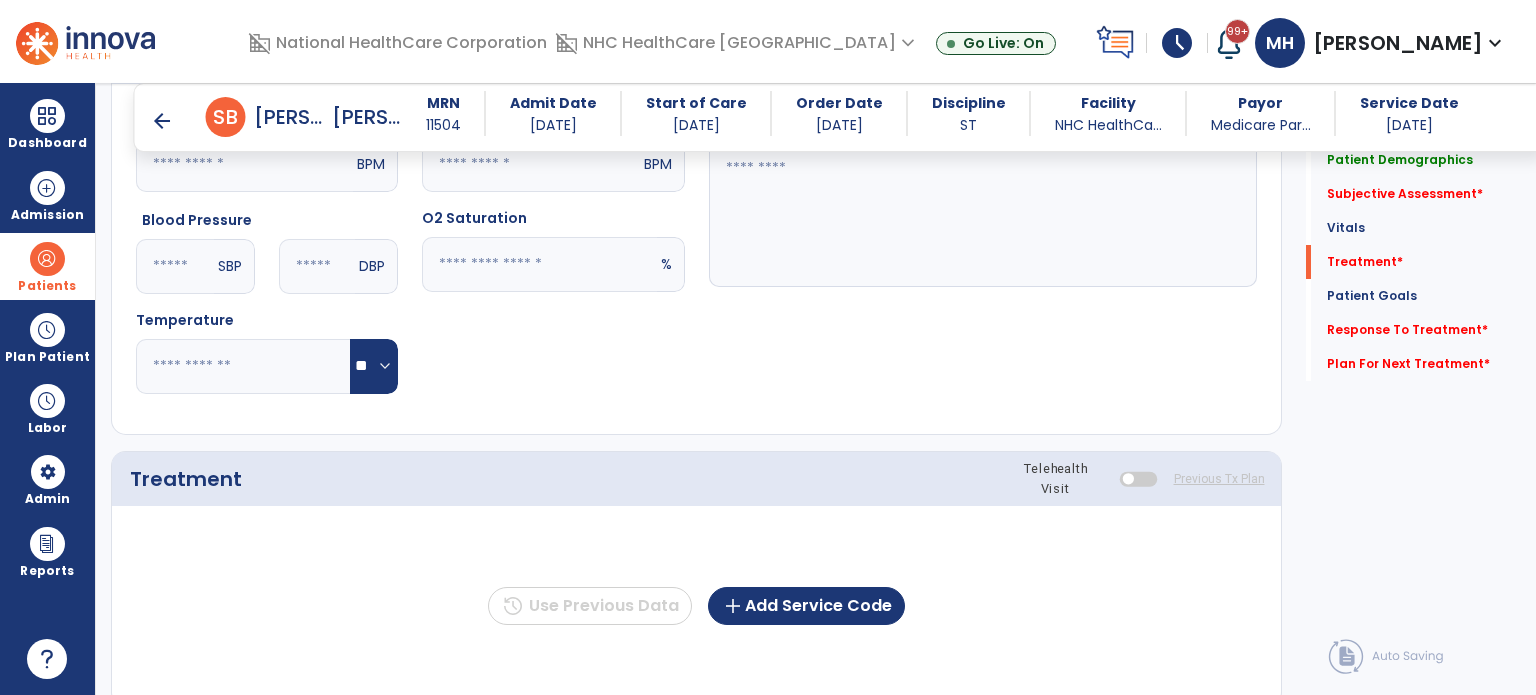 scroll, scrollTop: 1095, scrollLeft: 0, axis: vertical 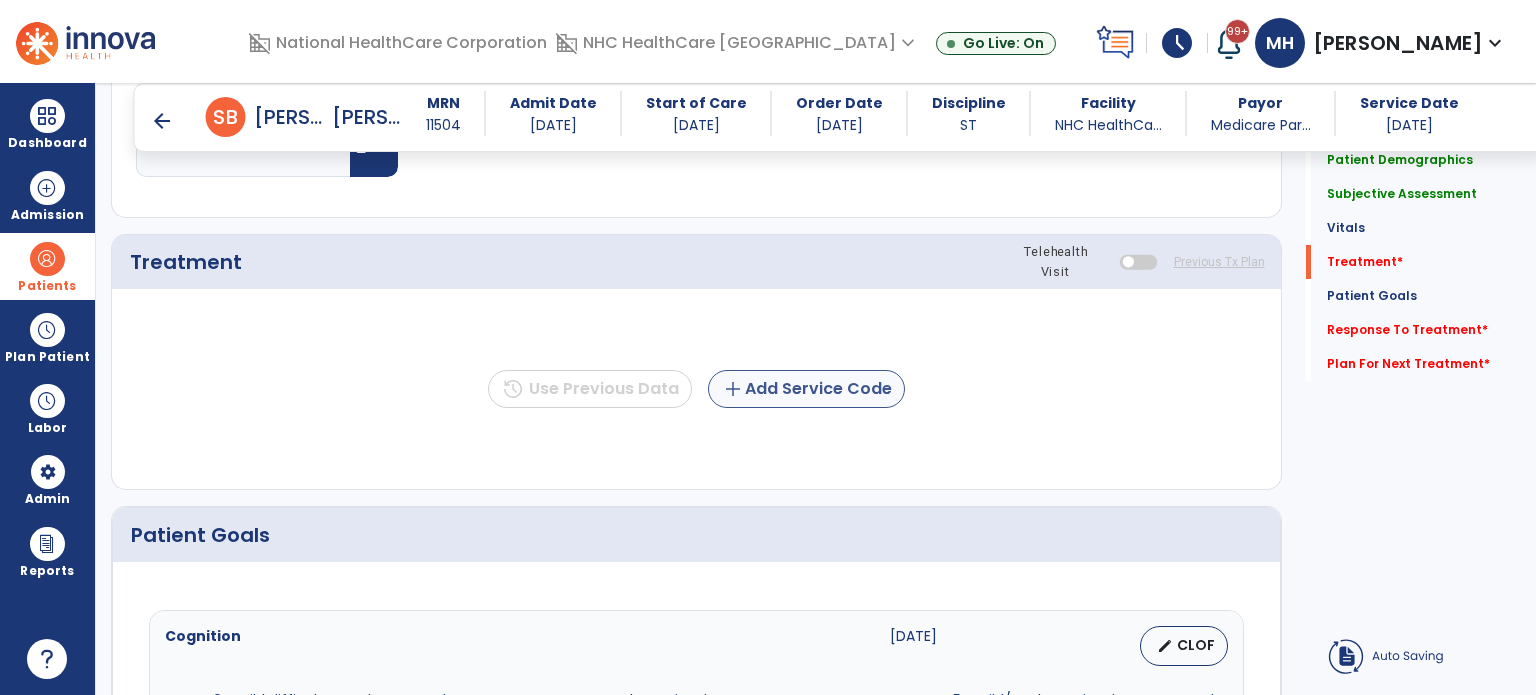 type on "**********" 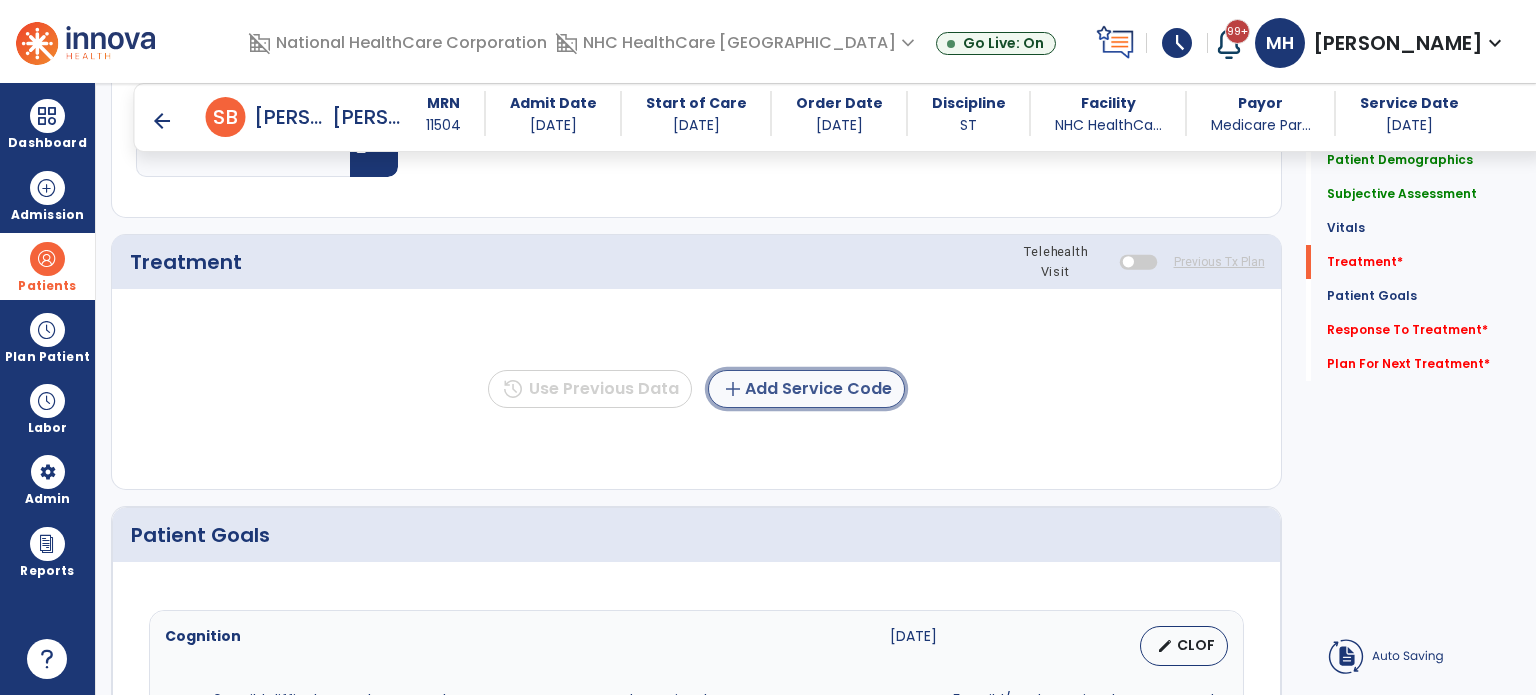 click on "add  Add Service Code" 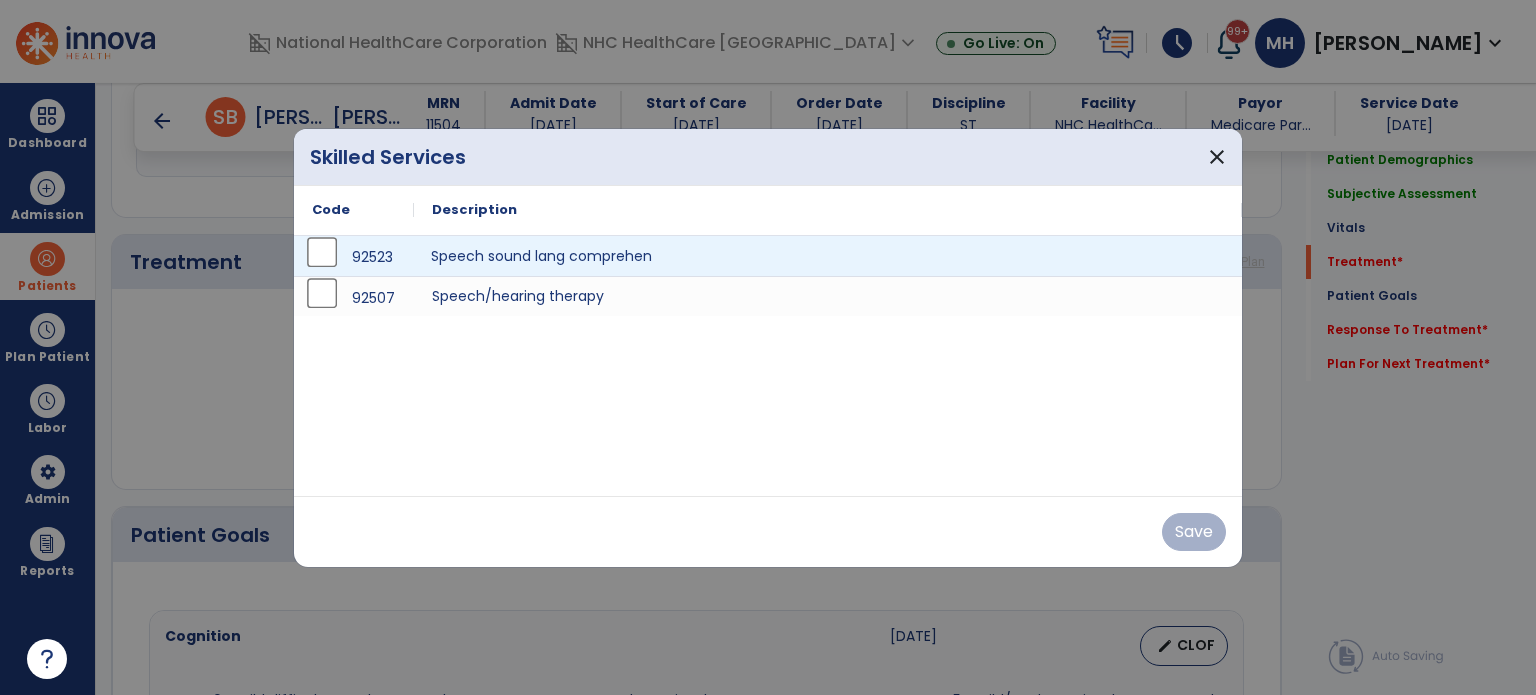 click on "Speech sound lang comprehen" at bounding box center (828, 256) 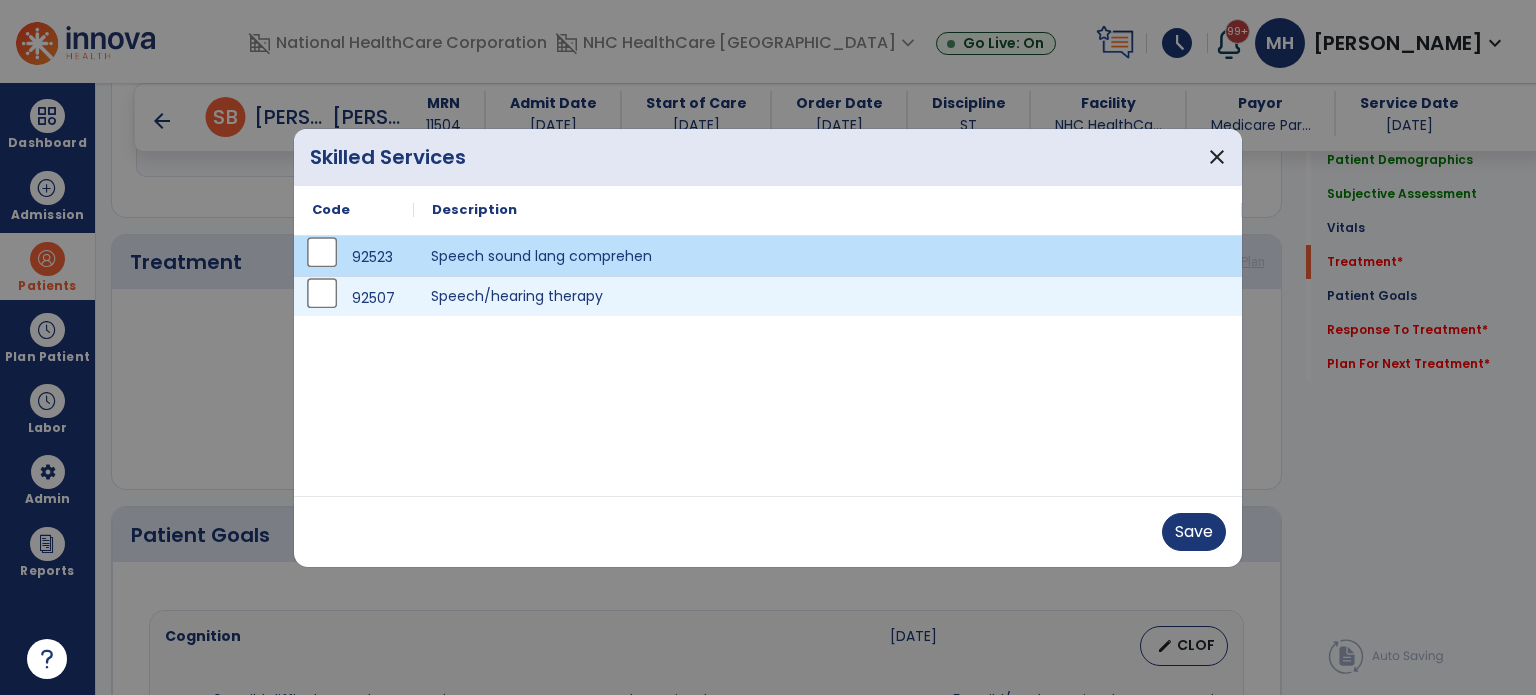 click on "Speech/hearing therapy" at bounding box center (828, 296) 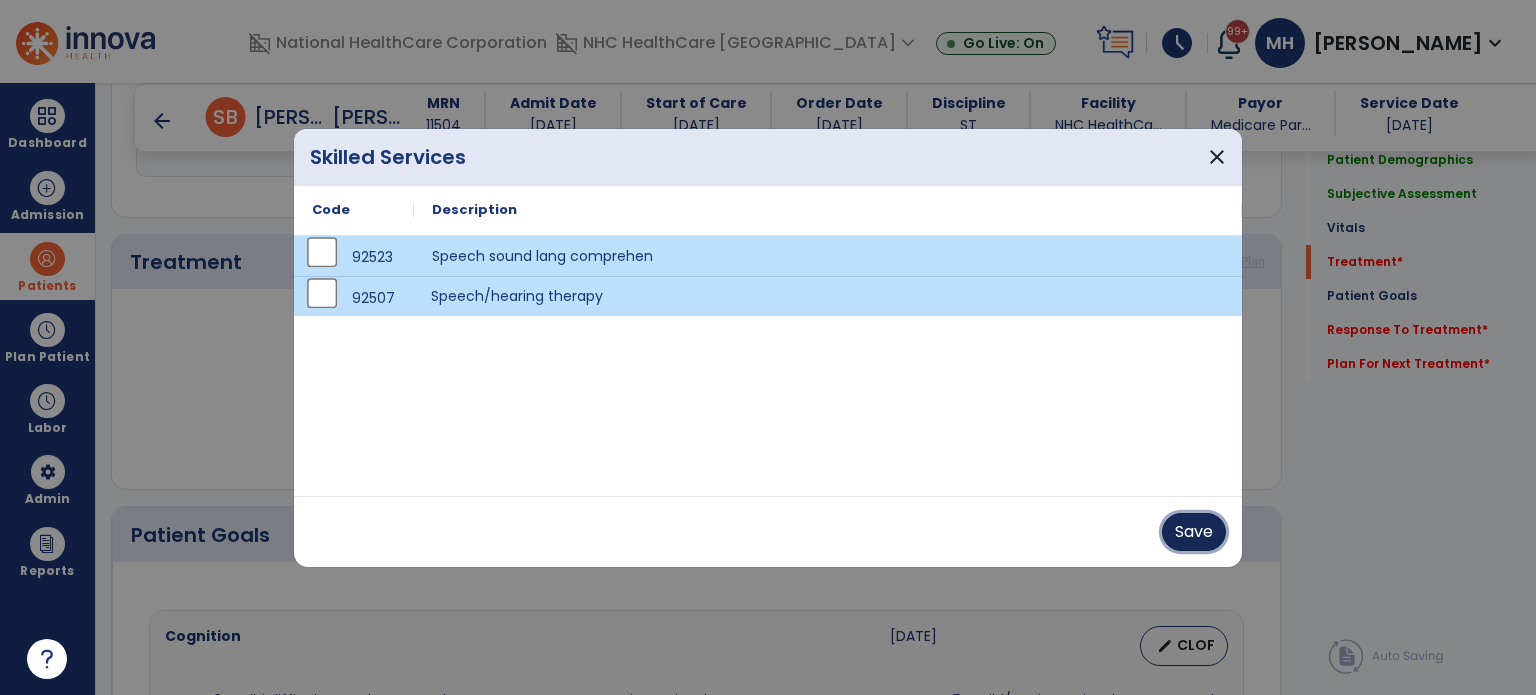 click on "Save" at bounding box center (1194, 532) 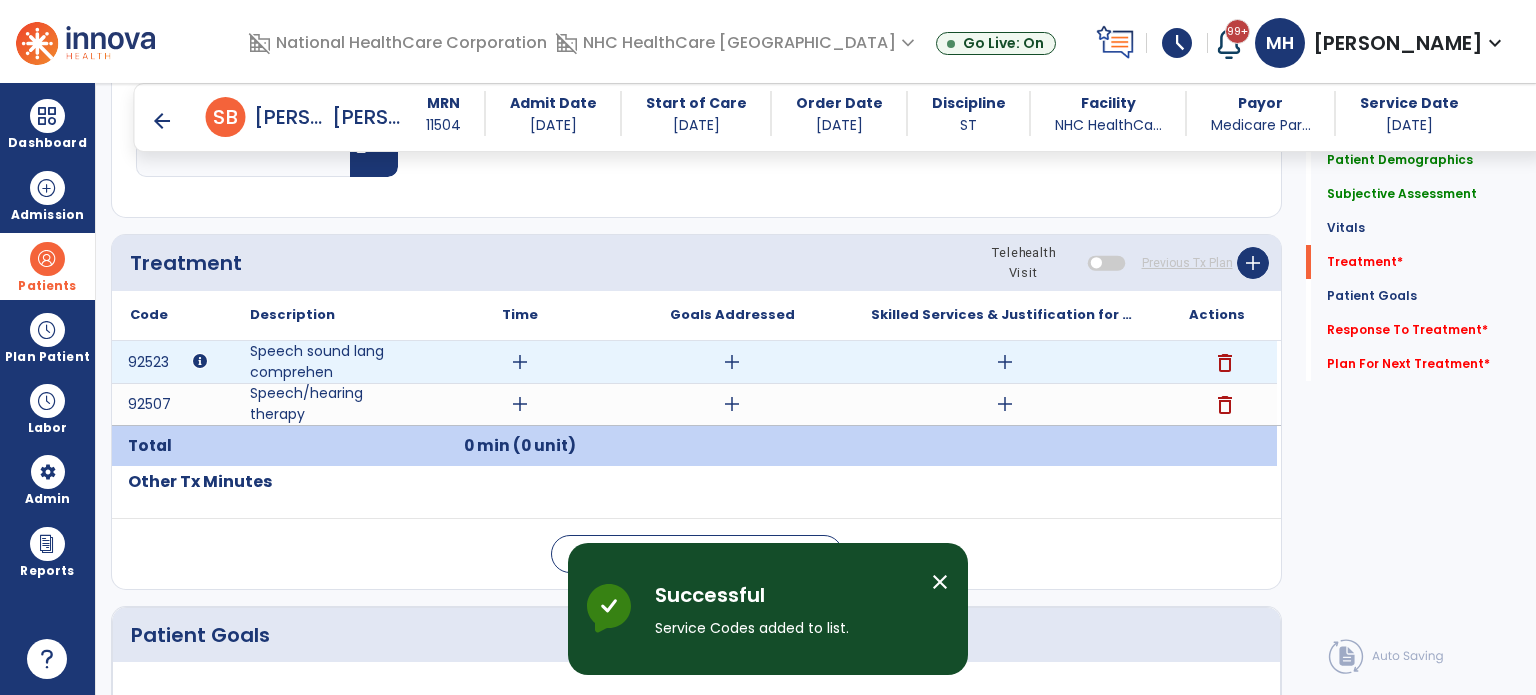 click on "add" at bounding box center (520, 362) 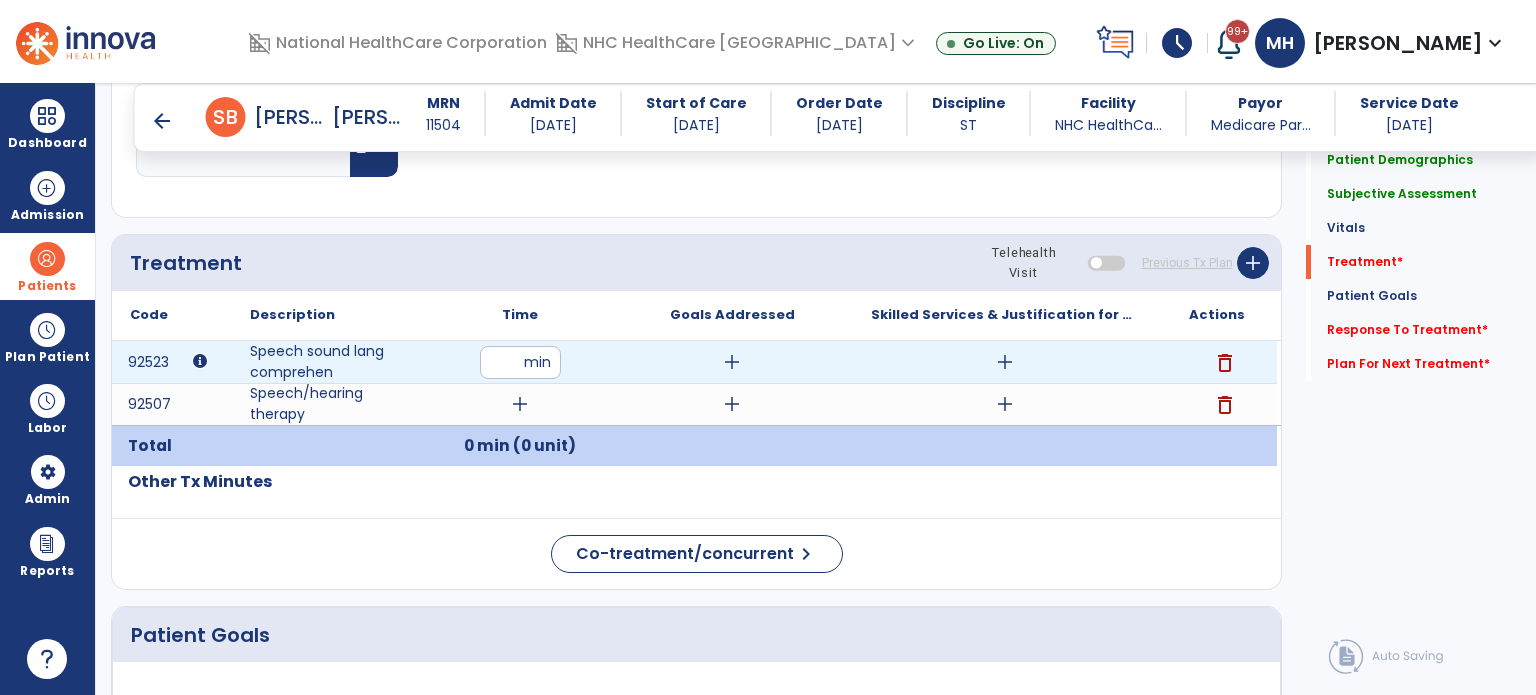 type on "**" 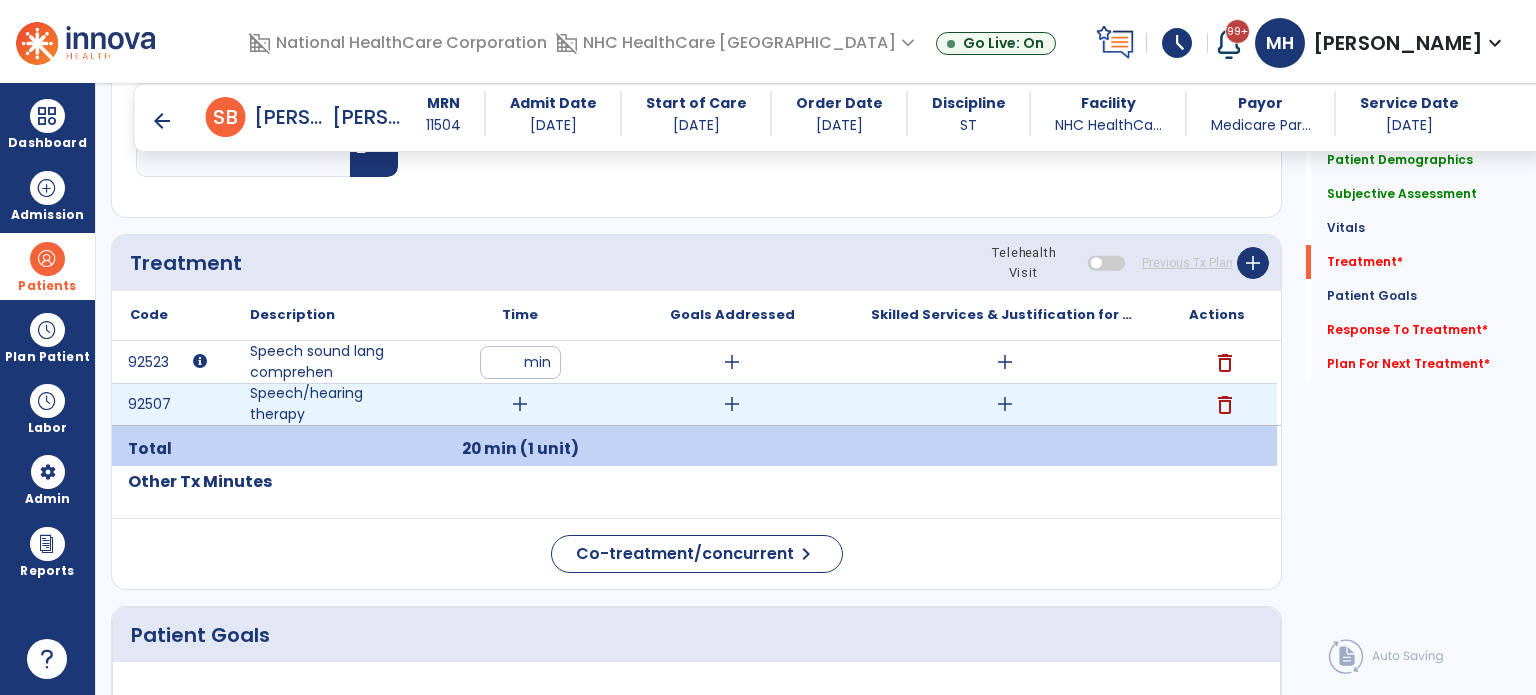 click on "add" at bounding box center (520, 404) 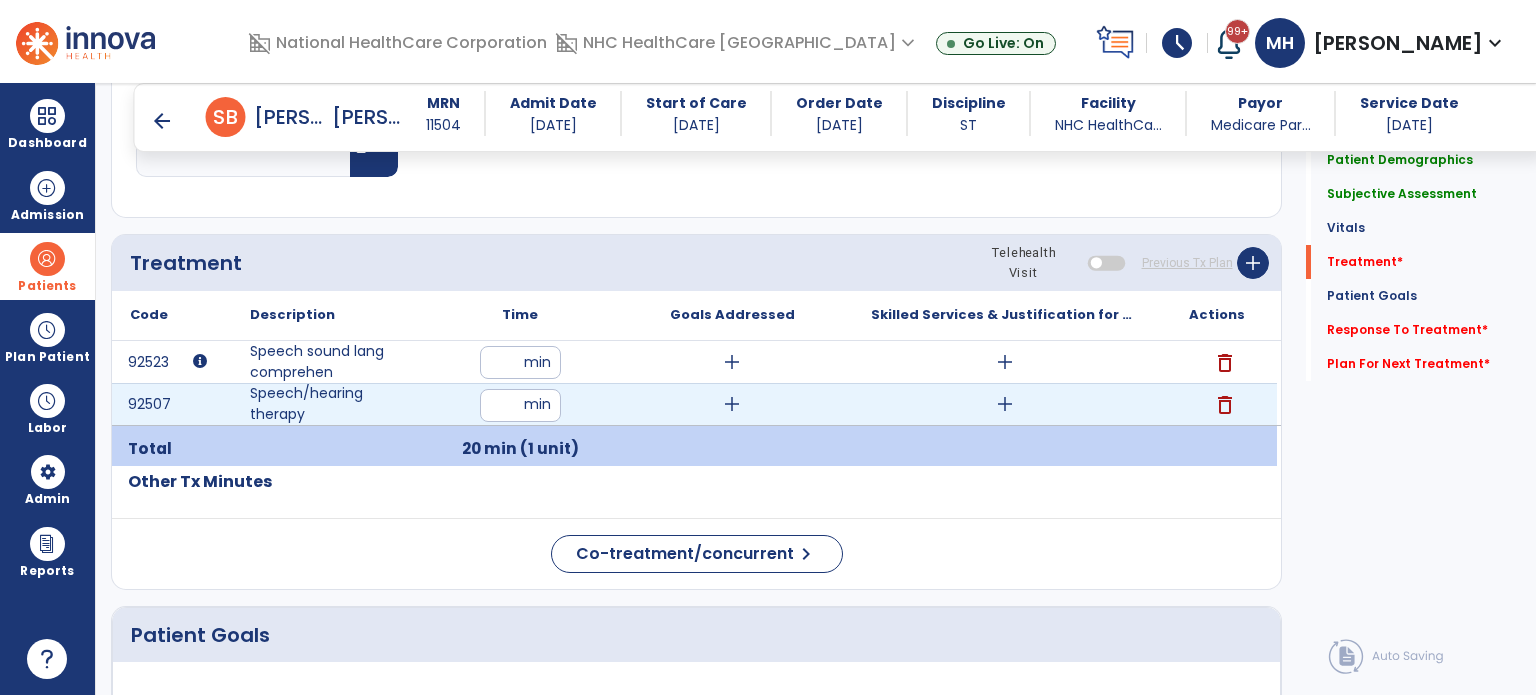 type on "**" 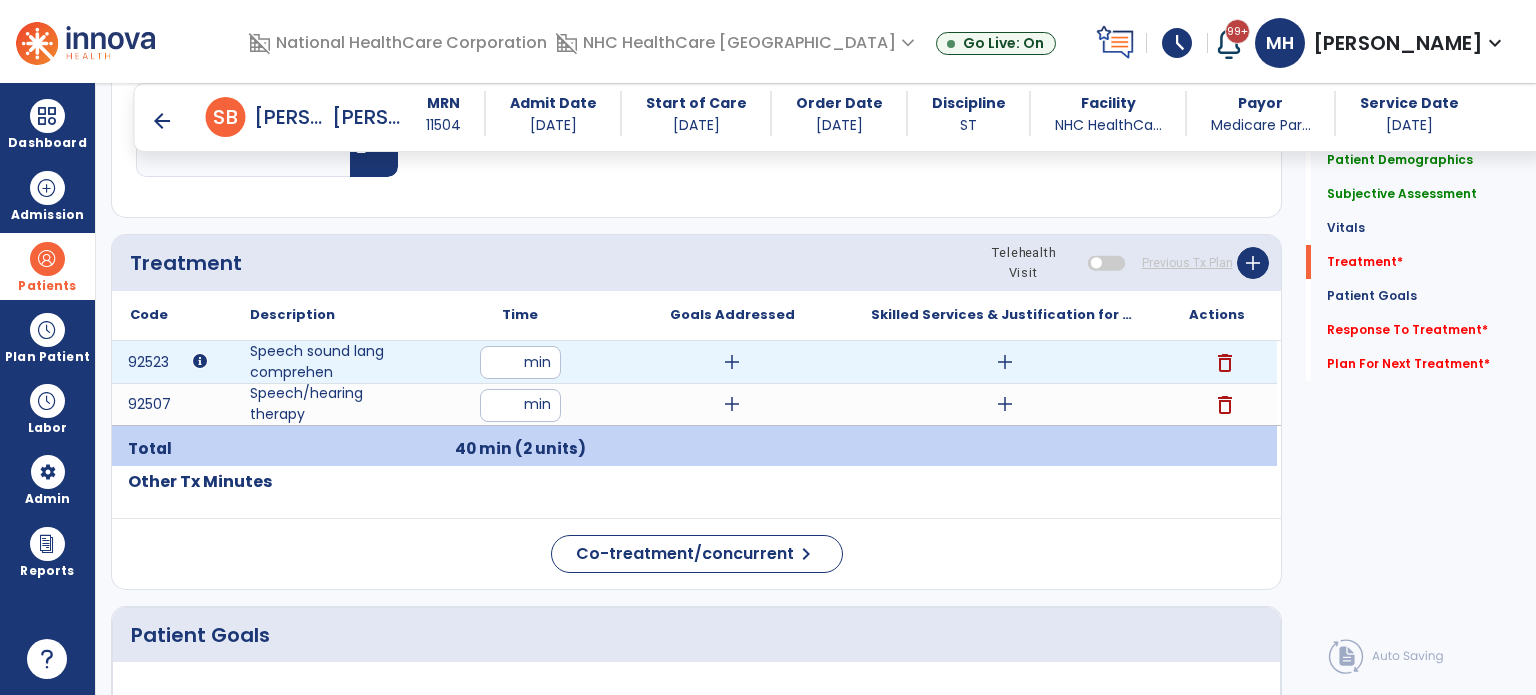 click on "add" at bounding box center (1005, 362) 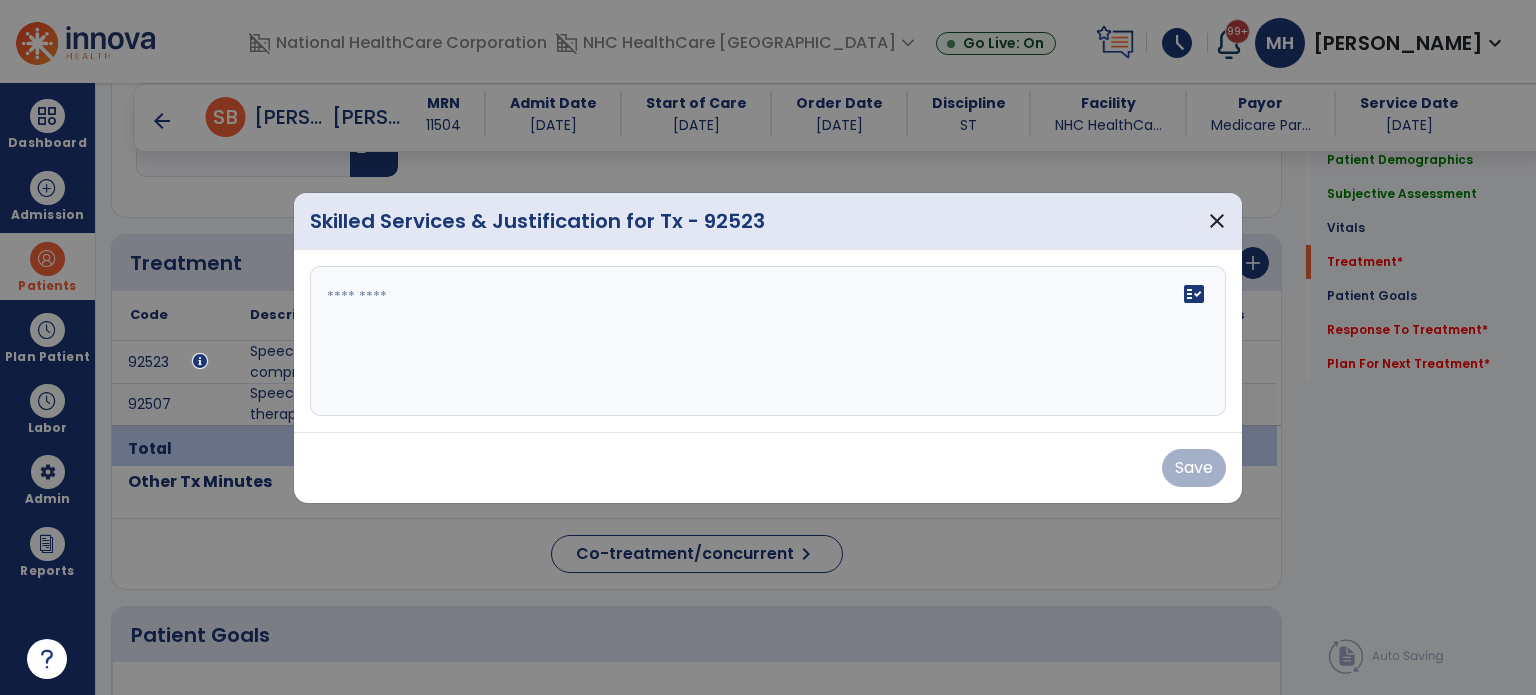 click on "fact_check" at bounding box center [768, 341] 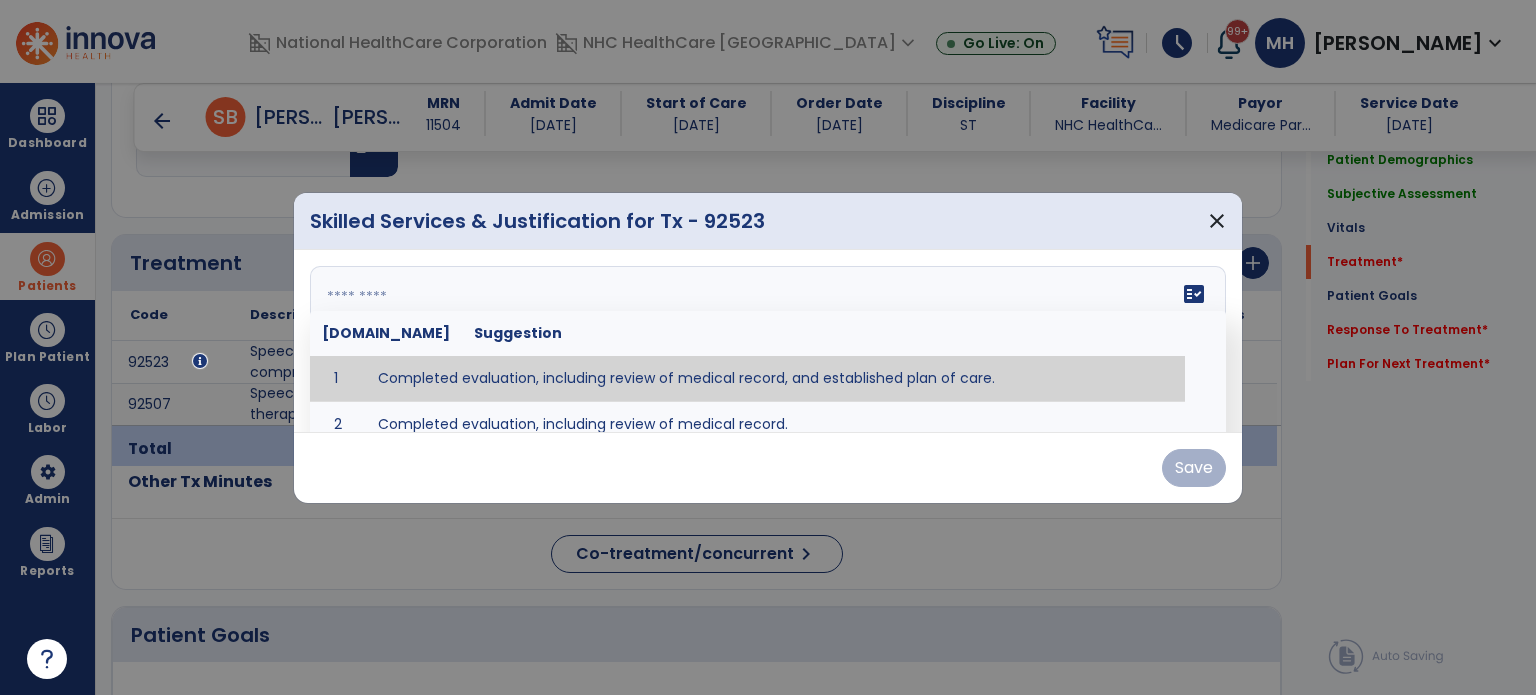 type on "**********" 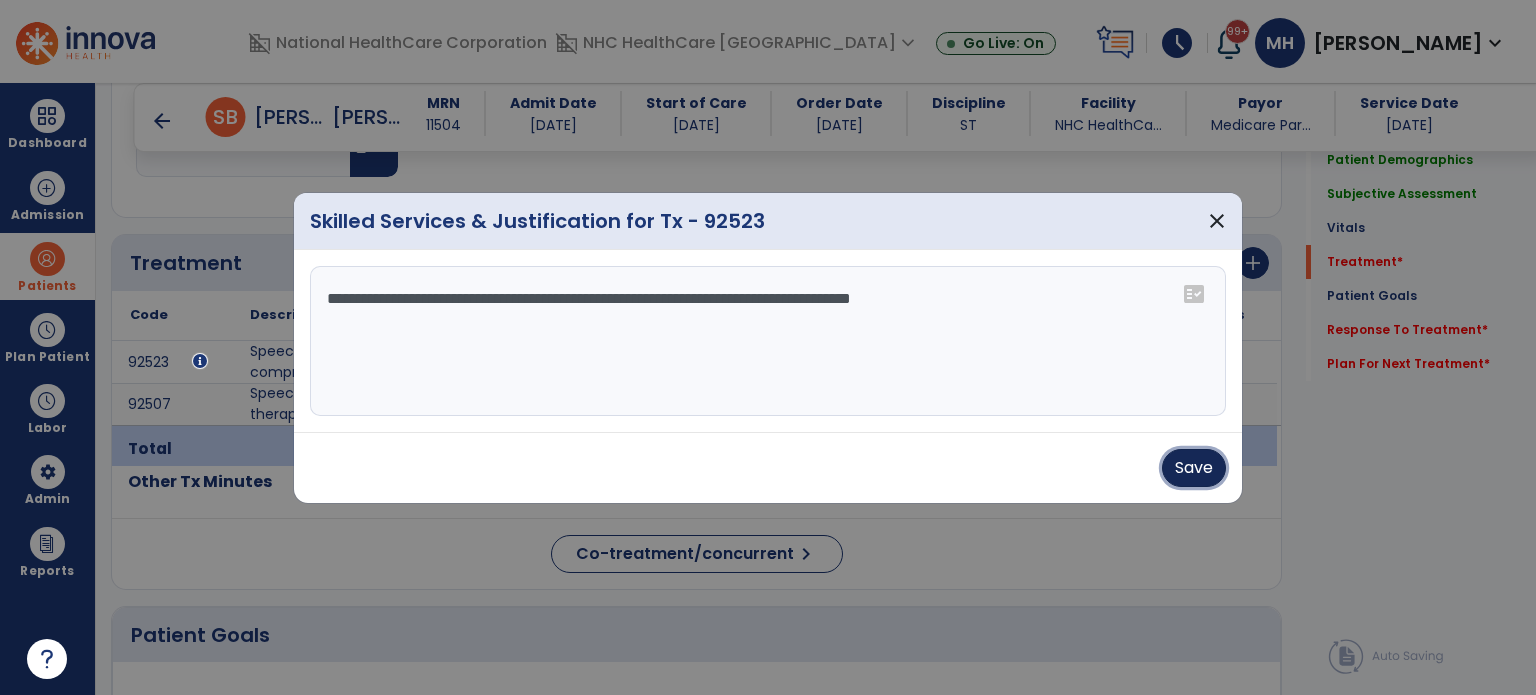 click on "Save" at bounding box center [1194, 468] 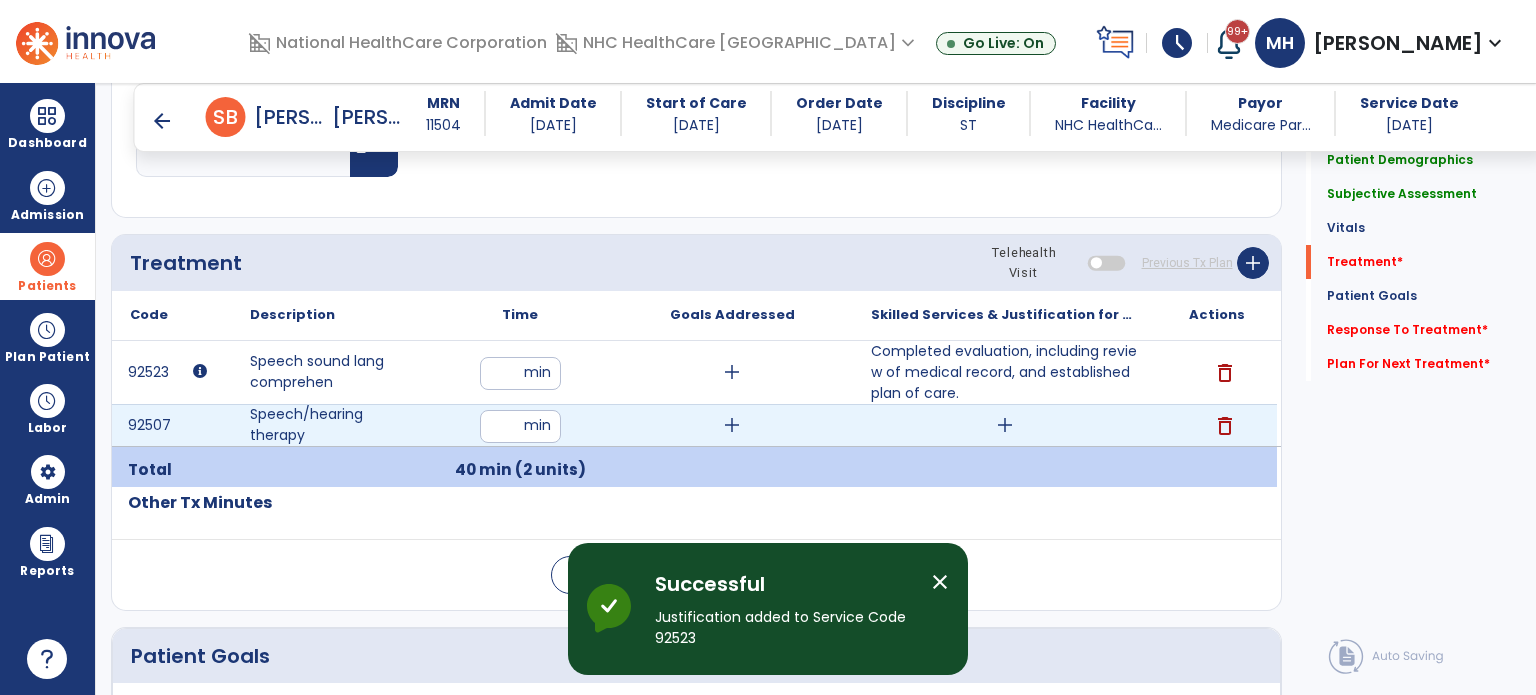 click on "add" at bounding box center [1005, 425] 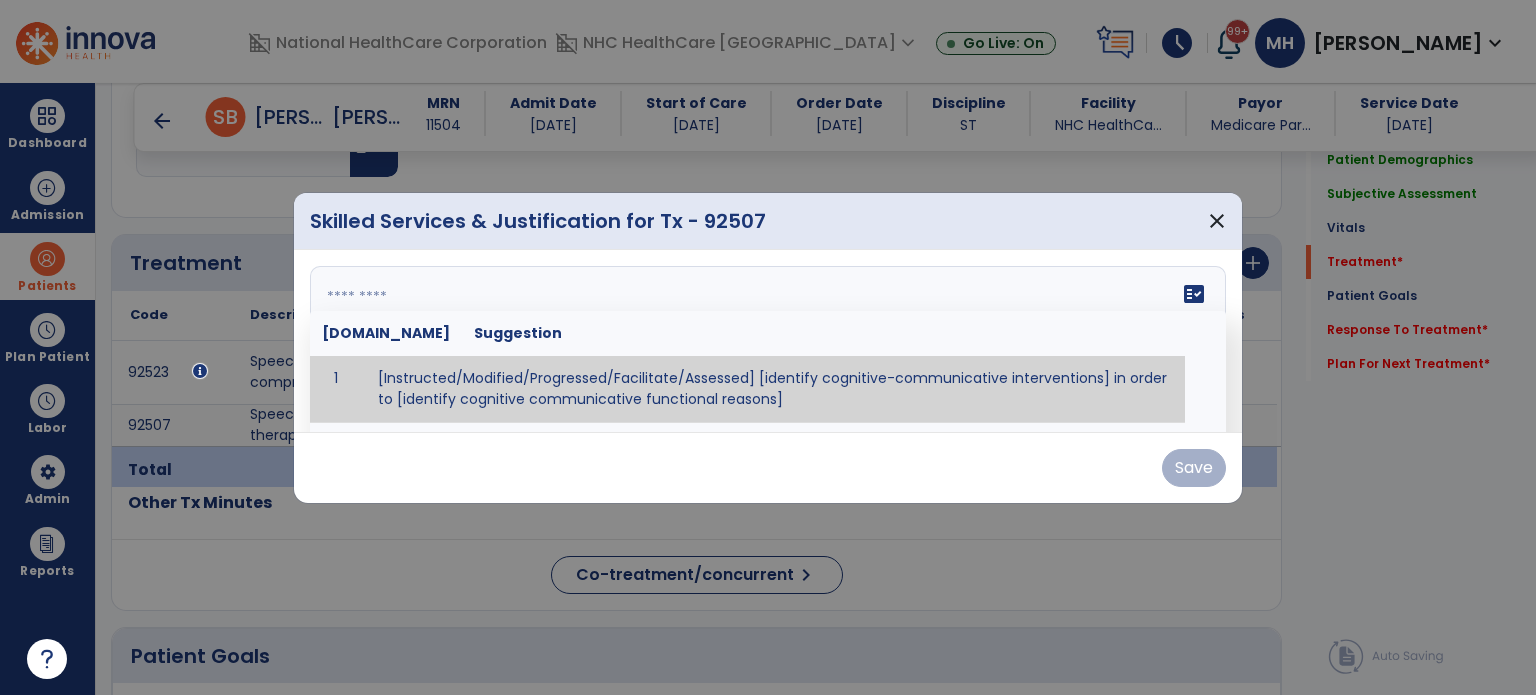 click on "fact_check  Sr.No Suggestion 1 [Instructed/Modified/Progressed/Facilitate/Assessed] [identify cognitive-communicative interventions] in order to [identify cognitive communicative functional reasons] 2 Assessed cognitive-communicative skills using [identify test]." at bounding box center (768, 341) 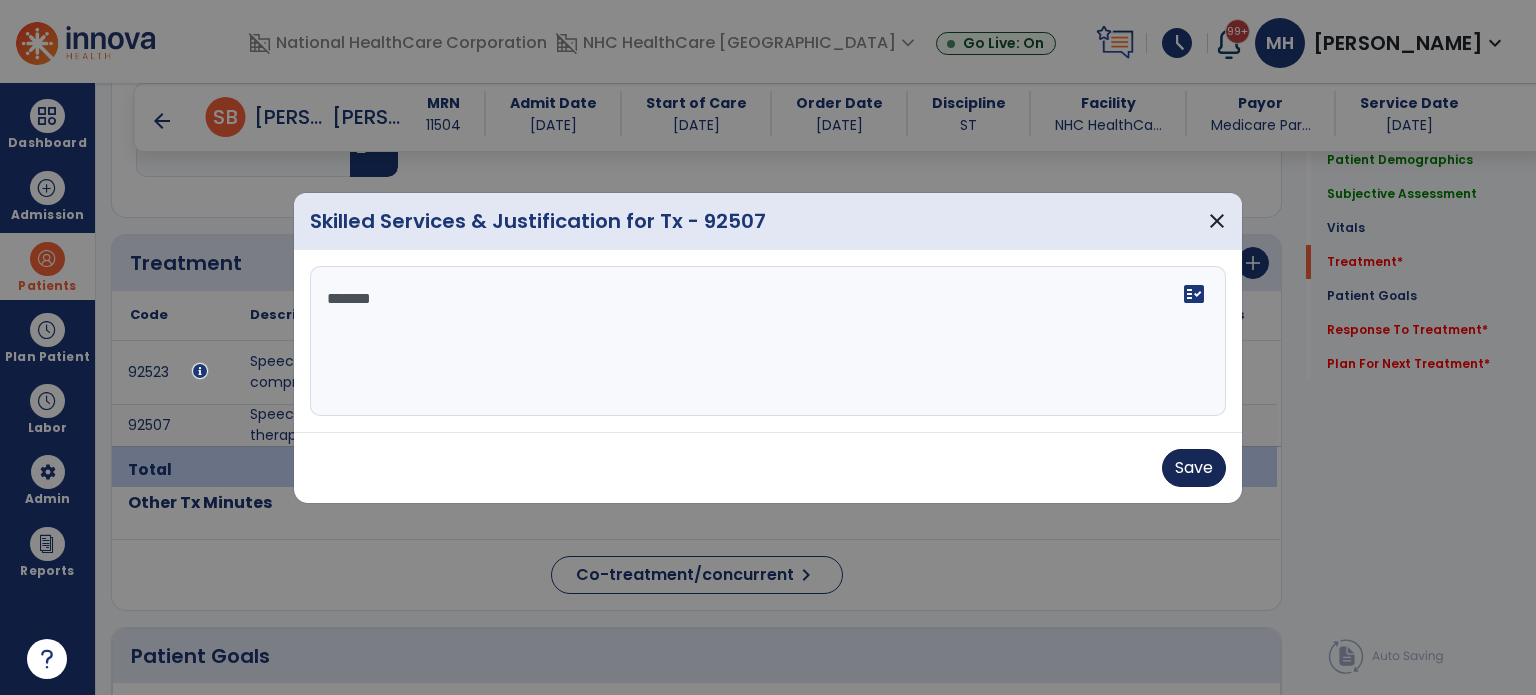 type on "*******" 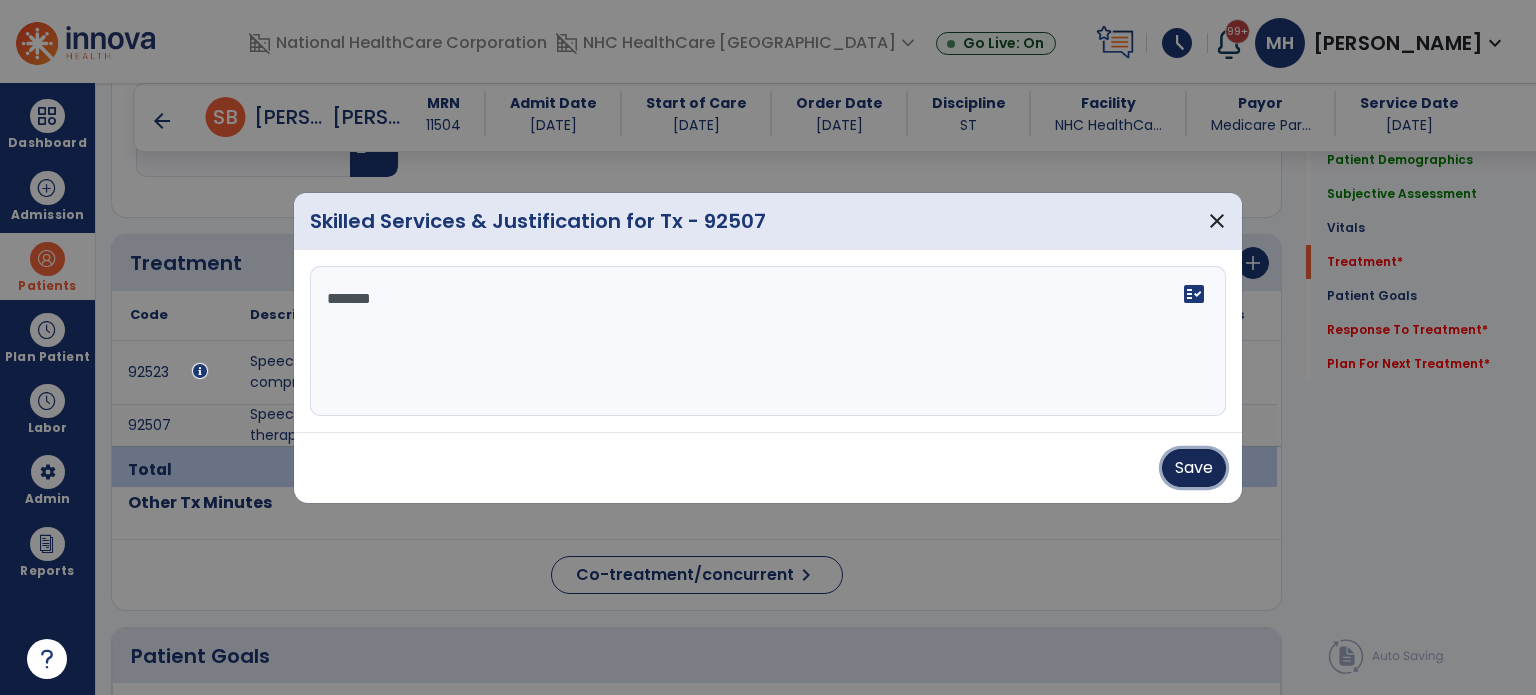 click on "Save" at bounding box center [1194, 468] 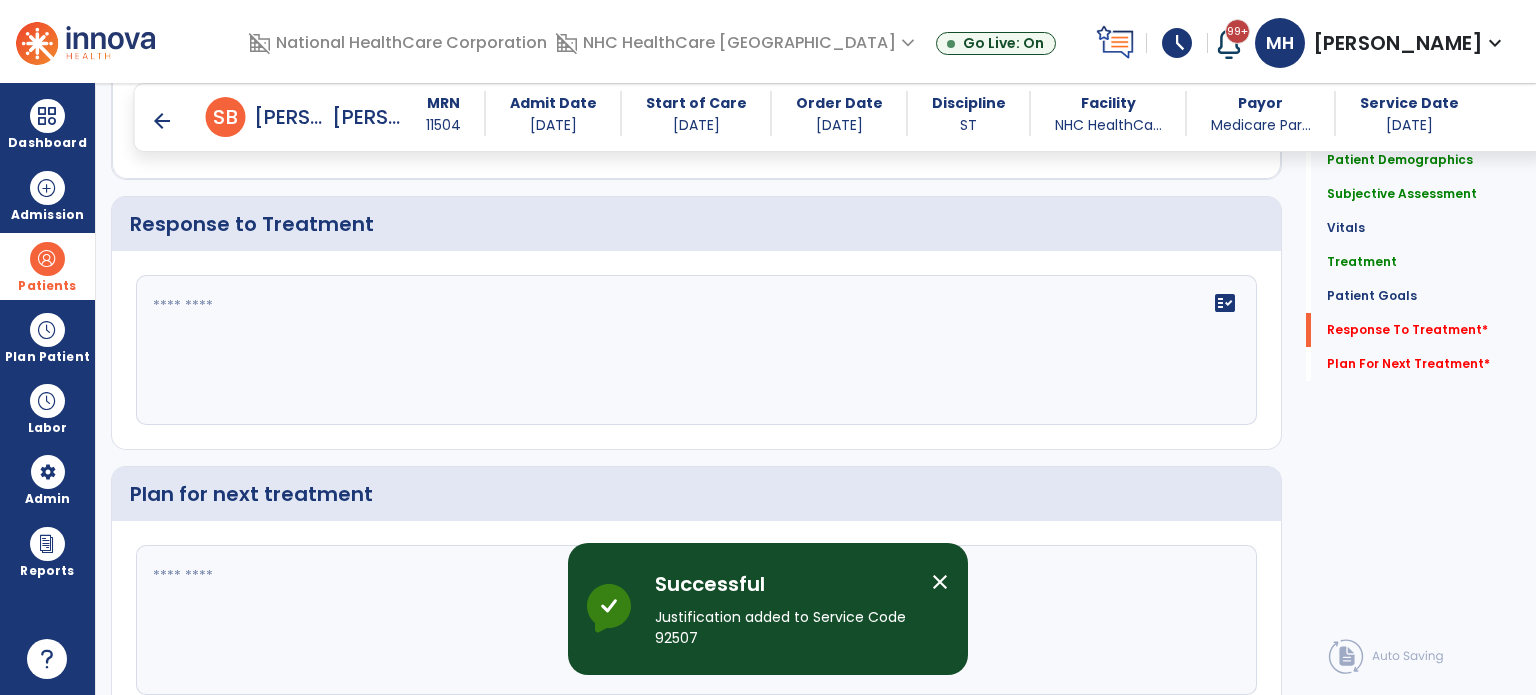 scroll, scrollTop: 2031, scrollLeft: 0, axis: vertical 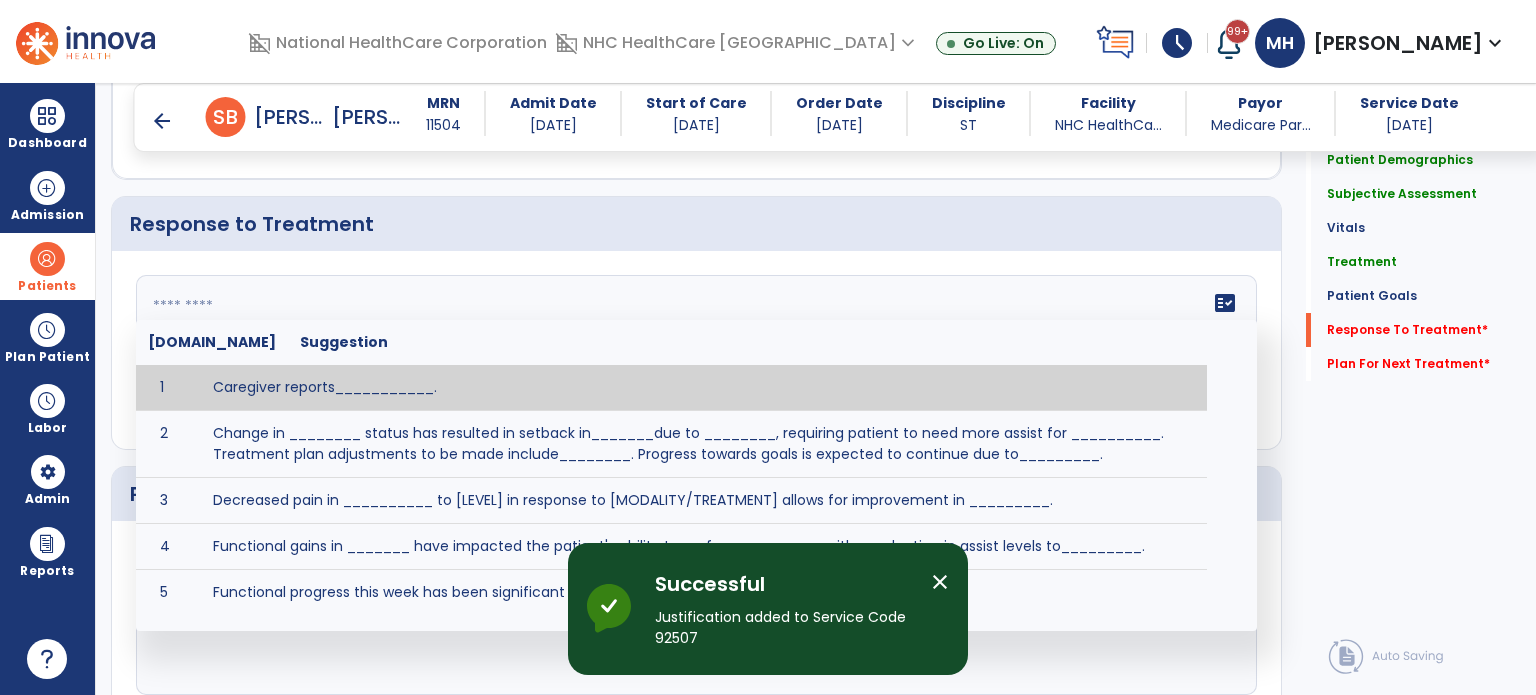 click on "fact_check  Sr.No Suggestion 1 Caregiver reports___________. 2 Change in ________ status has resulted in setback in_______due to ________, requiring patient to need more assist for __________.   Treatment plan adjustments to be made include________.  Progress towards goals is expected to continue due to_________. 3 Decreased pain in __________ to [LEVEL] in response to [MODALITY/TREATMENT] allows for improvement in _________. 4 Functional gains in _______ have impacted the patient's ability to perform_________ with a reduction in assist levels to_________. 5 Functional progress this week has been significant due to__________. 6 Gains in ________ have improved the patient's ability to perform ______with decreased levels of assist to___________. 7 Improvement in ________allows patient to tolerate higher levels of challenges in_________. 8 Pain in [AREA] has decreased to [LEVEL] in response to [TREATMENT/MODALITY], allowing fore ease in completing__________. 9 10 11 12 13 14 15 16 17 18 19 20 21" 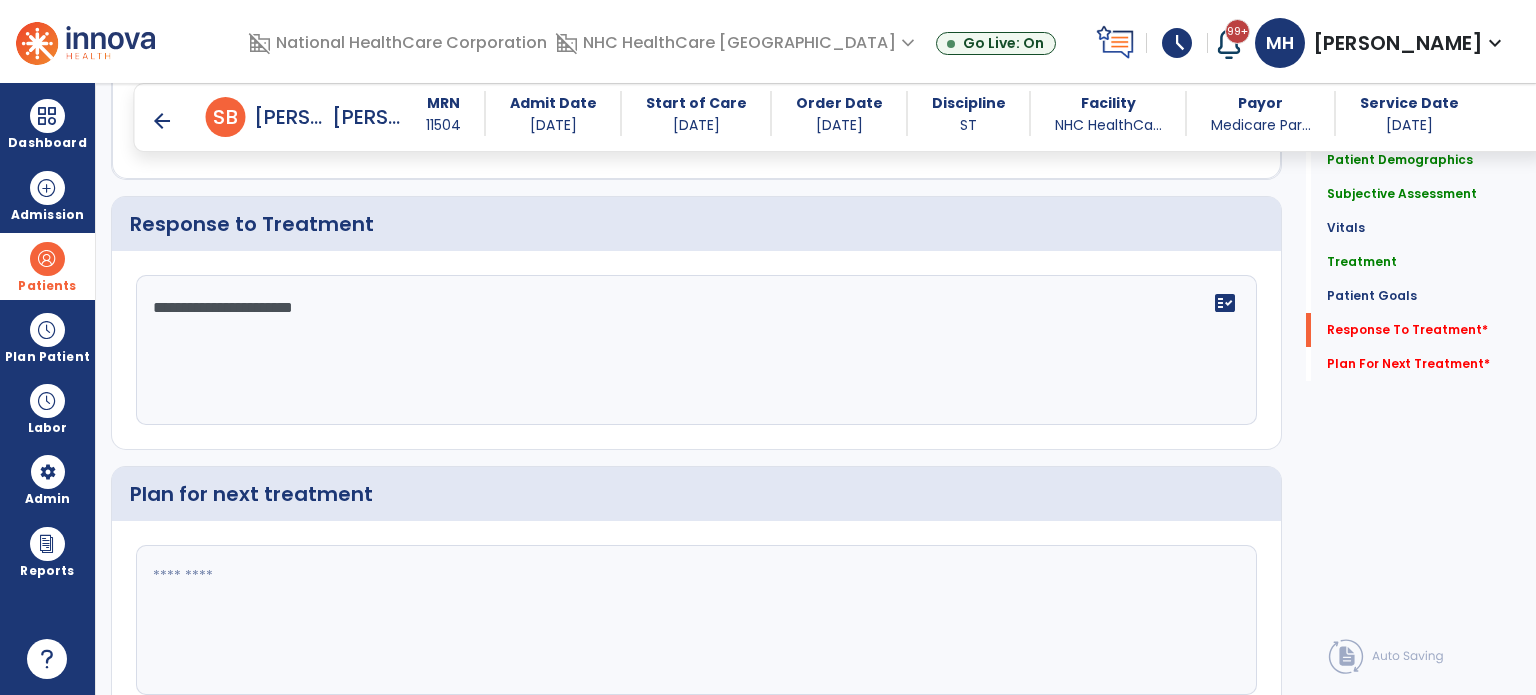 type on "**********" 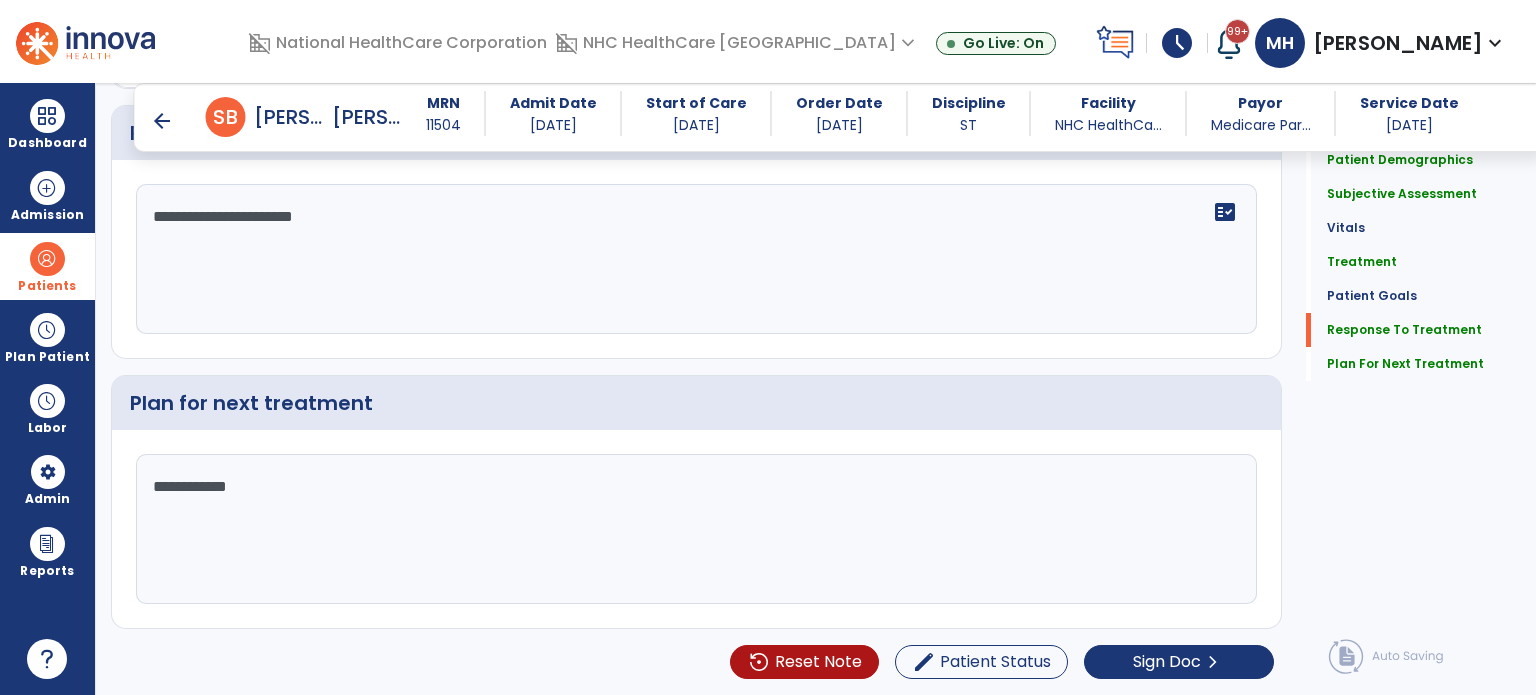 scroll, scrollTop: 2116, scrollLeft: 0, axis: vertical 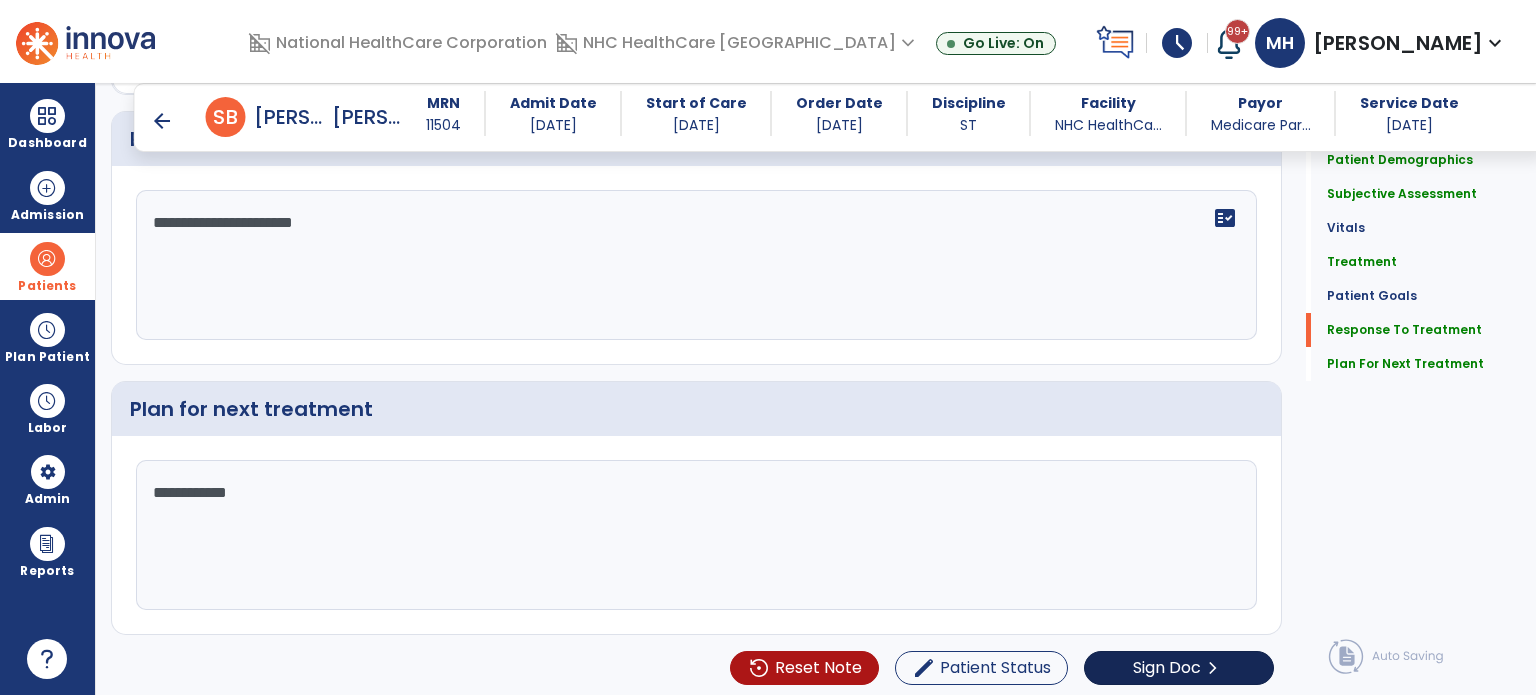 type on "**********" 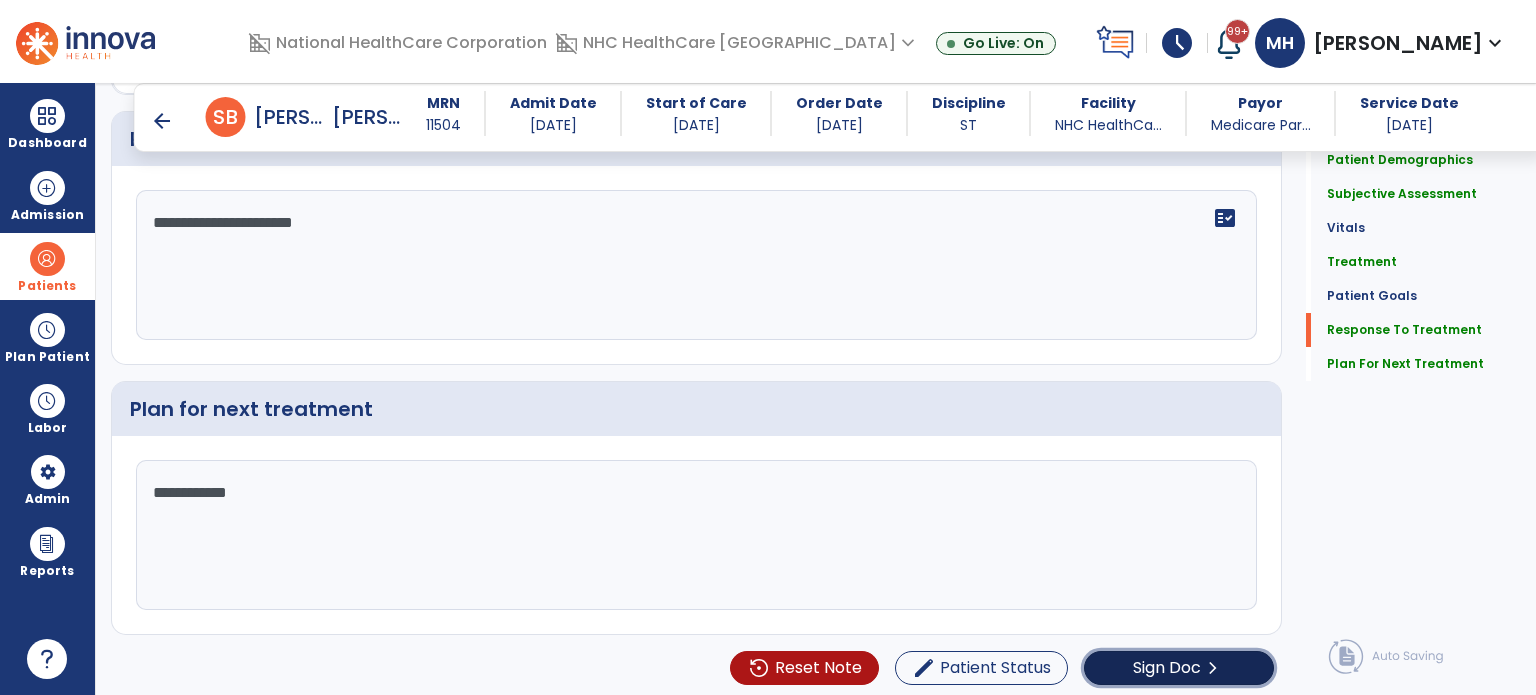 click on "Sign Doc  chevron_right" 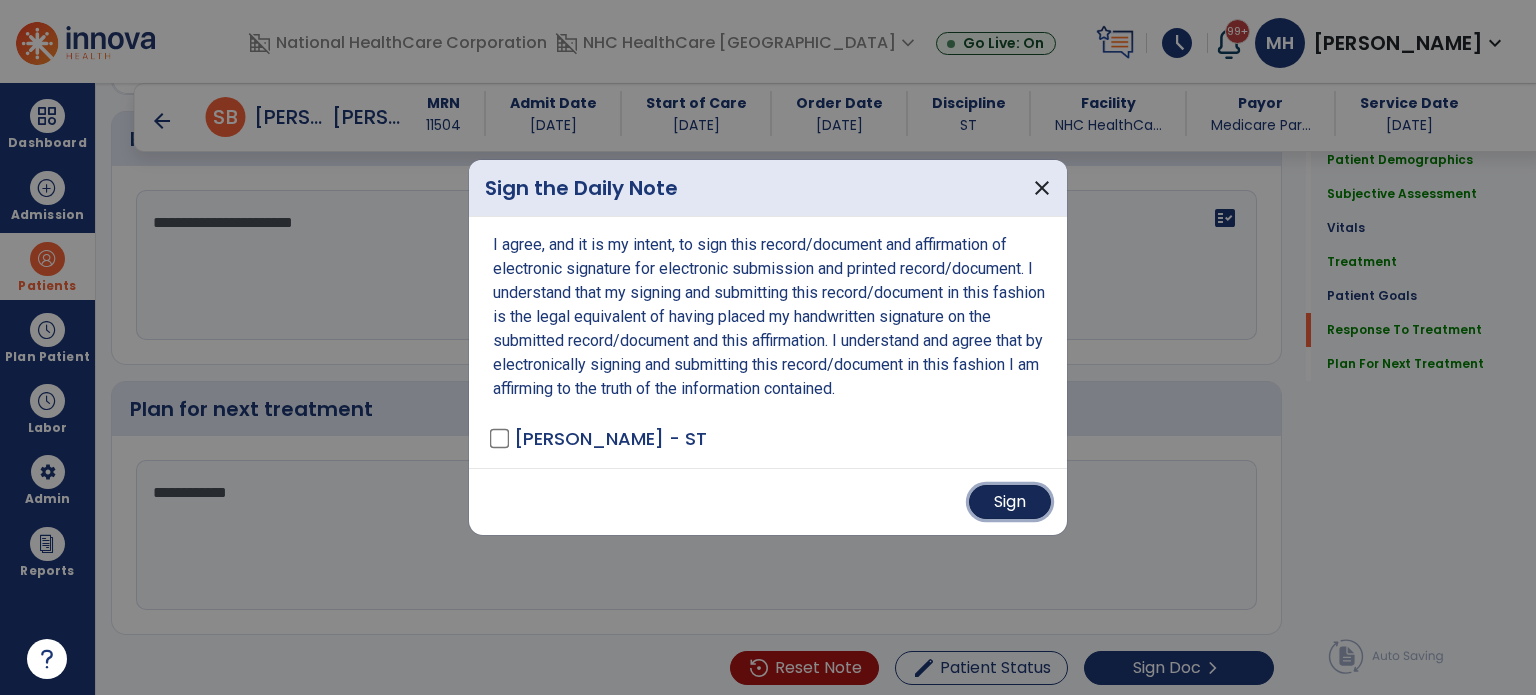 click on "Sign" at bounding box center [1010, 502] 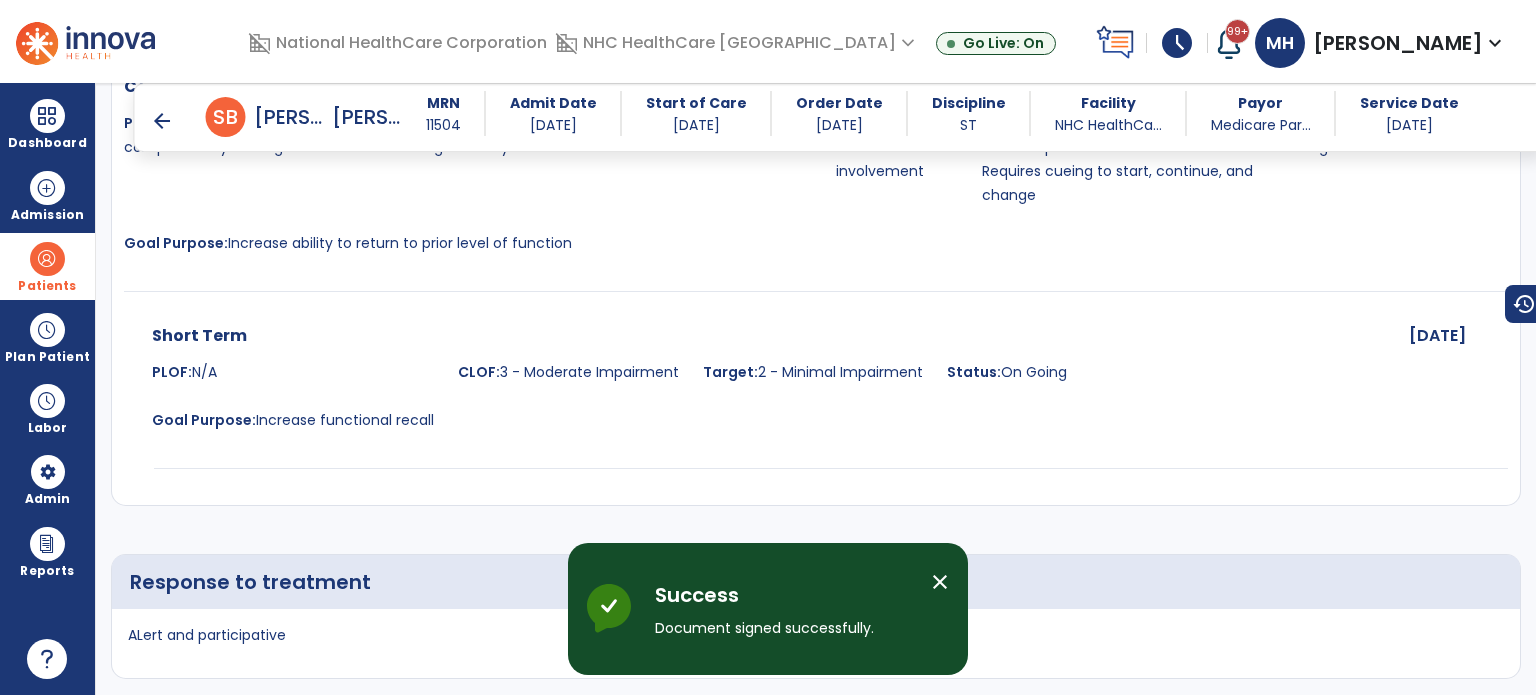 scroll, scrollTop: 2127, scrollLeft: 0, axis: vertical 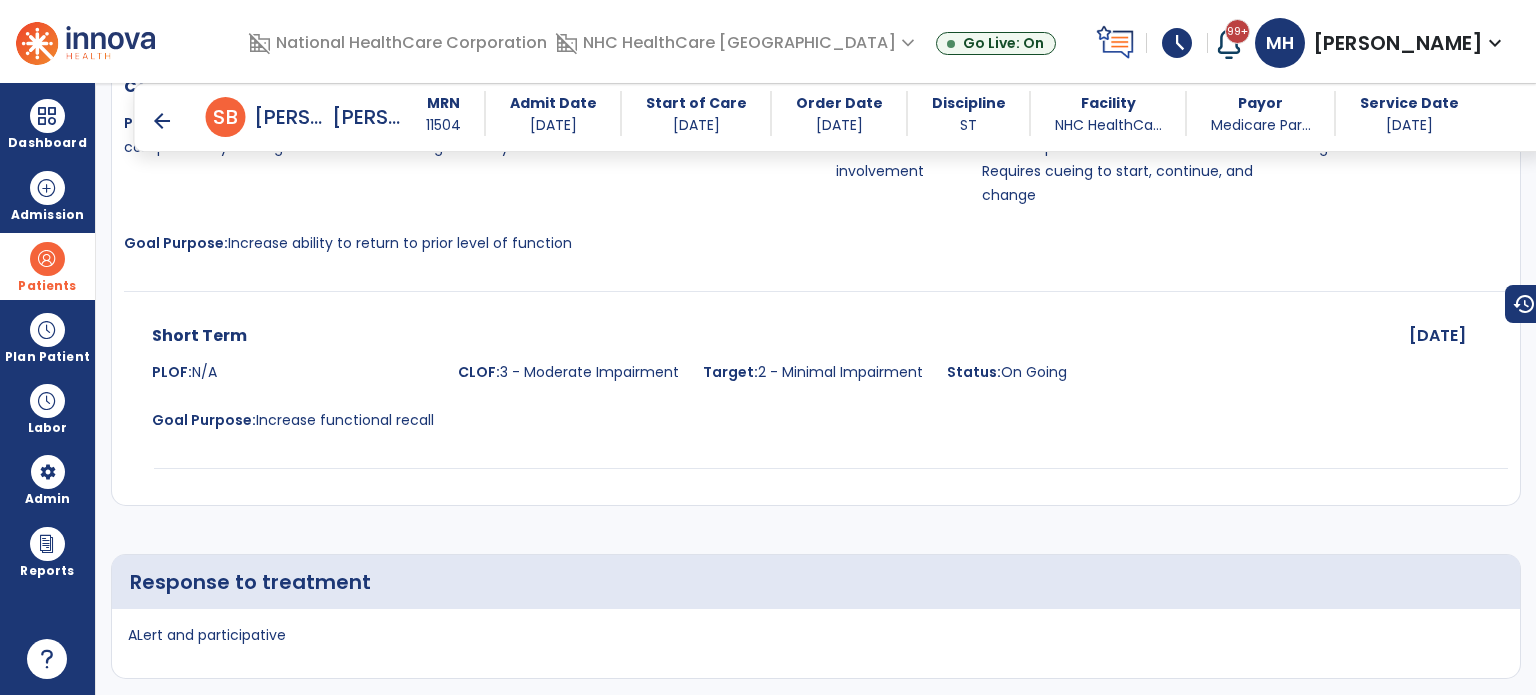 click at bounding box center (816, 295) 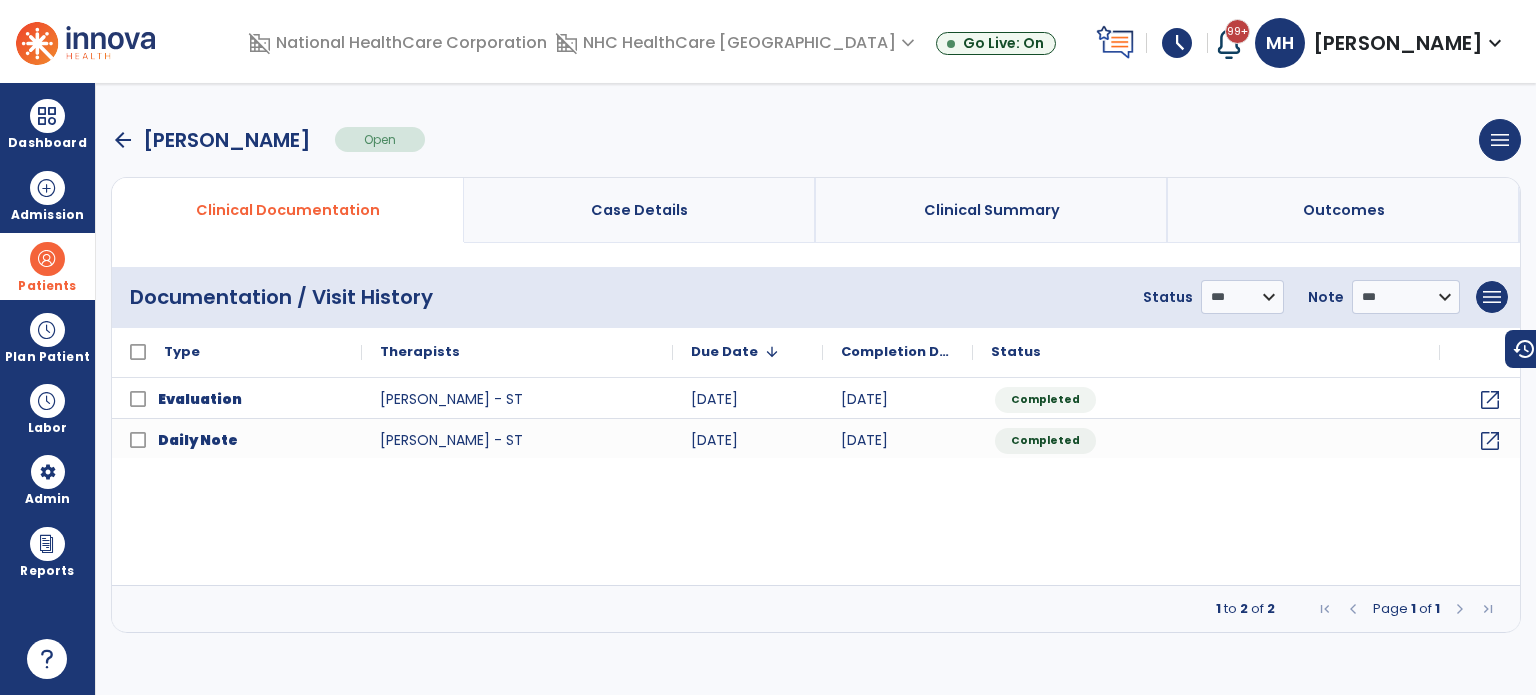 click on "arrow_back" at bounding box center (123, 140) 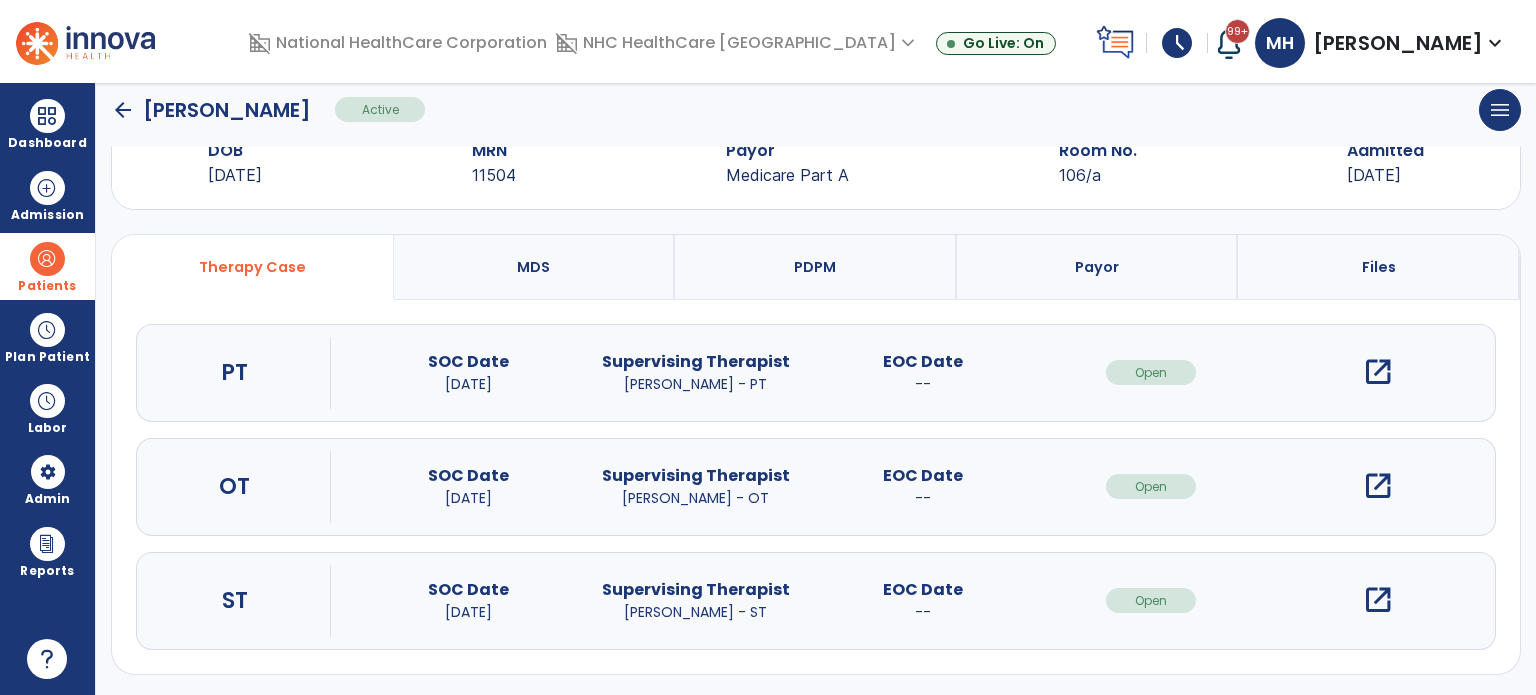 scroll, scrollTop: 0, scrollLeft: 0, axis: both 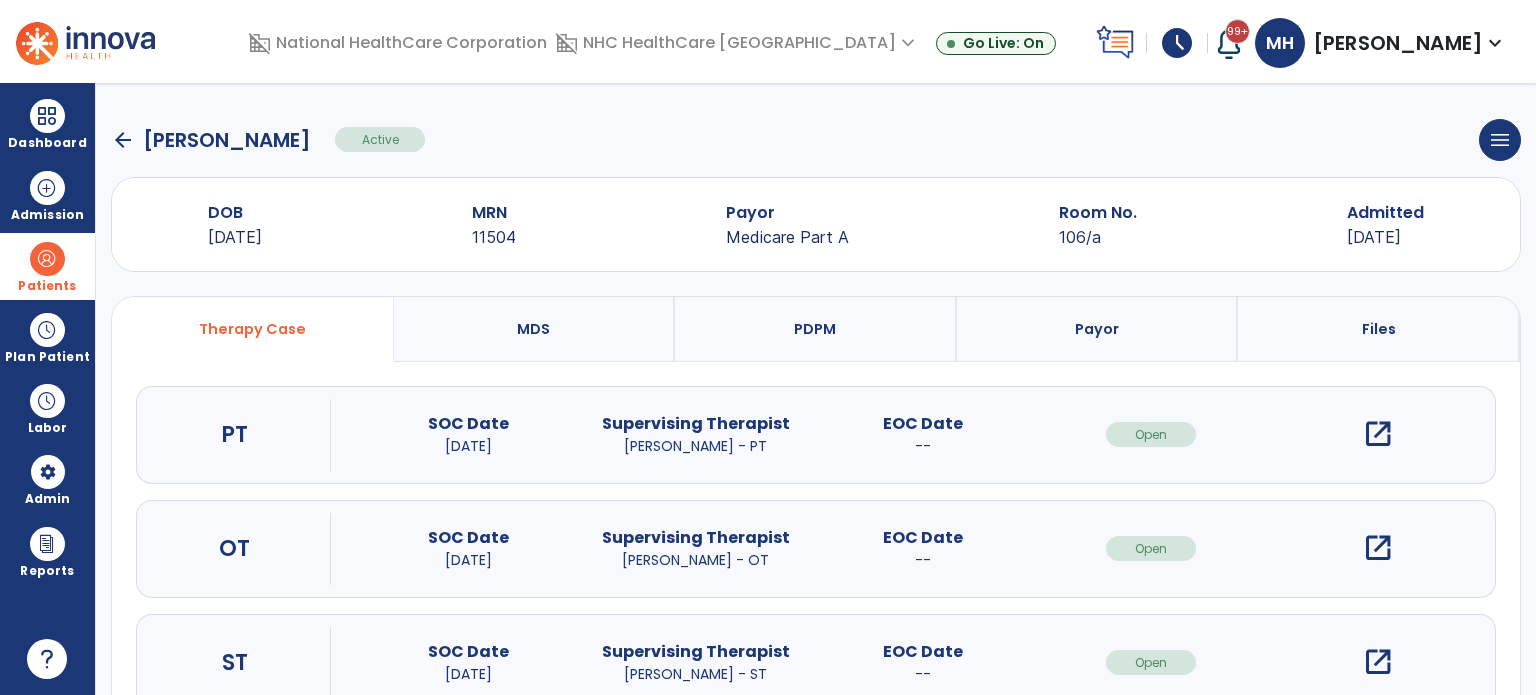 click at bounding box center [1229, 43] 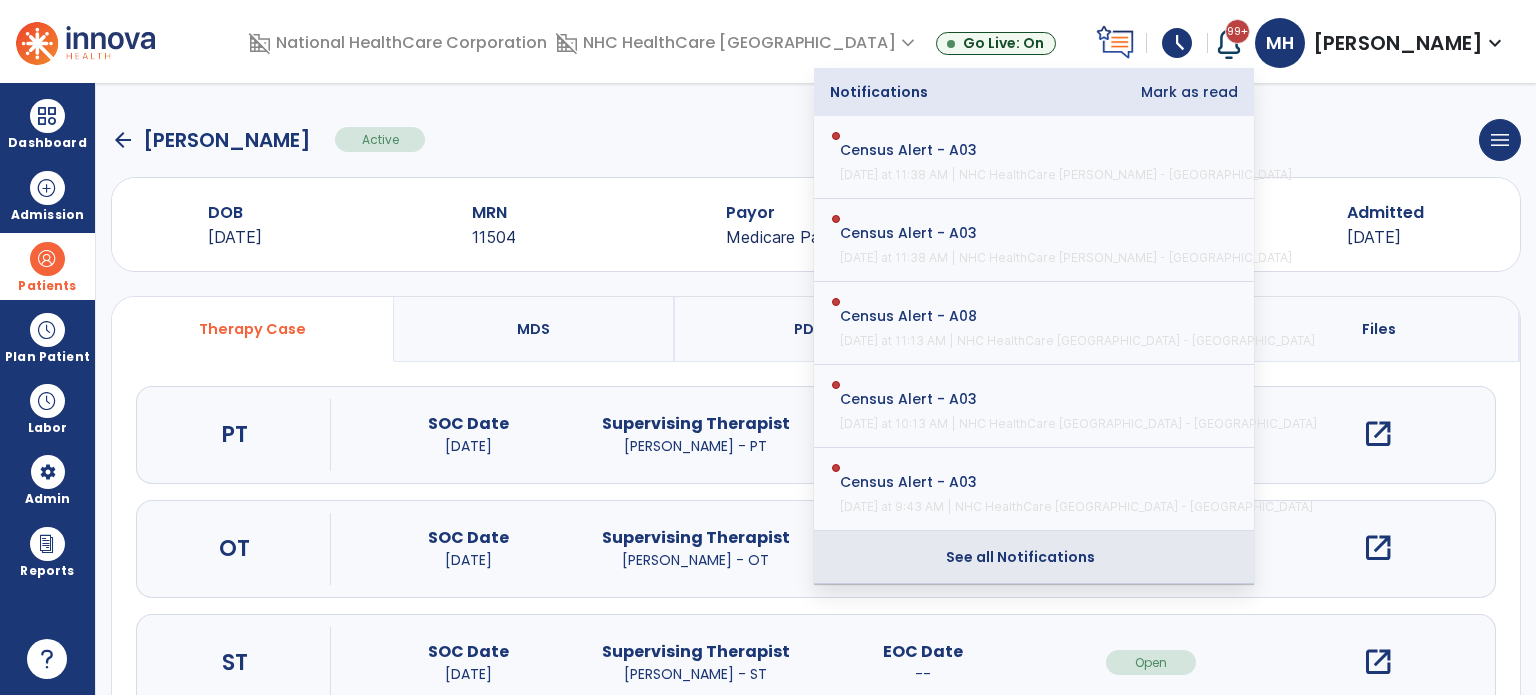 click on "See all Notifications" at bounding box center (1020, 557) 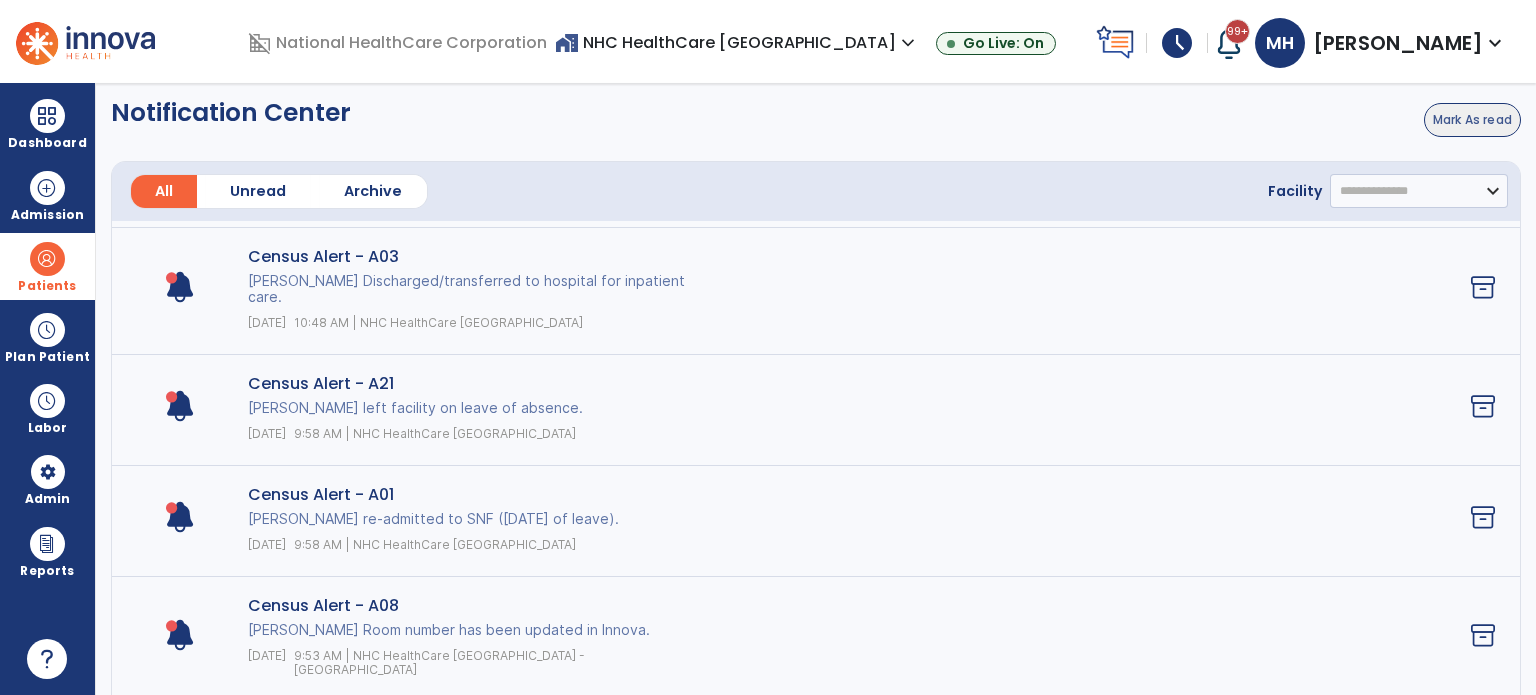scroll, scrollTop: 7370, scrollLeft: 0, axis: vertical 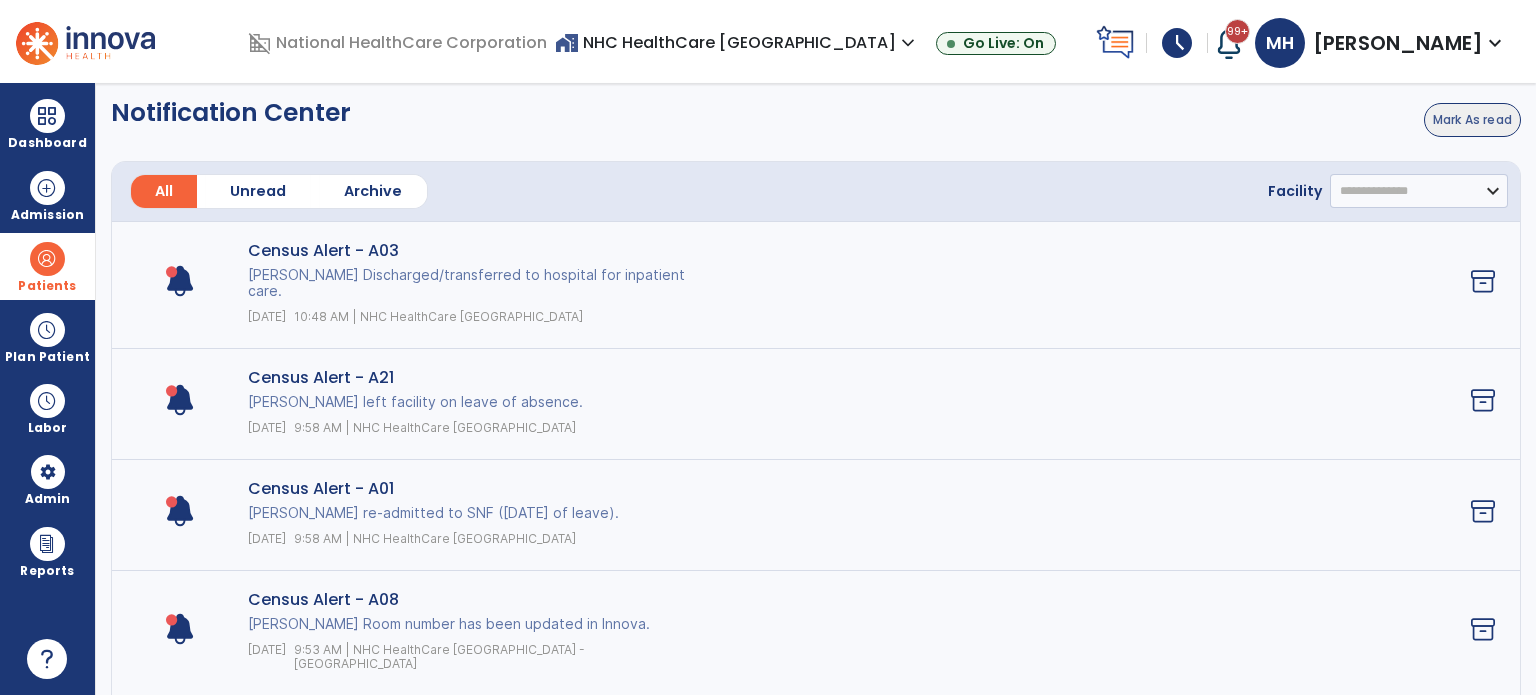 click on "Mark As read" 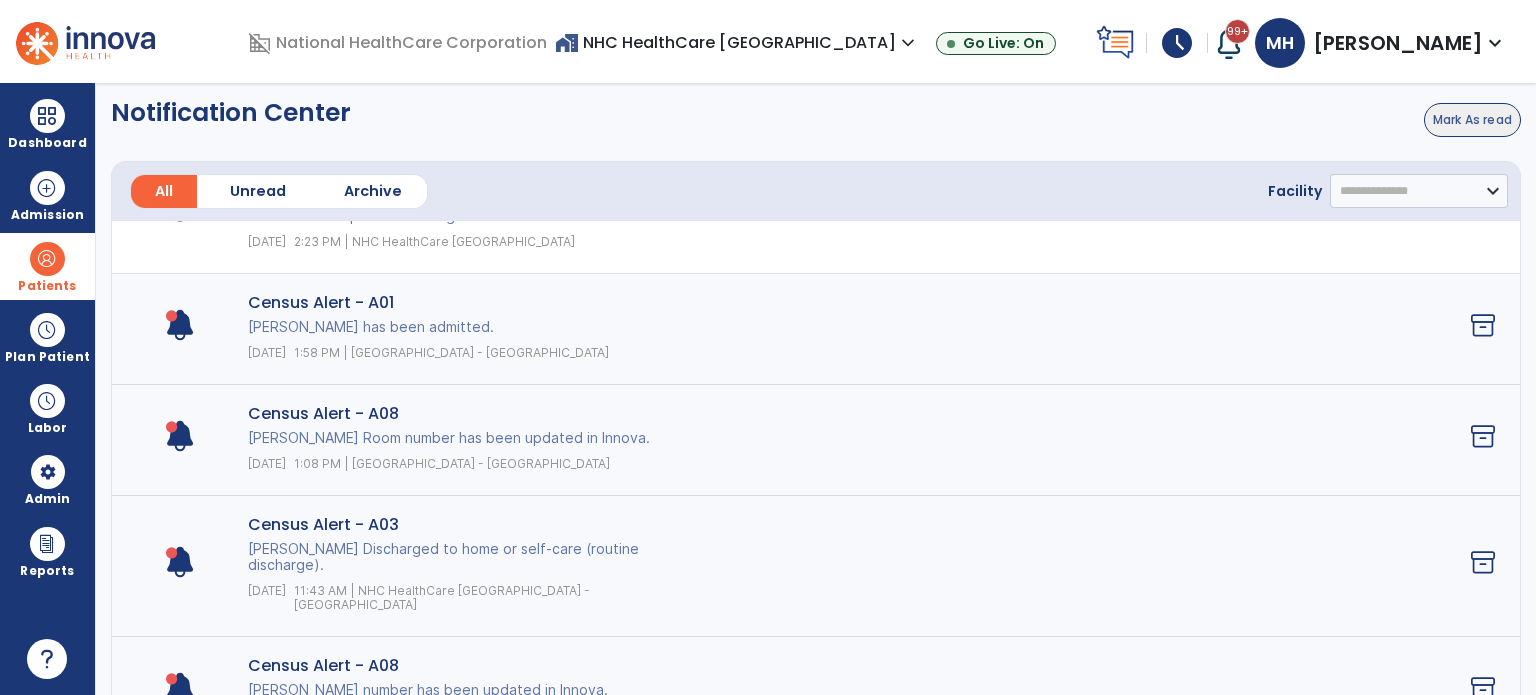 scroll, scrollTop: 11384, scrollLeft: 0, axis: vertical 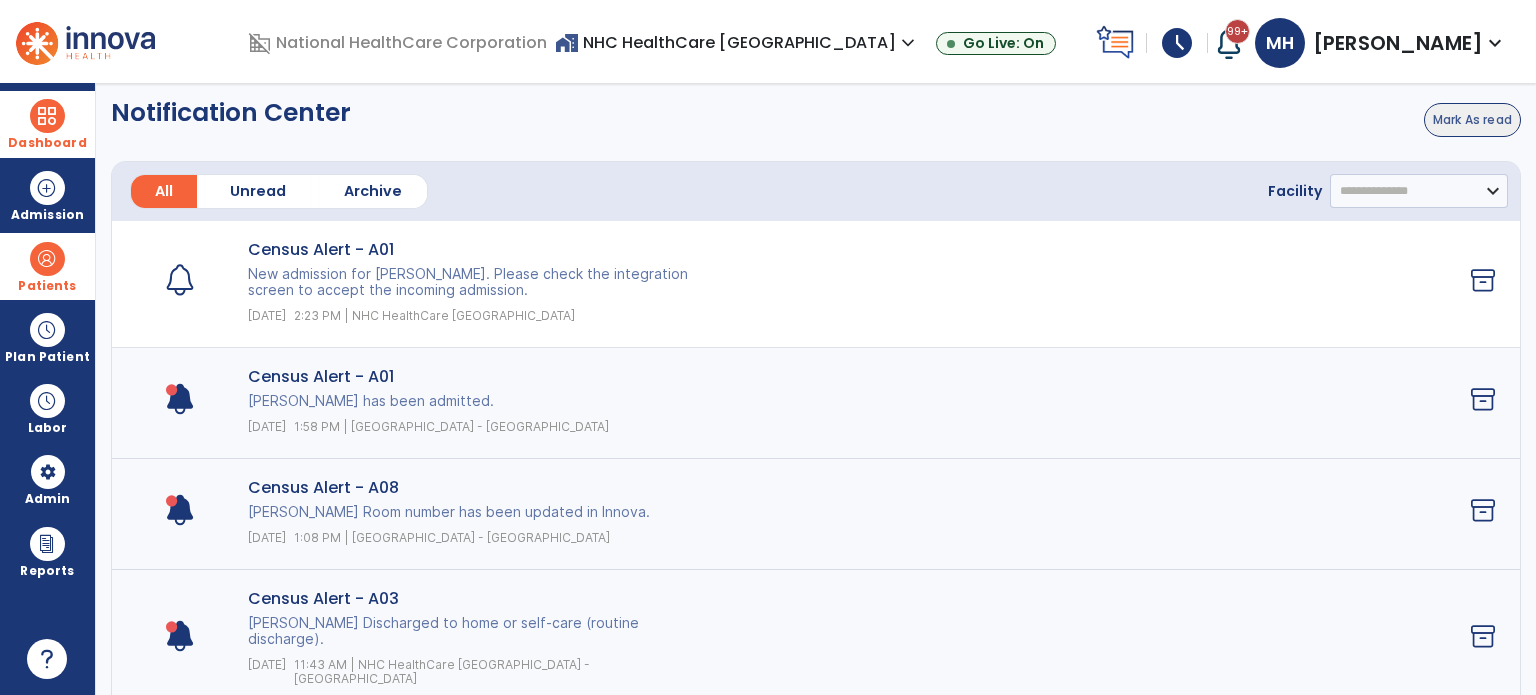 click on "Dashboard" at bounding box center (47, 143) 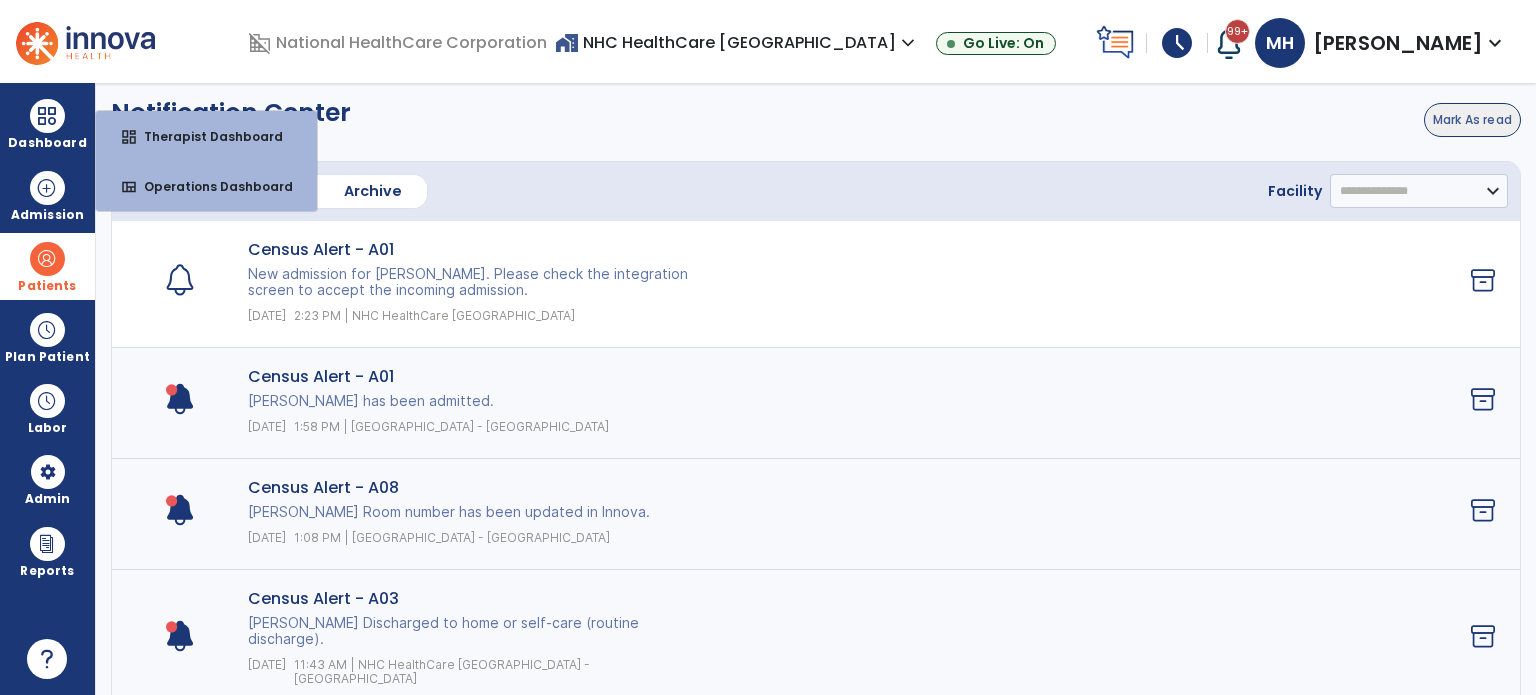 click on "Census Alert - A02 Finn, William Room number has been updated in Innova. 7/3/2025 9:13 AM | NHC HealthCare Hendersonville" 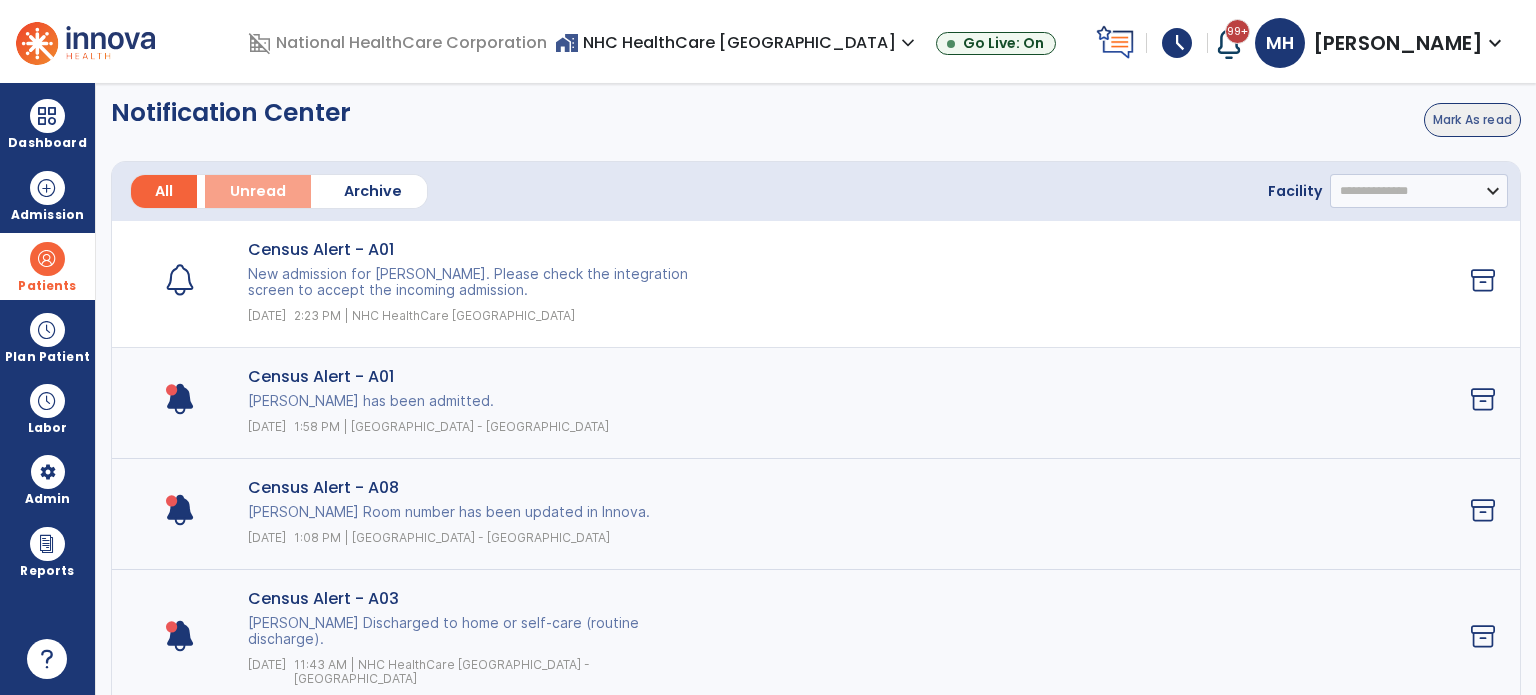 click on "Unread" at bounding box center (258, 191) 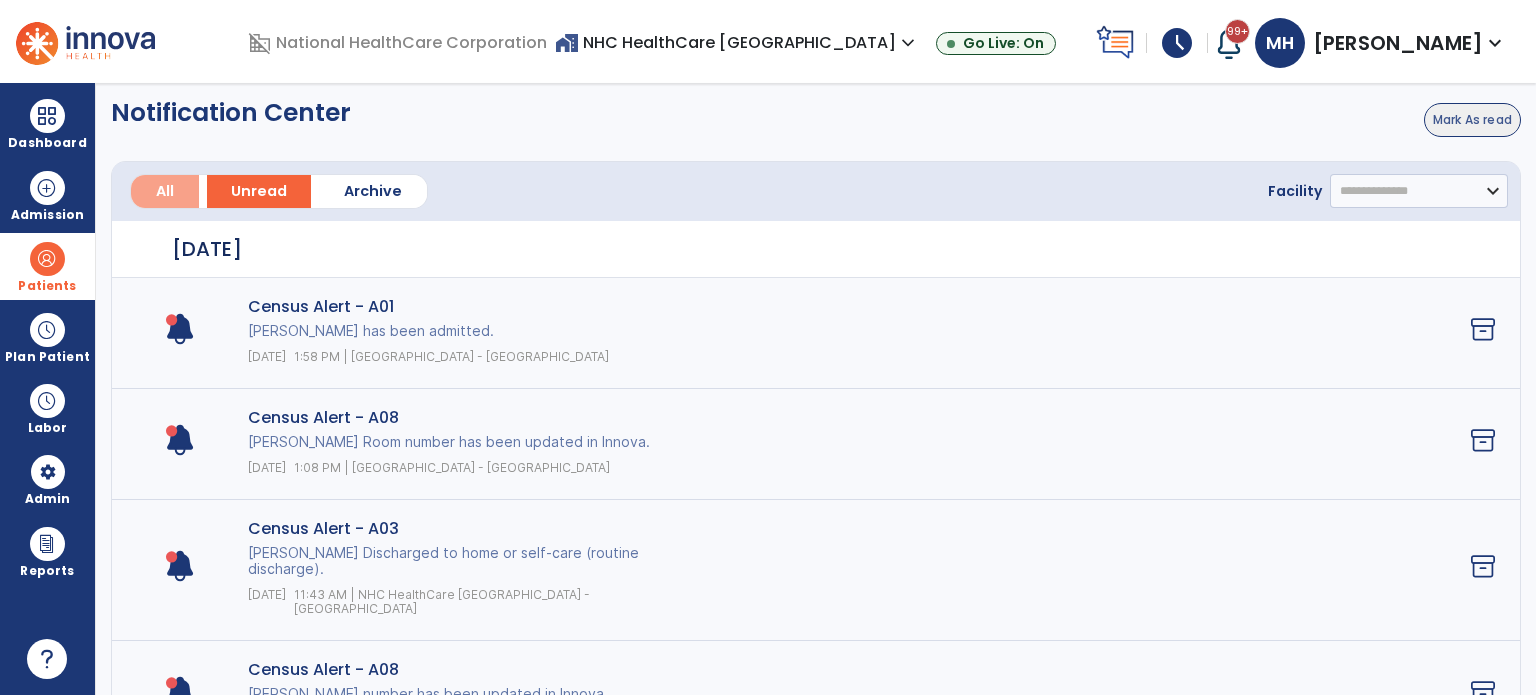 click on "All" at bounding box center (165, 191) 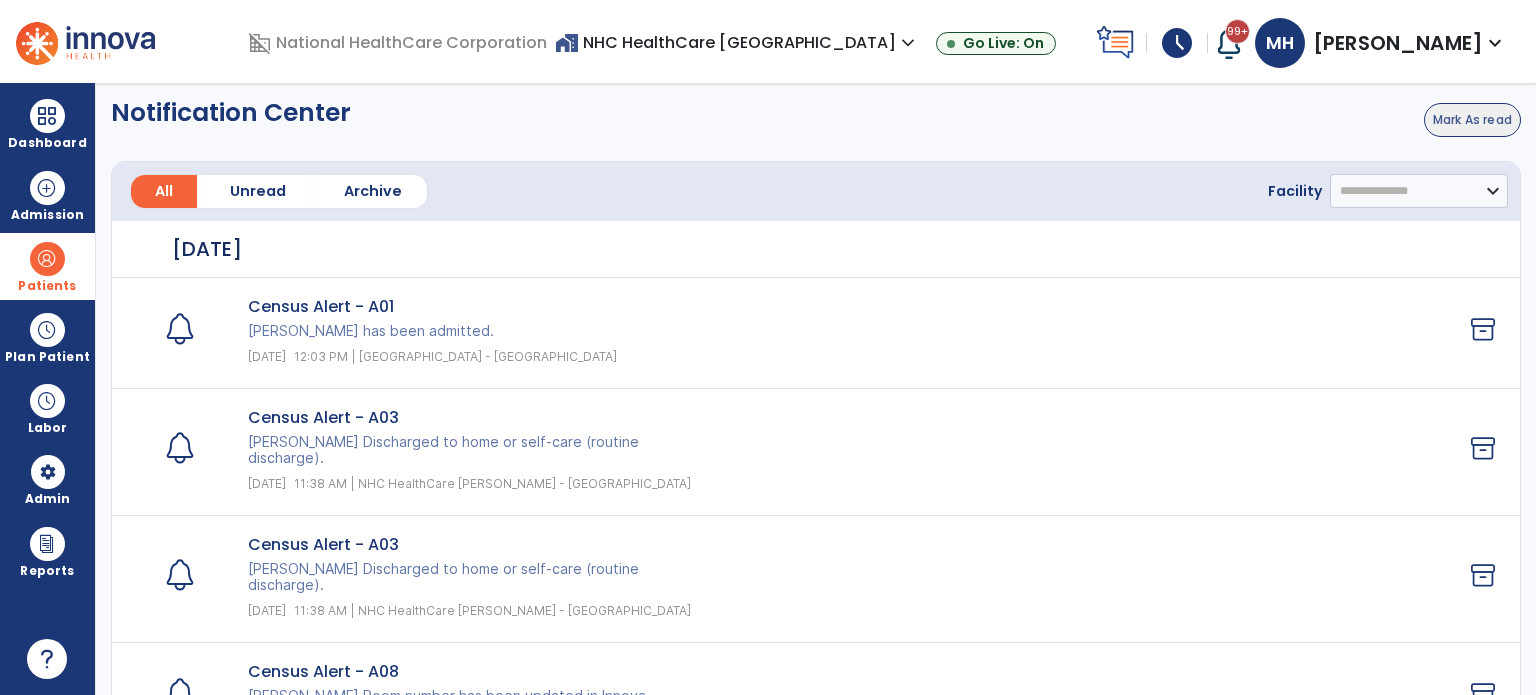 click on "99+" at bounding box center (1237, 31) 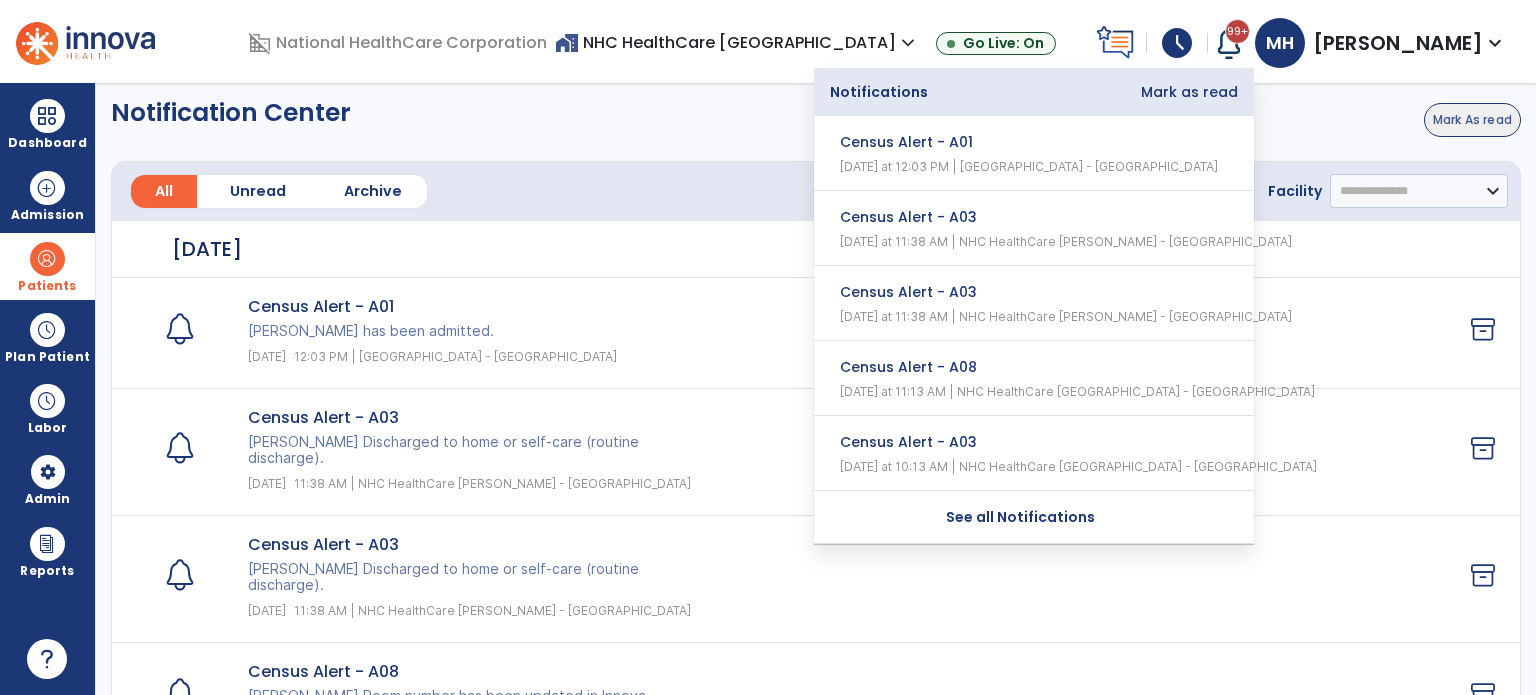 click on "99+" at bounding box center (1237, 31) 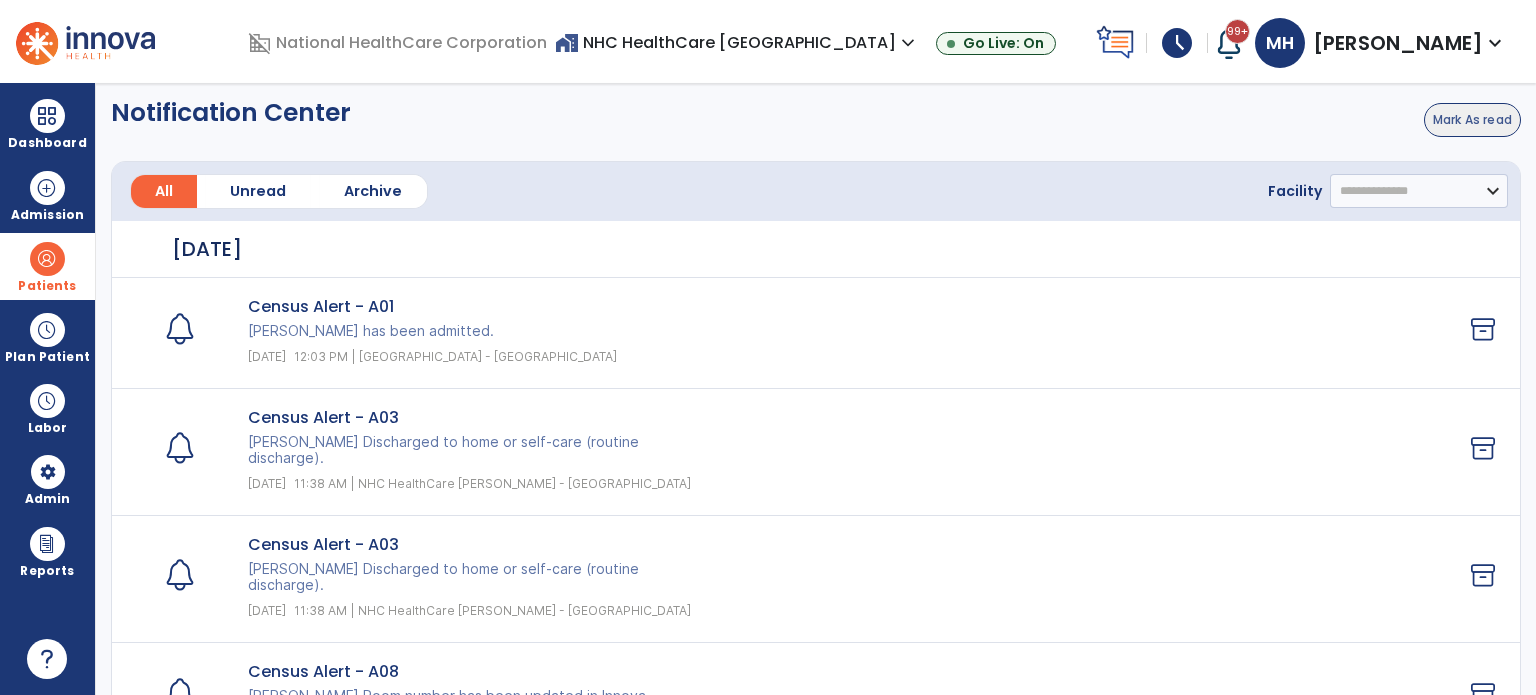 click on "99+" at bounding box center (1237, 31) 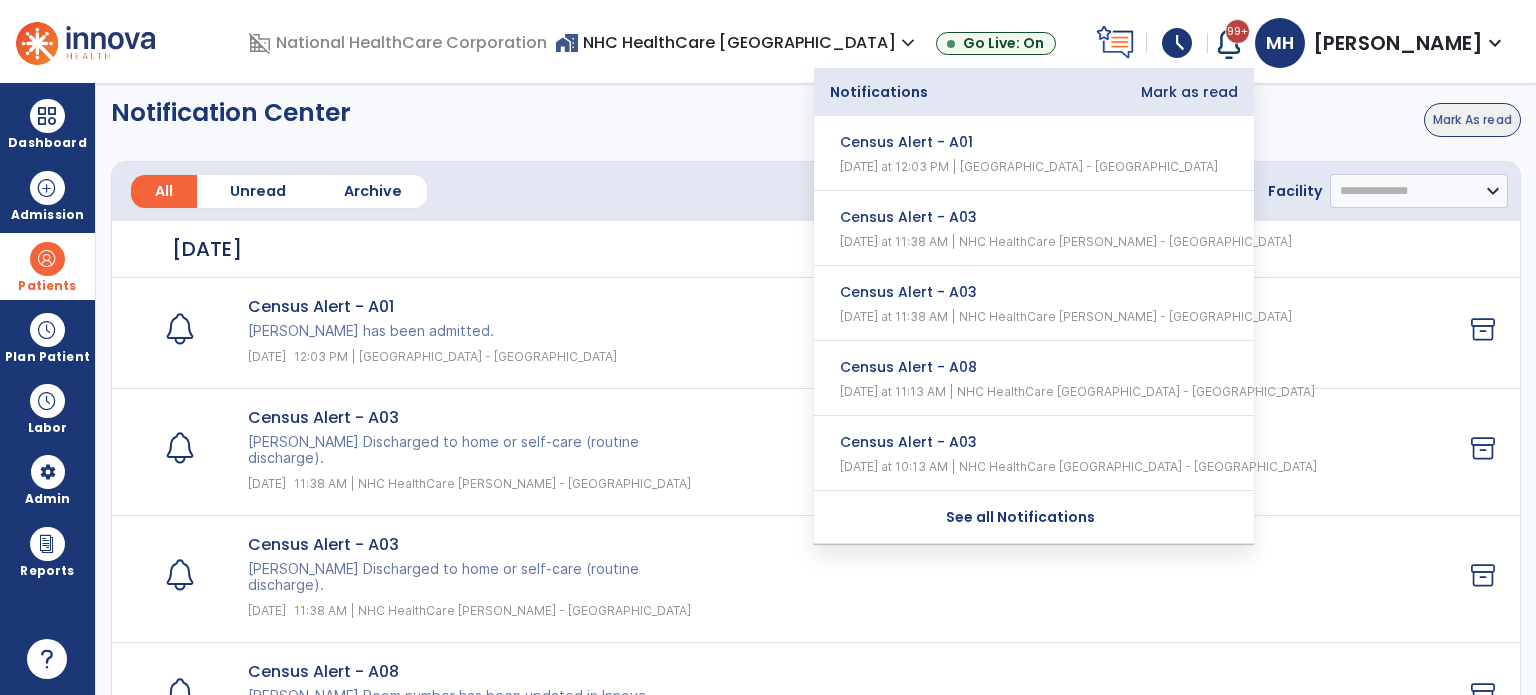 click on "Mark as read" at bounding box center (1189, 92) 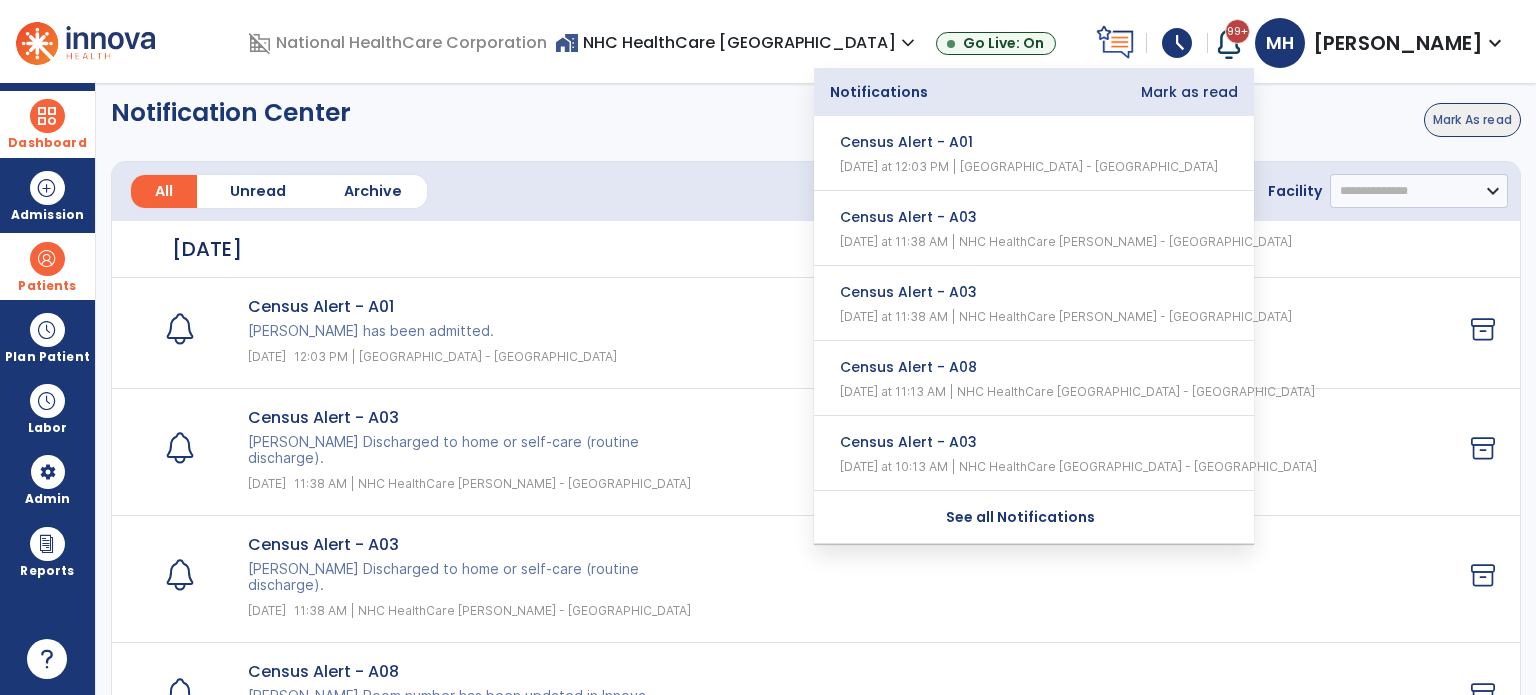 click at bounding box center (47, 116) 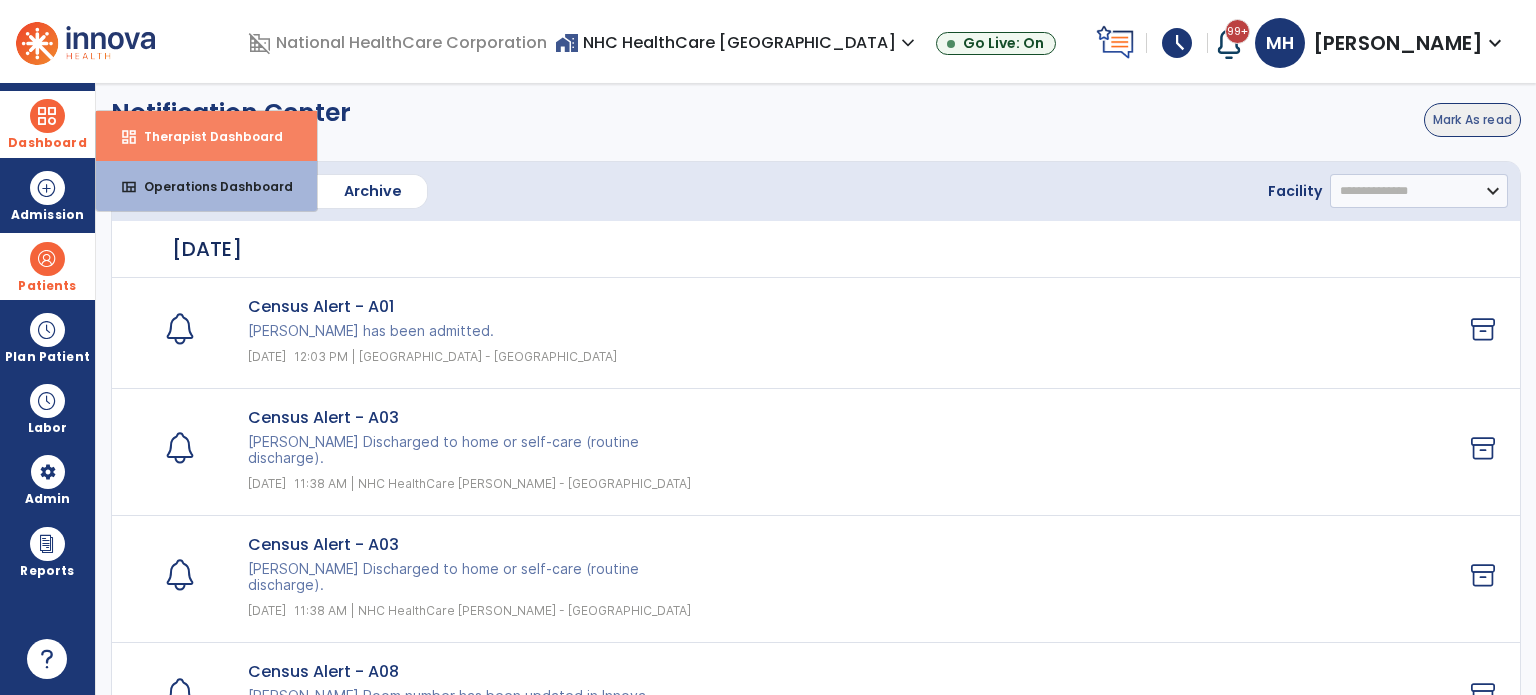 click on "Therapist Dashboard" at bounding box center (205, 136) 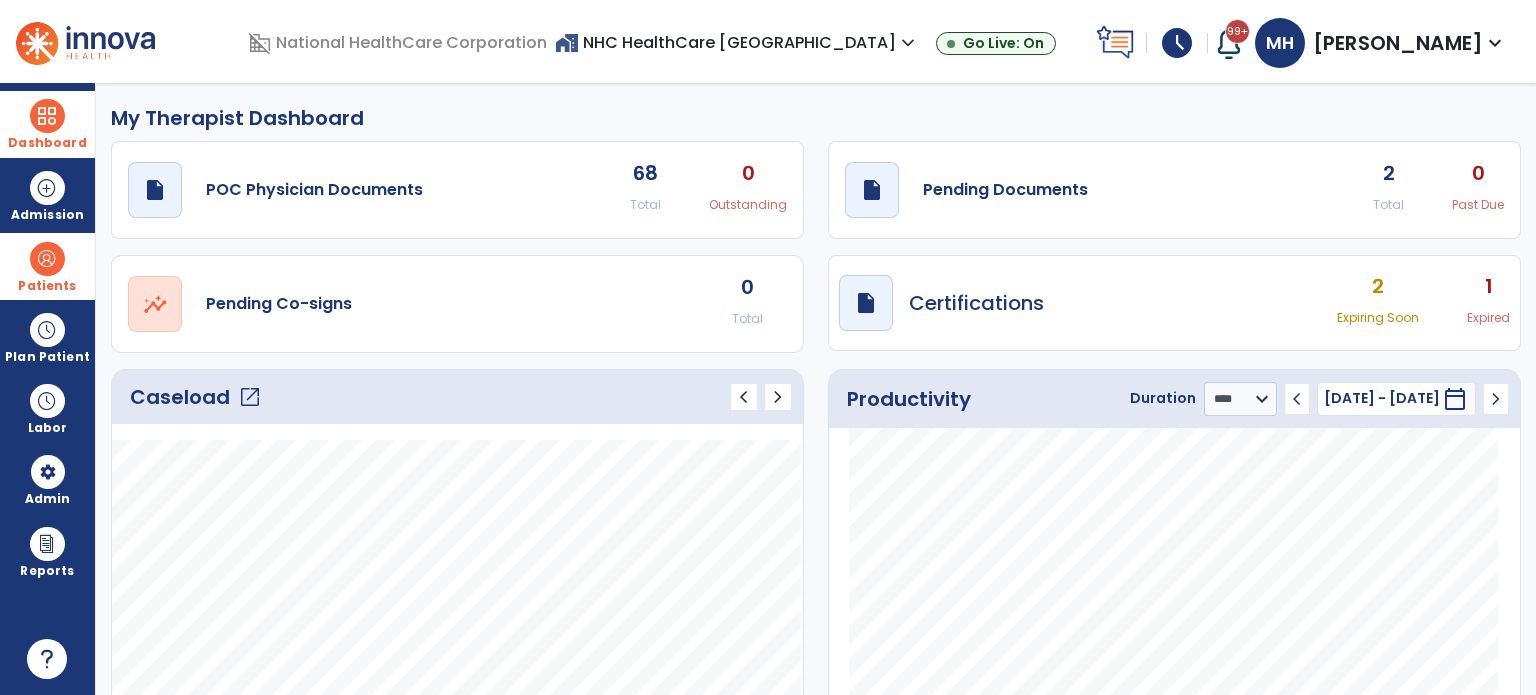 click on "open_in_new" 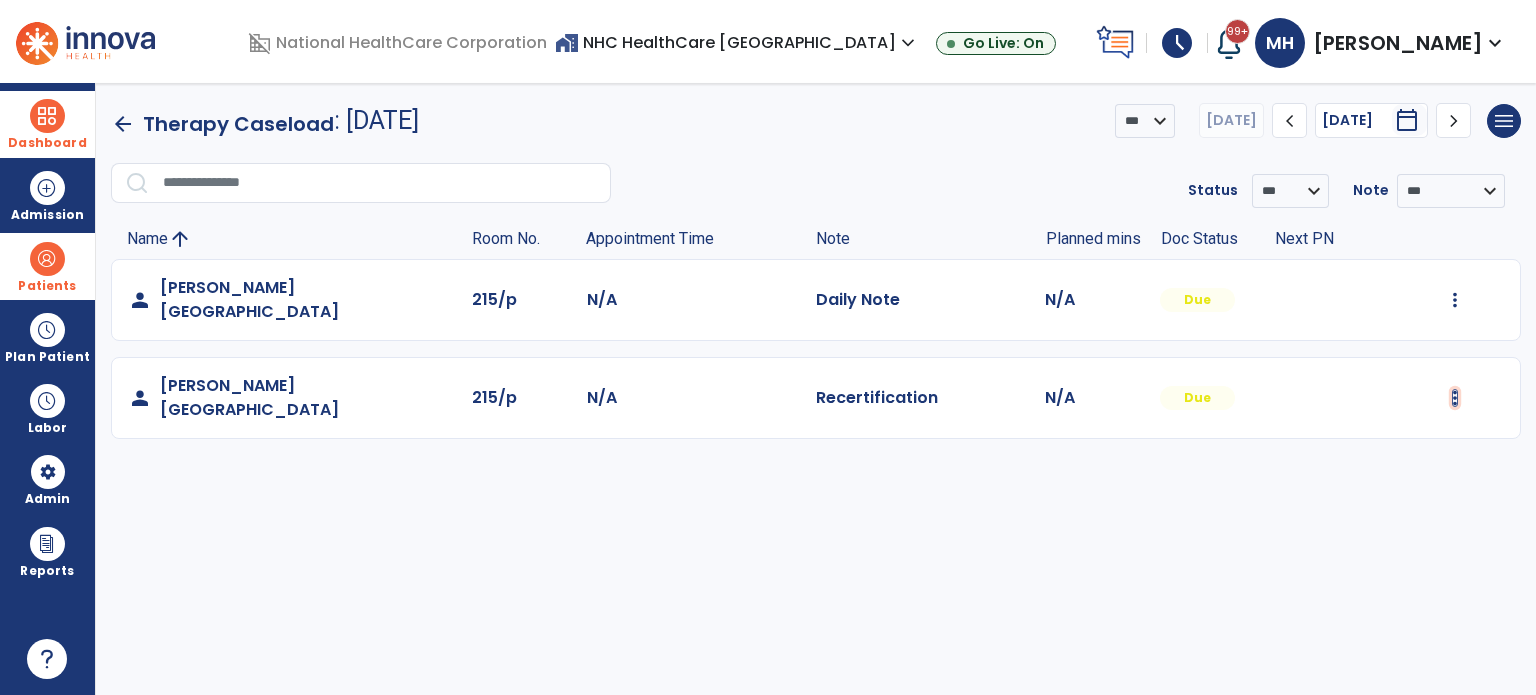 click at bounding box center (1455, 300) 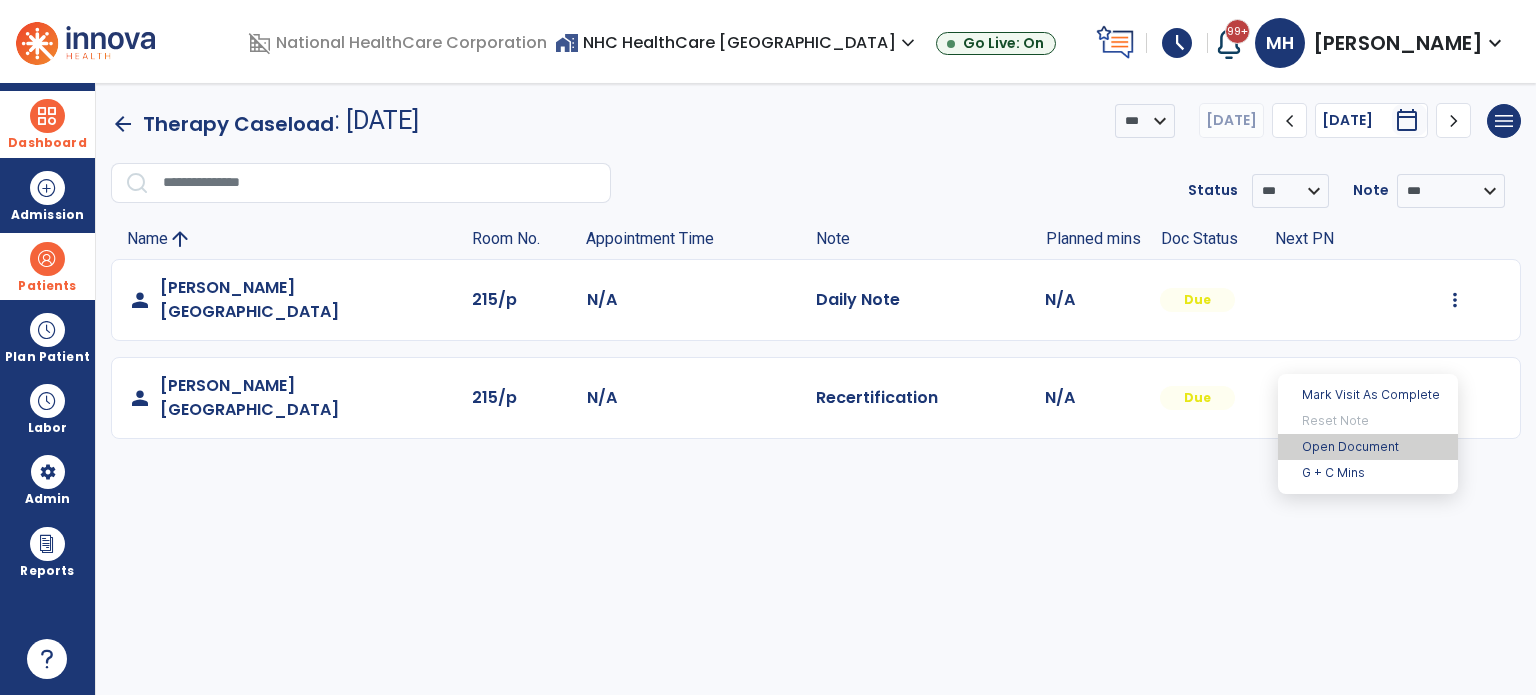 click on "Open Document" at bounding box center (1368, 447) 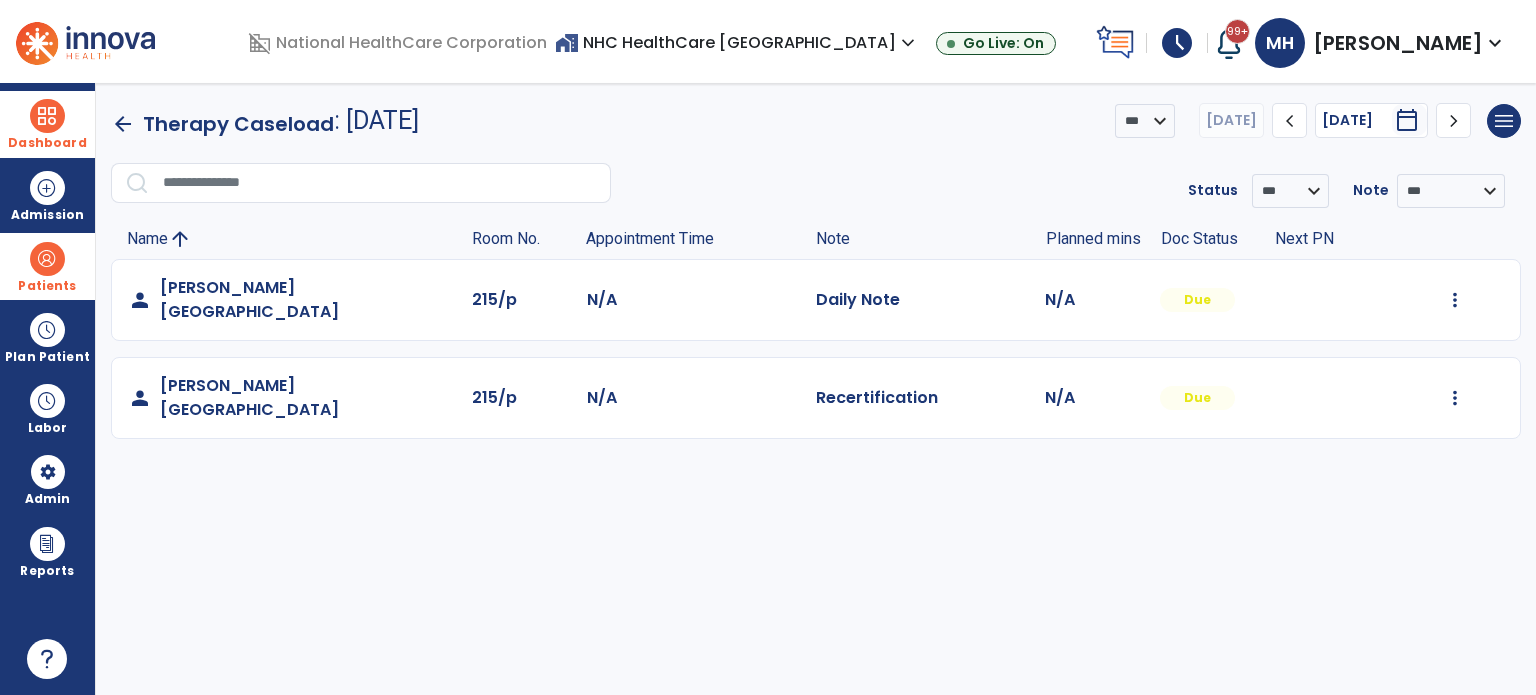 select on "**" 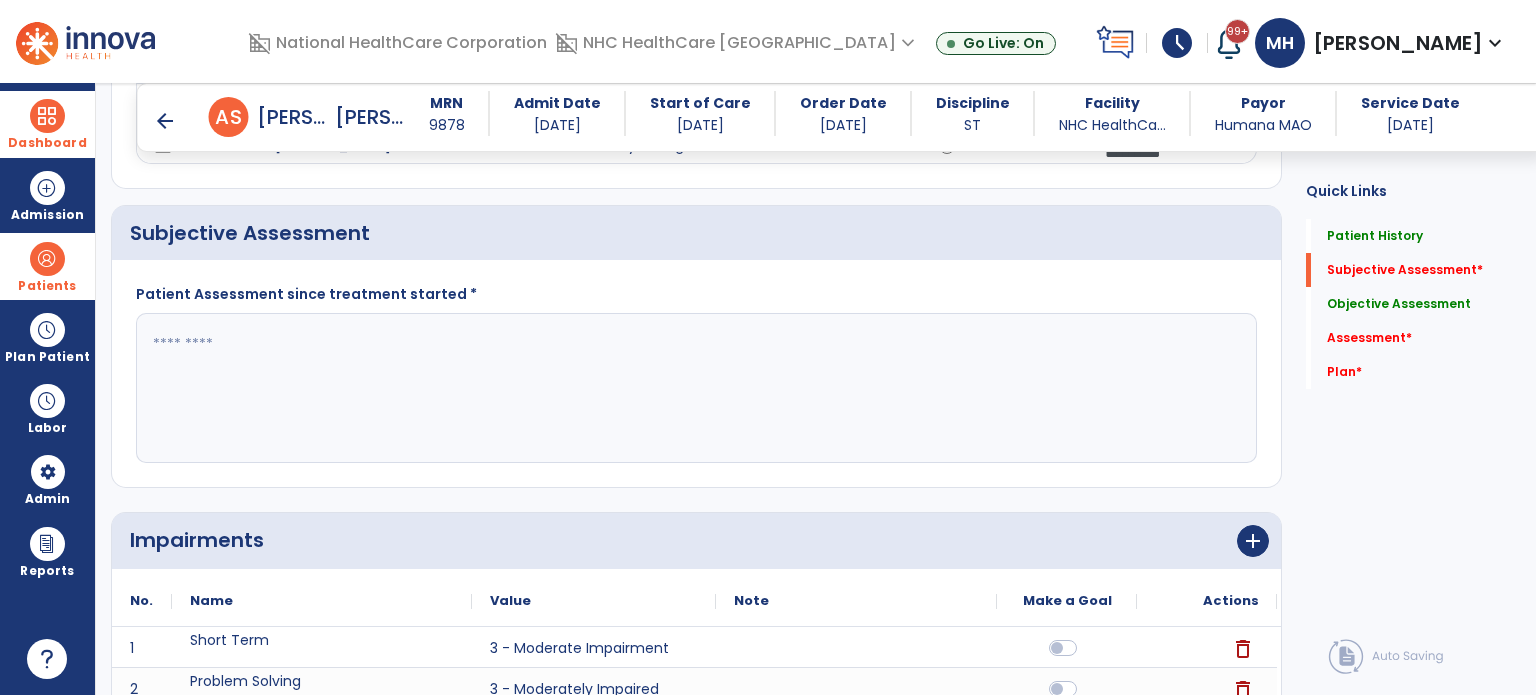 scroll, scrollTop: 440, scrollLeft: 0, axis: vertical 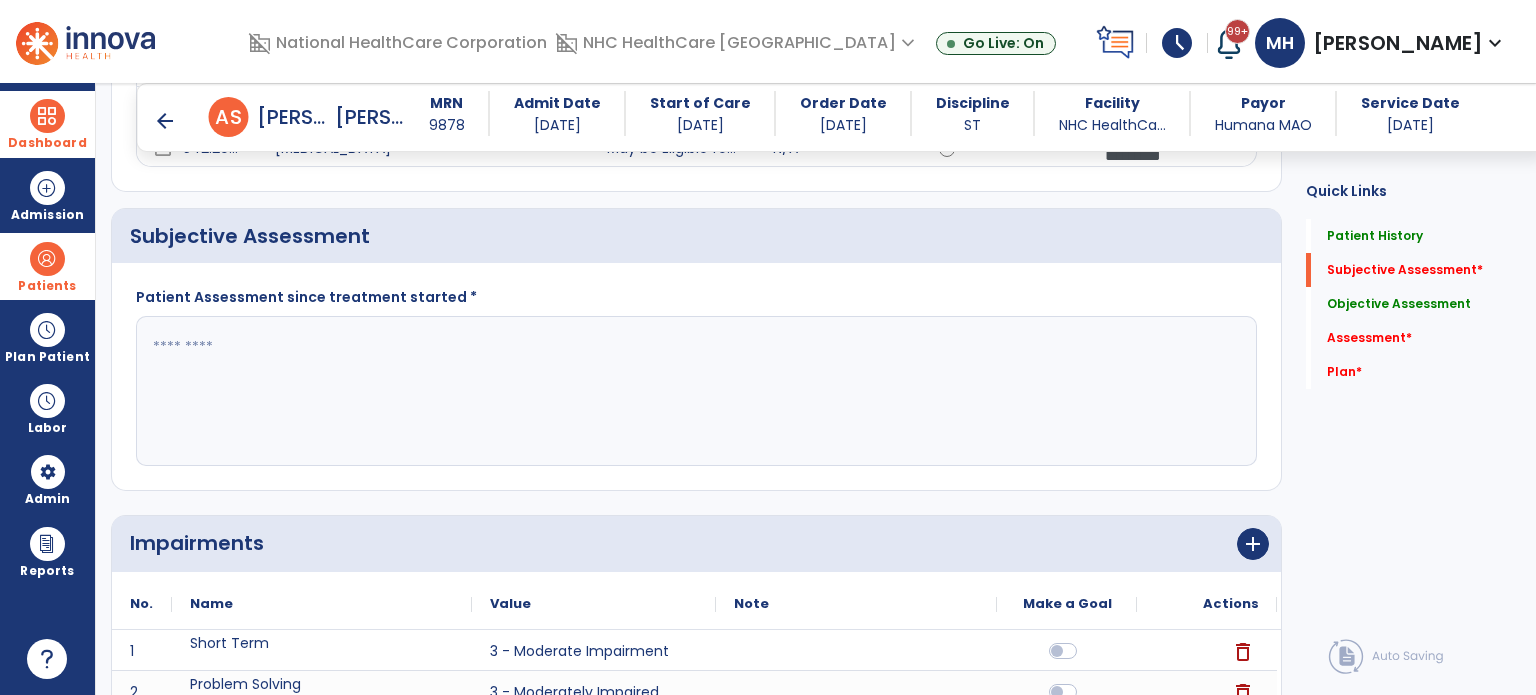 click 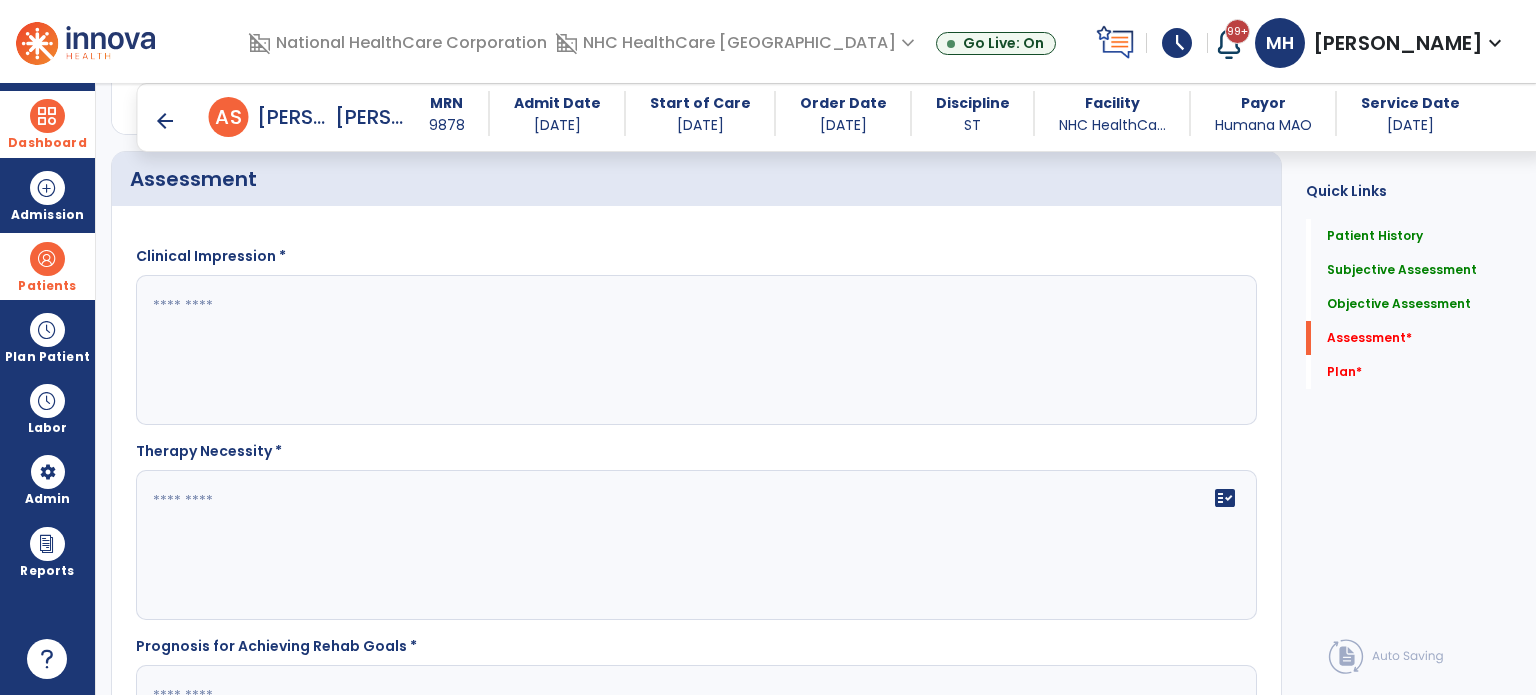 scroll, scrollTop: 2027, scrollLeft: 0, axis: vertical 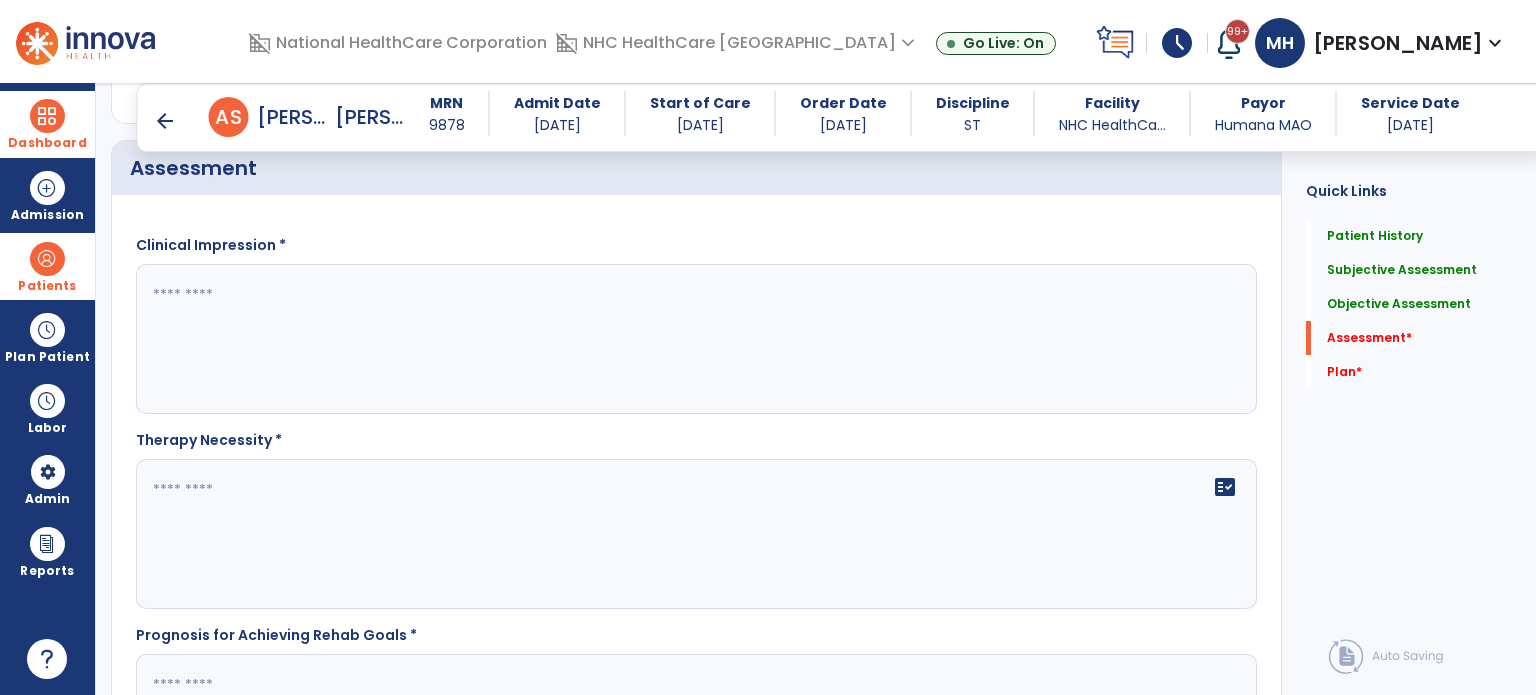 type on "**********" 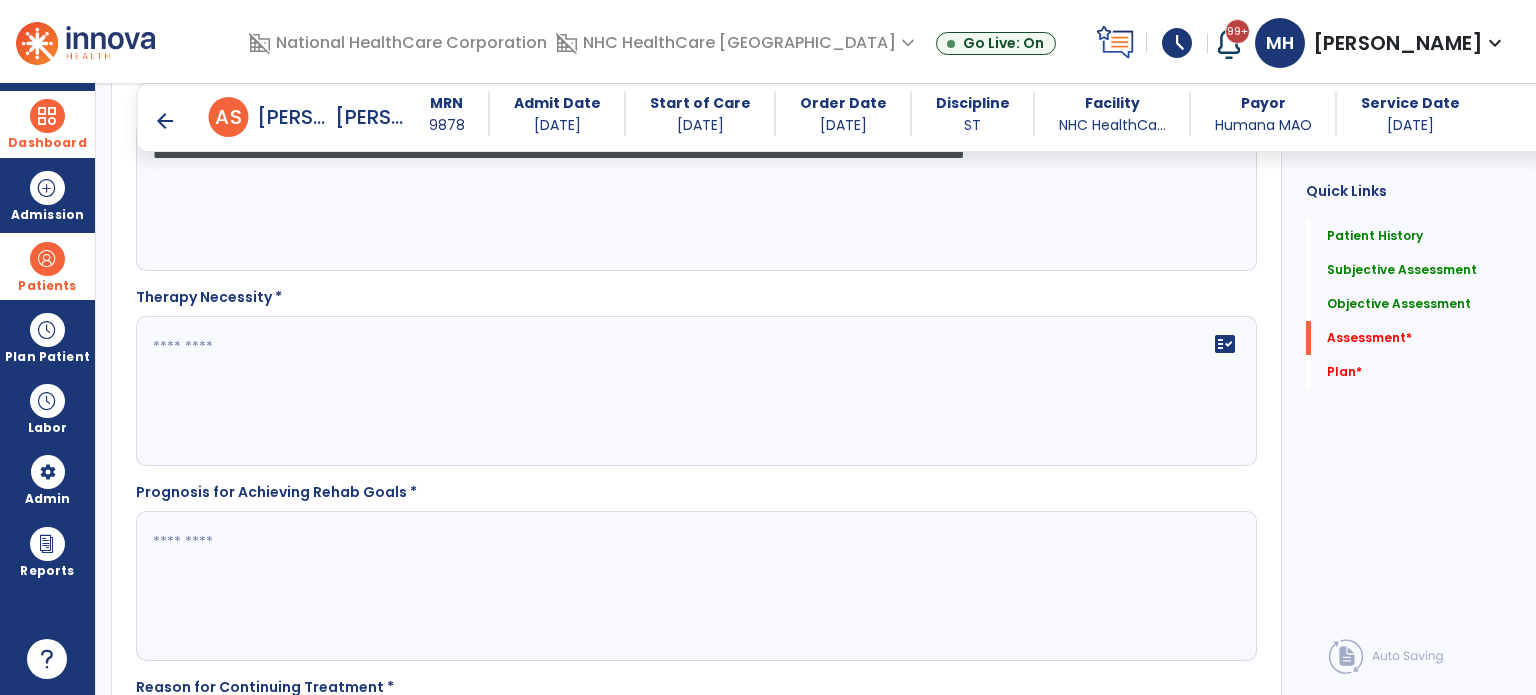 scroll, scrollTop: 2183, scrollLeft: 0, axis: vertical 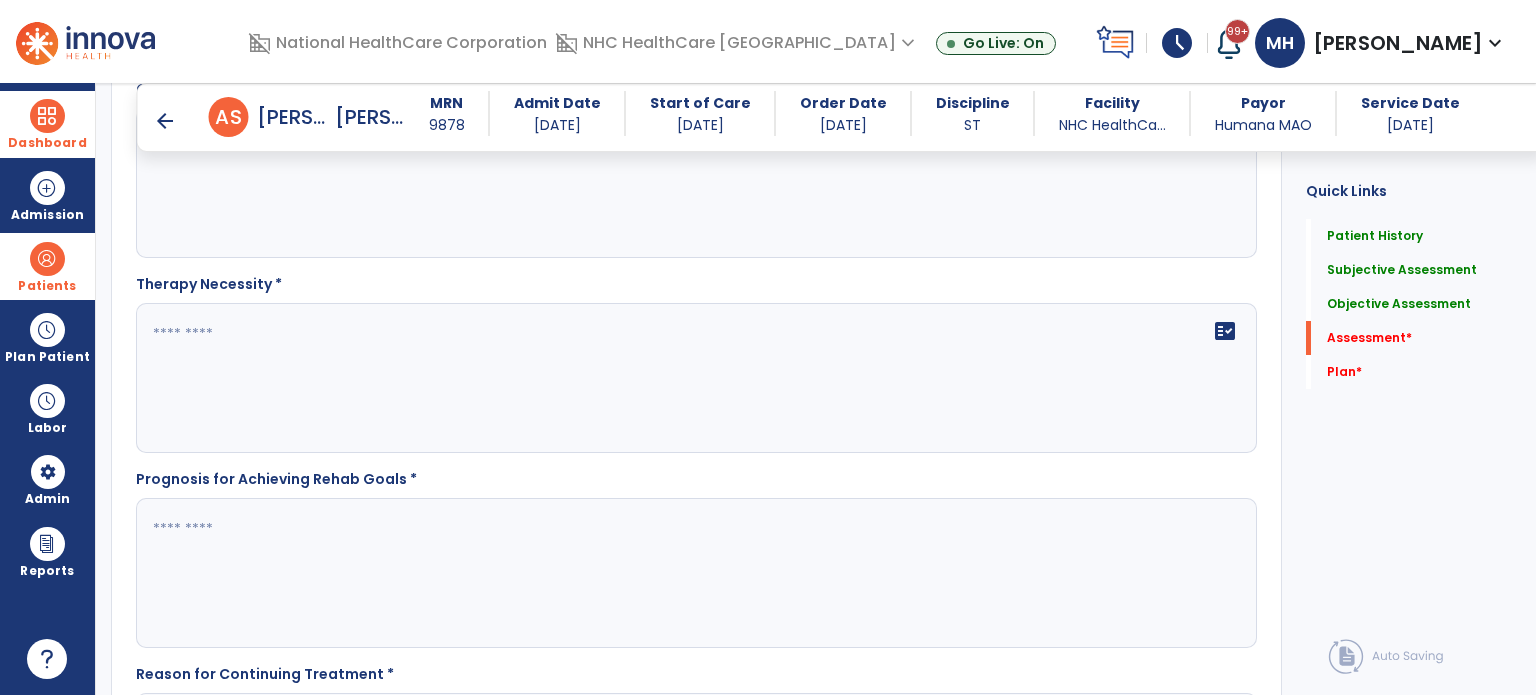 type on "**********" 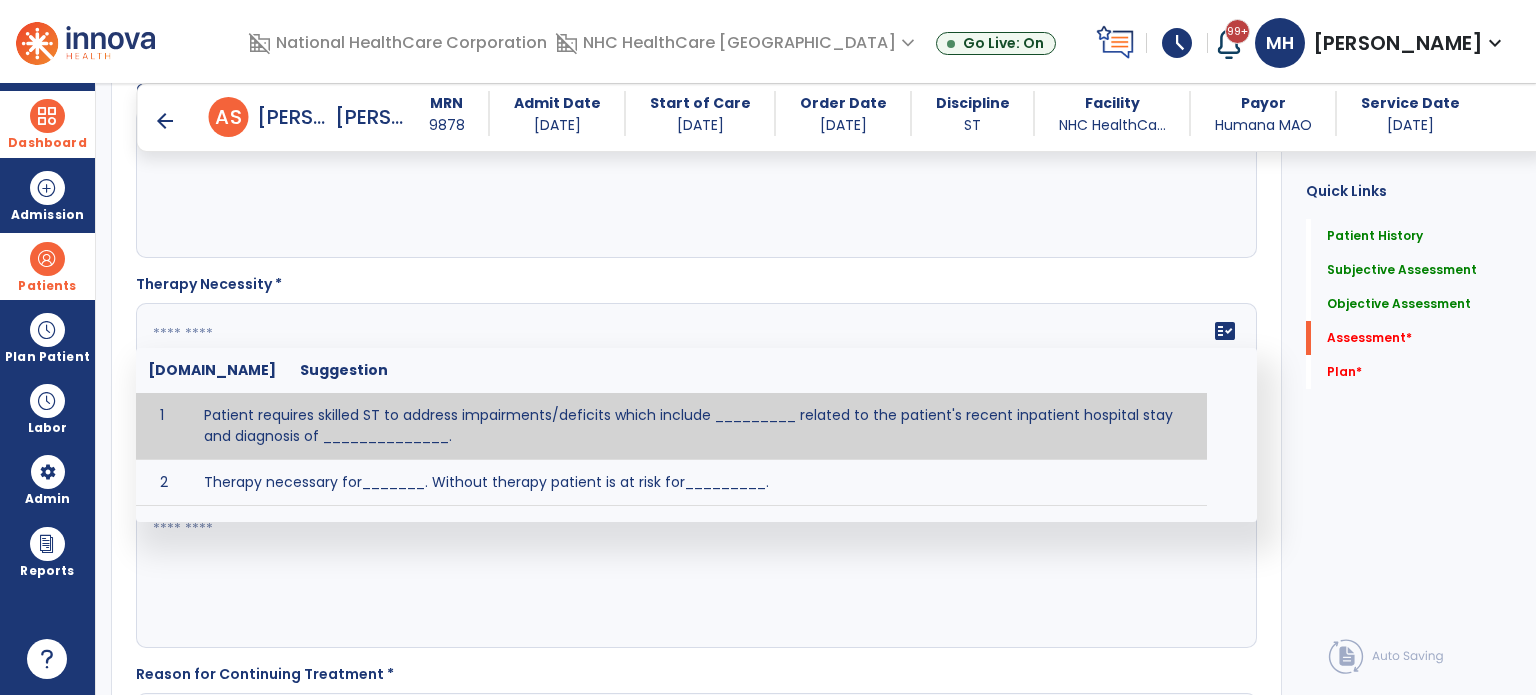 click on "fact_check  Sr.No Suggestion 1 Patient requires skilled ST to address impairments/deficits which include _________ related to the patient's recent inpatient hospital stay and diagnosis of ______________. 2 Therapy necessary for_______.  Without therapy patient is at risk for_________." 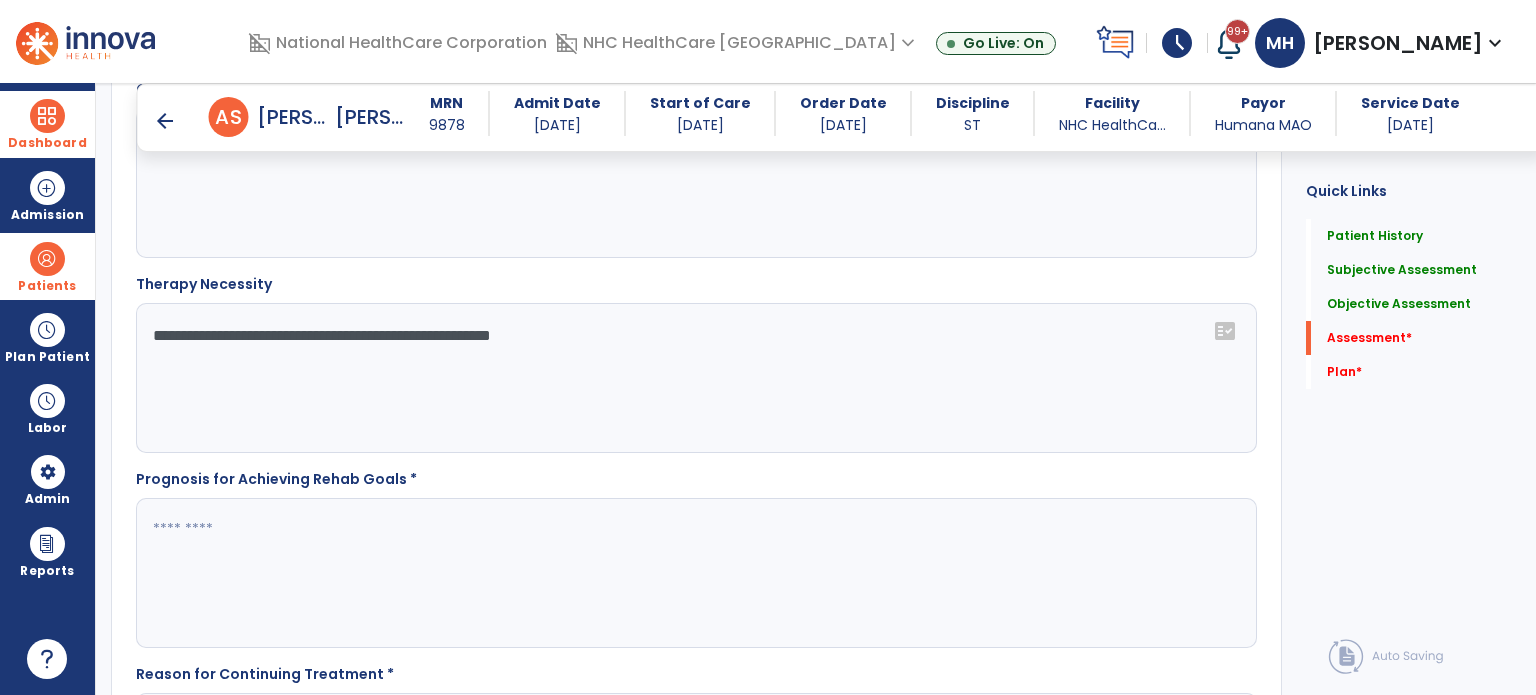 click on "**********" 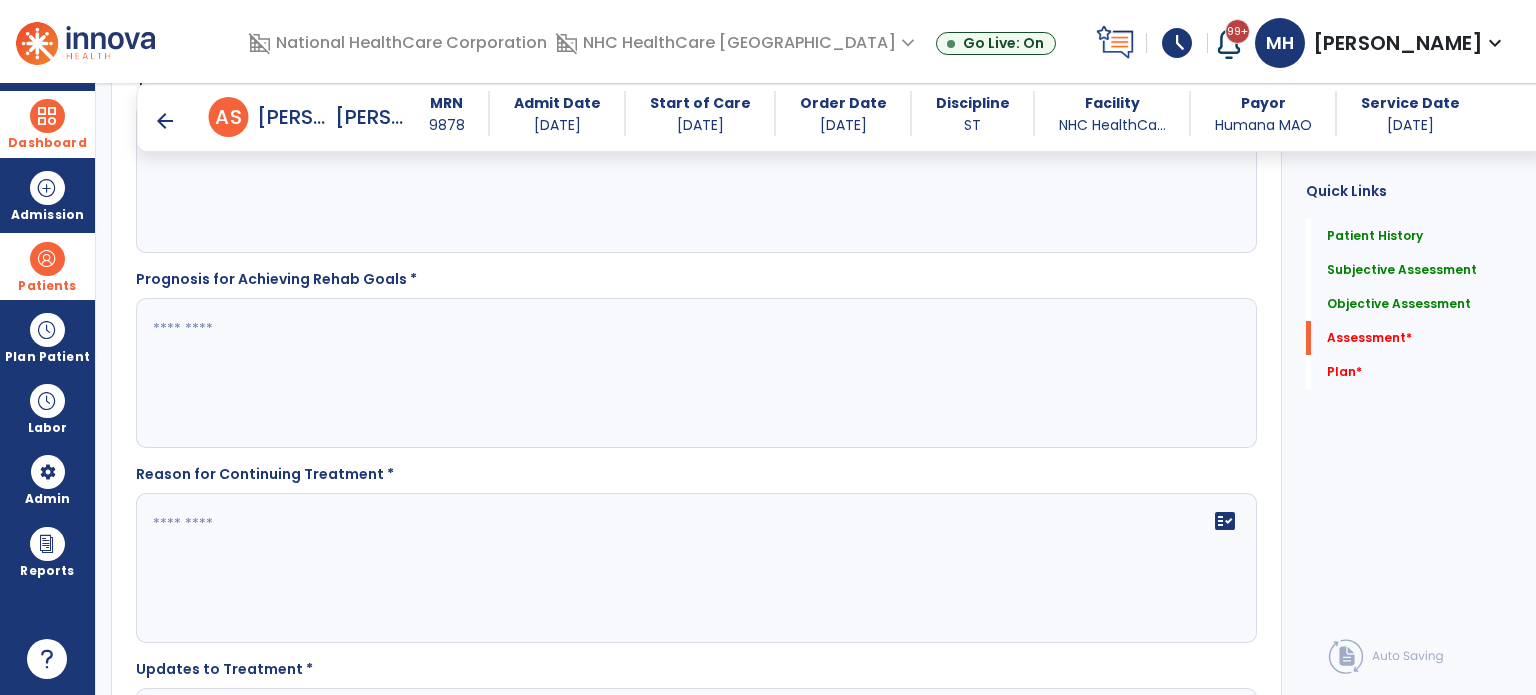 scroll, scrollTop: 2384, scrollLeft: 0, axis: vertical 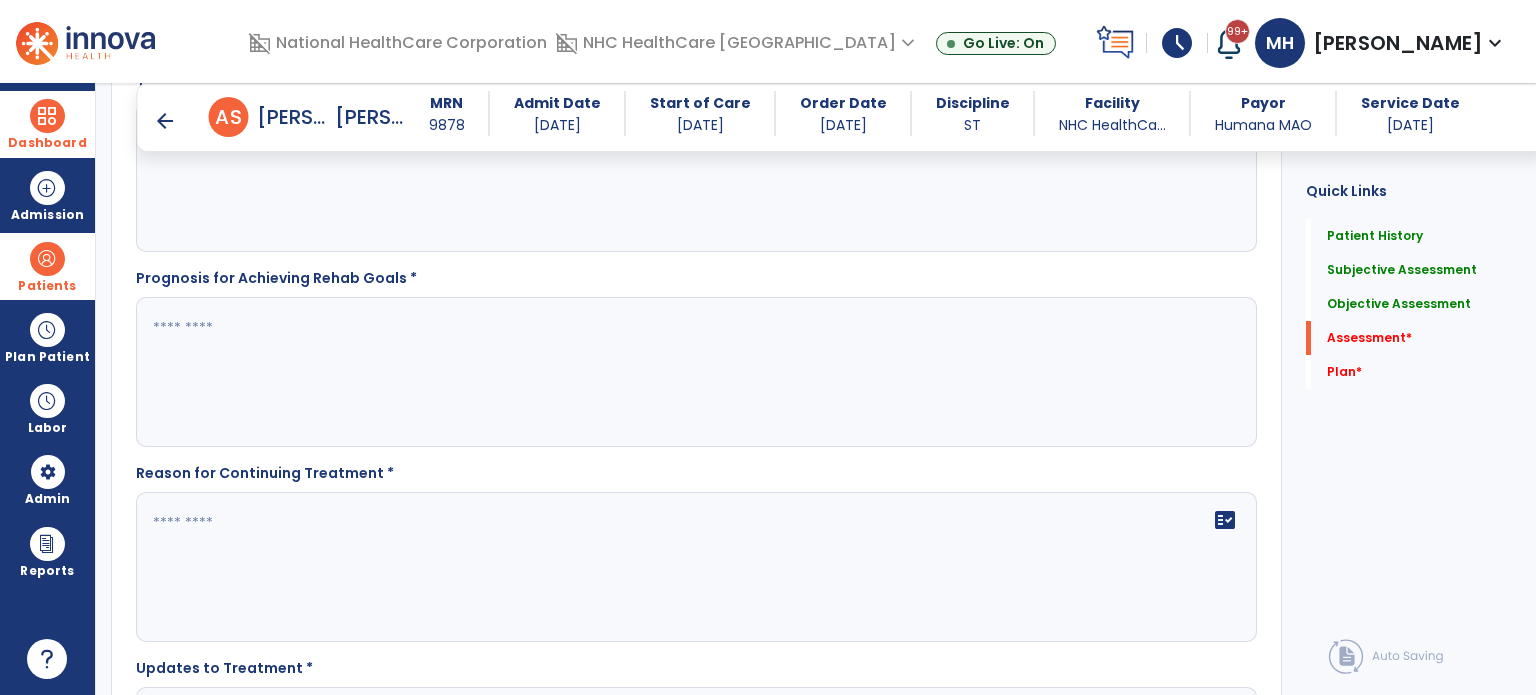 type on "**********" 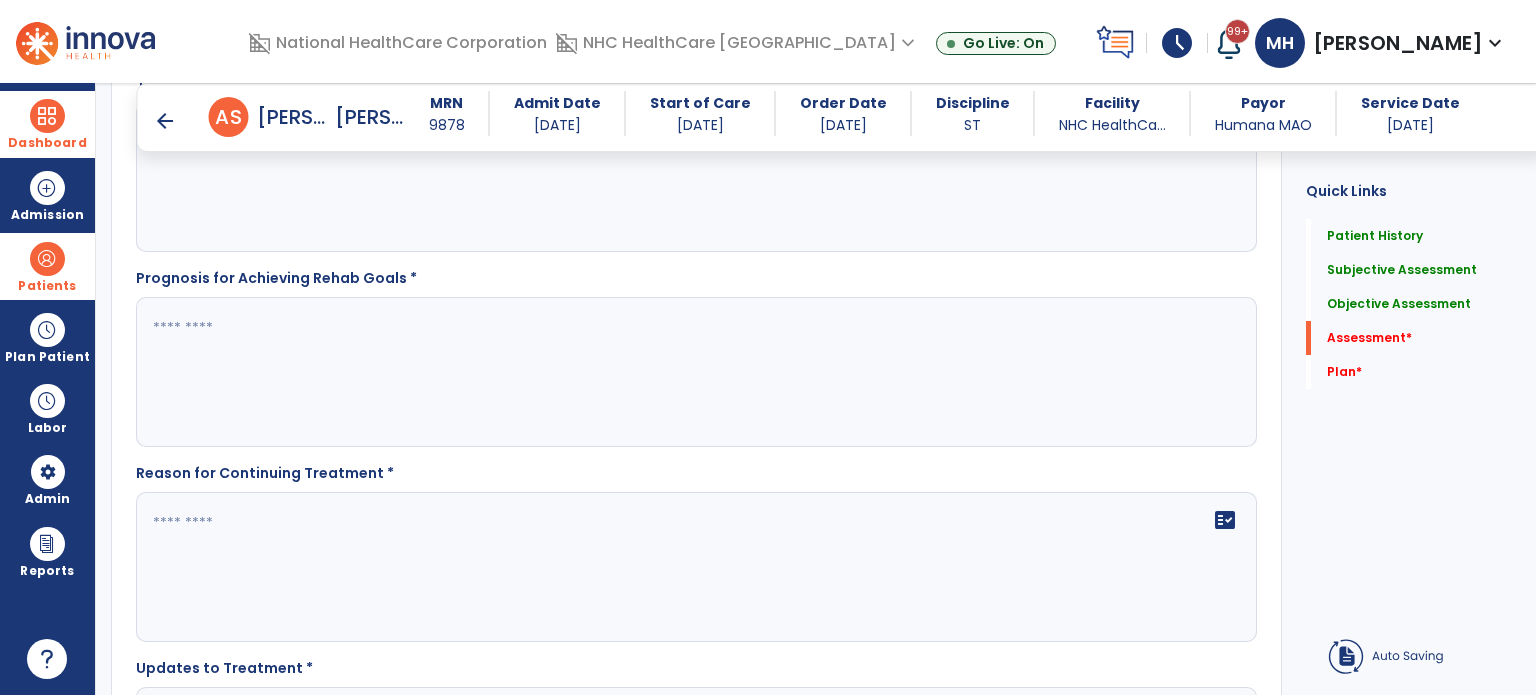 click 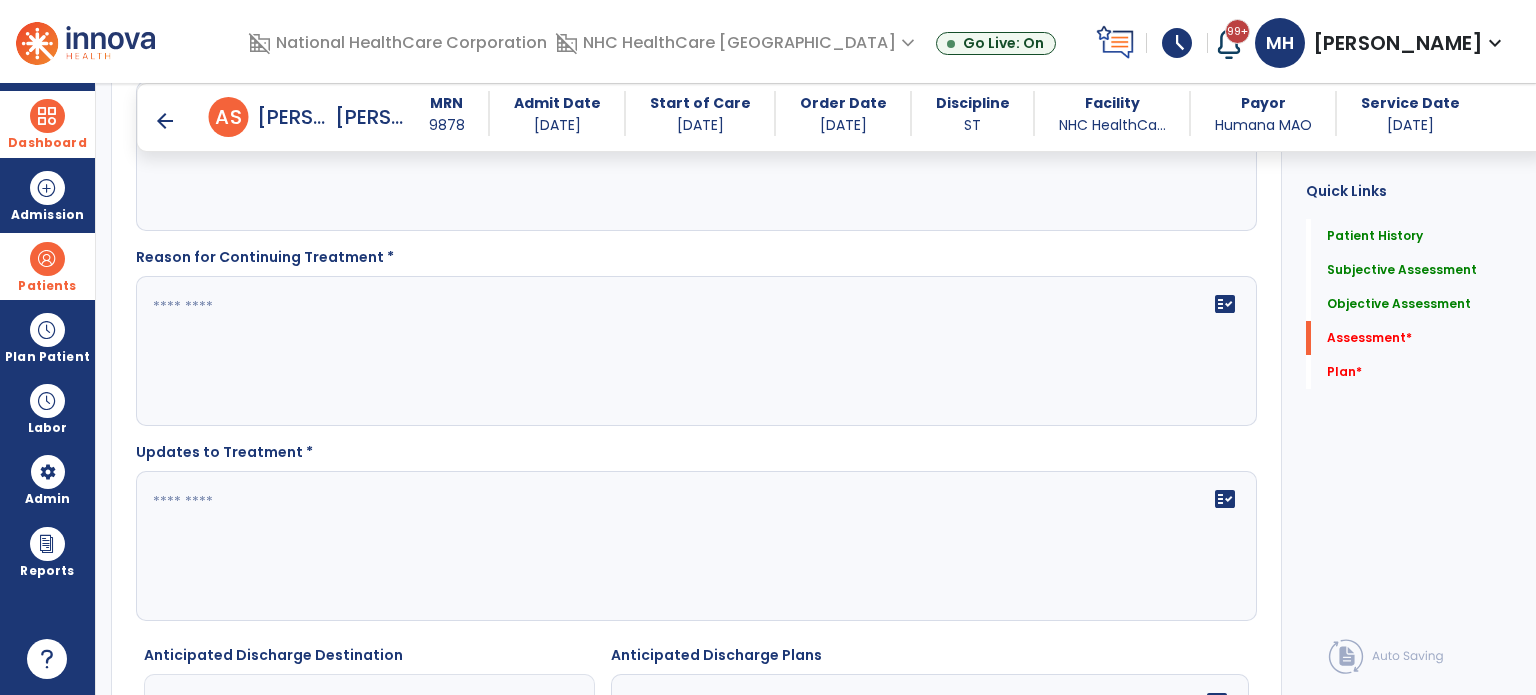 scroll, scrollTop: 2603, scrollLeft: 0, axis: vertical 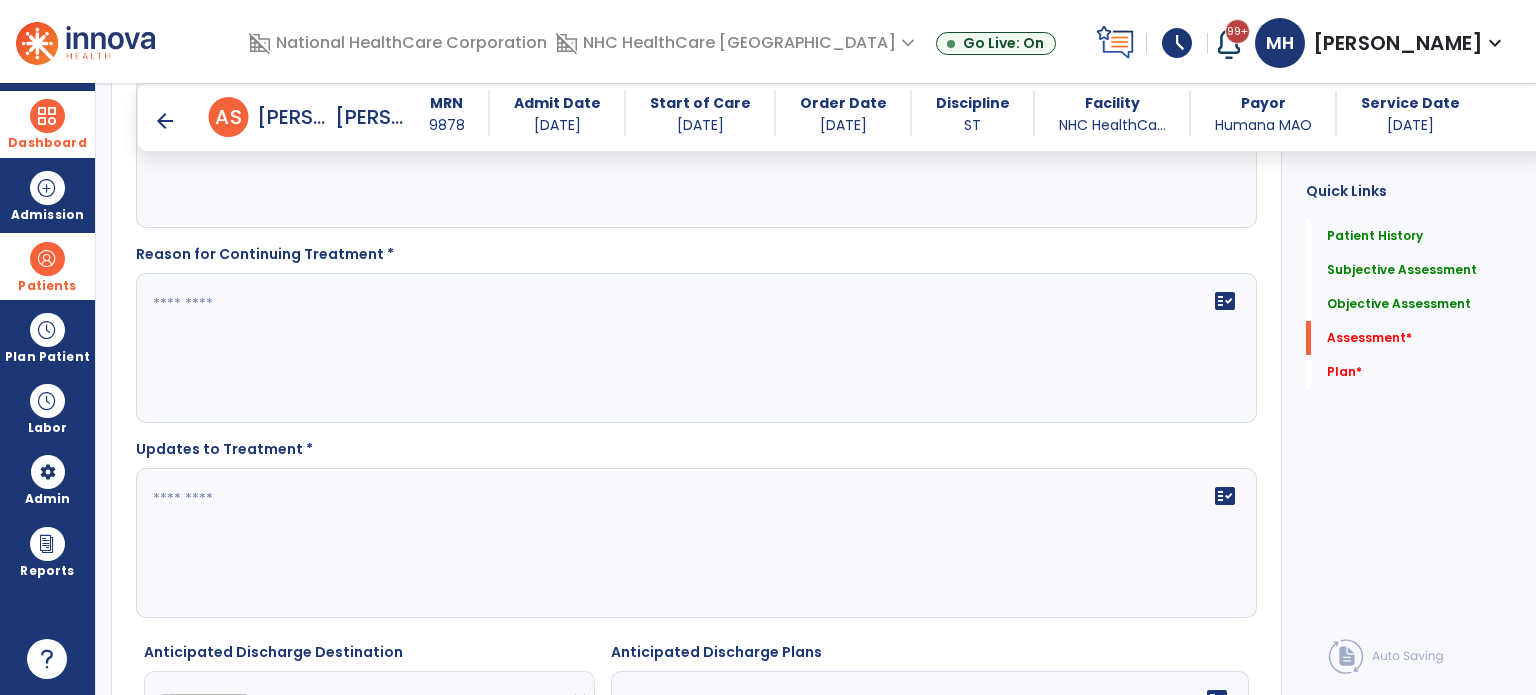 type on "****" 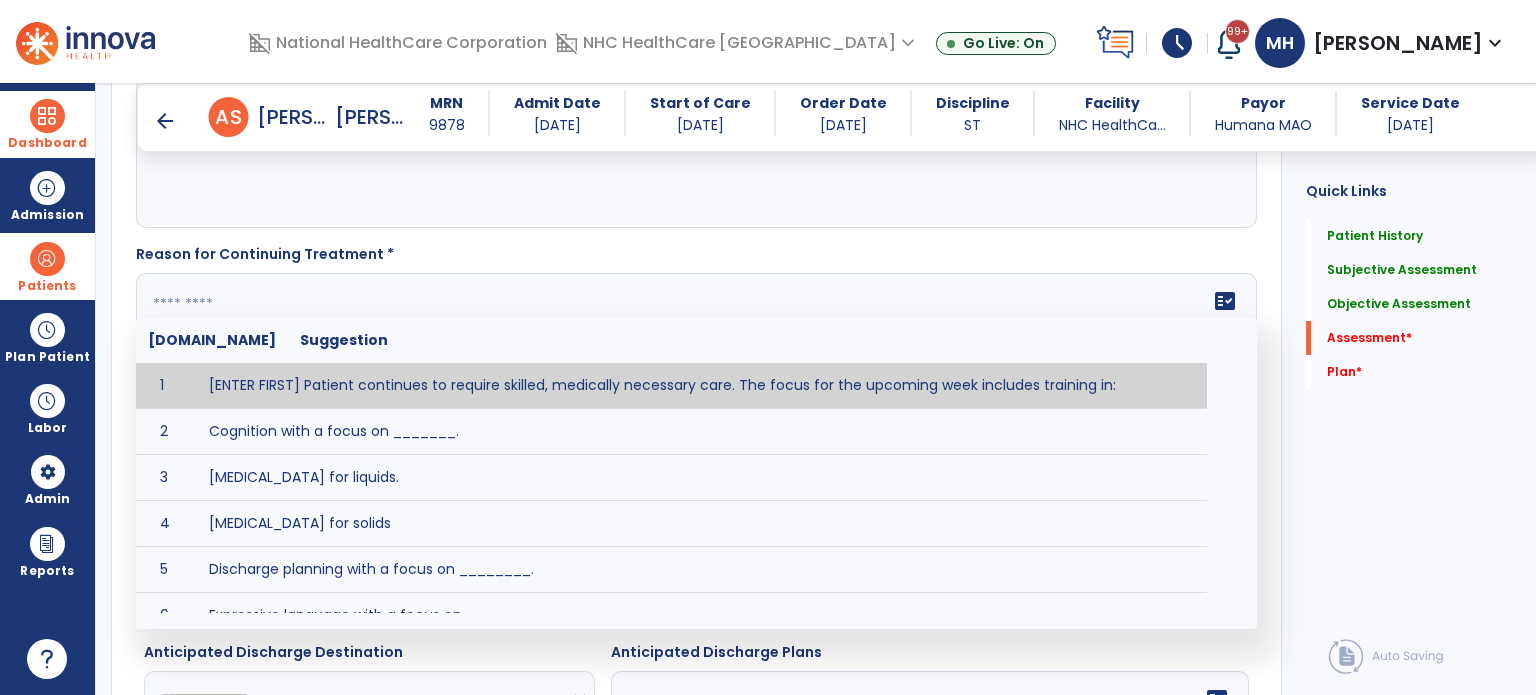 click on "fact_check  Sr.No Suggestion 1 [ENTER FIRST] Patient continues to require skilled, medically necessary care. The focus for the upcoming week includes training in: 2 Cognition with a focus on _______. 3 Diet modification for liquids. 4 Diet modification for solids 5 Discharge planning with a focus on ________. 6 Expressive language with a focus on __________. 7 FEES 8 Life Skills Management 9 Motor speech with a focus on ________. 10 Swallow strategies. 11 Medication management." 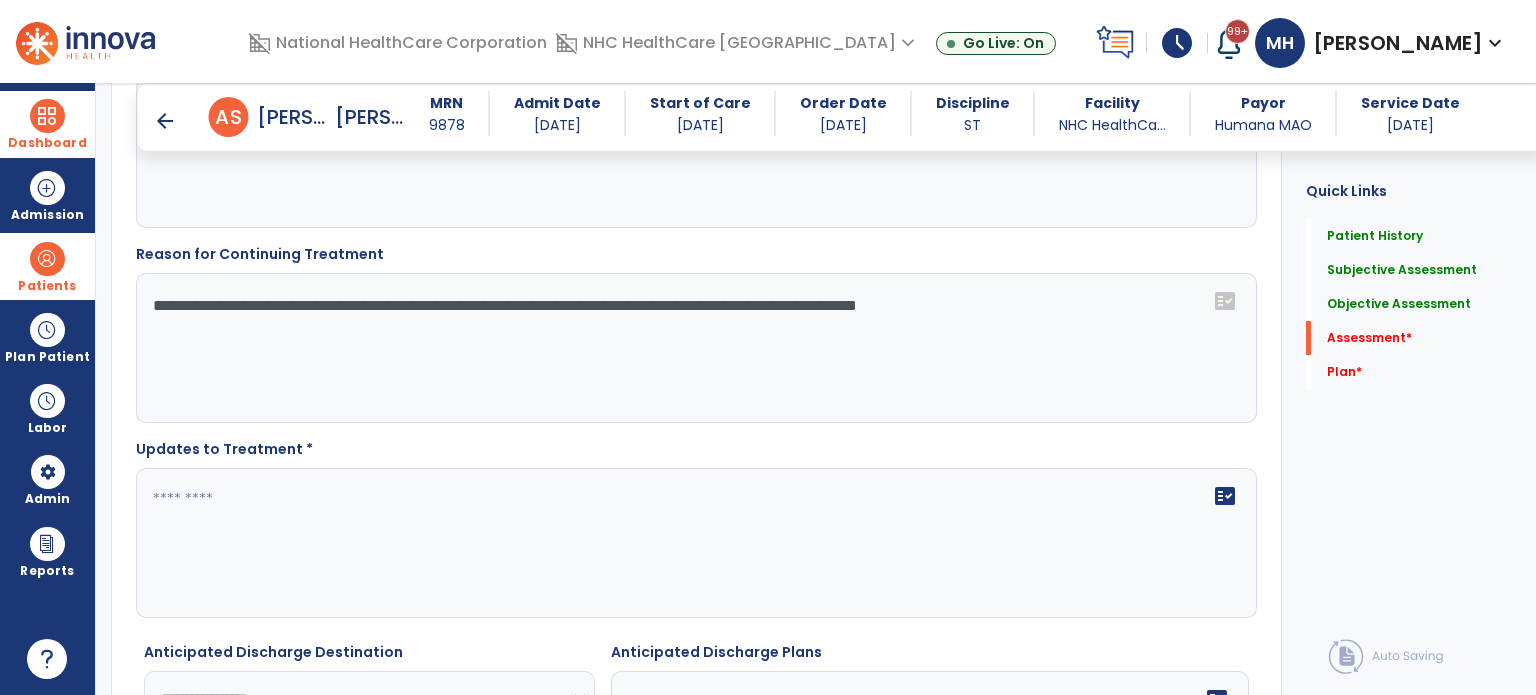 type on "**********" 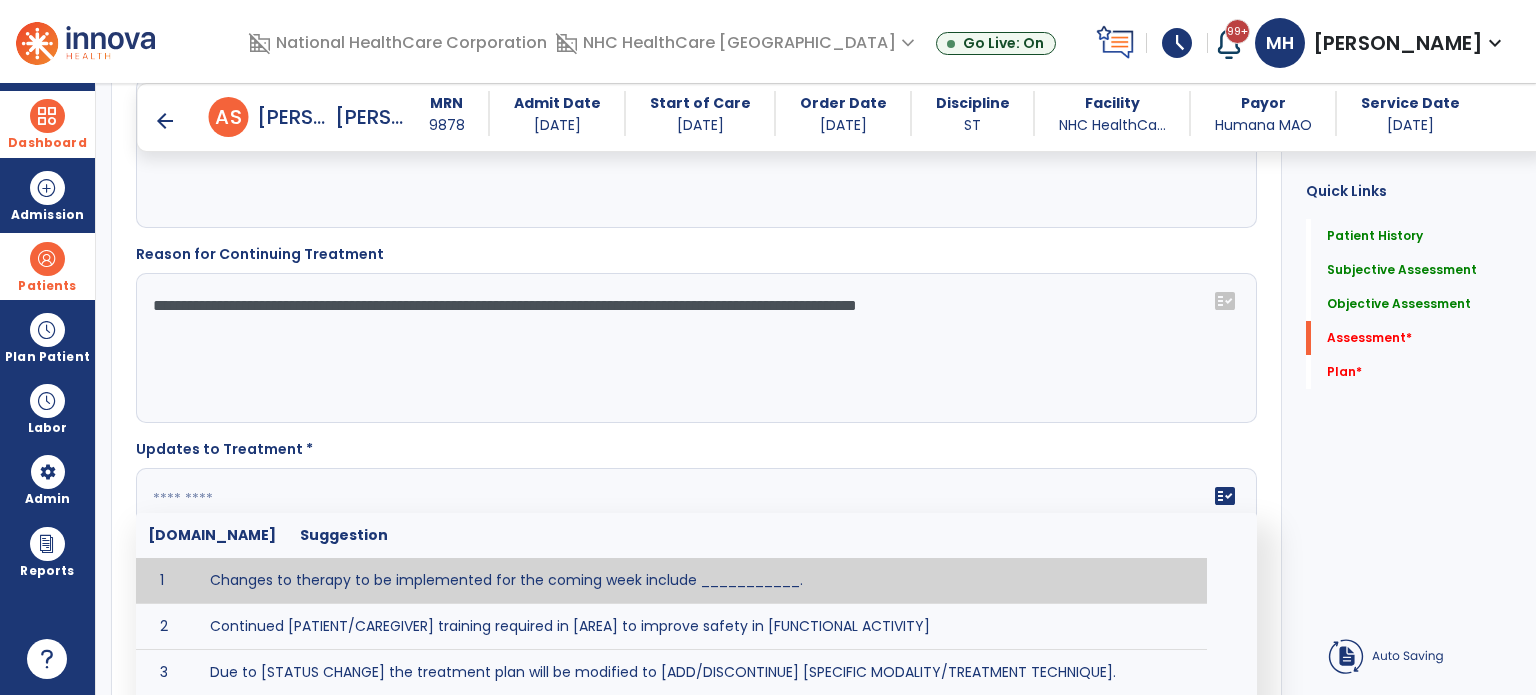 click 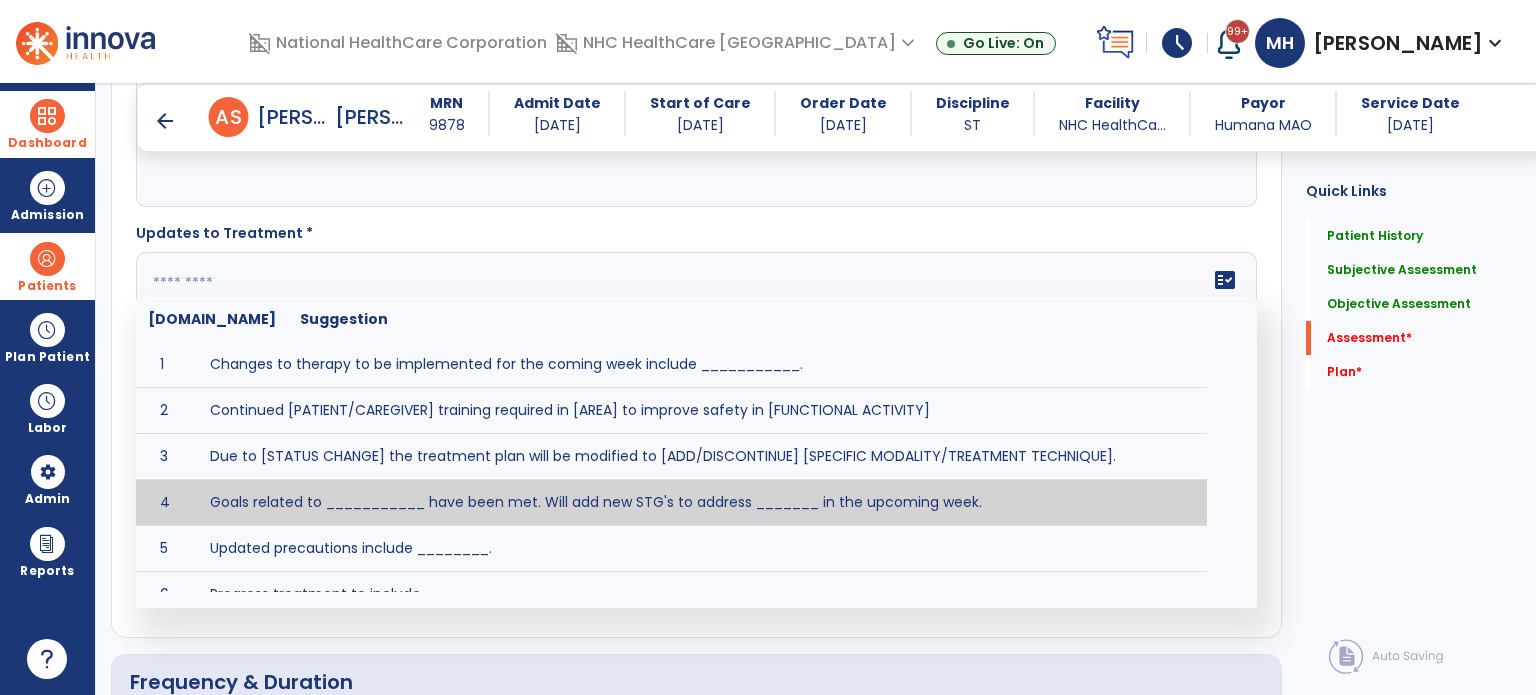 scroll, scrollTop: 2863, scrollLeft: 0, axis: vertical 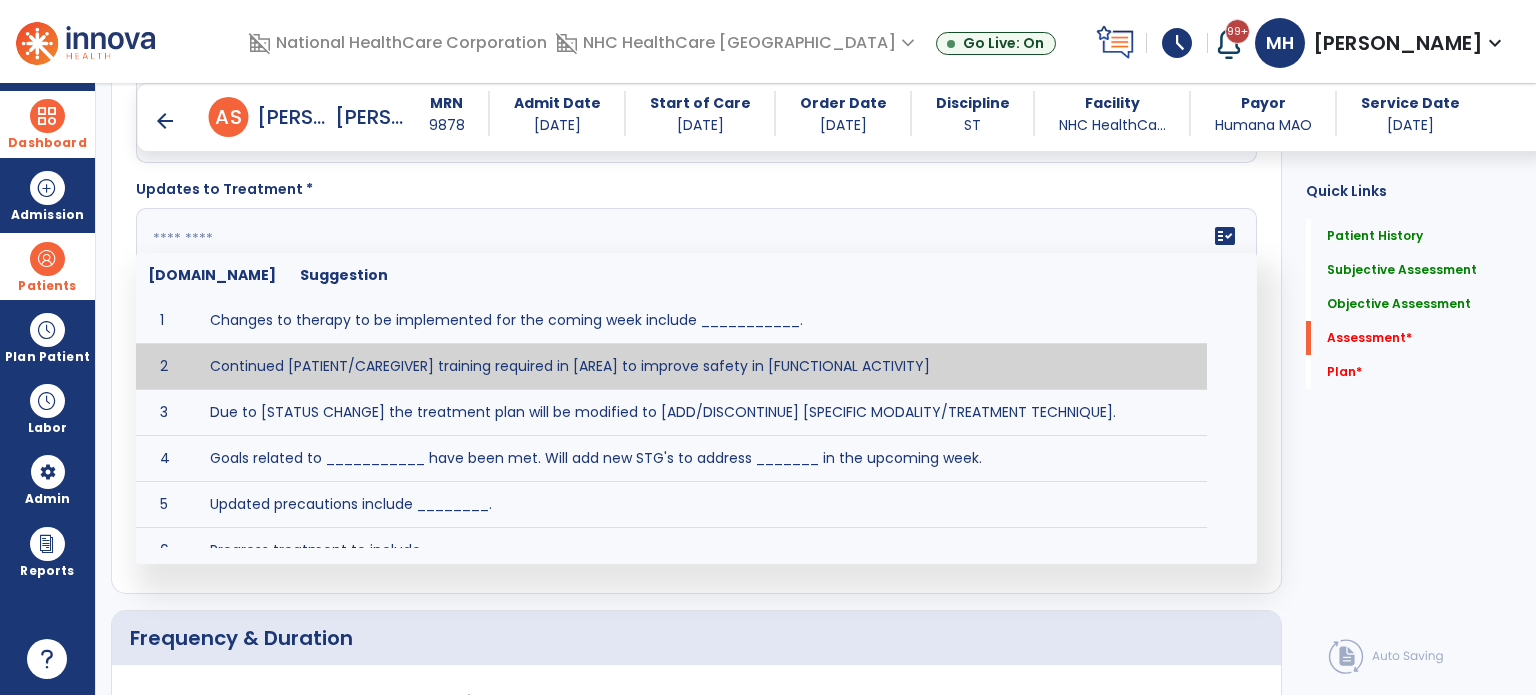 click 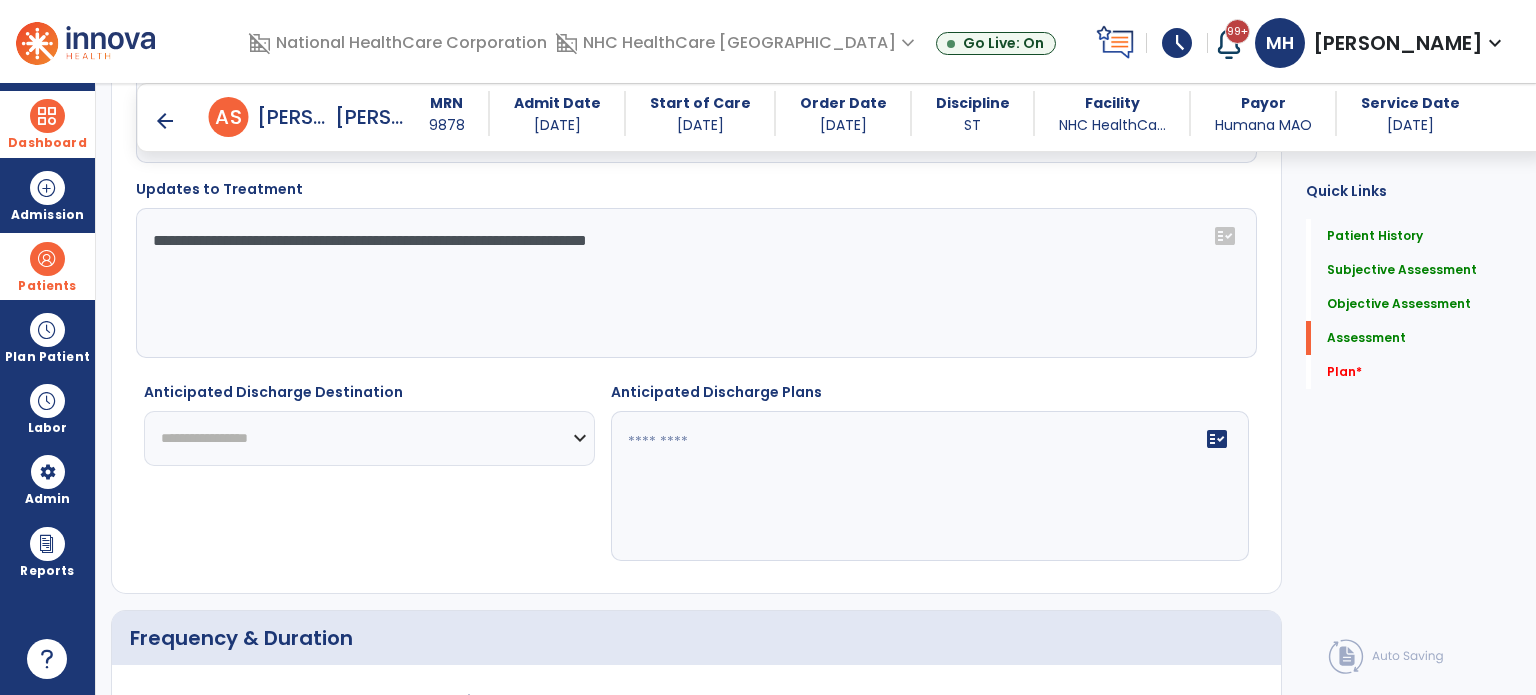 click on "**********" 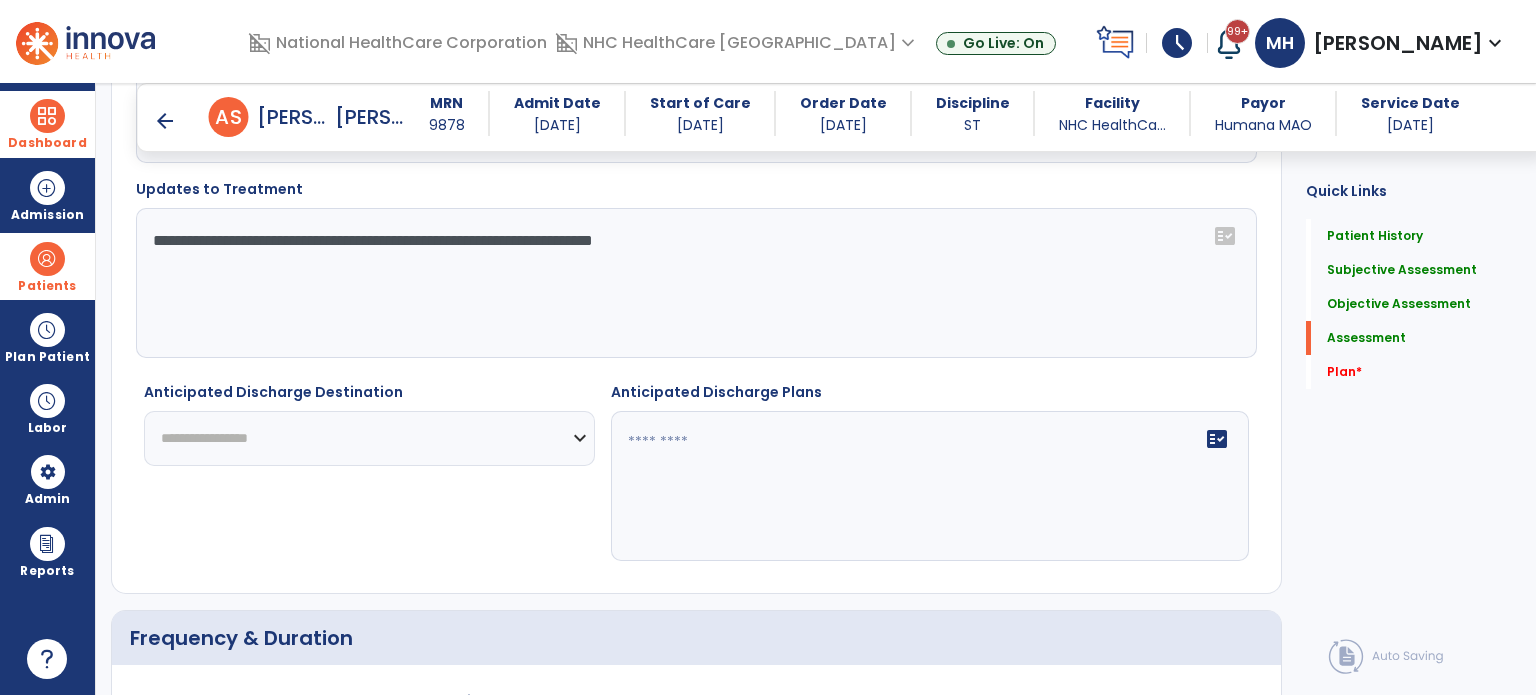click on "**********" 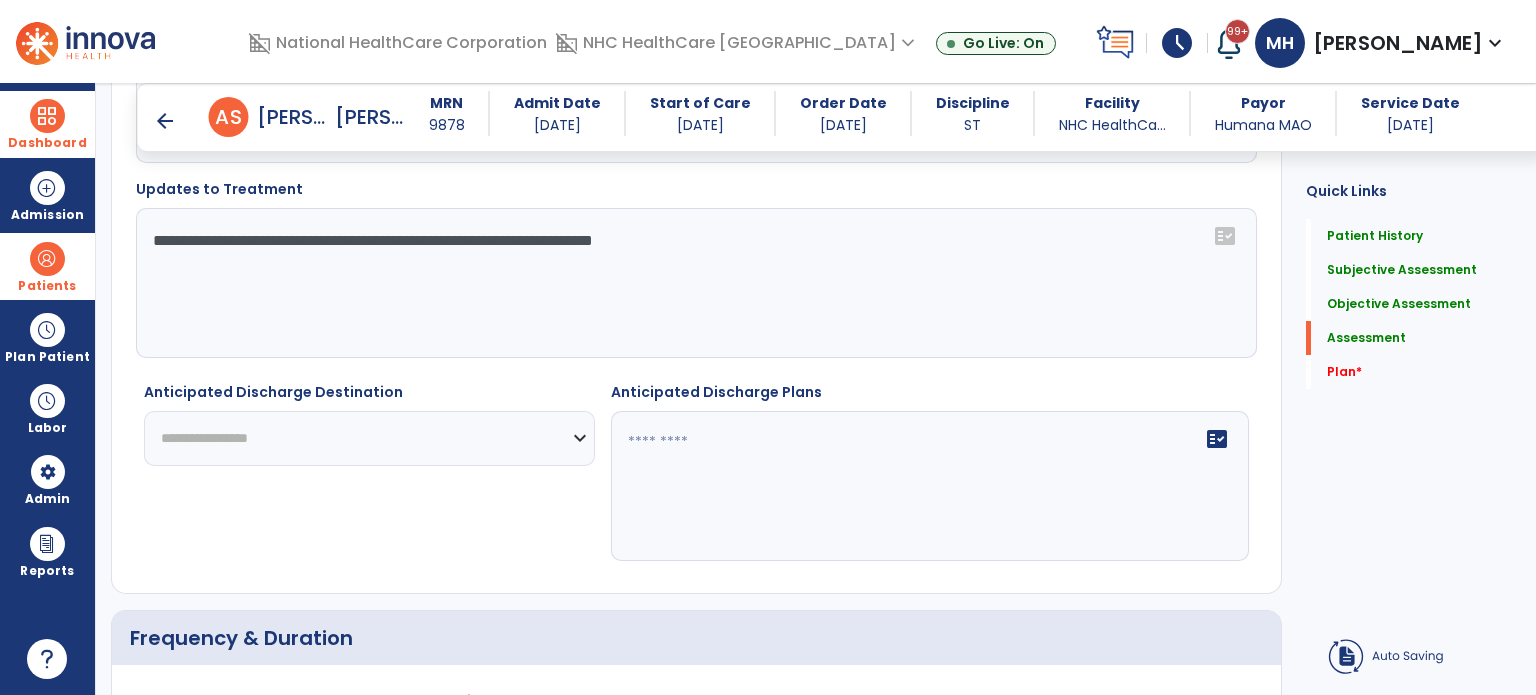 click on "**********" 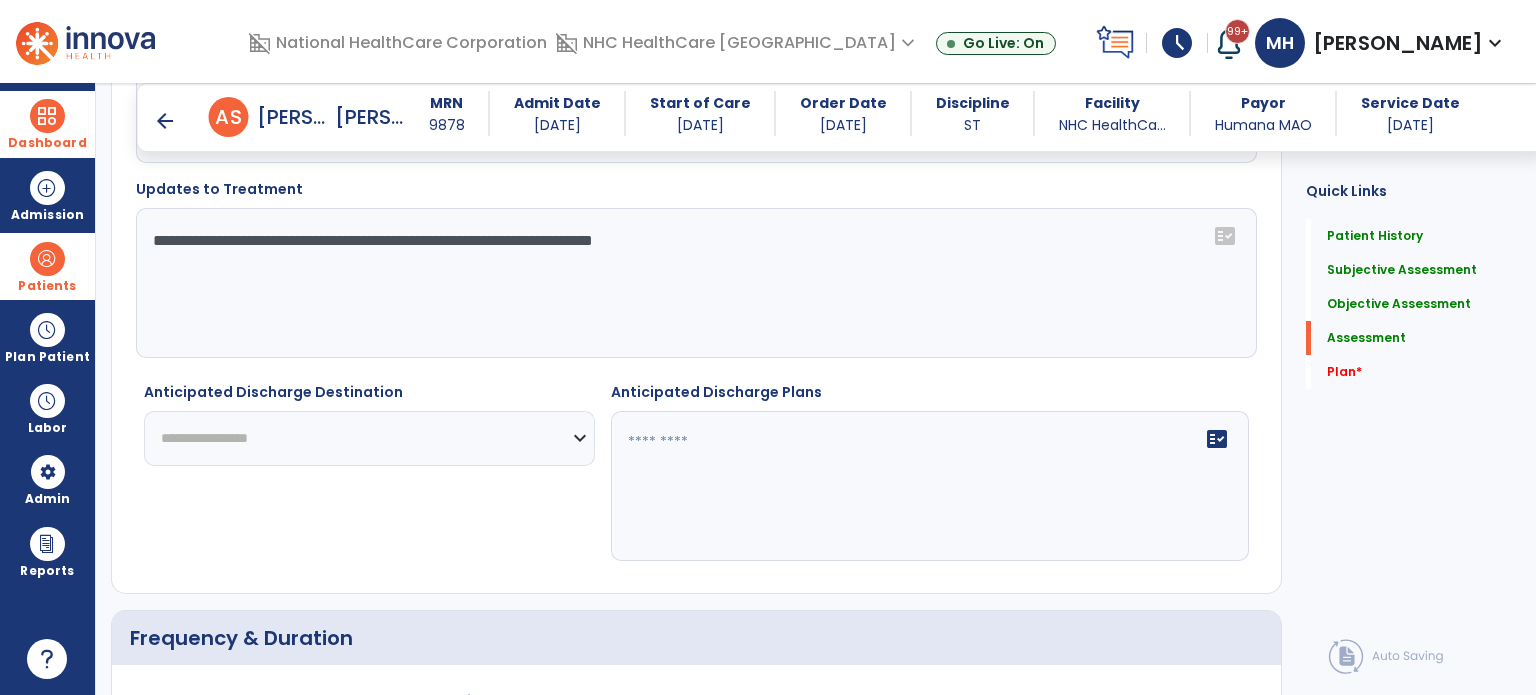 select on "****" 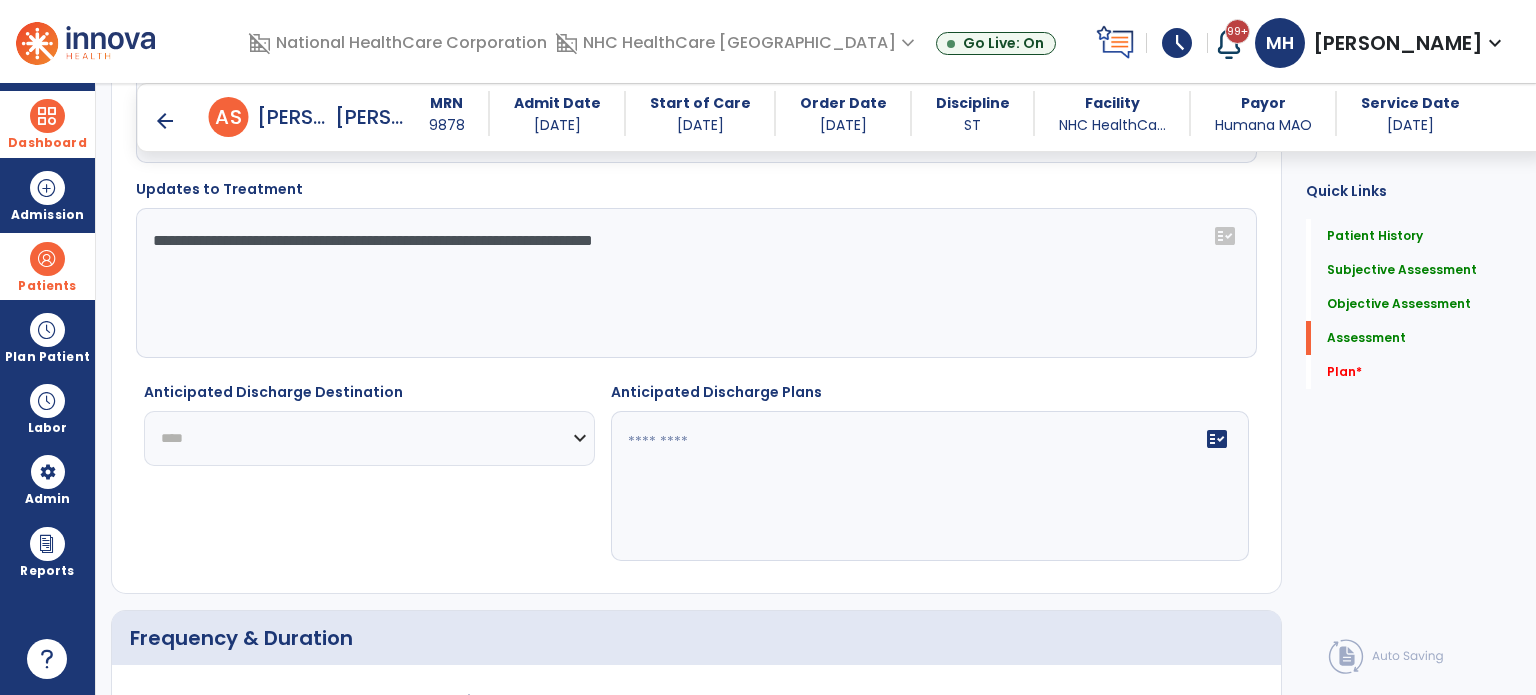 click on "**********" 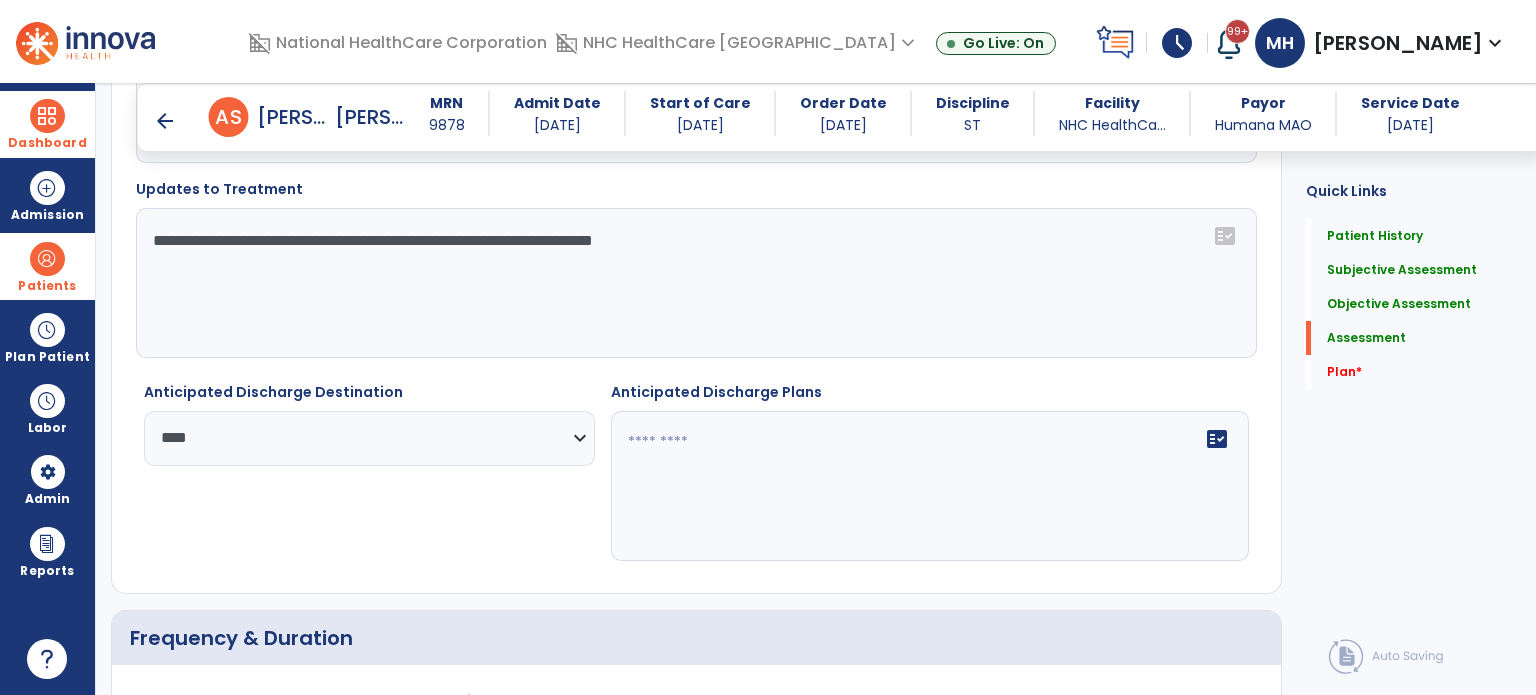 click 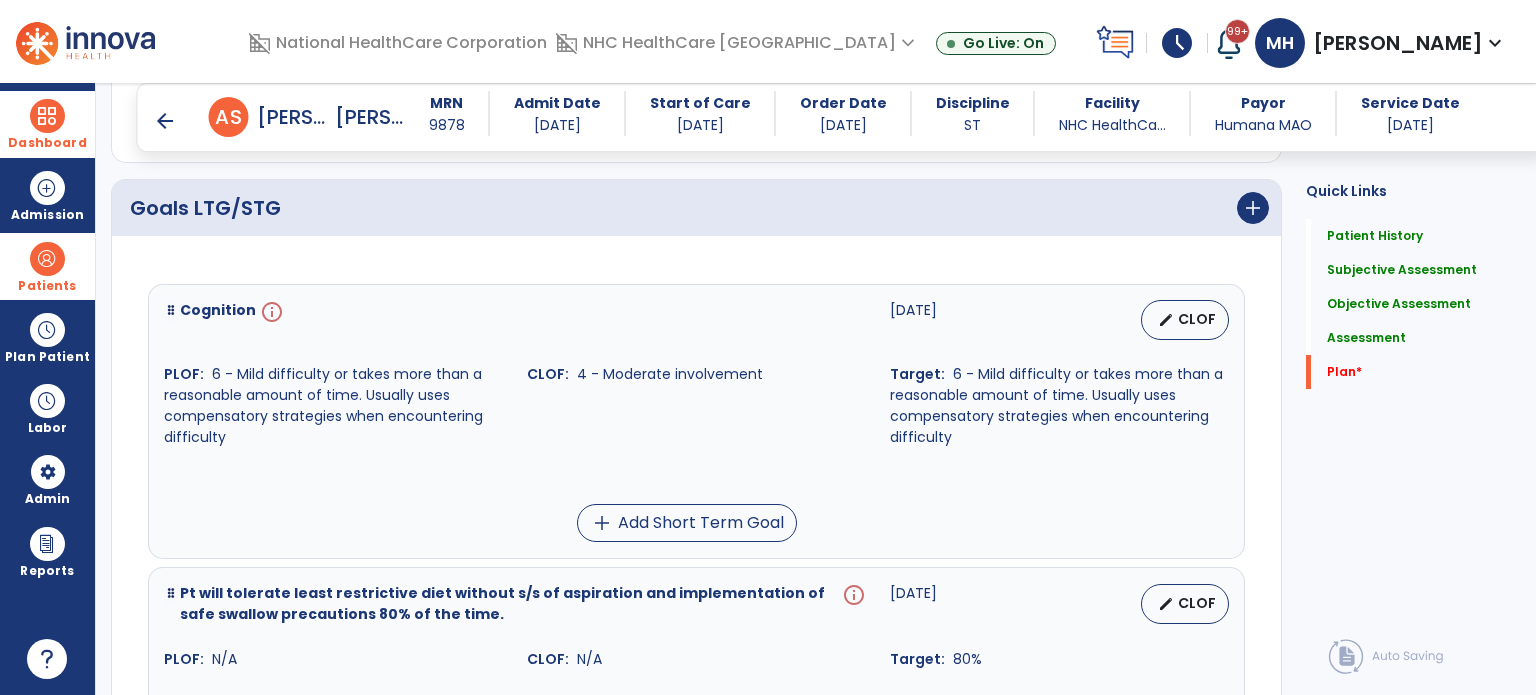 scroll, scrollTop: 3616, scrollLeft: 0, axis: vertical 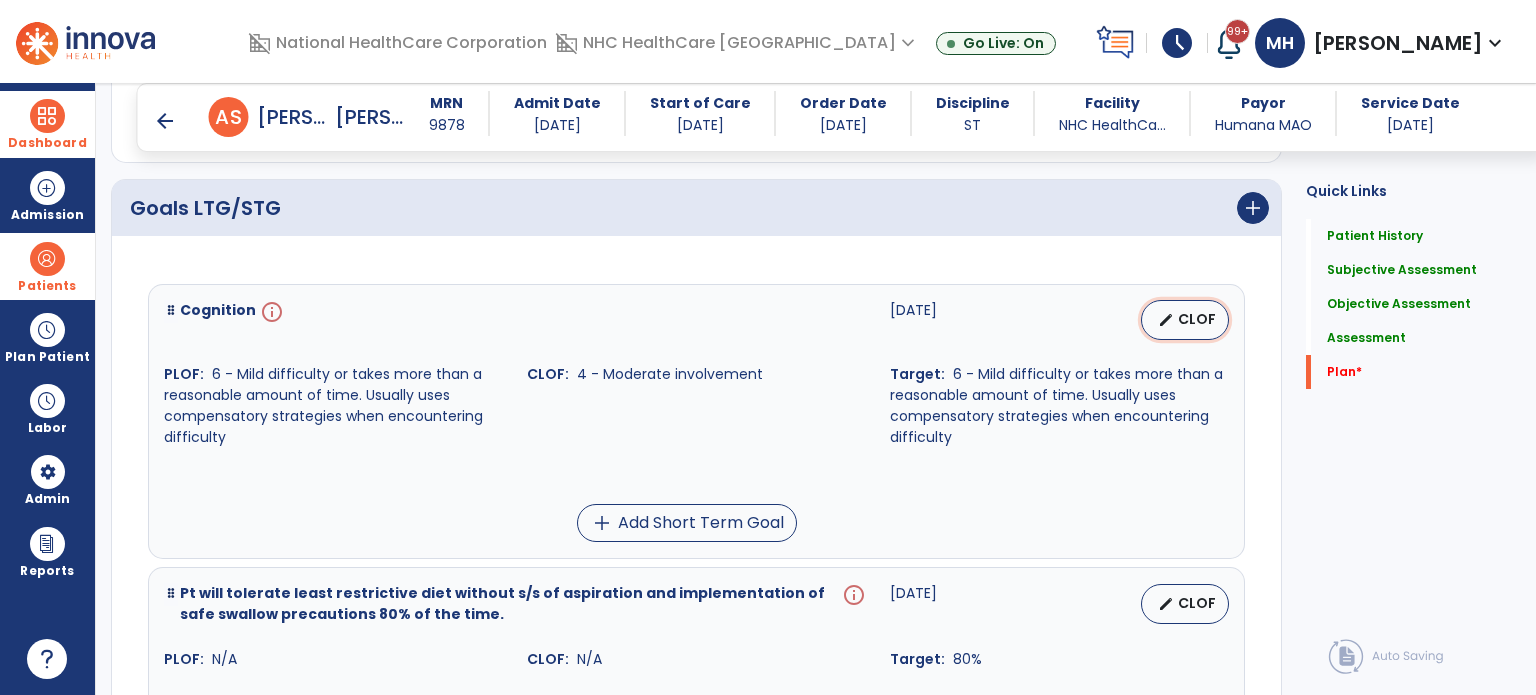 click on "edit" at bounding box center (1166, 320) 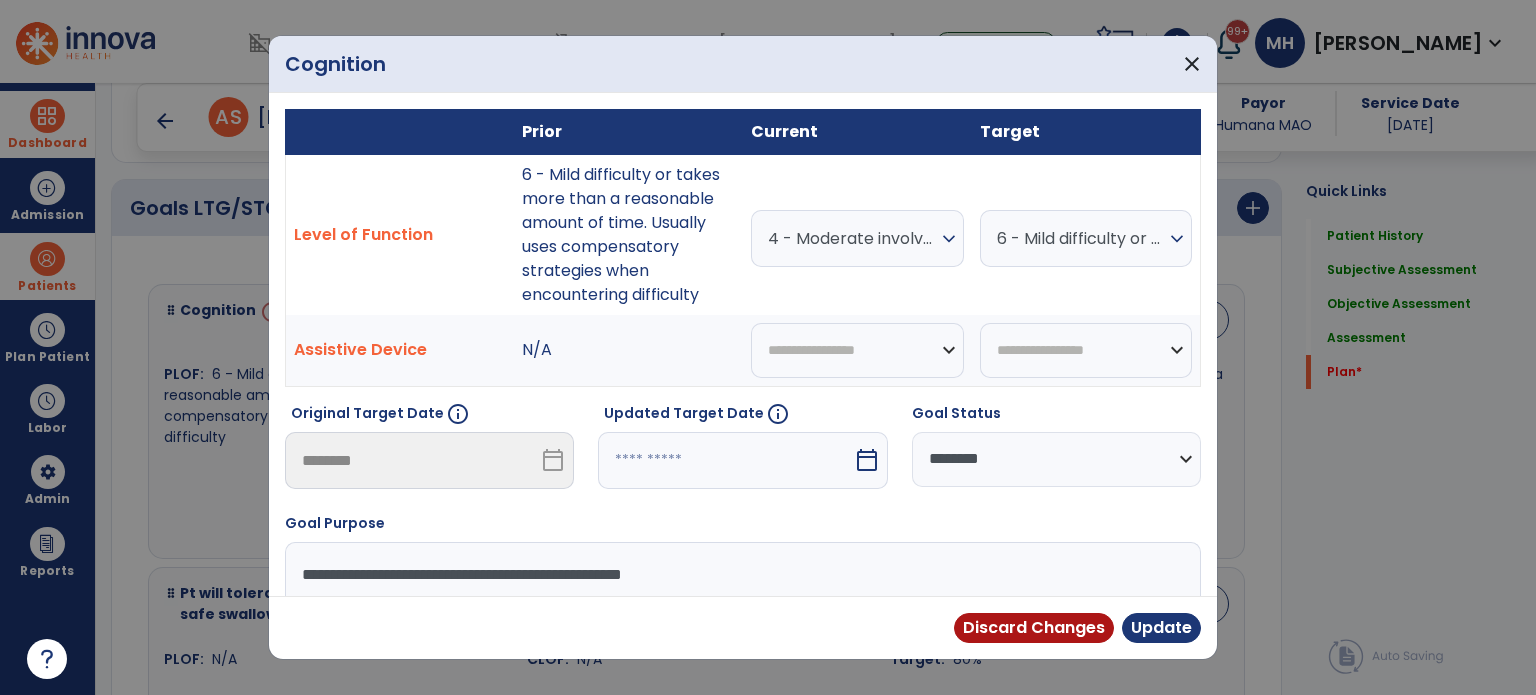 click on "calendar_today" at bounding box center (867, 460) 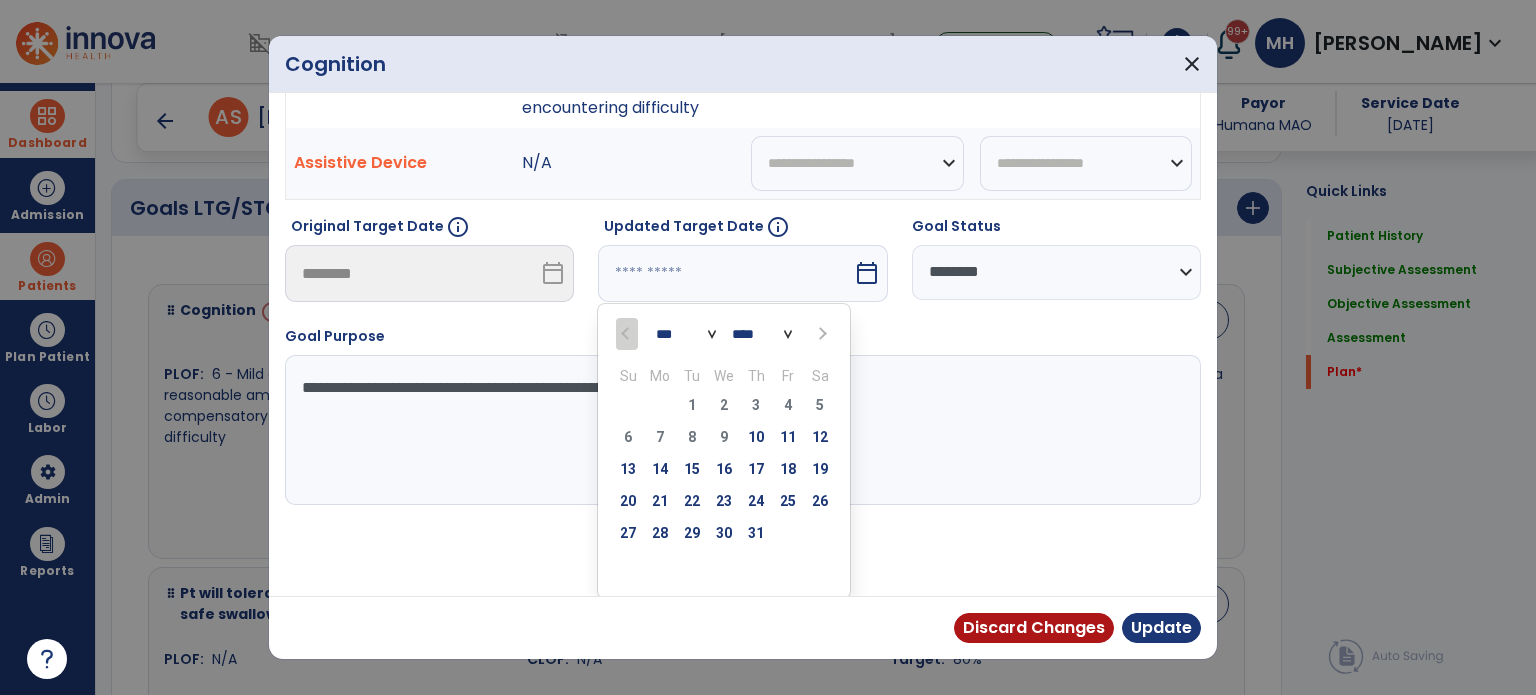 click at bounding box center [820, 333] 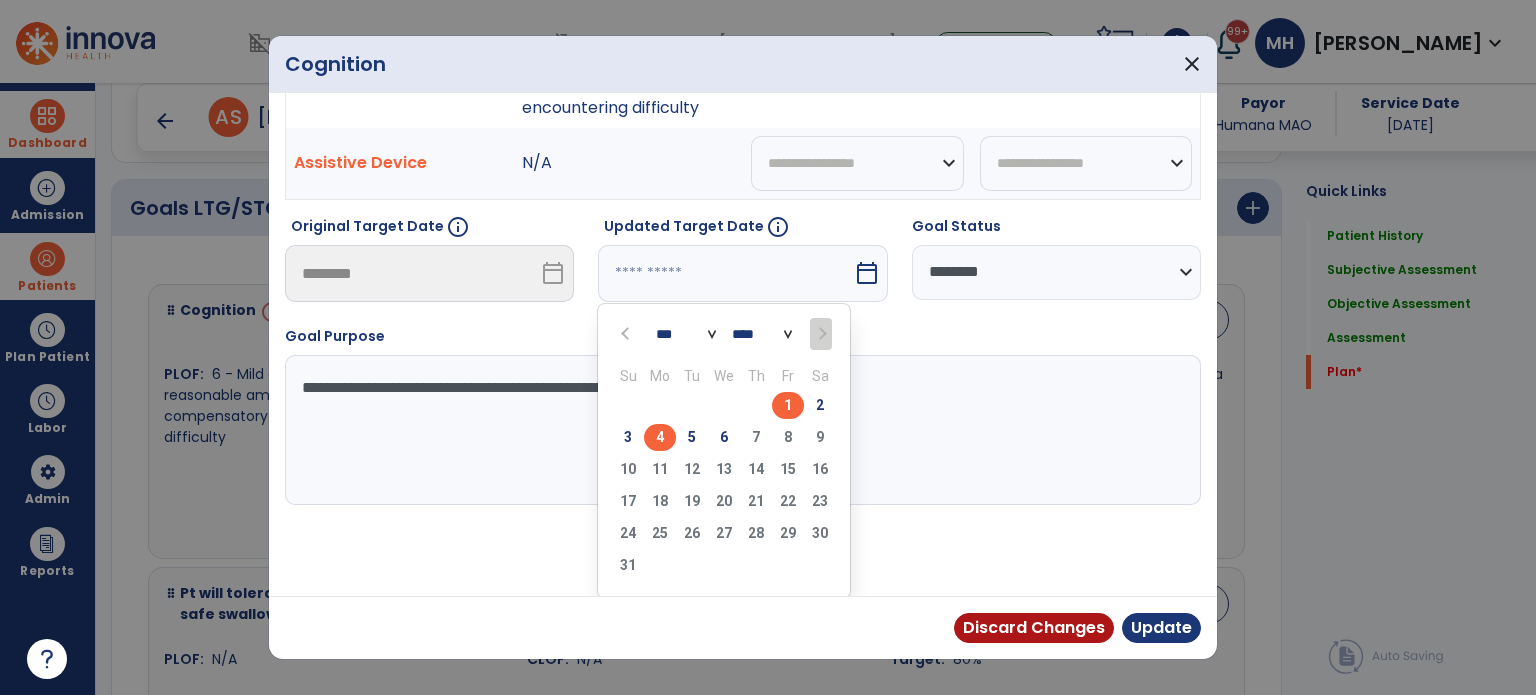 click on "4" at bounding box center [660, 437] 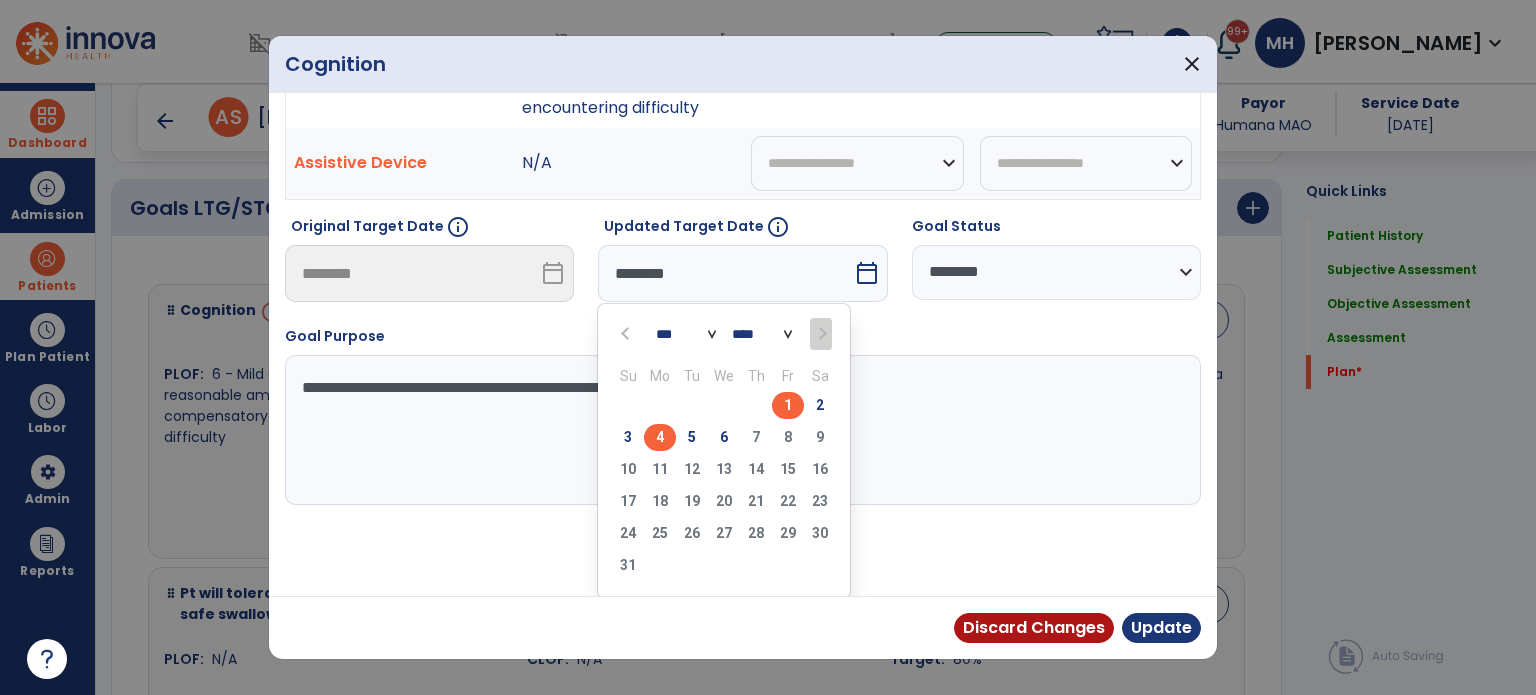 scroll, scrollTop: 108, scrollLeft: 0, axis: vertical 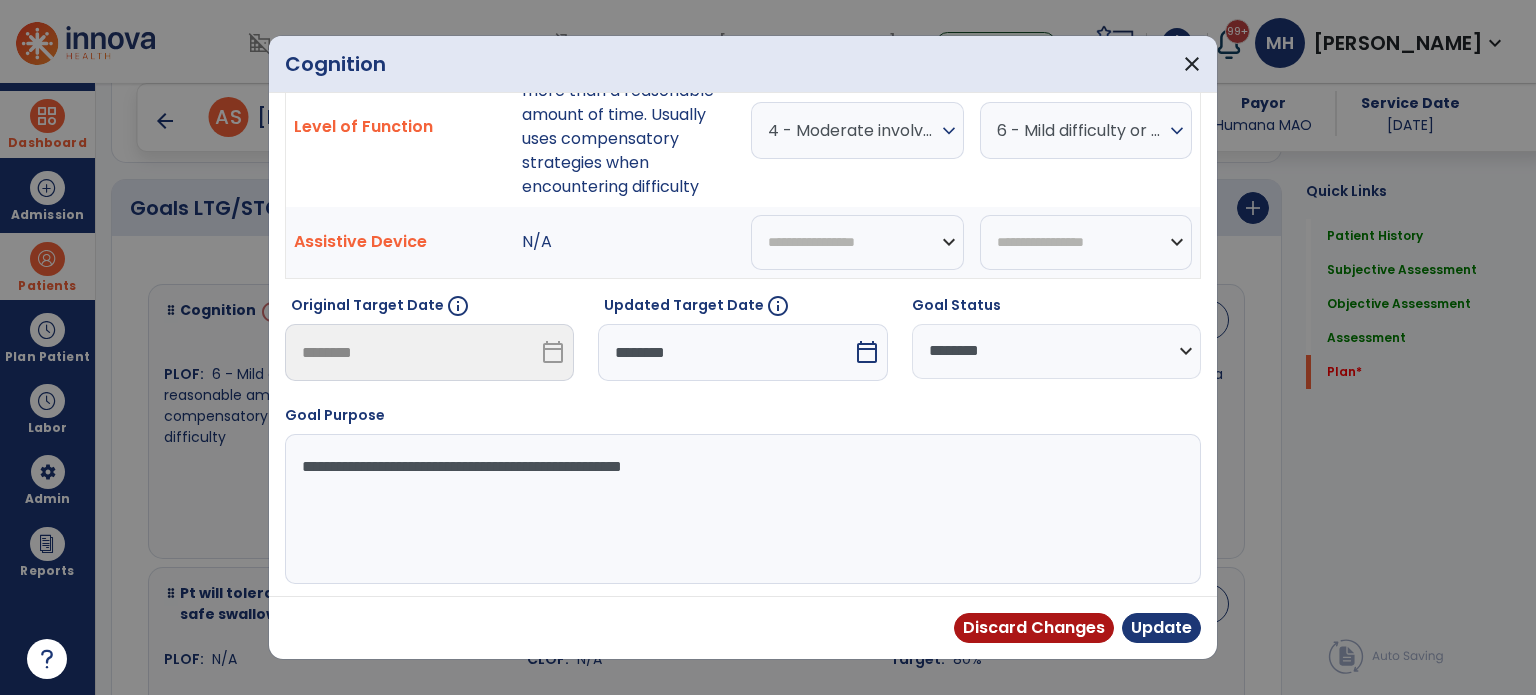 click on "calendar_today" at bounding box center [867, 352] 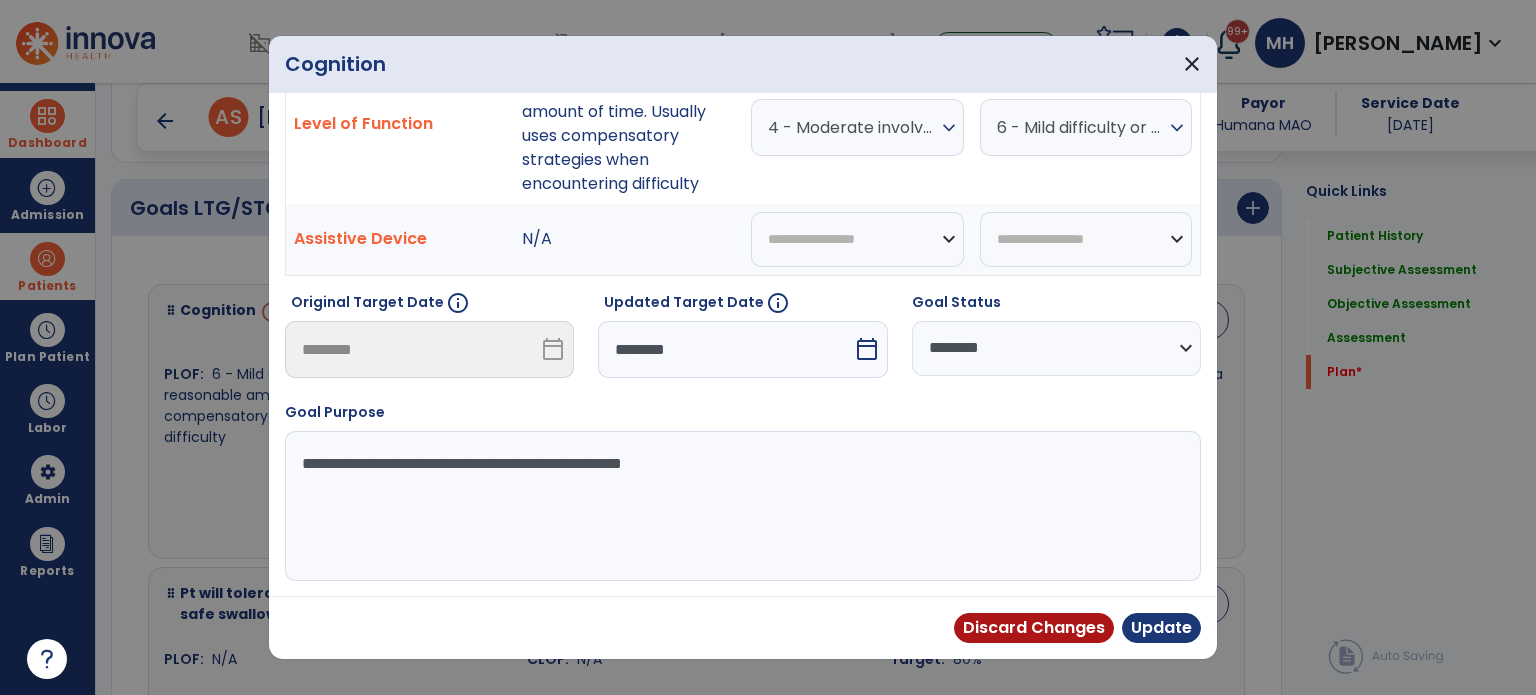 select on "*" 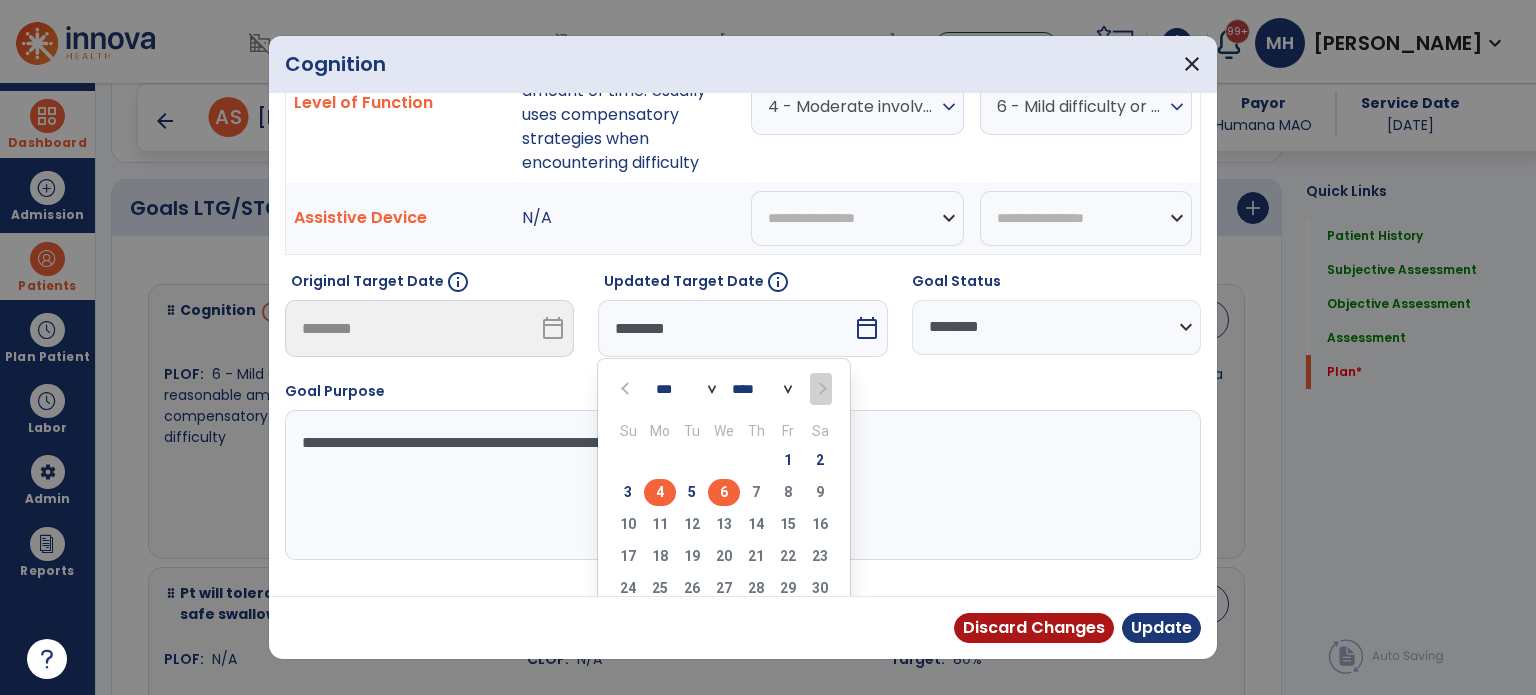 click on "6" at bounding box center [724, 492] 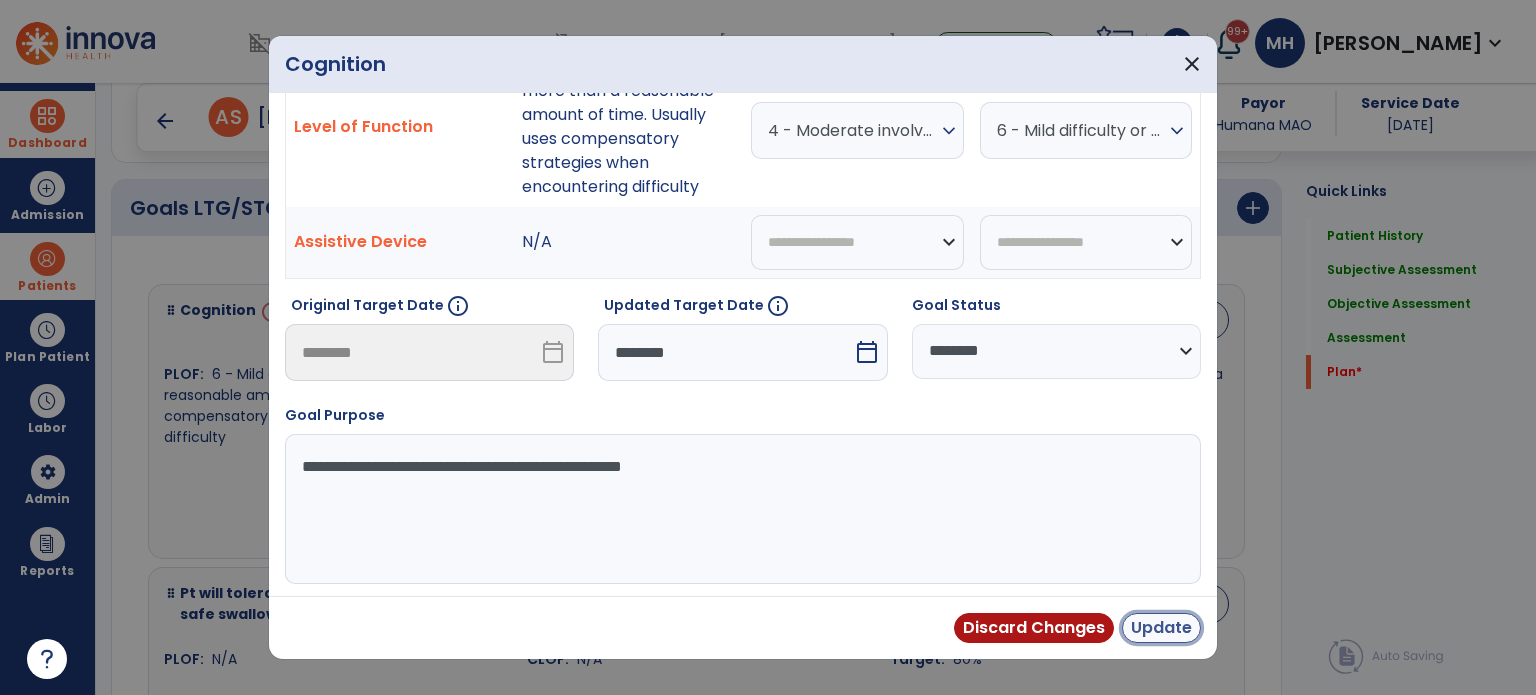 click on "Update" at bounding box center [1161, 628] 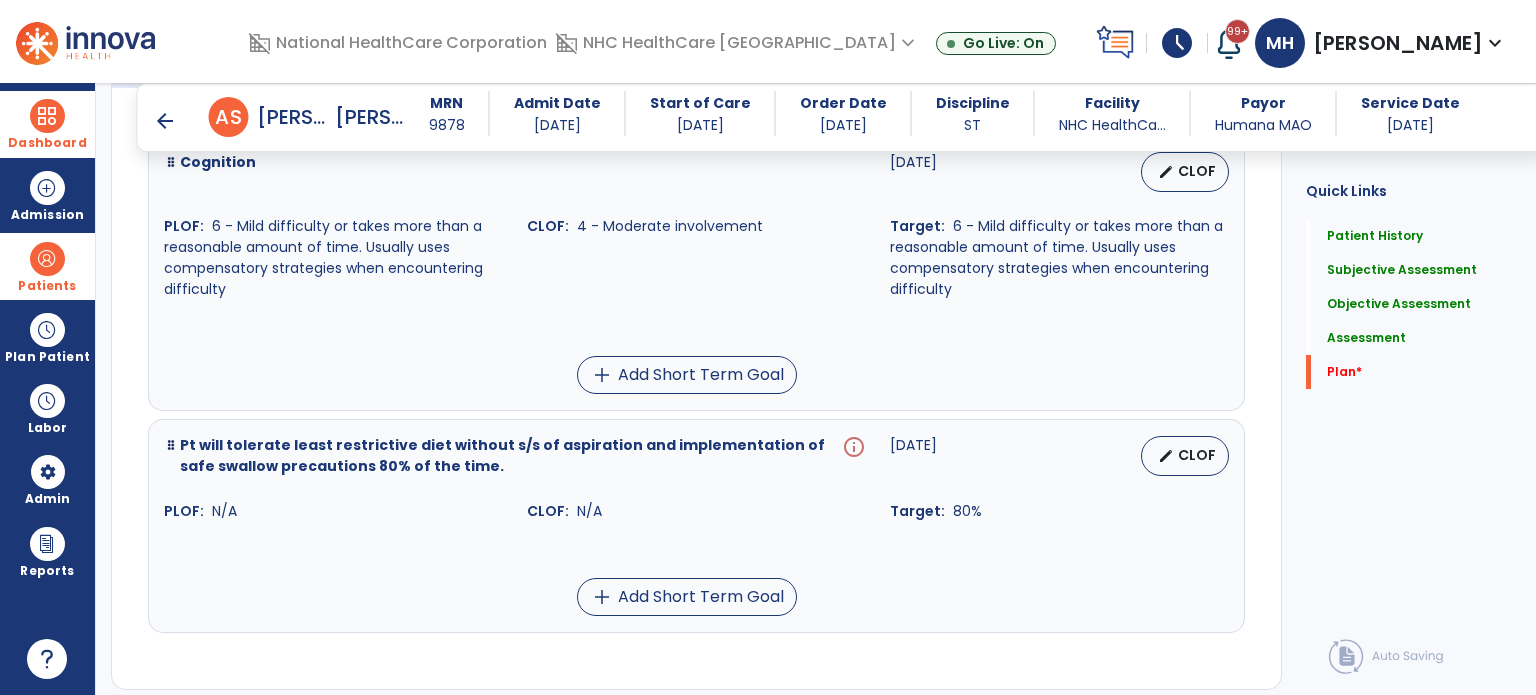 scroll, scrollTop: 3764, scrollLeft: 0, axis: vertical 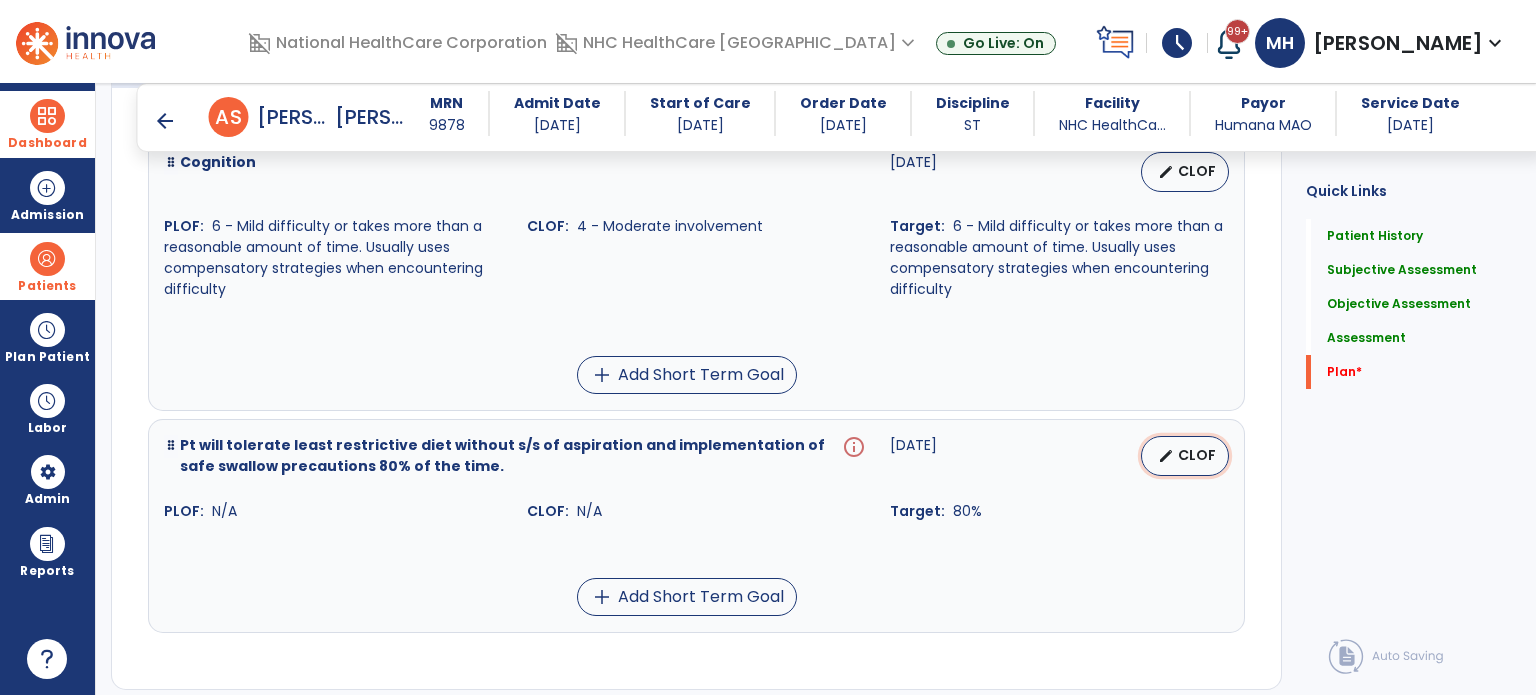 click on "CLOF" at bounding box center (1197, 455) 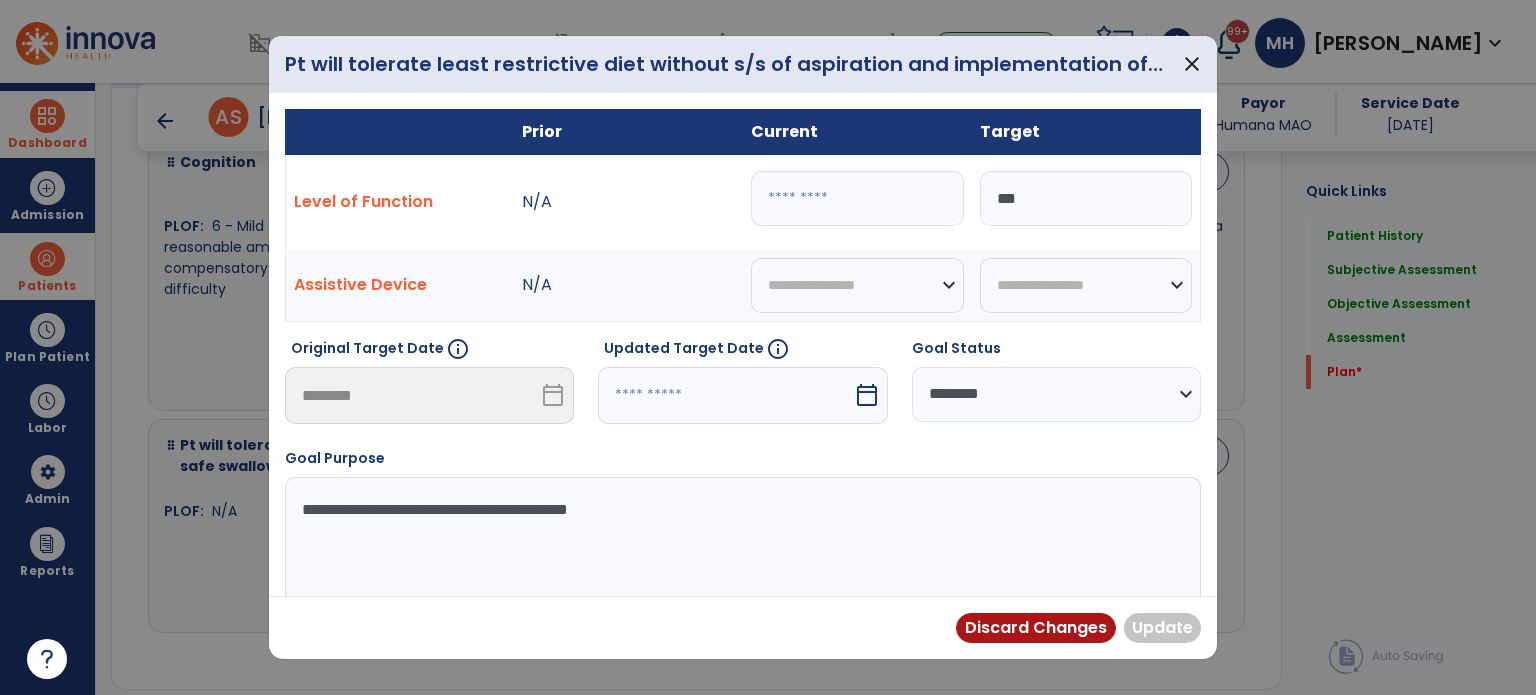 click on "calendar_today" at bounding box center [867, 395] 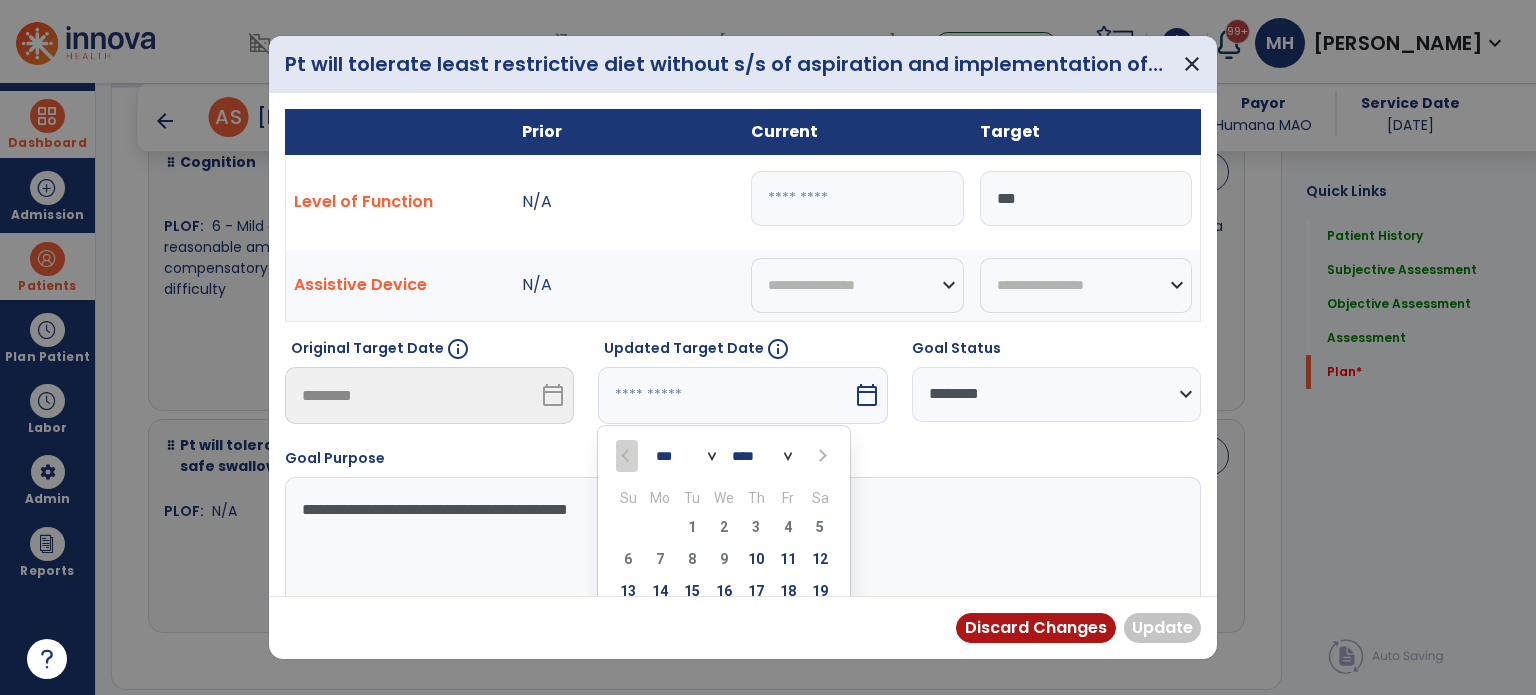 click at bounding box center (820, 455) 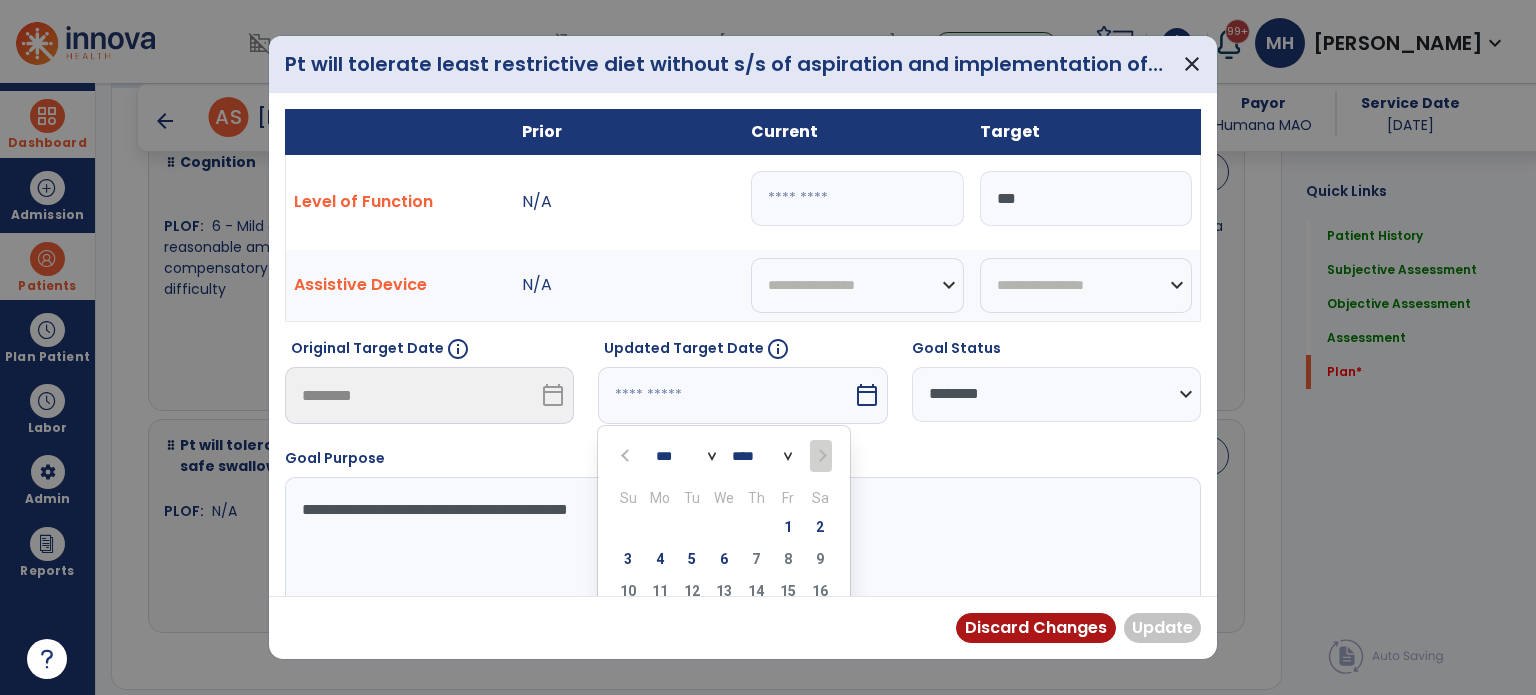scroll, scrollTop: 121, scrollLeft: 0, axis: vertical 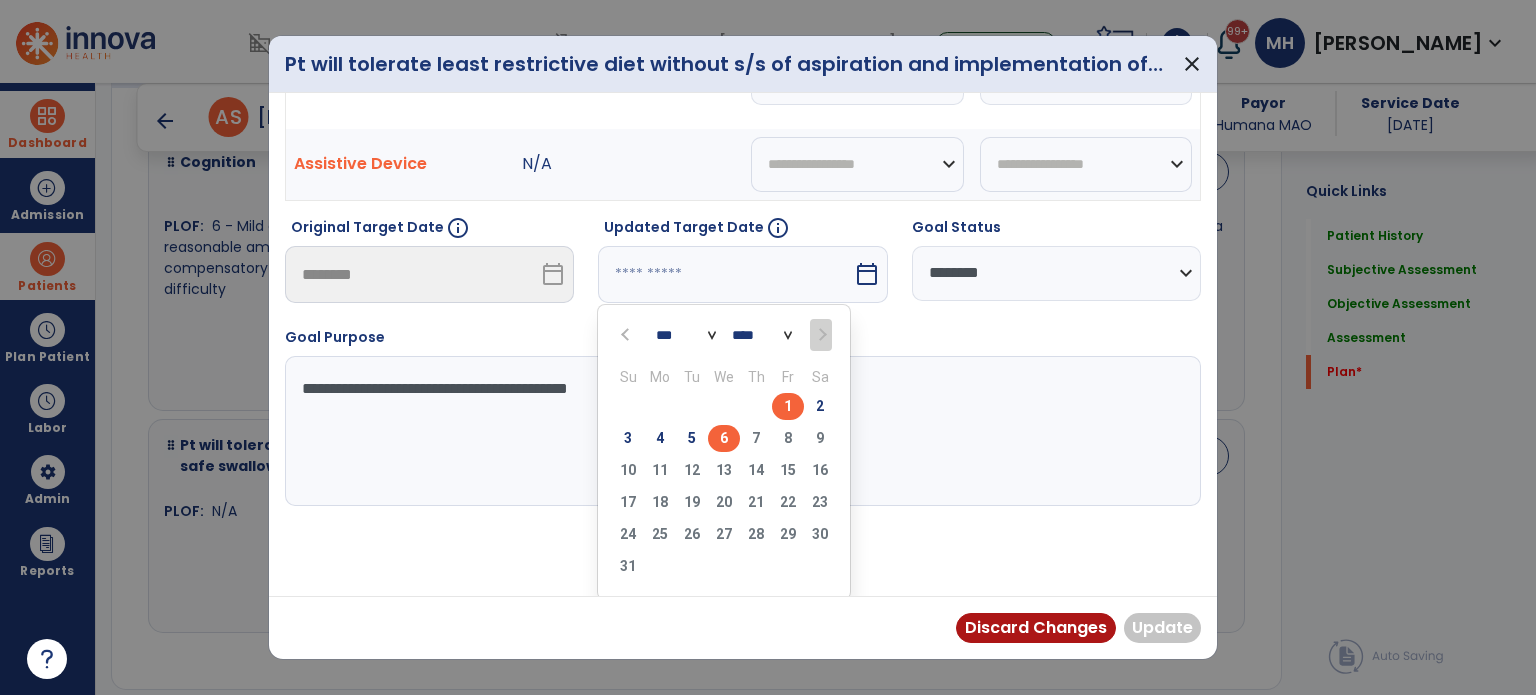 click on "6" at bounding box center (724, 438) 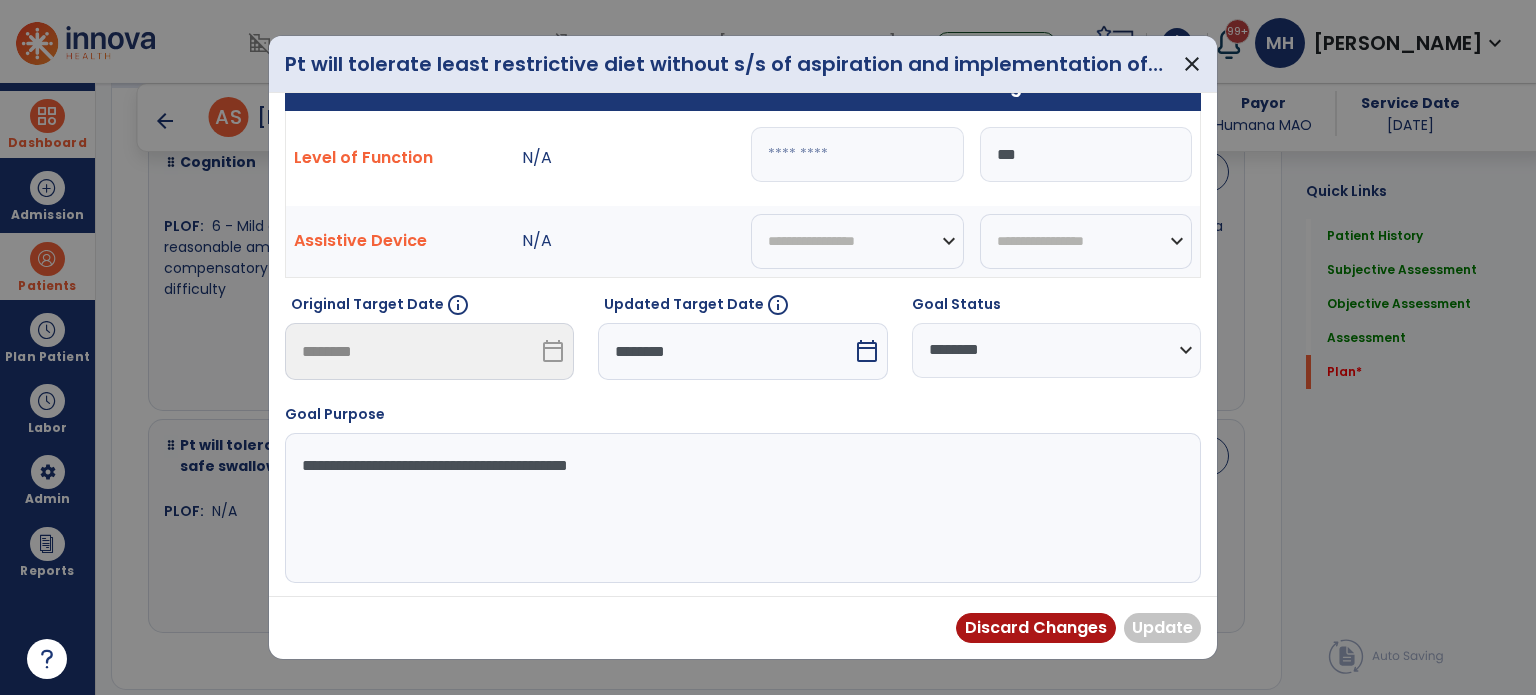 scroll, scrollTop: 0, scrollLeft: 0, axis: both 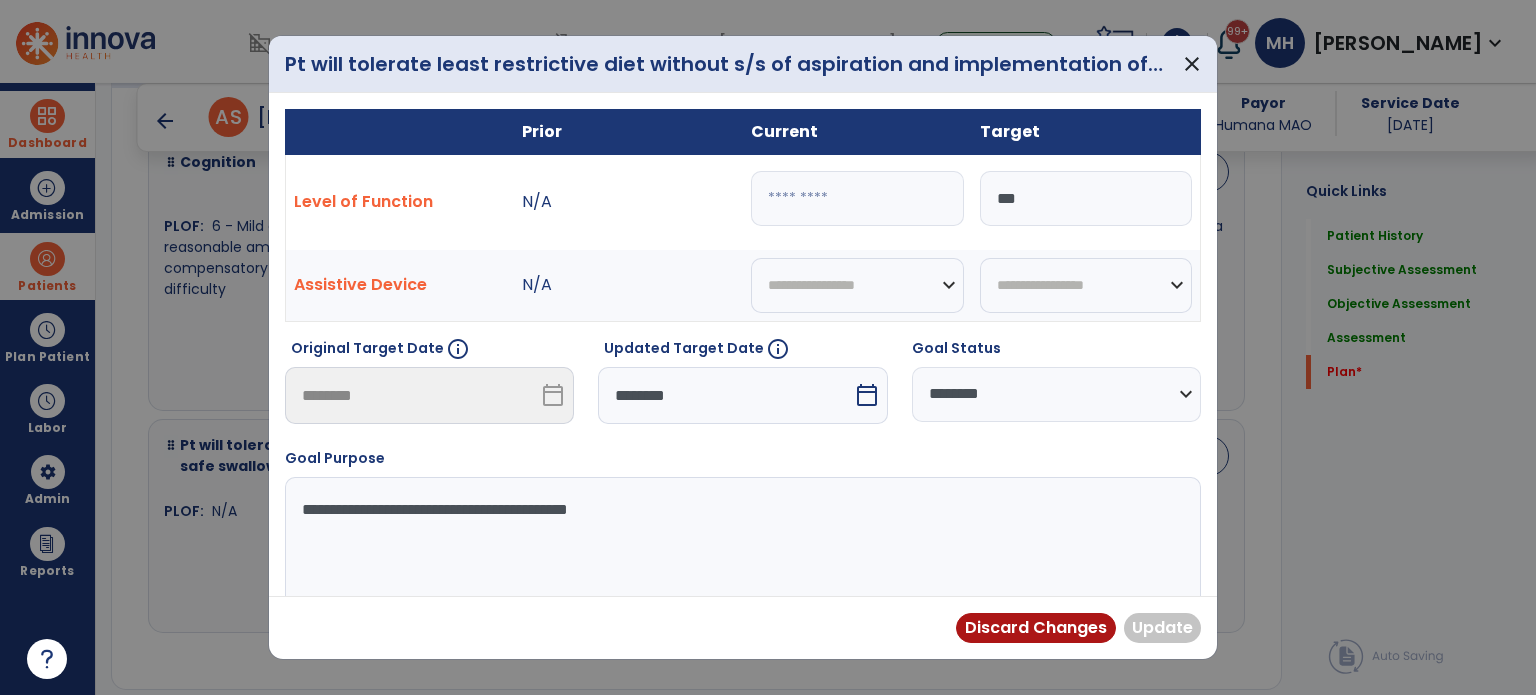 click at bounding box center [857, 198] 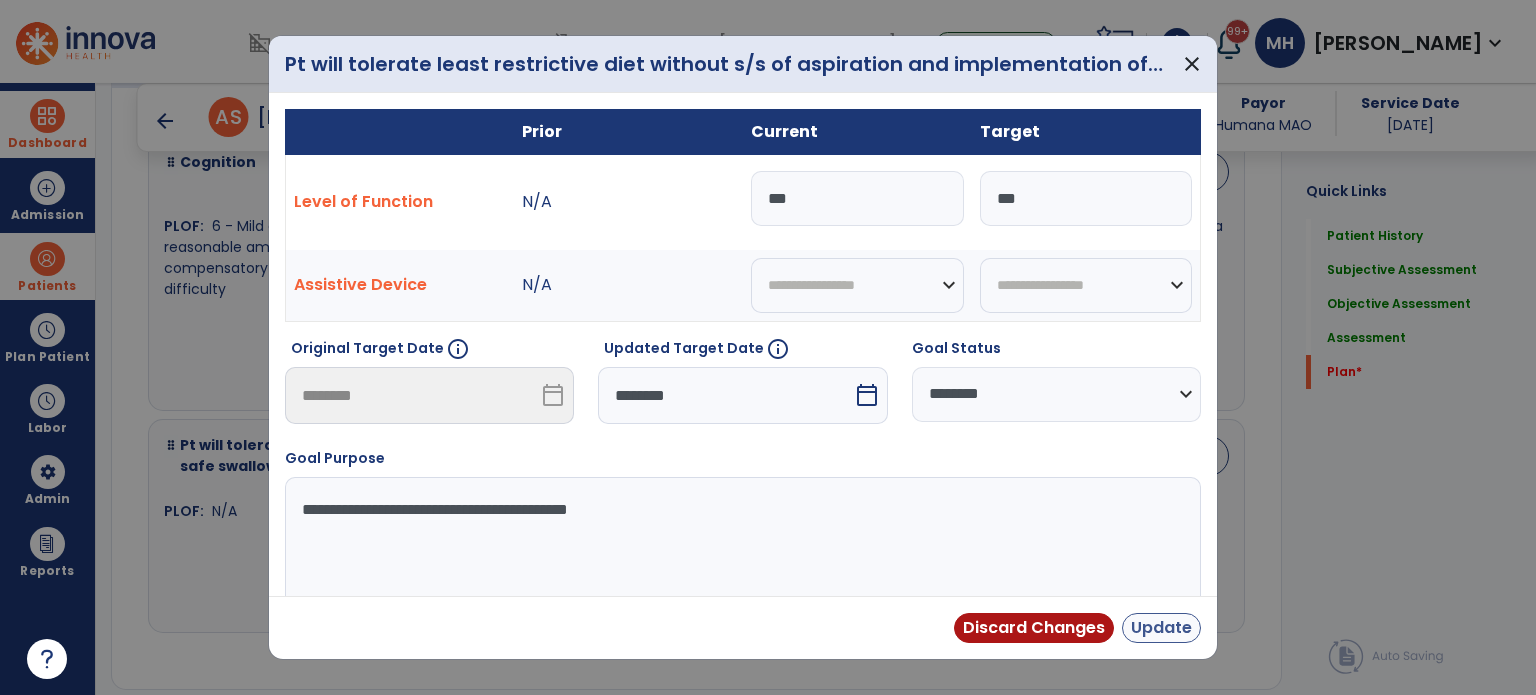 type on "***" 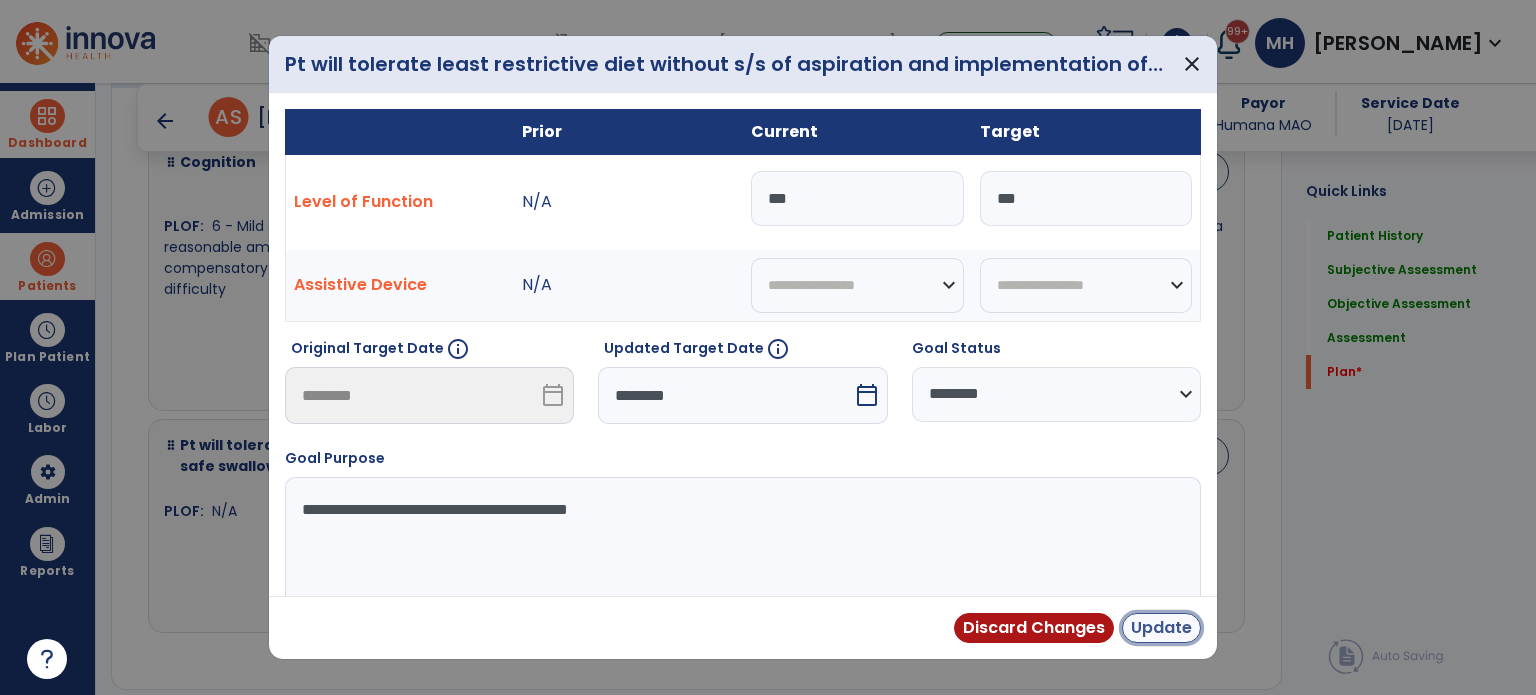 click on "Update" at bounding box center (1161, 628) 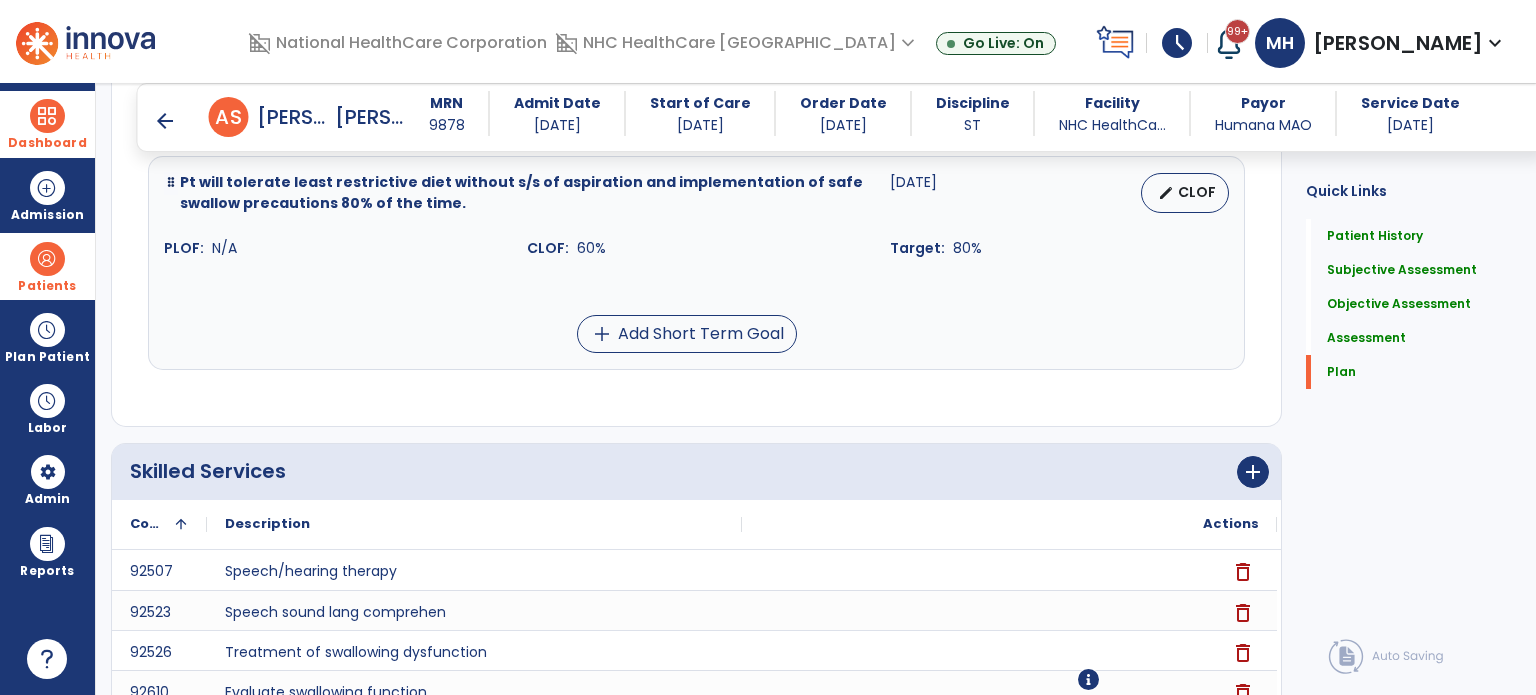 scroll, scrollTop: 4108, scrollLeft: 0, axis: vertical 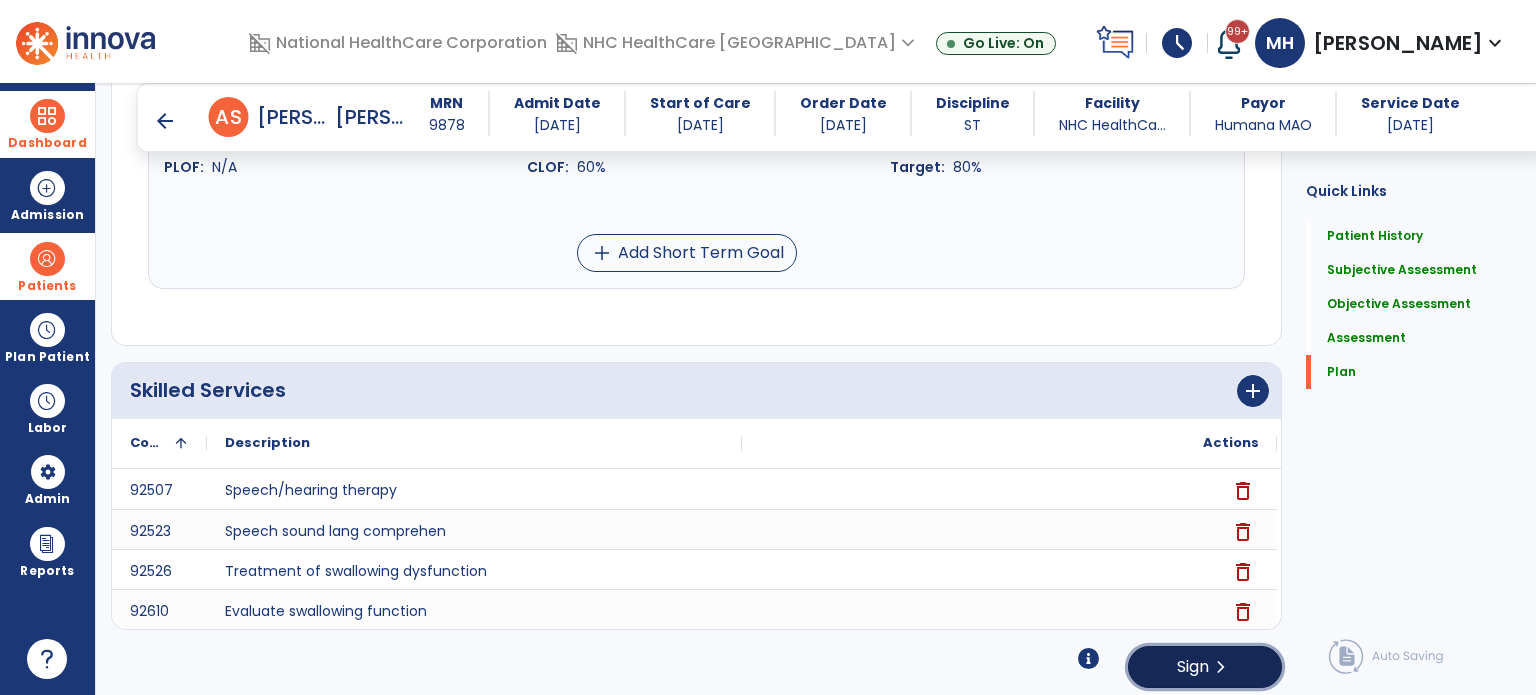 click on "Sign  chevron_right" 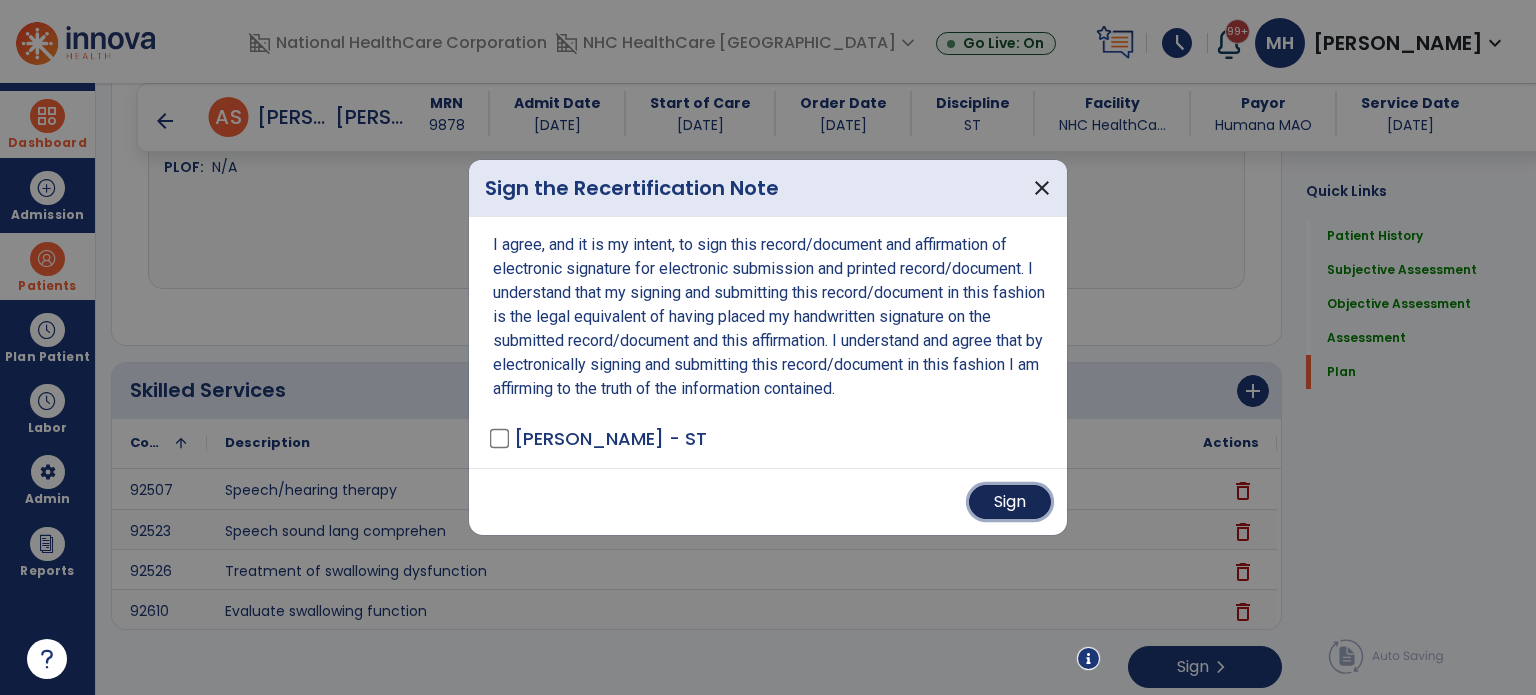click on "Sign" at bounding box center (1010, 502) 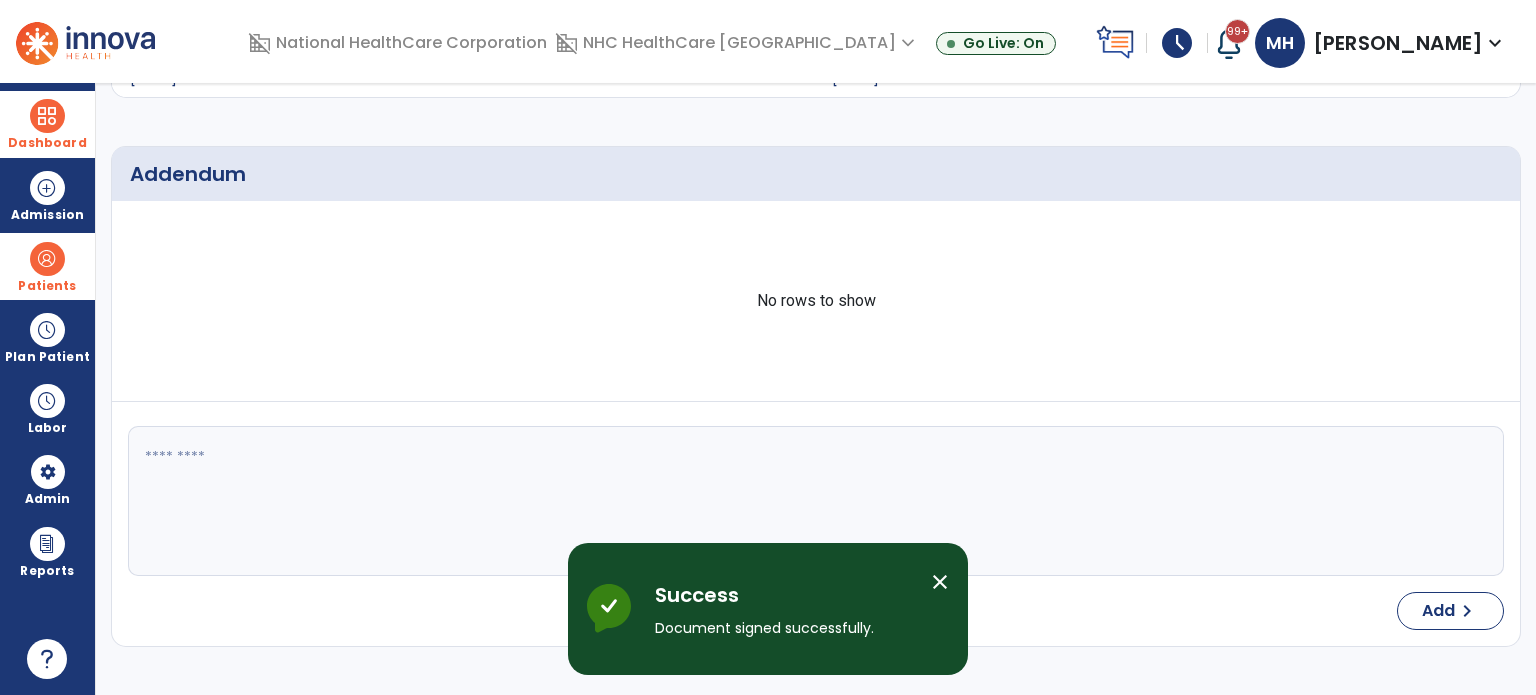 scroll, scrollTop: 0, scrollLeft: 0, axis: both 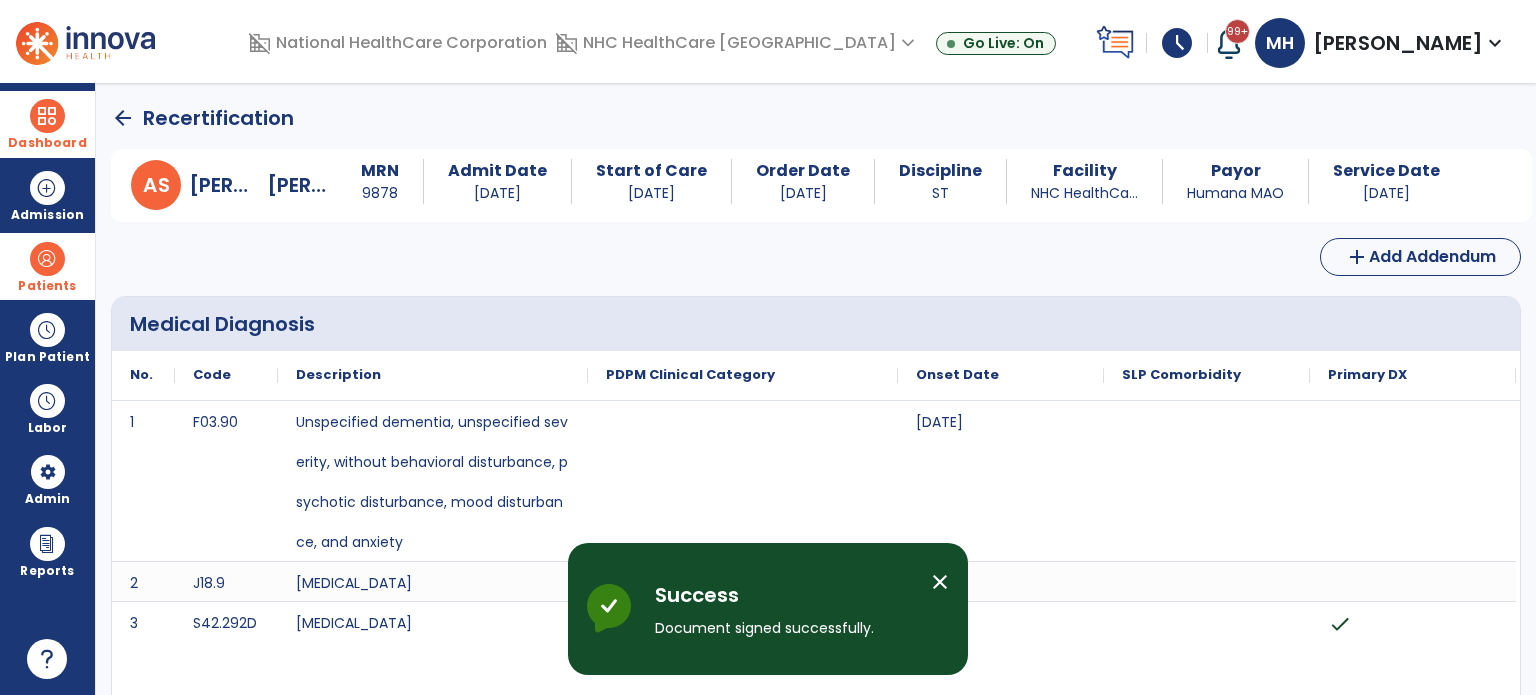 click on "arrow_back   Recertification" 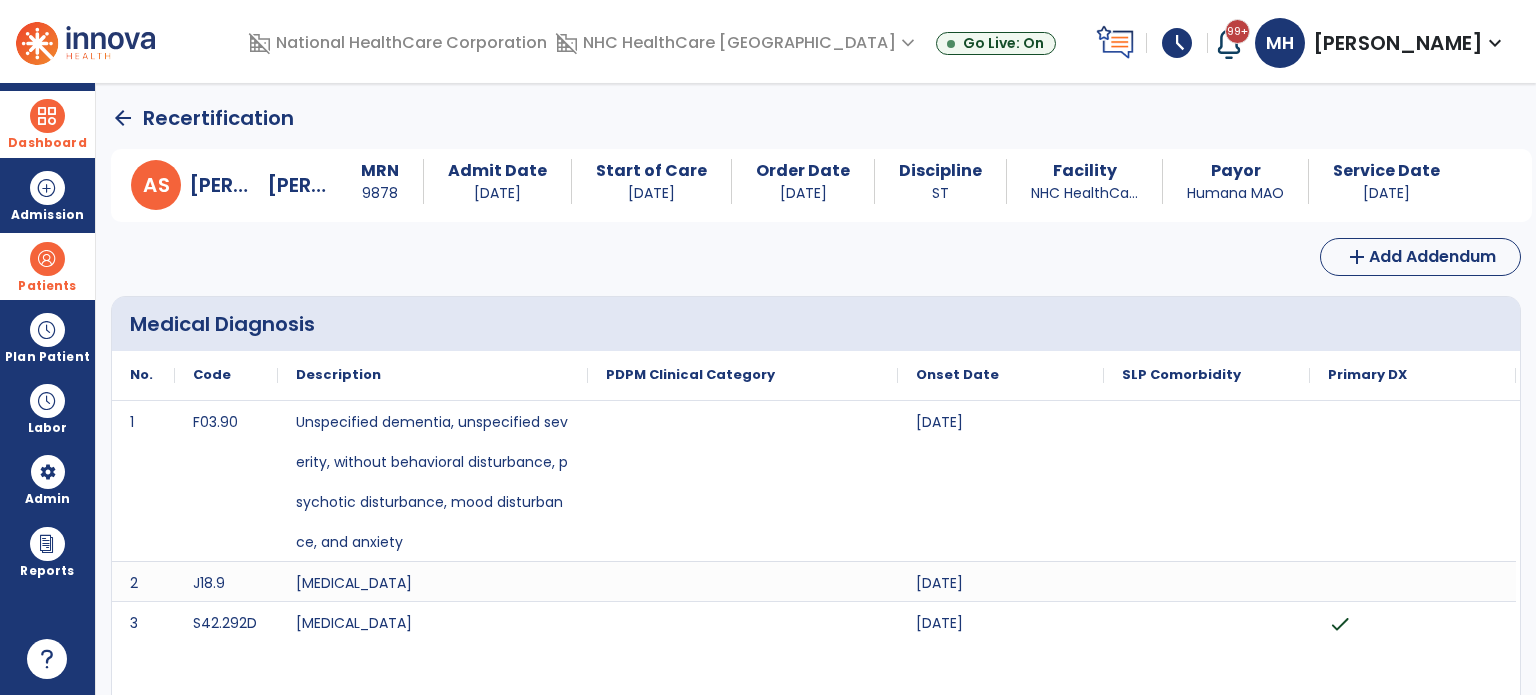 click on "arrow_back" 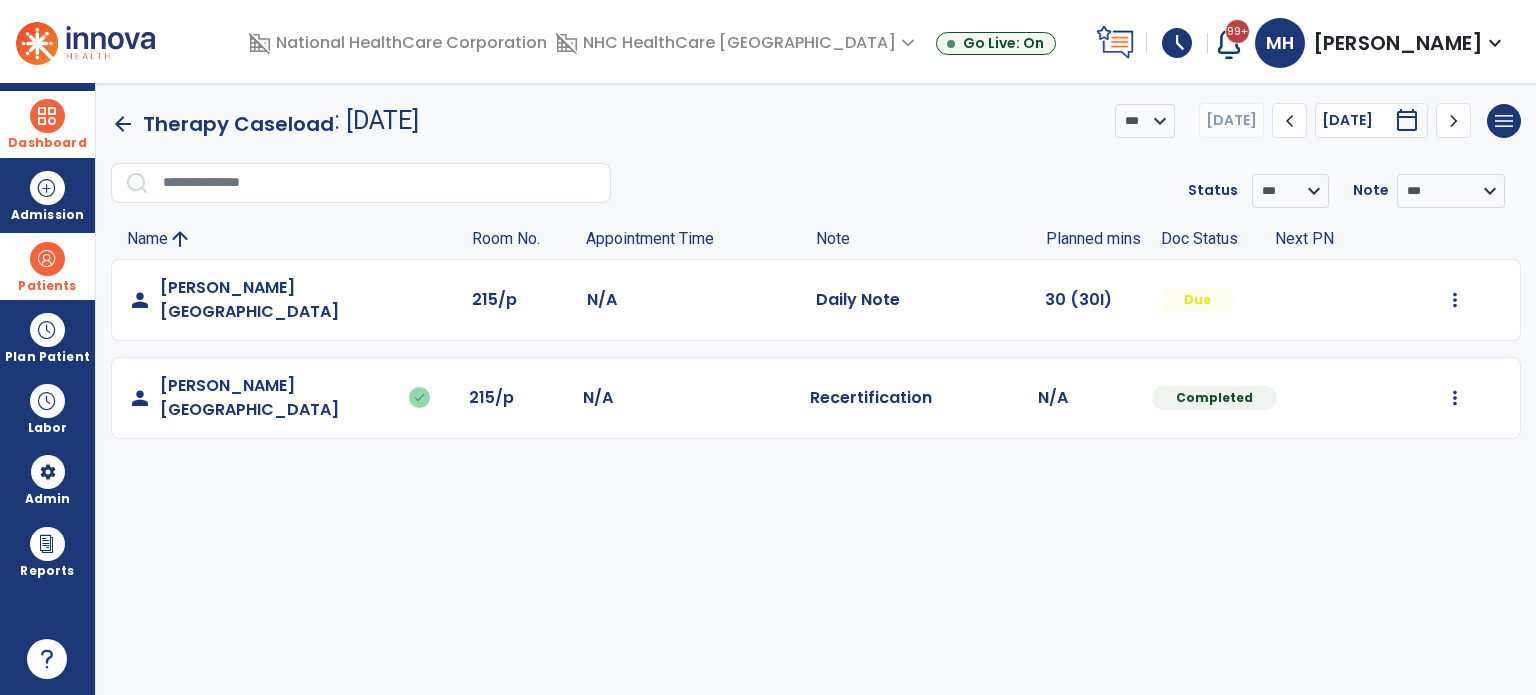 click on "Mark Visit As Complete   Reset Note   Open Document   G + C Mins" 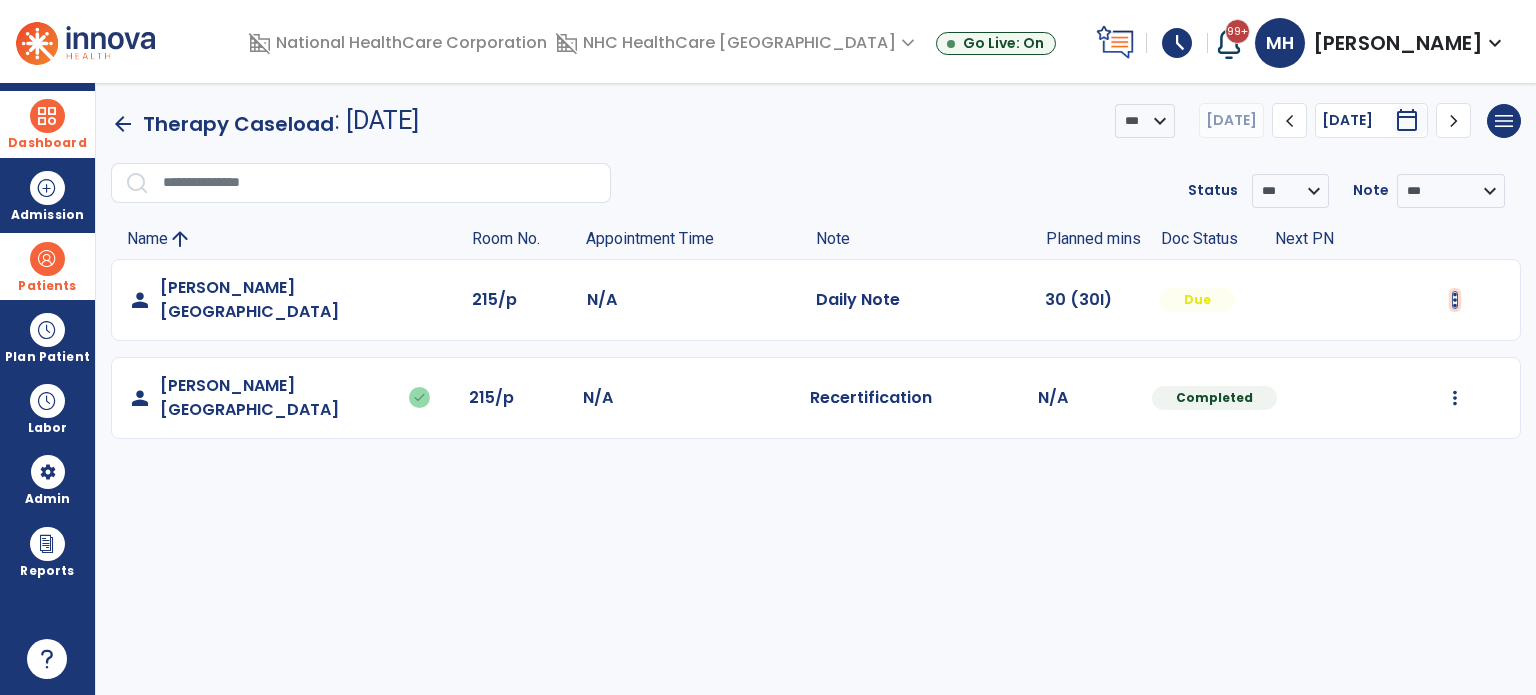 click at bounding box center [1455, 300] 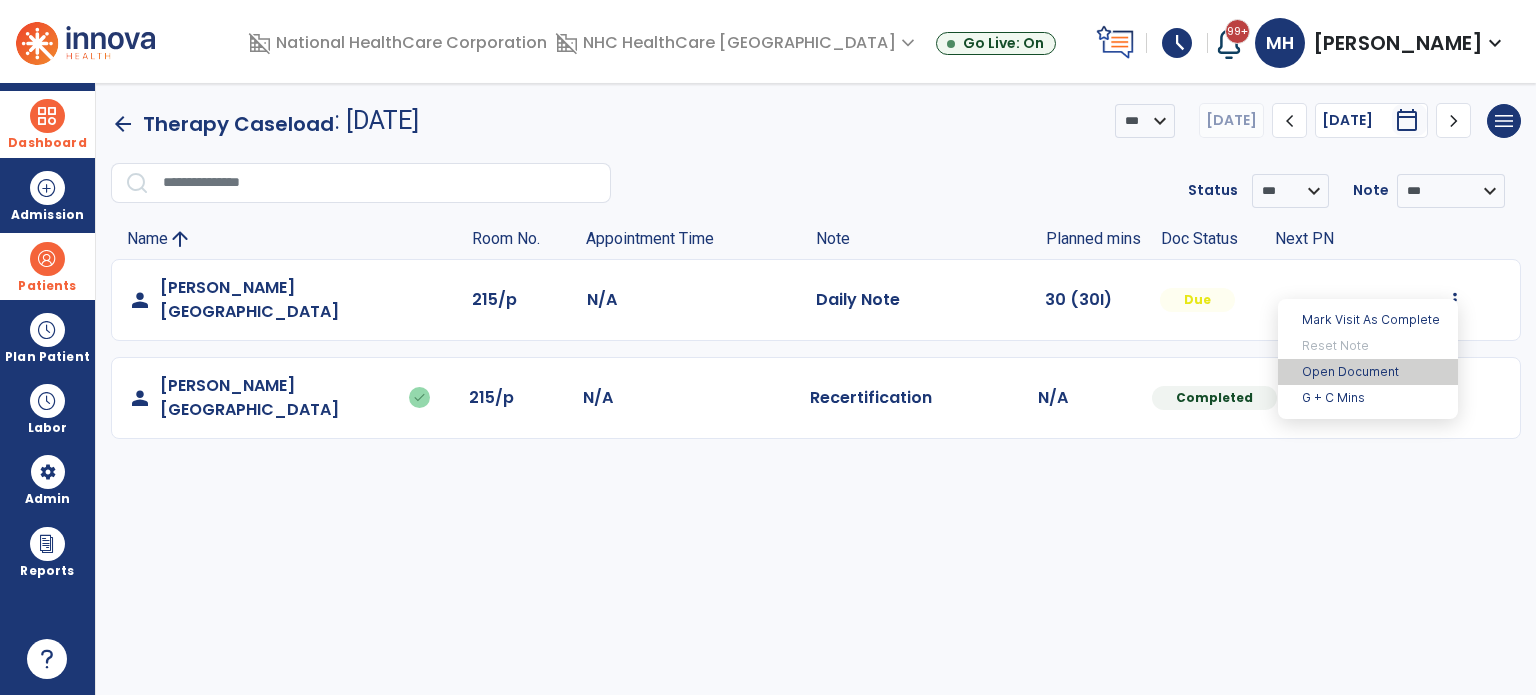 click on "Open Document" at bounding box center [1368, 372] 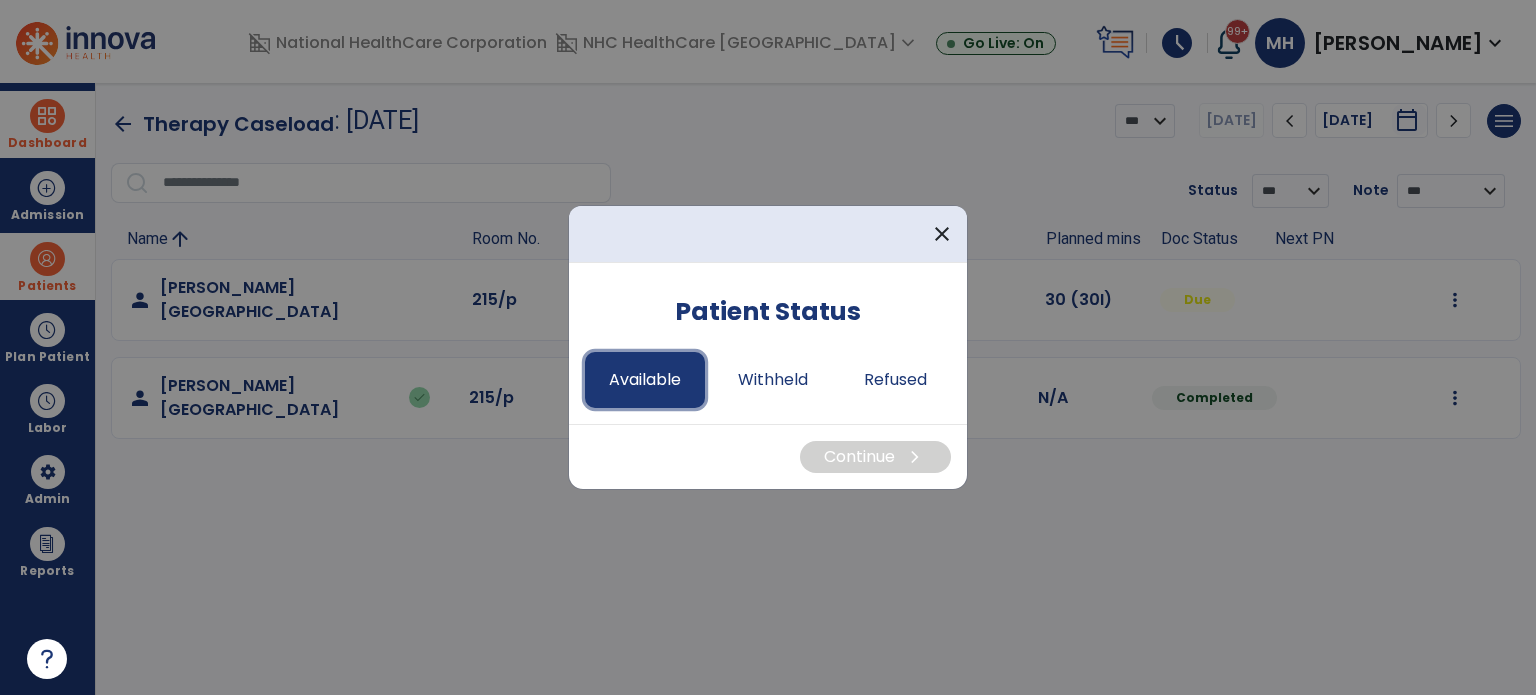 click on "Available" at bounding box center (645, 380) 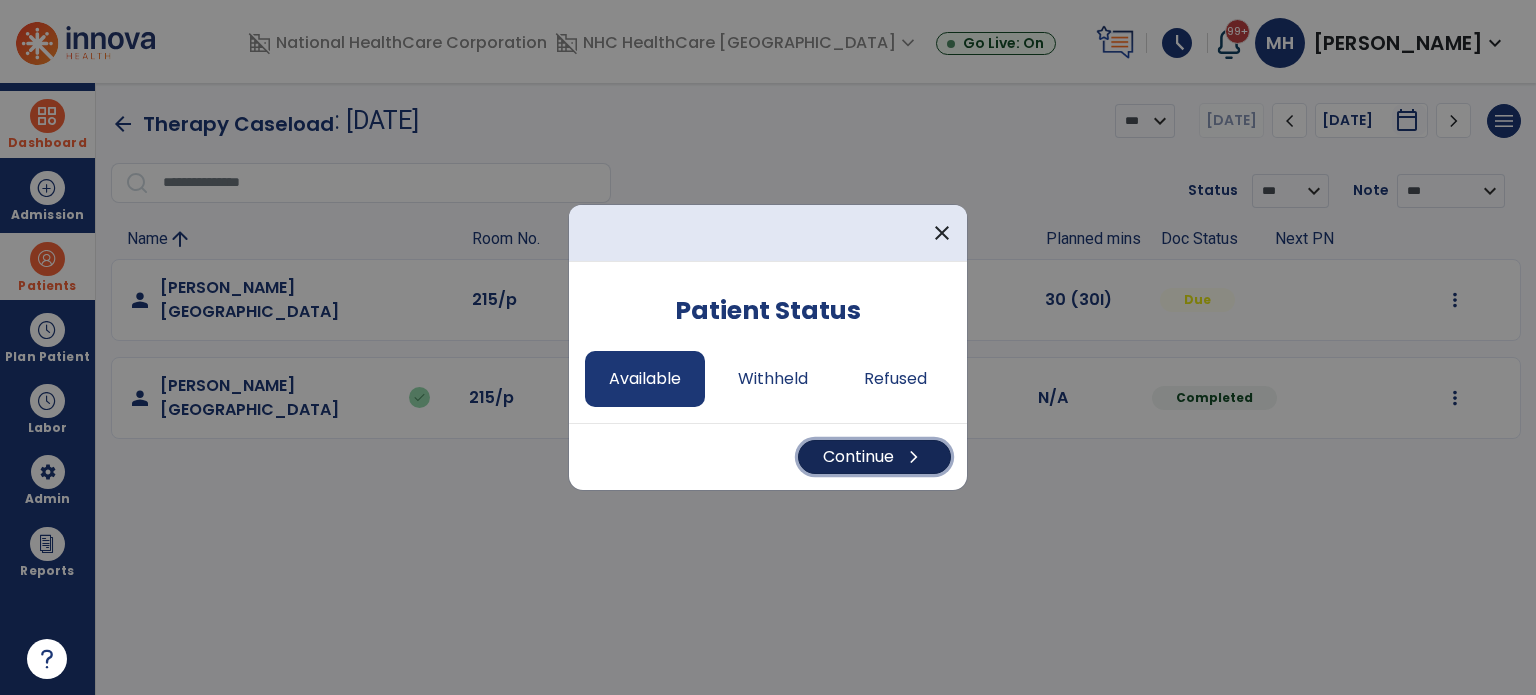 click on "Continue   chevron_right" at bounding box center [874, 457] 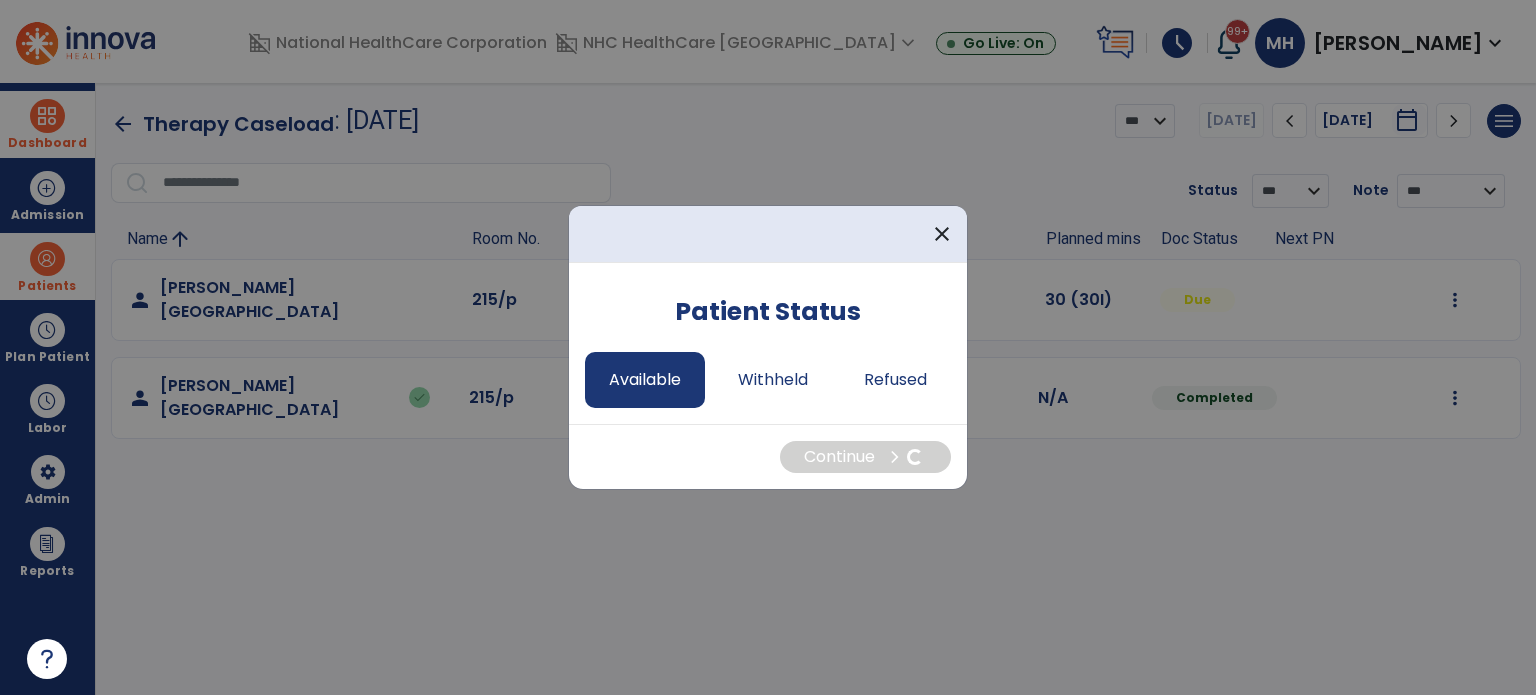 select on "*" 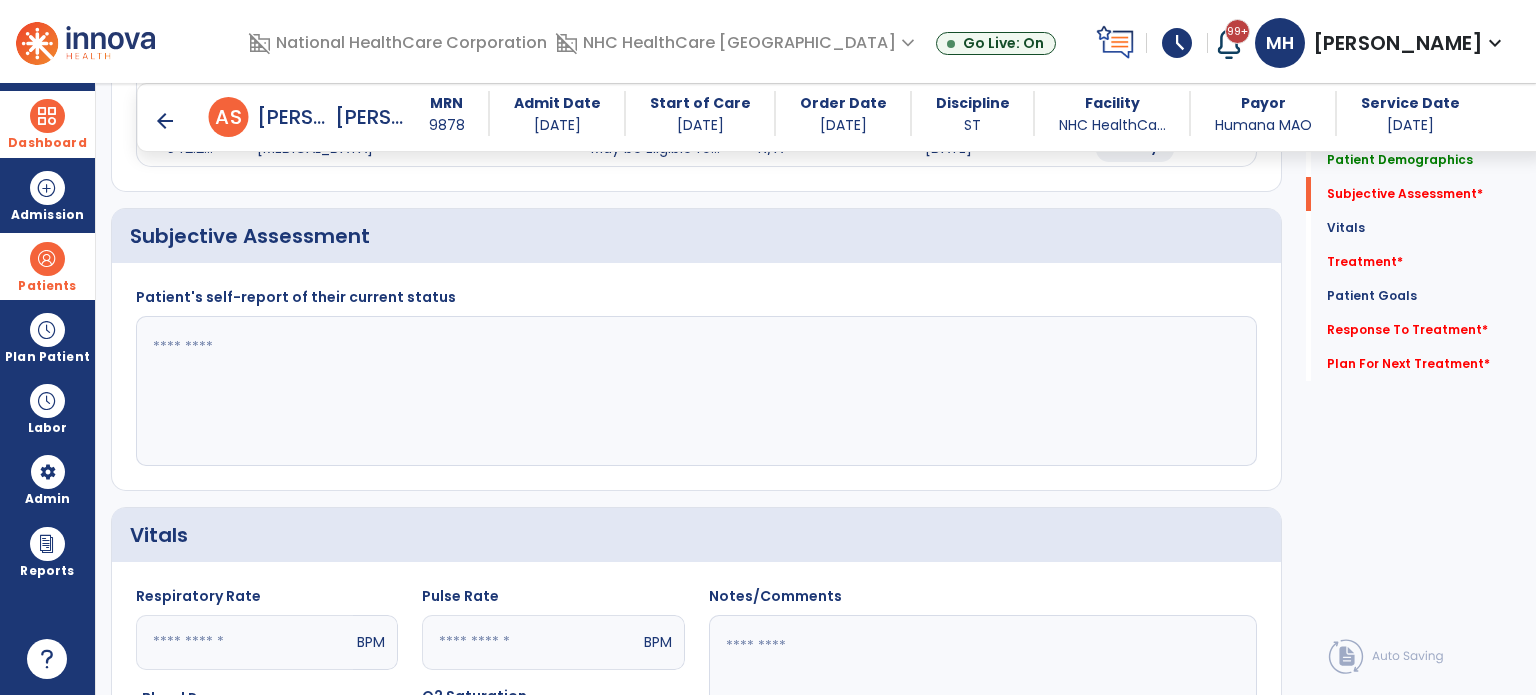scroll, scrollTop: 404, scrollLeft: 0, axis: vertical 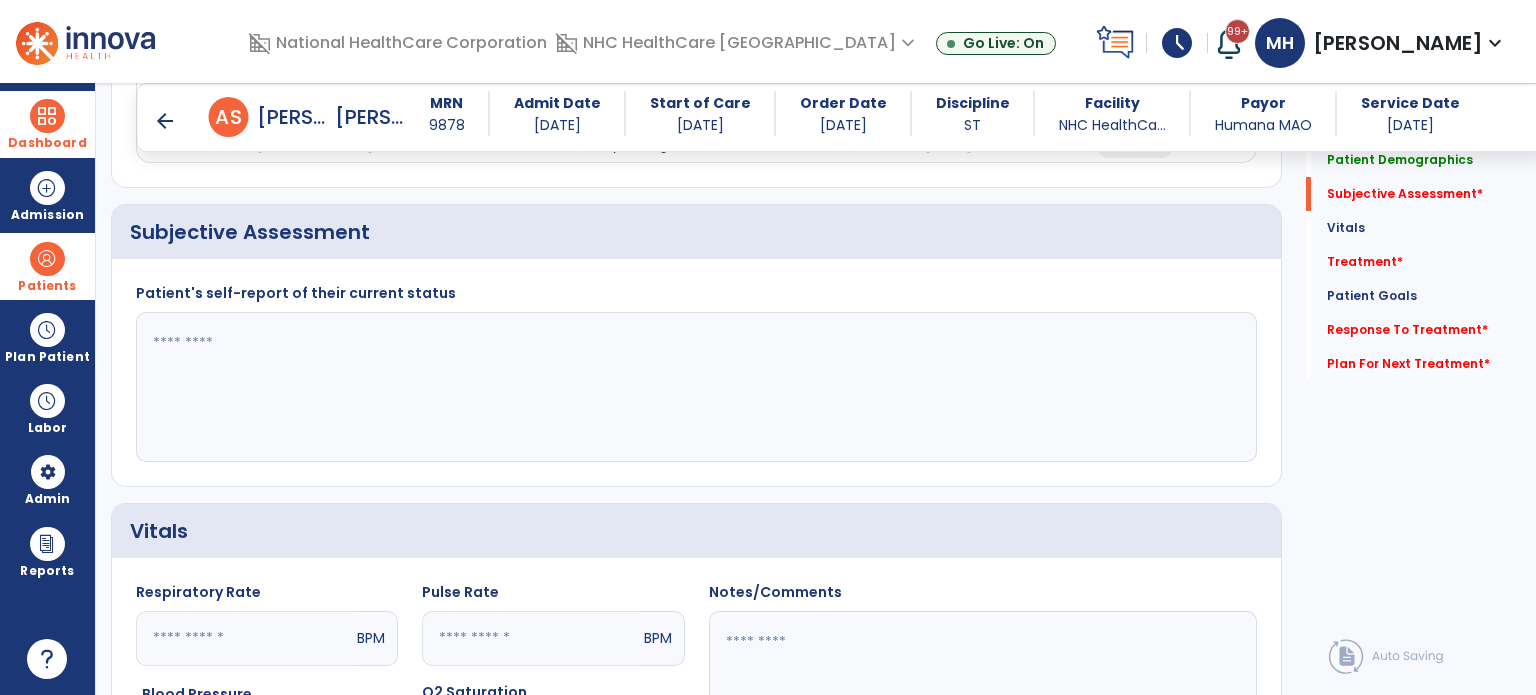 click 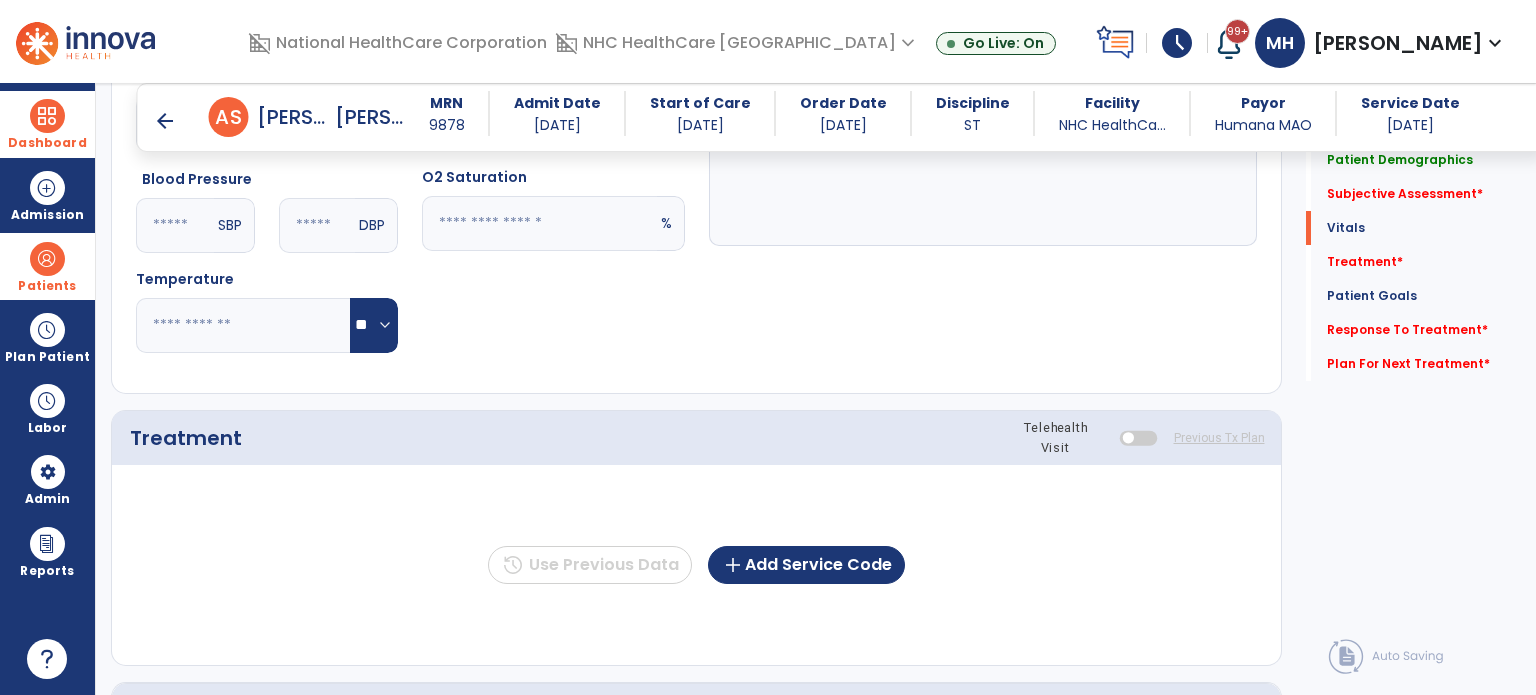 scroll, scrollTop: 920, scrollLeft: 0, axis: vertical 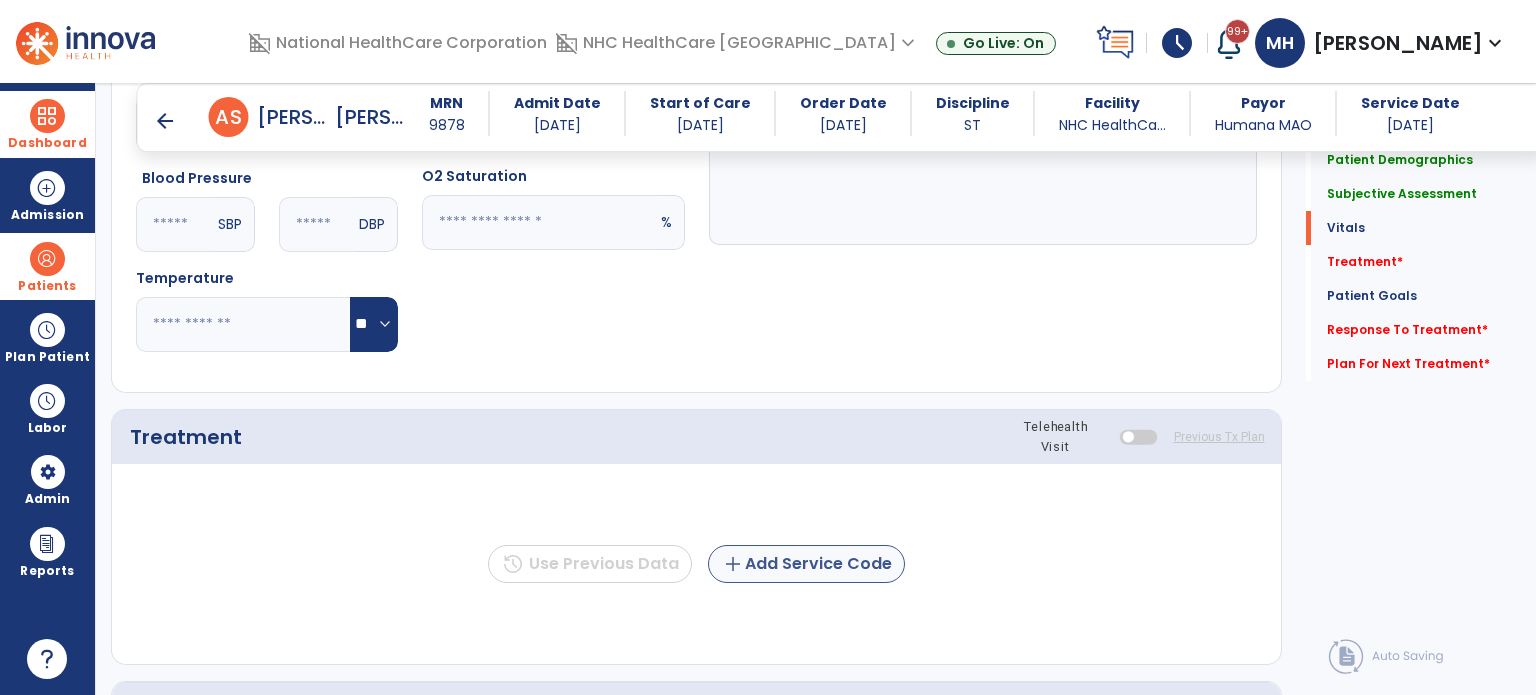 type on "**********" 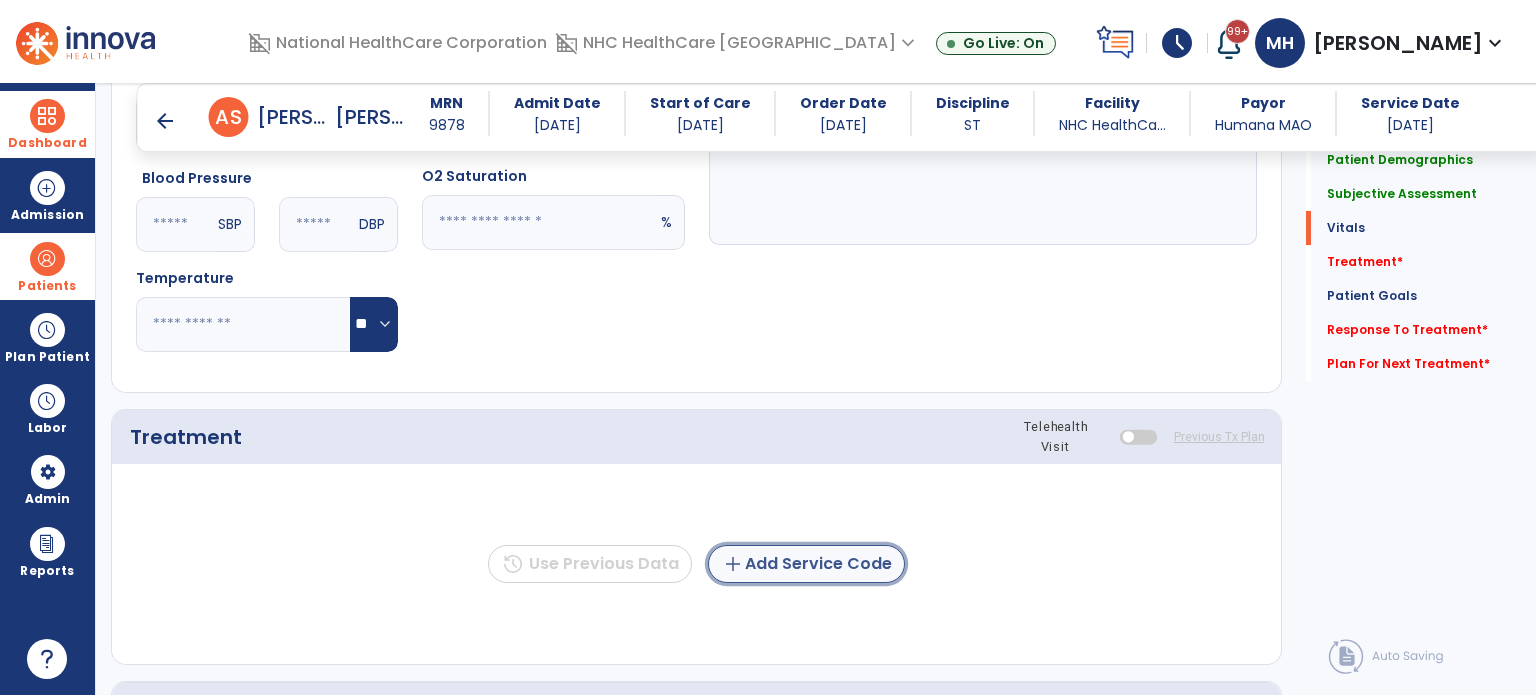 click on "add  Add Service Code" 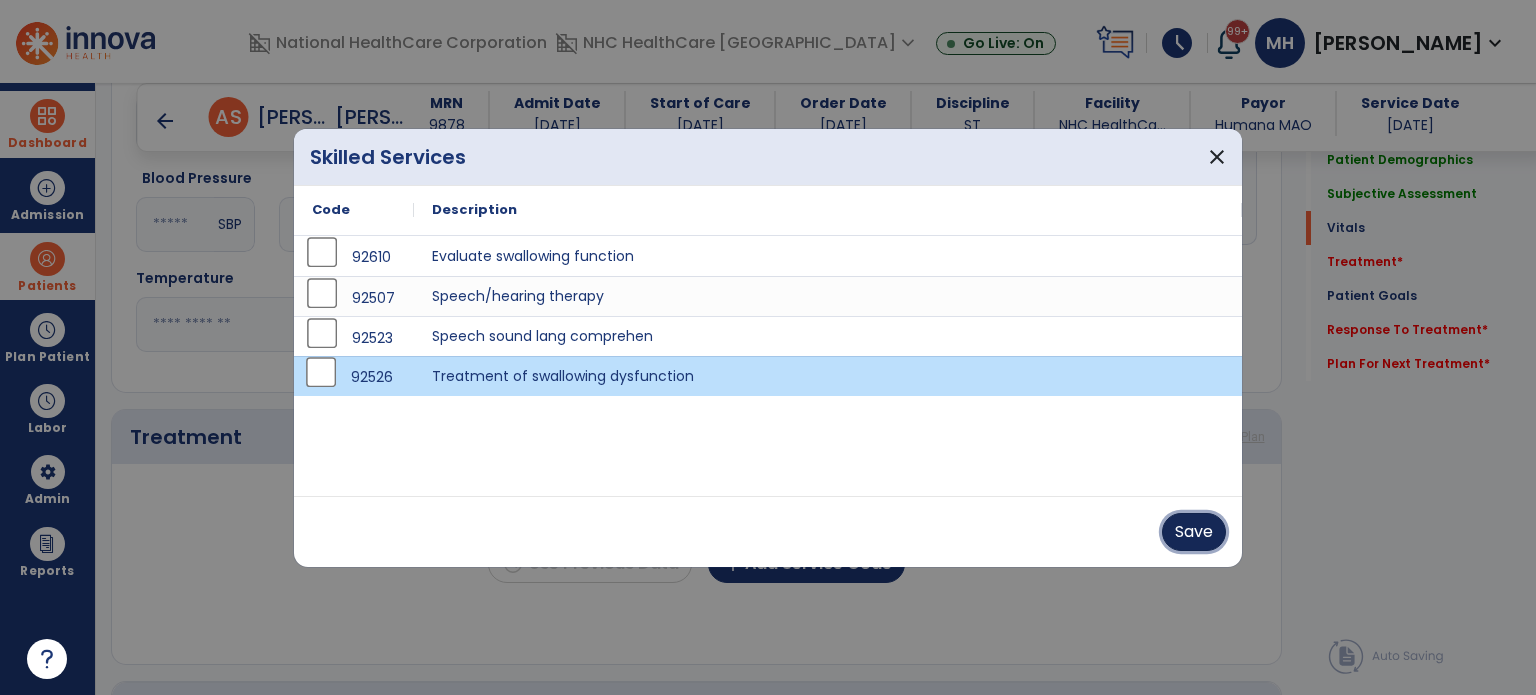 click on "Save" at bounding box center [1194, 532] 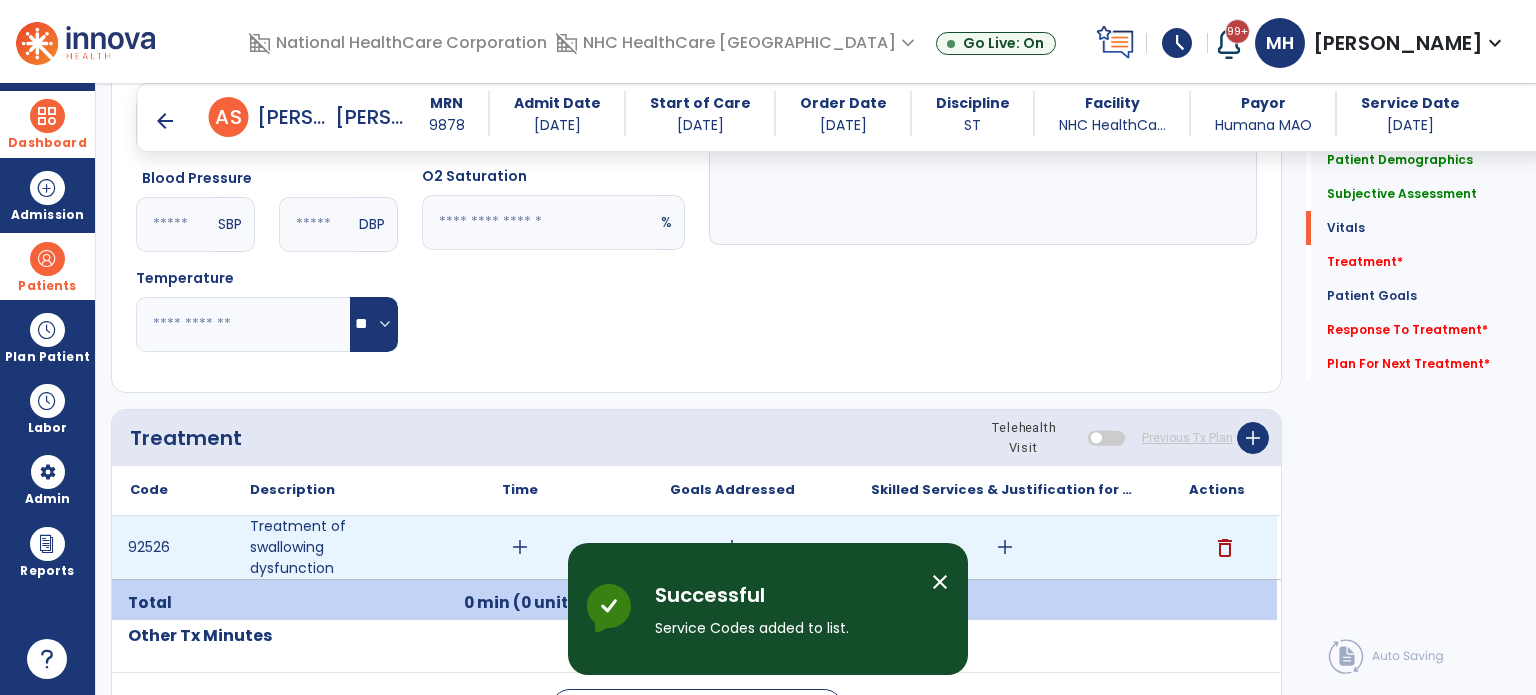 click on "add" at bounding box center (520, 547) 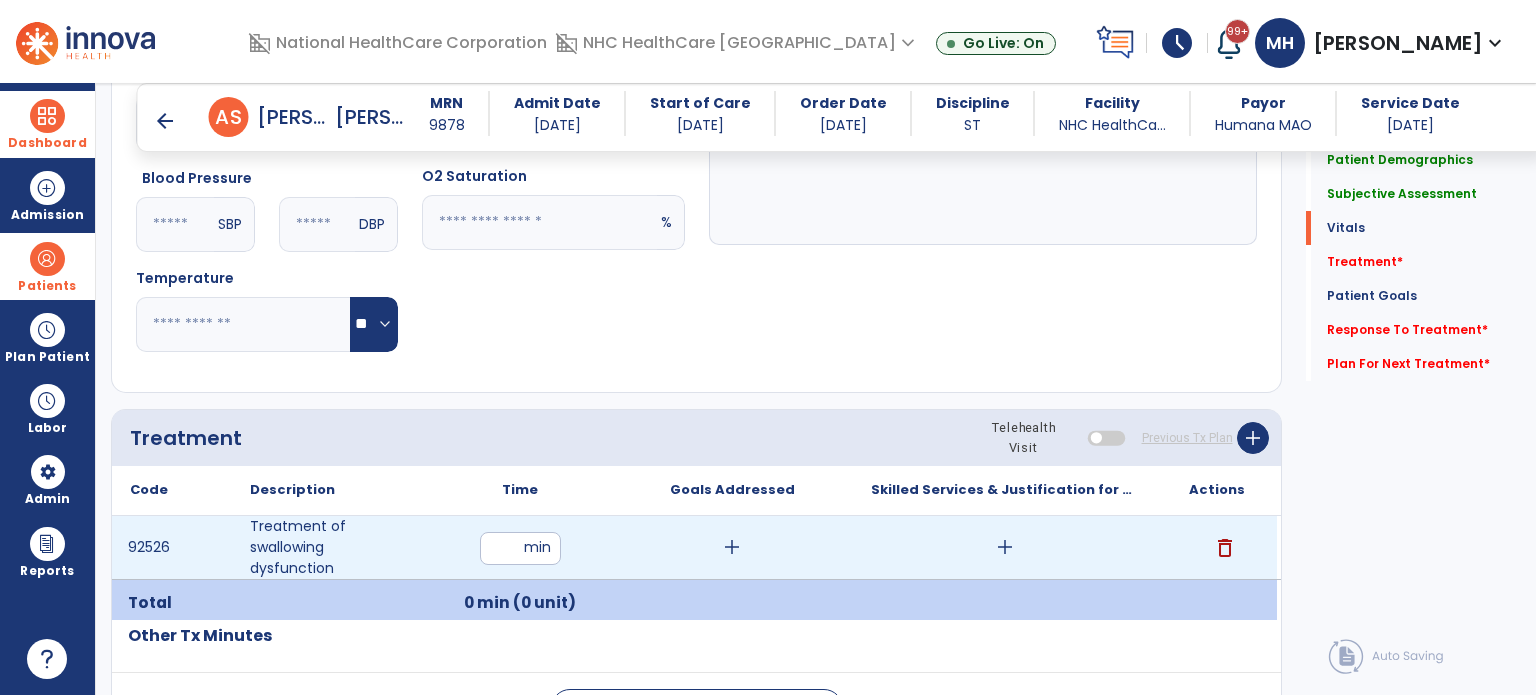 type on "**" 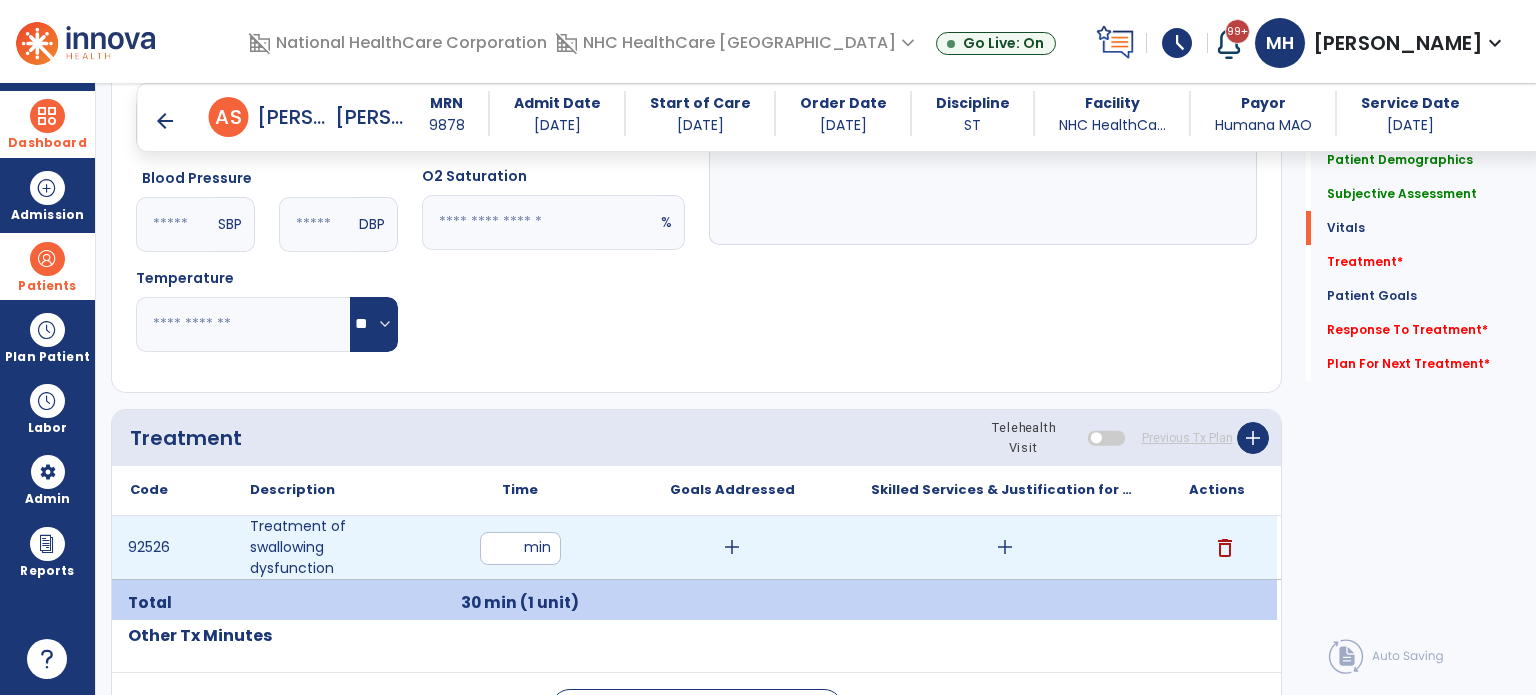 click on "add" at bounding box center [1005, 547] 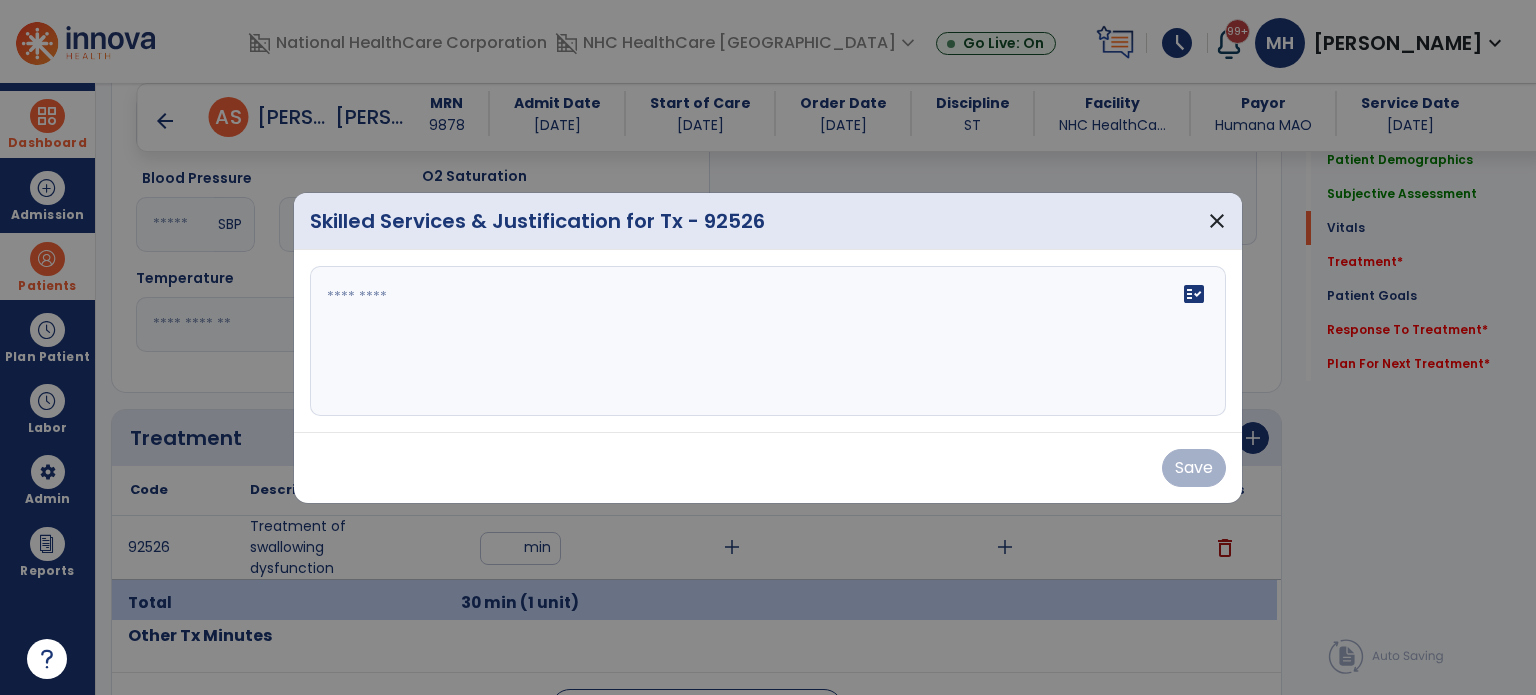 click on "fact_check" at bounding box center (768, 341) 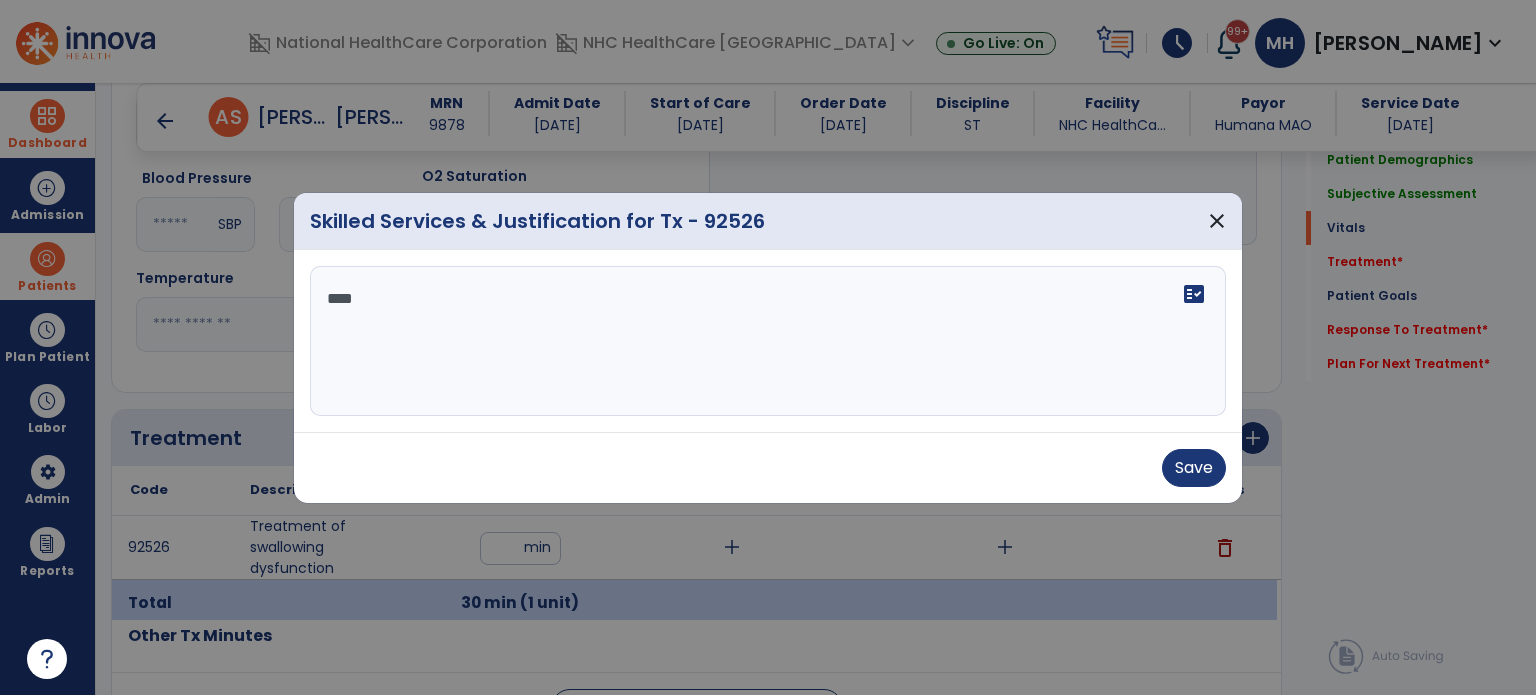 scroll, scrollTop: 0, scrollLeft: 0, axis: both 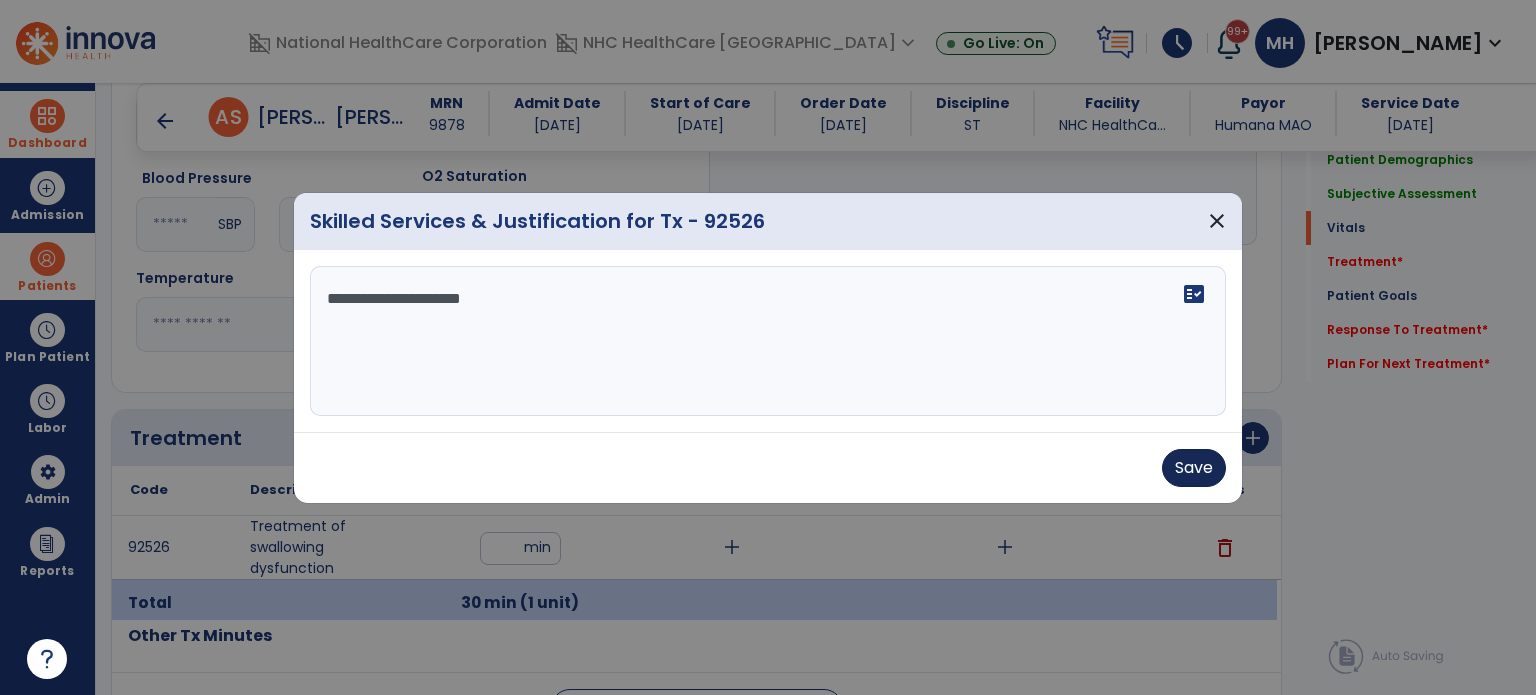 type on "**********" 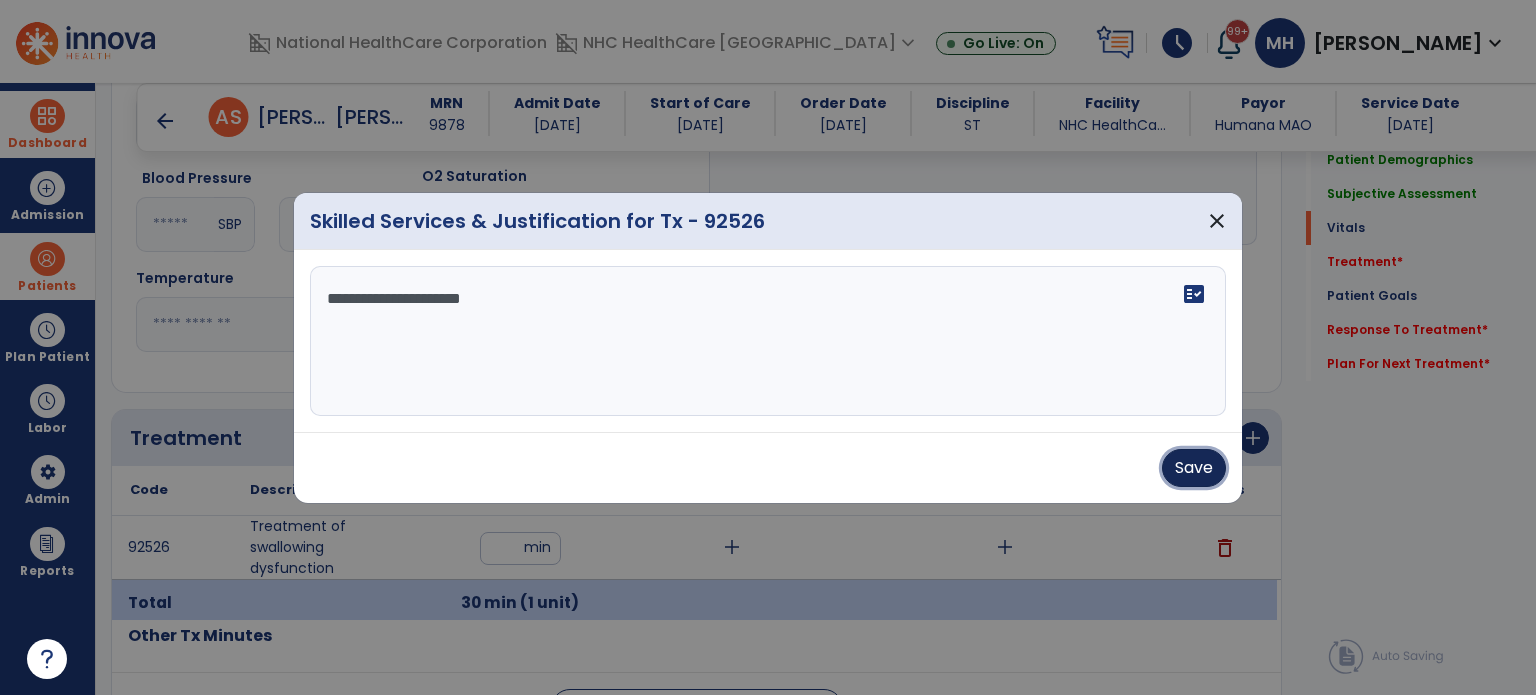 click on "Save" at bounding box center (1194, 468) 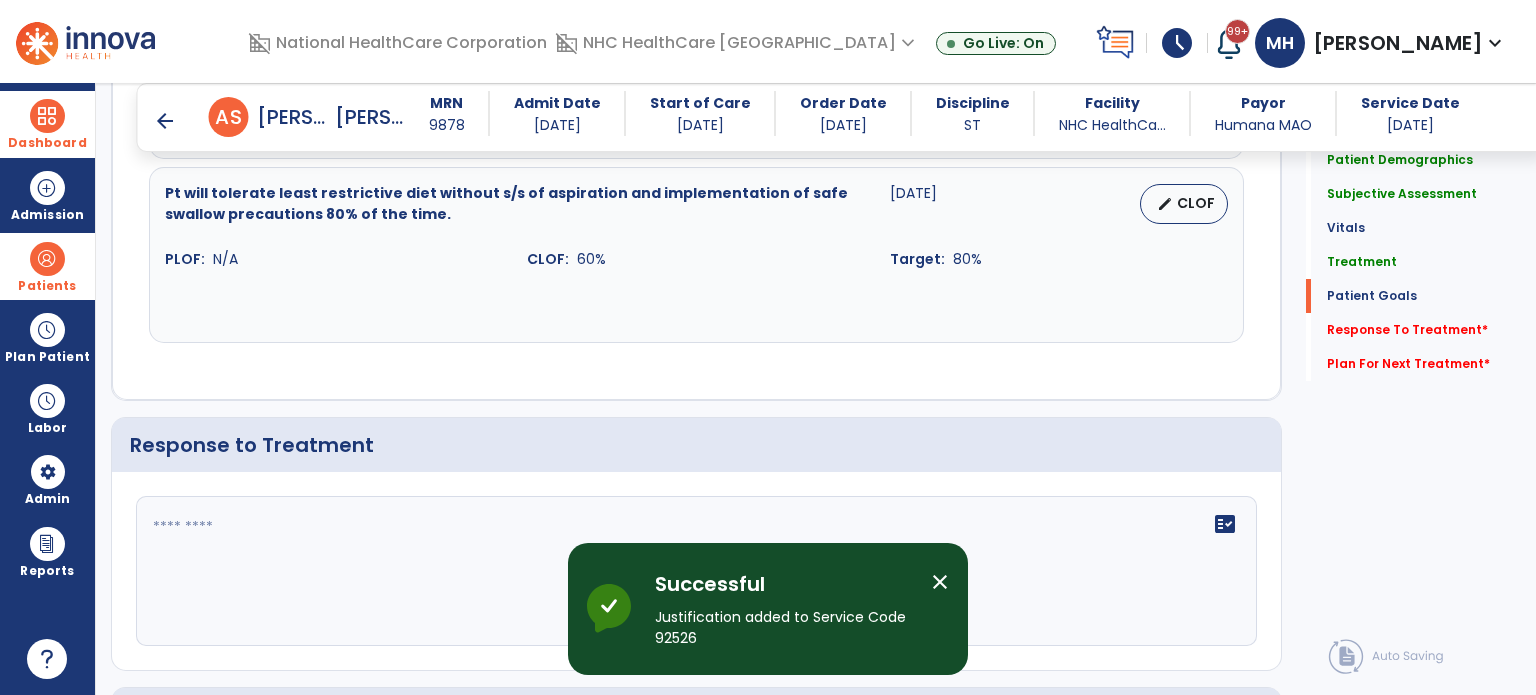 scroll, scrollTop: 1880, scrollLeft: 0, axis: vertical 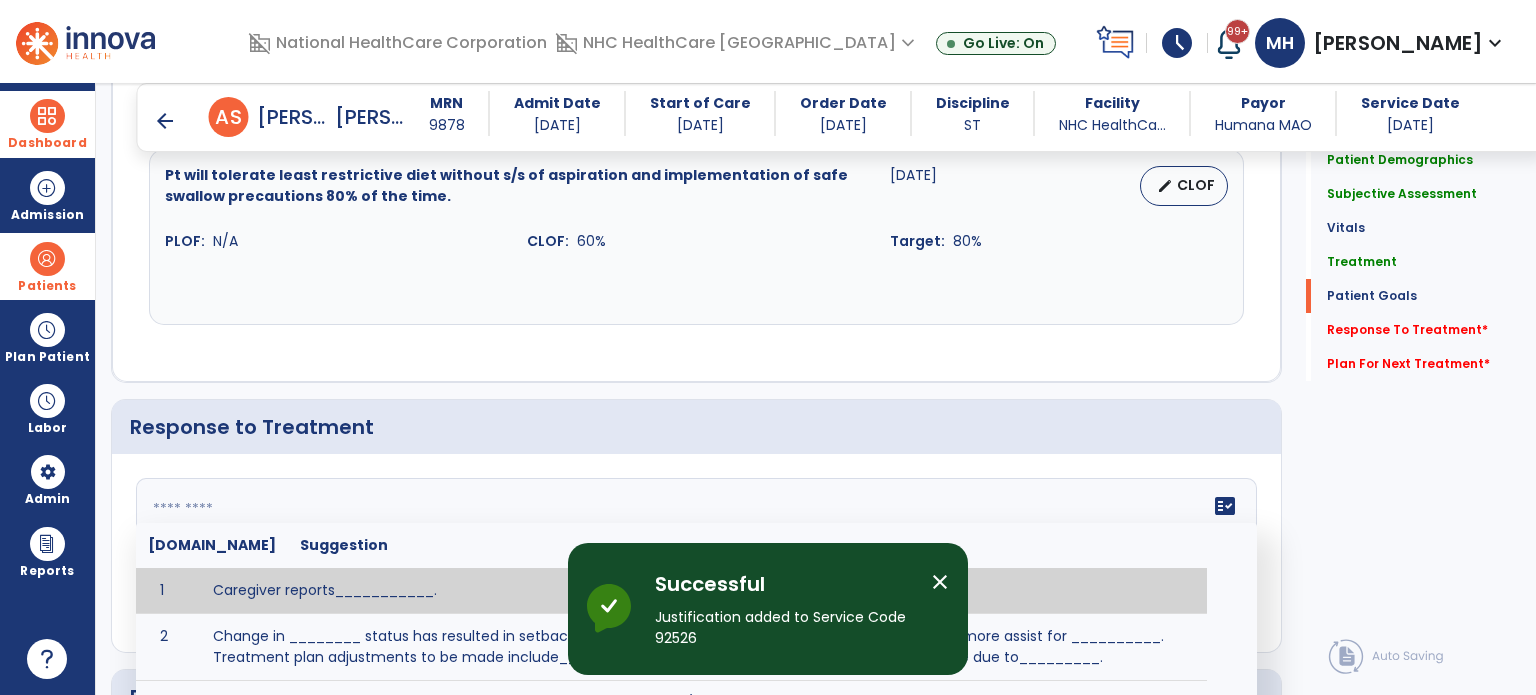 click 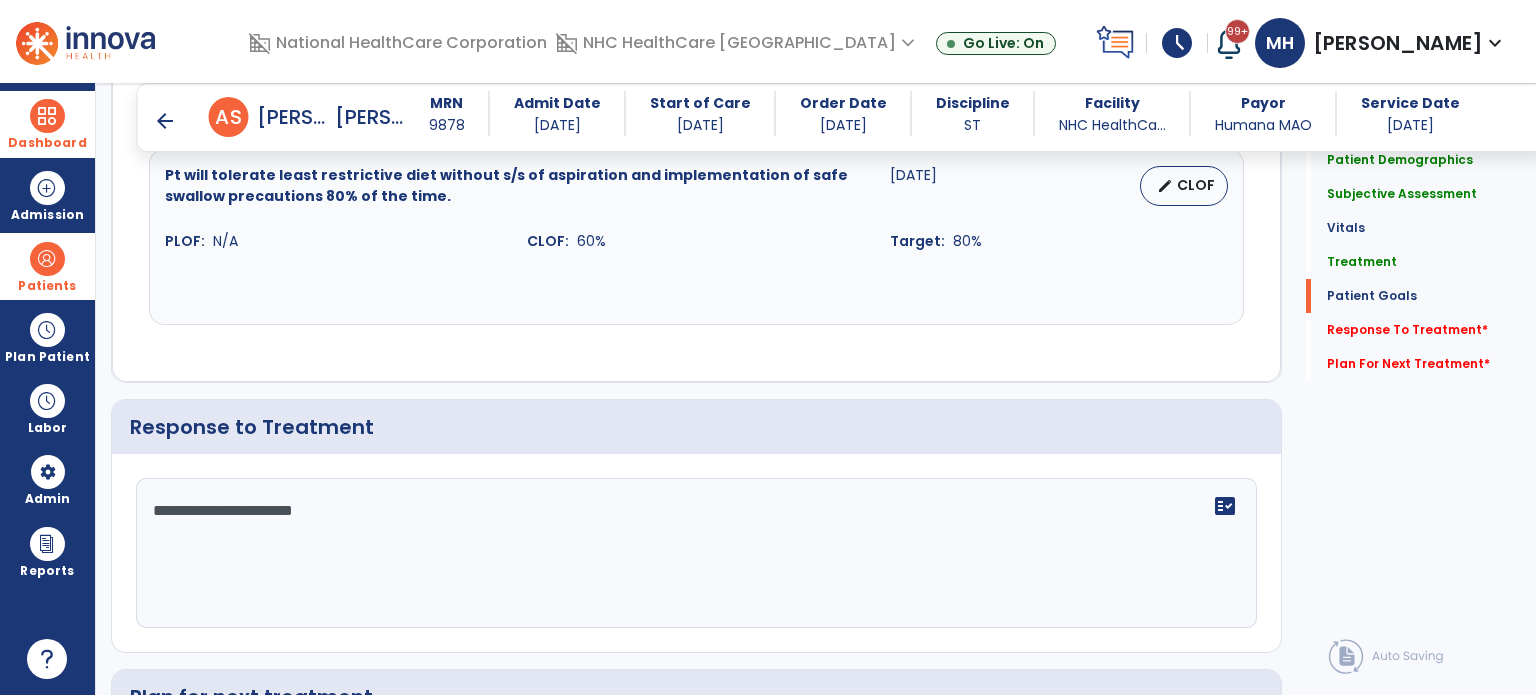 scroll, scrollTop: 2168, scrollLeft: 0, axis: vertical 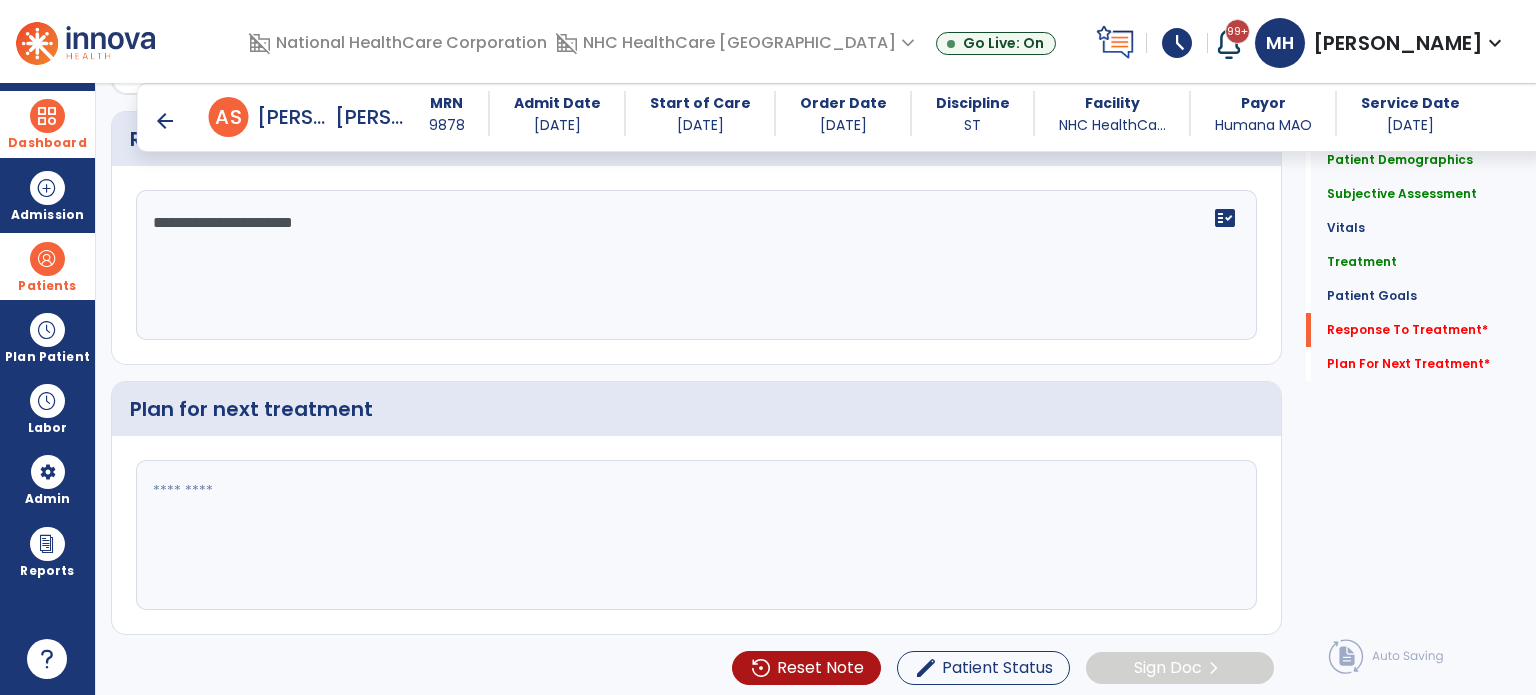 type on "**********" 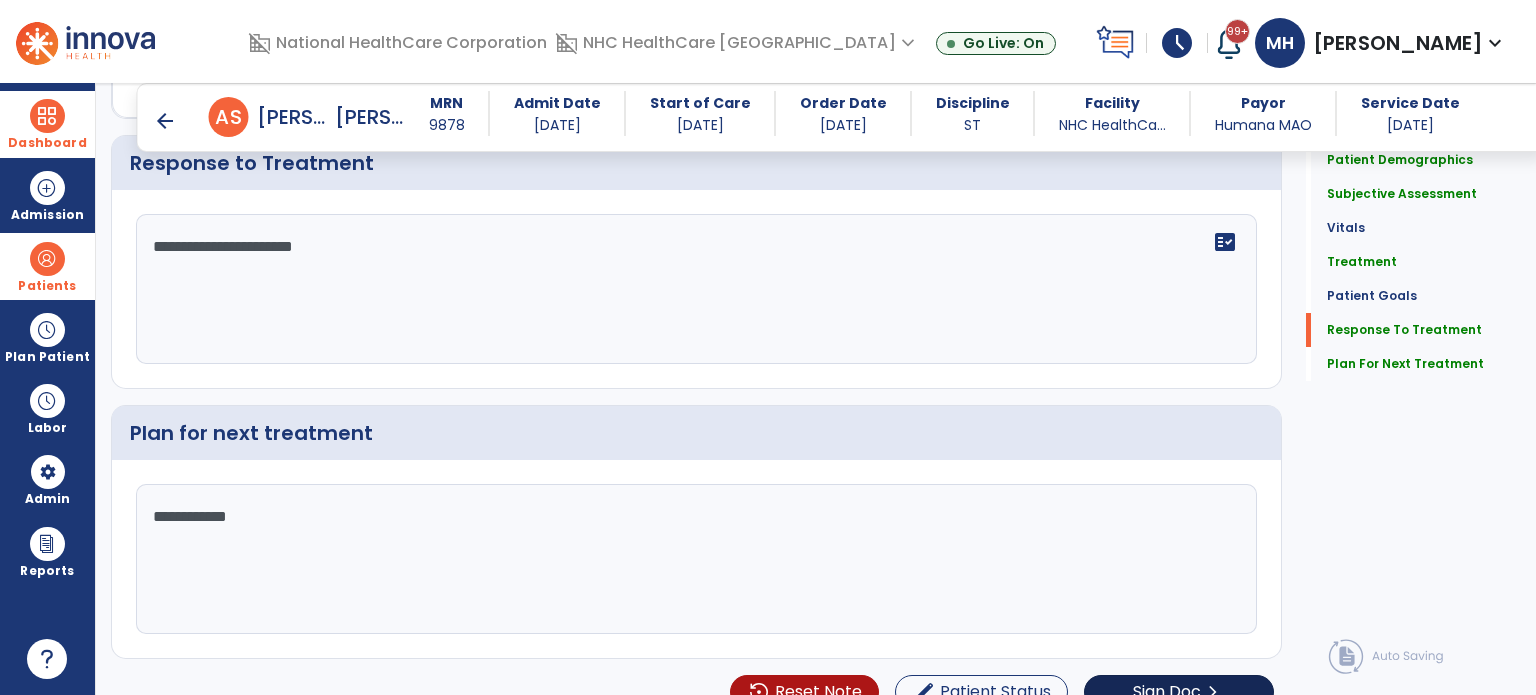scroll, scrollTop: 2168, scrollLeft: 0, axis: vertical 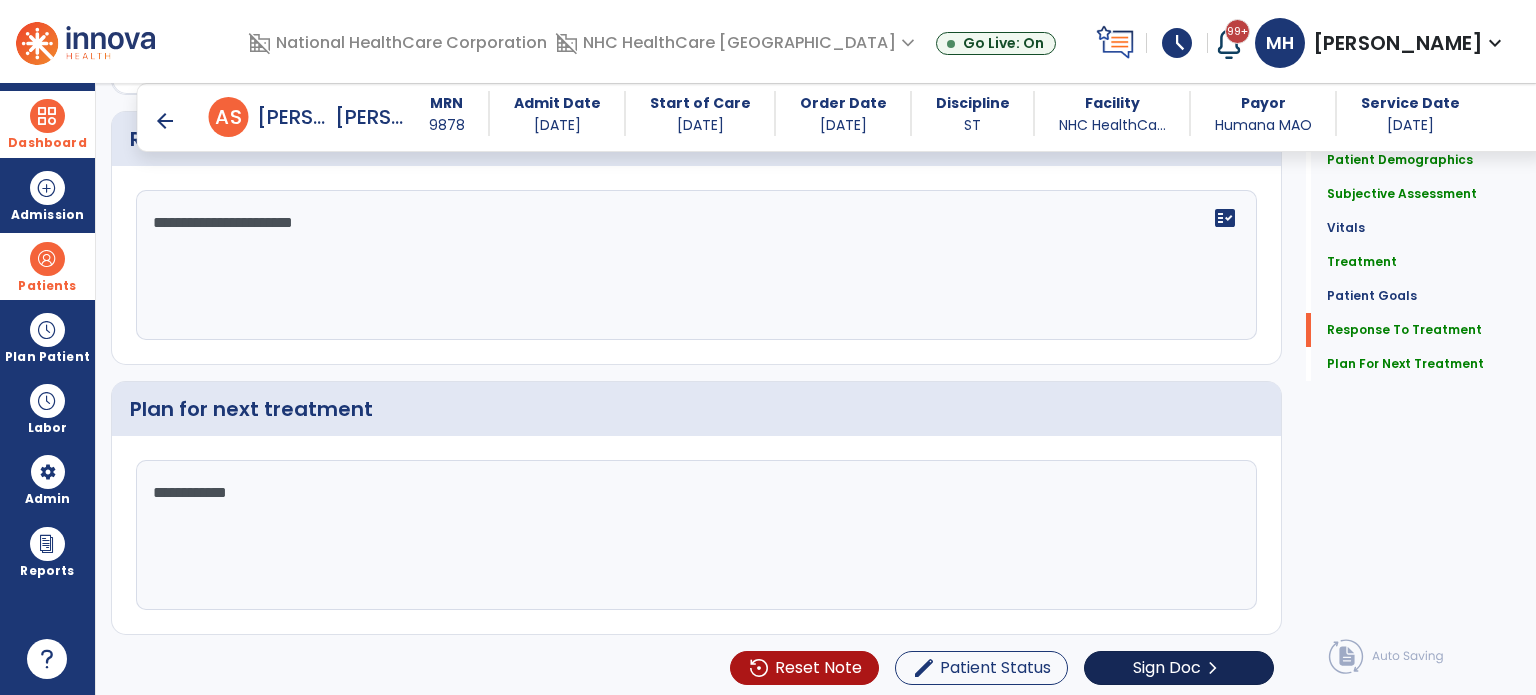 type on "**********" 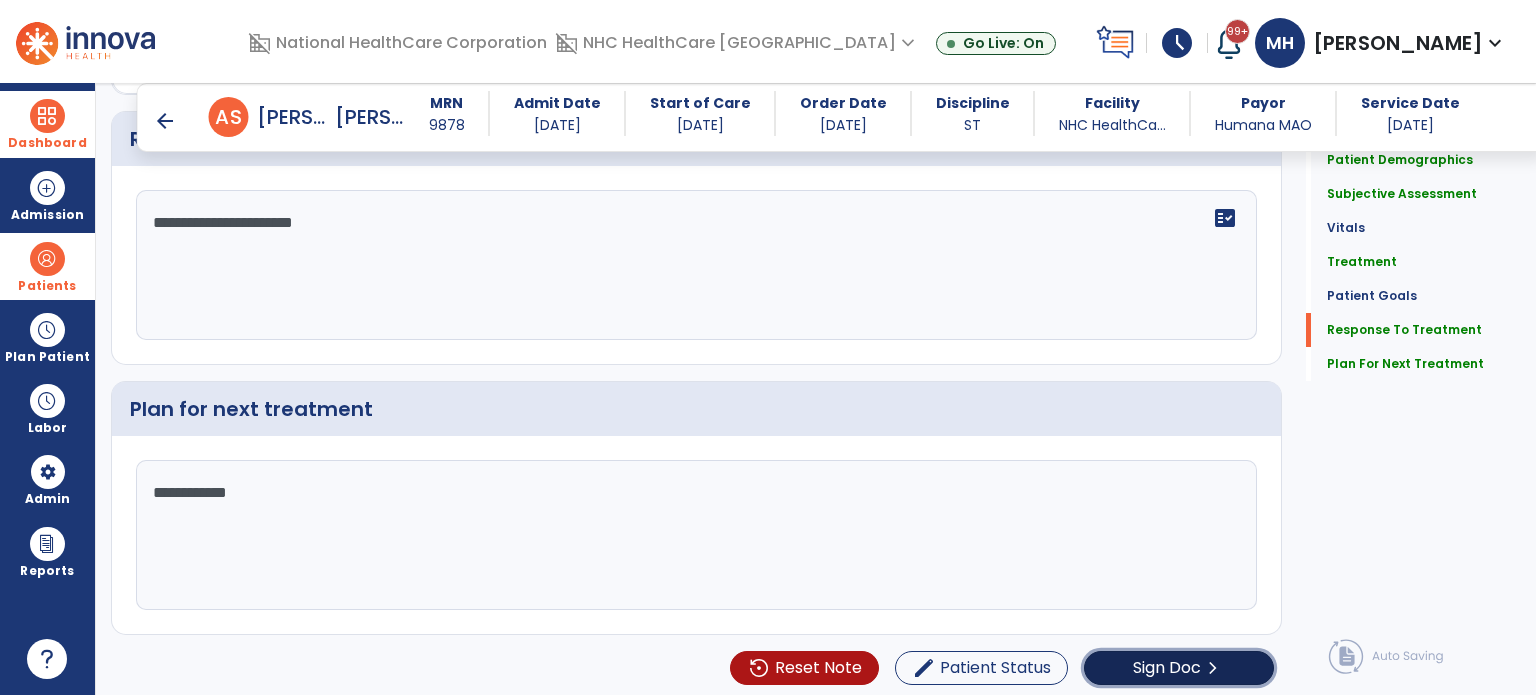 click on "Sign Doc" 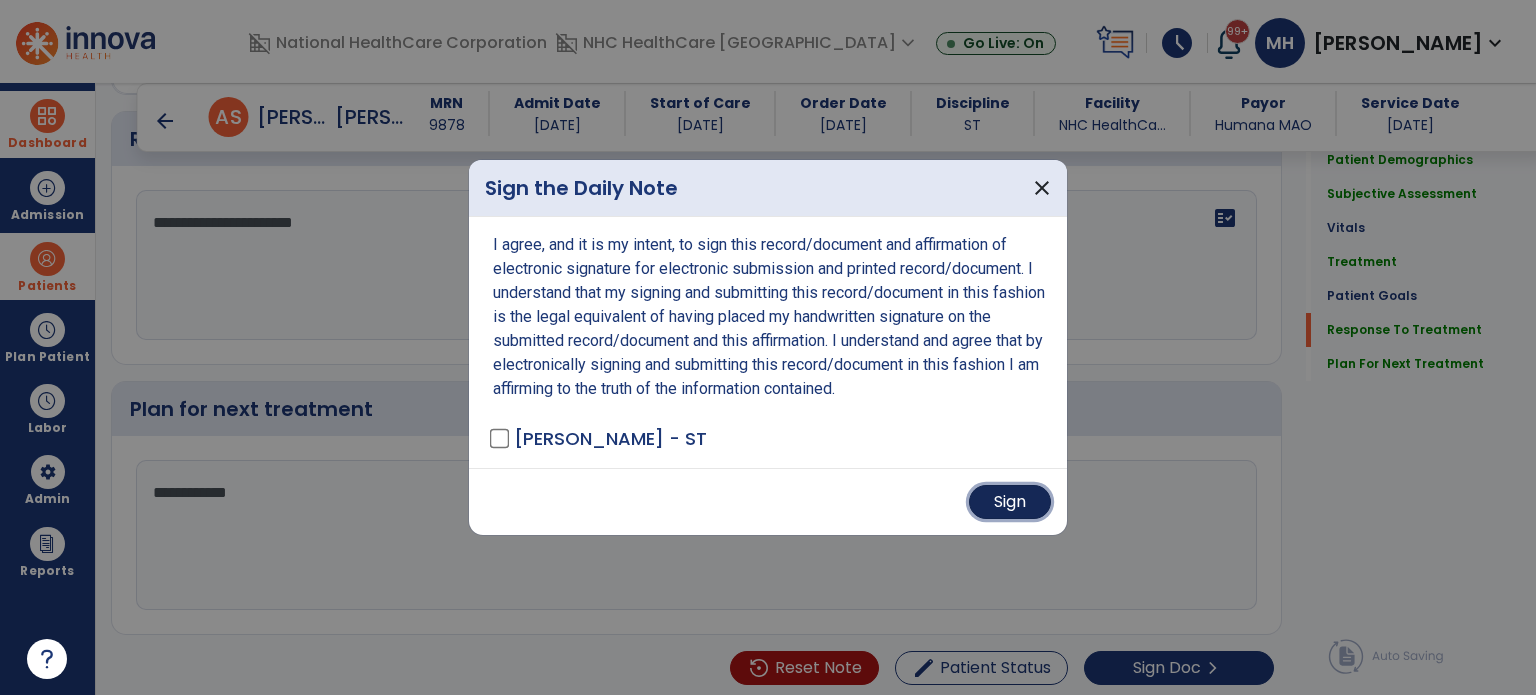 click on "Sign" at bounding box center (1010, 502) 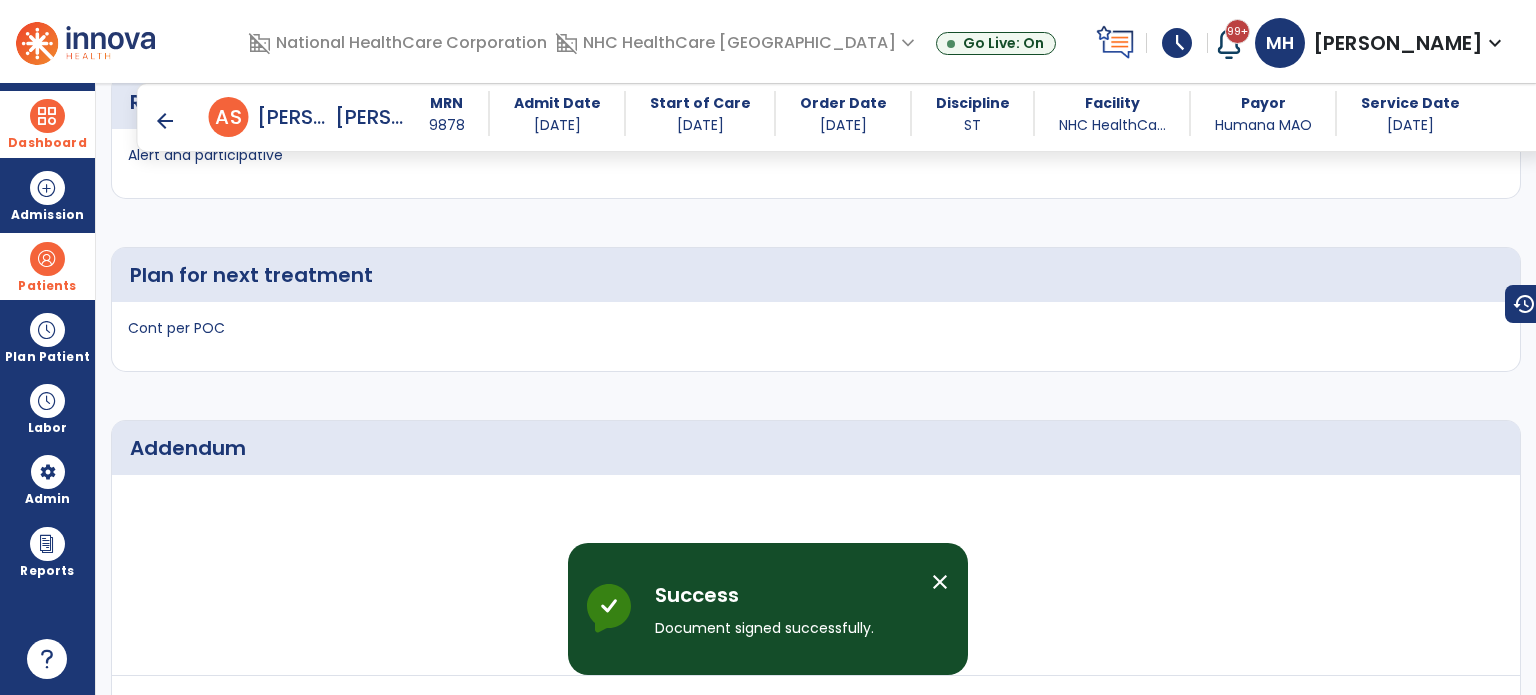 scroll, scrollTop: 2589, scrollLeft: 0, axis: vertical 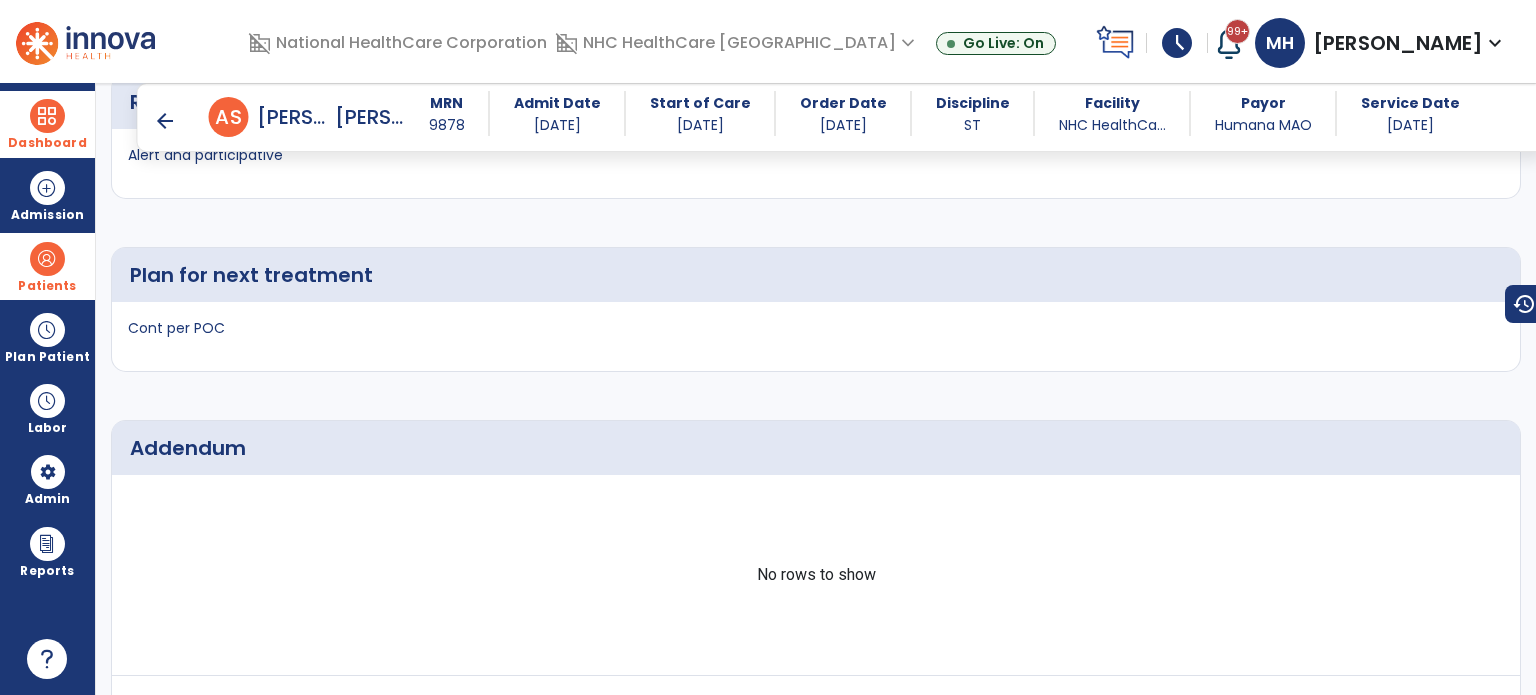 click on "Plan for next treatment Cont per POC" 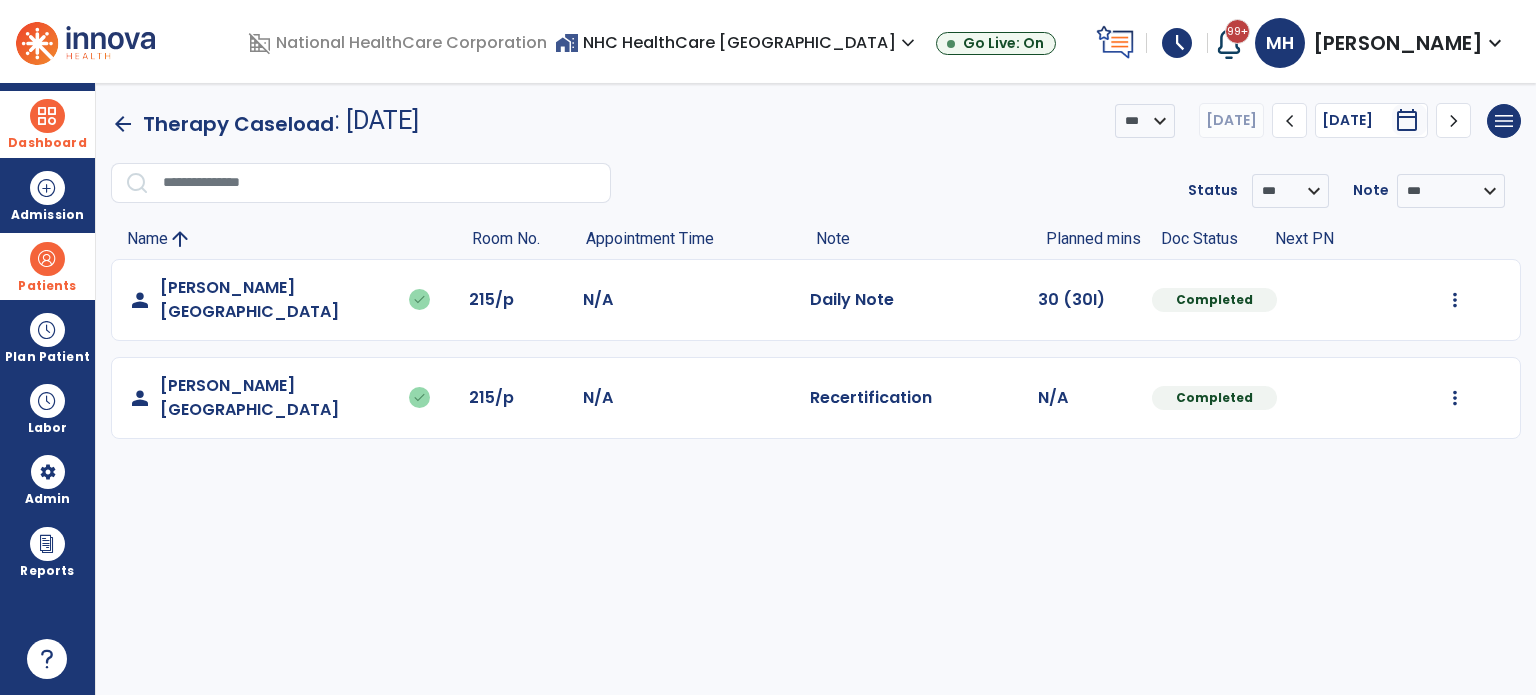 scroll, scrollTop: 0, scrollLeft: 0, axis: both 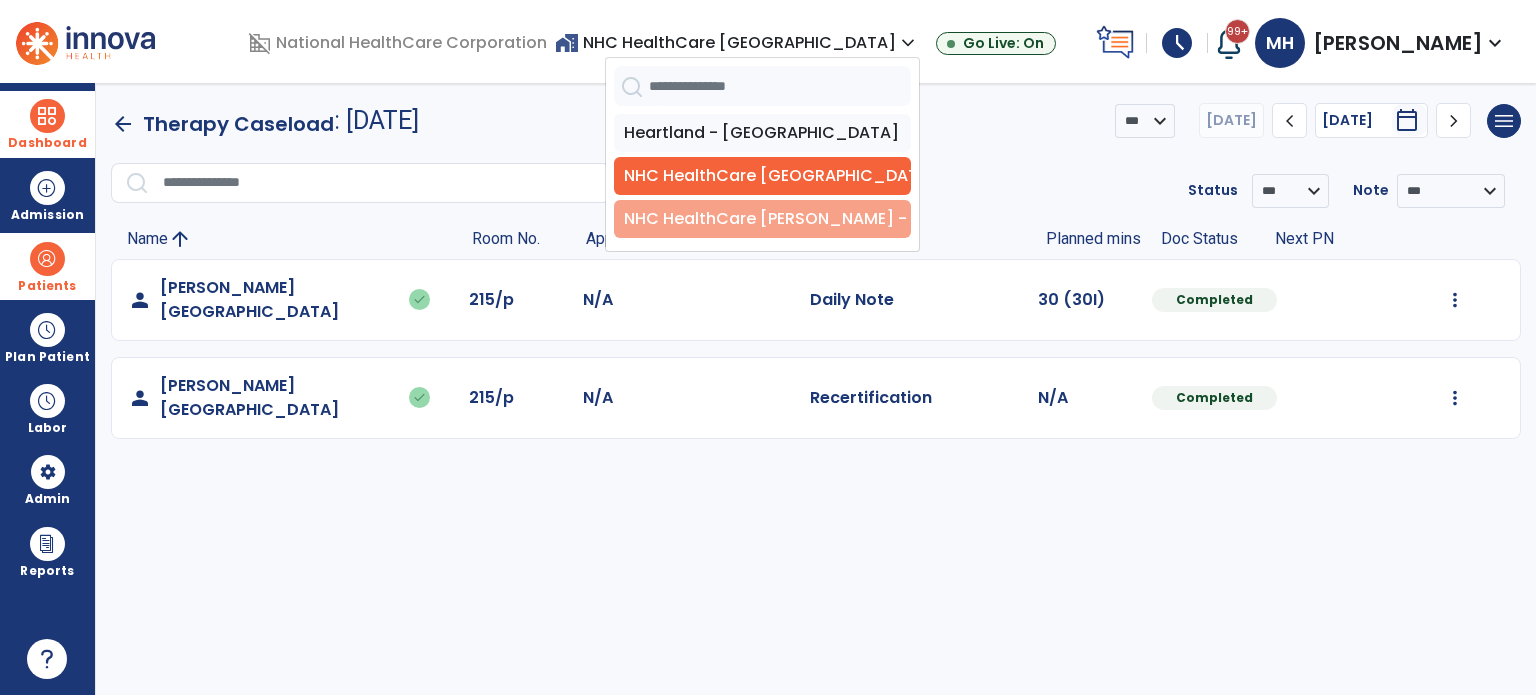 click on "NHC HealthCare [PERSON_NAME] - [GEOGRAPHIC_DATA]" at bounding box center (762, 219) 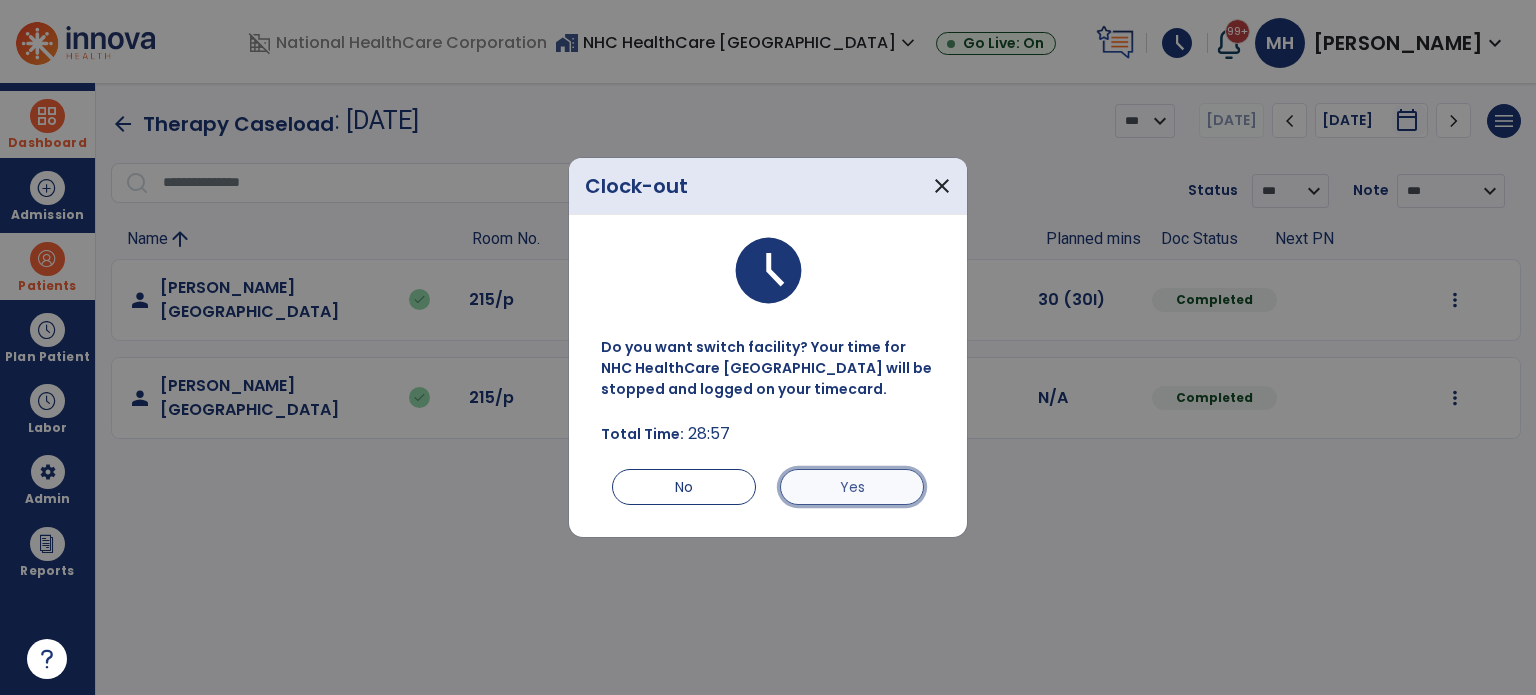 click on "Yes" at bounding box center (852, 487) 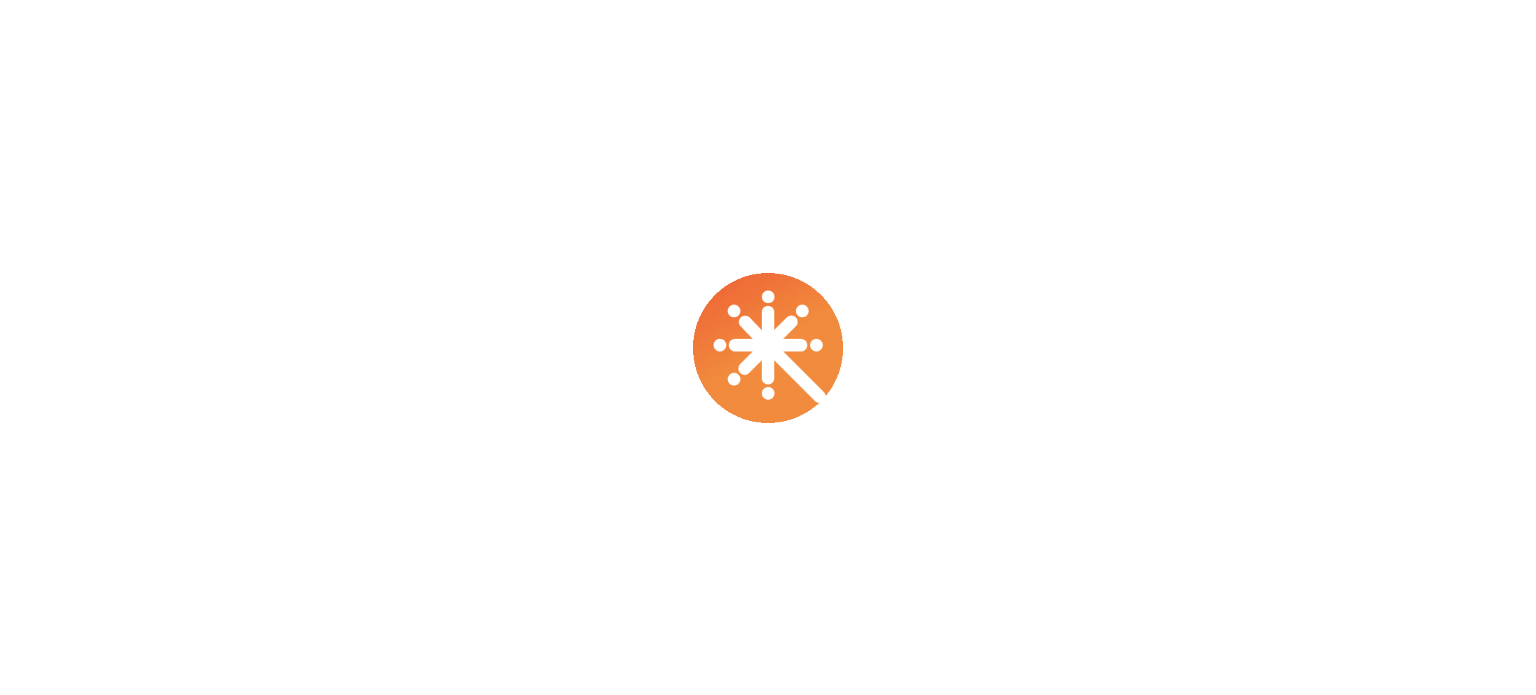 scroll, scrollTop: 0, scrollLeft: 0, axis: both 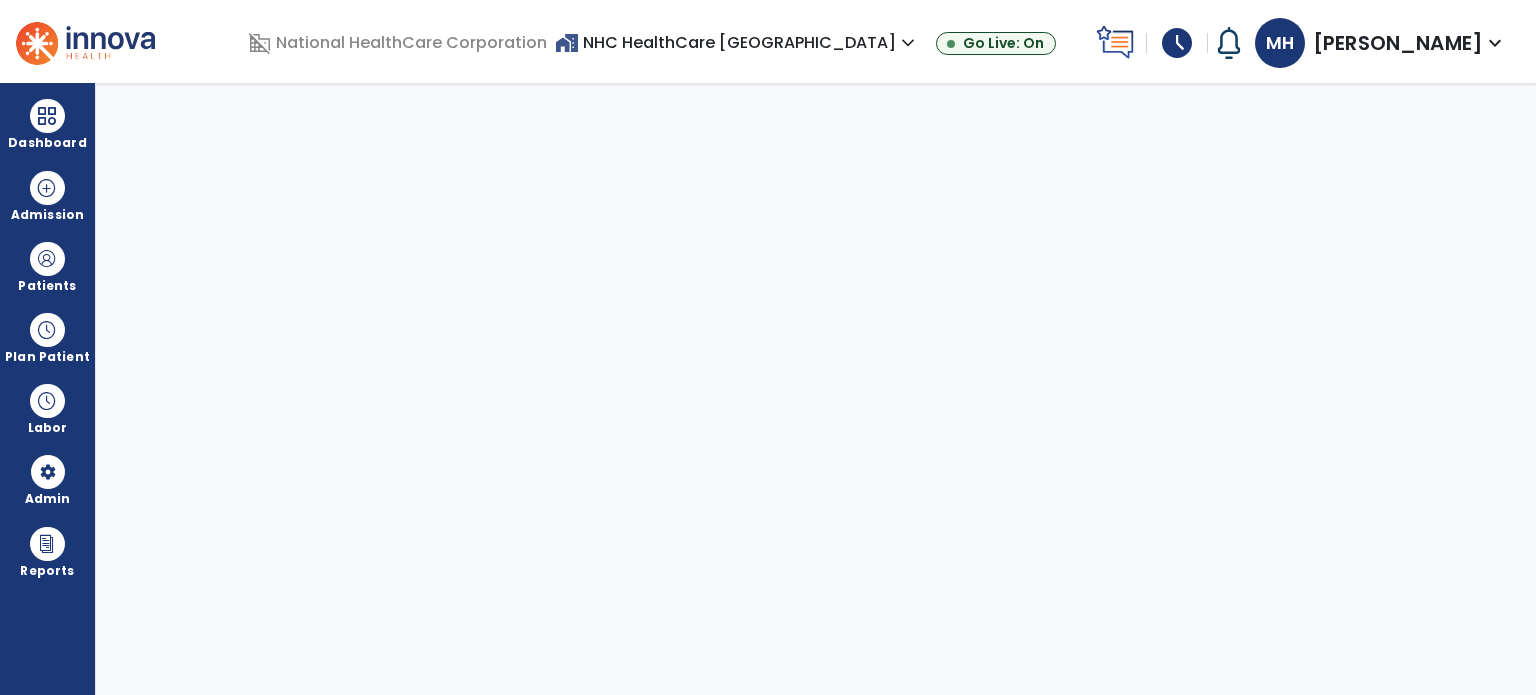 select on "***" 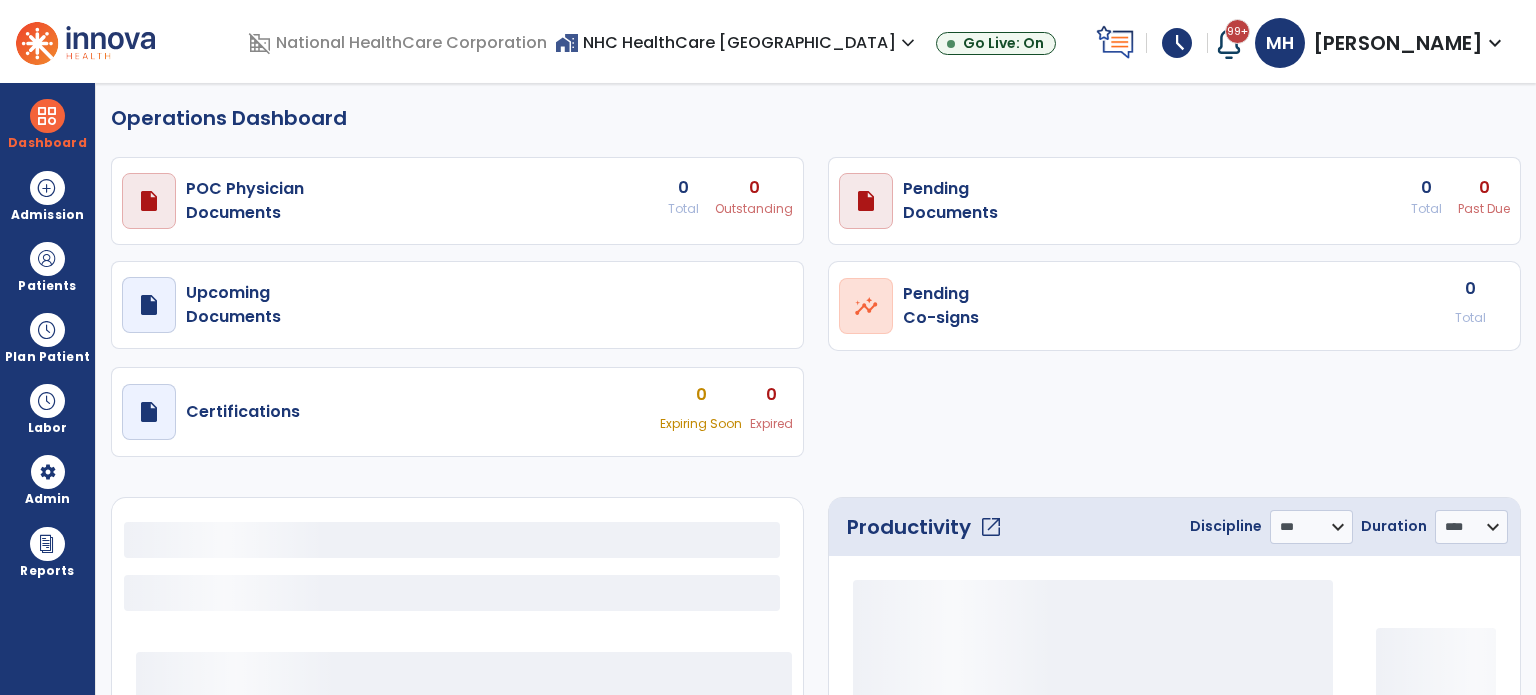 select on "***" 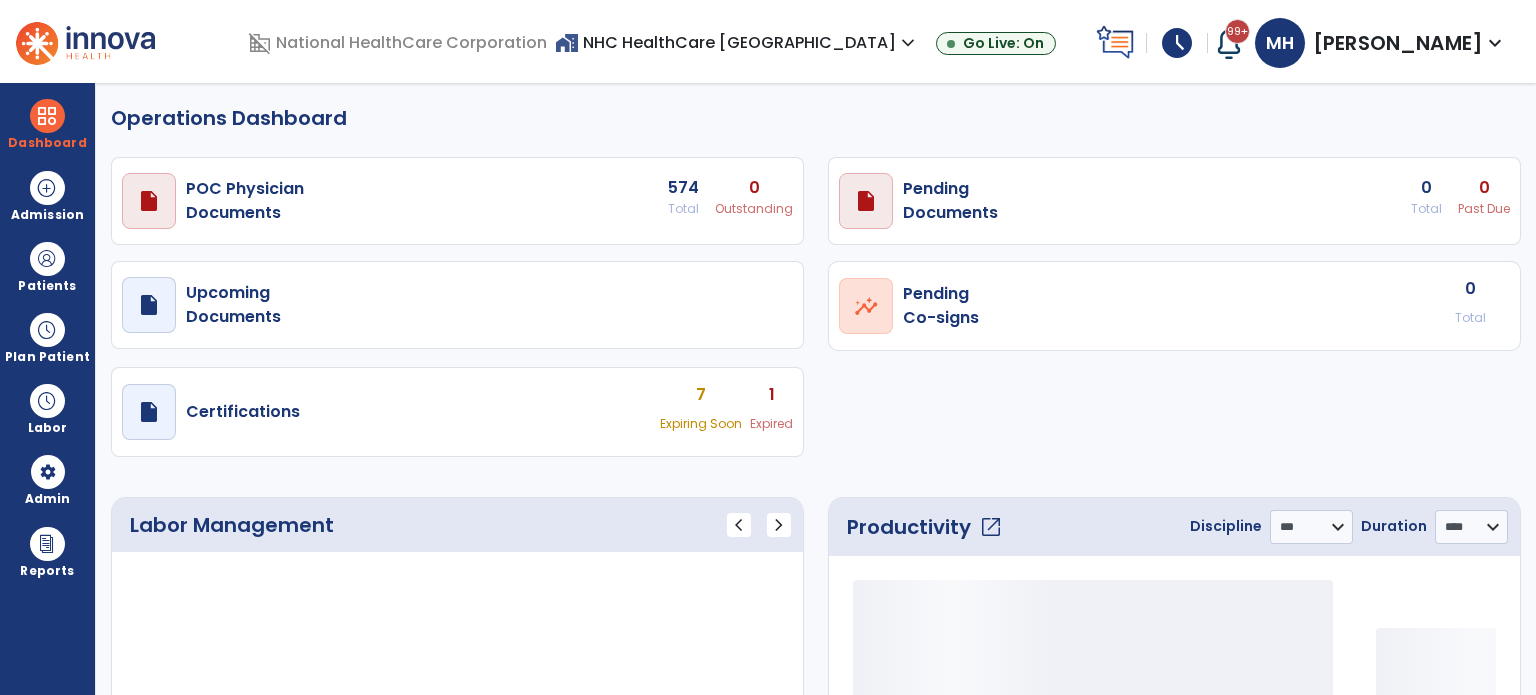 click on "home_work   NHC HealthCare Hendersonville   expand_more" at bounding box center [737, 42] 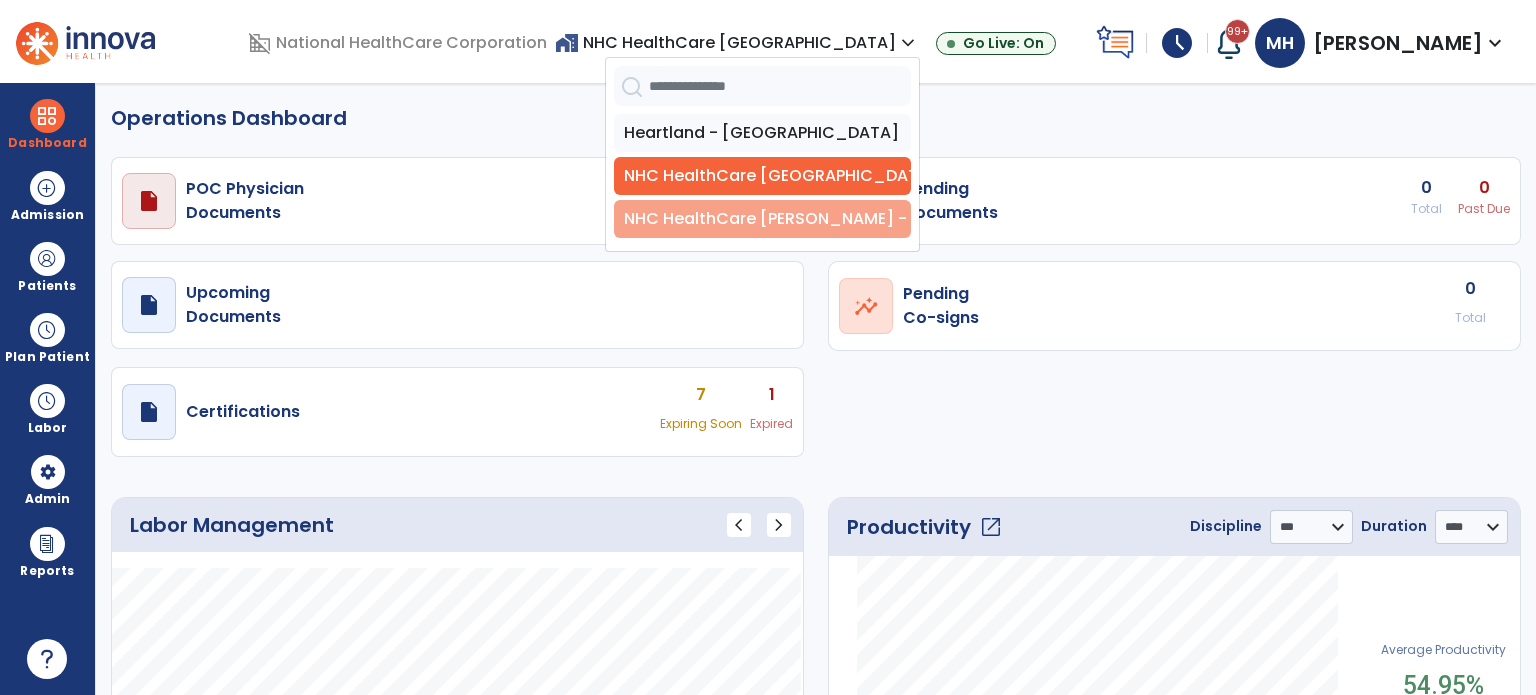 click on "NHC HealthCare [PERSON_NAME] - [GEOGRAPHIC_DATA]" at bounding box center [762, 219] 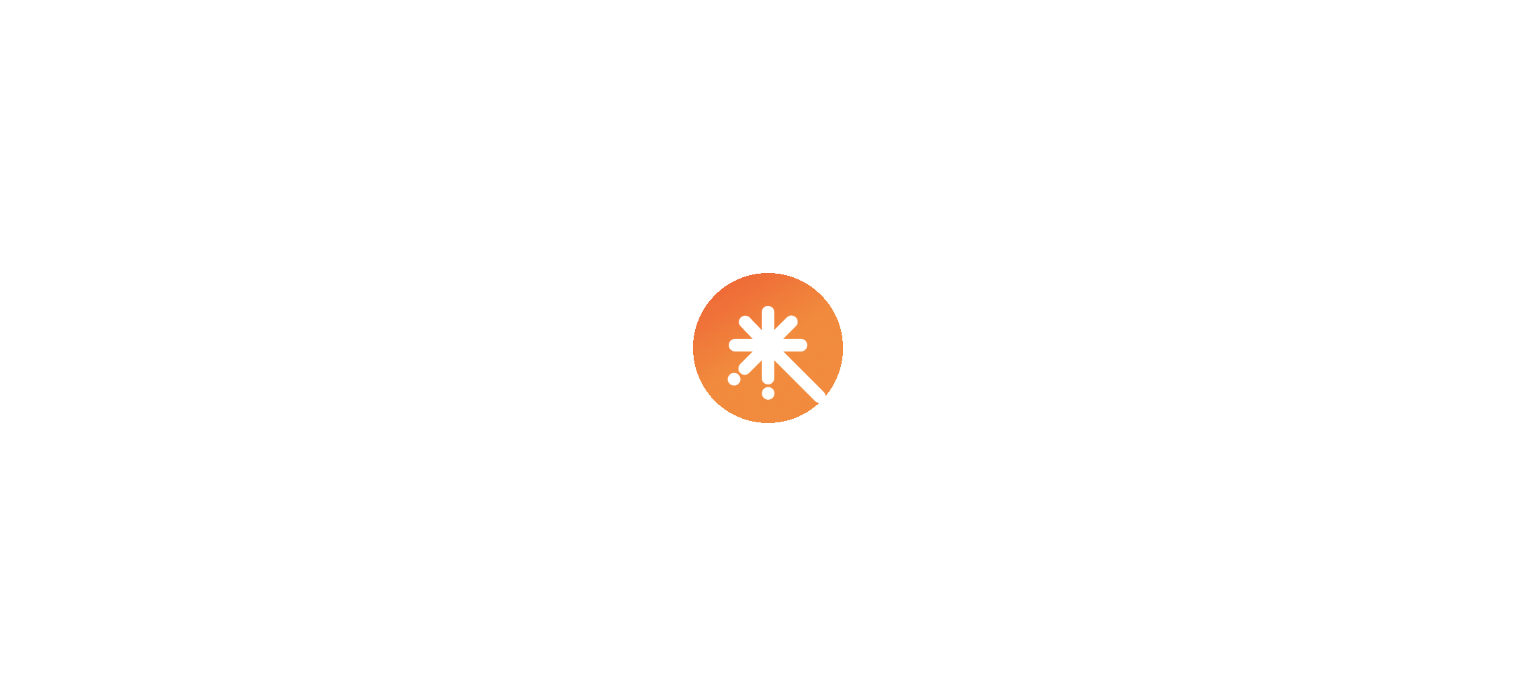 scroll, scrollTop: 0, scrollLeft: 0, axis: both 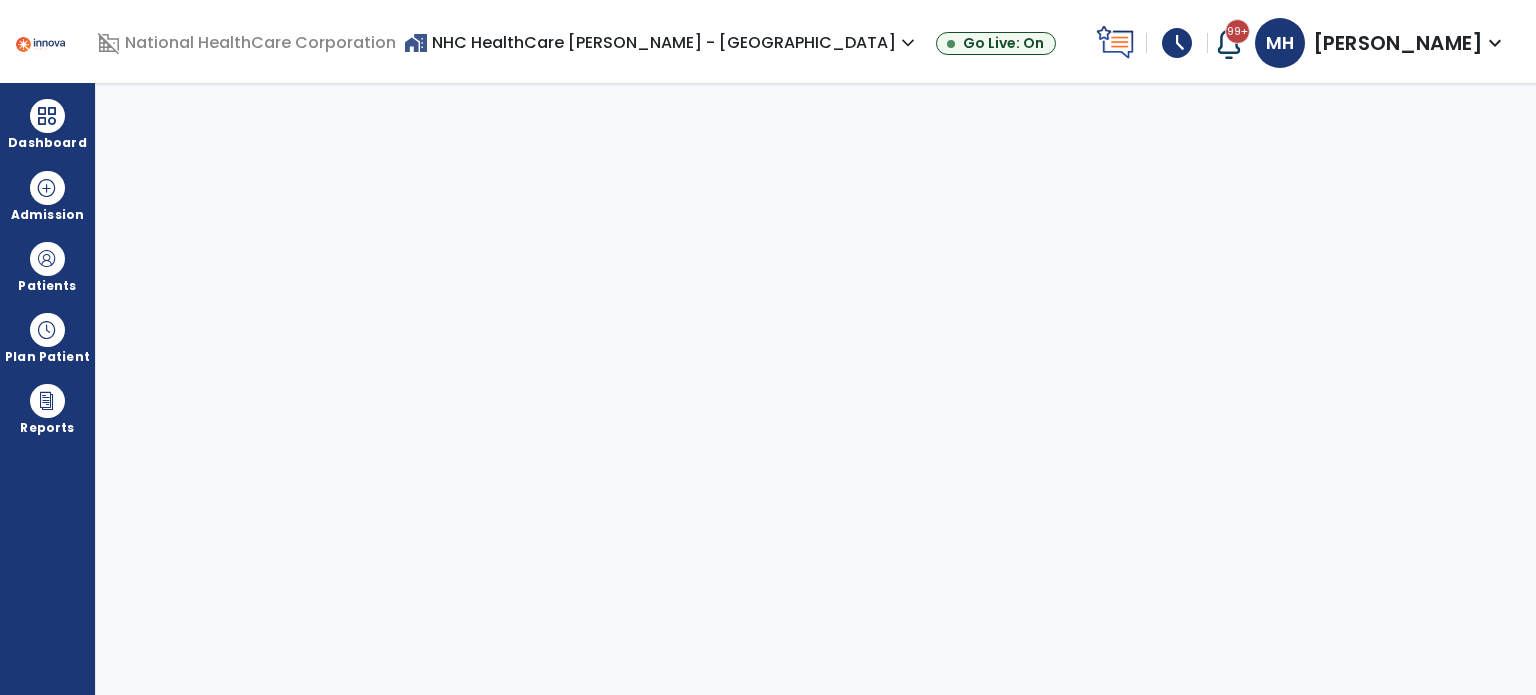 select on "****" 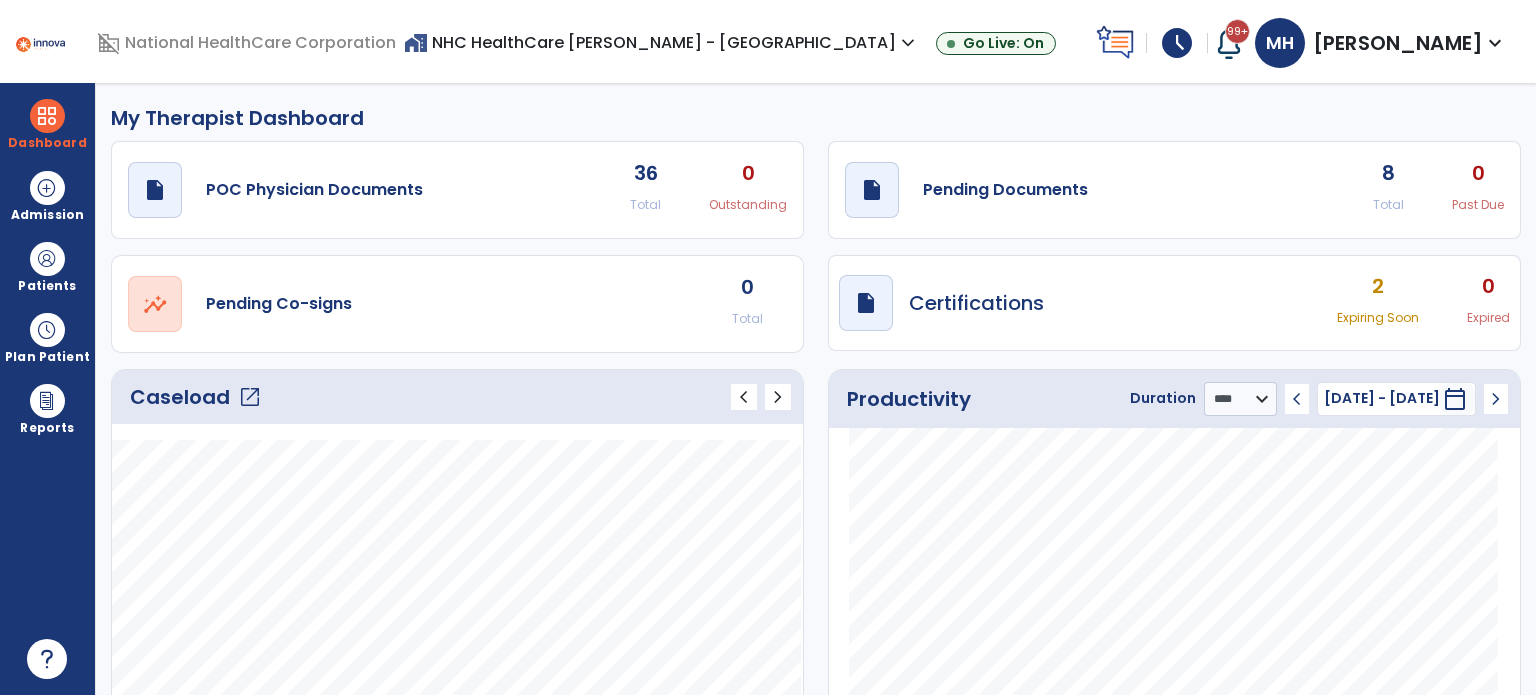 click on "open_in_new" 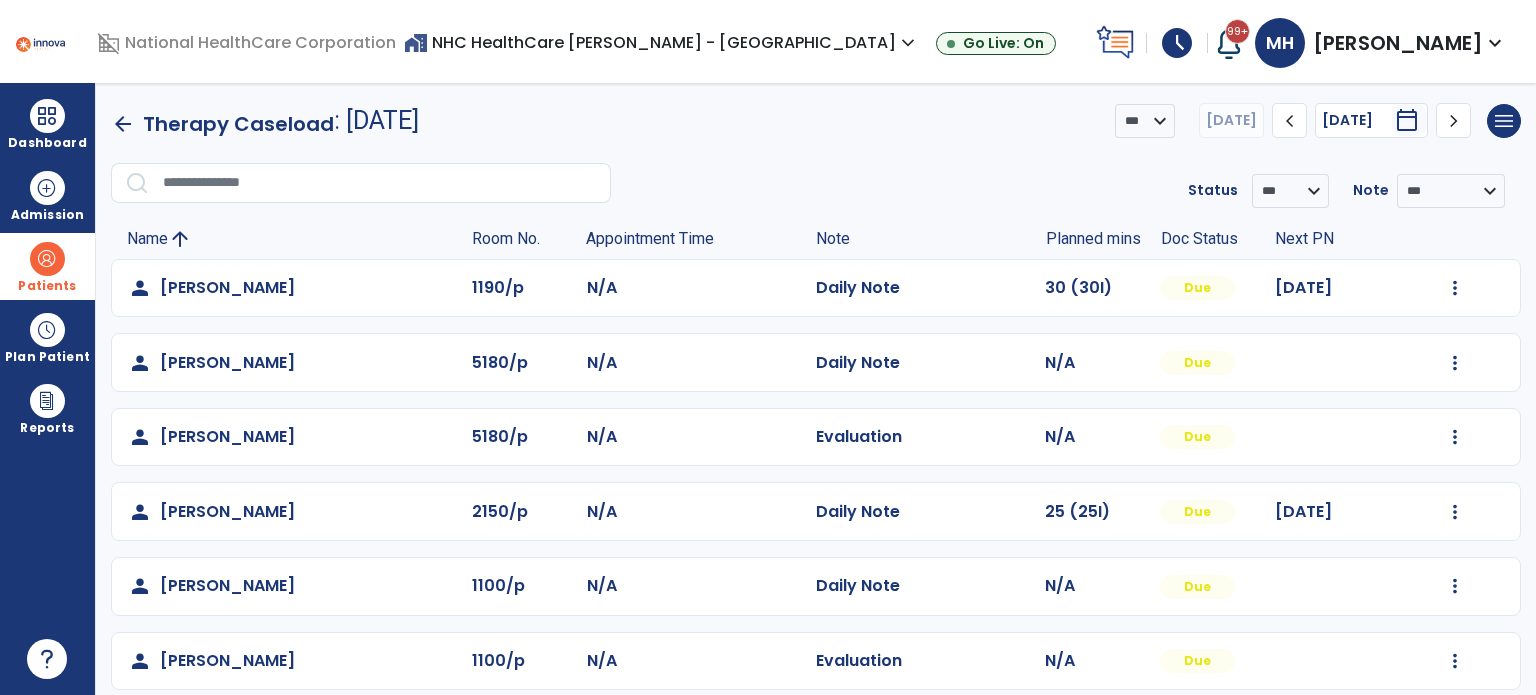 click on "Patients" at bounding box center [47, 286] 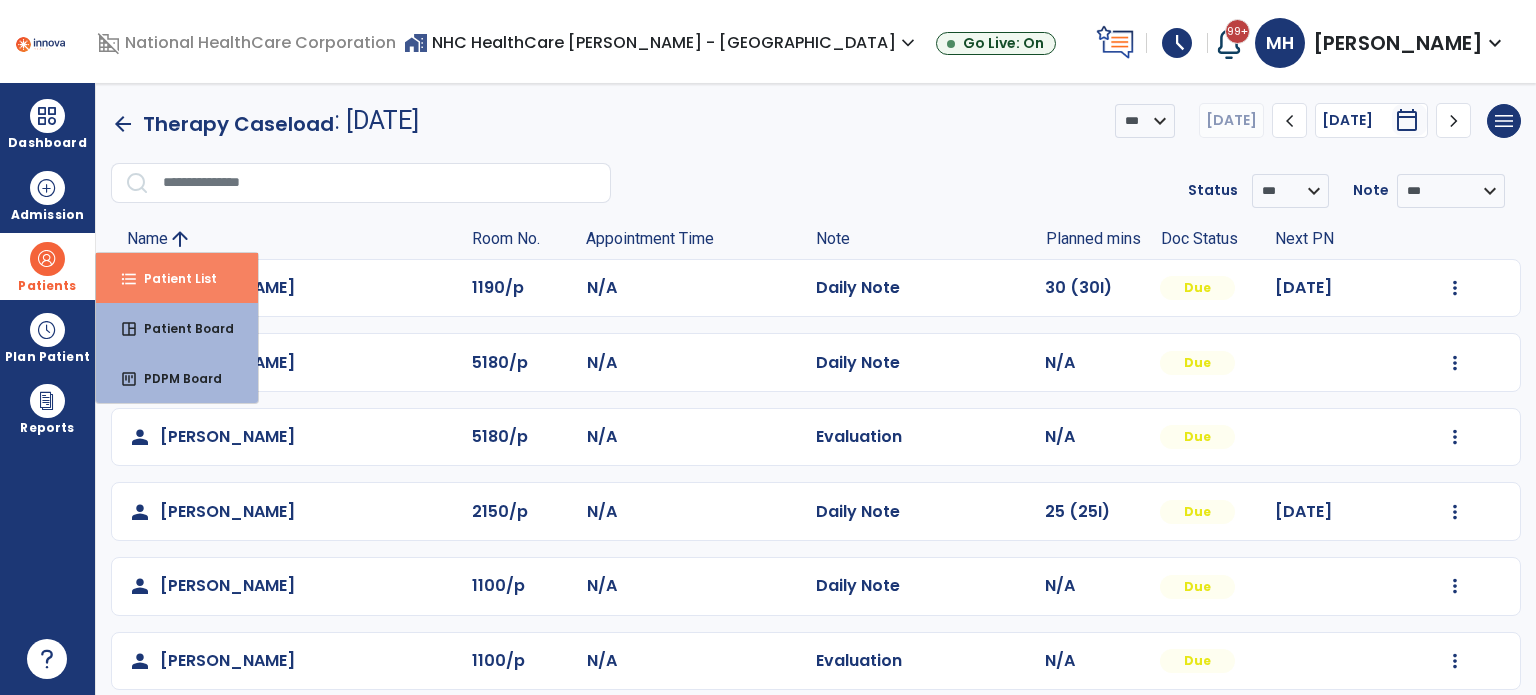 click on "format_list_bulleted  Patient List" at bounding box center [177, 278] 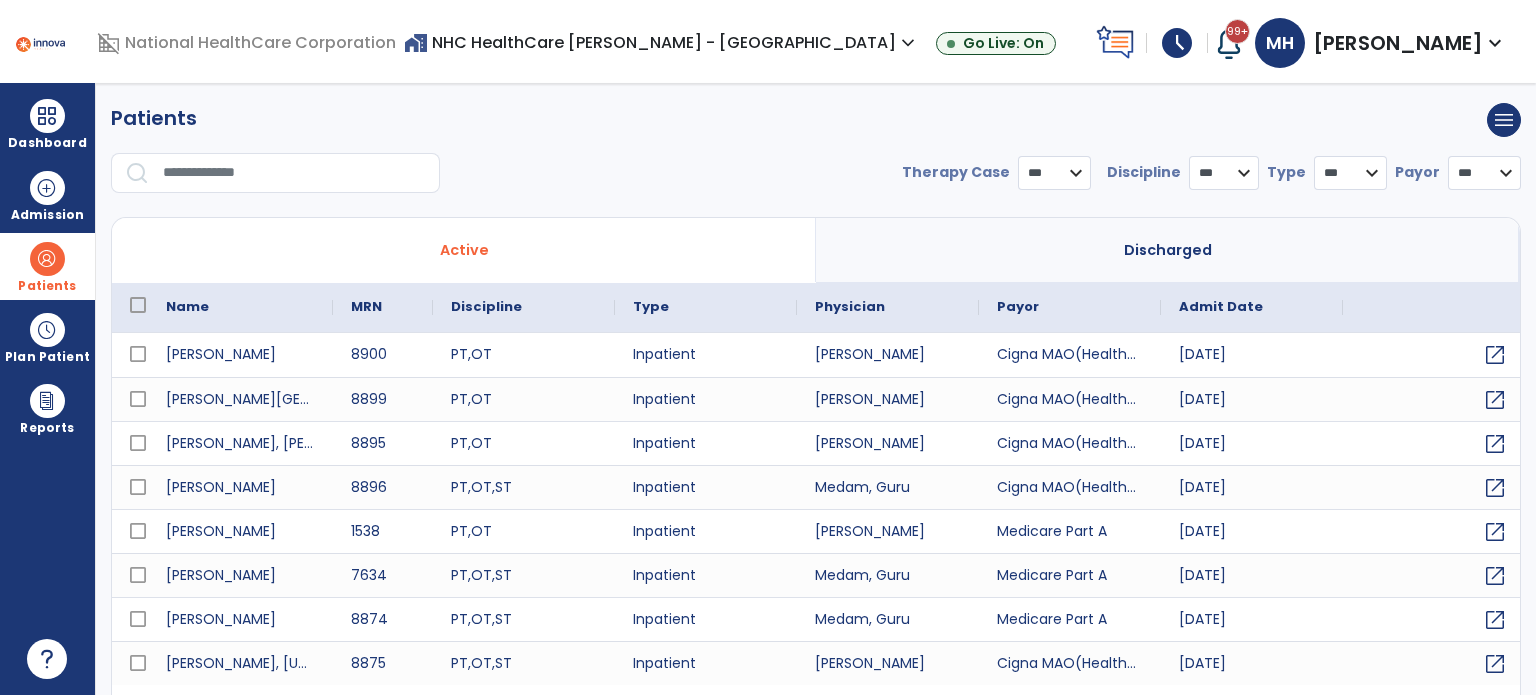 select on "***" 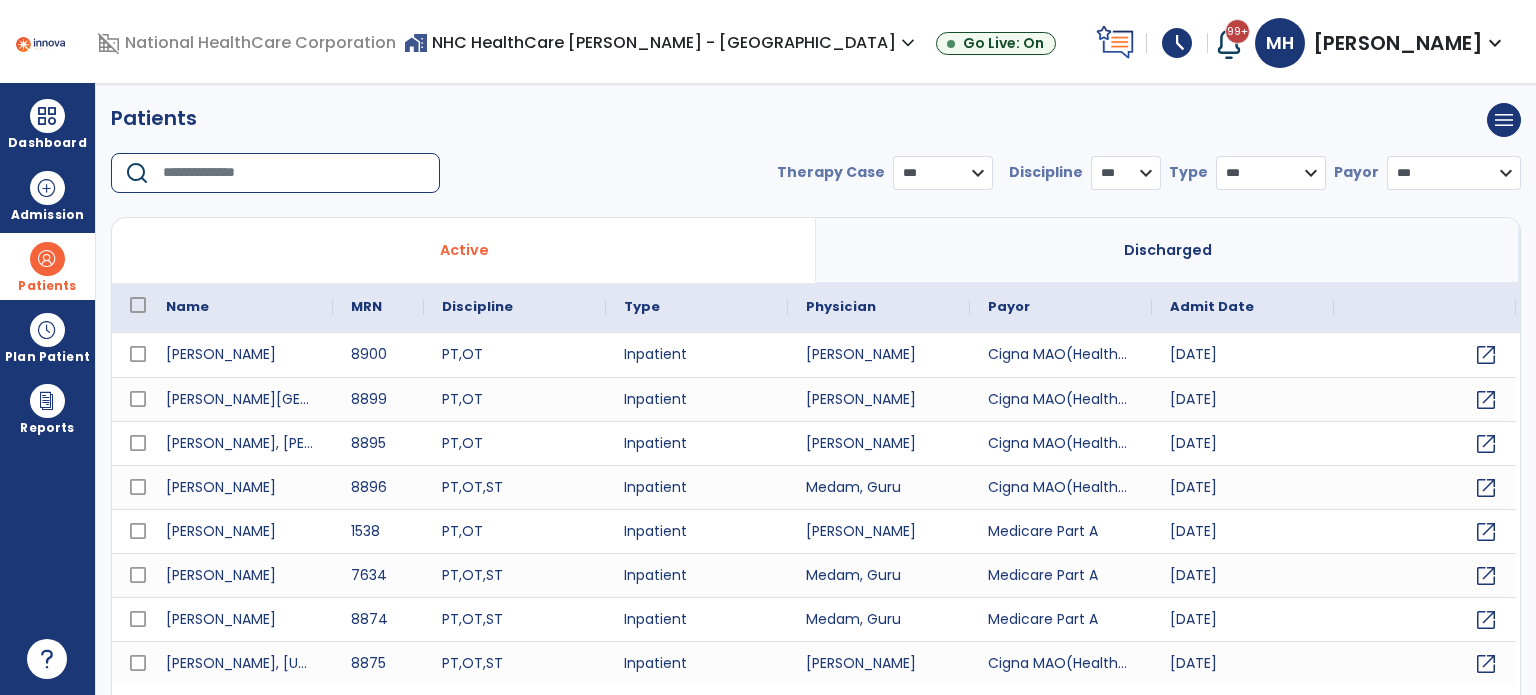click at bounding box center (294, 173) 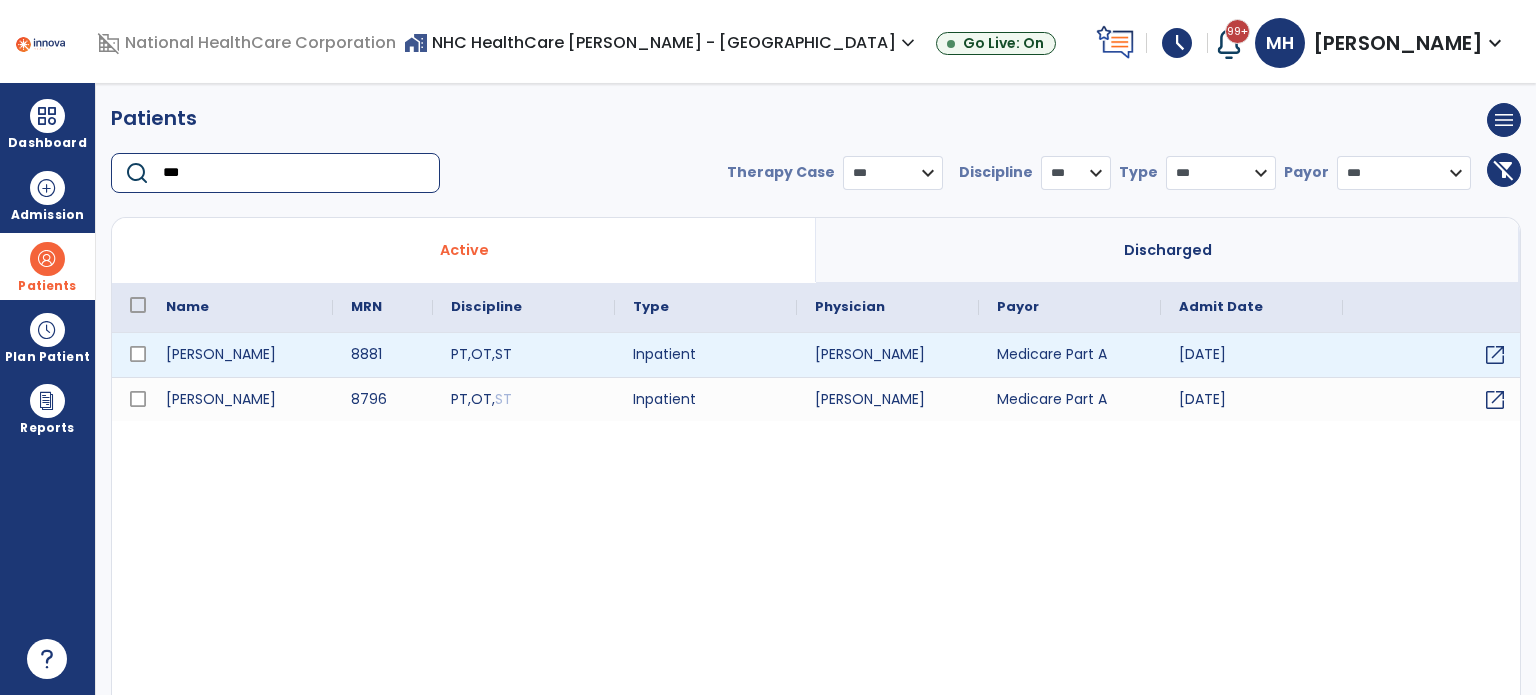 type on "***" 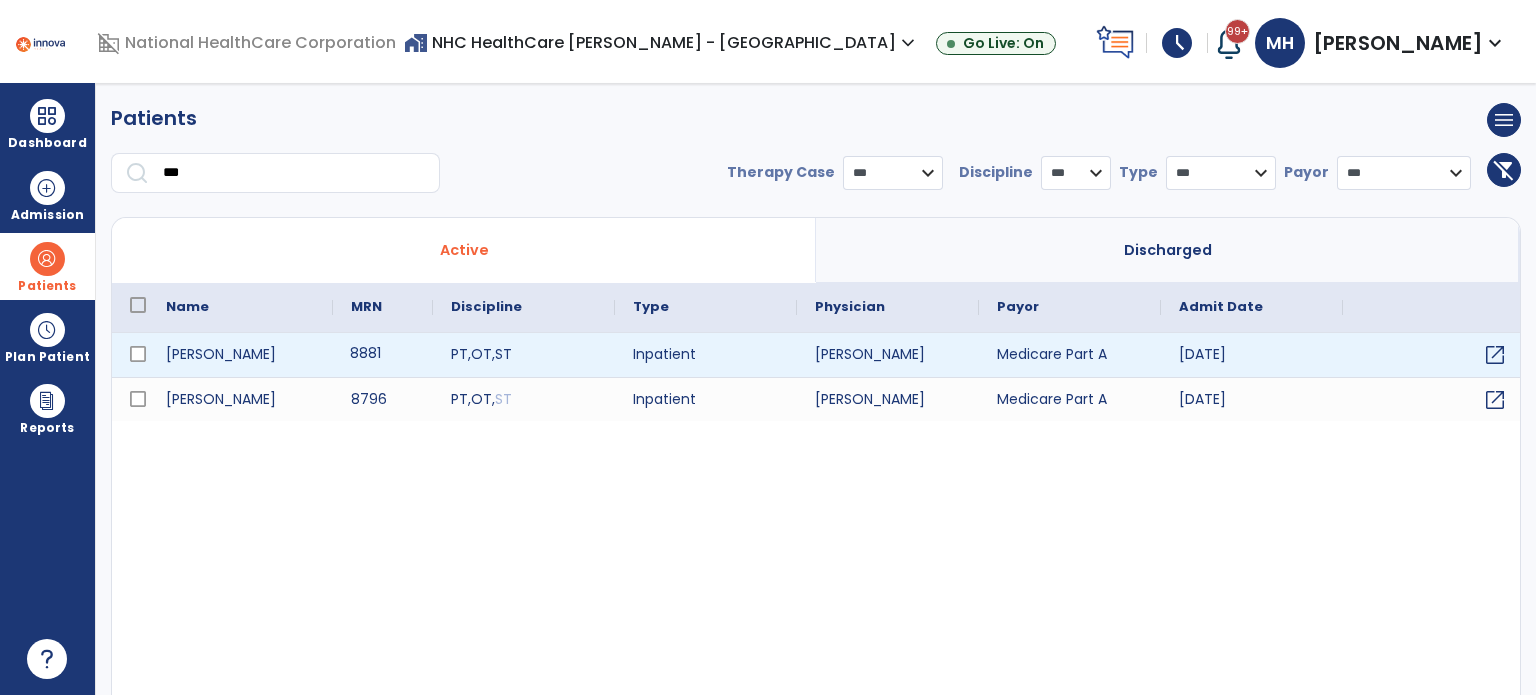 click on "8881" at bounding box center (383, 355) 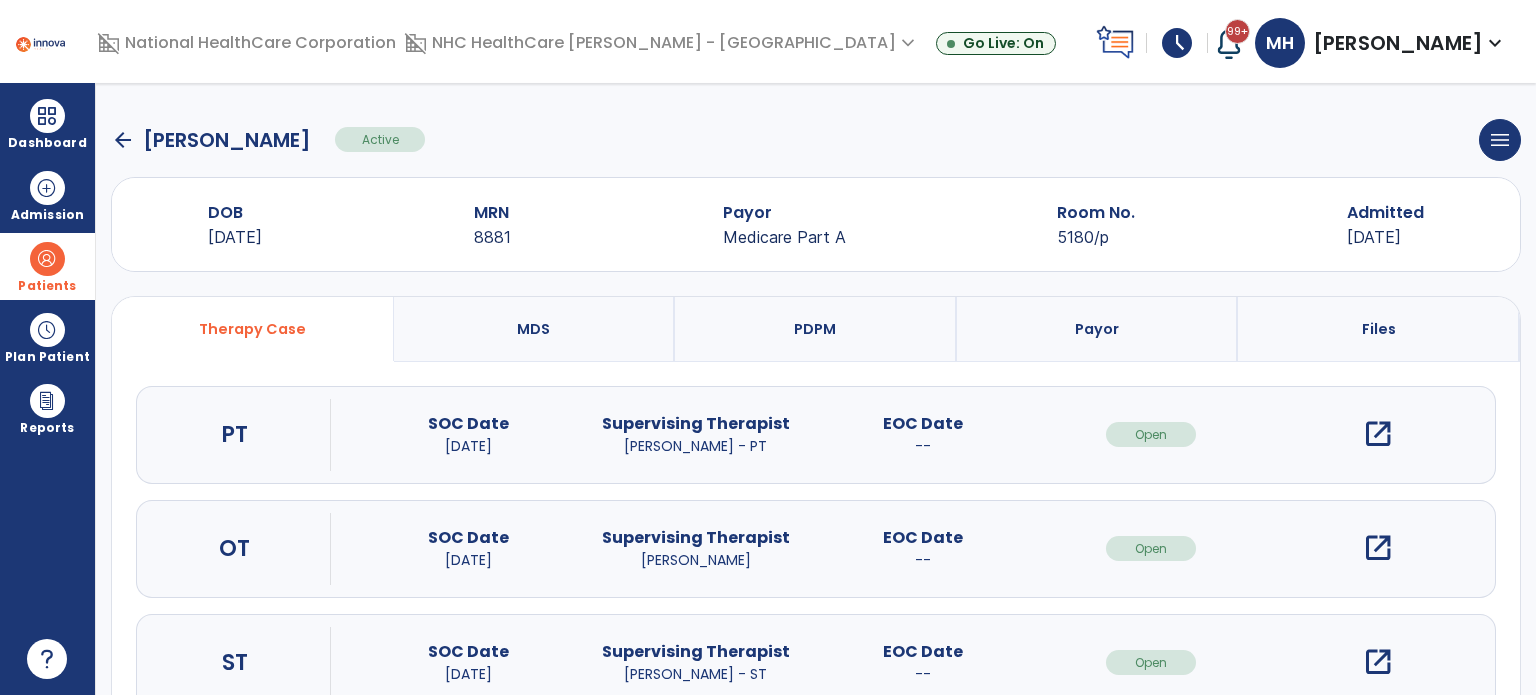scroll, scrollTop: 62, scrollLeft: 0, axis: vertical 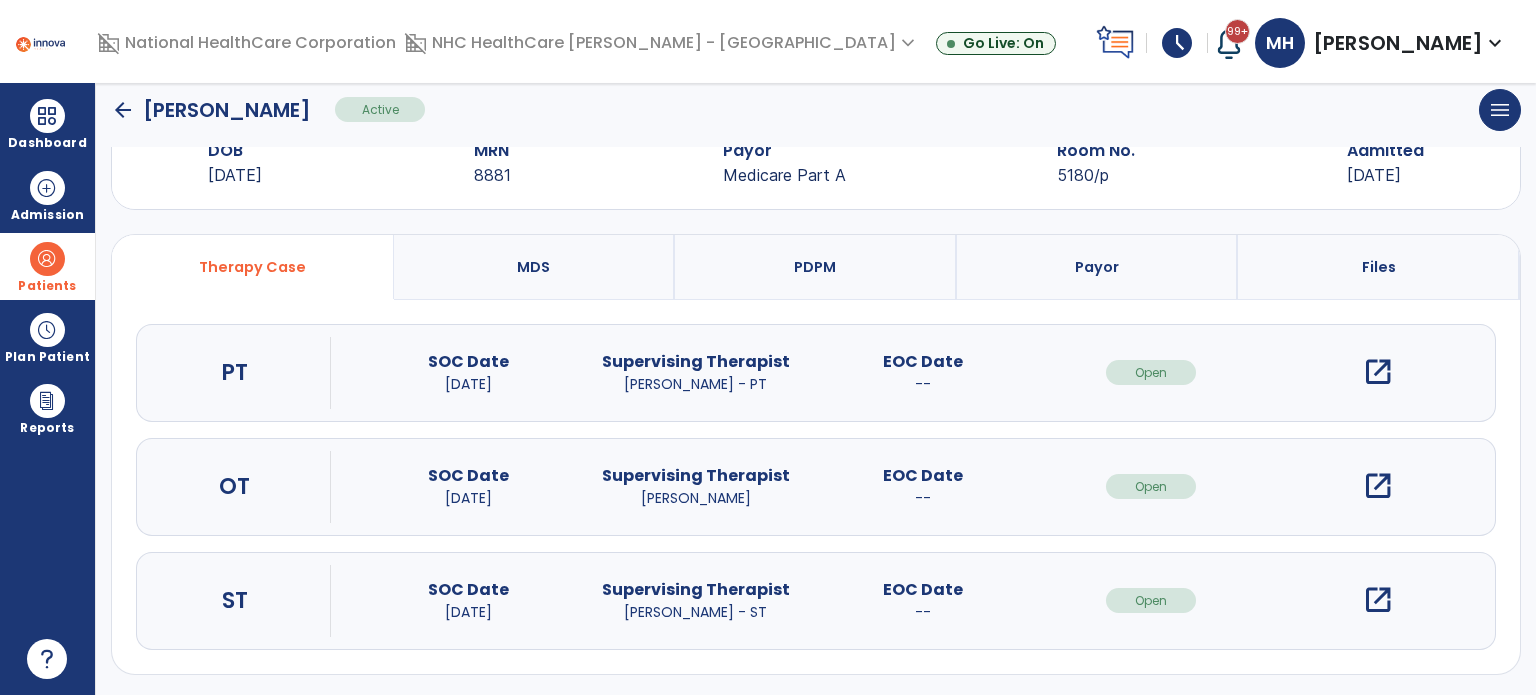 click on "open_in_new" at bounding box center (1378, 600) 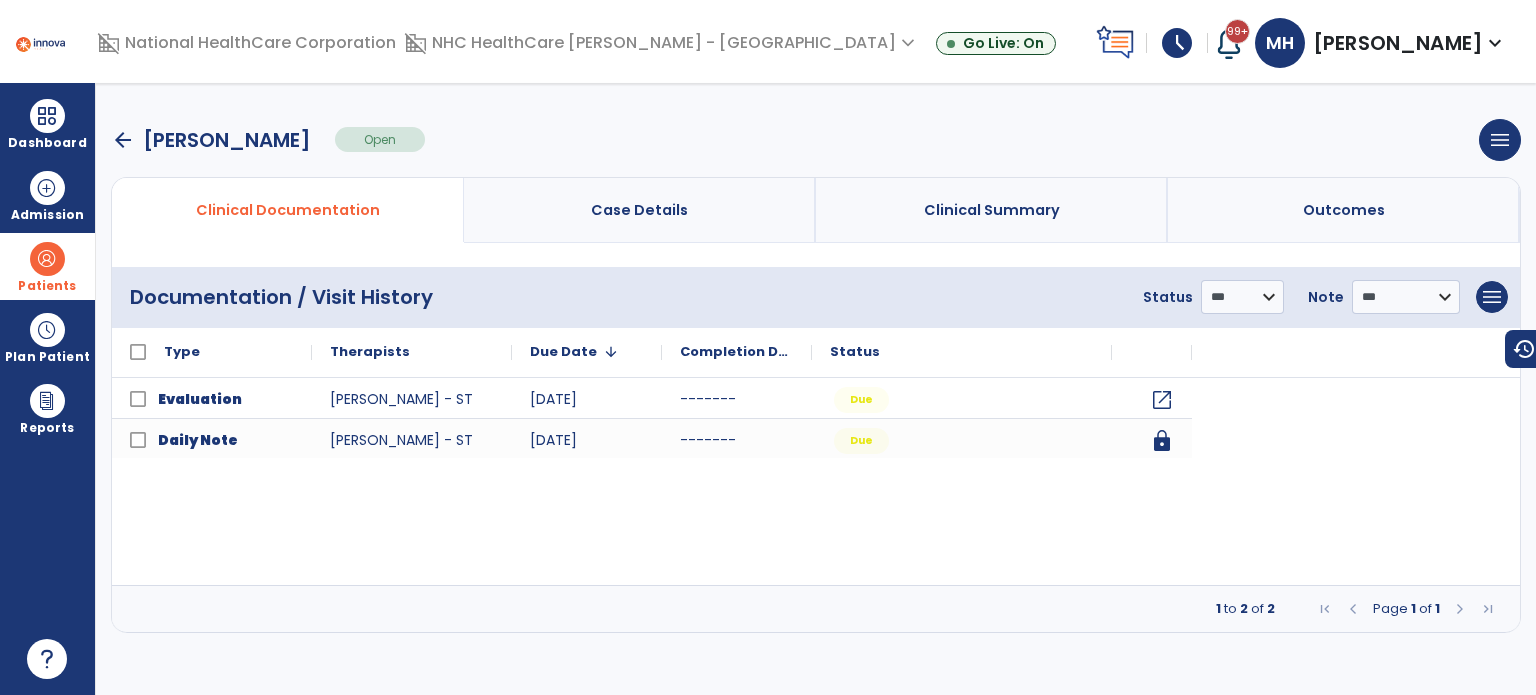 scroll, scrollTop: 0, scrollLeft: 0, axis: both 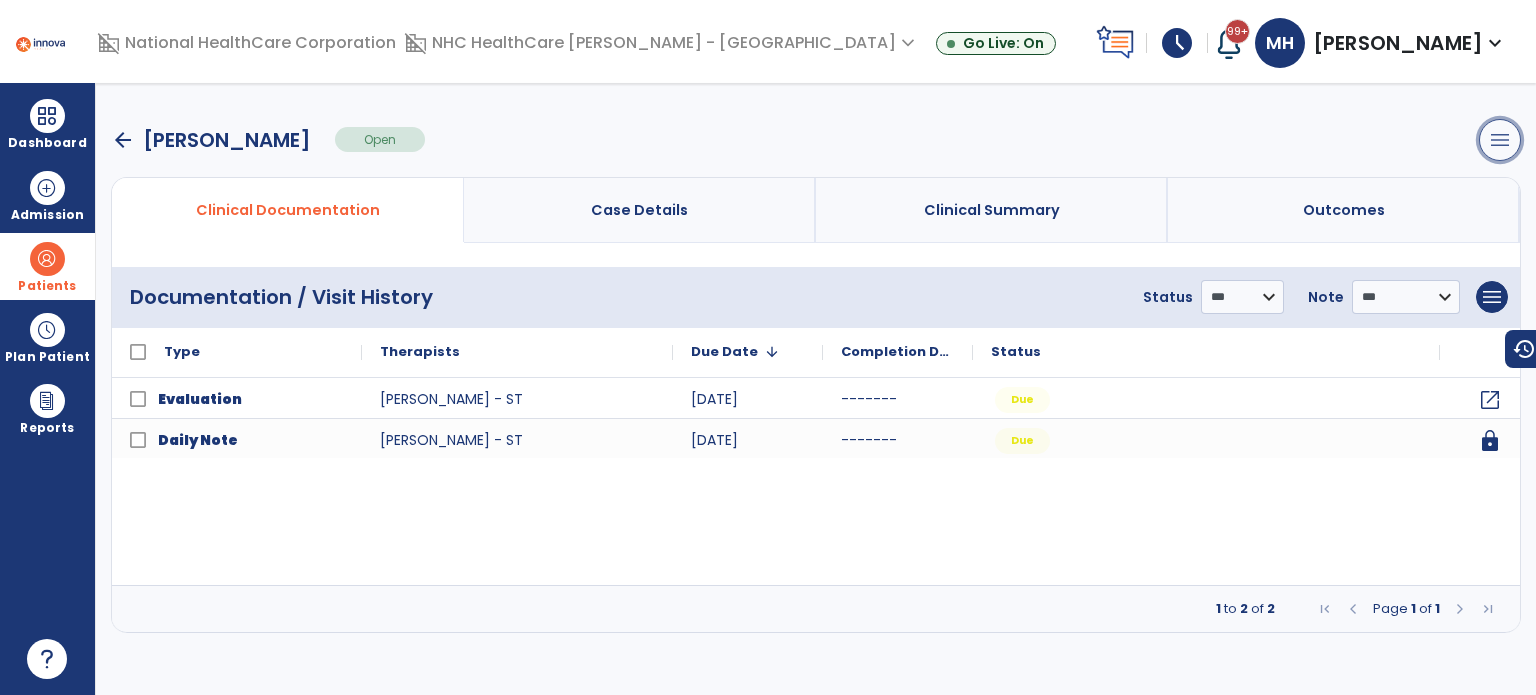 click on "menu" at bounding box center (1500, 140) 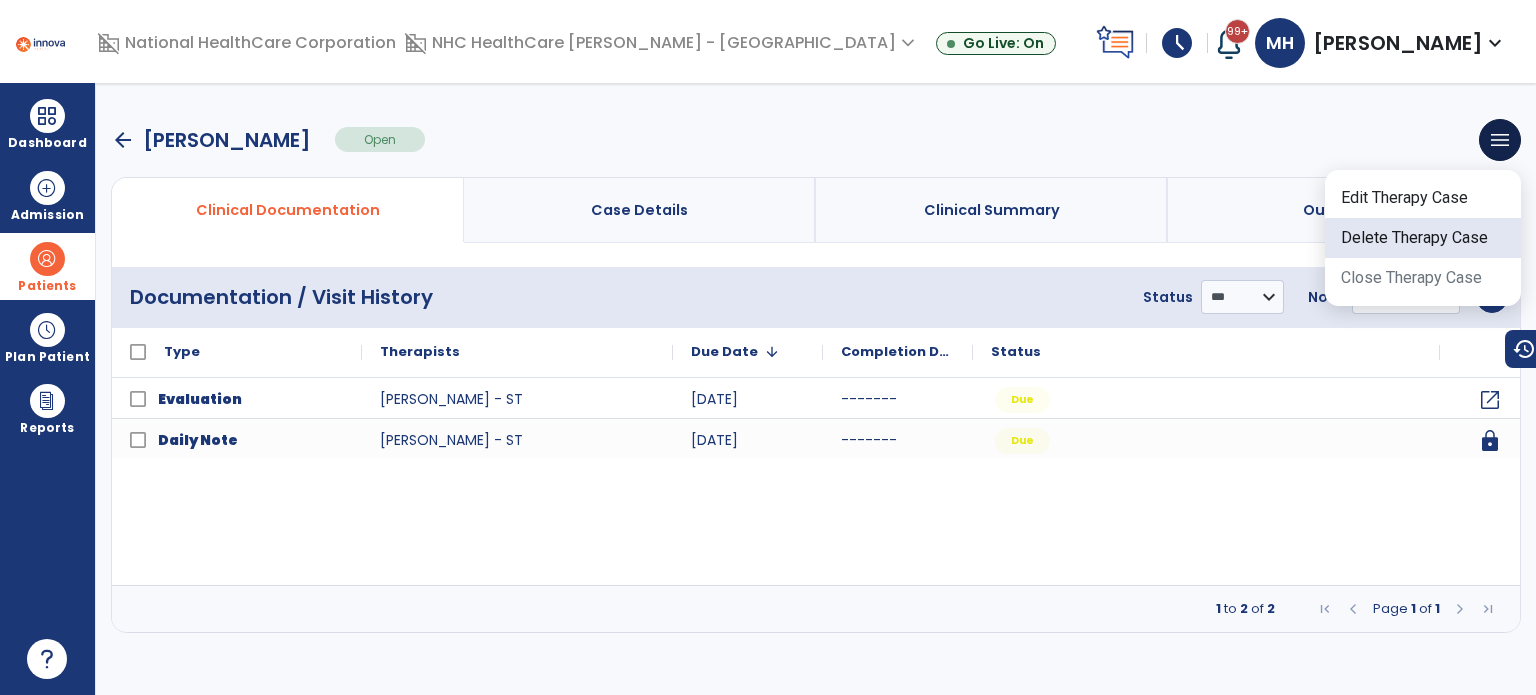 click on "Delete Therapy Case" at bounding box center [1423, 238] 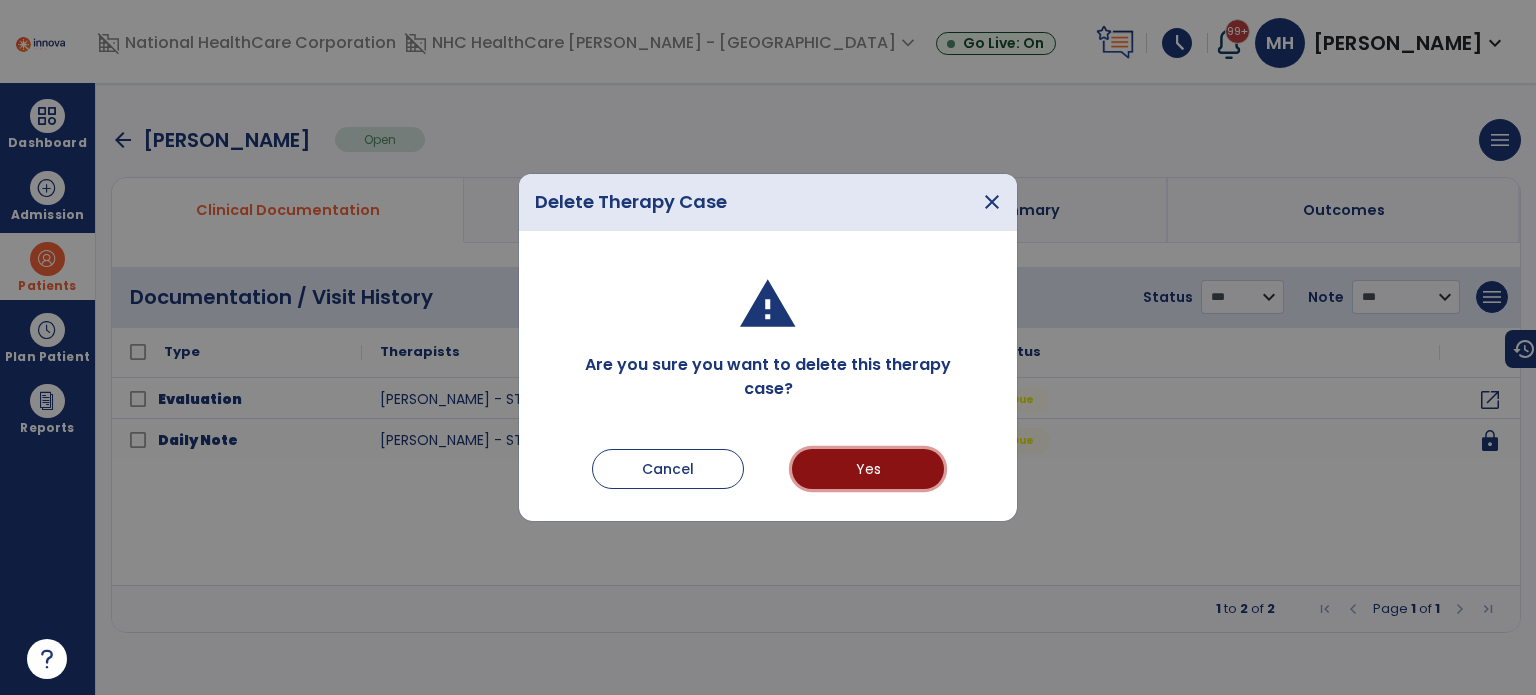 click on "Yes" at bounding box center (868, 469) 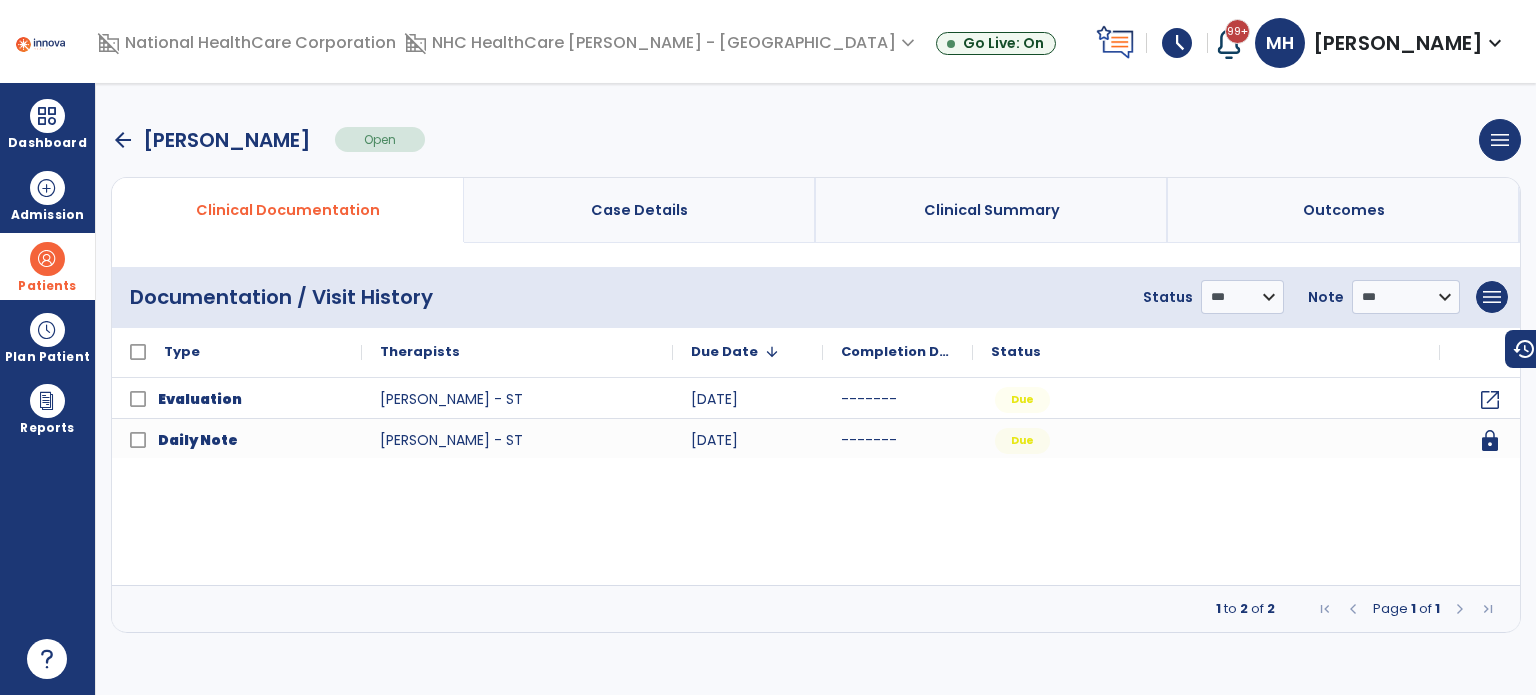 click on "arrow_back" at bounding box center [123, 140] 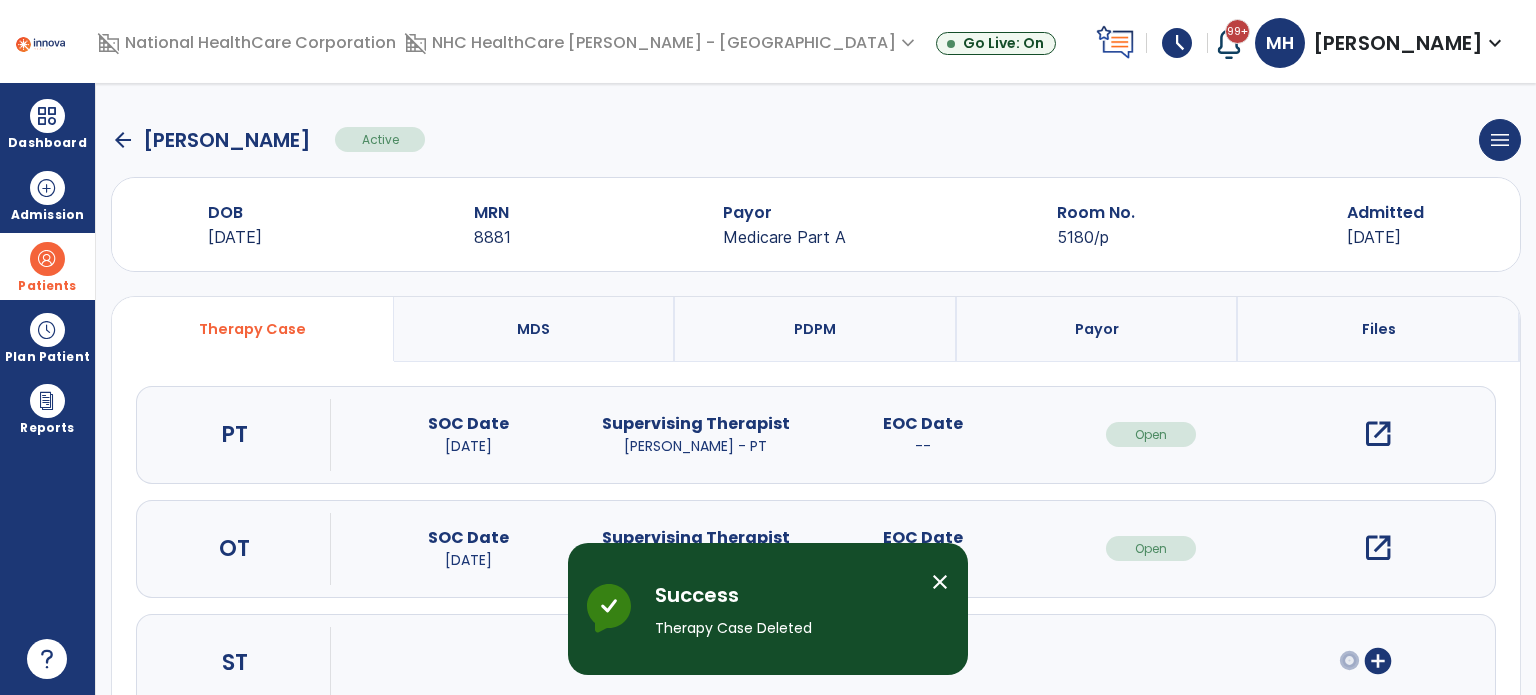 scroll, scrollTop: 62, scrollLeft: 0, axis: vertical 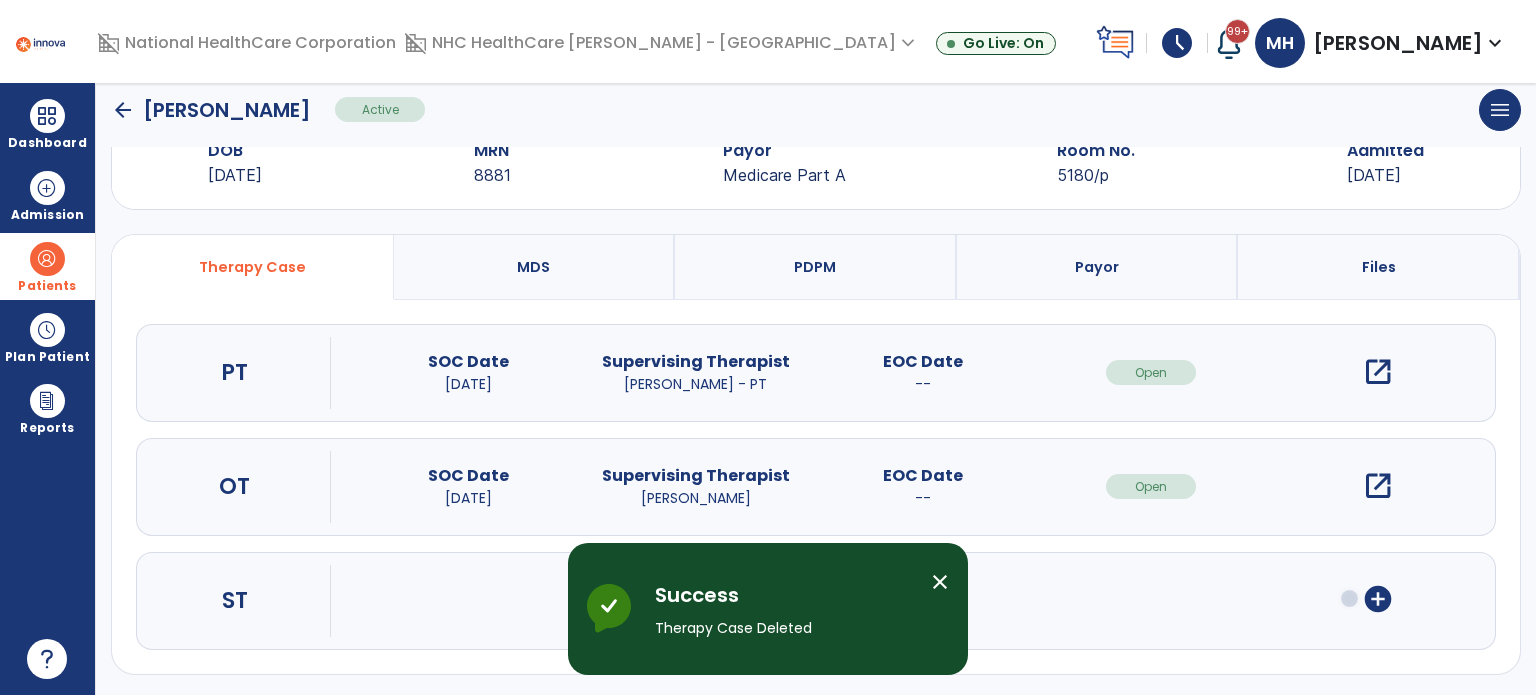 click on "arrow_back" 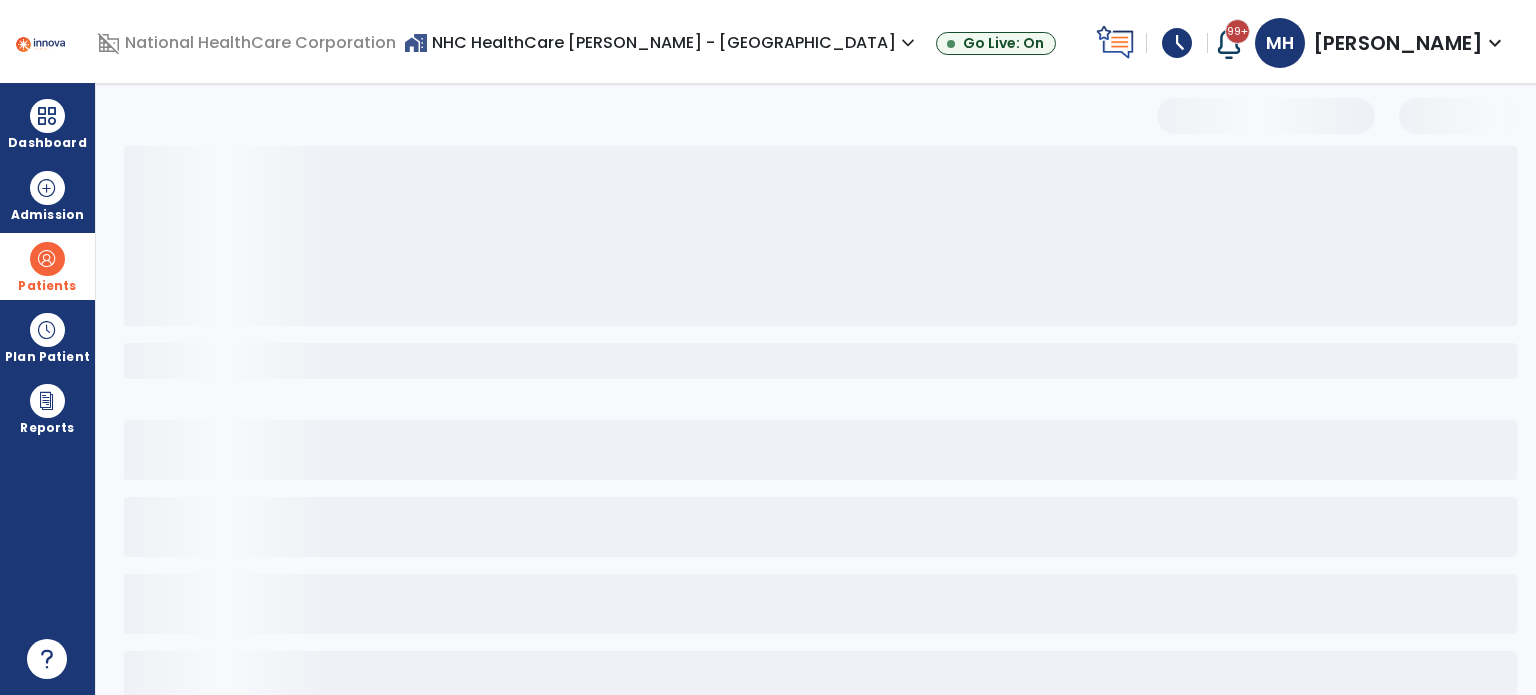 scroll, scrollTop: 46, scrollLeft: 0, axis: vertical 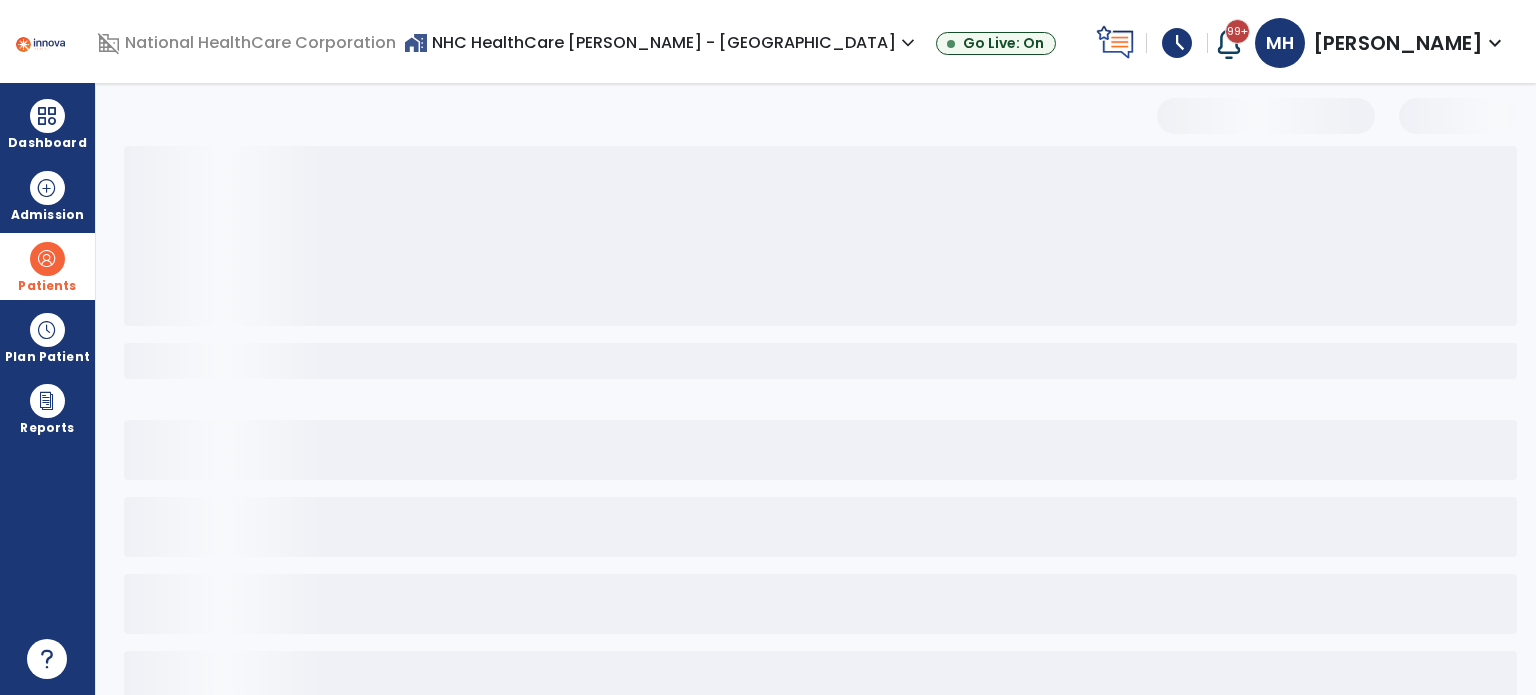 select on "***" 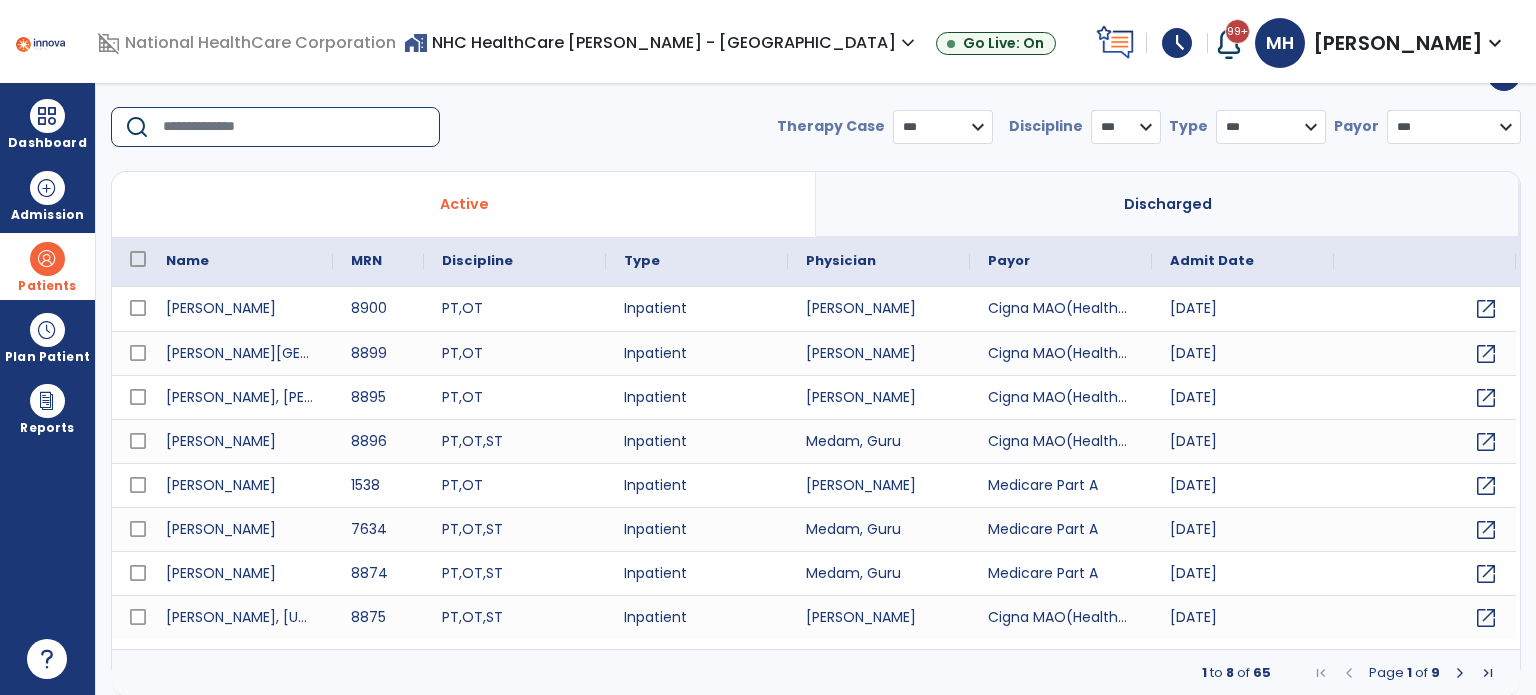 click at bounding box center (294, 127) 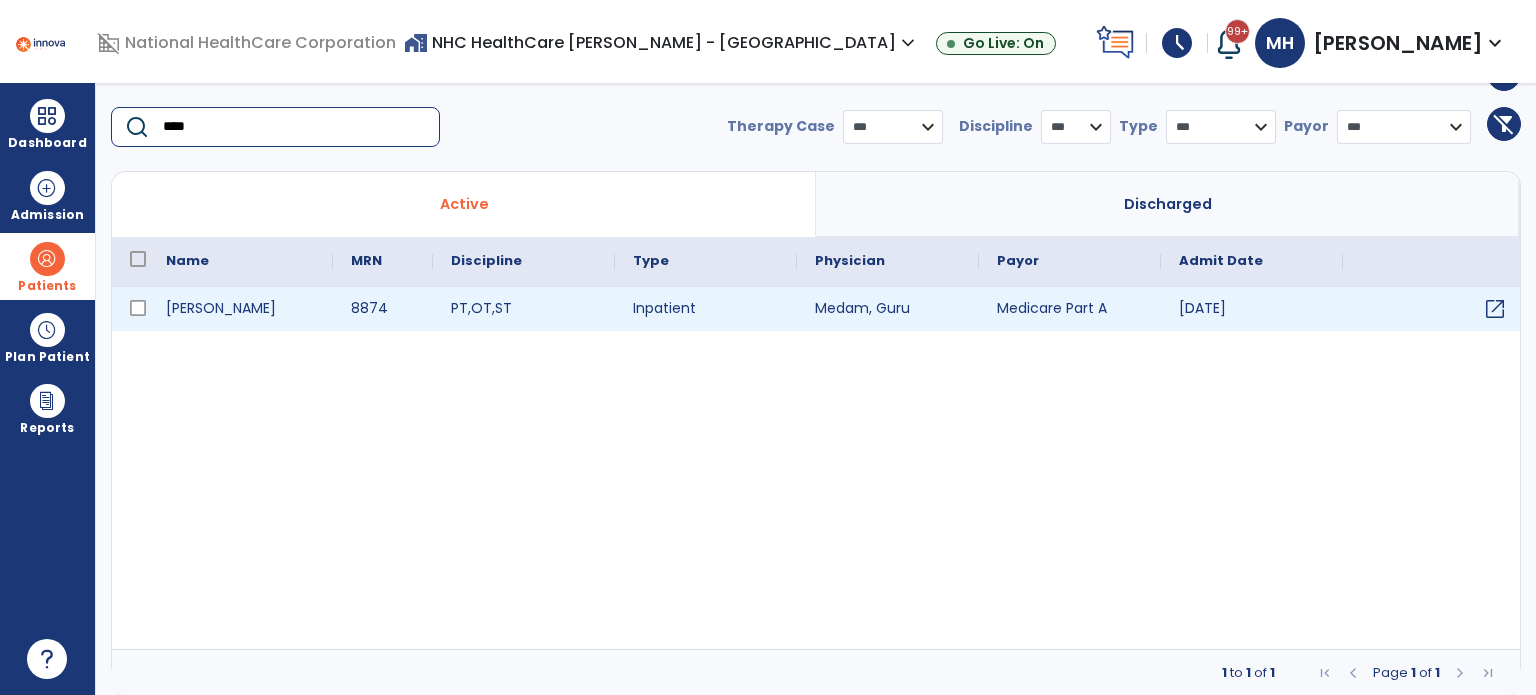 type on "****" 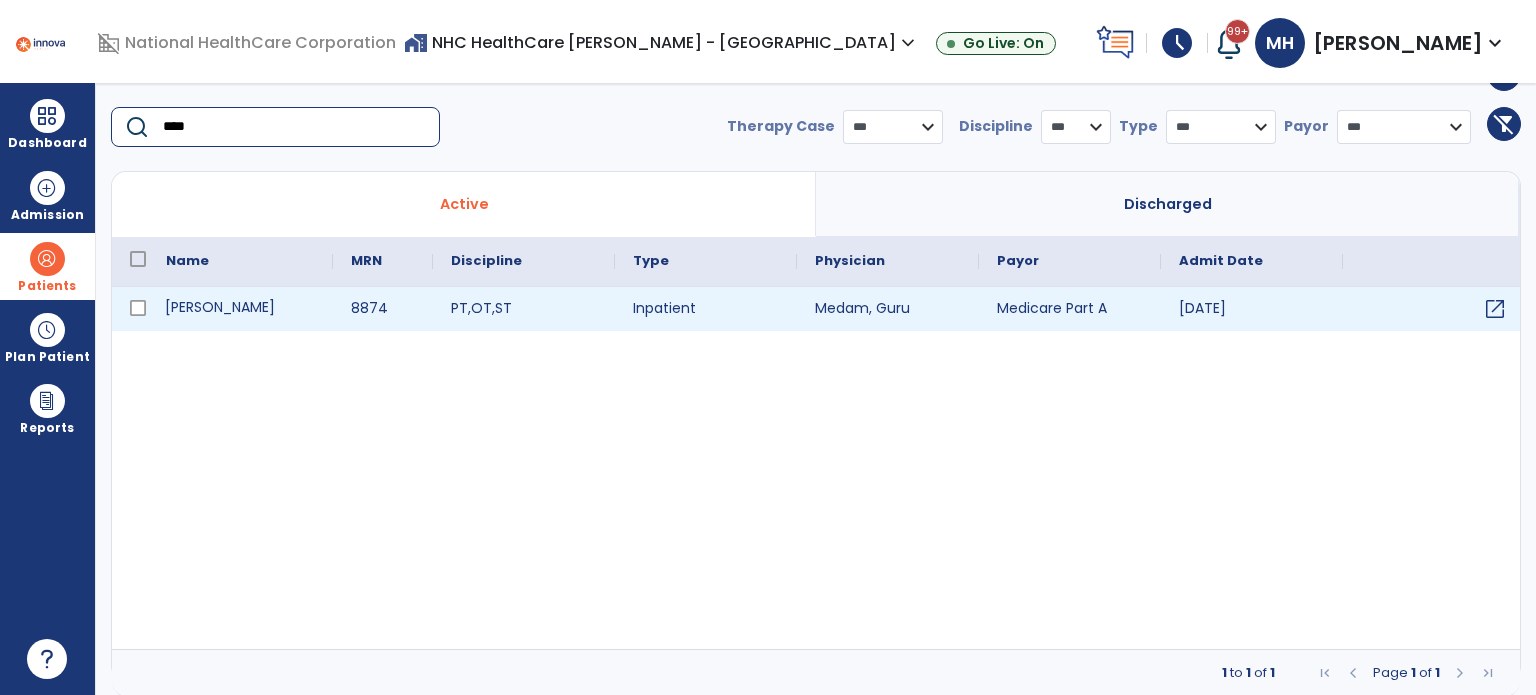 click on "Lovell, Sherry" at bounding box center (240, 309) 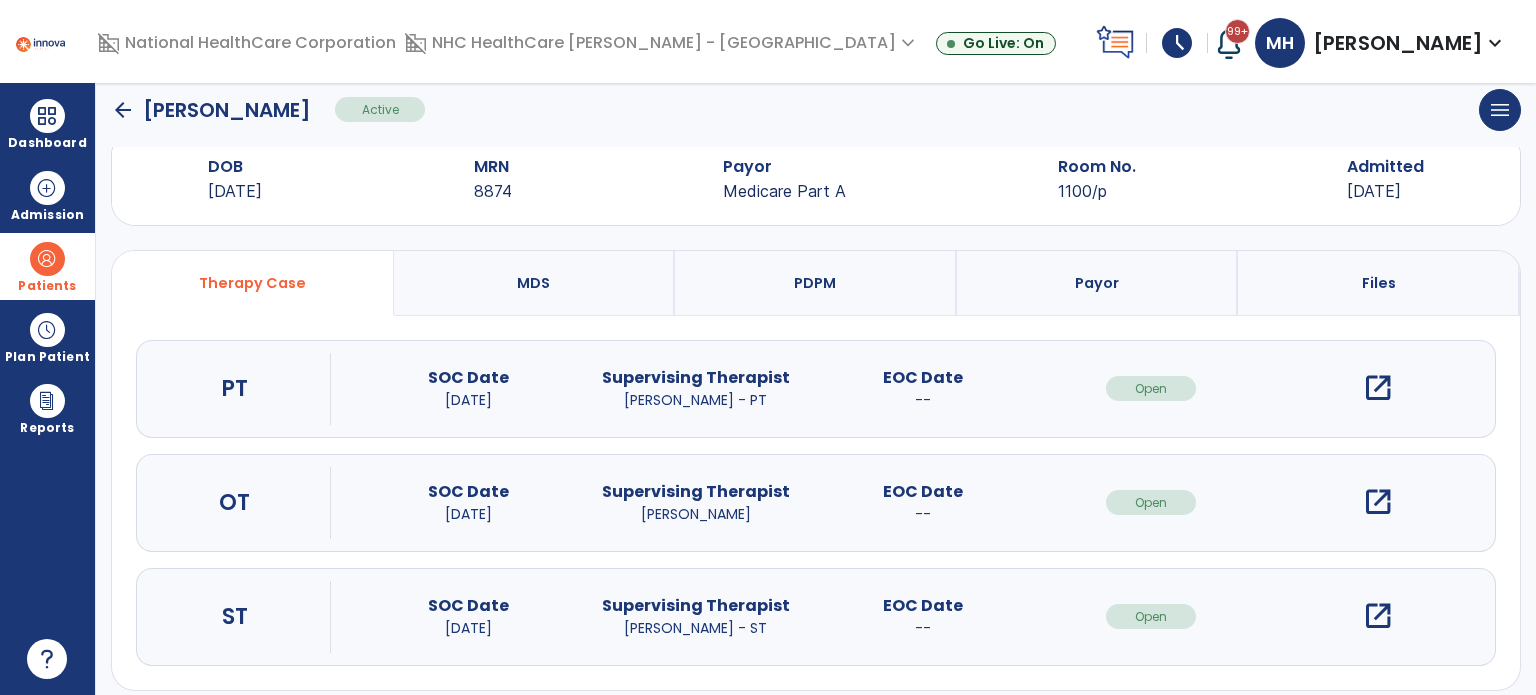 click on "open_in_new" at bounding box center (1378, 616) 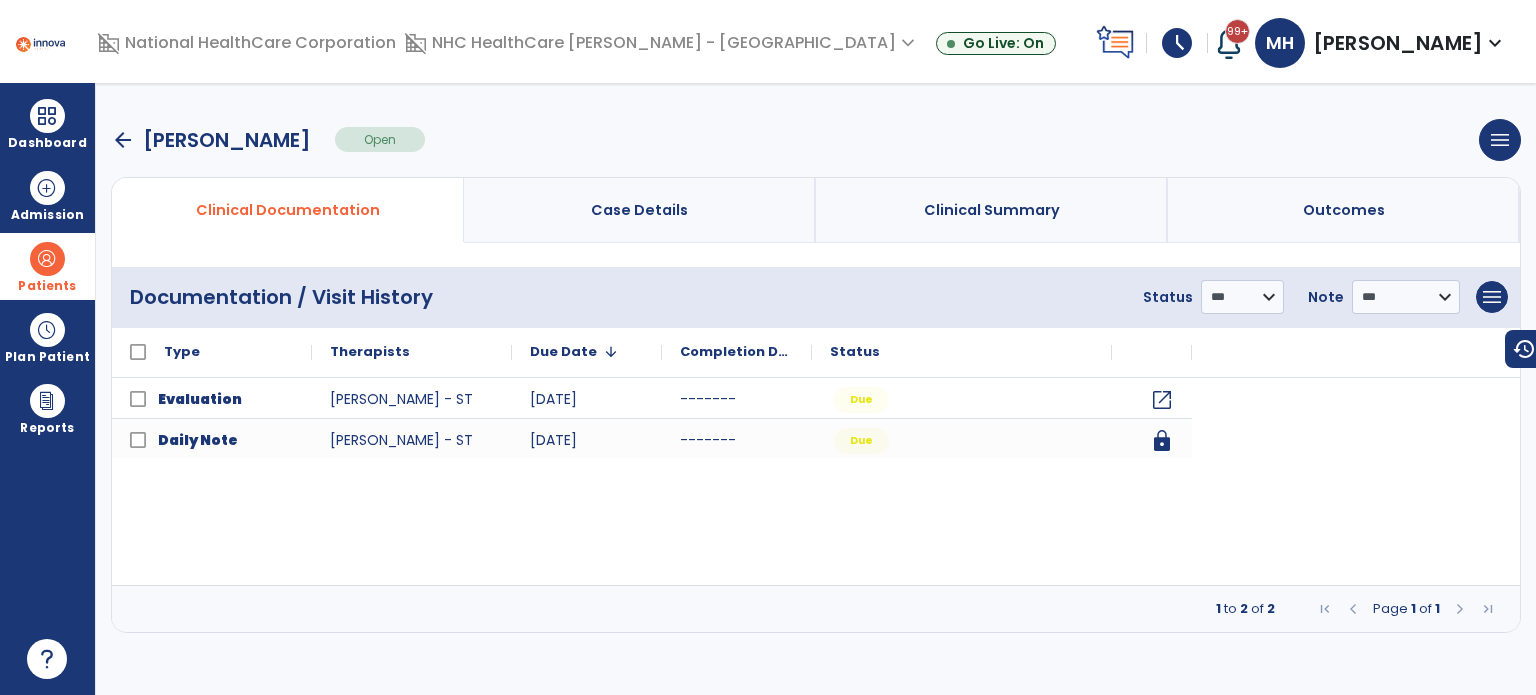 scroll, scrollTop: 0, scrollLeft: 0, axis: both 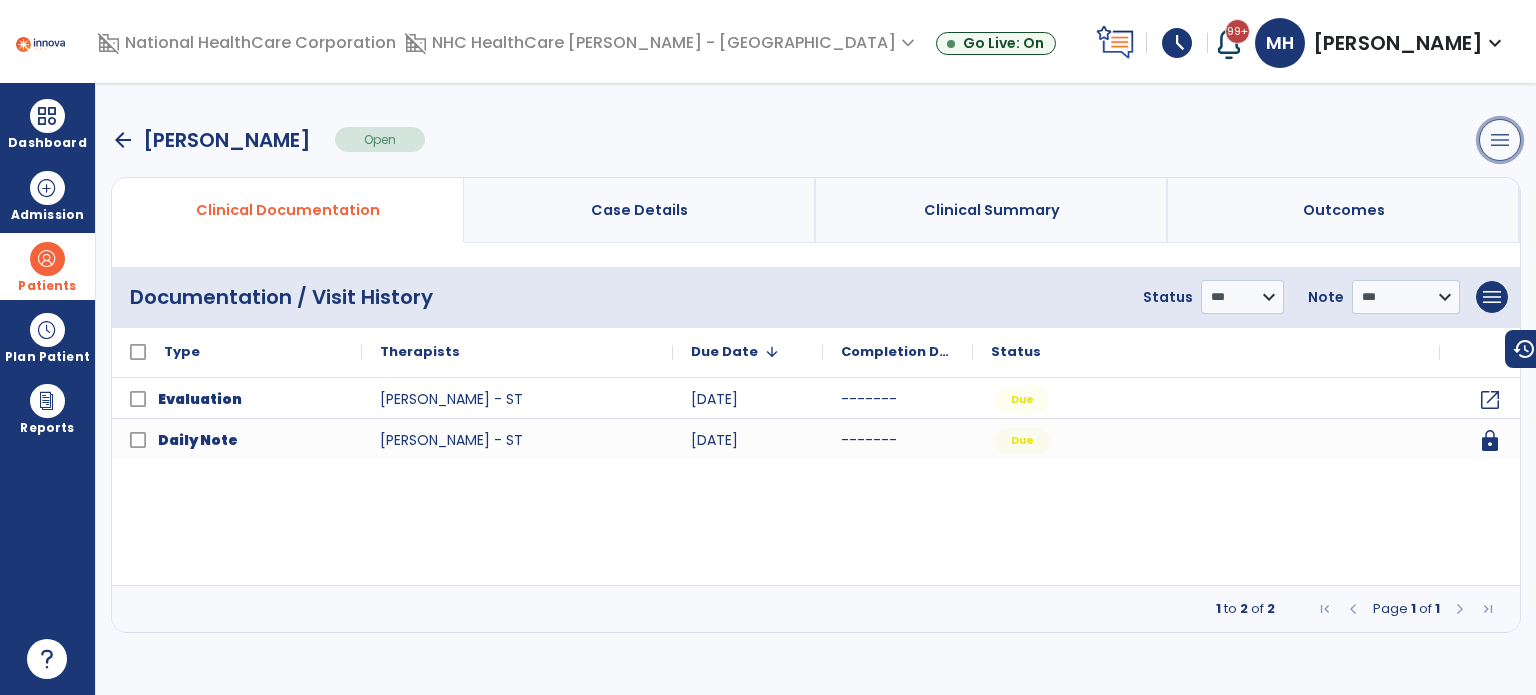 click on "menu" at bounding box center (1500, 140) 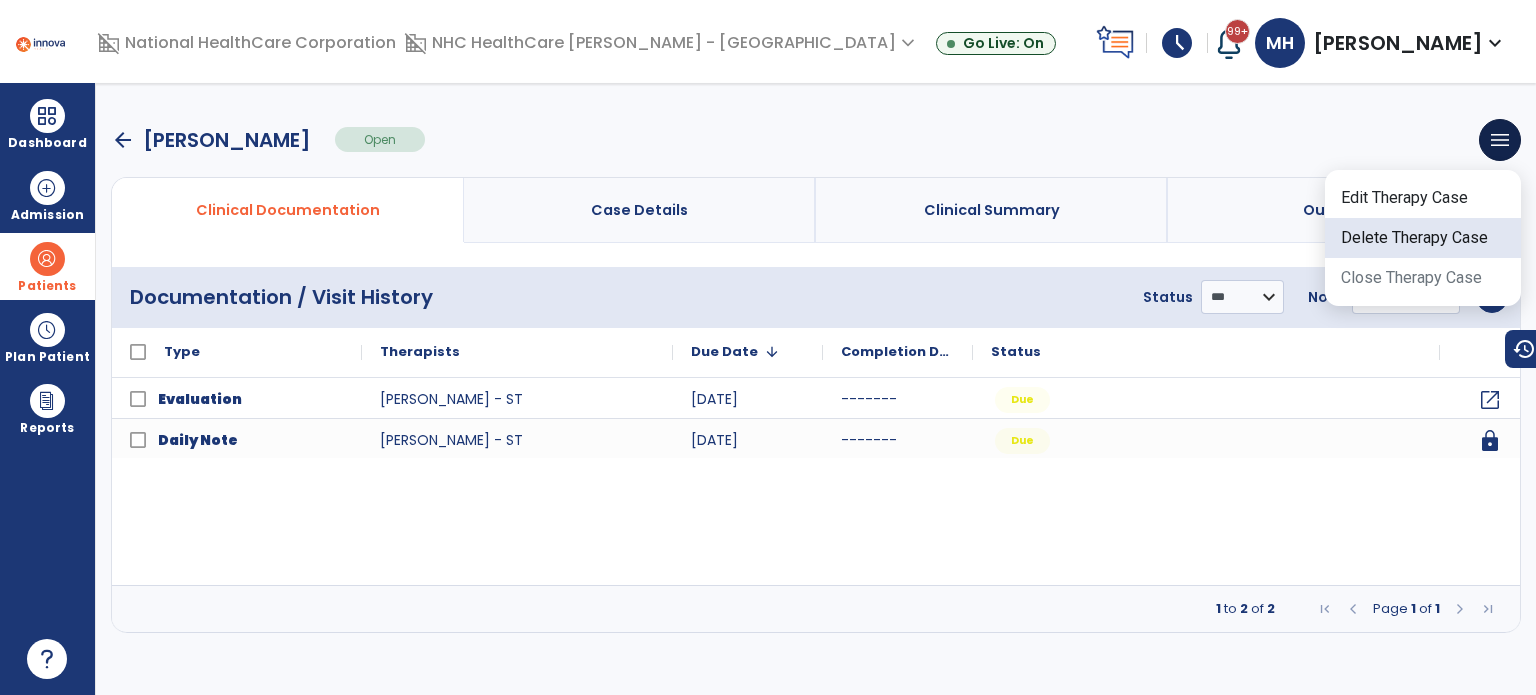 click on "Delete Therapy Case" at bounding box center (1423, 238) 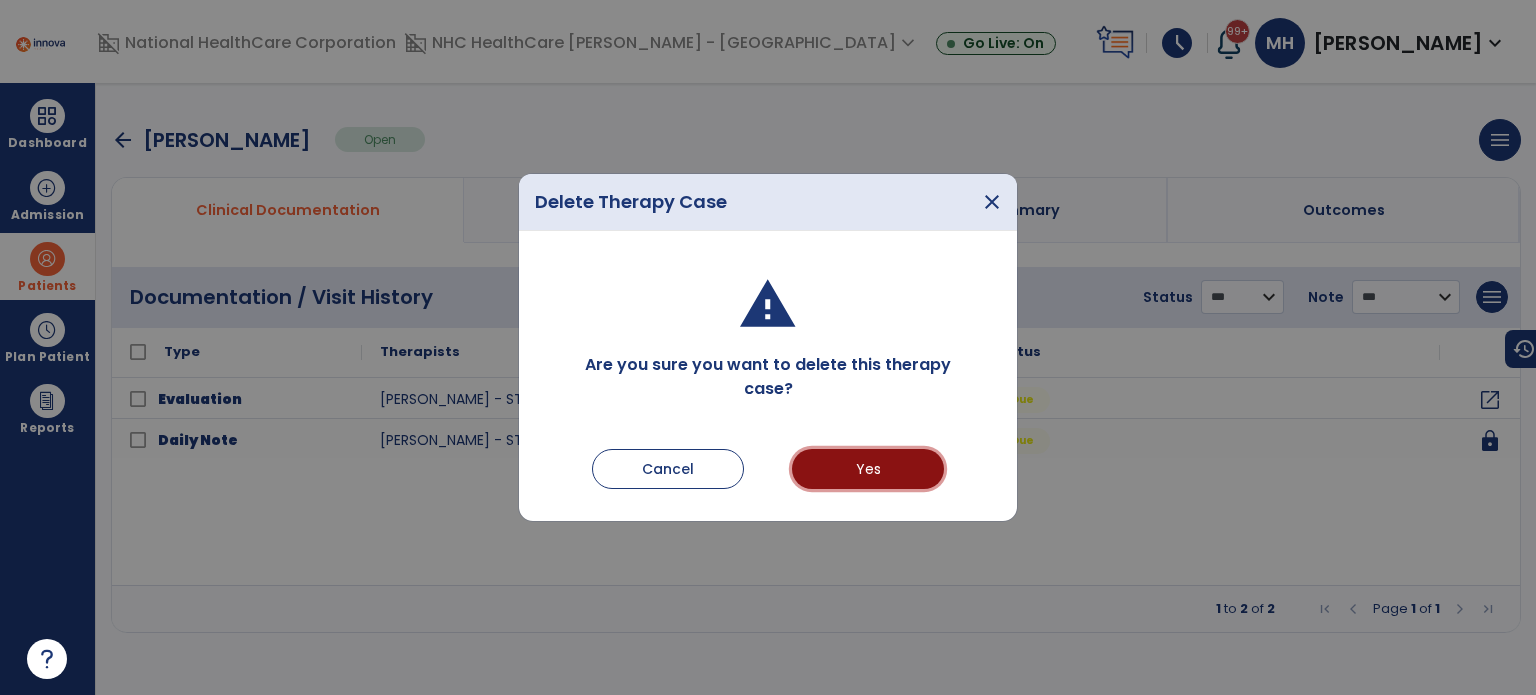 click on "Yes" at bounding box center (868, 469) 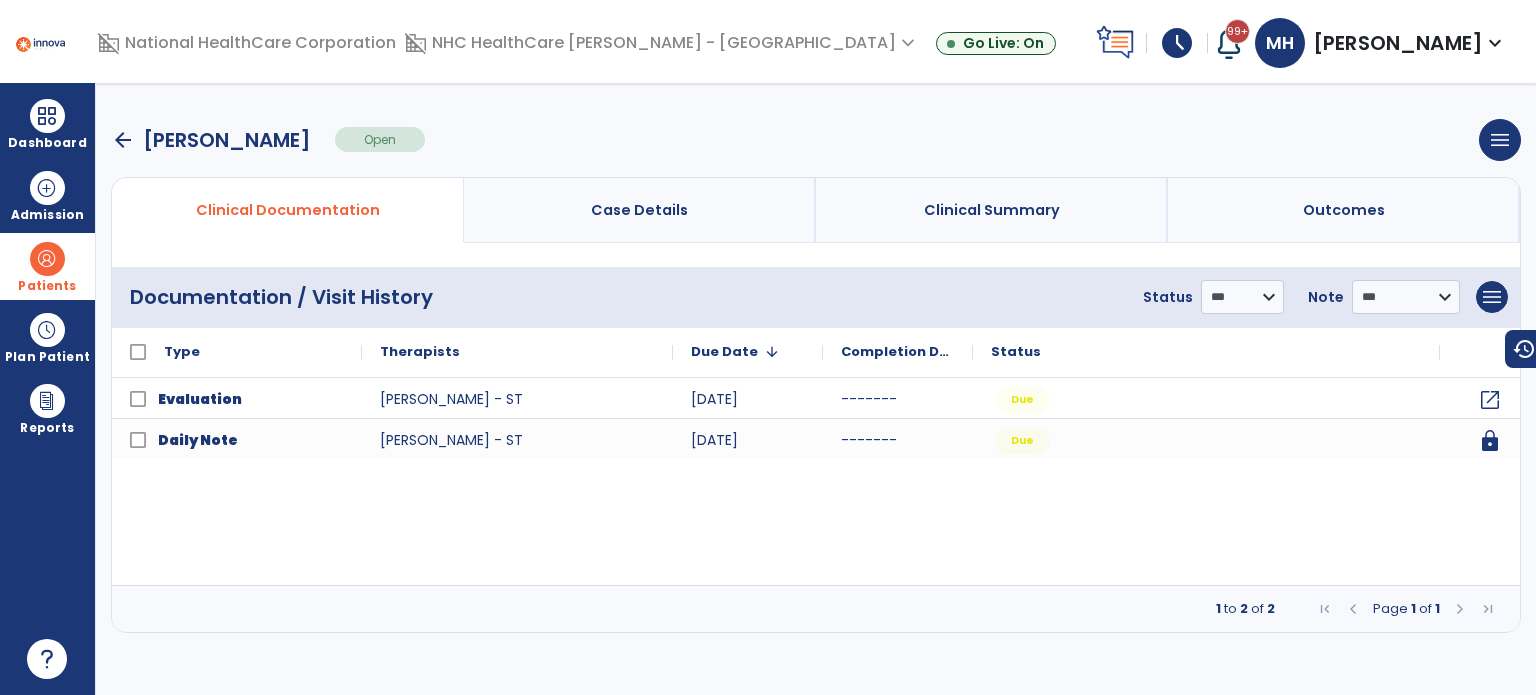 click on "arrow_back" at bounding box center (123, 140) 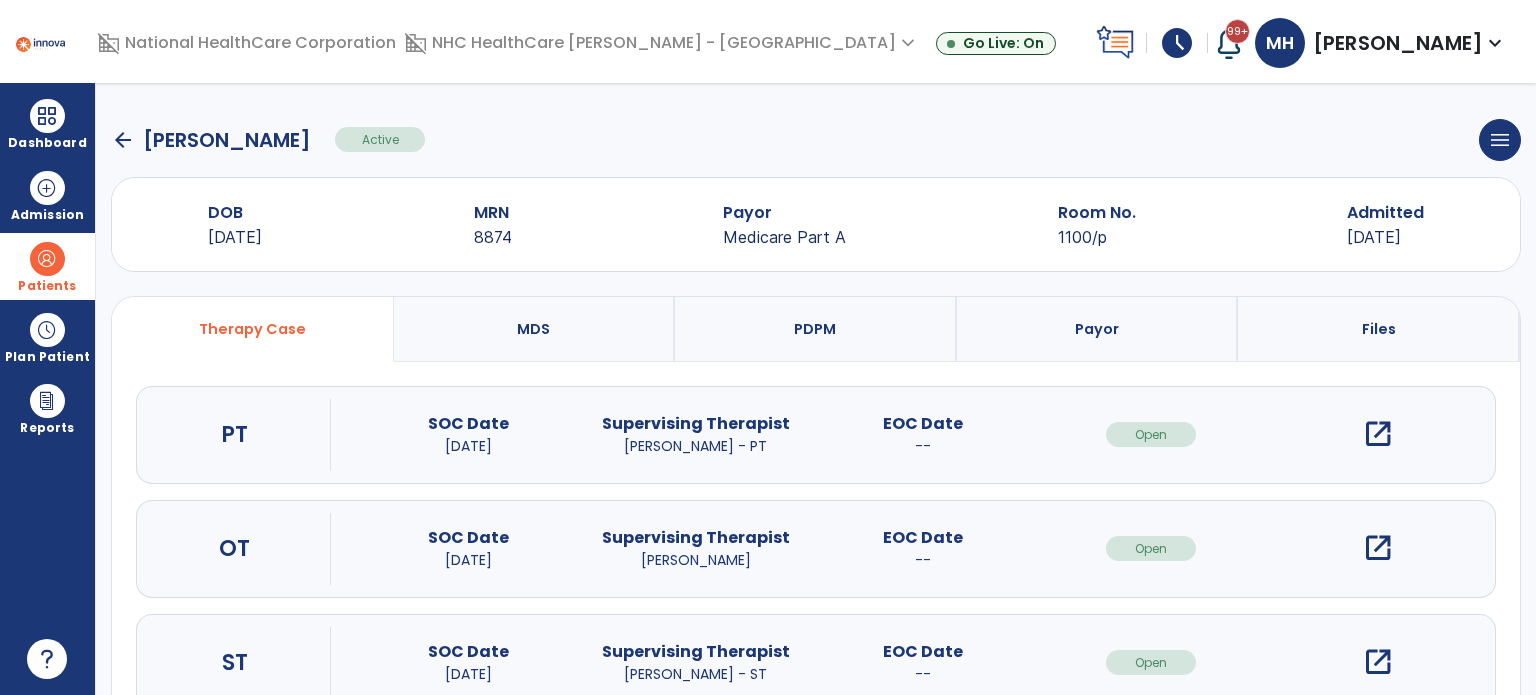 click on "arrow_back" 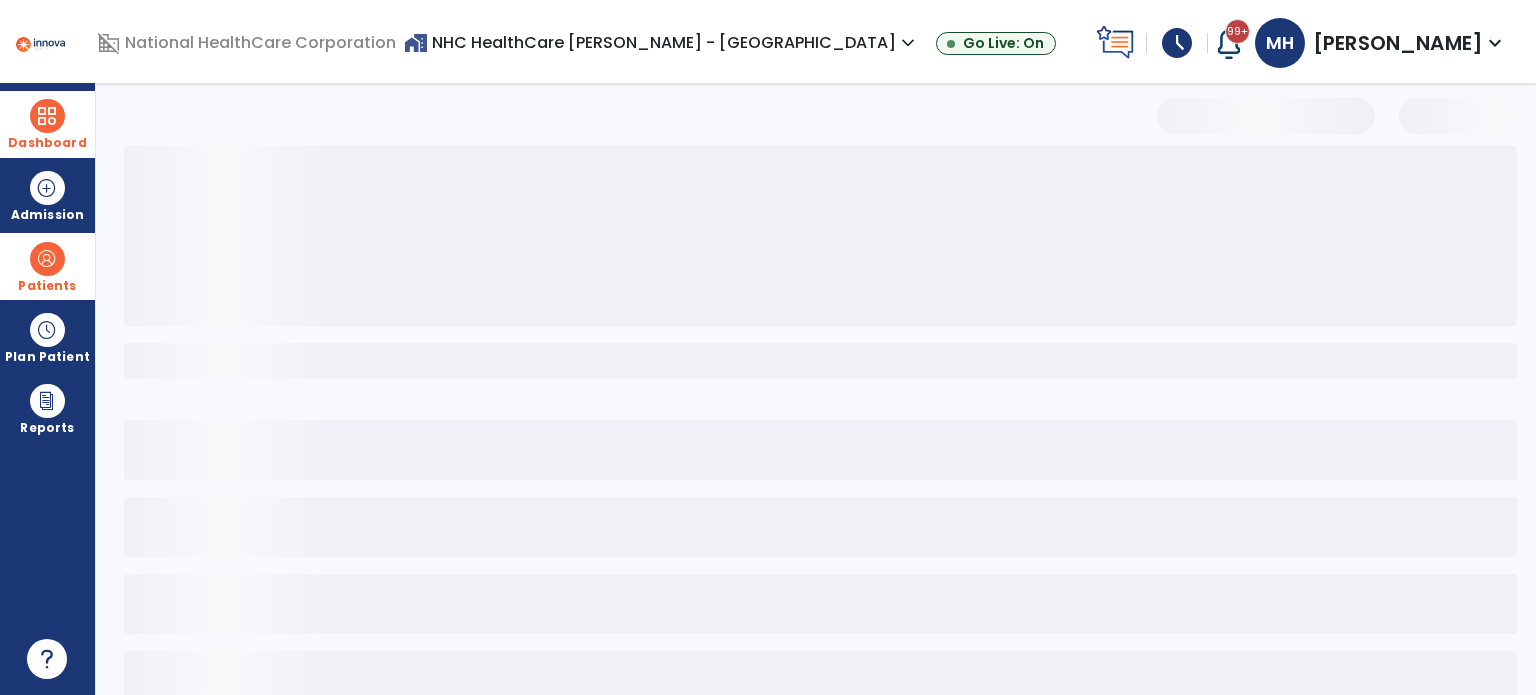 click at bounding box center [47, 116] 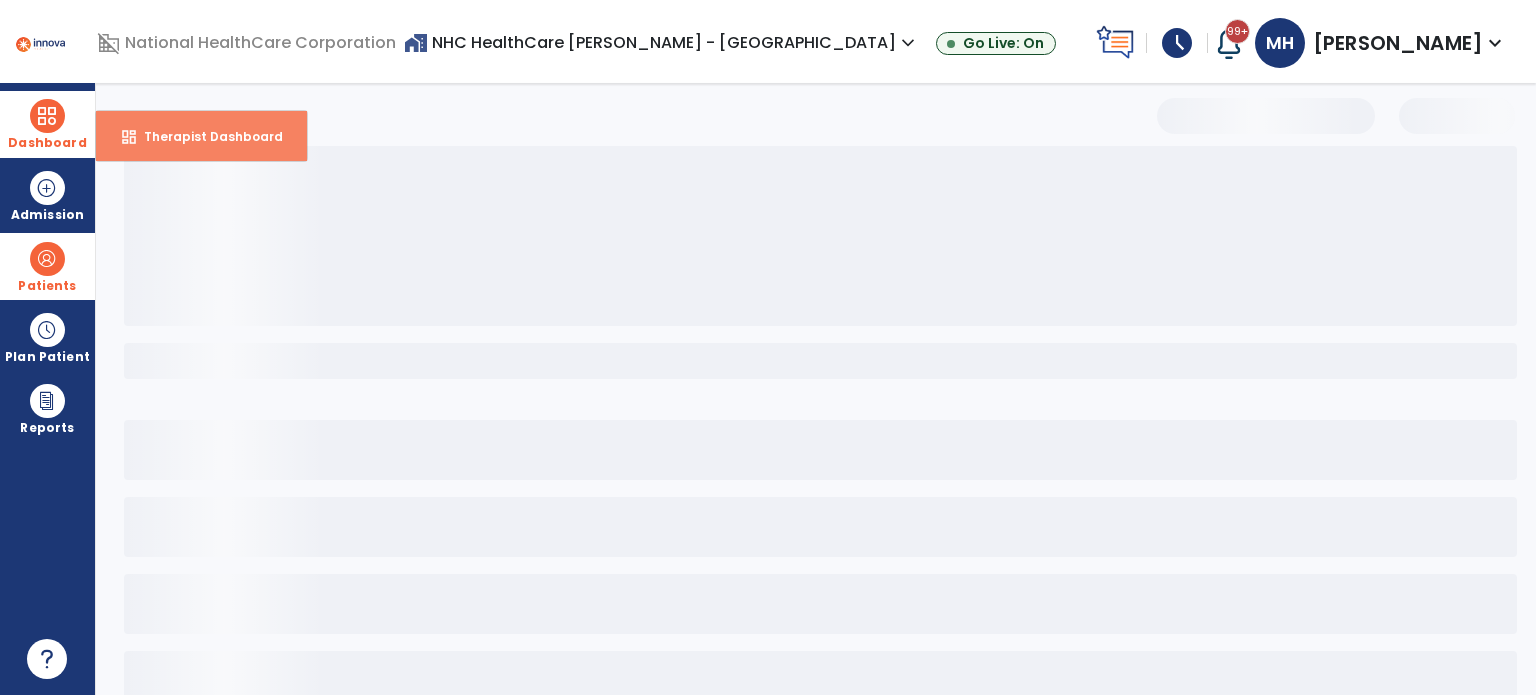 click on "Therapist Dashboard" at bounding box center (205, 136) 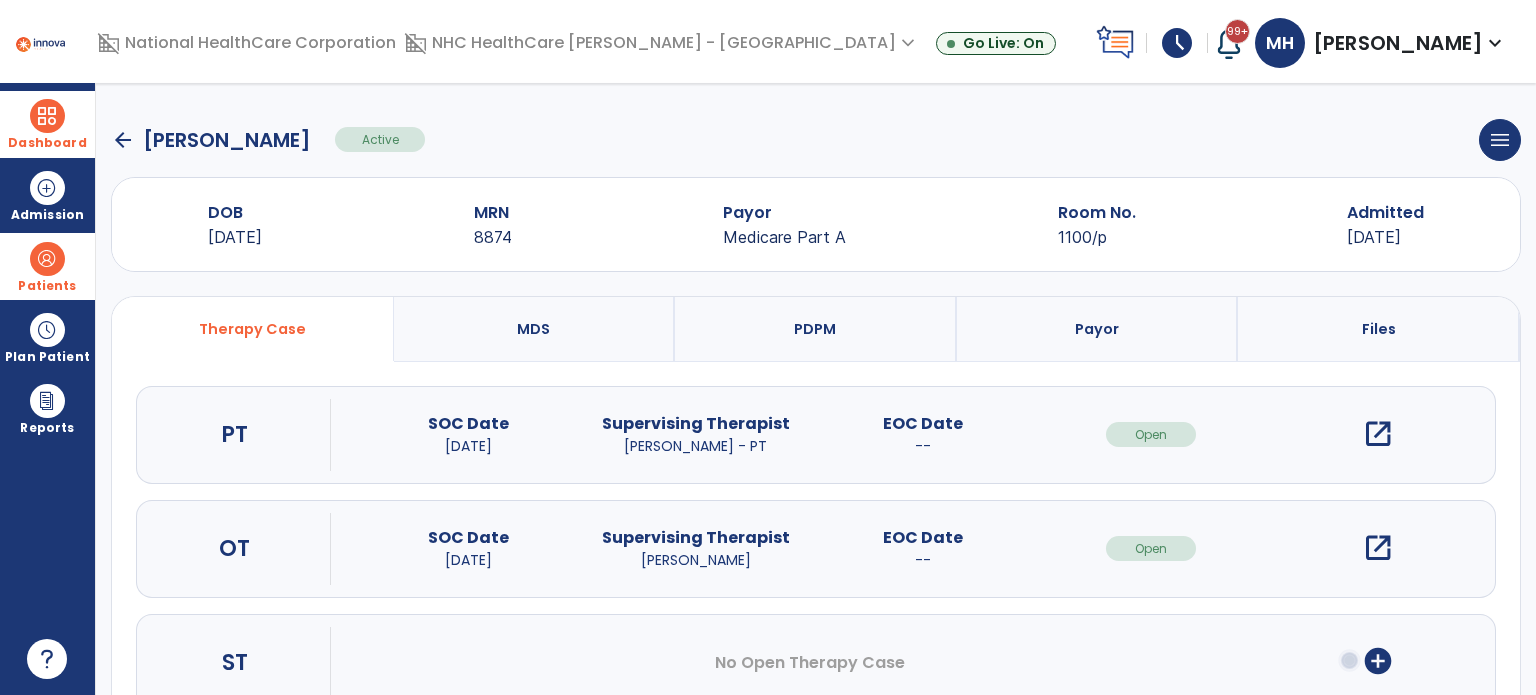 click at bounding box center [47, 116] 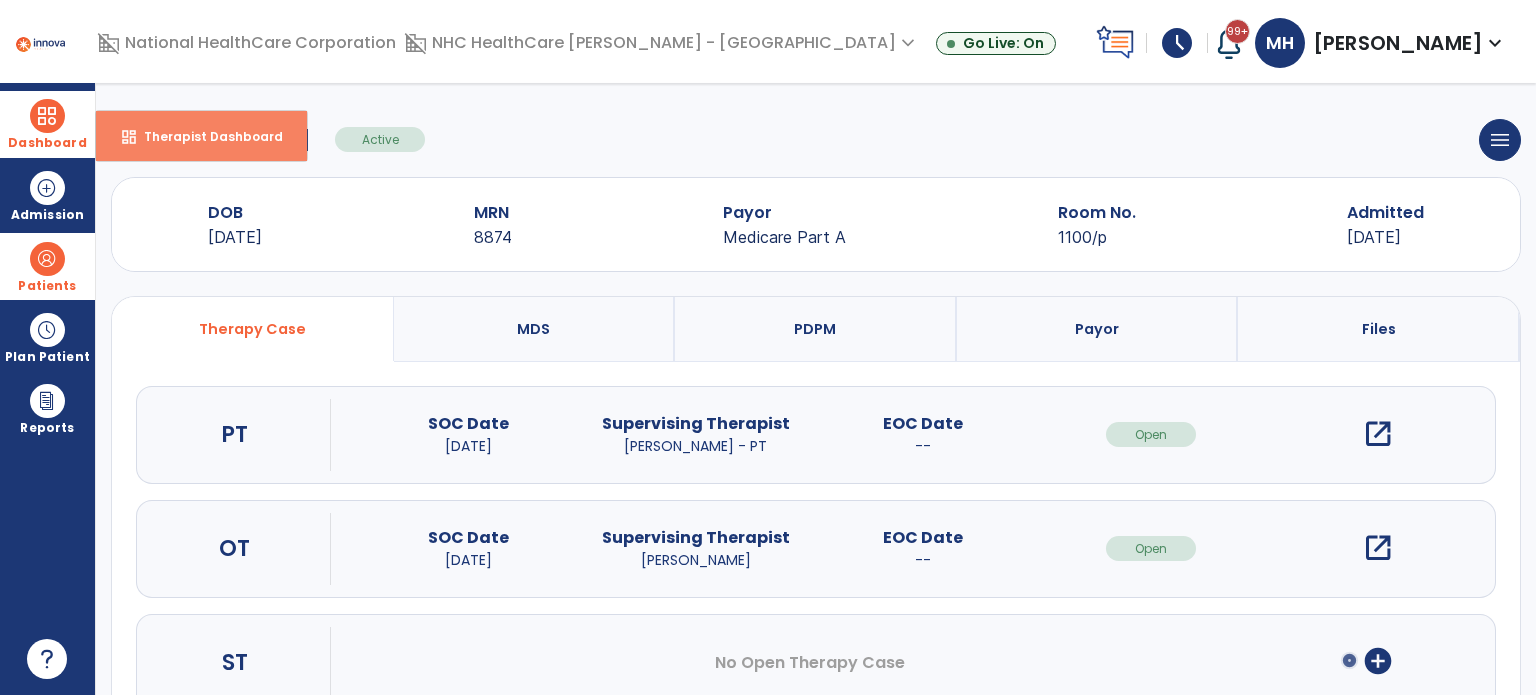 click on "dashboard  Therapist Dashboard" at bounding box center (201, 136) 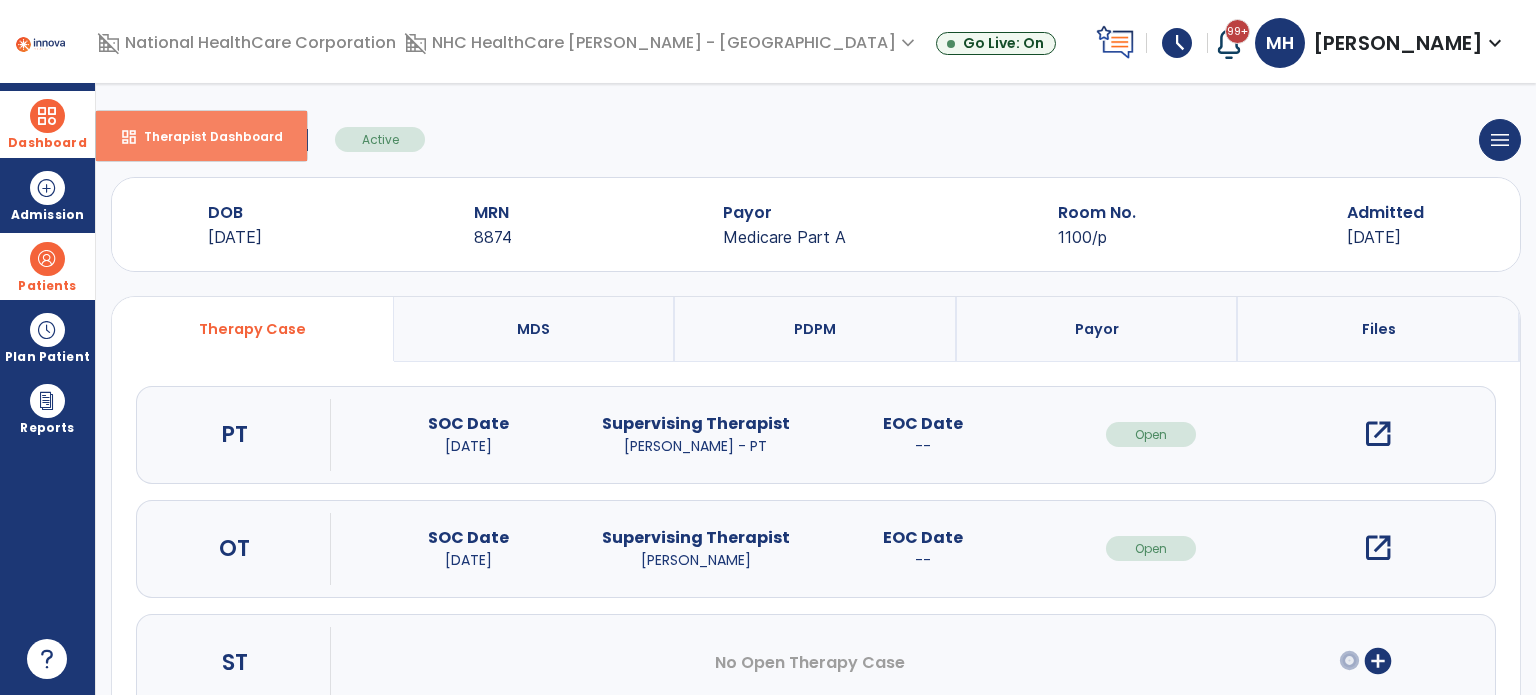 select on "****" 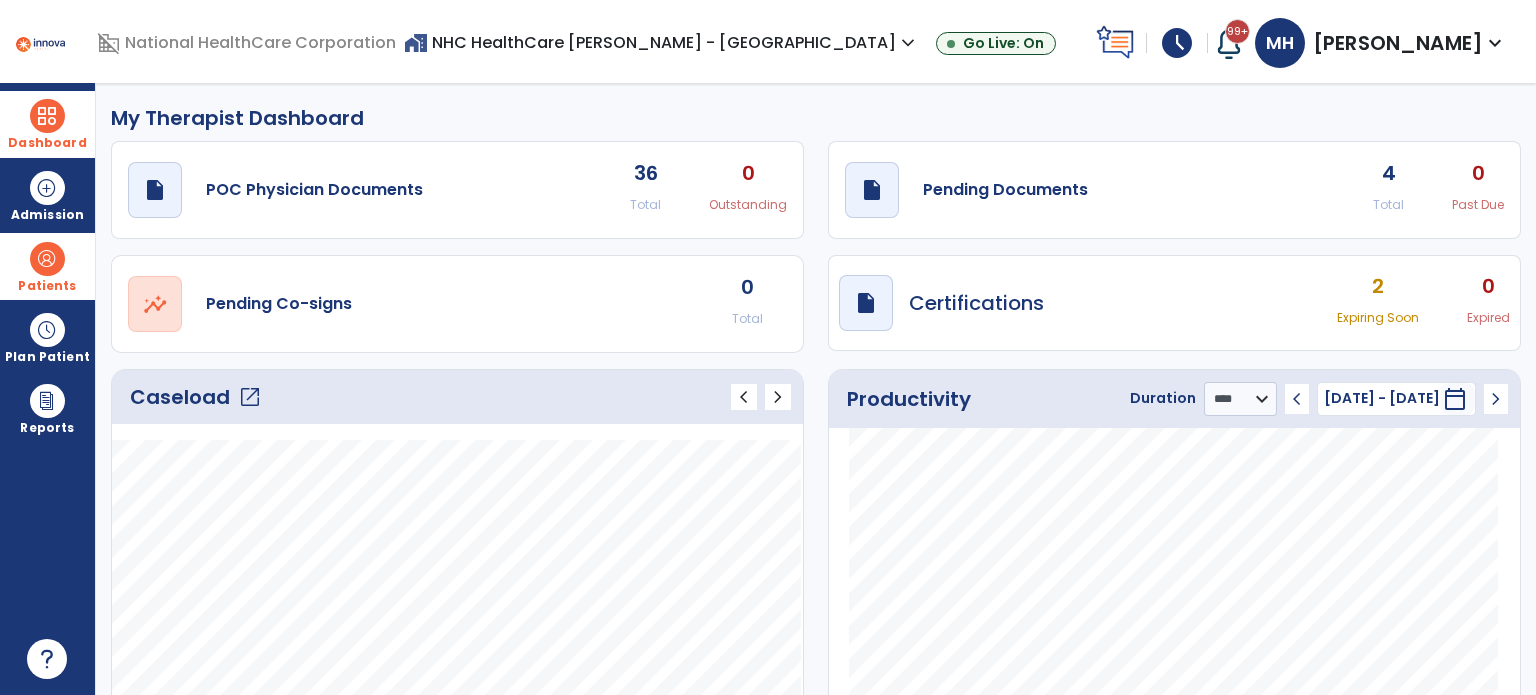 click on "open_in_new" 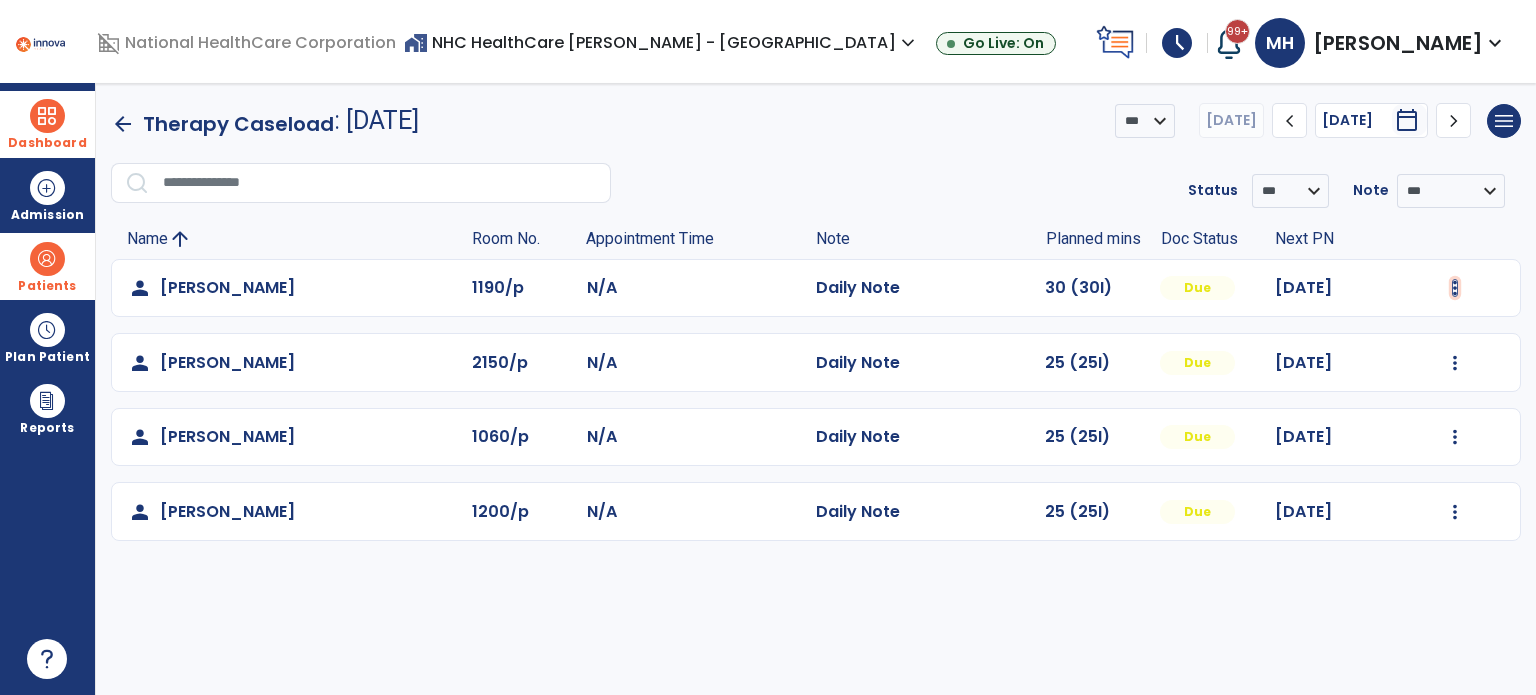 click at bounding box center (1455, 288) 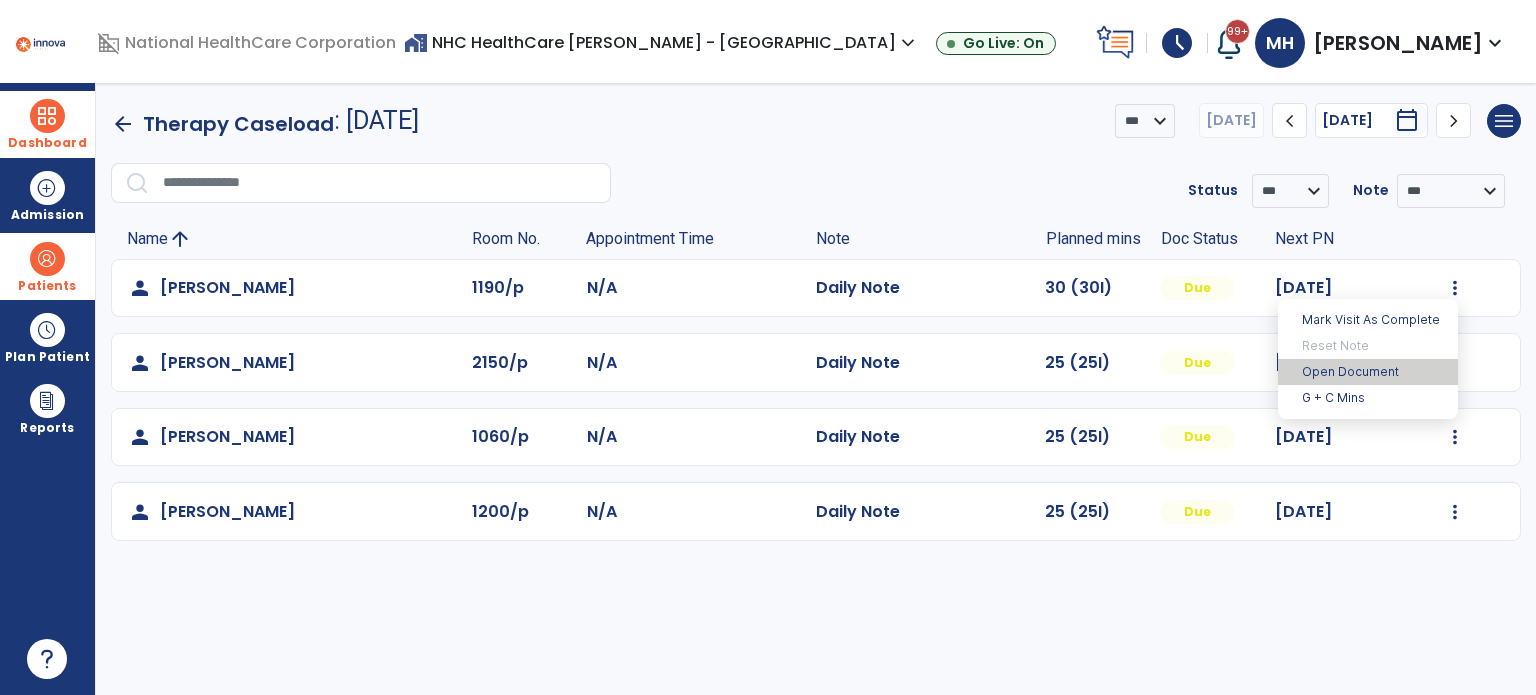 click on "Open Document" at bounding box center (1368, 372) 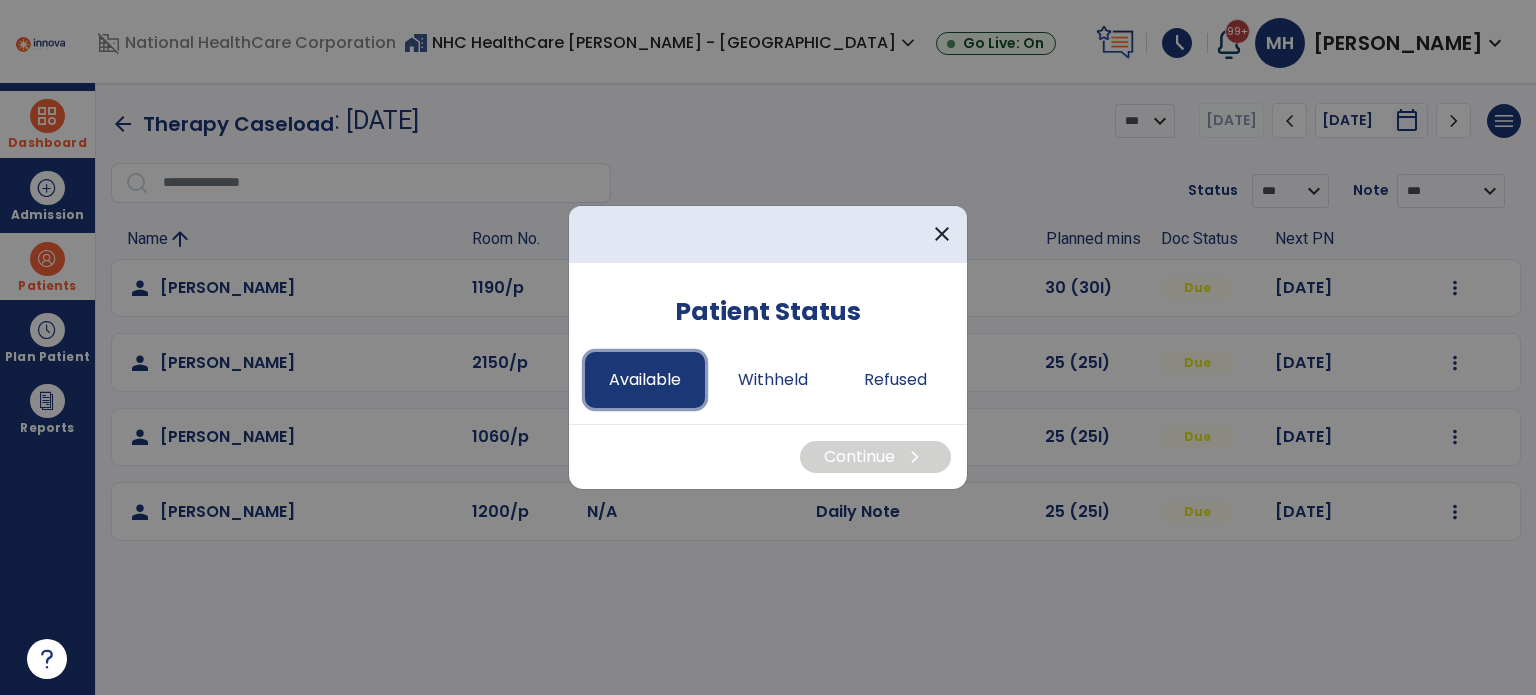 click on "Available" at bounding box center (645, 380) 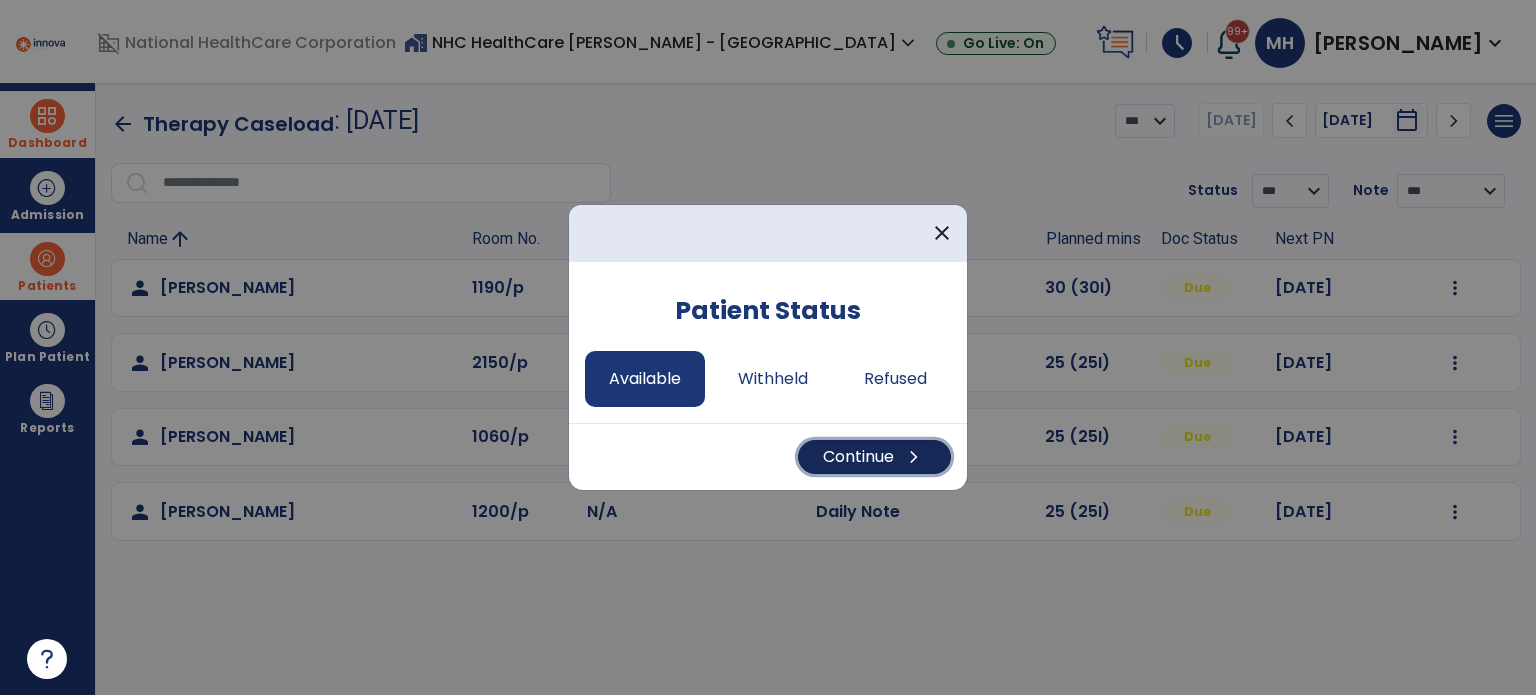 click on "chevron_right" at bounding box center [914, 457] 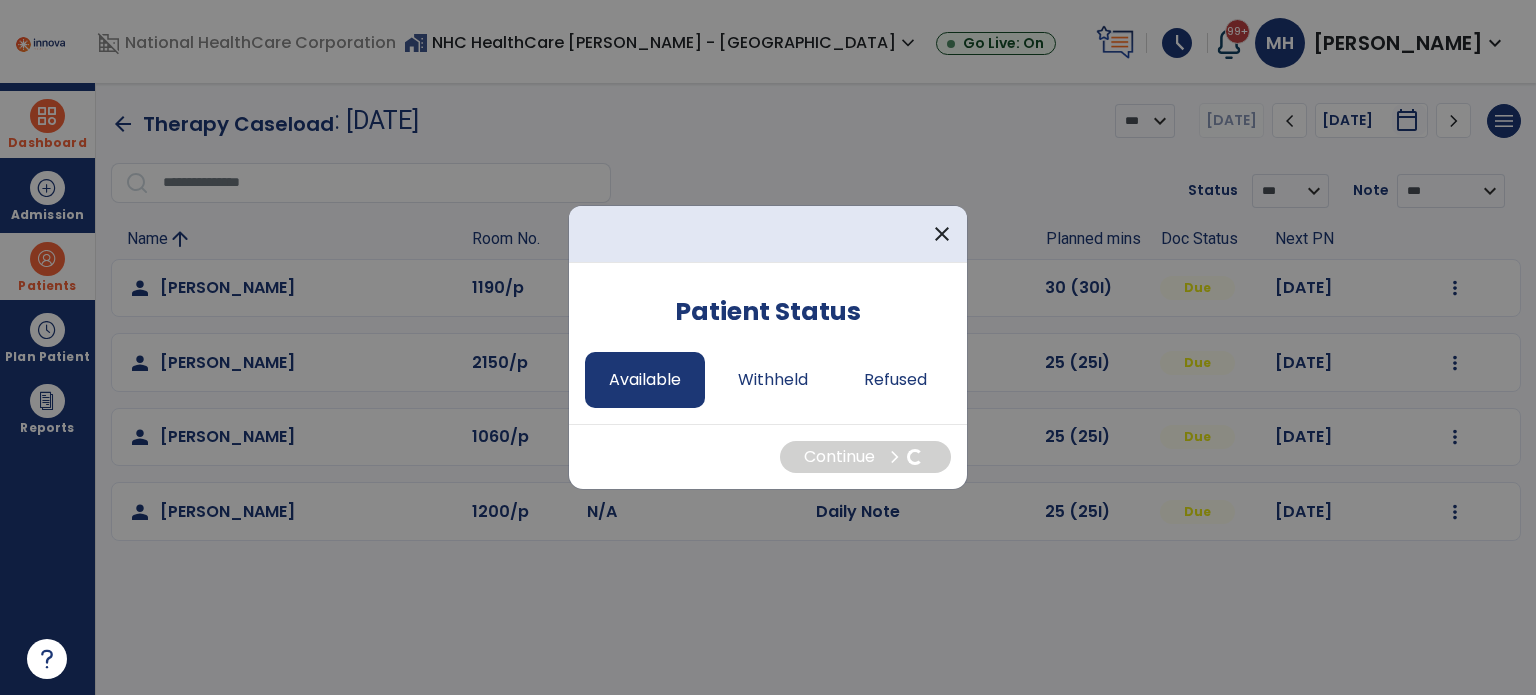 select on "*" 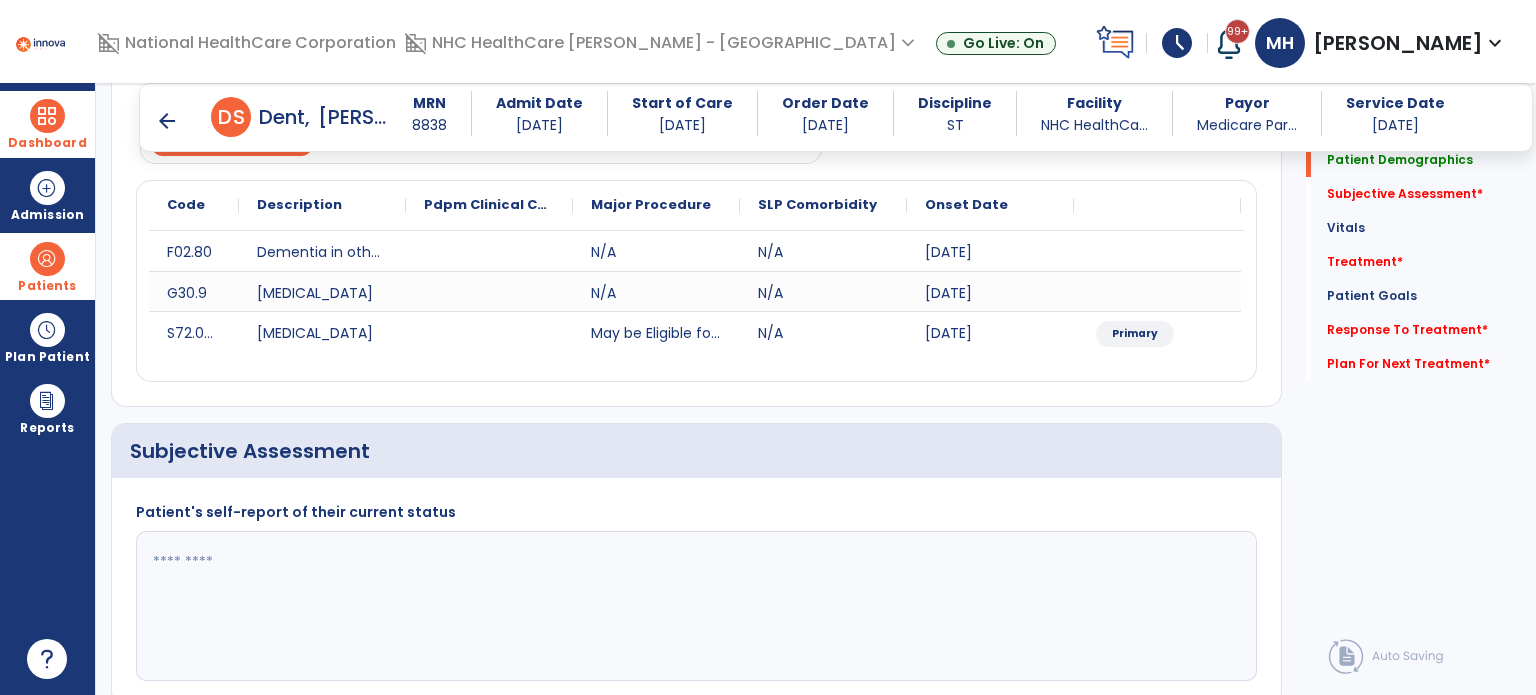 scroll, scrollTop: 216, scrollLeft: 0, axis: vertical 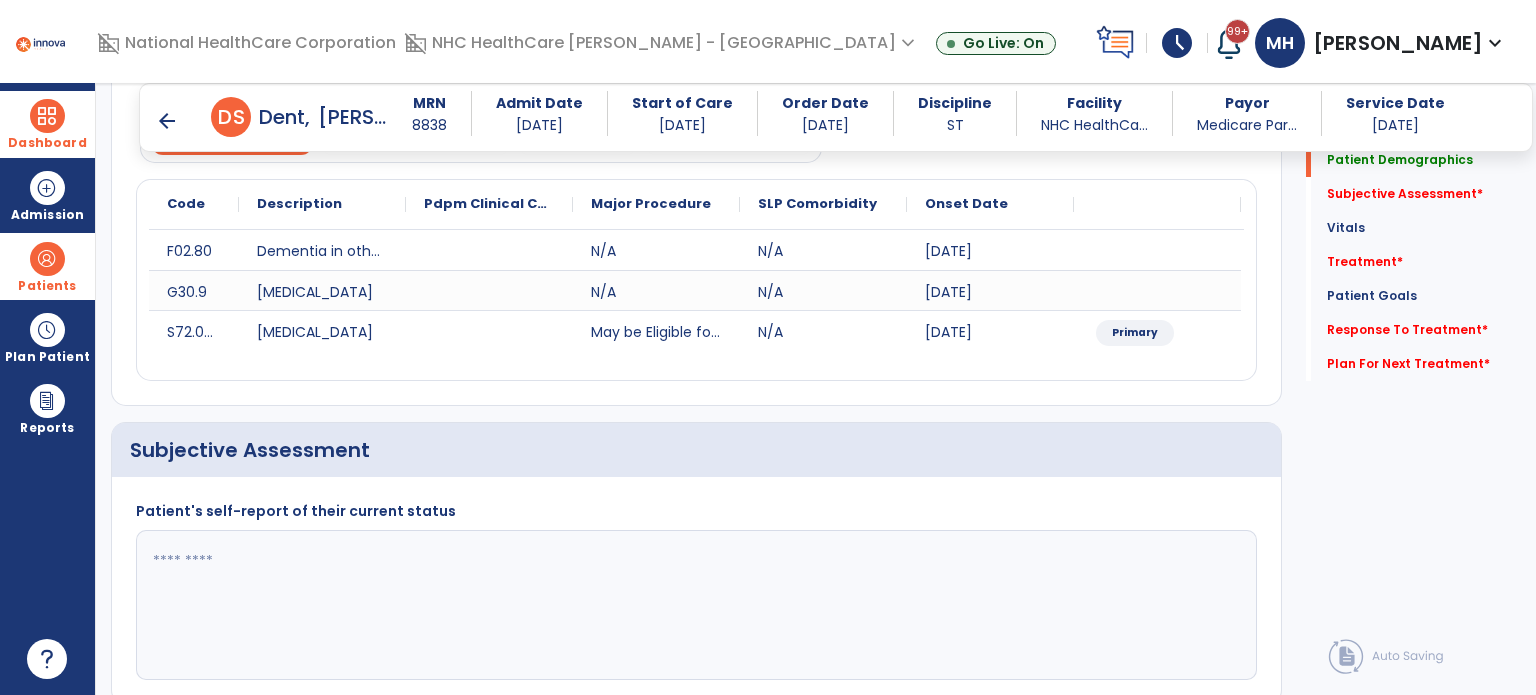 click 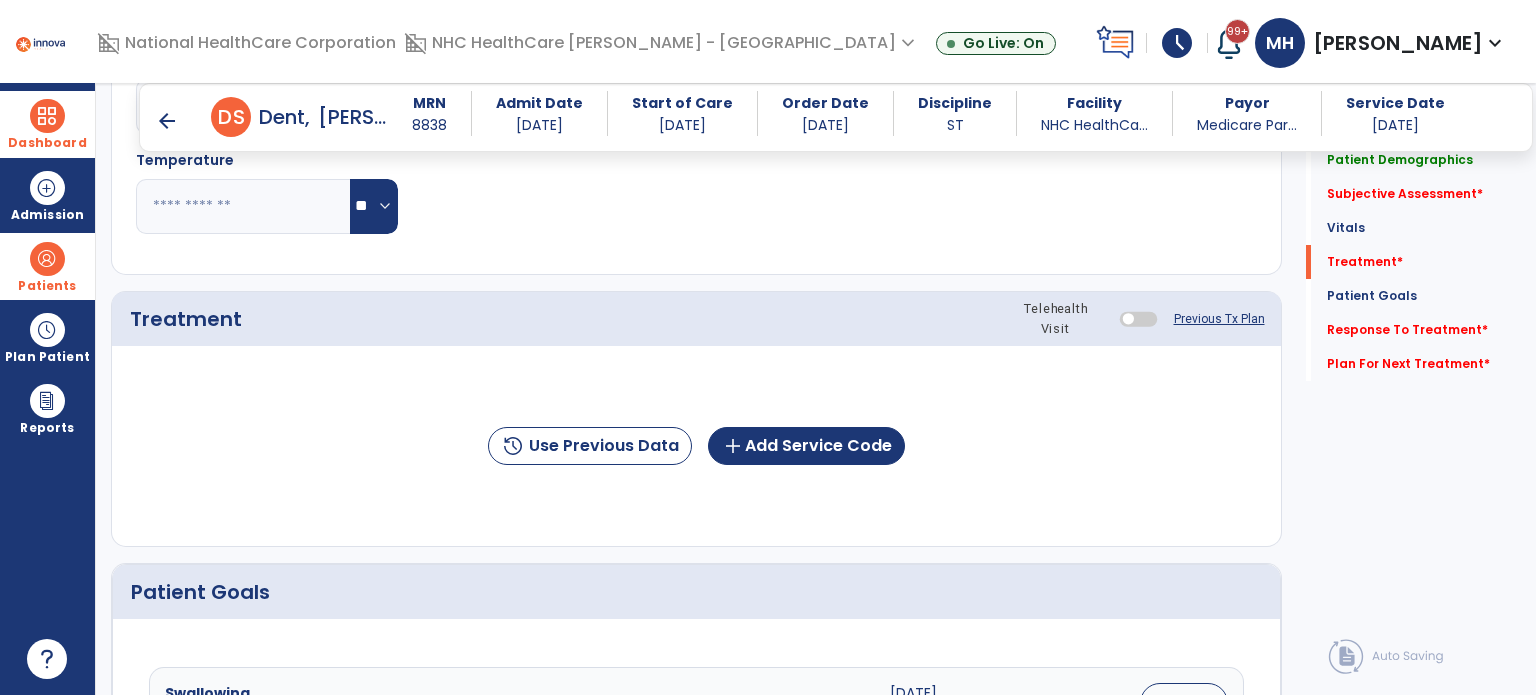 scroll, scrollTop: 1070, scrollLeft: 0, axis: vertical 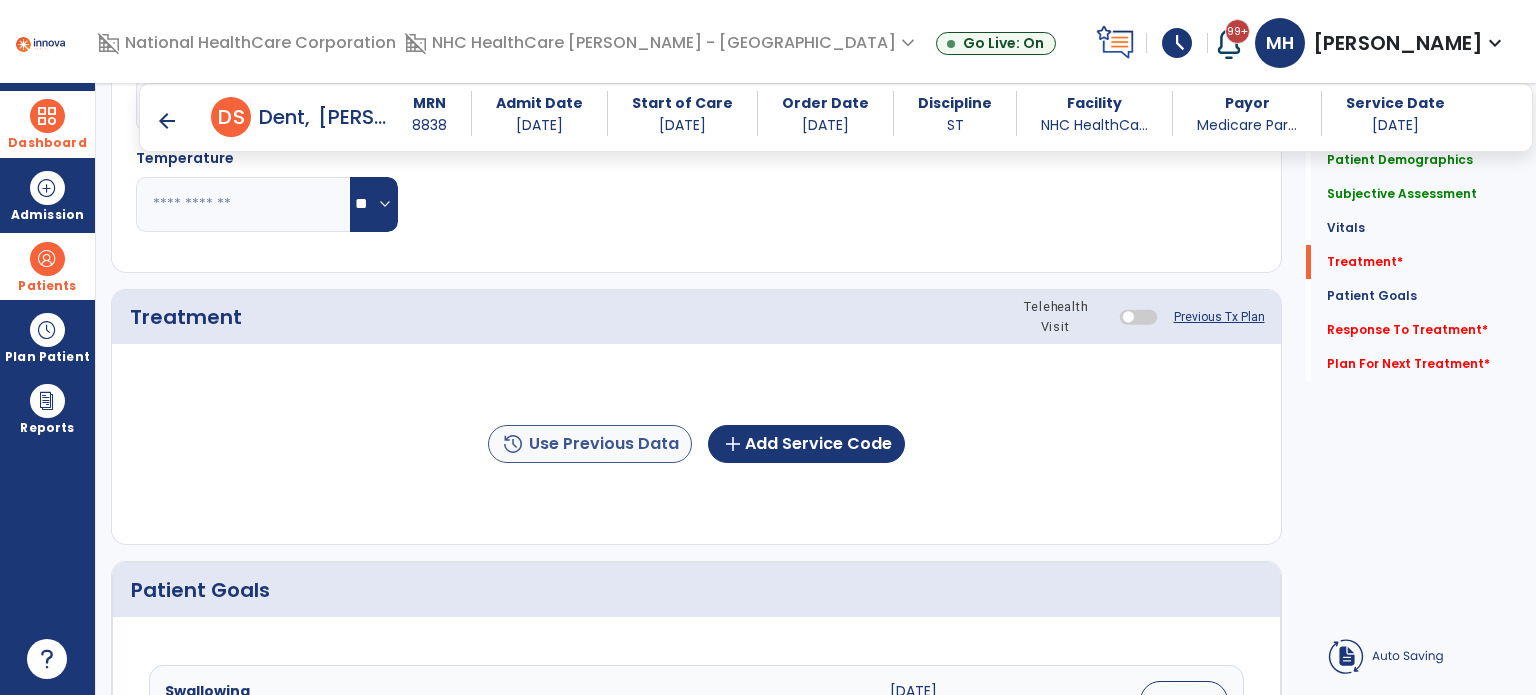 type on "**********" 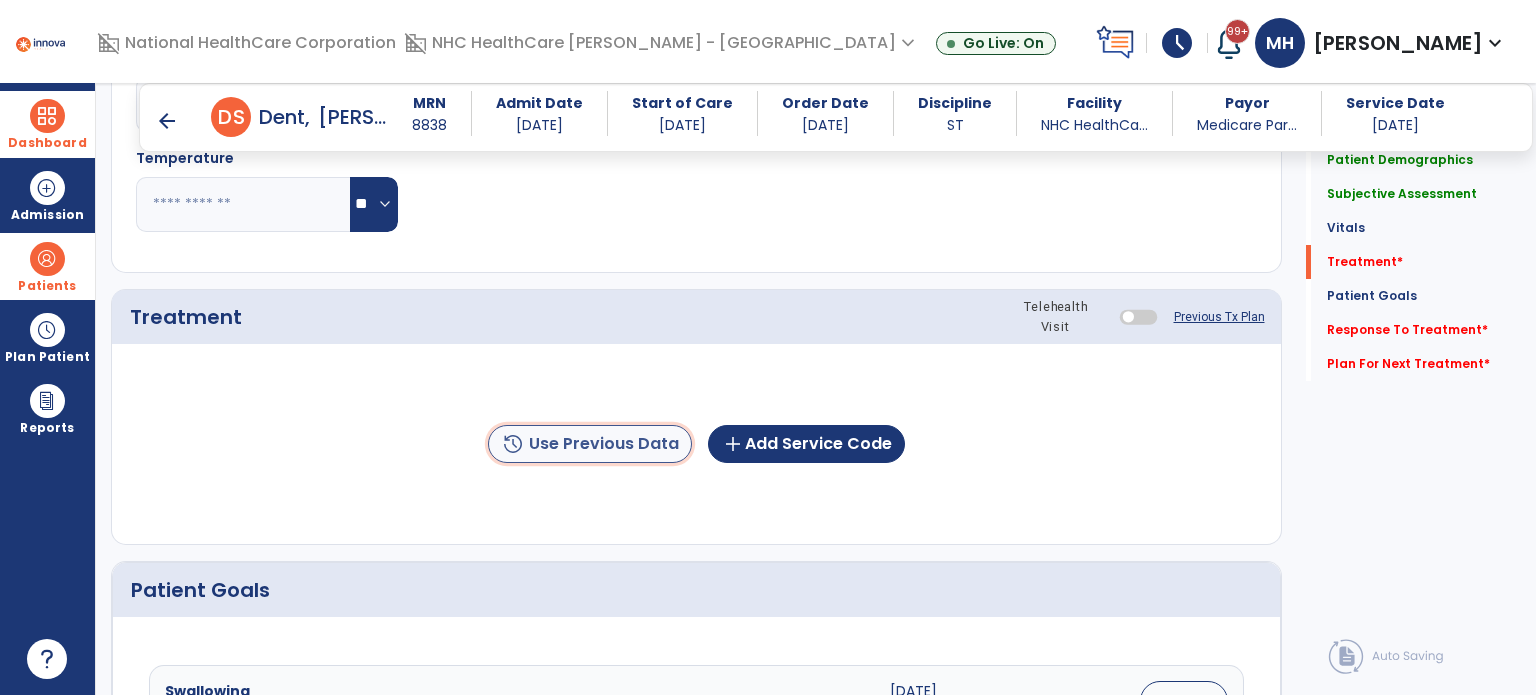 click on "history  Use Previous Data" 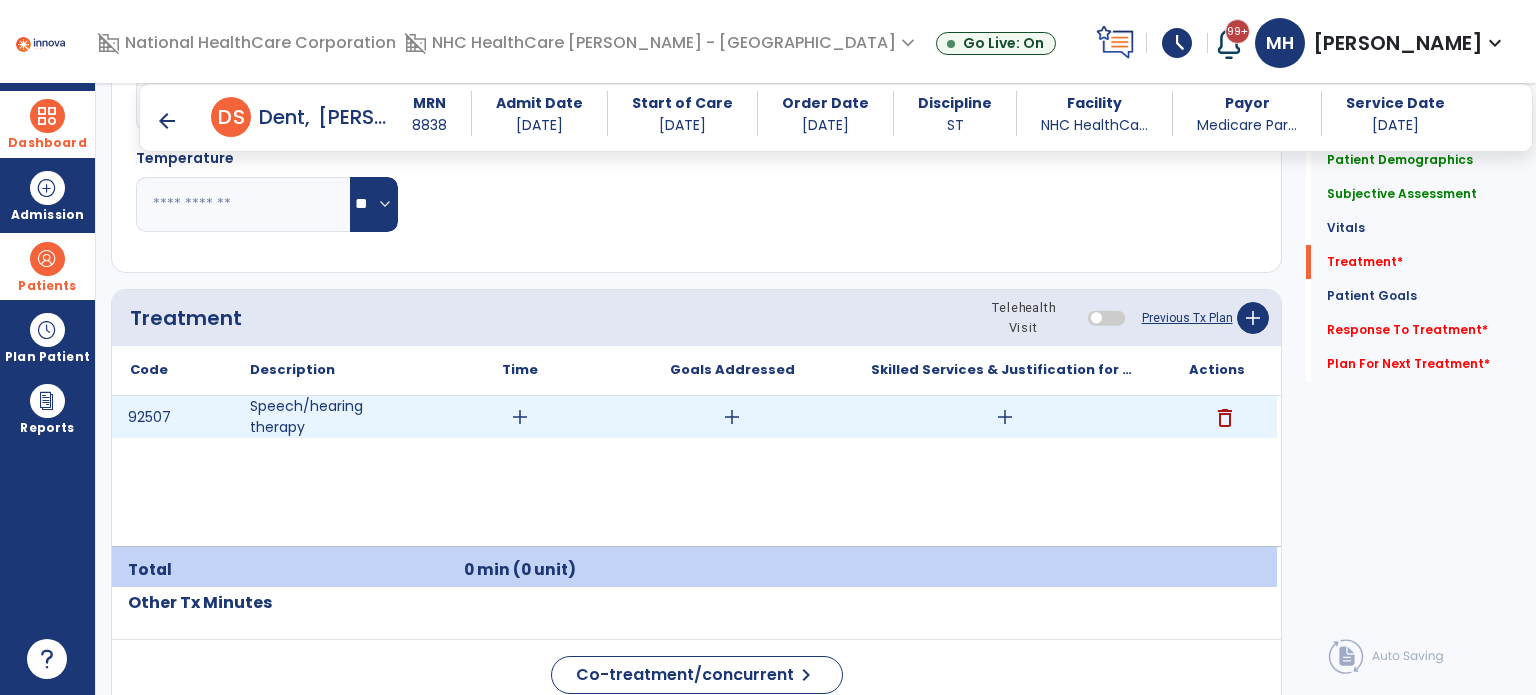 click on "add" at bounding box center (520, 417) 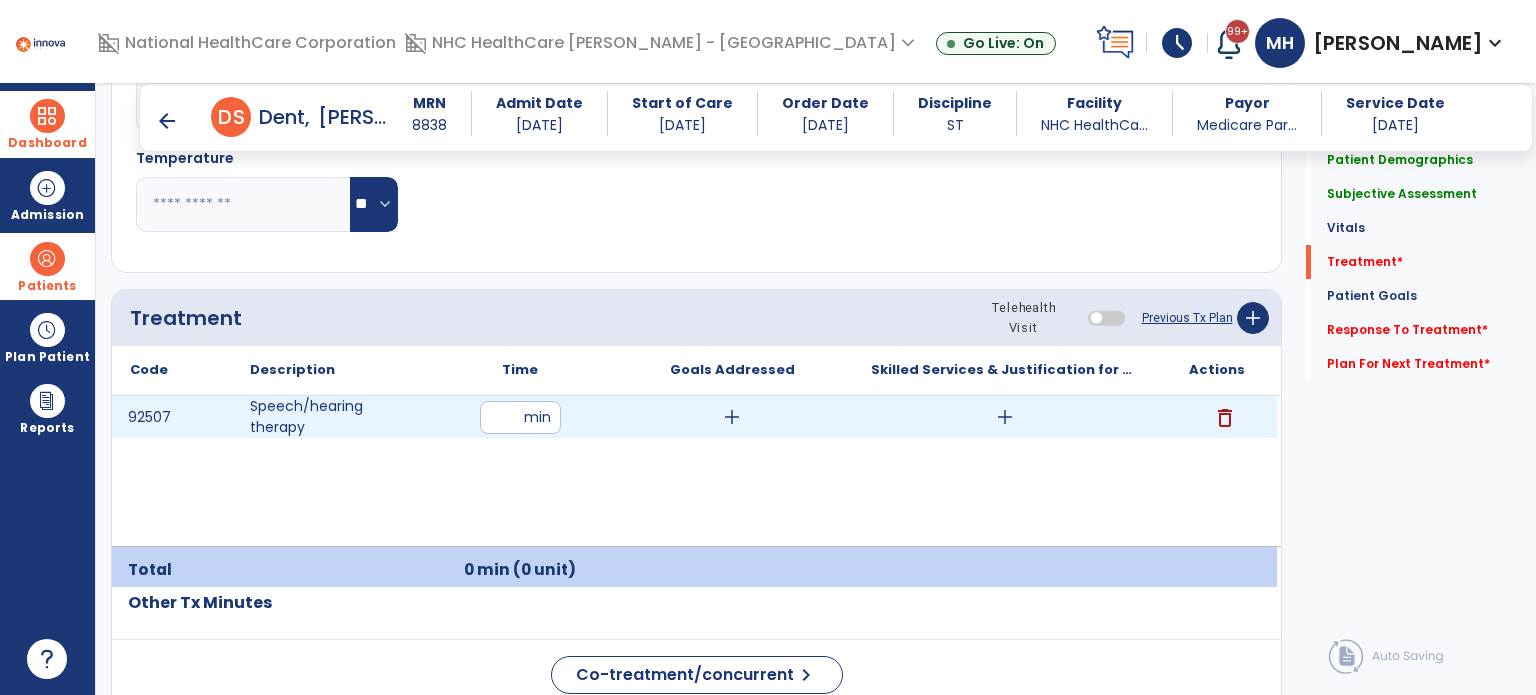 type on "**" 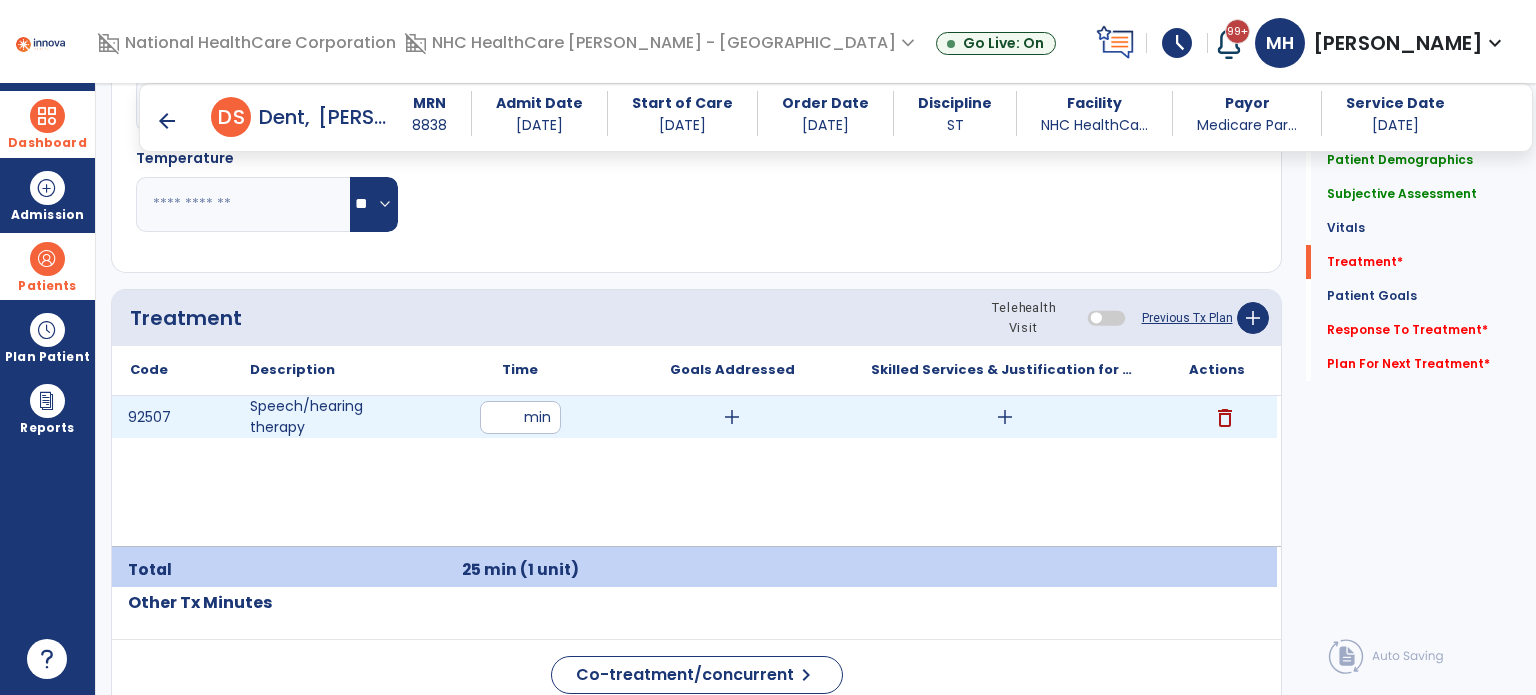 click on "add" at bounding box center [1005, 417] 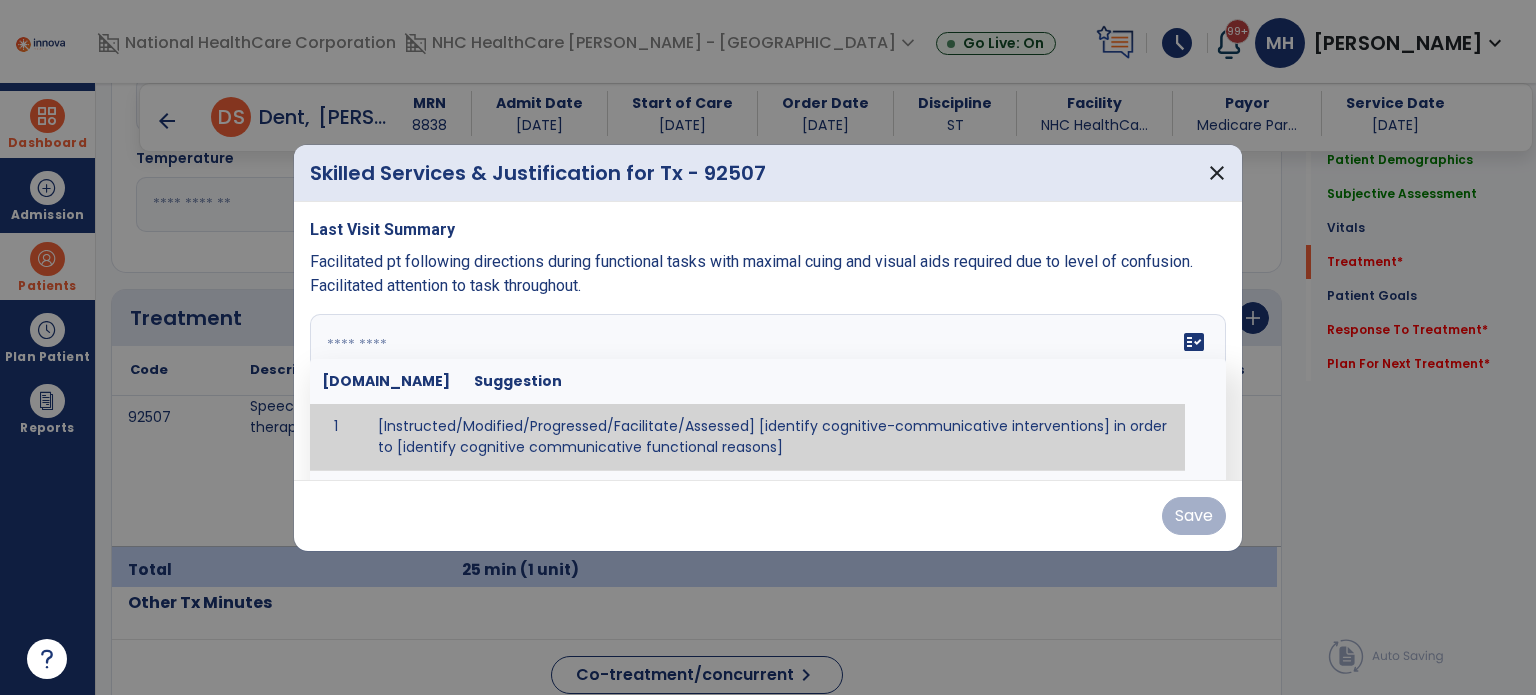 click on "fact_check  Sr.No Suggestion 1 [Instructed/Modified/Progressed/Facilitate/Assessed] [identify cognitive-communicative interventions] in order to [identify cognitive communicative functional reasons] 2 Assessed cognitive-communicative skills using [identify test]." at bounding box center (768, 389) 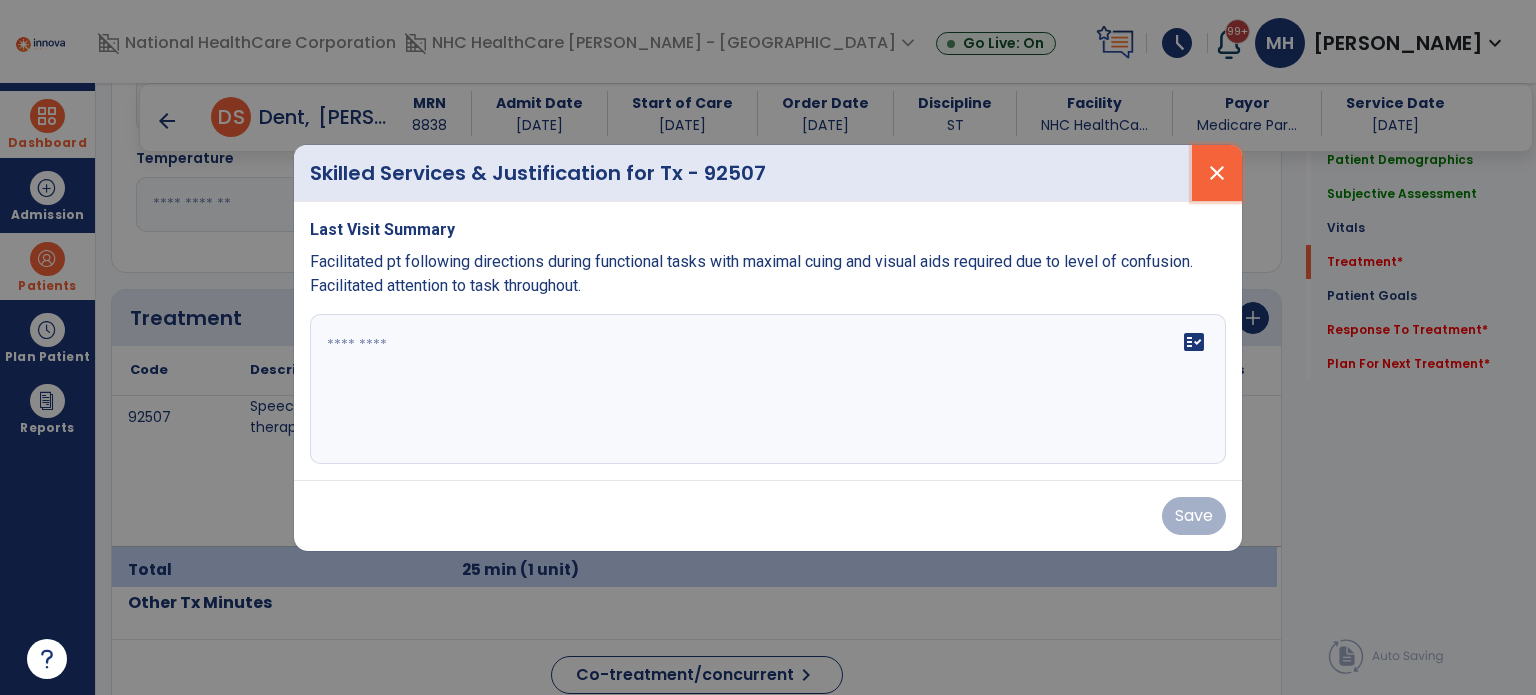 click on "close" at bounding box center (1217, 173) 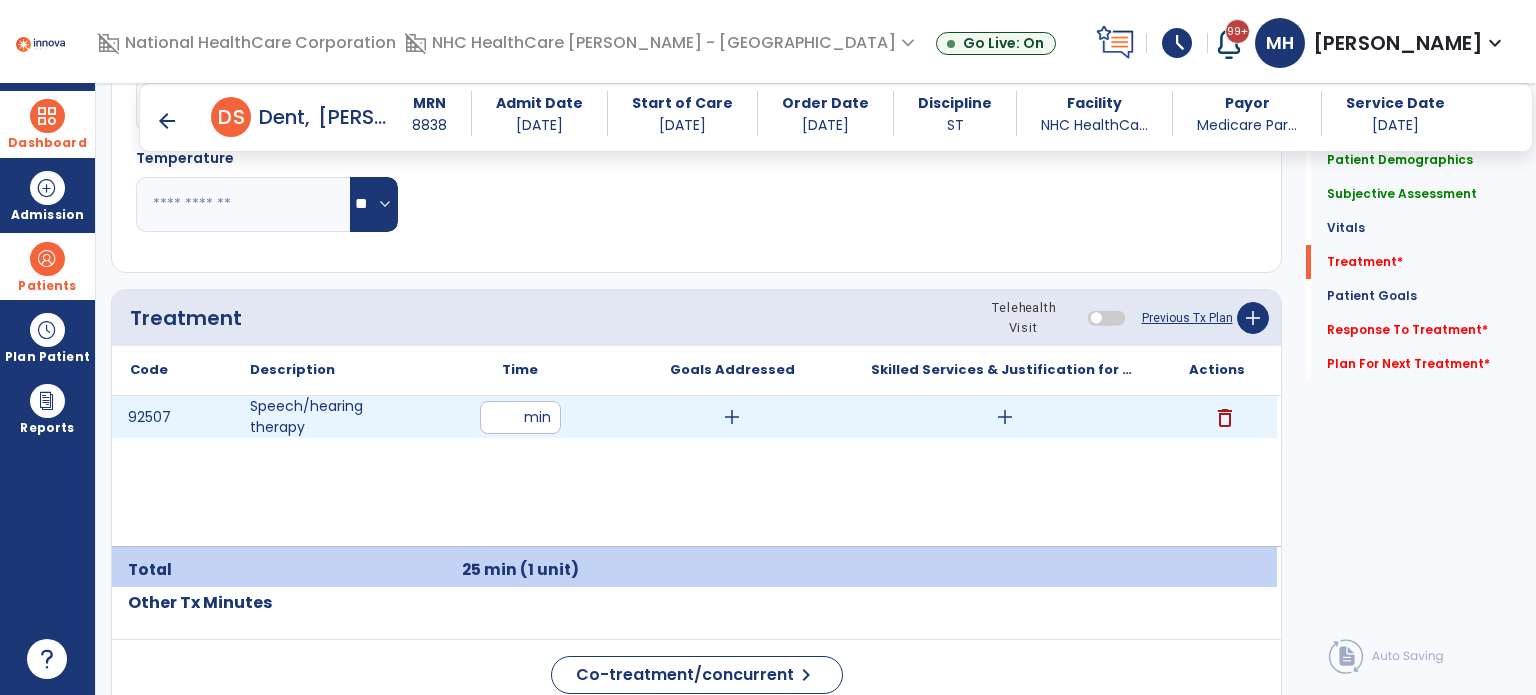 click on "delete" at bounding box center [1225, 418] 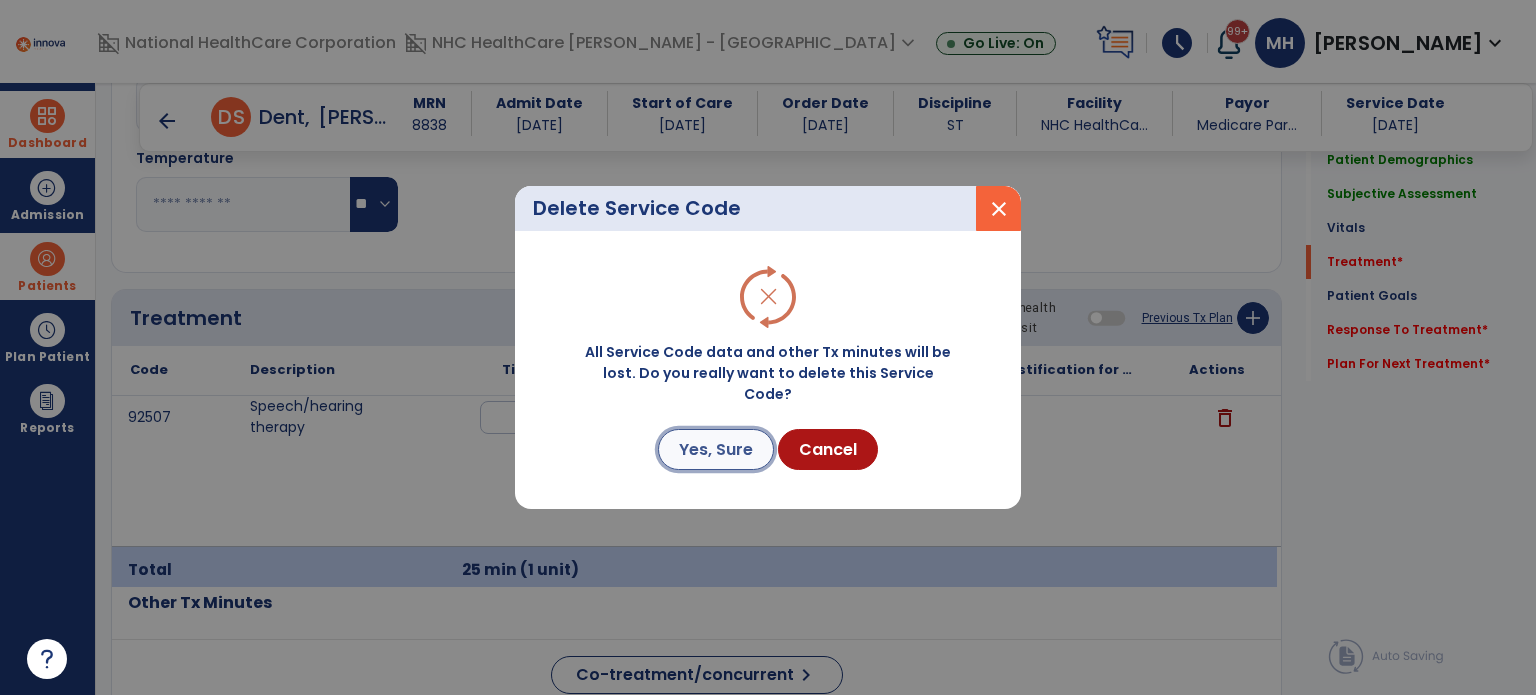 click on "Yes, Sure" at bounding box center [716, 449] 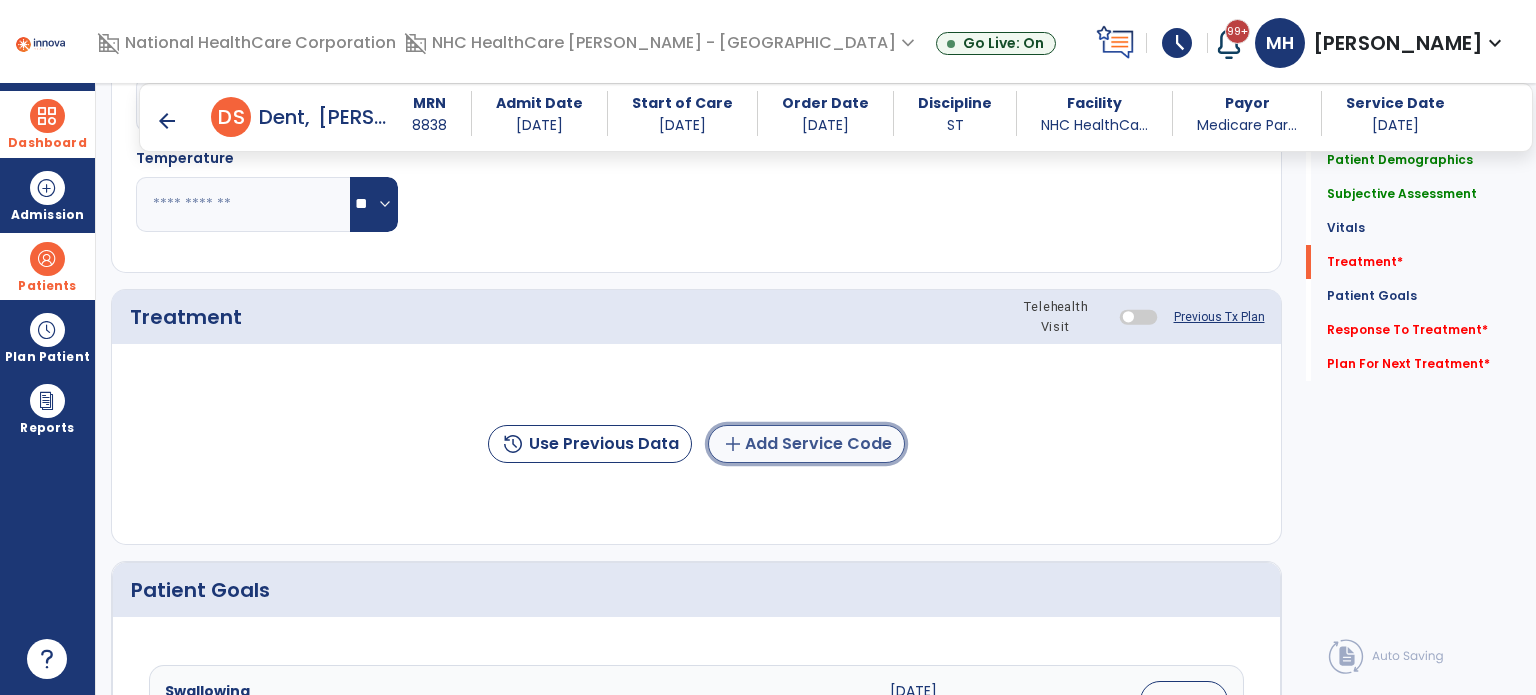 click on "add  Add Service Code" 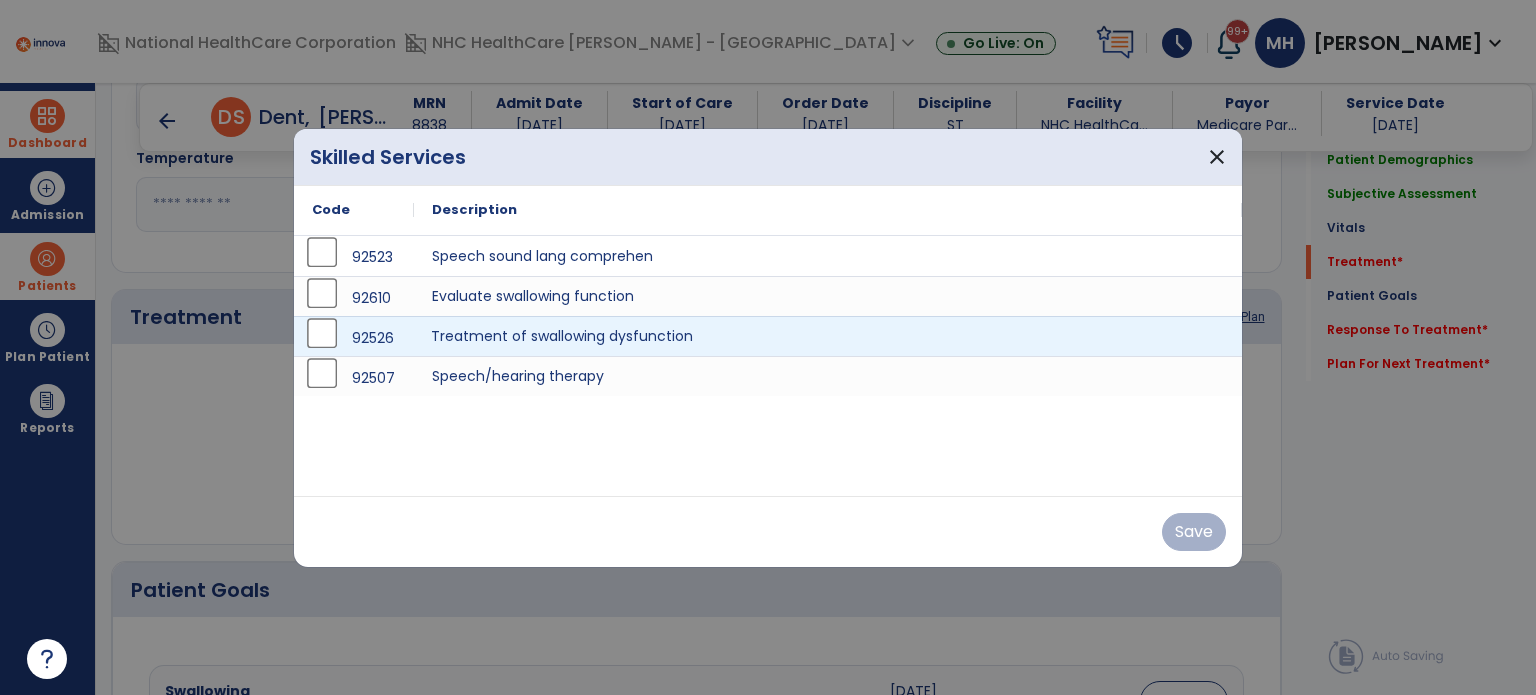 click on "Treatment of swallowing dysfunction" at bounding box center (828, 336) 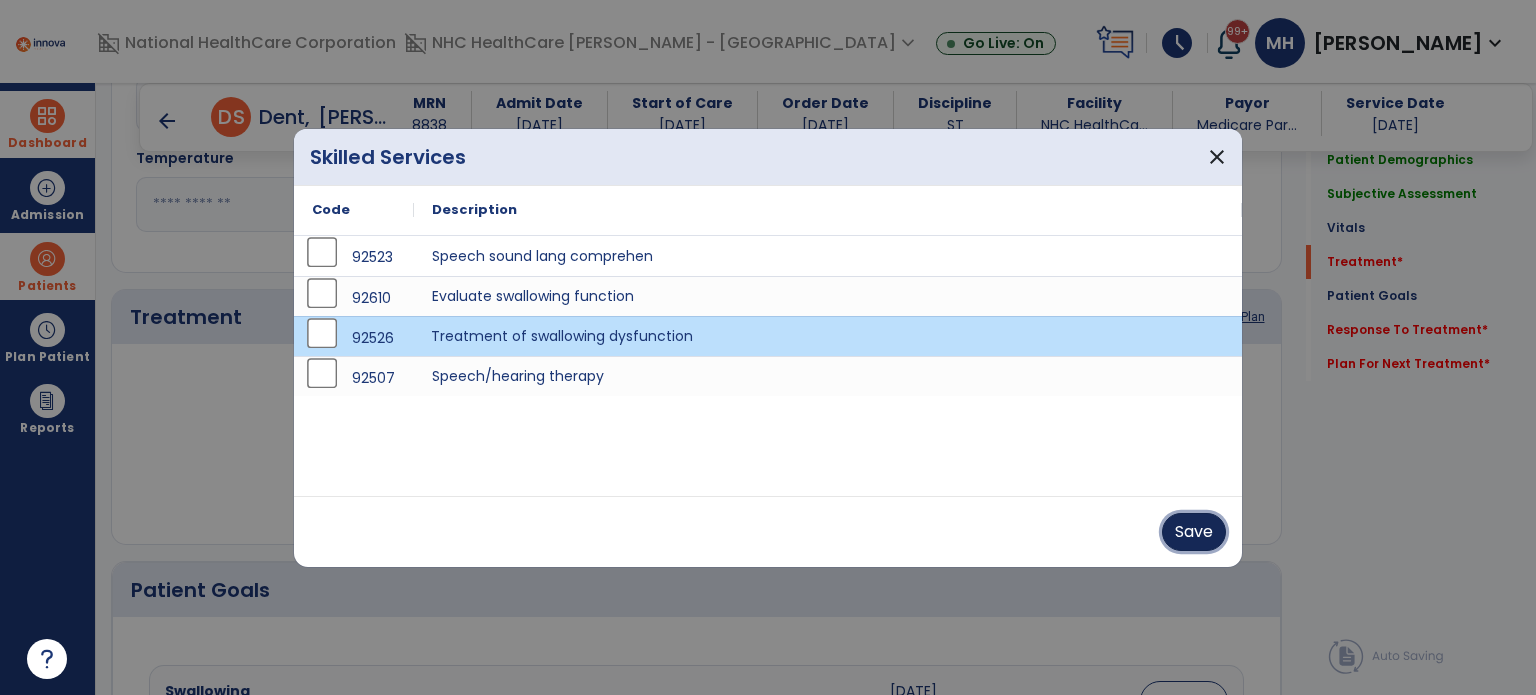 click on "Save" at bounding box center (1194, 532) 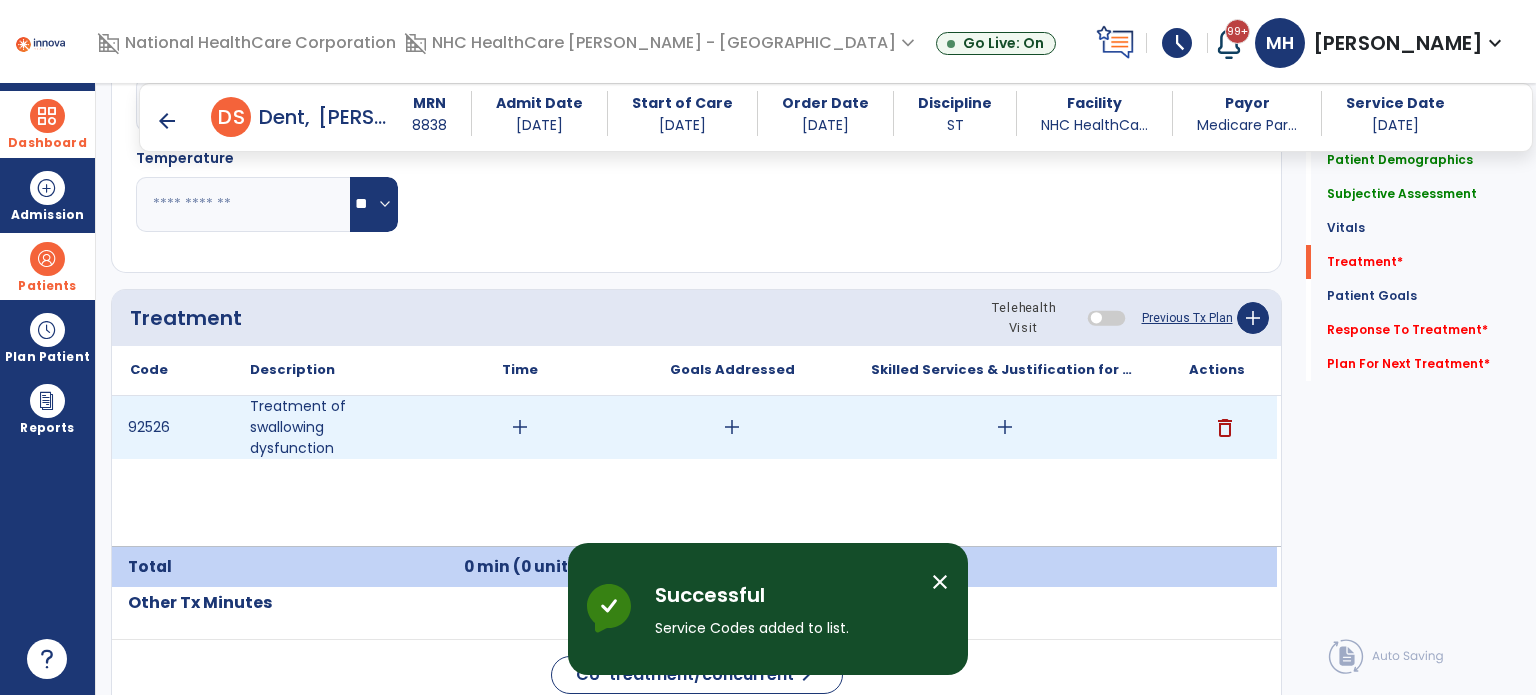 click on "add" at bounding box center (520, 427) 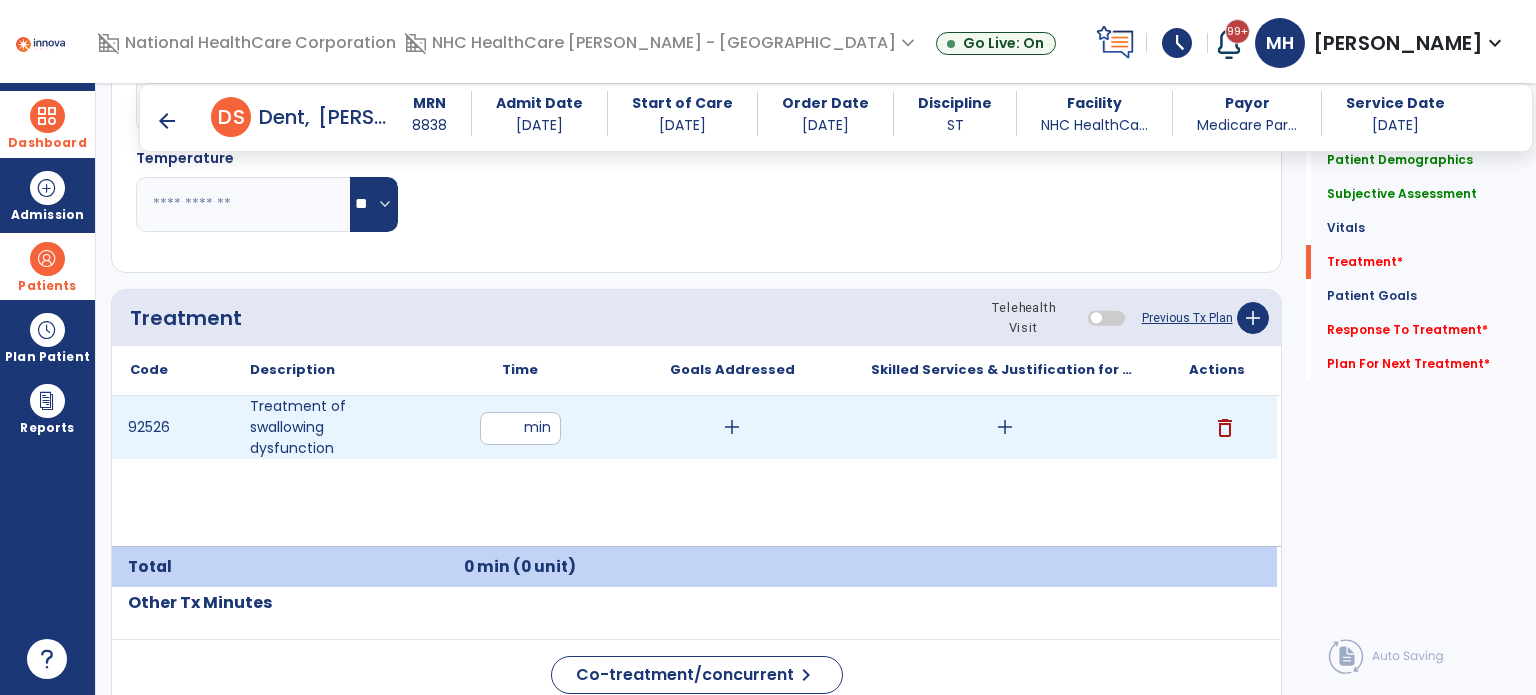 type on "**" 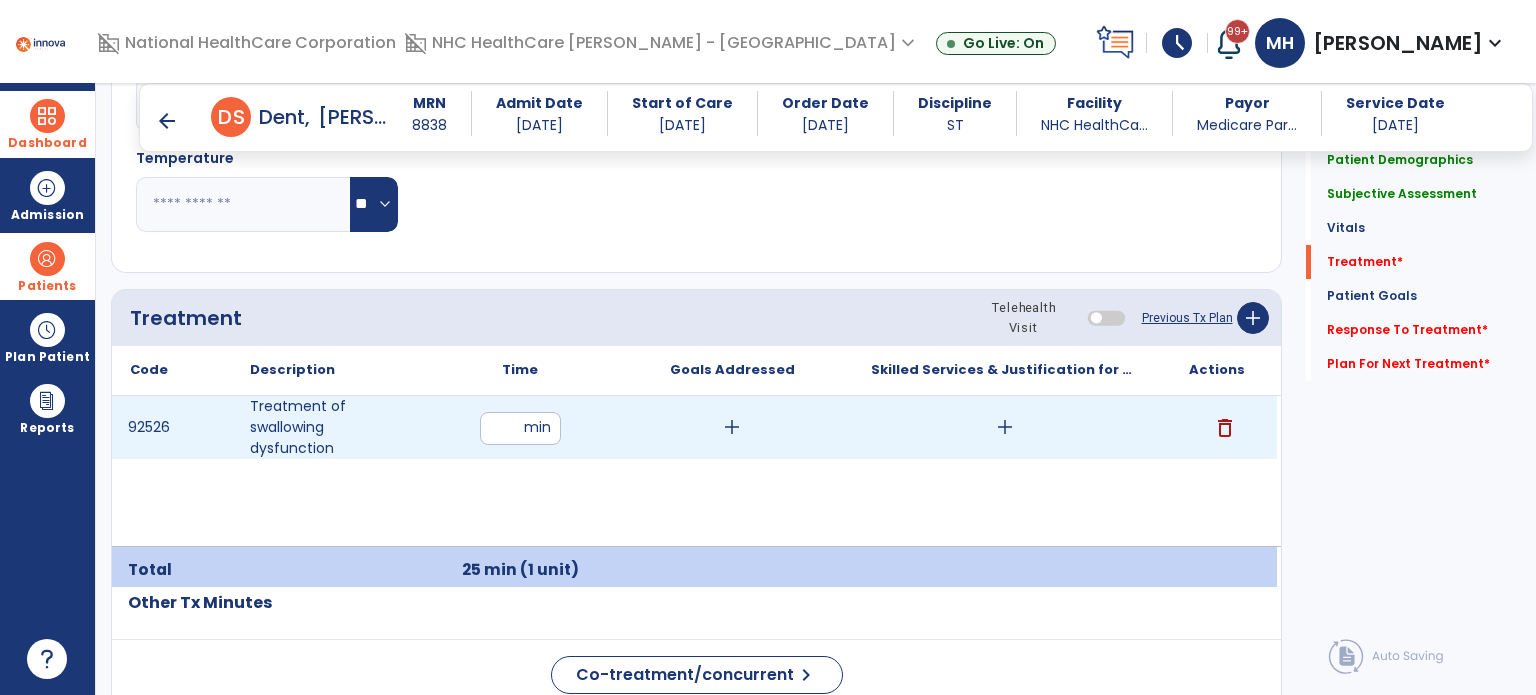 click on "add" at bounding box center (1005, 427) 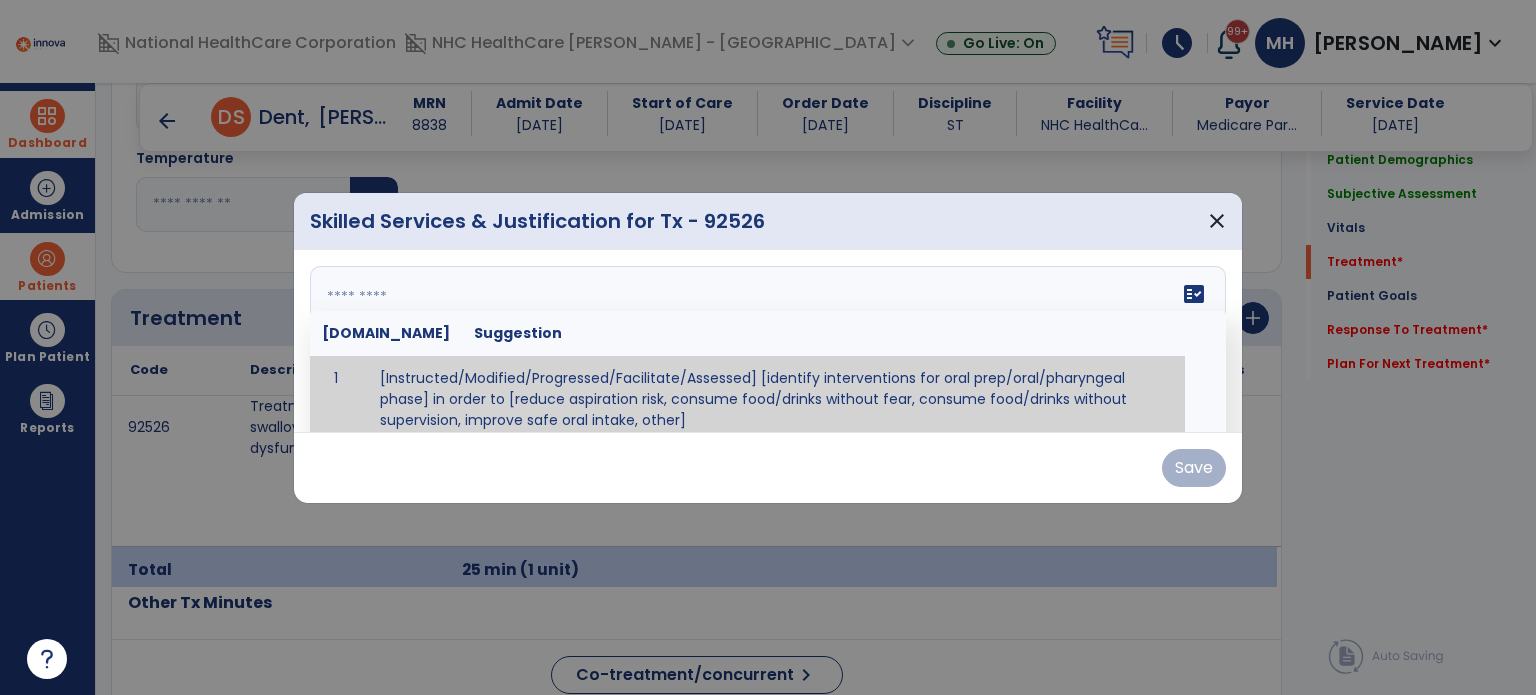 click on "fact_check  Sr.No Suggestion 1 [Instructed/Modified/Progressed/Facilitate/Assessed] [identify interventions for oral prep/oral/pharyngeal phase] in order to [reduce aspiration risk, consume food/drinks without fear, consume food/drinks without supervision, improve safe oral intake, other] 2 [Instructed/Modified/Progressed/Facilitate/Assessed] [identify compensatory methods such as alternating bites/sips, effortful swallow, other] in order to [reduce aspiration risk, consume food/drinks without fear, consume food/drinks without supervision, improve safe oral intake, other] 3 [Instructed/Modified/Progressed/Assessed] trials of [identify IDDSI Food/Drink Level or NDD Solid/Liquid Level] in order to [reduce aspiration risk, consume food/drinks without fear, consume food/drinks without supervision, improve safe oral intake, other] 4 5 Assessed swallow with administration of [identify test]" at bounding box center (768, 341) 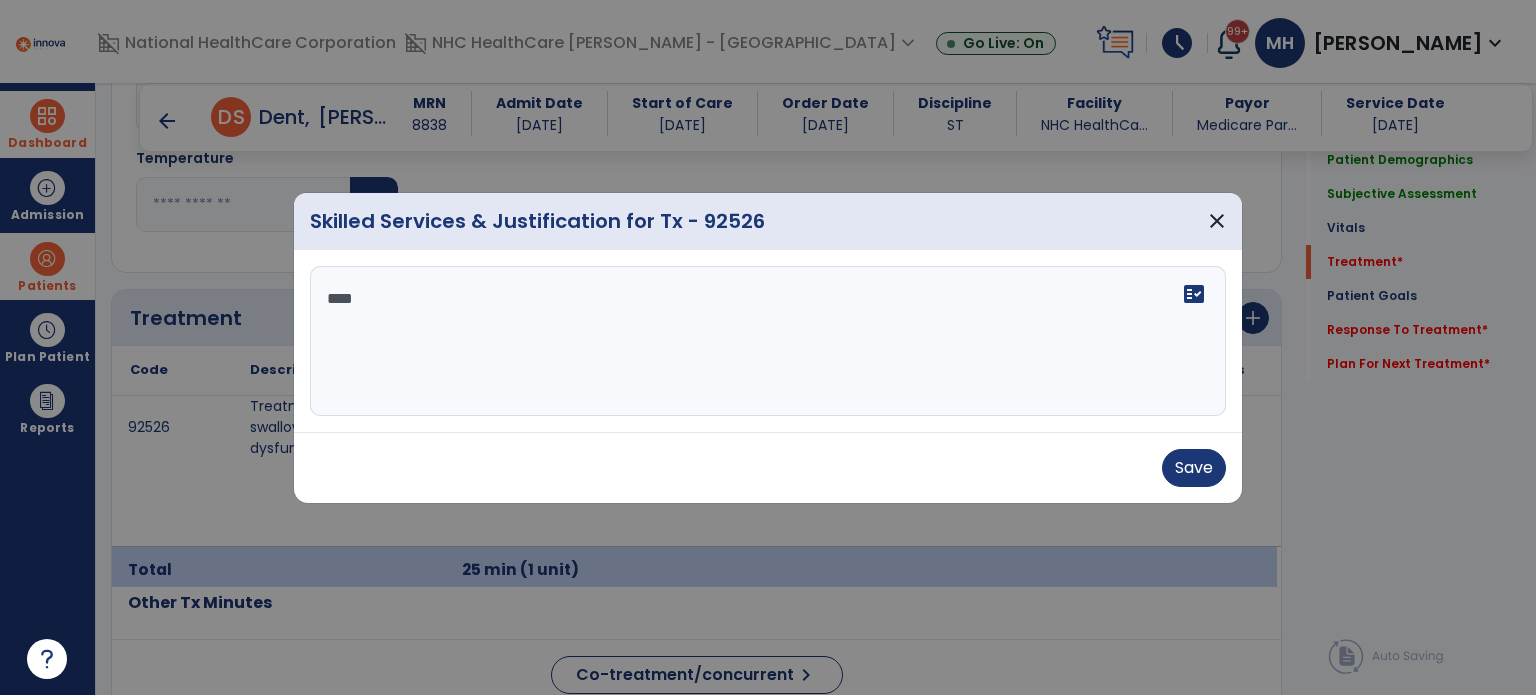 scroll, scrollTop: 0, scrollLeft: 0, axis: both 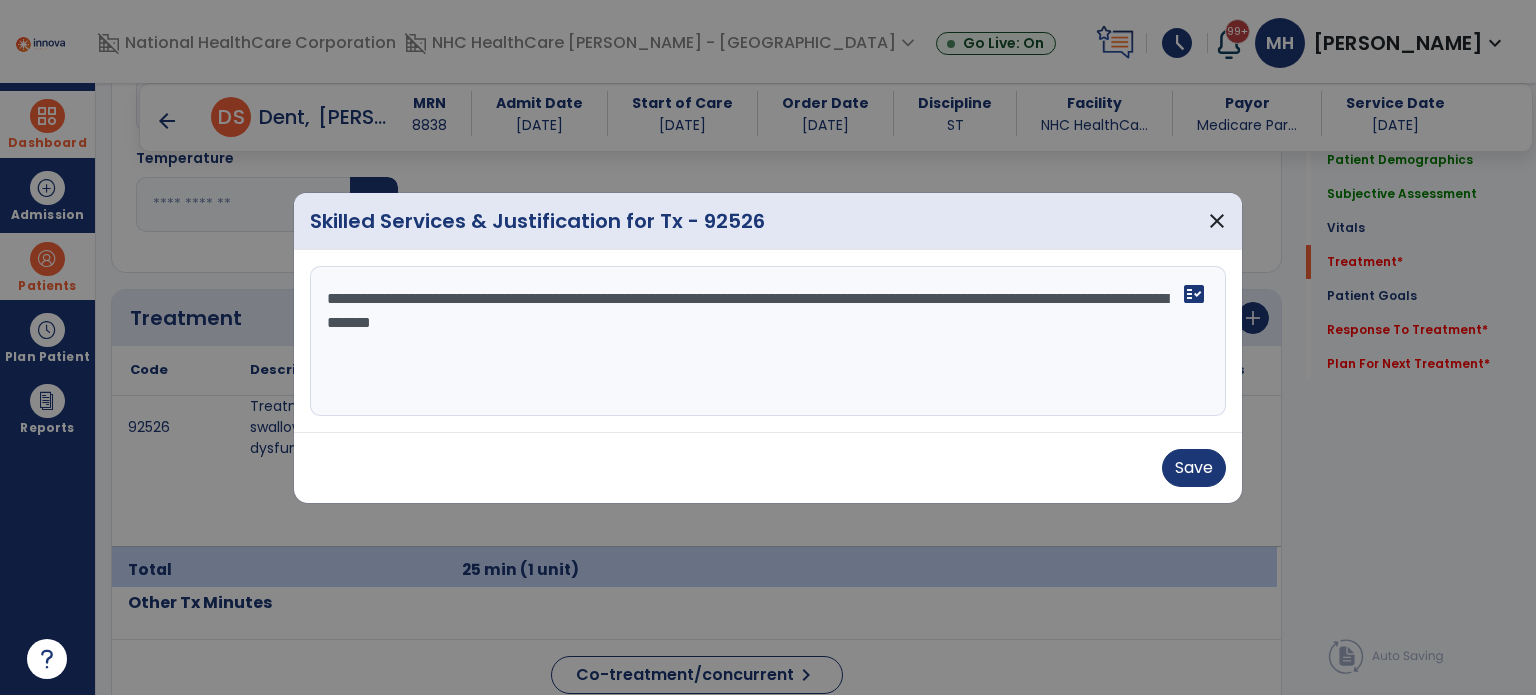 click on "**********" at bounding box center (768, 341) 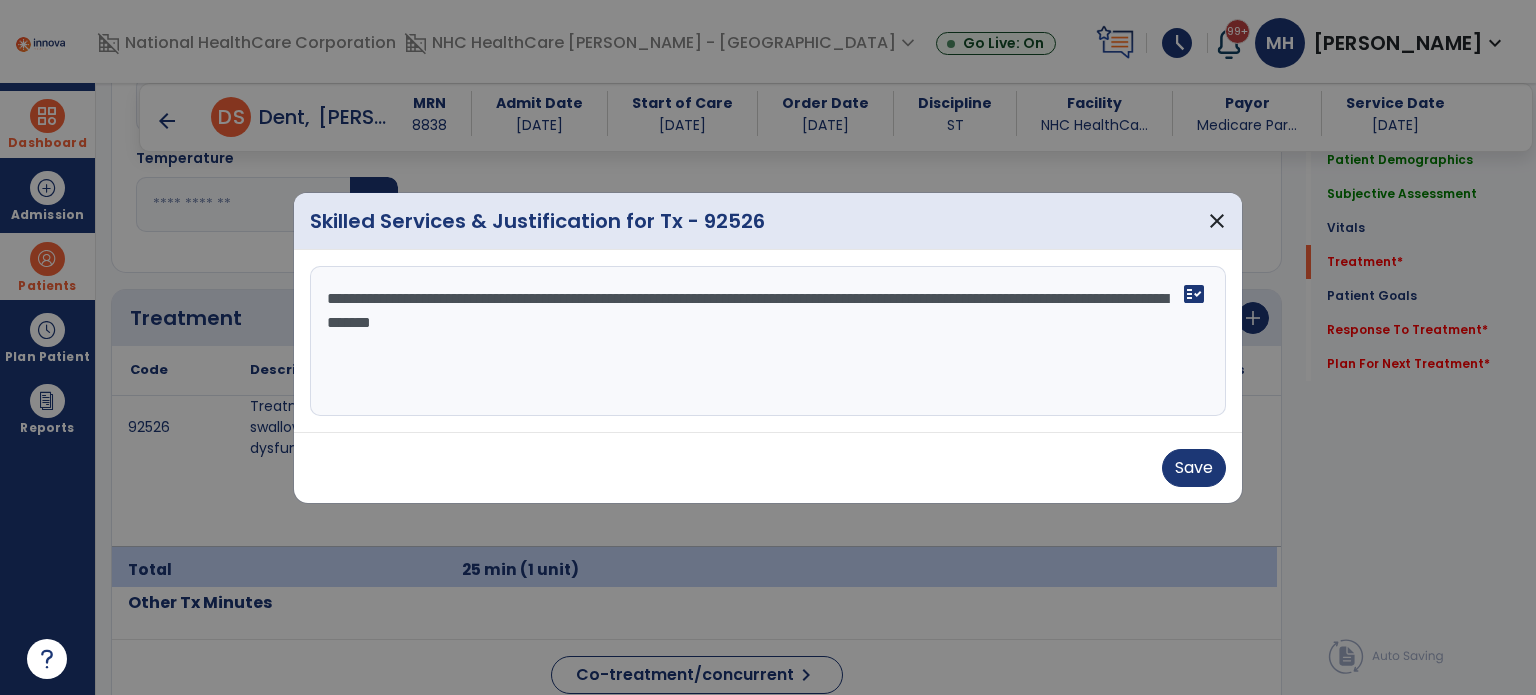 click on "**********" at bounding box center (768, 341) 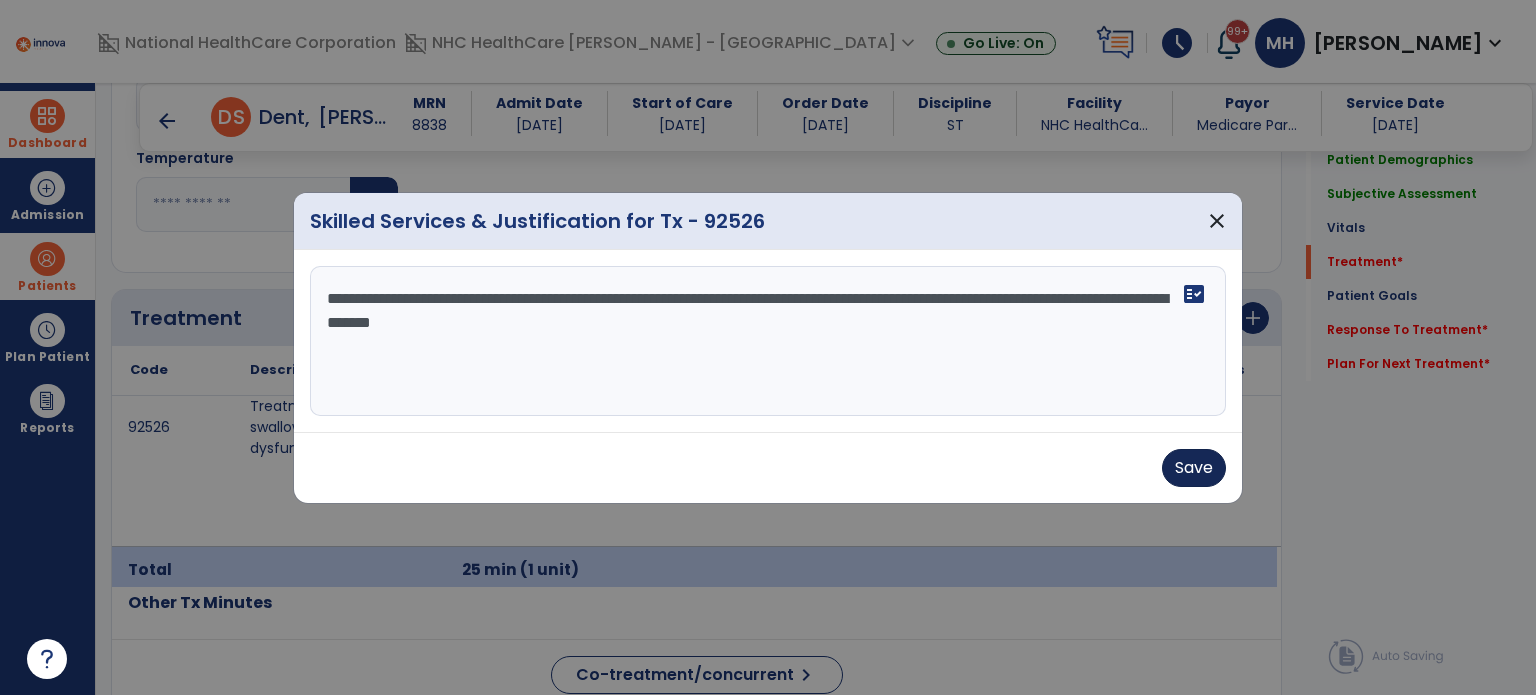 type on "**********" 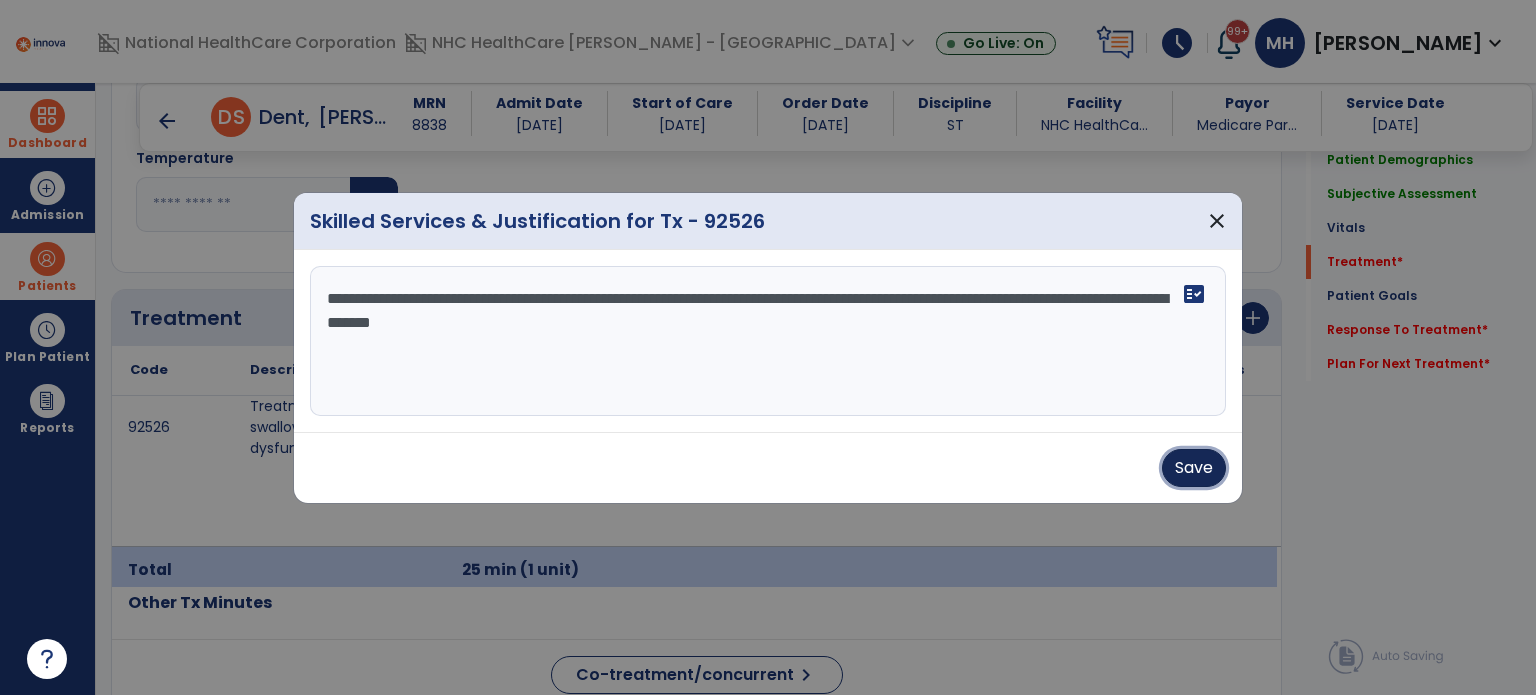 click on "Save" at bounding box center (1194, 468) 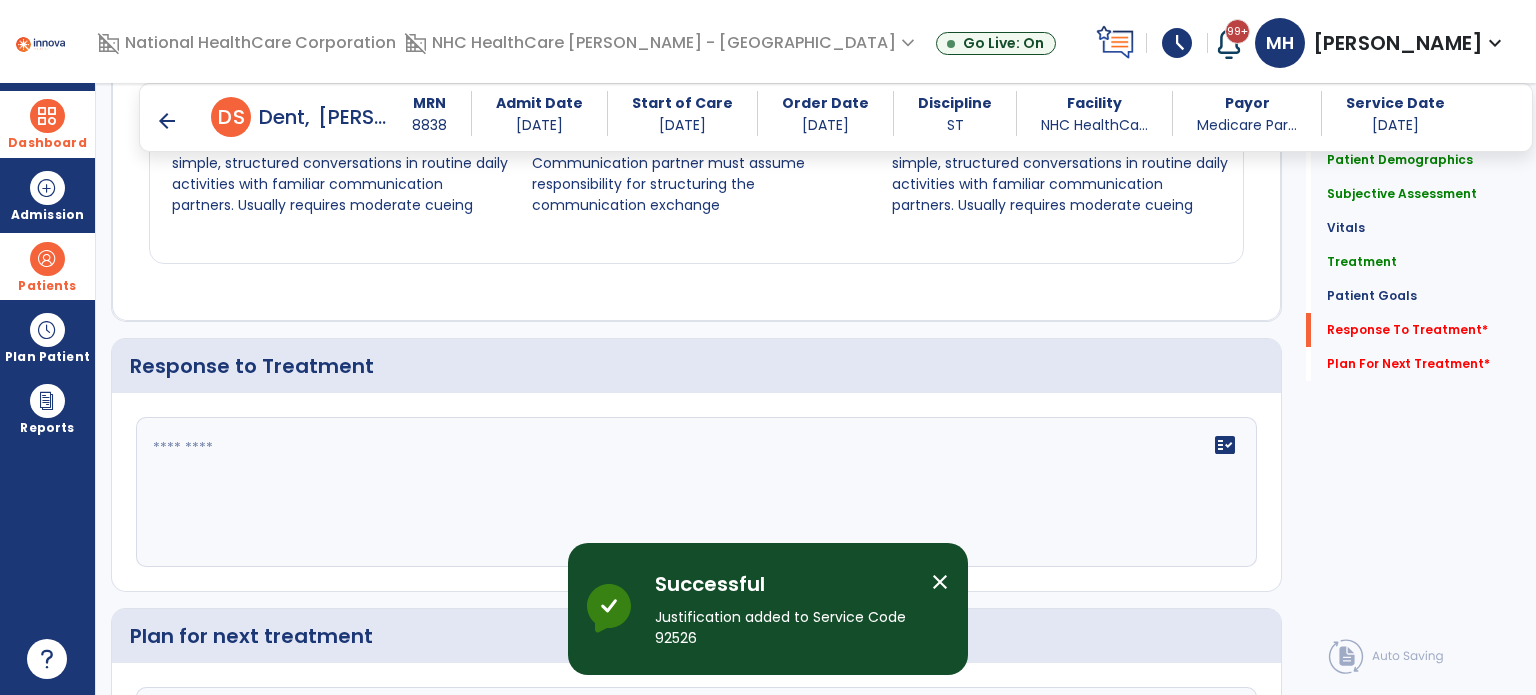 scroll, scrollTop: 2368, scrollLeft: 0, axis: vertical 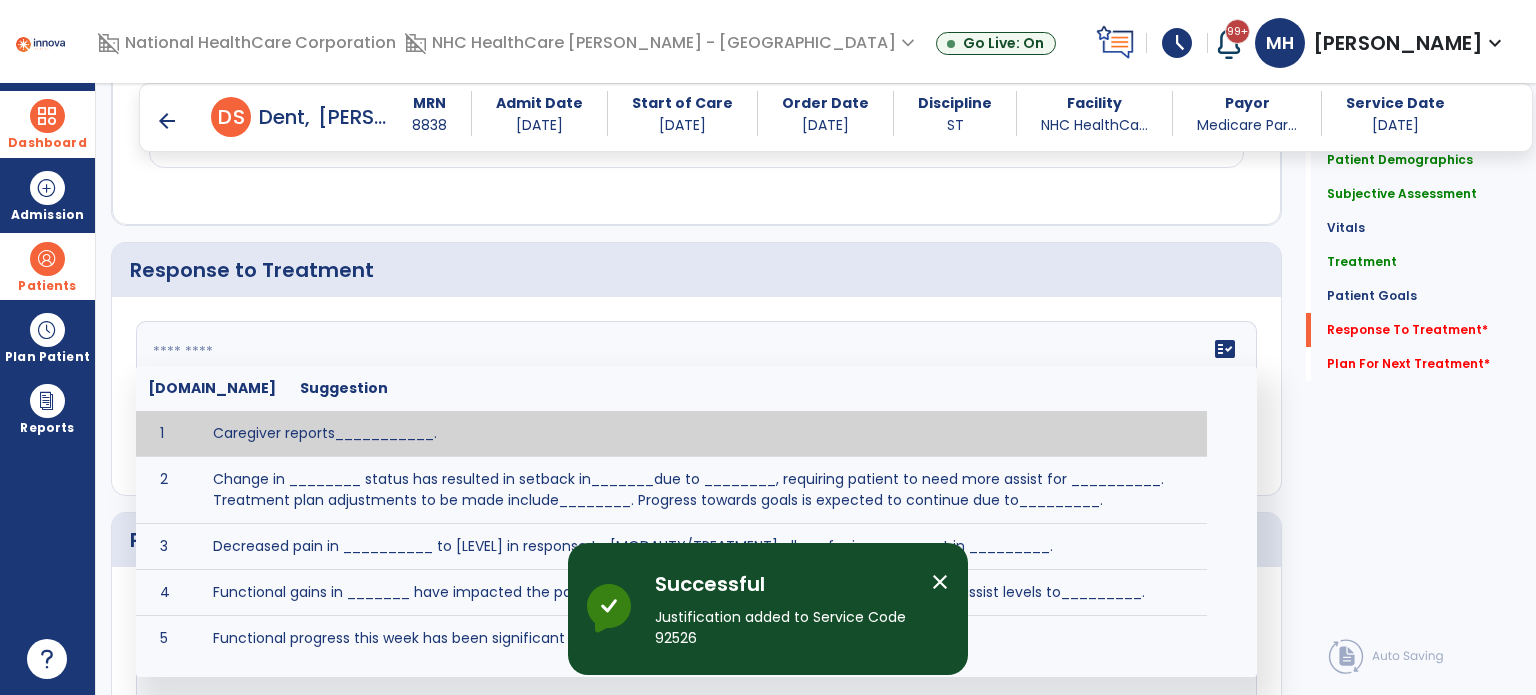 click on "fact_check  Sr.No Suggestion 1 Caregiver reports___________. 2 Change in ________ status has resulted in setback in_______due to ________, requiring patient to need more assist for __________.   Treatment plan adjustments to be made include________.  Progress towards goals is expected to continue due to_________. 3 Decreased pain in __________ to [LEVEL] in response to [MODALITY/TREATMENT] allows for improvement in _________. 4 Functional gains in _______ have impacted the patient's ability to perform_________ with a reduction in assist levels to_________. 5 Functional progress this week has been significant due to__________. 6 Gains in ________ have improved the patient's ability to perform ______with decreased levels of assist to___________. 7 Improvement in ________allows patient to tolerate higher levels of challenges in_________. 8 Pain in [AREA] has decreased to [LEVEL] in response to [TREATMENT/MODALITY], allowing fore ease in completing__________. 9 10 11 12 13 14 15 16 17 18 19 20 21" 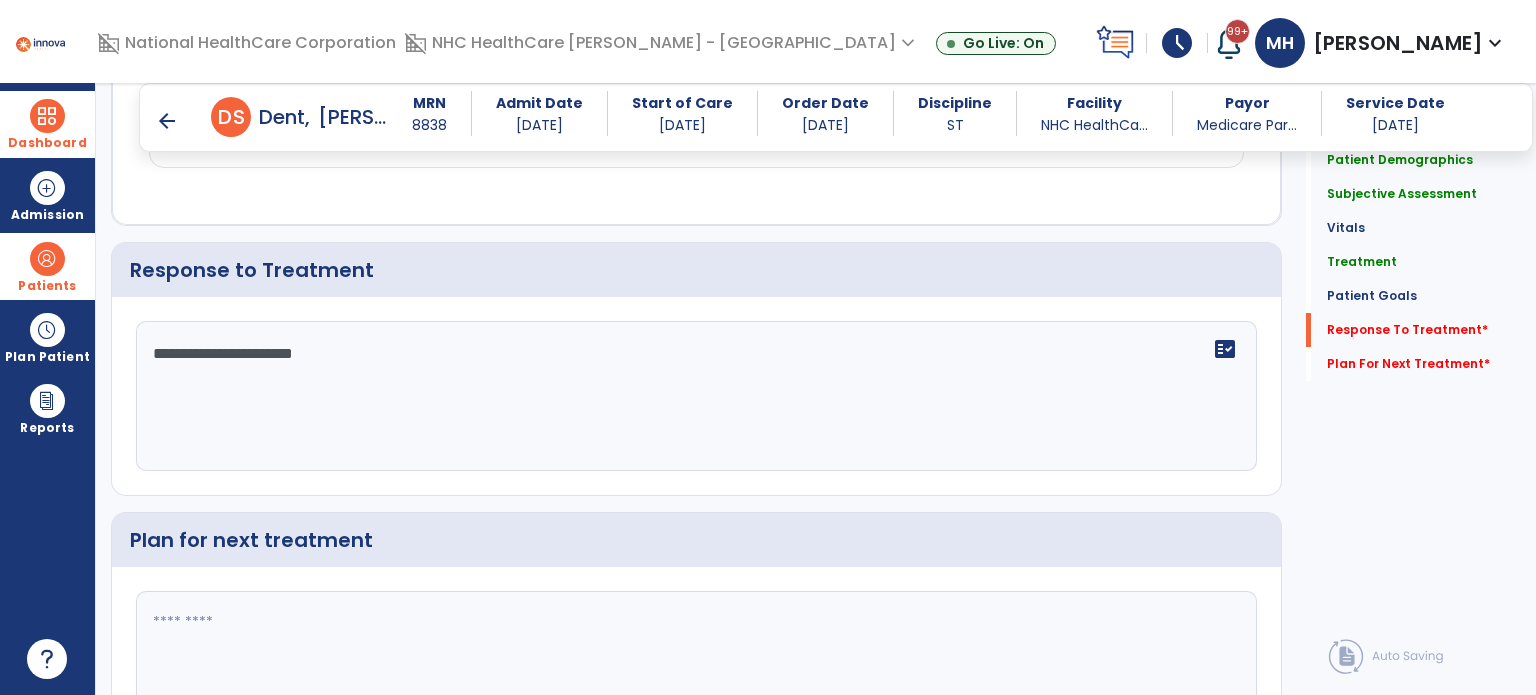 scroll, scrollTop: 2499, scrollLeft: 0, axis: vertical 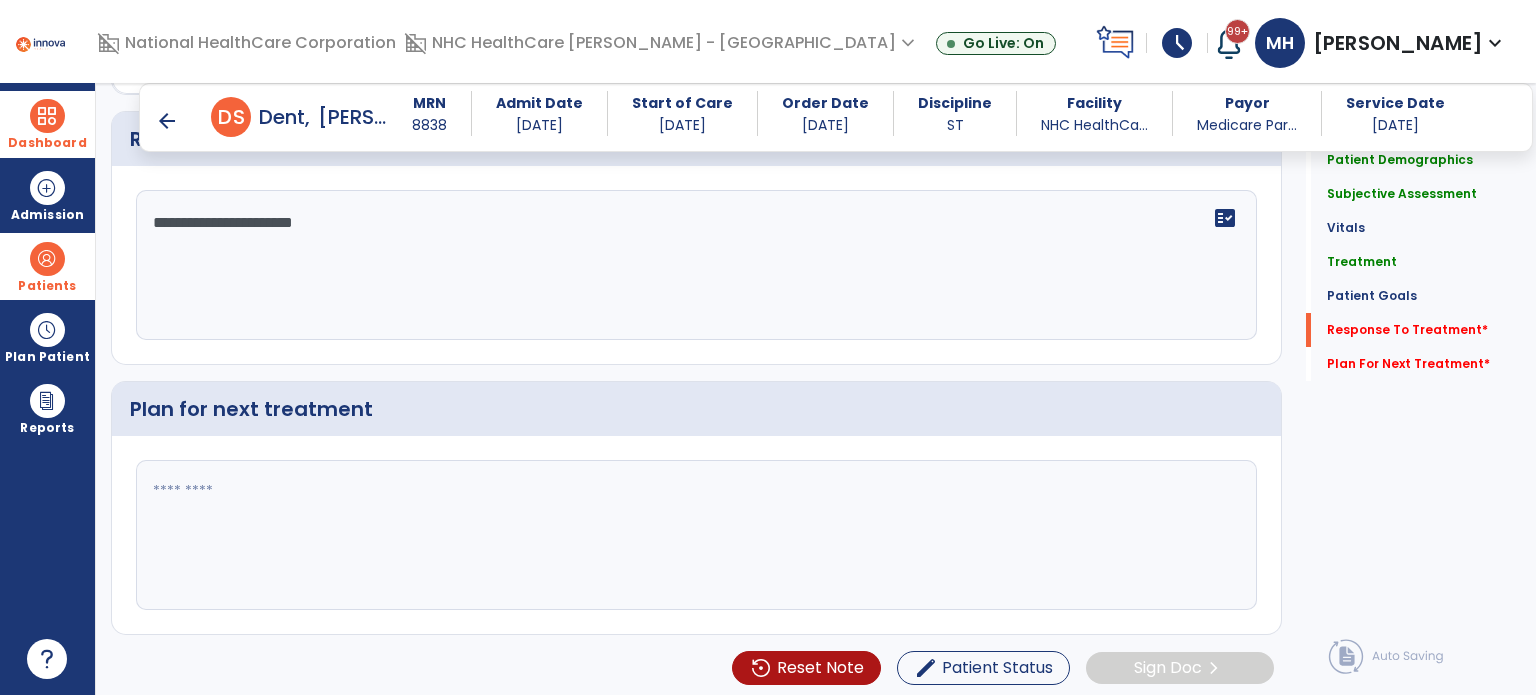 type on "**********" 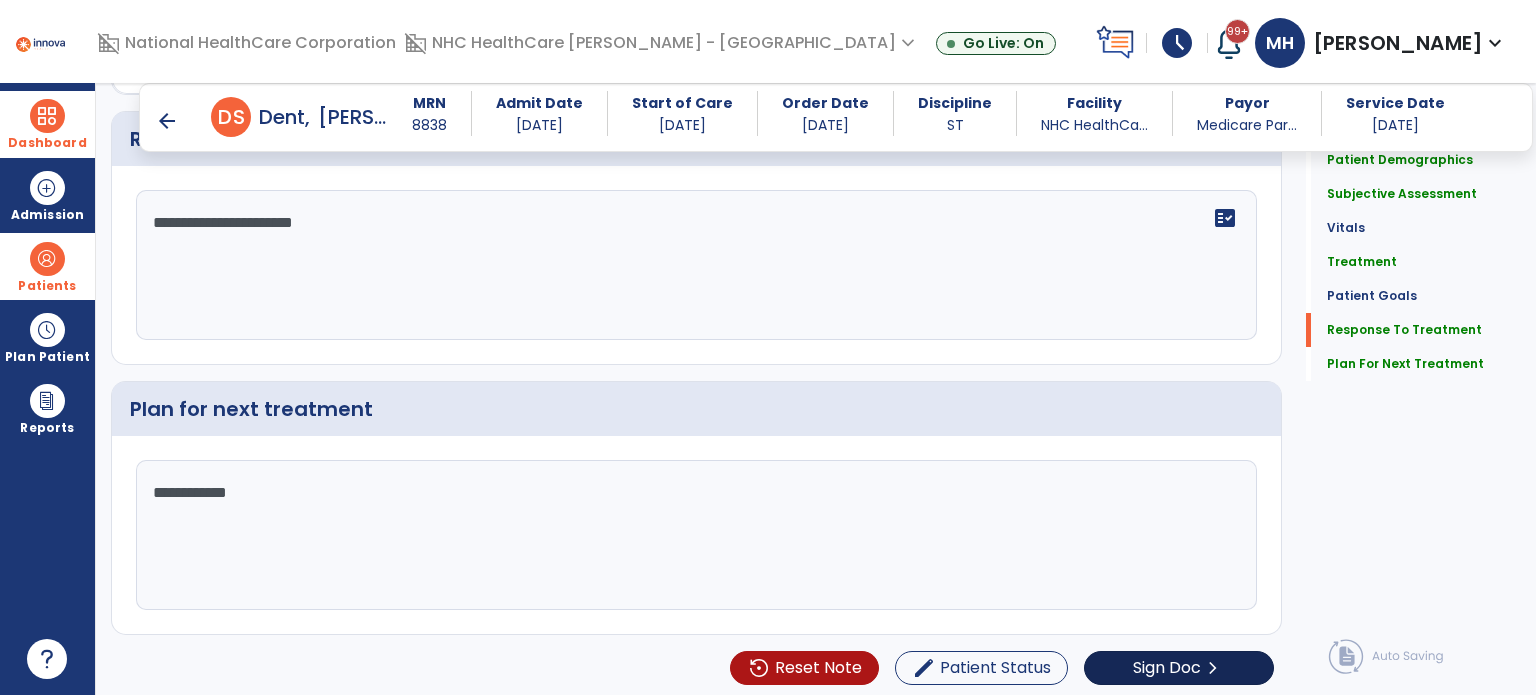 type on "**********" 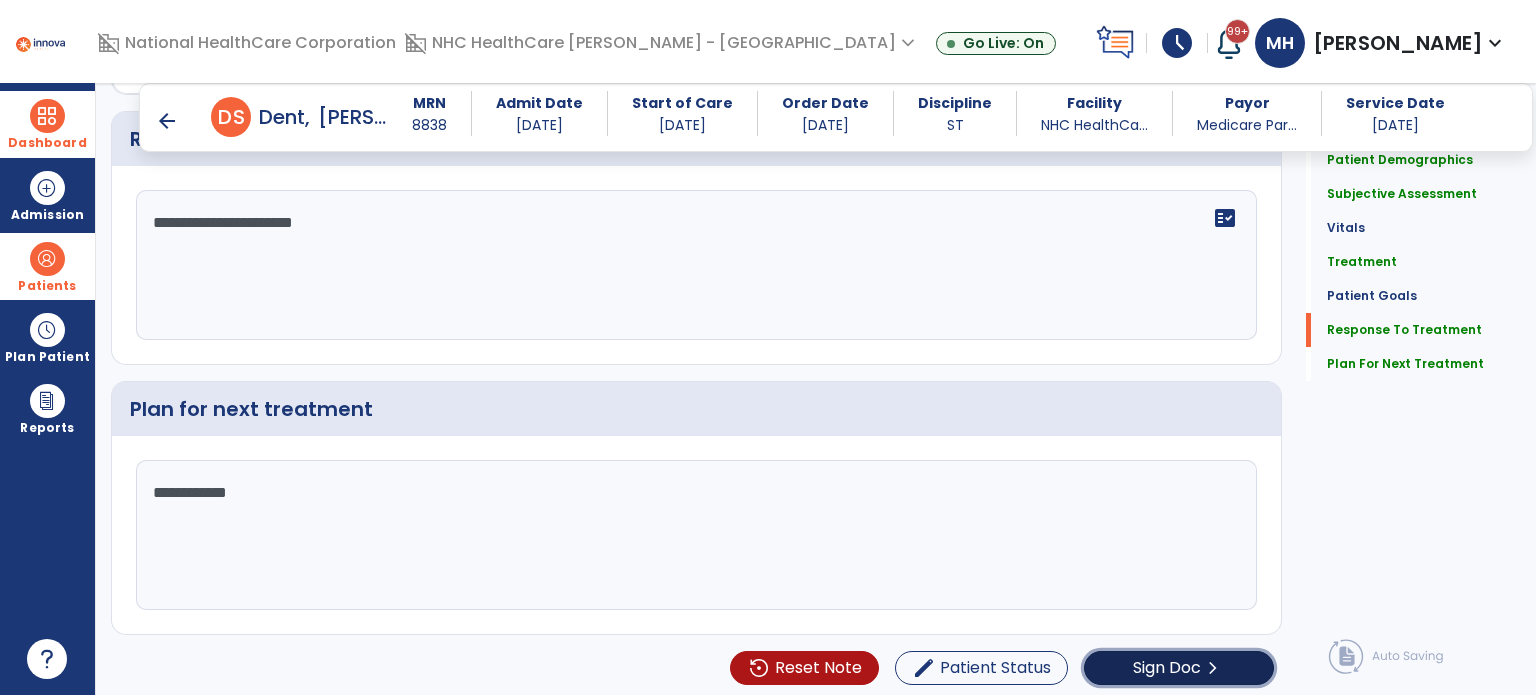 click on "Sign Doc  chevron_right" 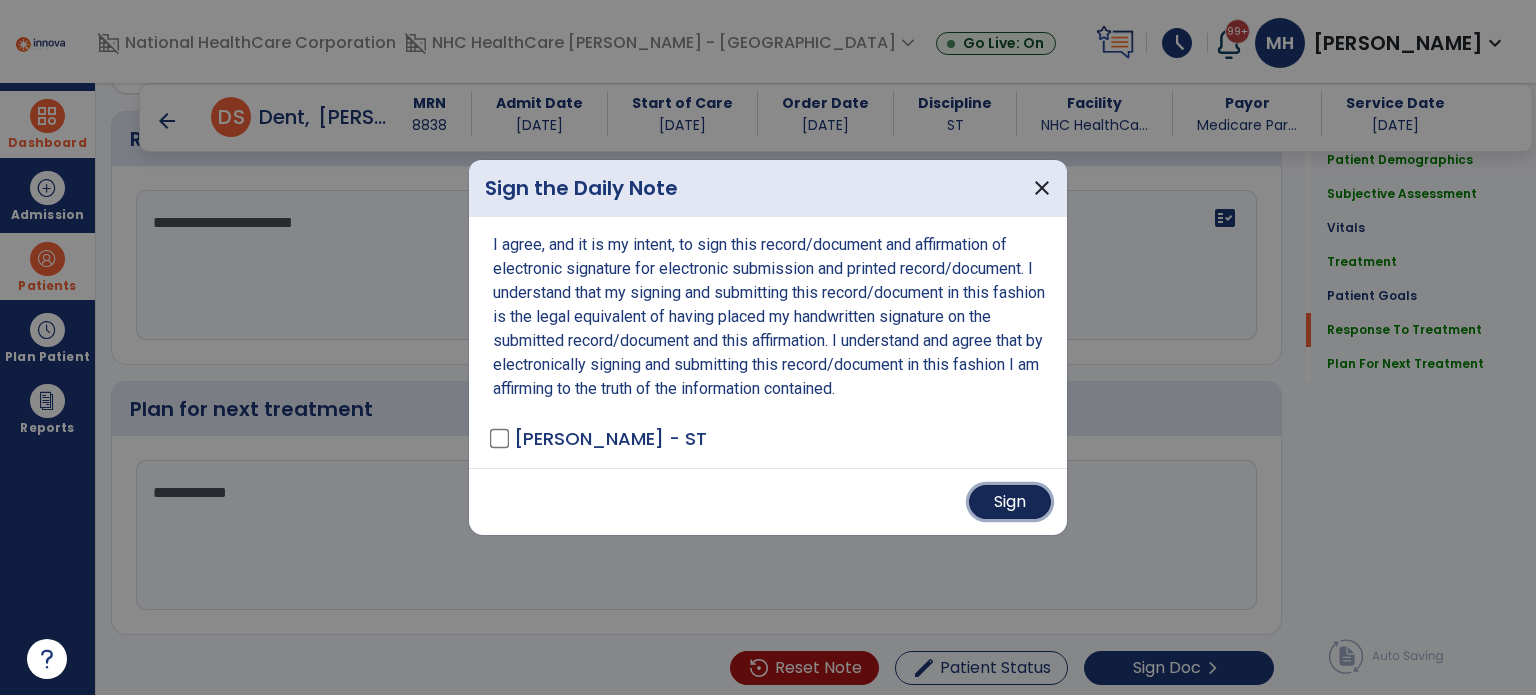 click on "Sign" at bounding box center (1010, 502) 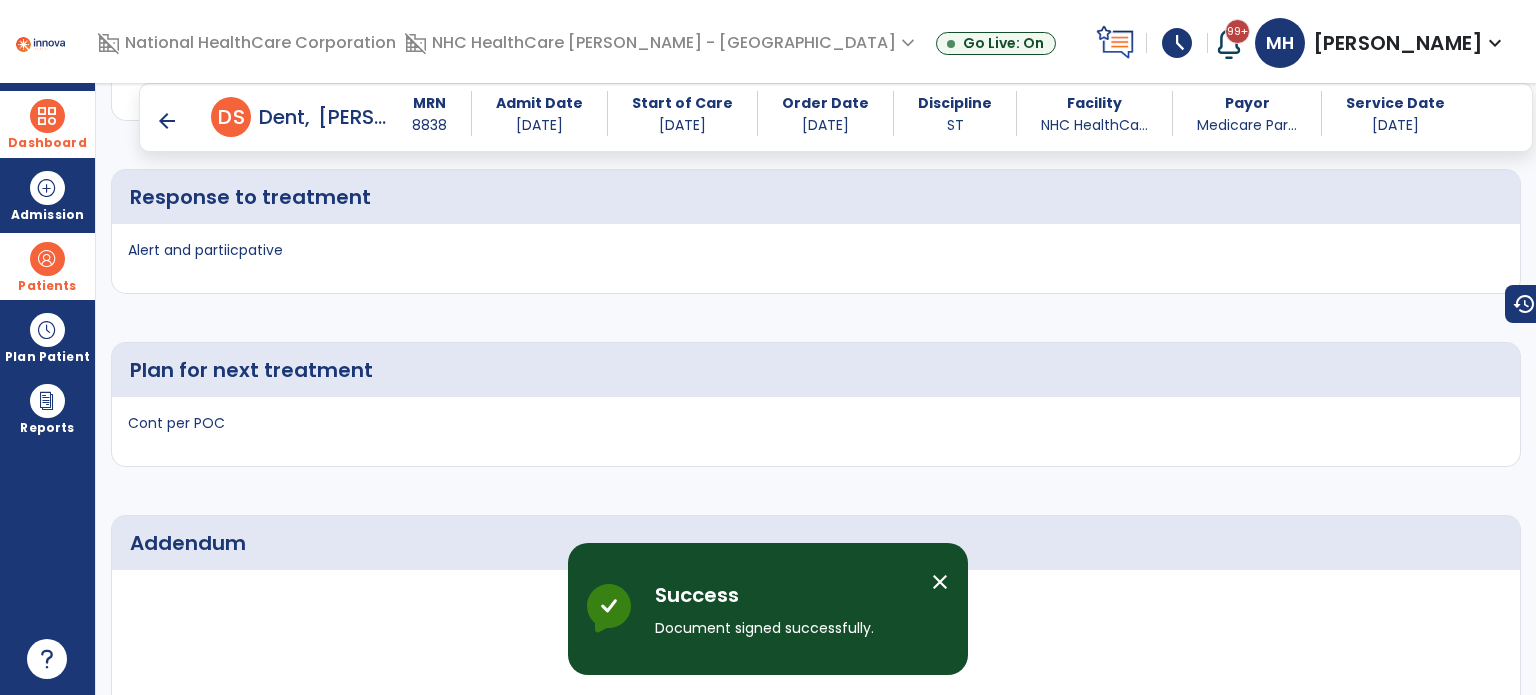scroll, scrollTop: 3483, scrollLeft: 0, axis: vertical 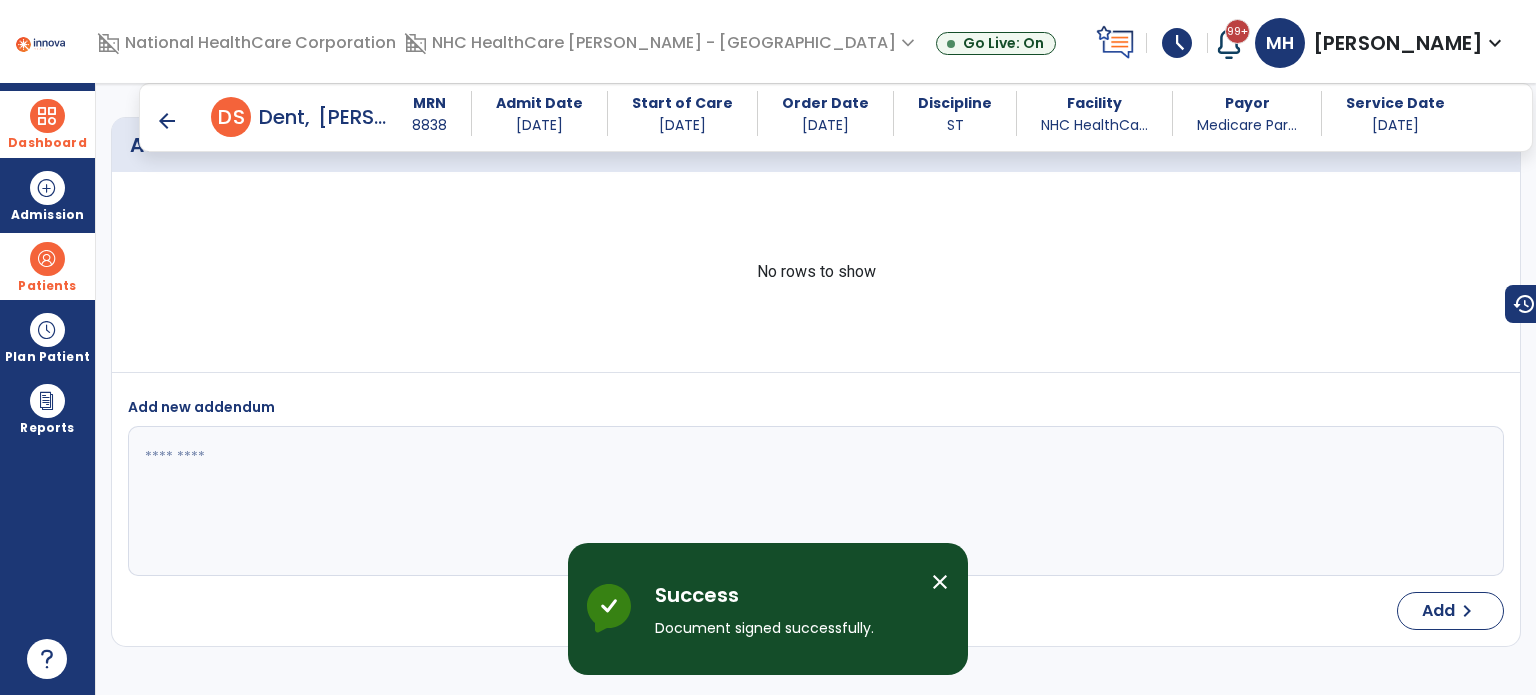 click on "arrow_back" at bounding box center (167, 121) 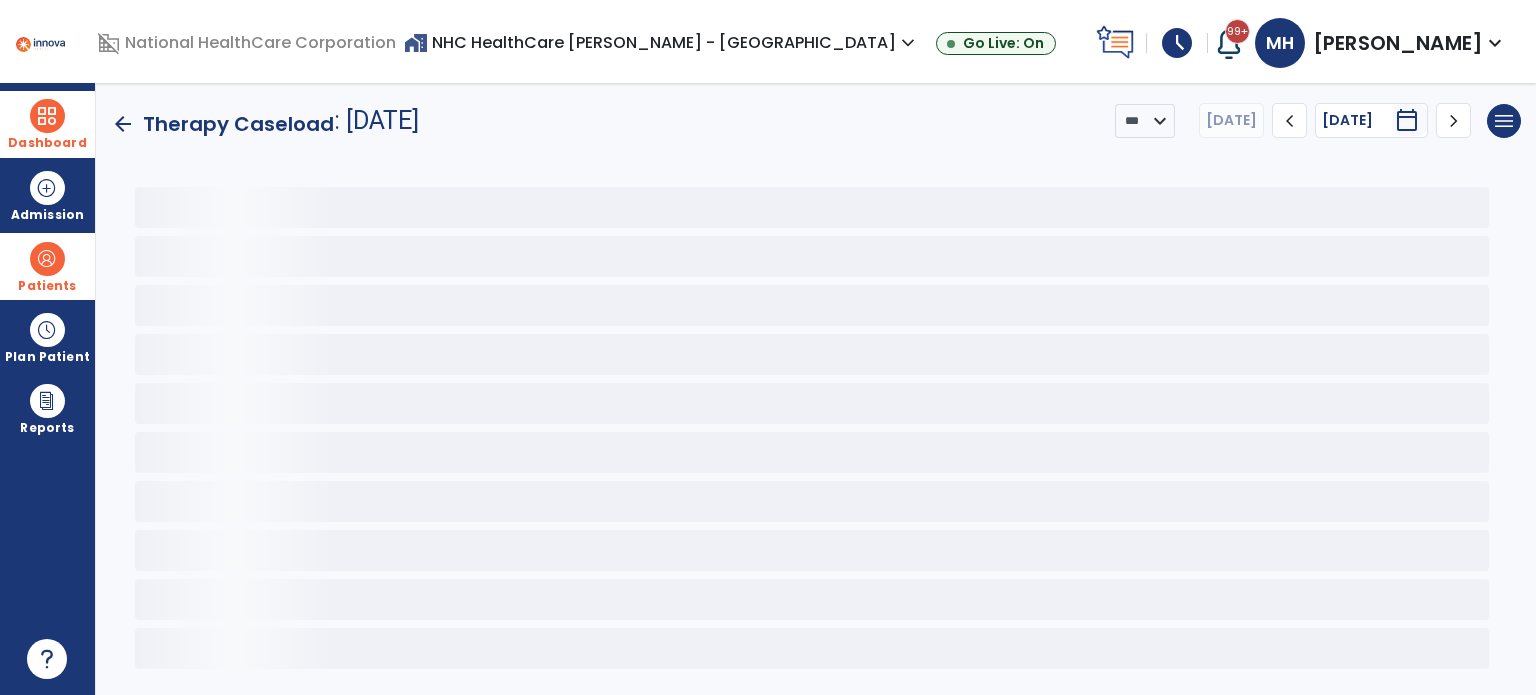 scroll, scrollTop: 0, scrollLeft: 0, axis: both 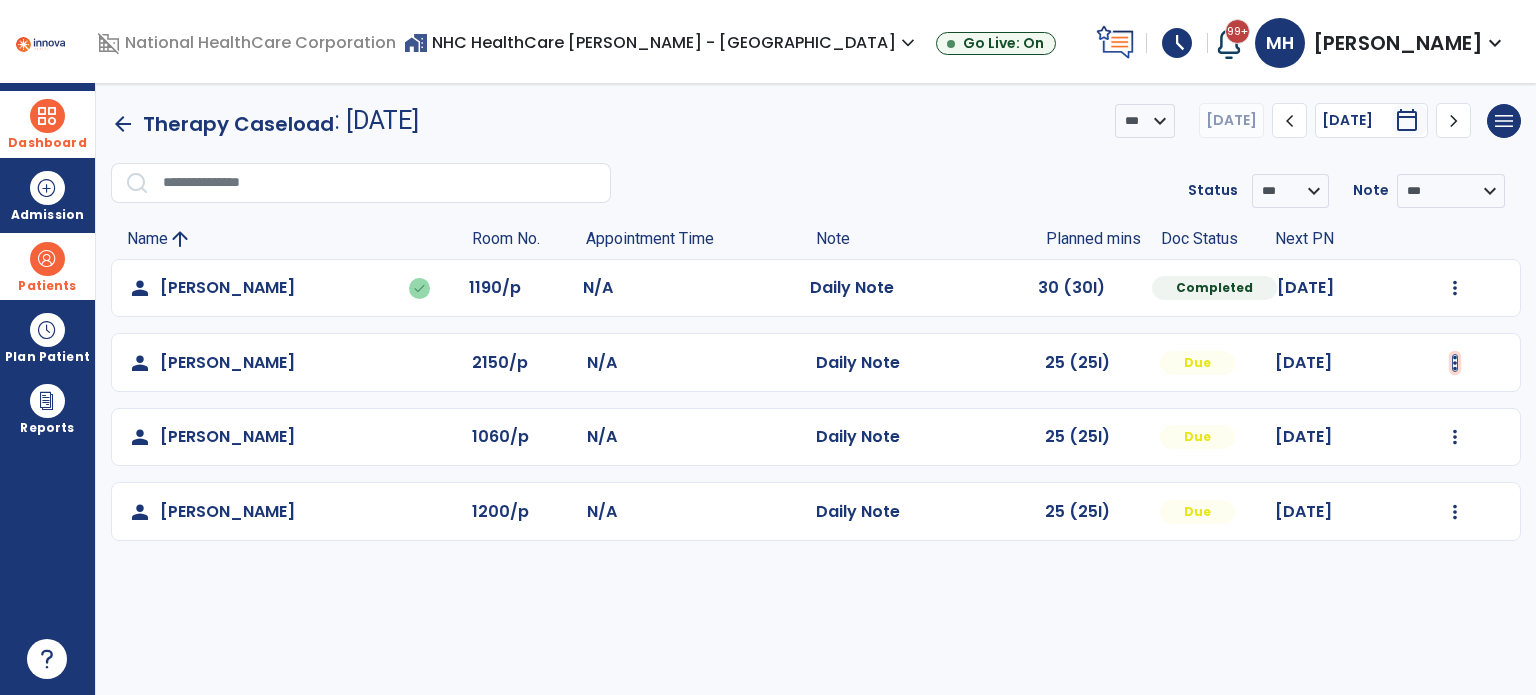 click at bounding box center (1455, 288) 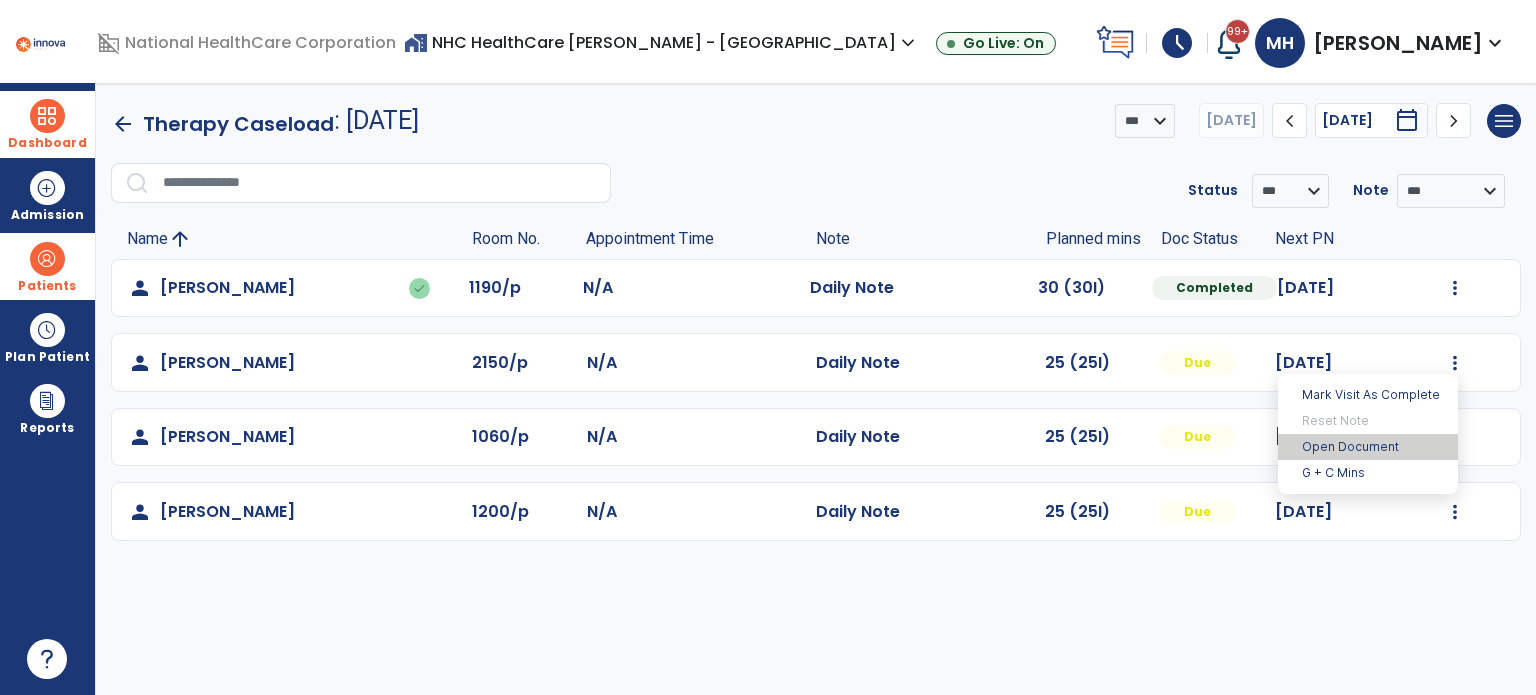 click on "Open Document" at bounding box center (1368, 447) 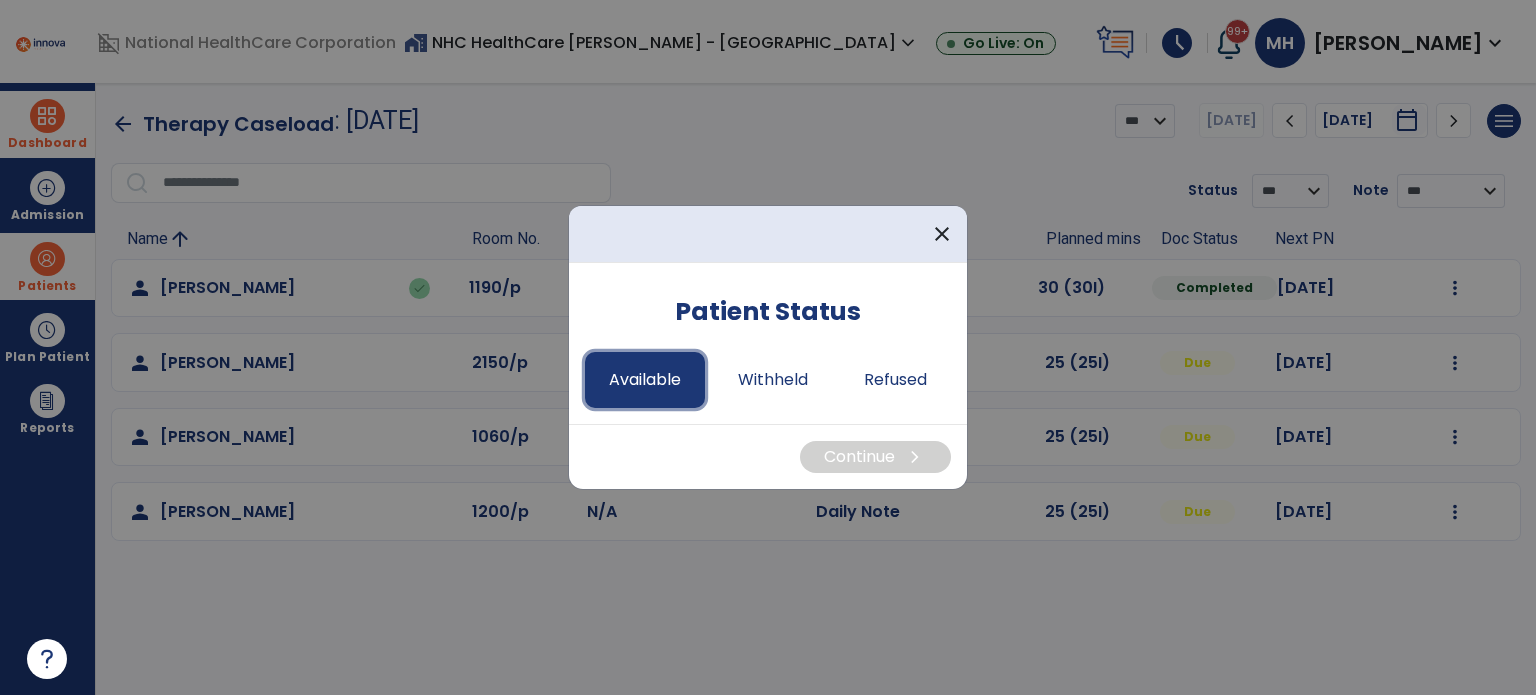click on "Available" at bounding box center [645, 380] 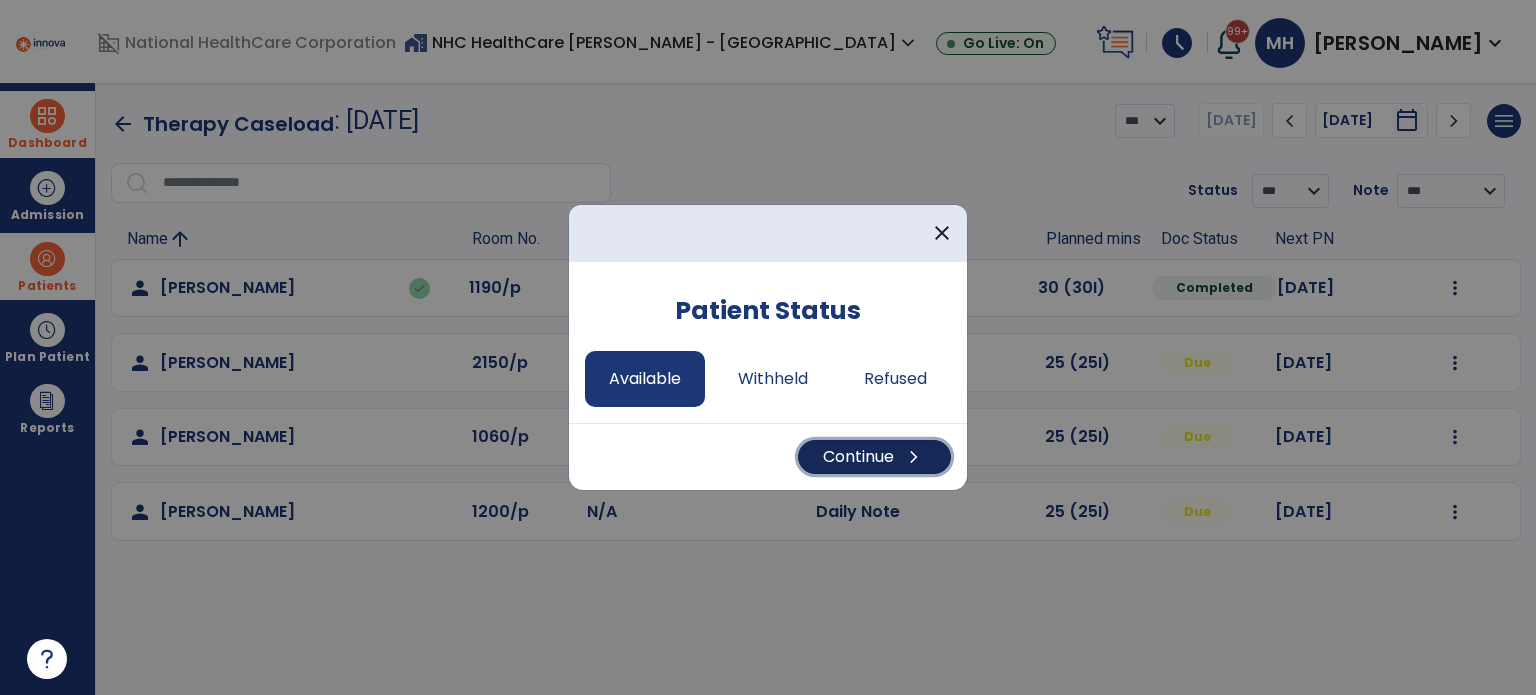 click on "Continue   chevron_right" at bounding box center (874, 457) 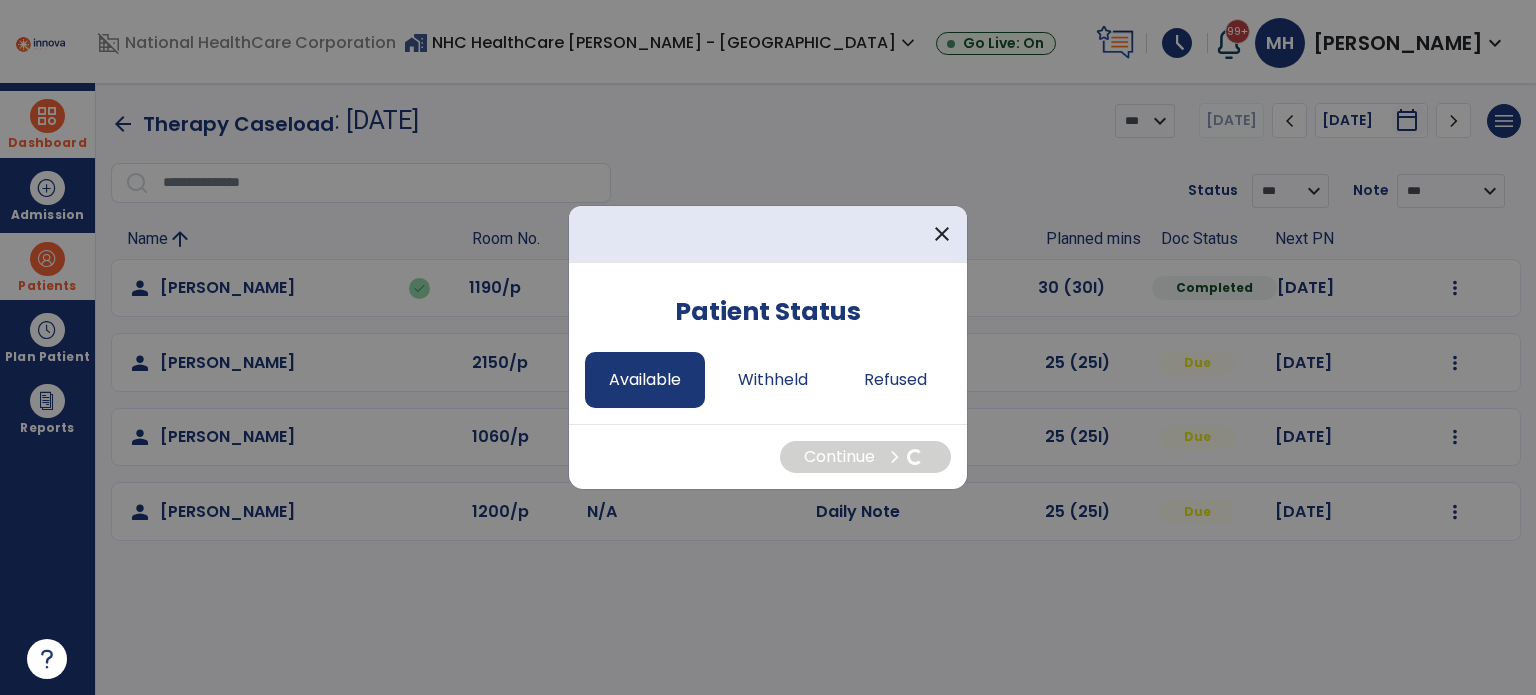 select on "*" 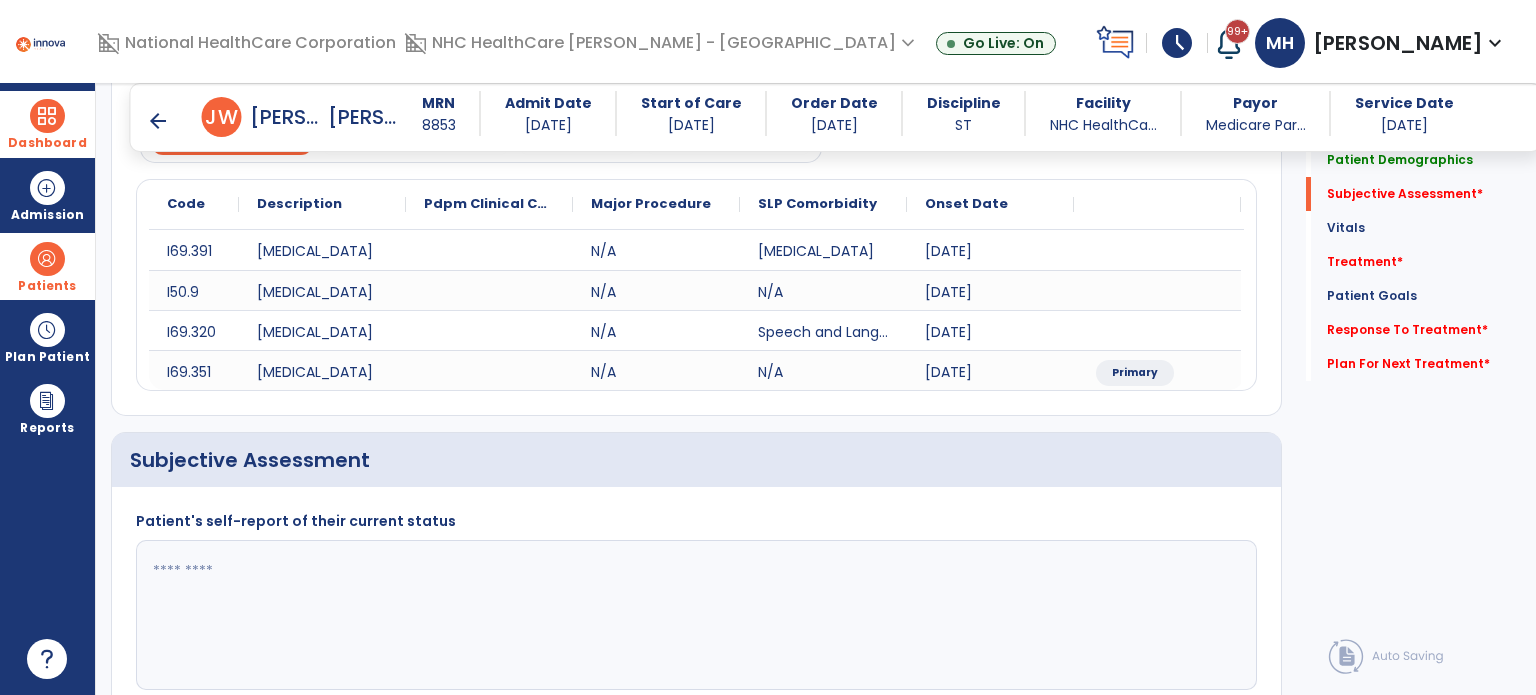 scroll, scrollTop: 408, scrollLeft: 0, axis: vertical 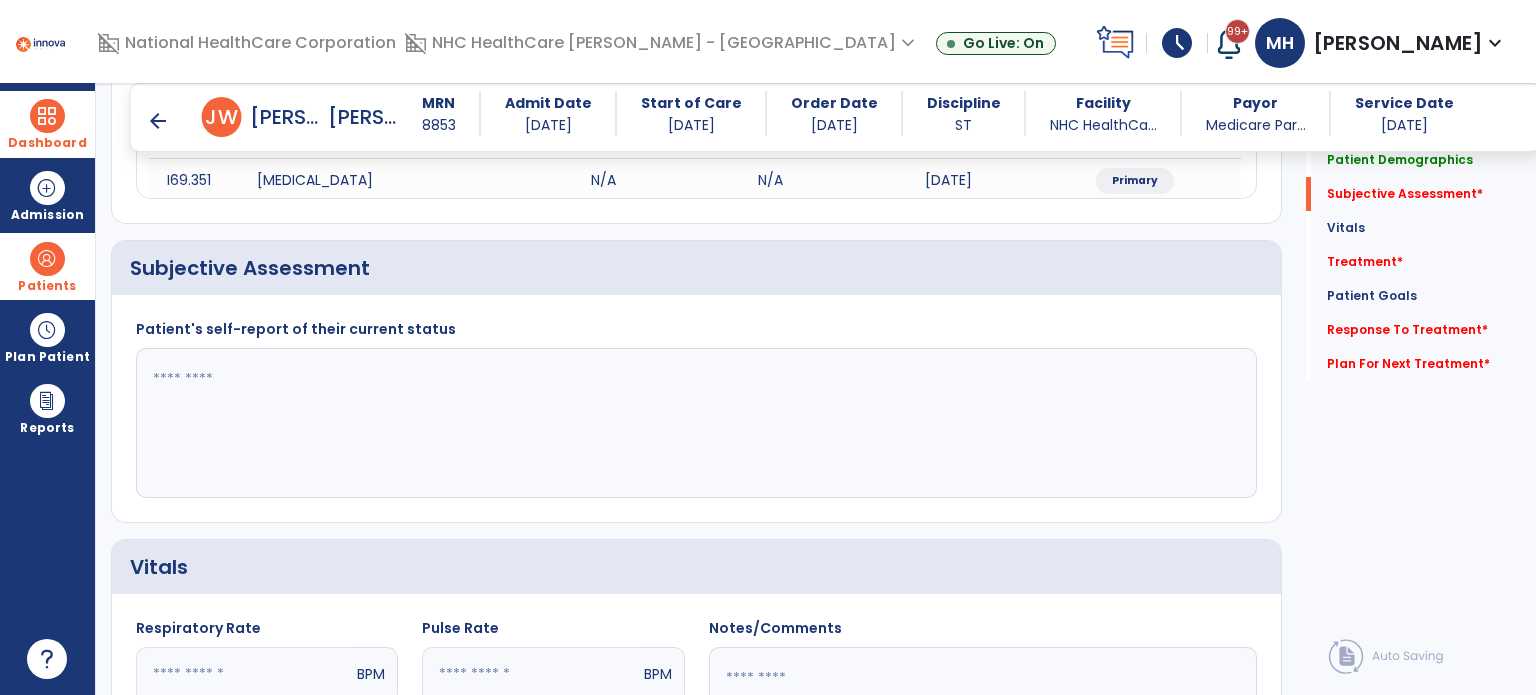 click 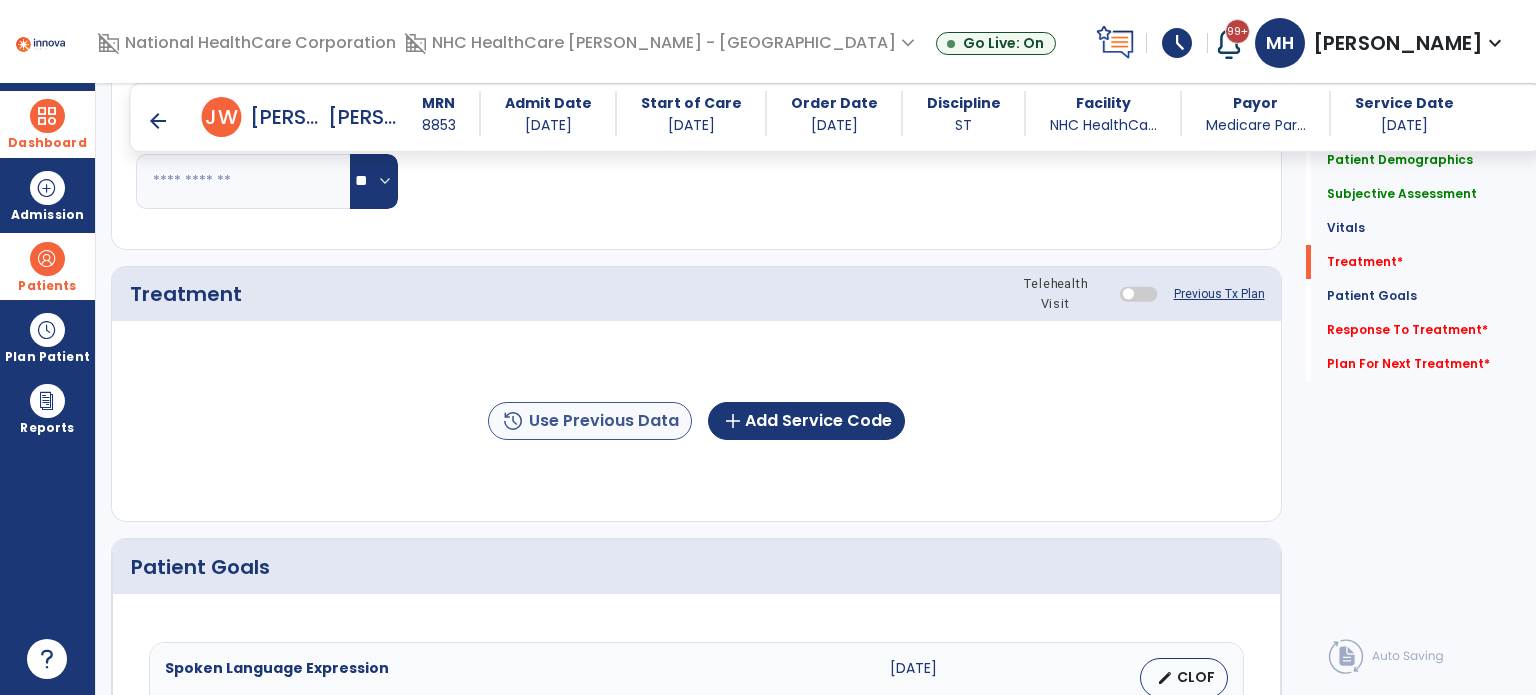 scroll, scrollTop: 1118, scrollLeft: 0, axis: vertical 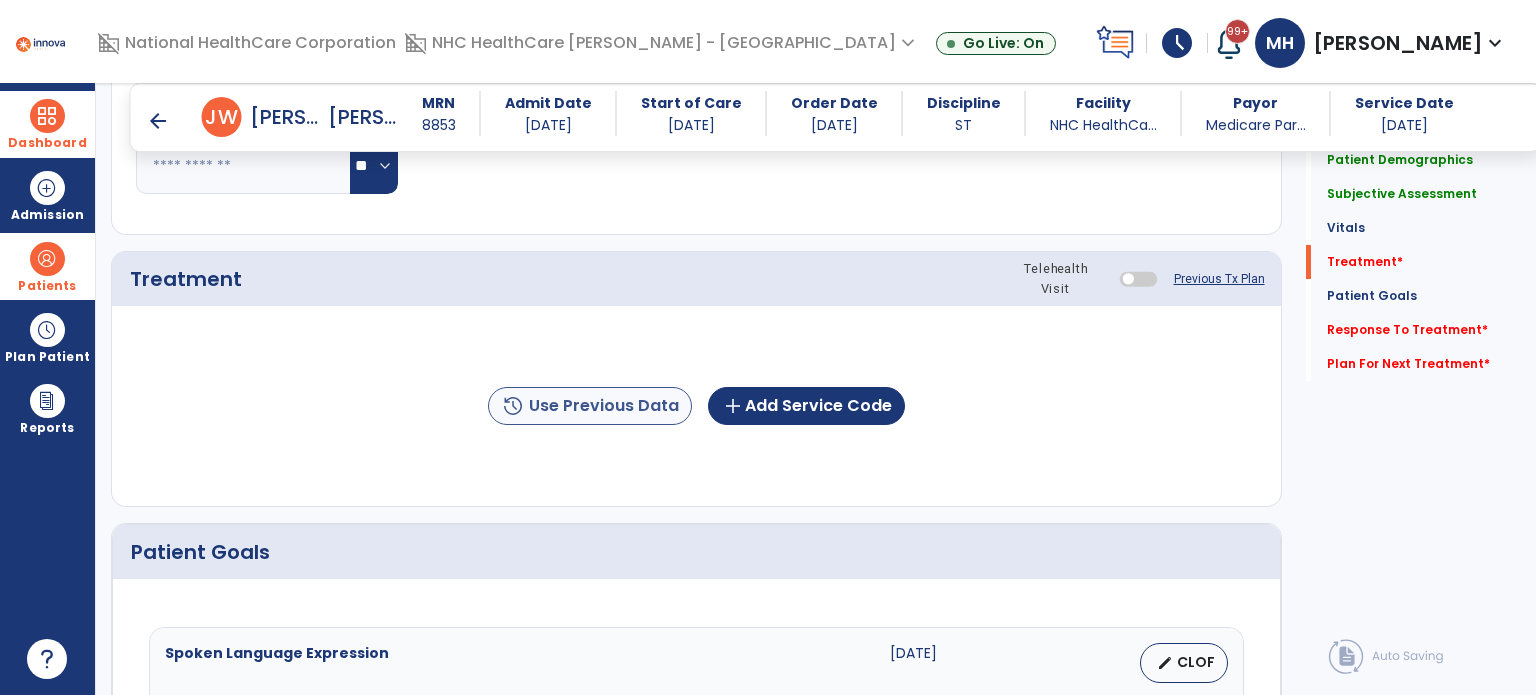 type on "**********" 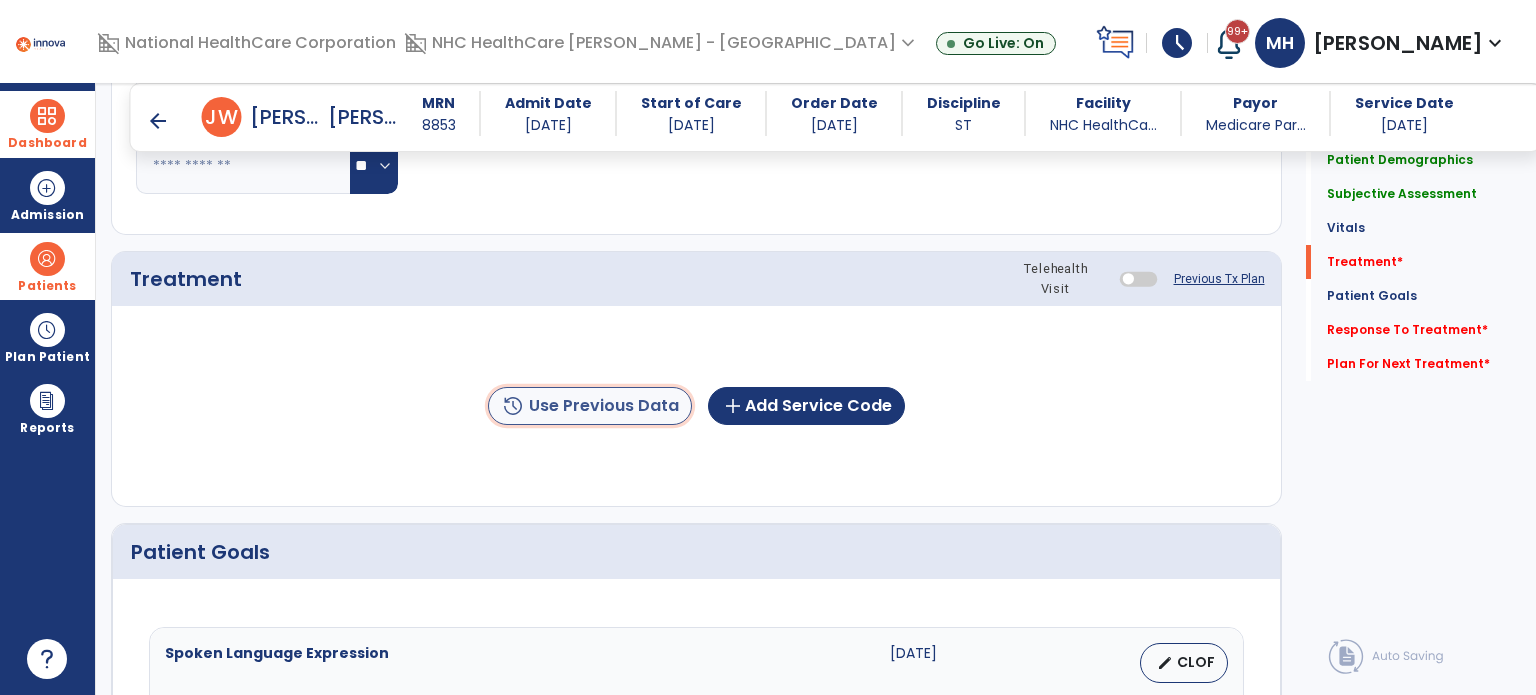 click on "history  Use Previous Data" 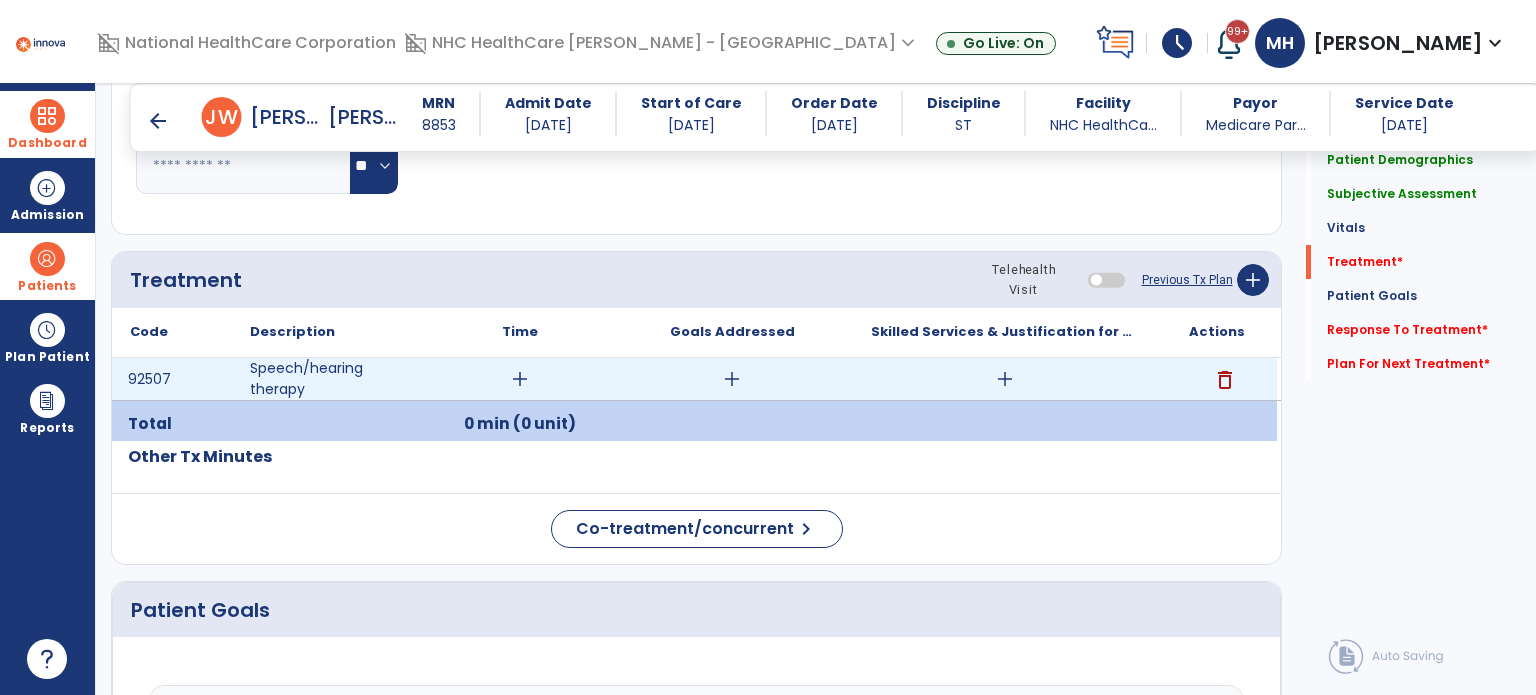 click on "add" at bounding box center (520, 379) 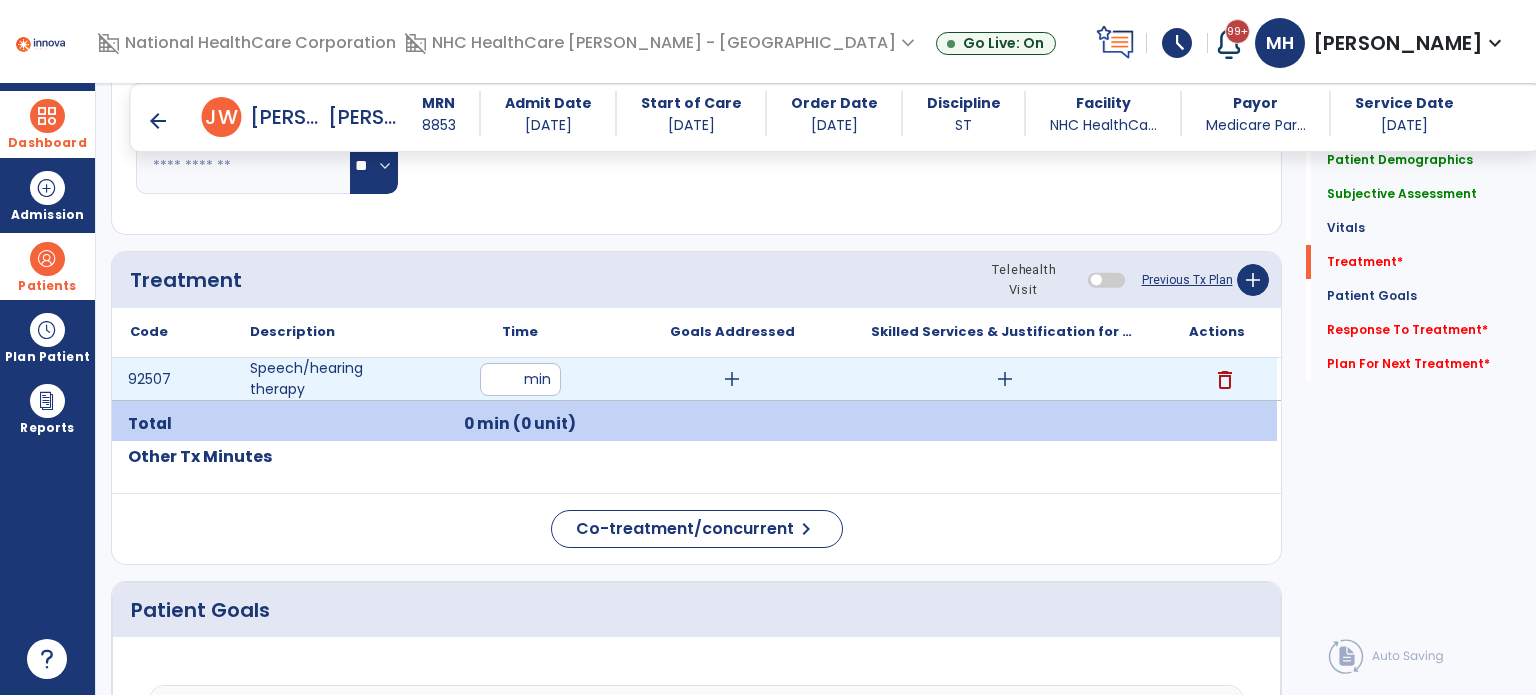 type on "**" 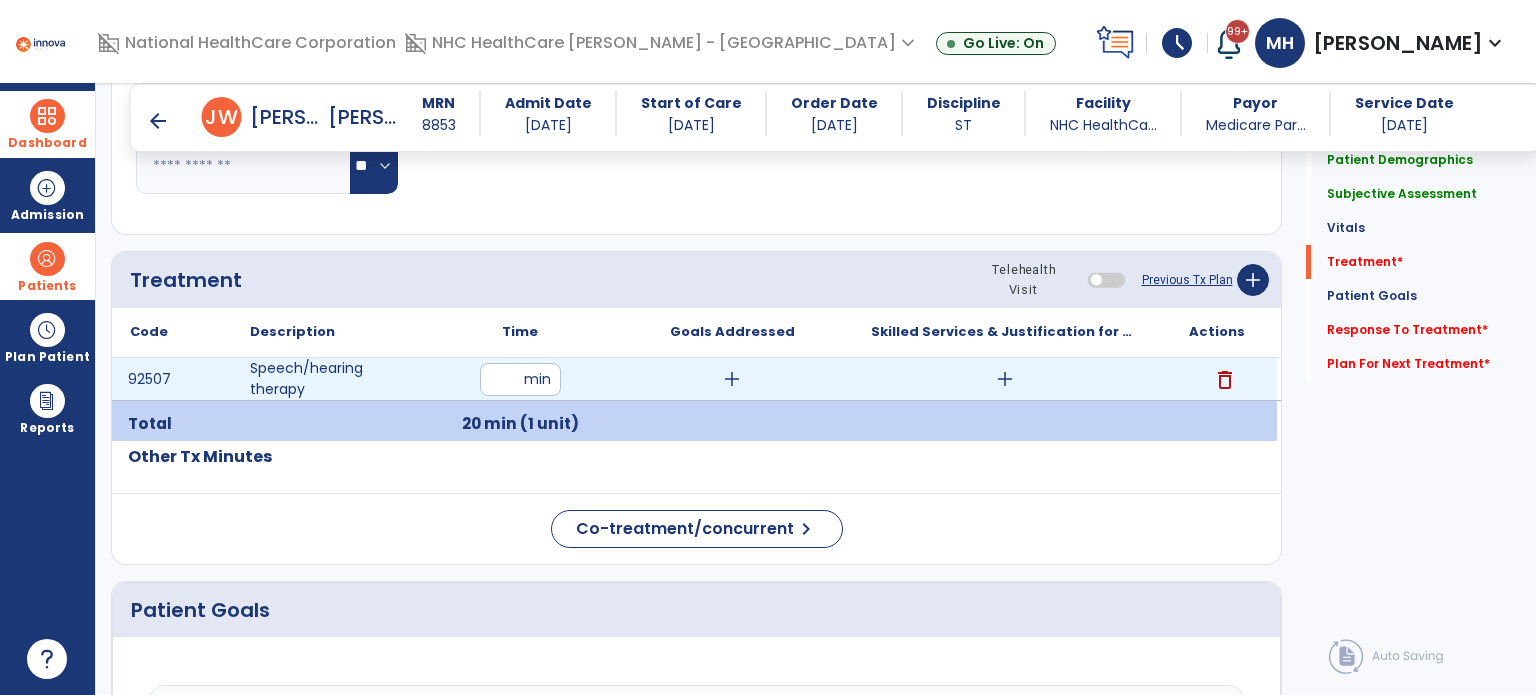 click on "add" at bounding box center (1005, 379) 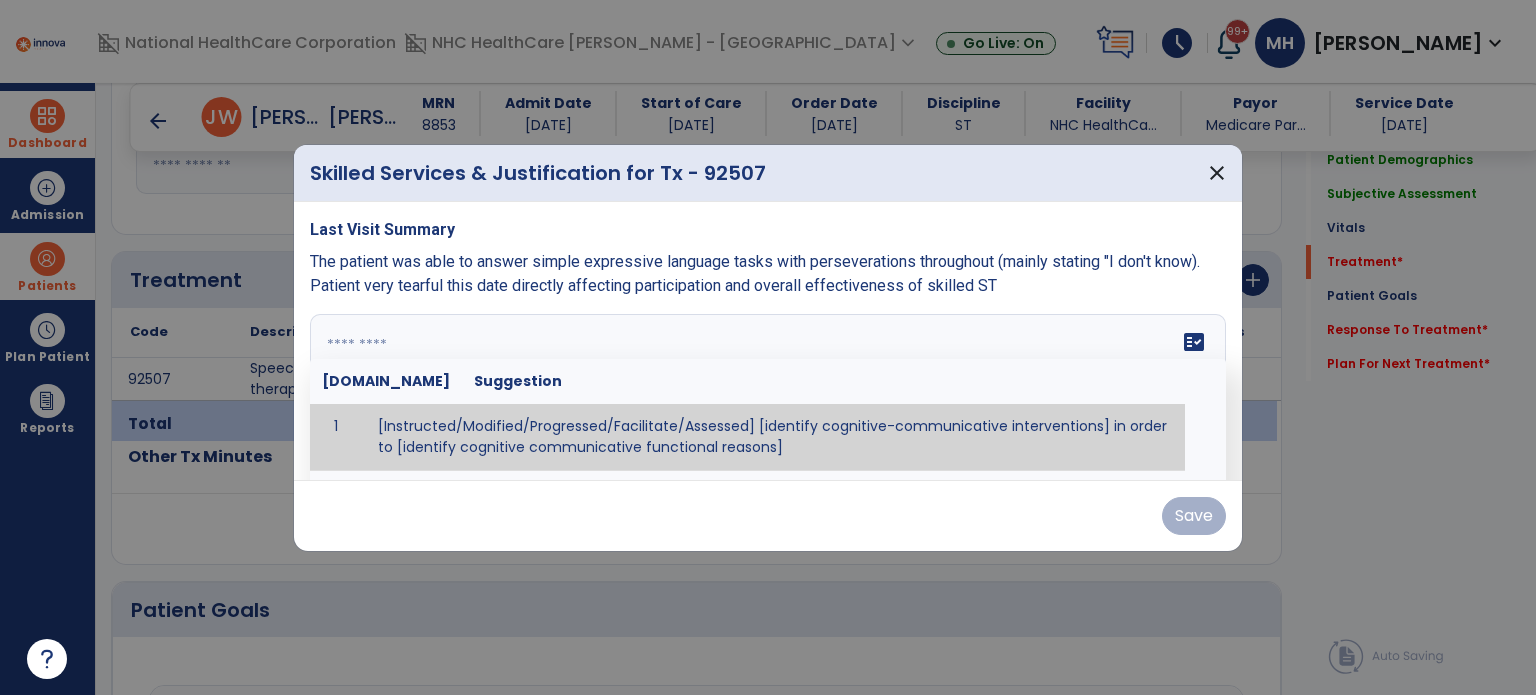 click on "fact_check  Sr.No Suggestion 1 [Instructed/Modified/Progressed/Facilitate/Assessed] [identify cognitive-communicative interventions] in order to [identify cognitive communicative functional reasons] 2 Assessed cognitive-communicative skills using [identify test]." at bounding box center [768, 389] 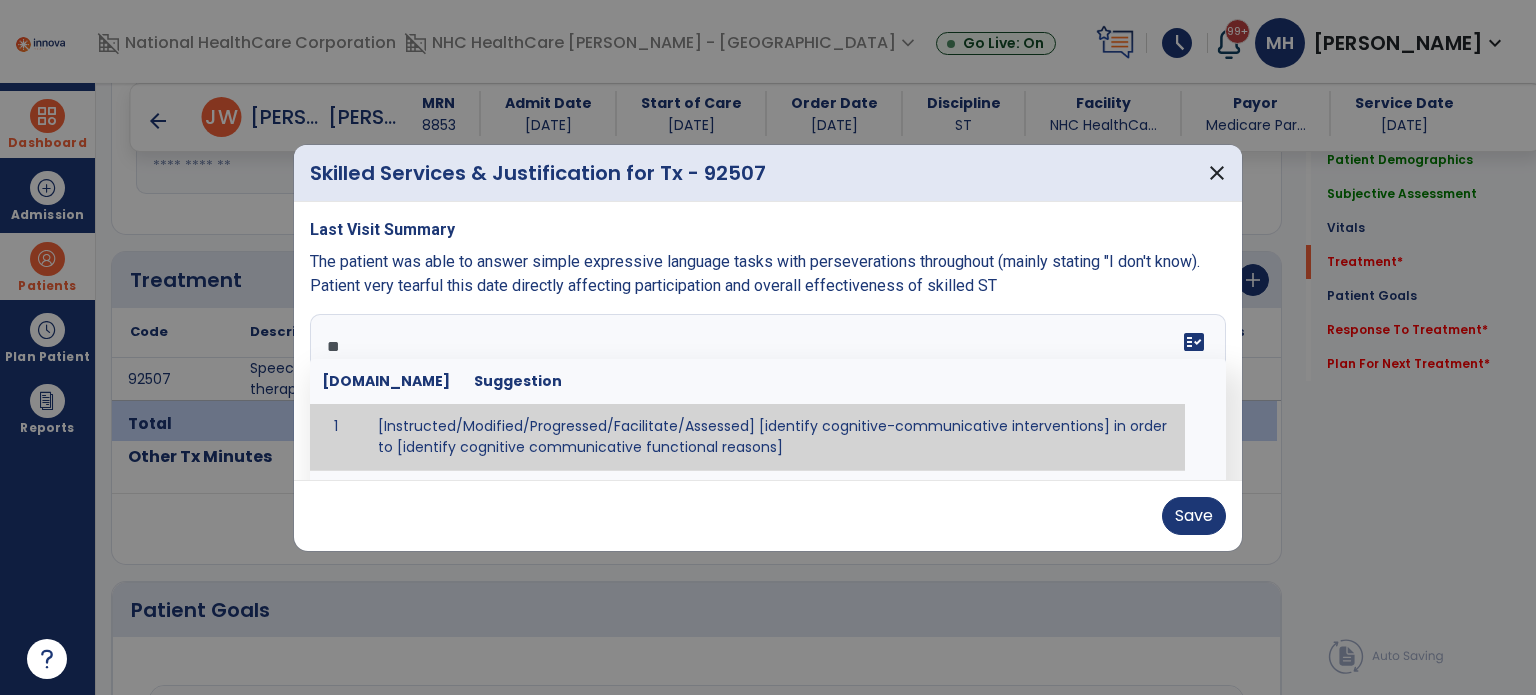 type on "*" 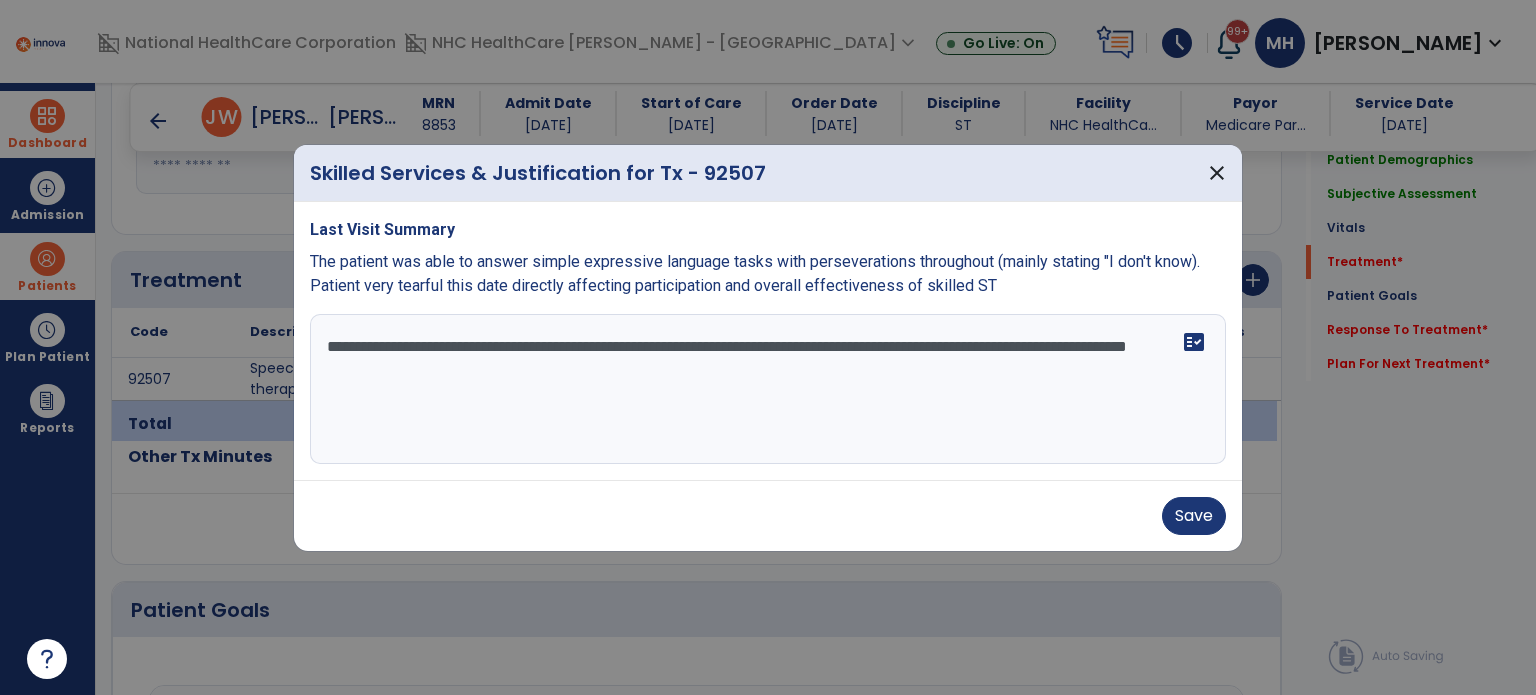 click on "**********" at bounding box center [768, 389] 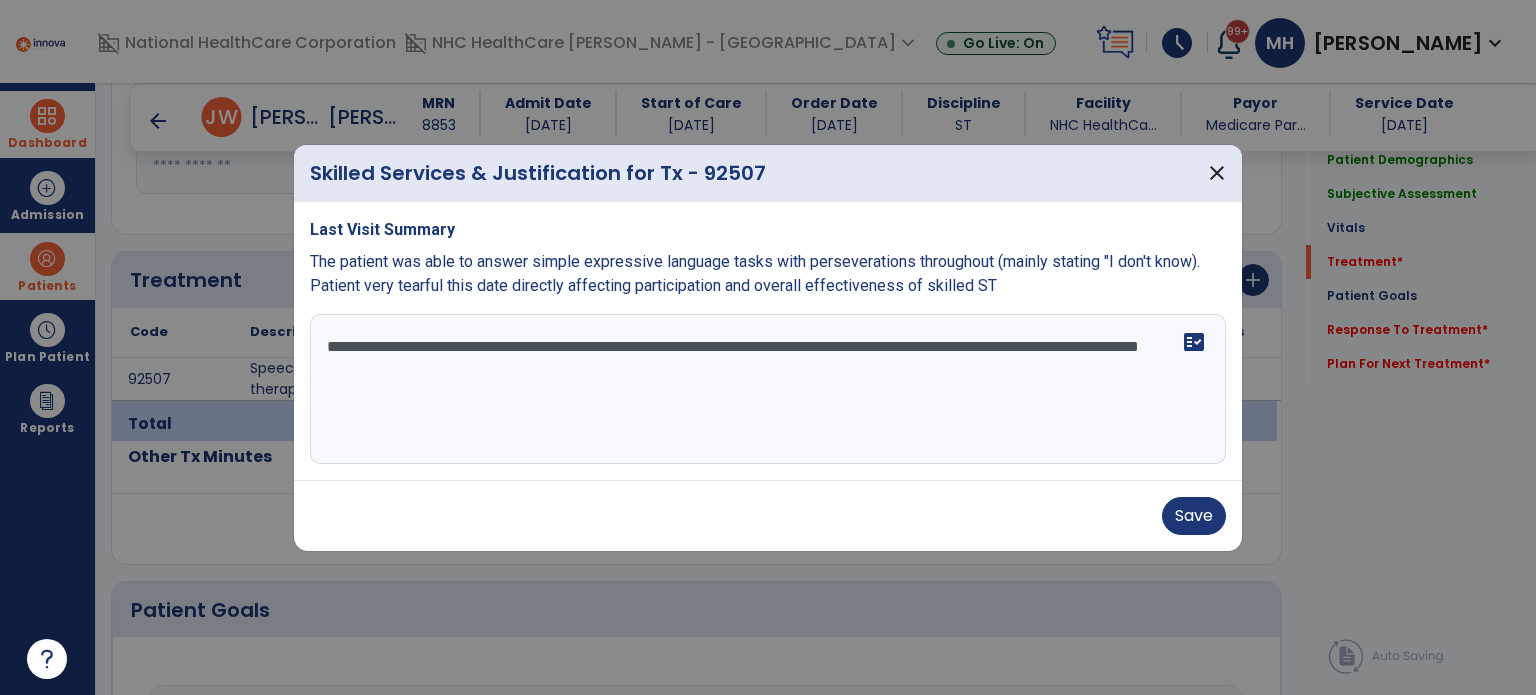click on "**********" at bounding box center (768, 389) 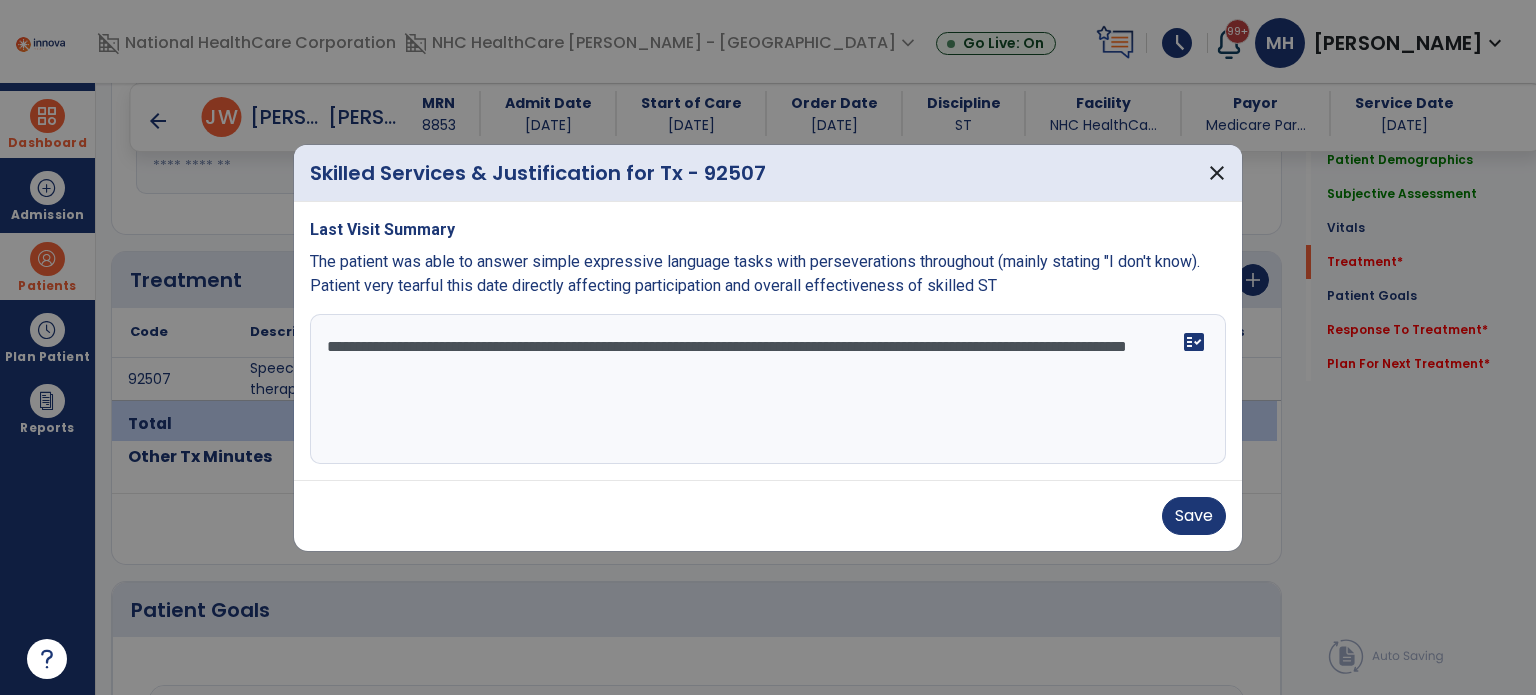 click on "**********" at bounding box center [768, 389] 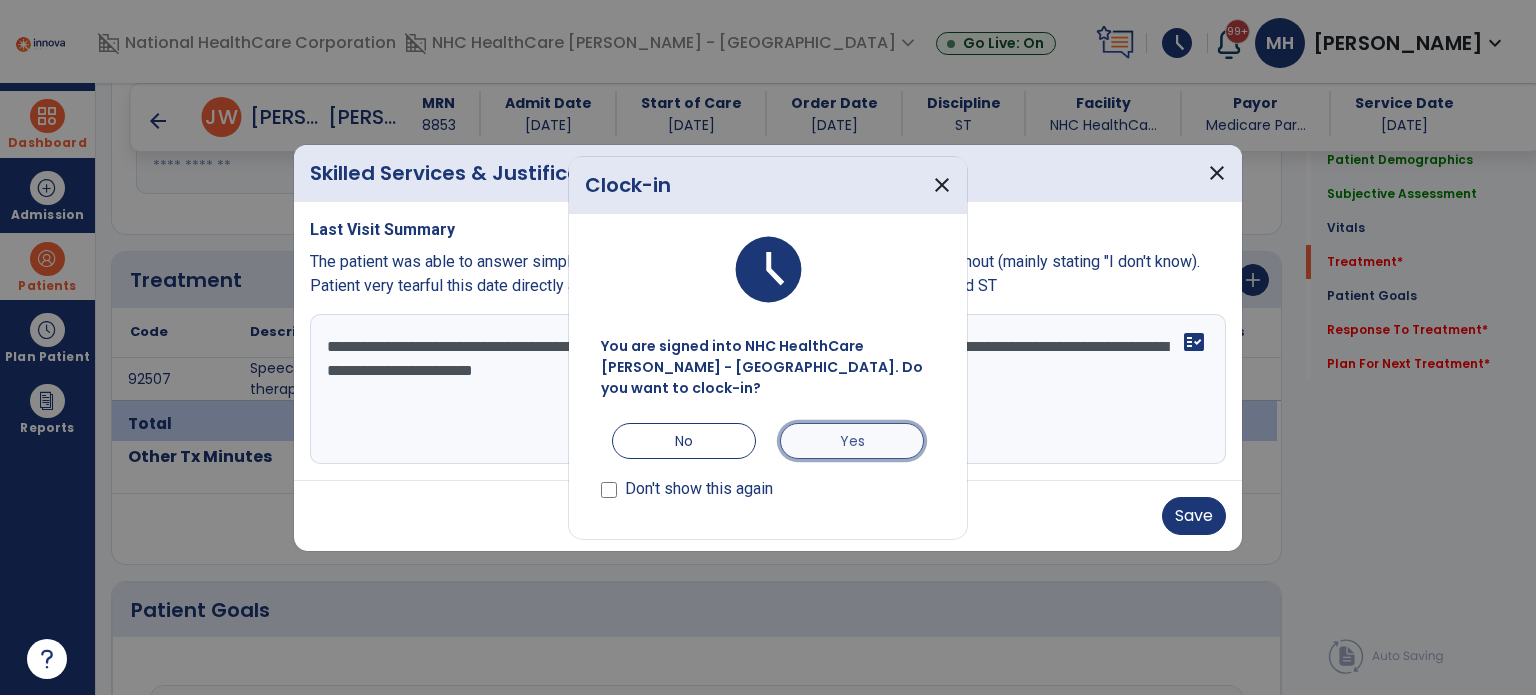 click on "Yes" at bounding box center [852, 441] 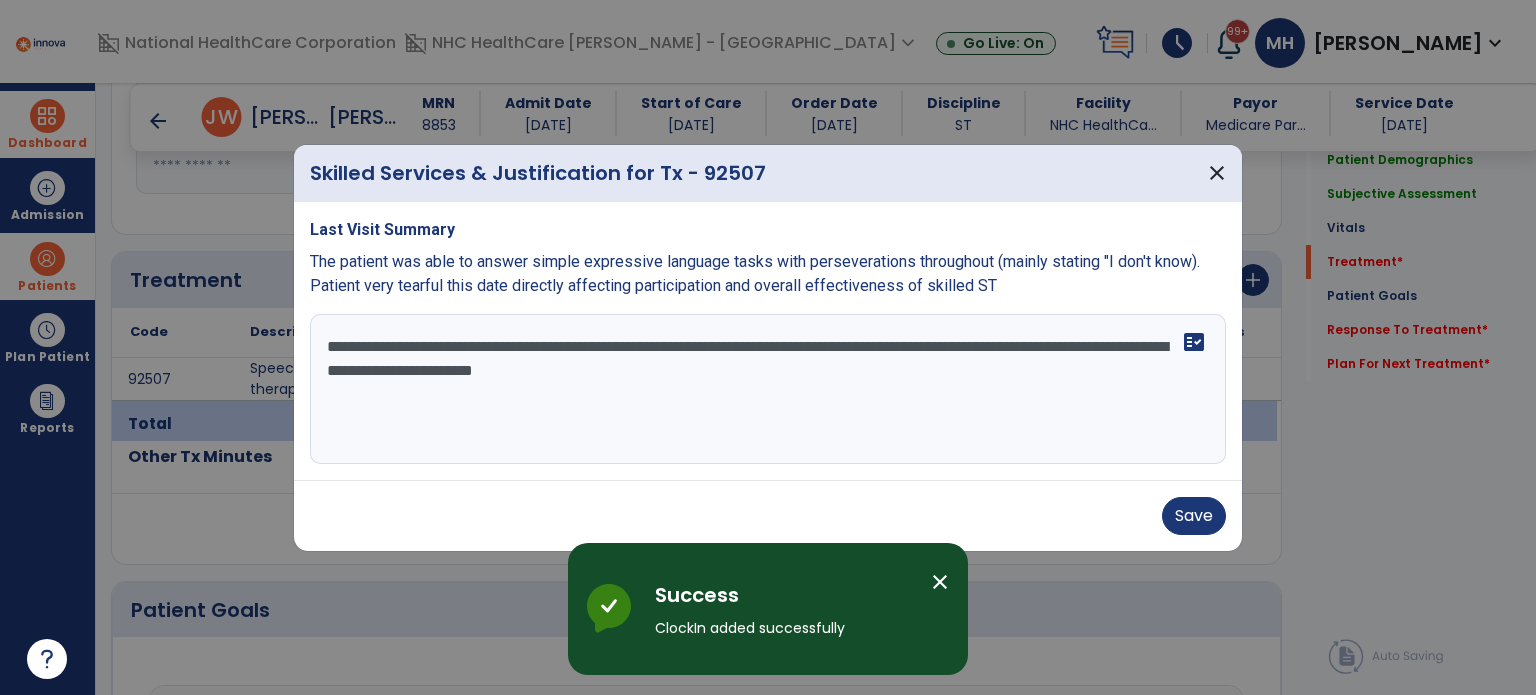 click on "**********" at bounding box center [768, 389] 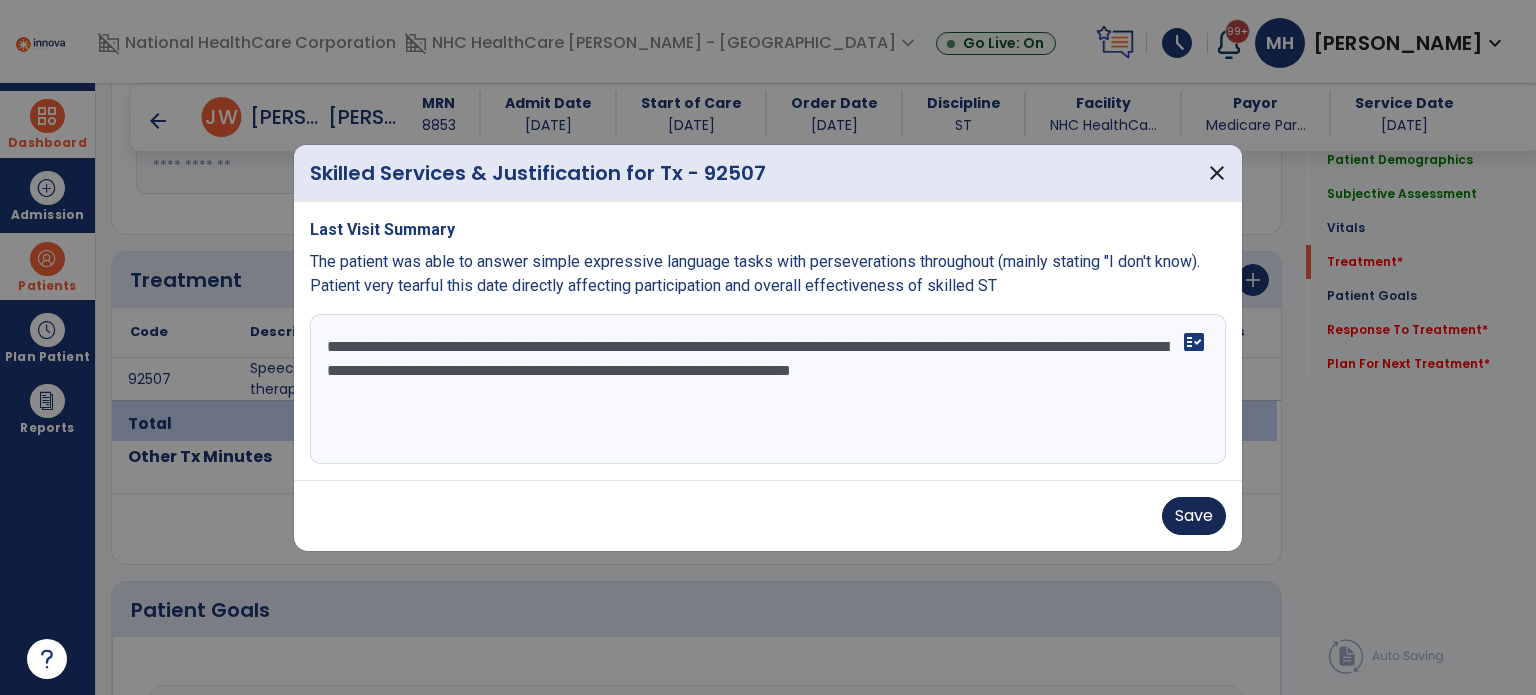 type on "**********" 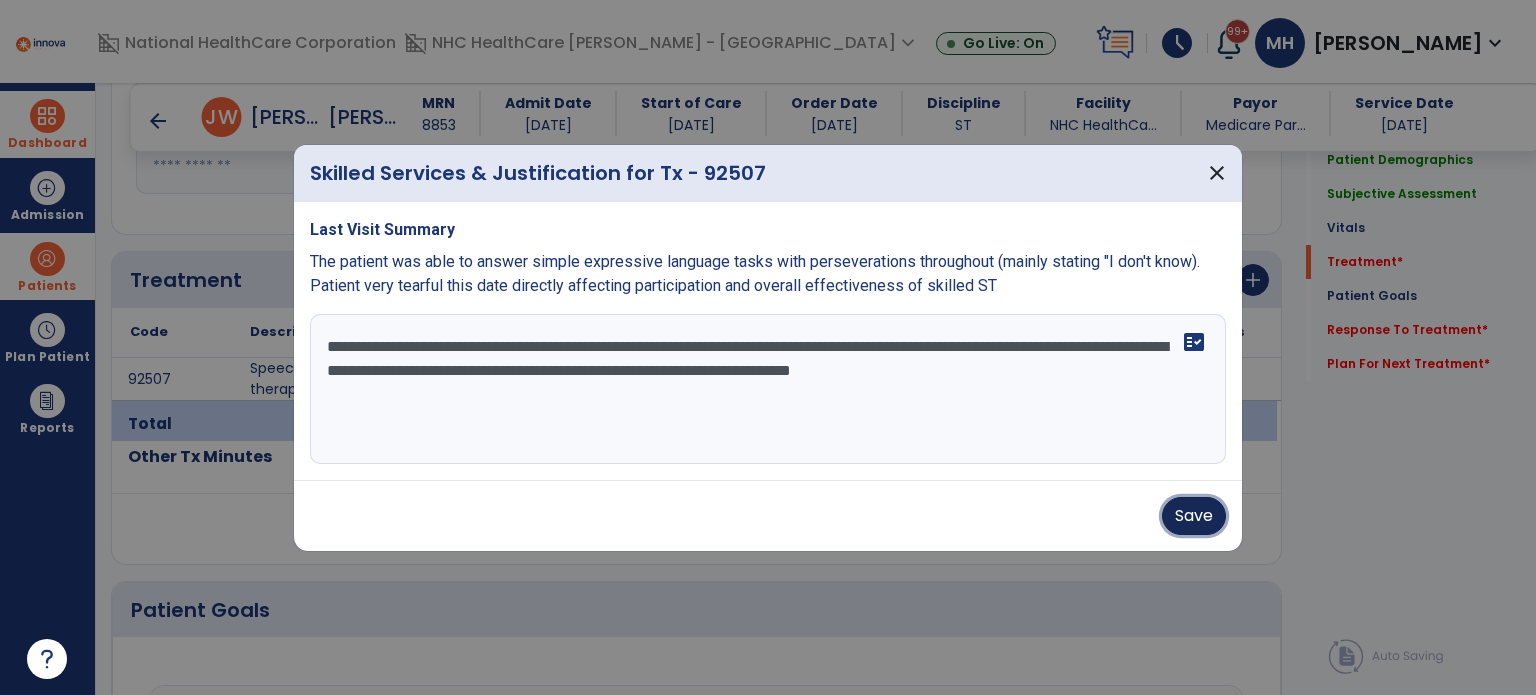 click on "Save" at bounding box center [1194, 516] 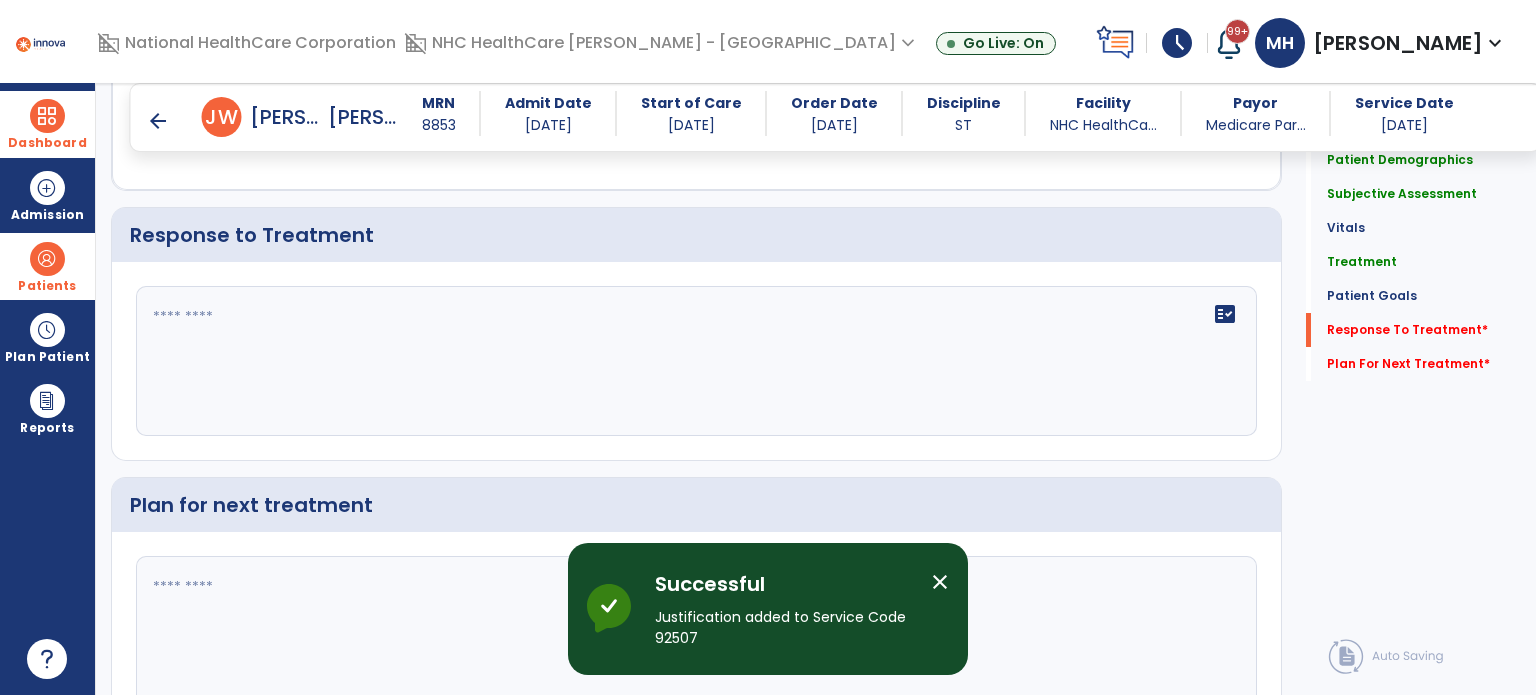 scroll, scrollTop: 2418, scrollLeft: 0, axis: vertical 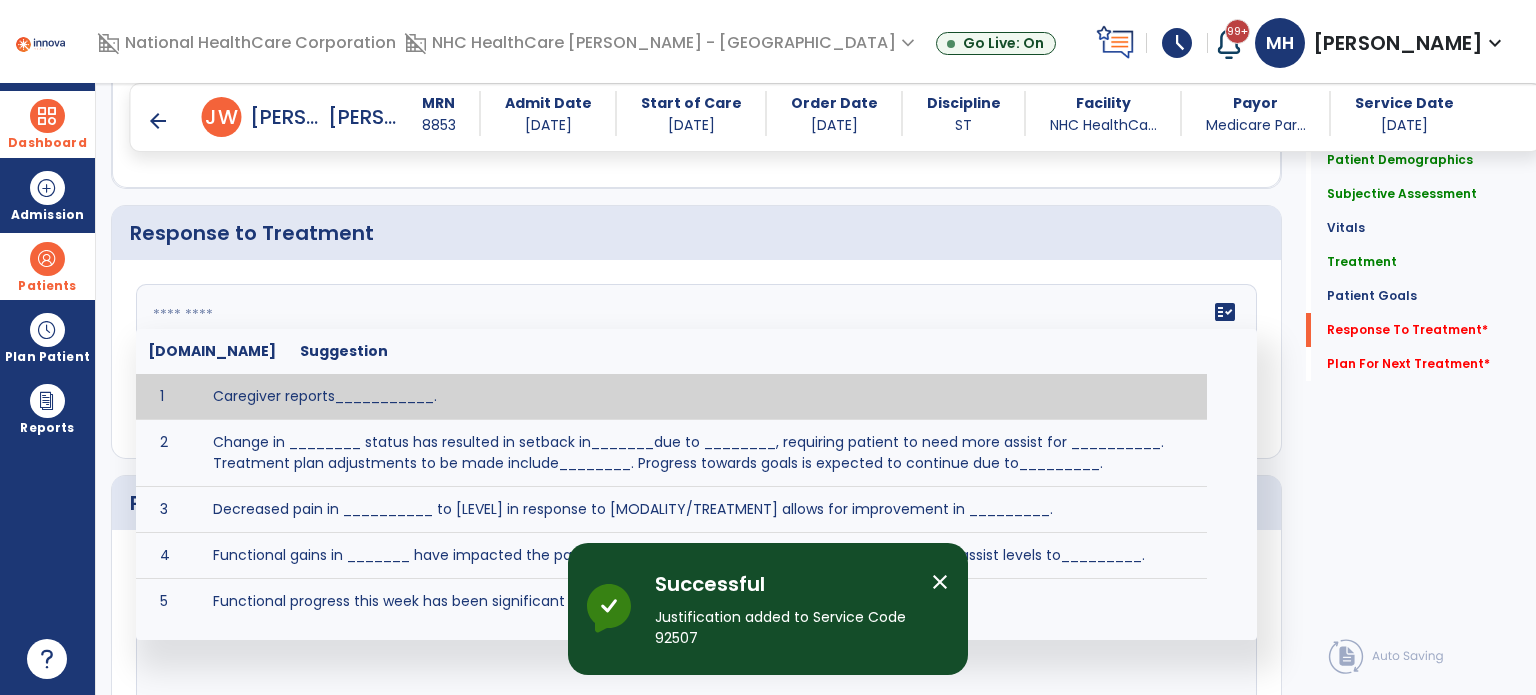 click on "fact_check  Sr.No Suggestion 1 Caregiver reports___________. 2 Change in ________ status has resulted in setback in_______due to ________, requiring patient to need more assist for __________.   Treatment plan adjustments to be made include________.  Progress towards goals is expected to continue due to_________. 3 Decreased pain in __________ to [LEVEL] in response to [MODALITY/TREATMENT] allows for improvement in _________. 4 Functional gains in _______ have impacted the patient's ability to perform_________ with a reduction in assist levels to_________. 5 Functional progress this week has been significant due to__________. 6 Gains in ________ have improved the patient's ability to perform ______with decreased levels of assist to___________. 7 Improvement in ________allows patient to tolerate higher levels of challenges in_________. 8 Pain in [AREA] has decreased to [LEVEL] in response to [TREATMENT/MODALITY], allowing fore ease in completing__________. 9 10 11 12 13 14 15 16 17 18 19 20 21" 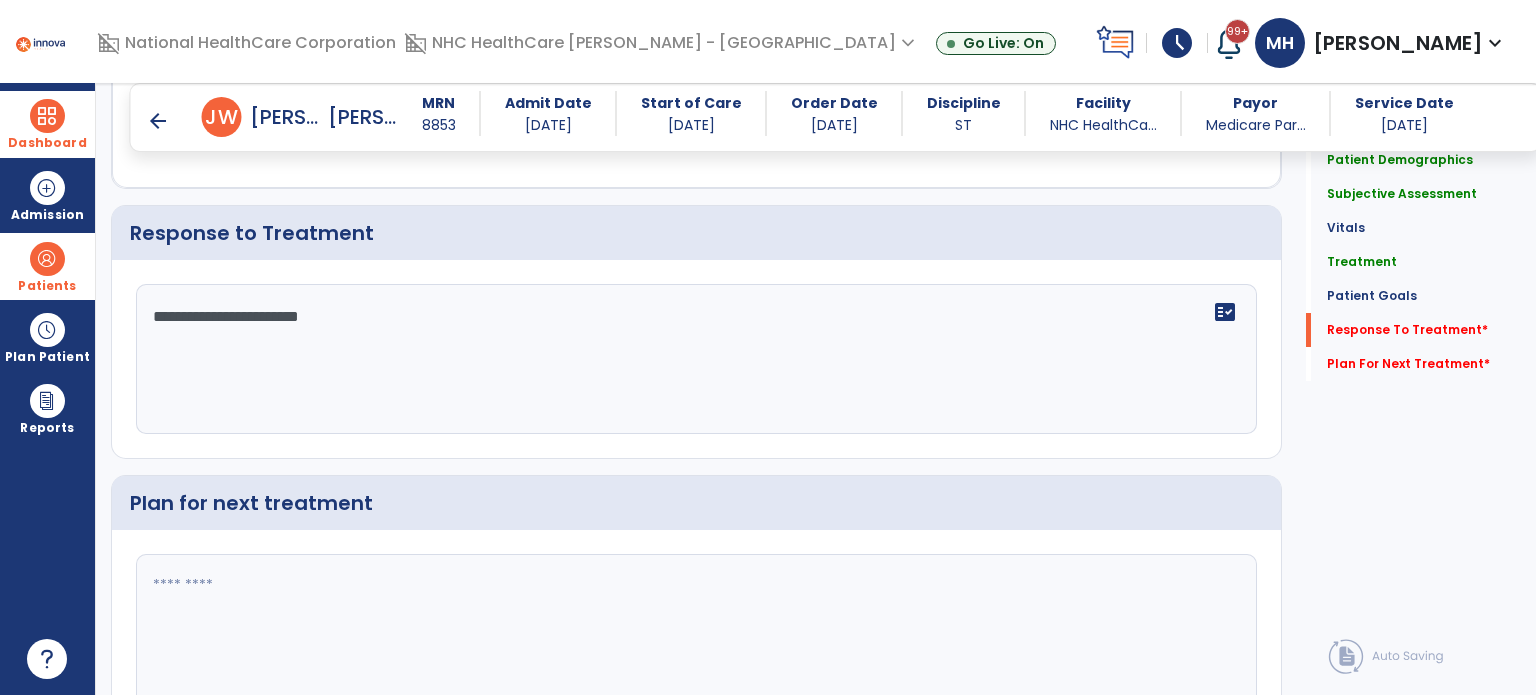type on "**********" 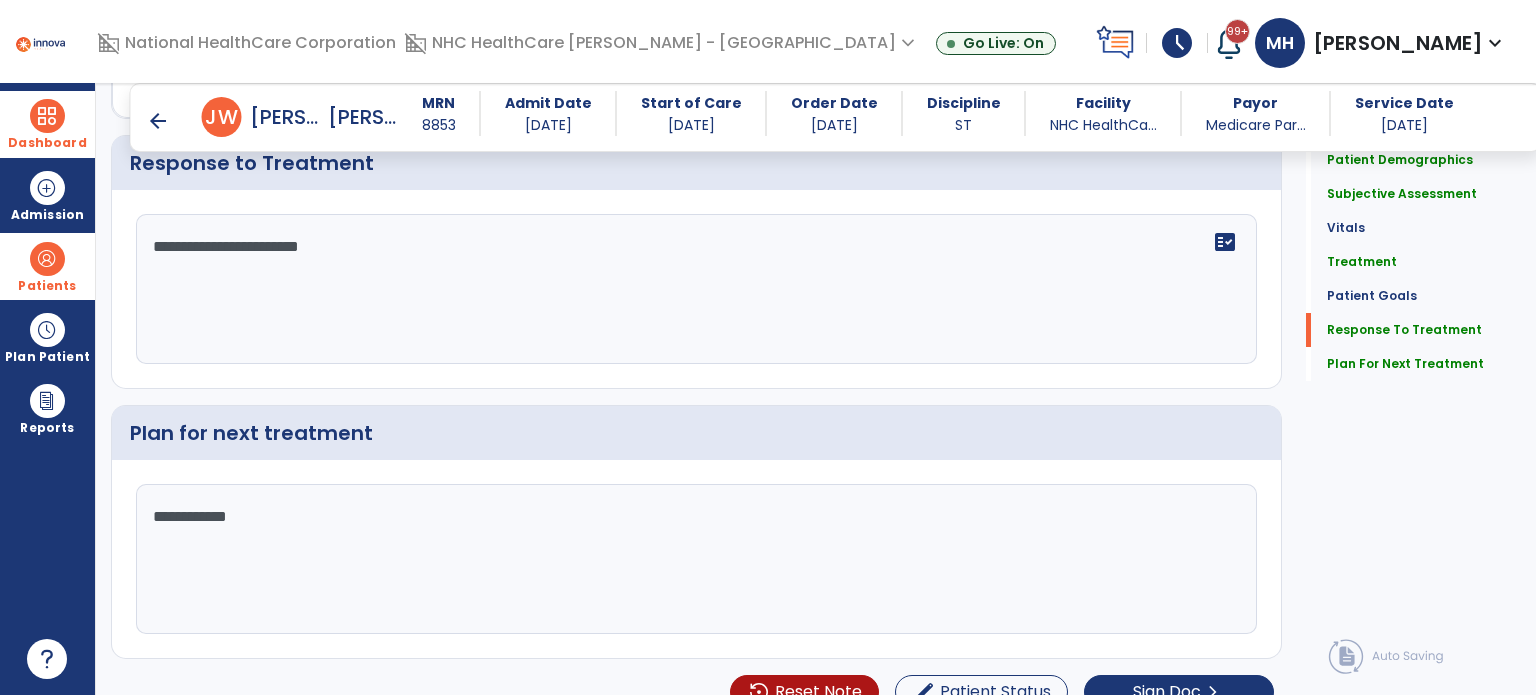 scroll, scrollTop: 2512, scrollLeft: 0, axis: vertical 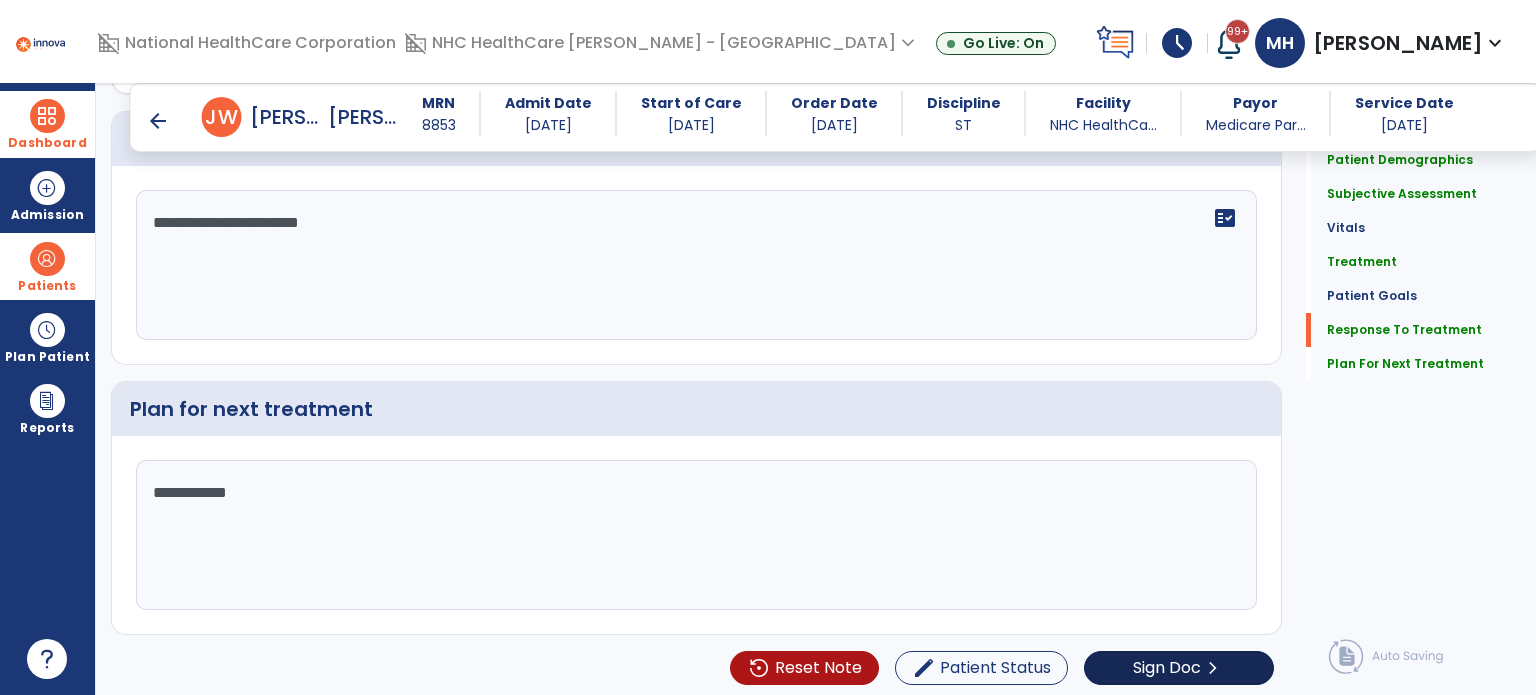 type on "**********" 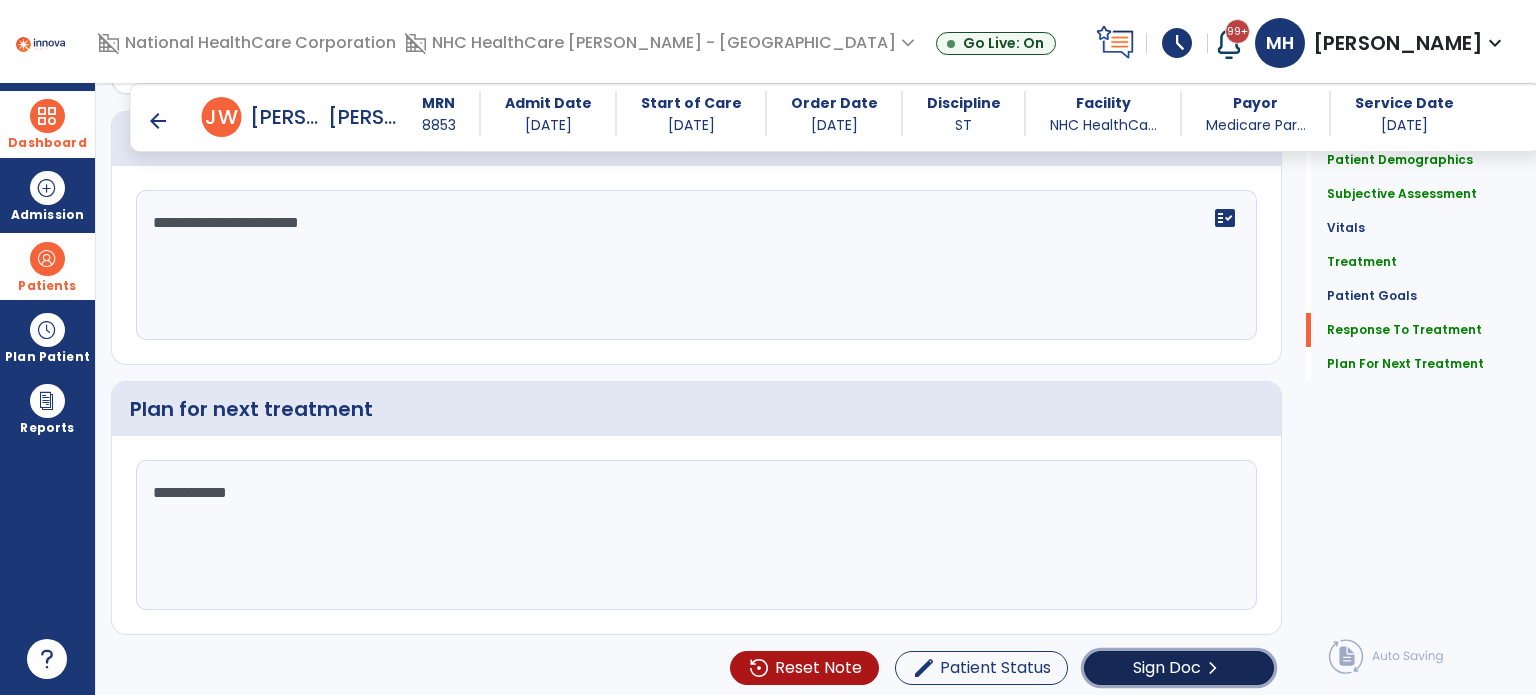 click on "Sign Doc" 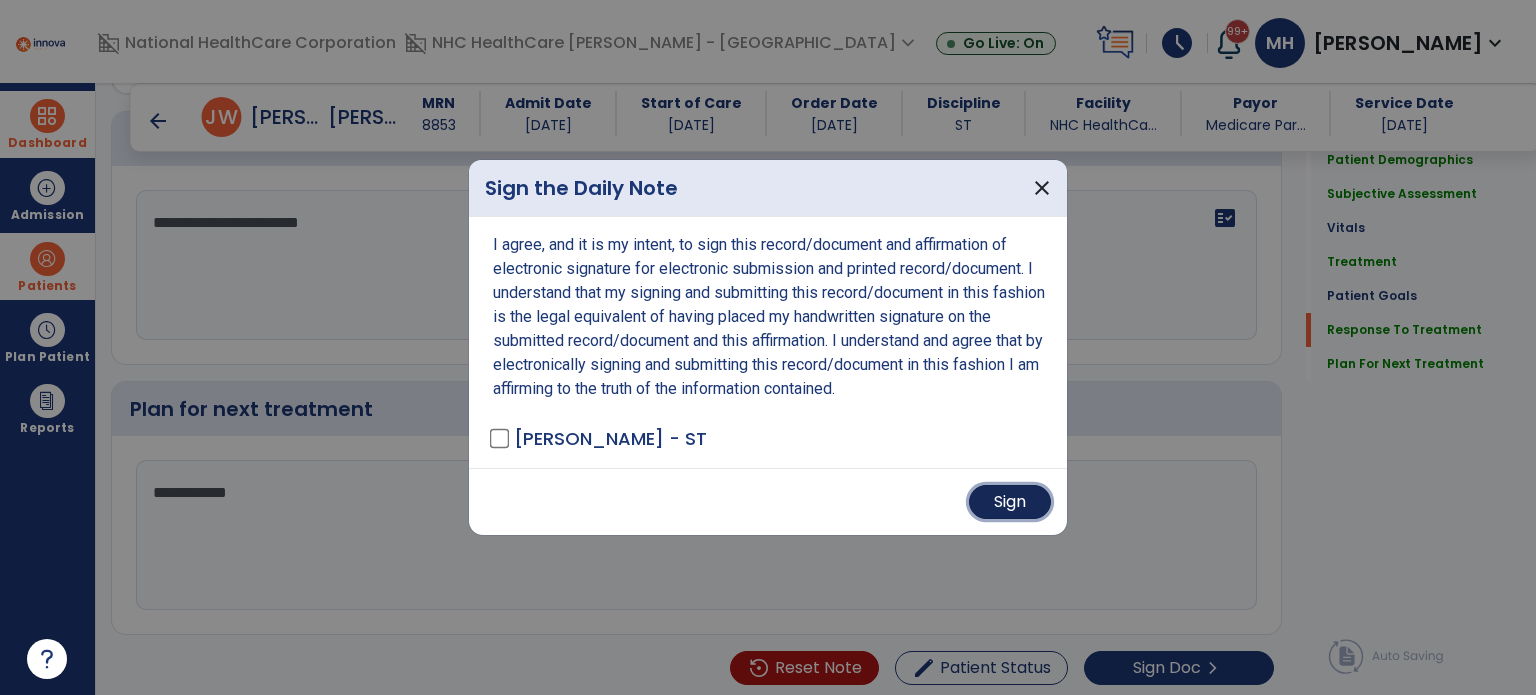 click on "Sign" at bounding box center (1010, 502) 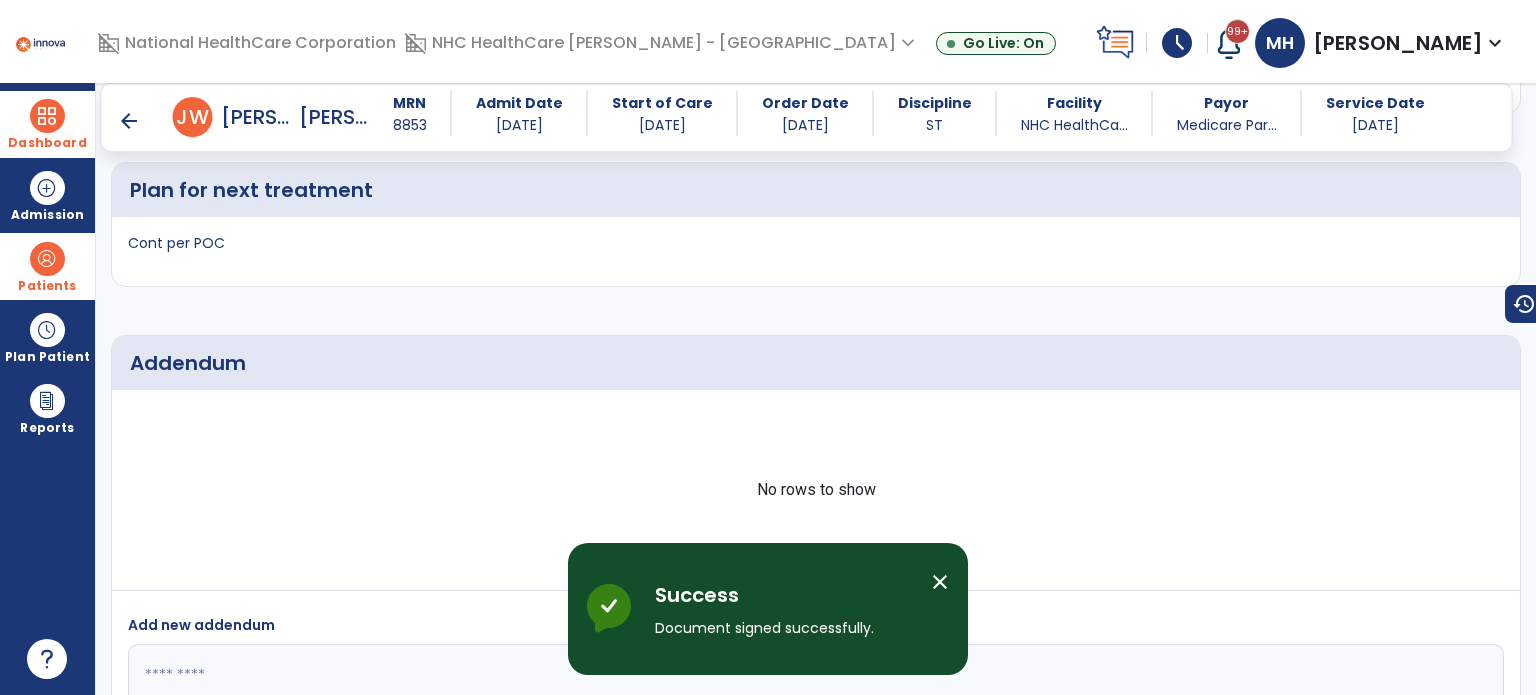 scroll, scrollTop: 3756, scrollLeft: 0, axis: vertical 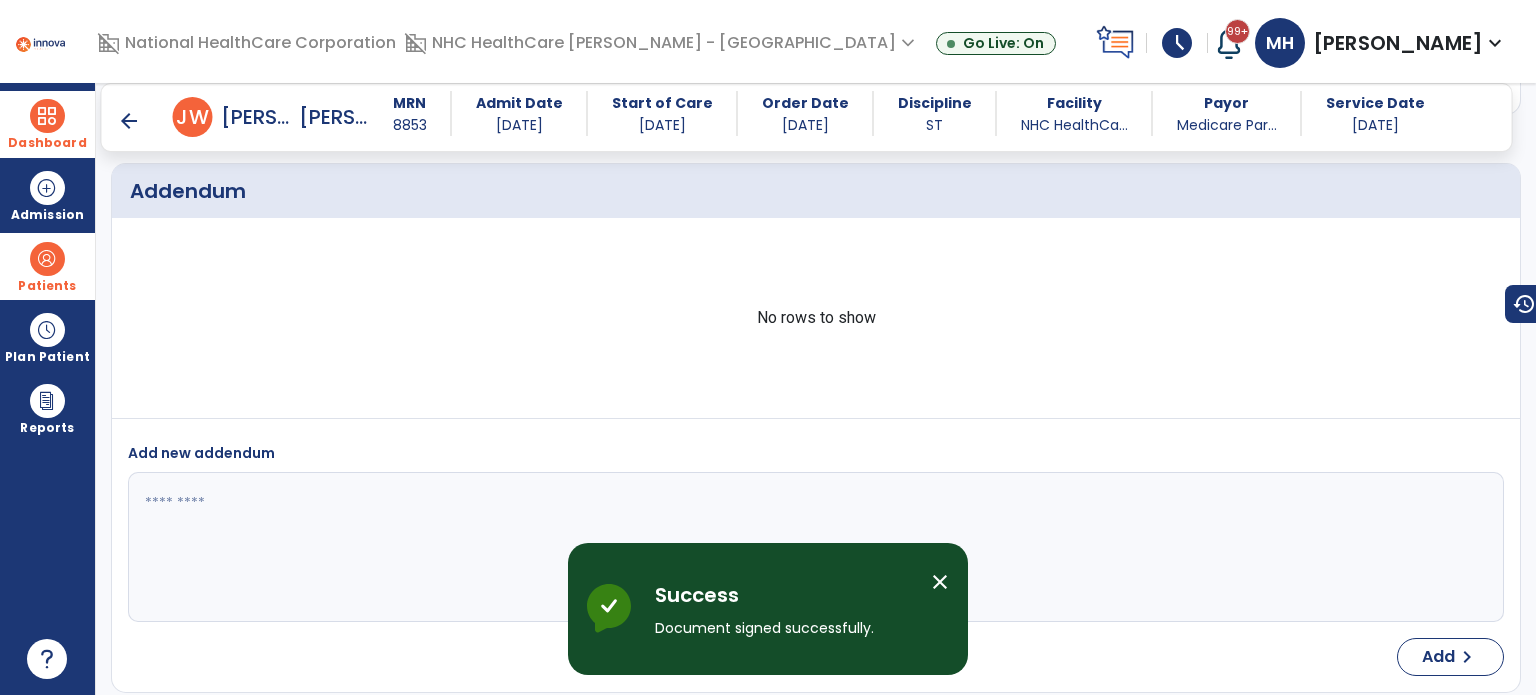 click on "arrow_back" at bounding box center [129, 121] 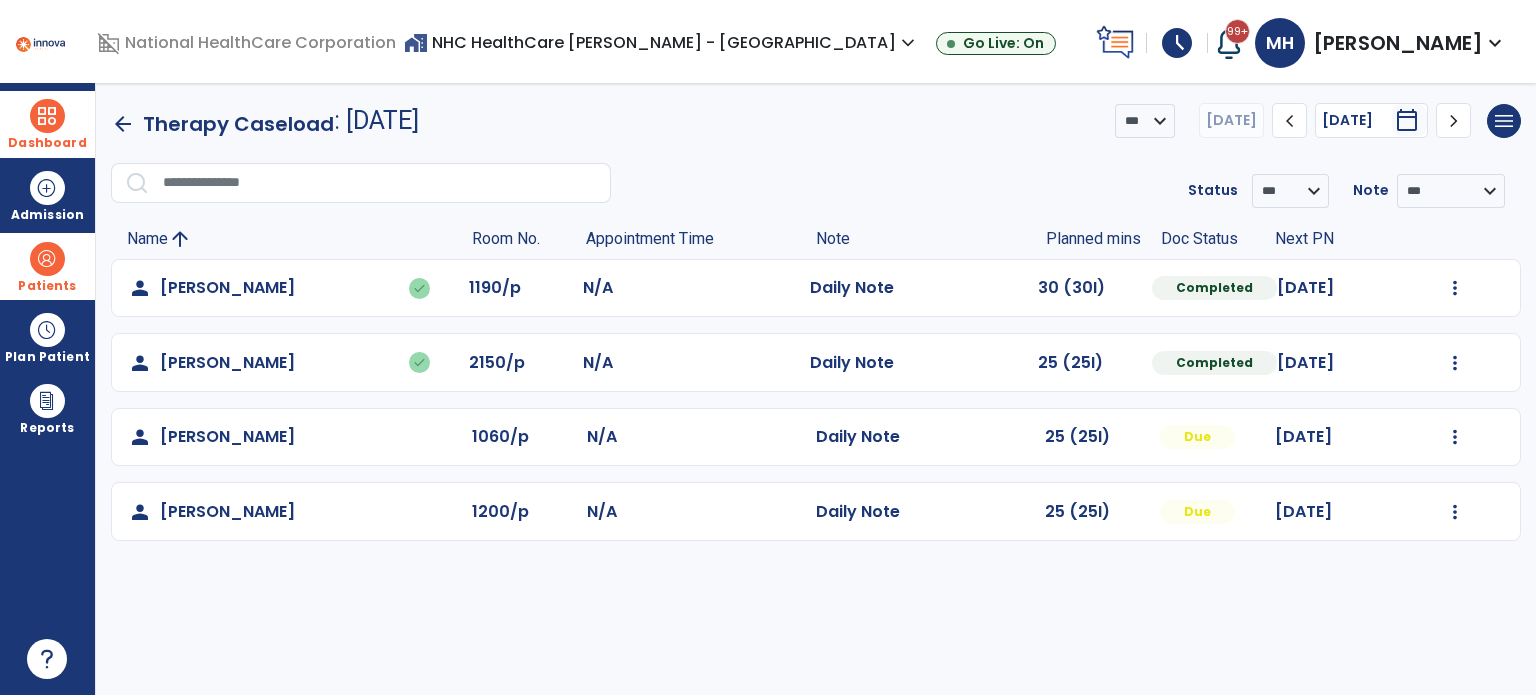 scroll, scrollTop: 0, scrollLeft: 0, axis: both 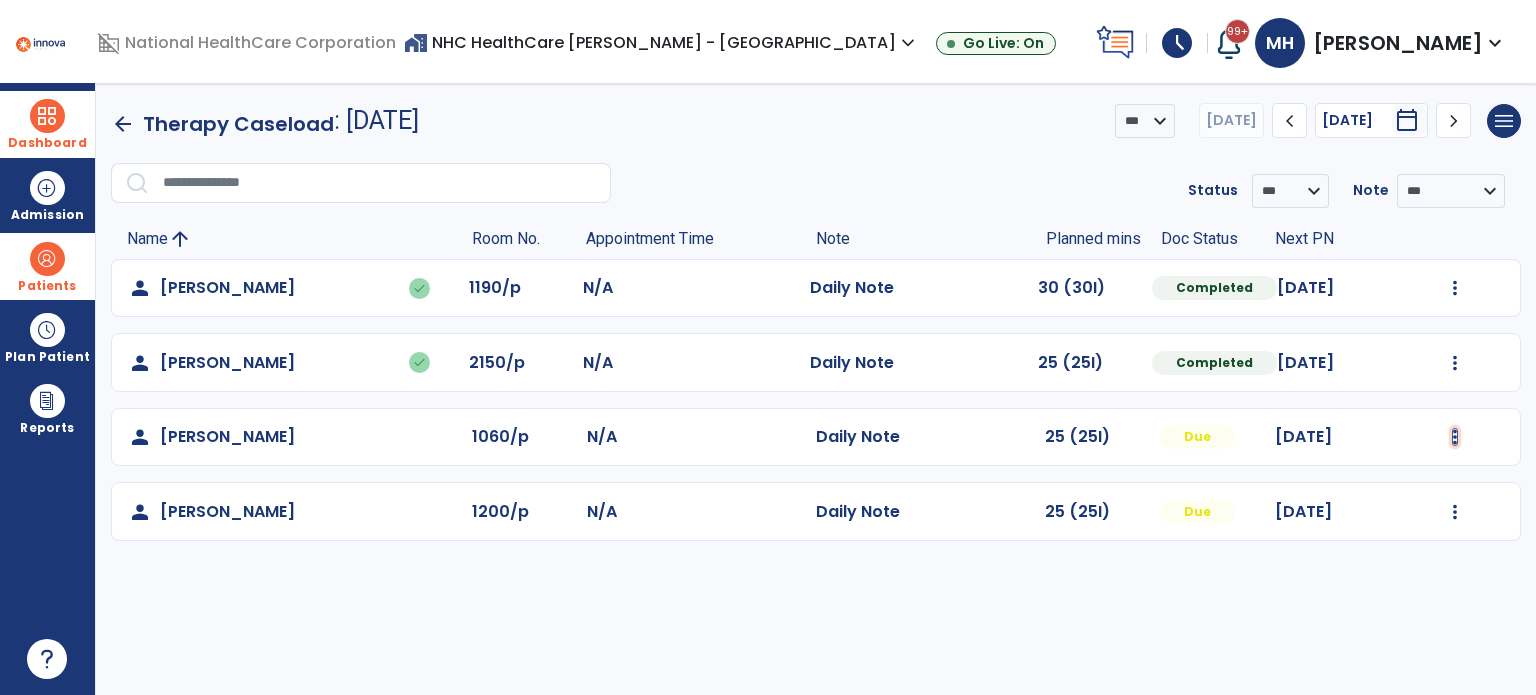 click at bounding box center [1455, 288] 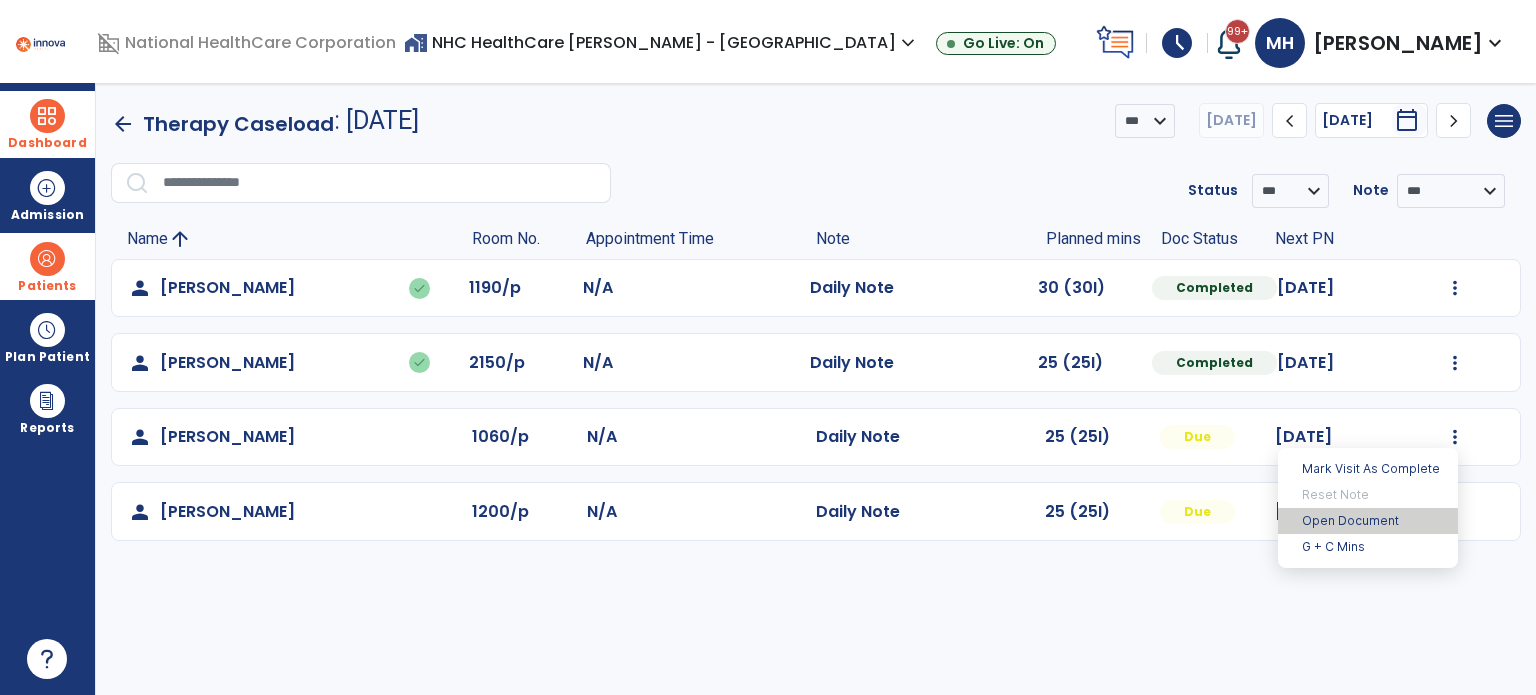 click on "Open Document" at bounding box center [1368, 521] 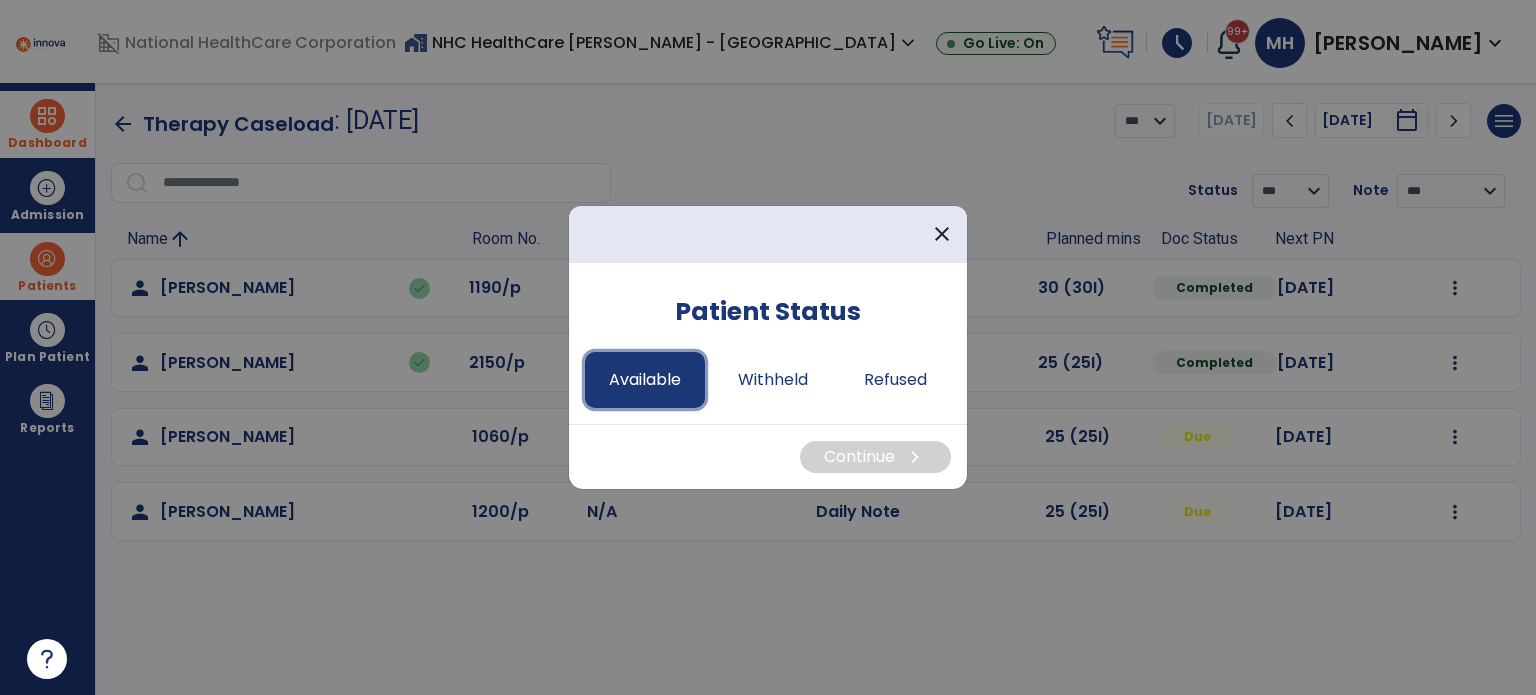 click on "Available" at bounding box center [645, 380] 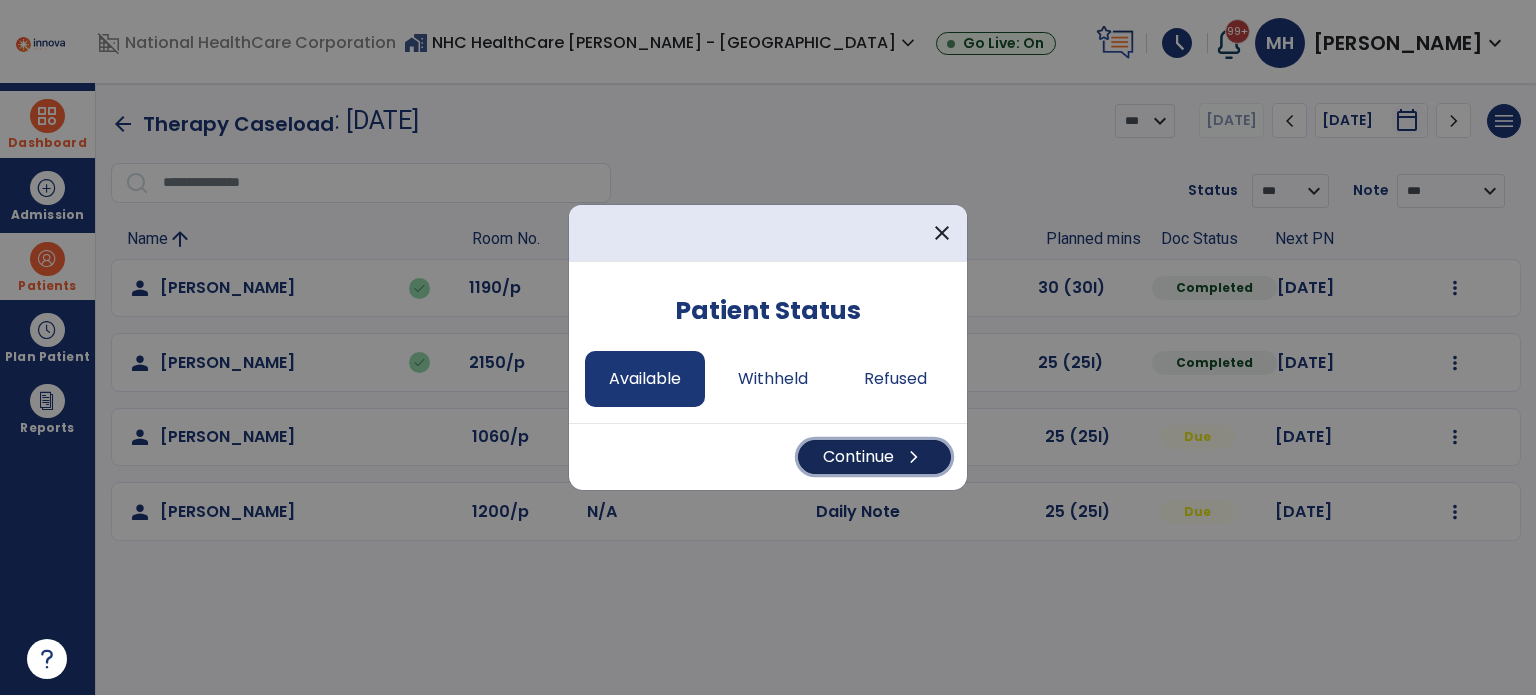 click on "Continue   chevron_right" at bounding box center (874, 457) 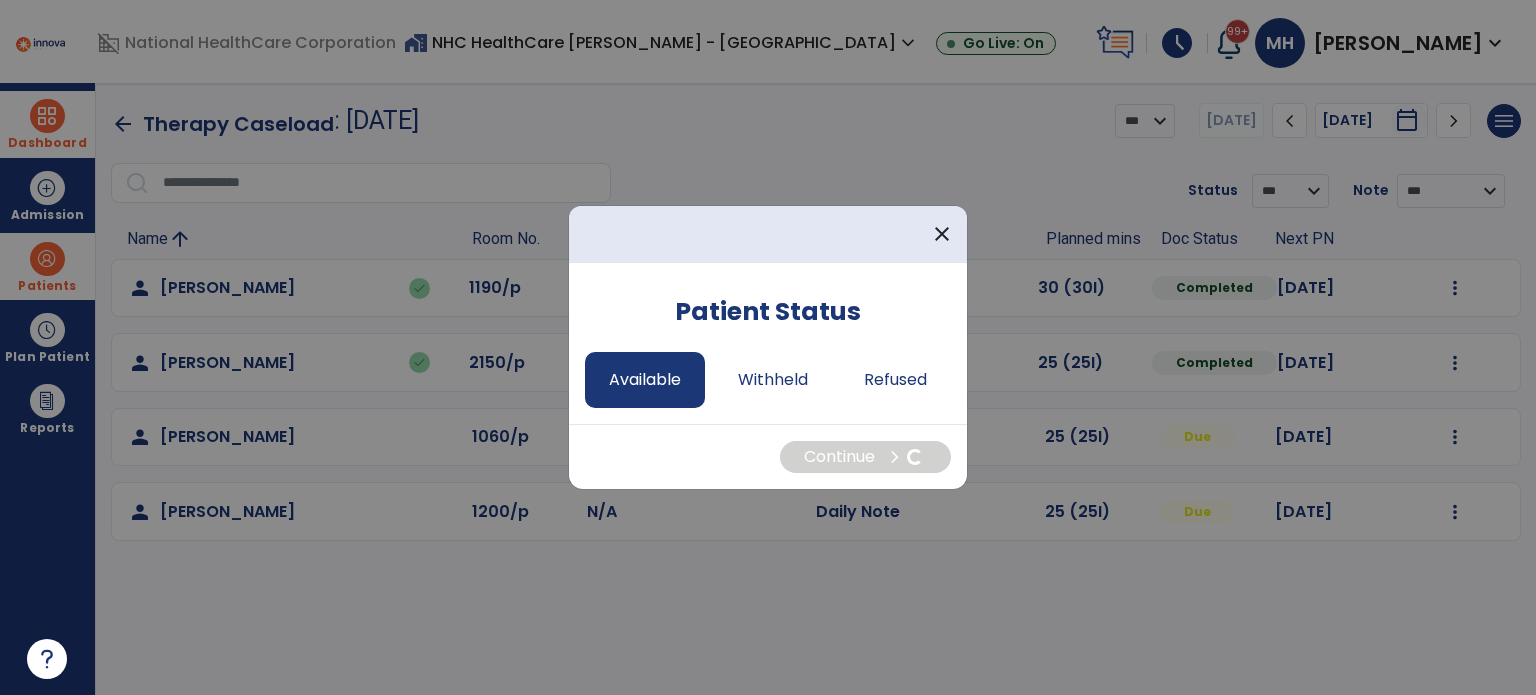 select on "*" 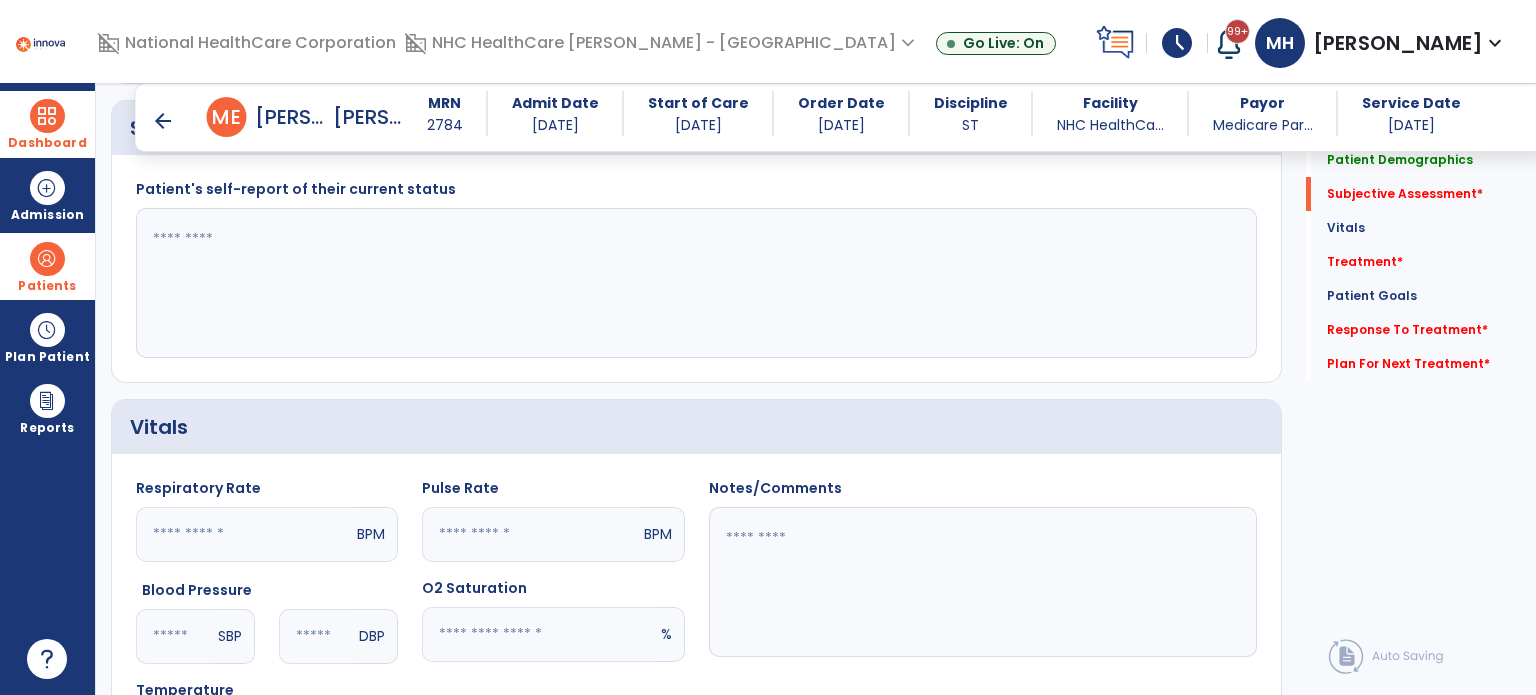 scroll, scrollTop: 552, scrollLeft: 0, axis: vertical 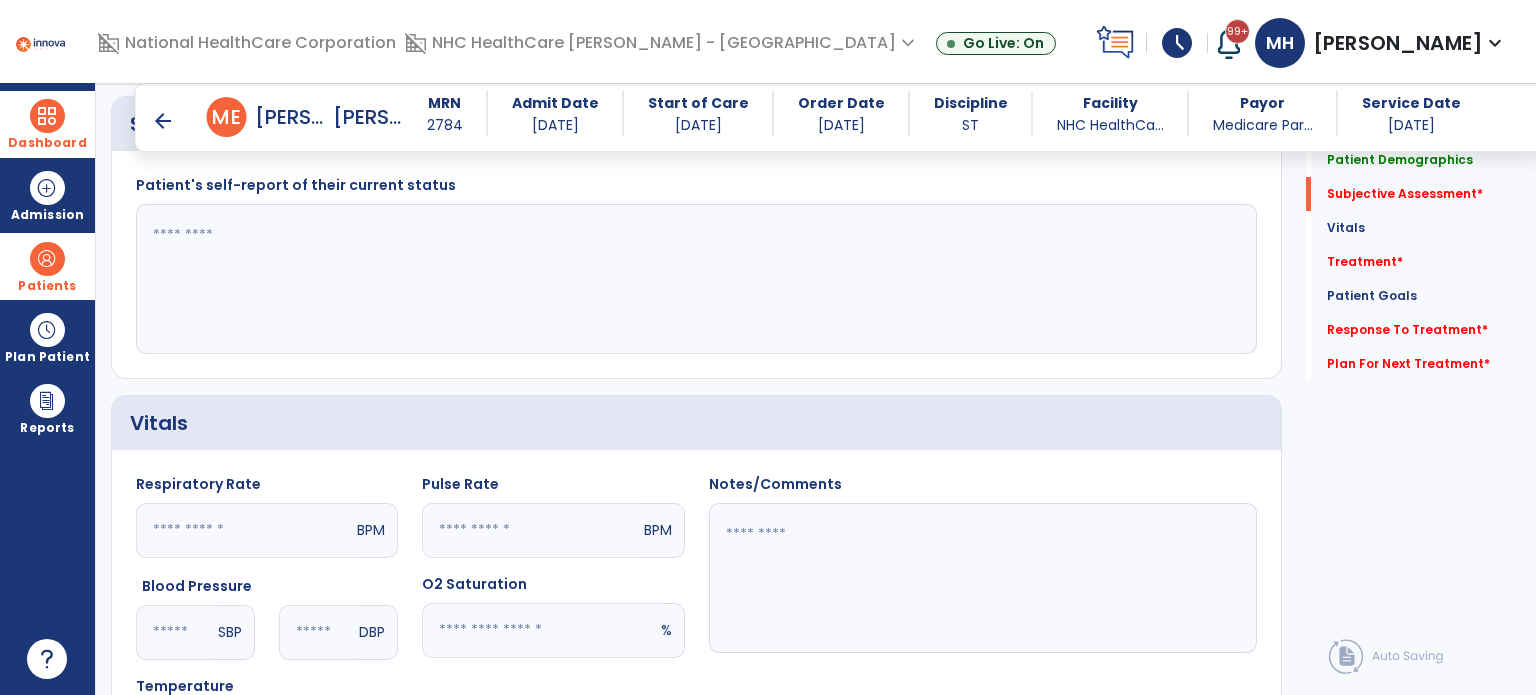 click 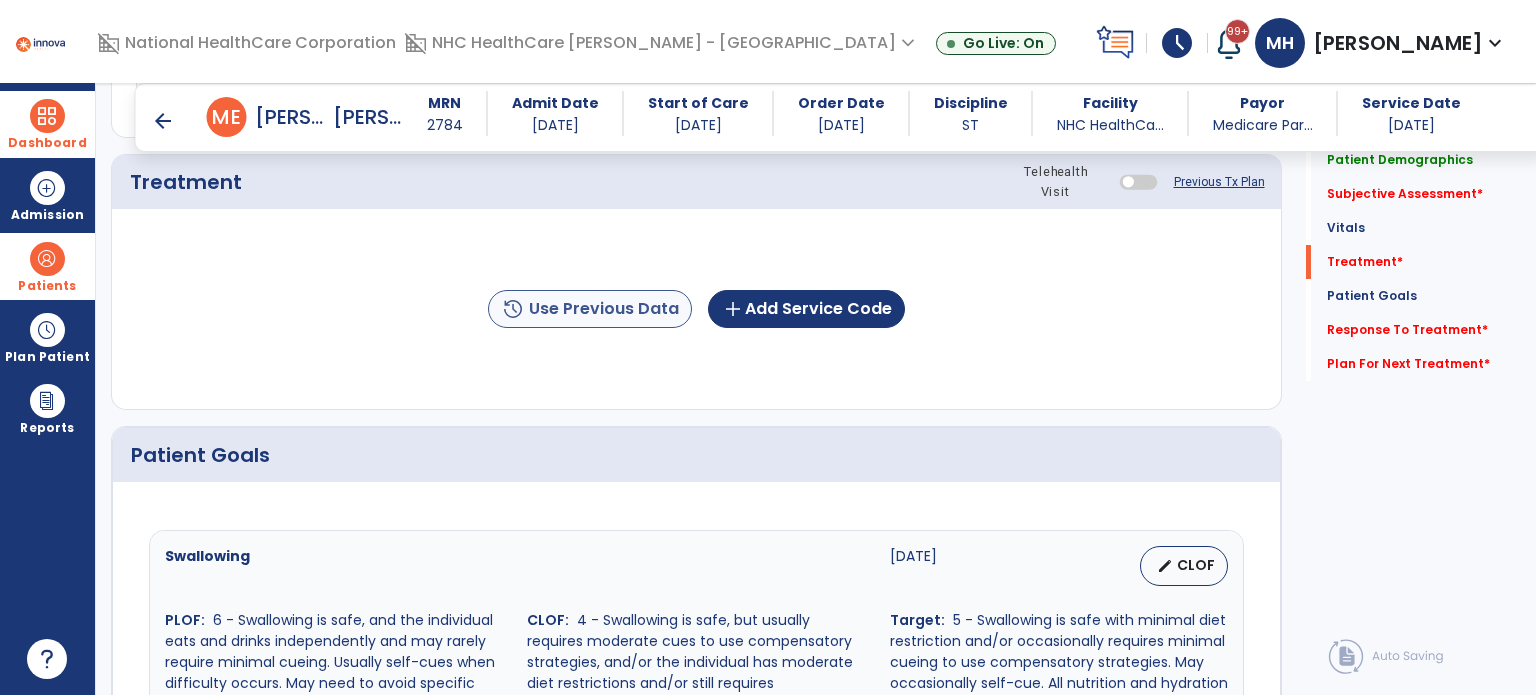 scroll, scrollTop: 1286, scrollLeft: 0, axis: vertical 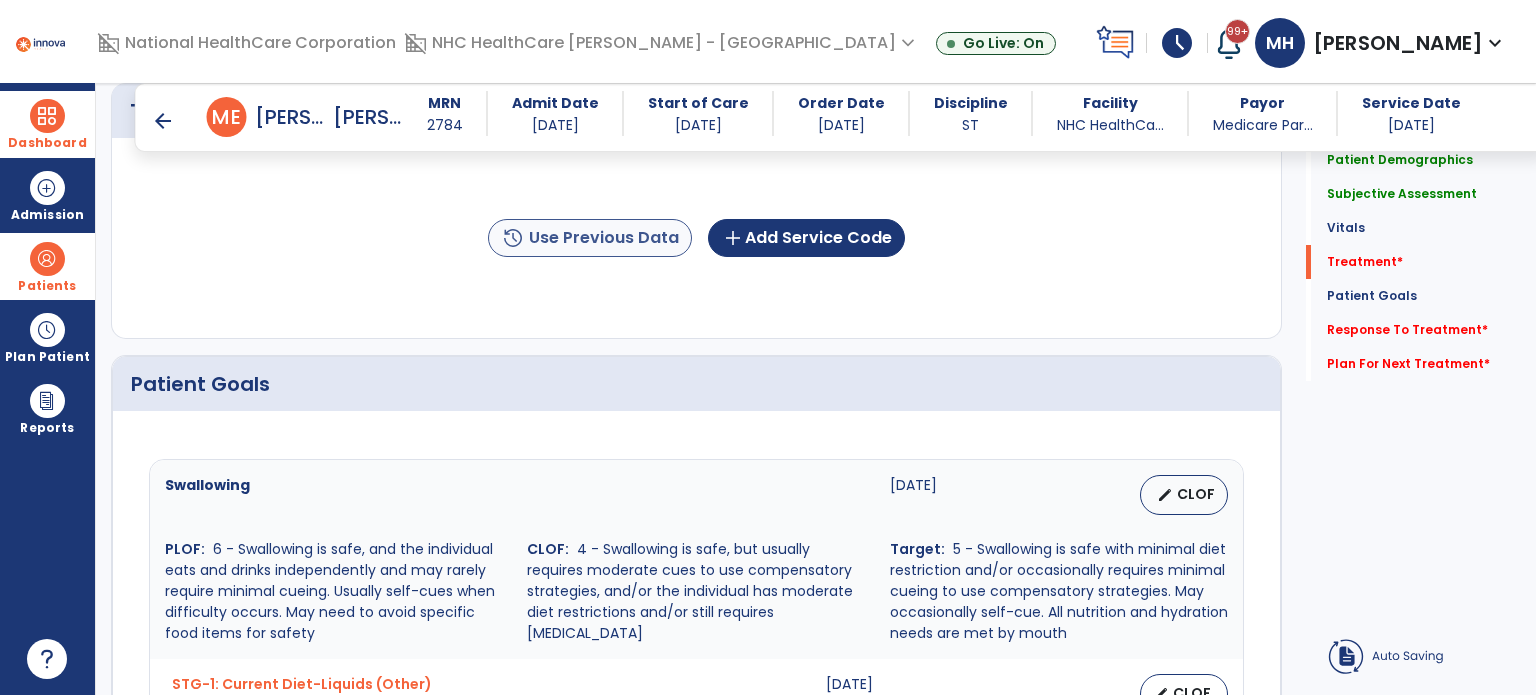 type on "**********" 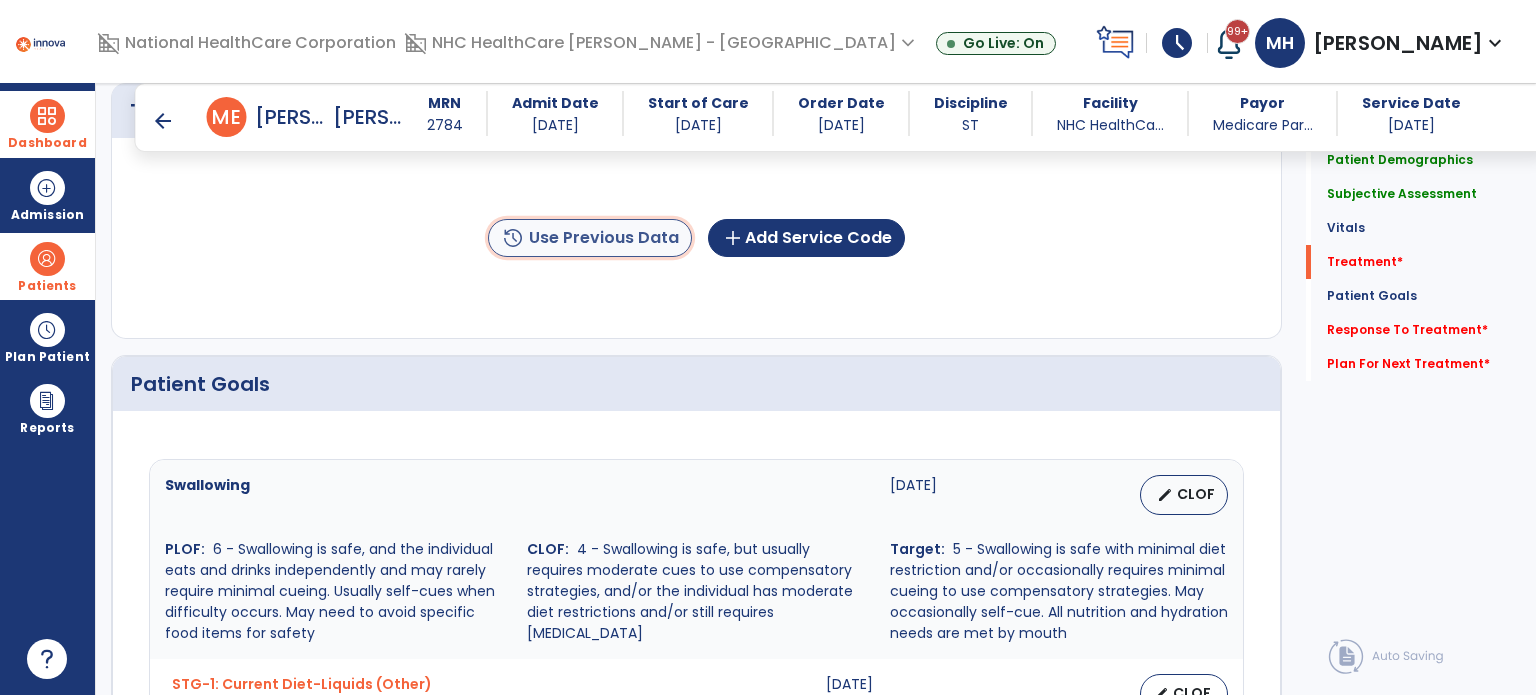 click on "history  Use Previous Data" 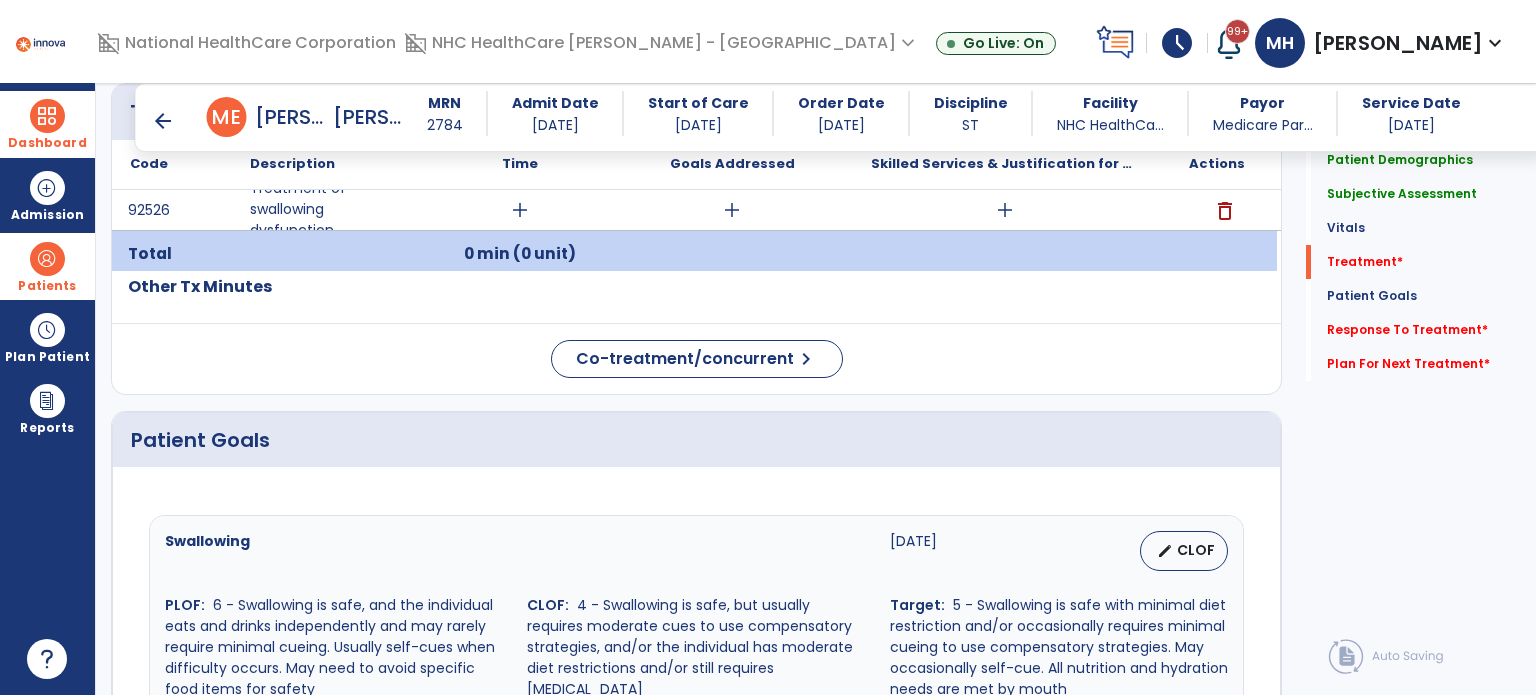 scroll, scrollTop: 1287, scrollLeft: 0, axis: vertical 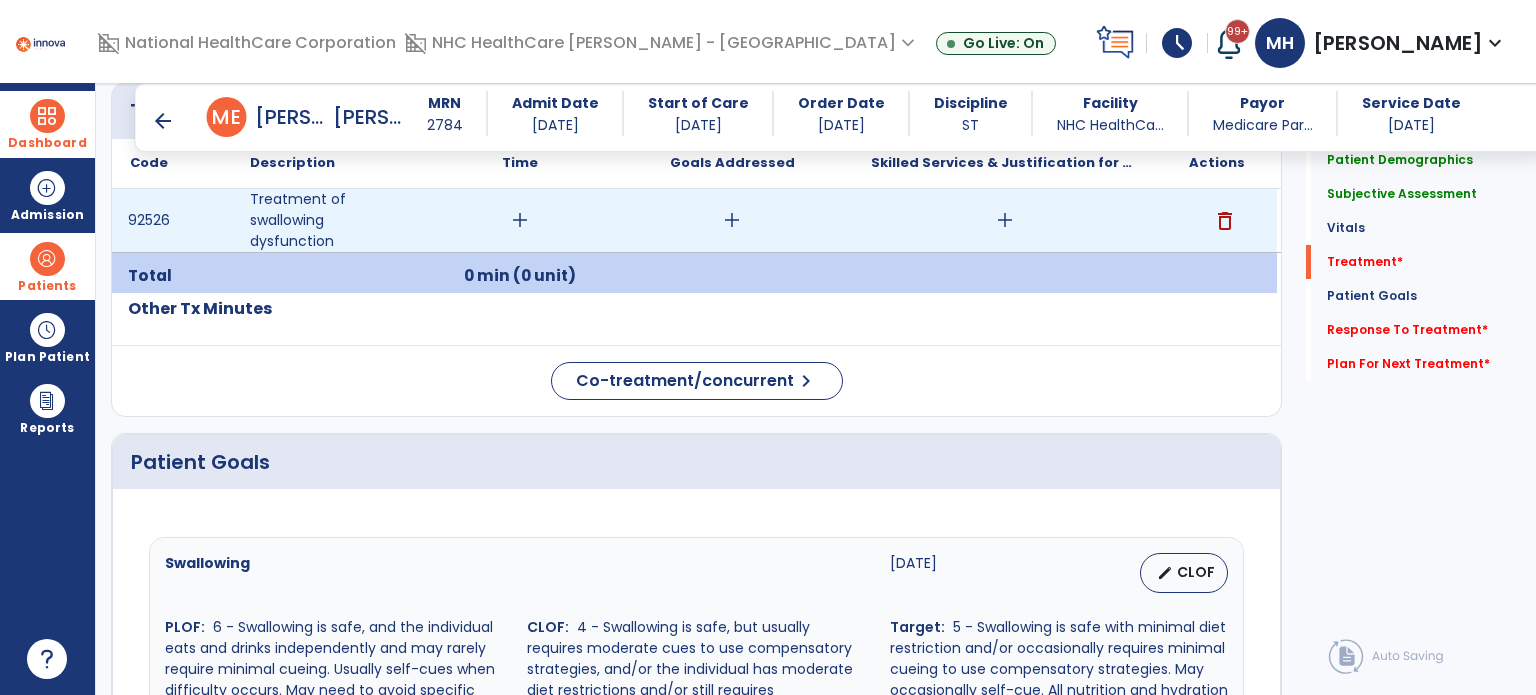 click on "add" at bounding box center (520, 220) 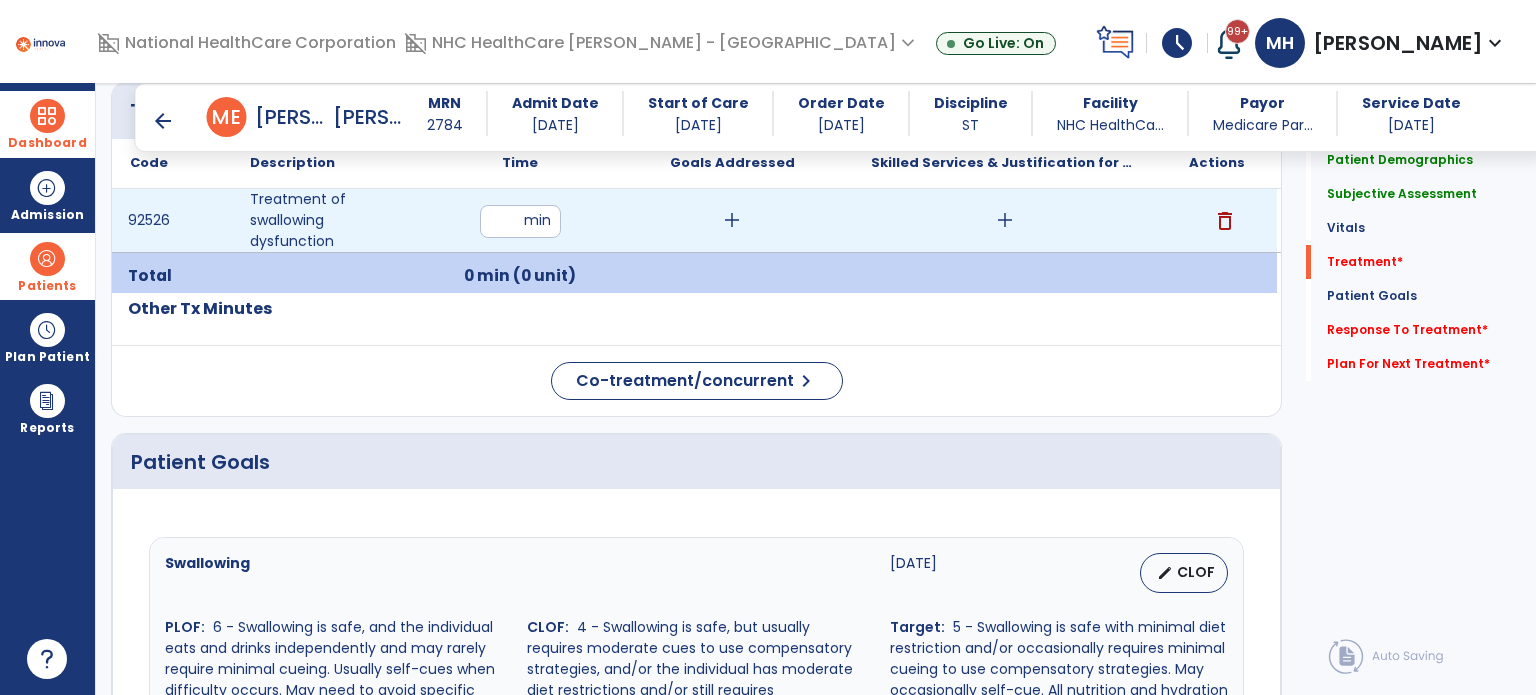 type on "**" 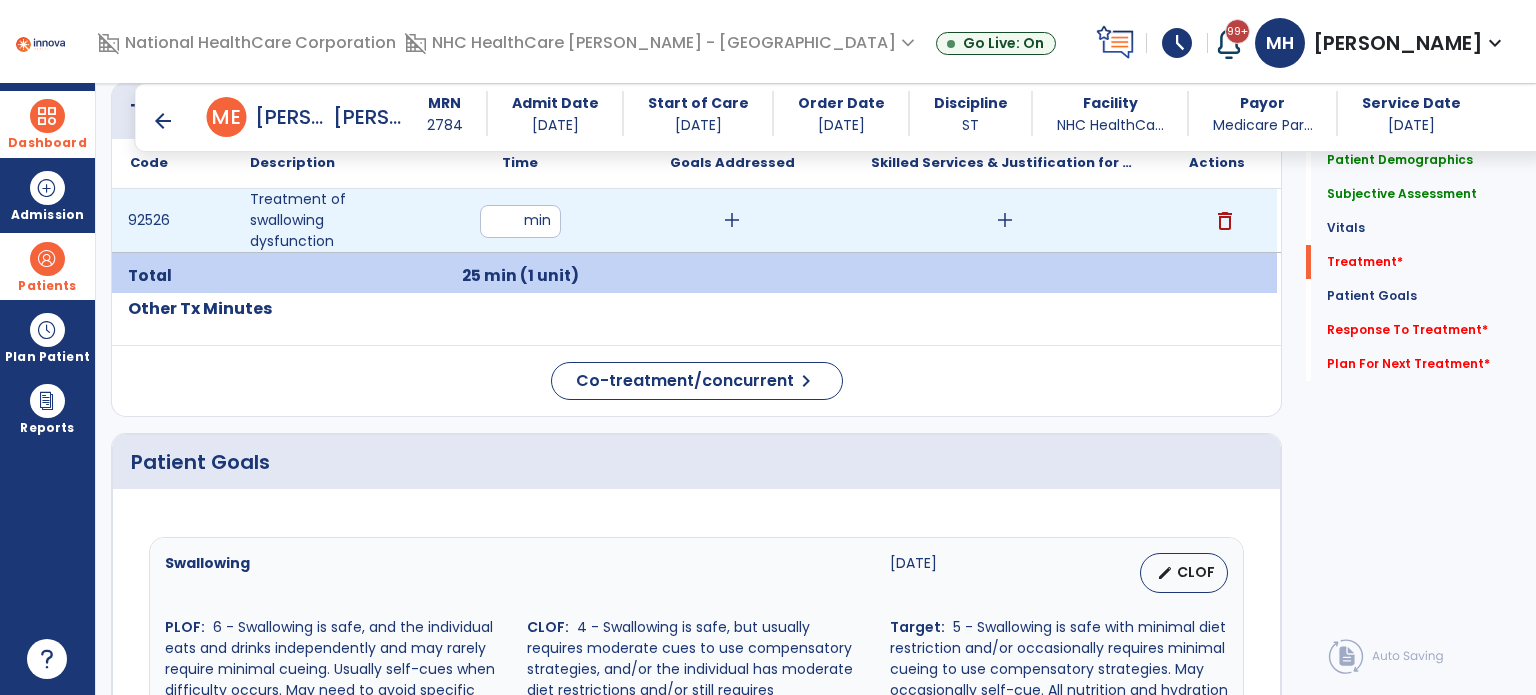 click on "add" at bounding box center (1005, 220) 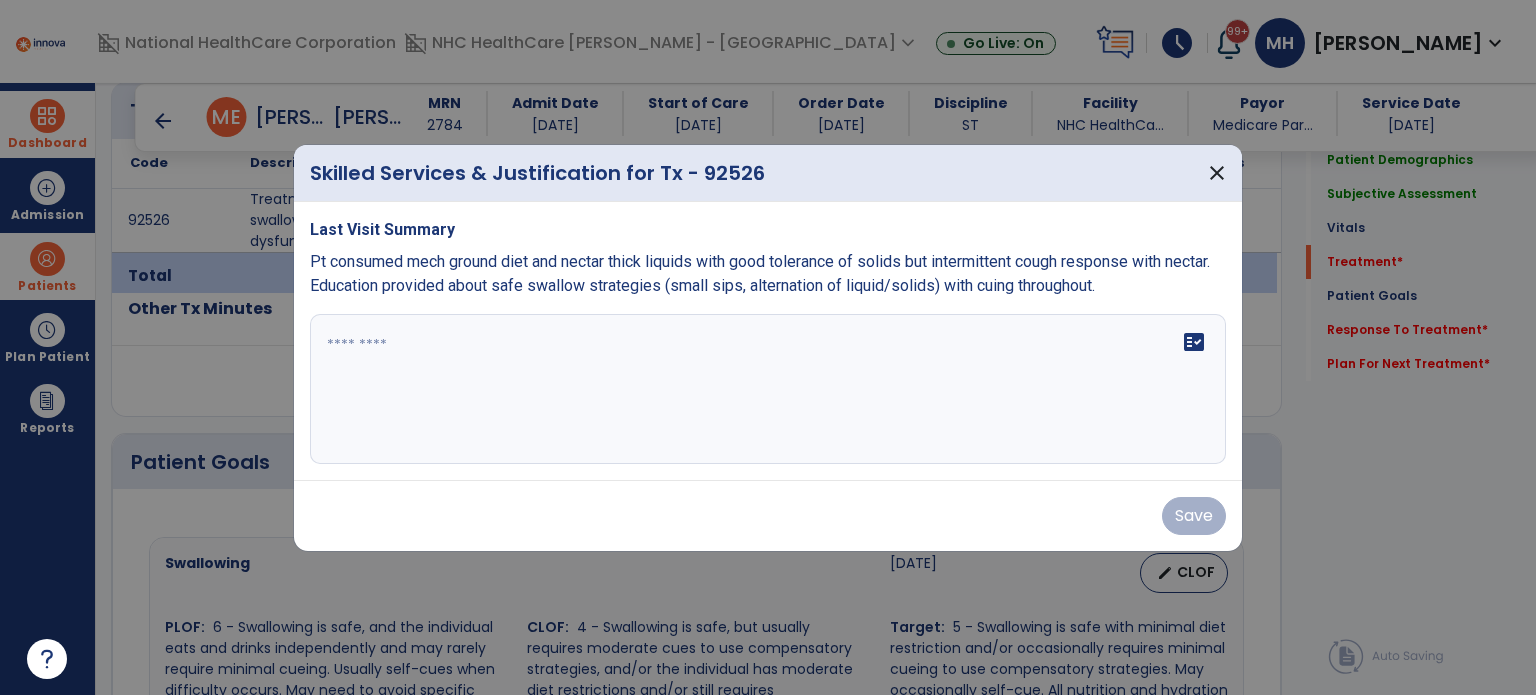 click on "fact_check" at bounding box center (768, 389) 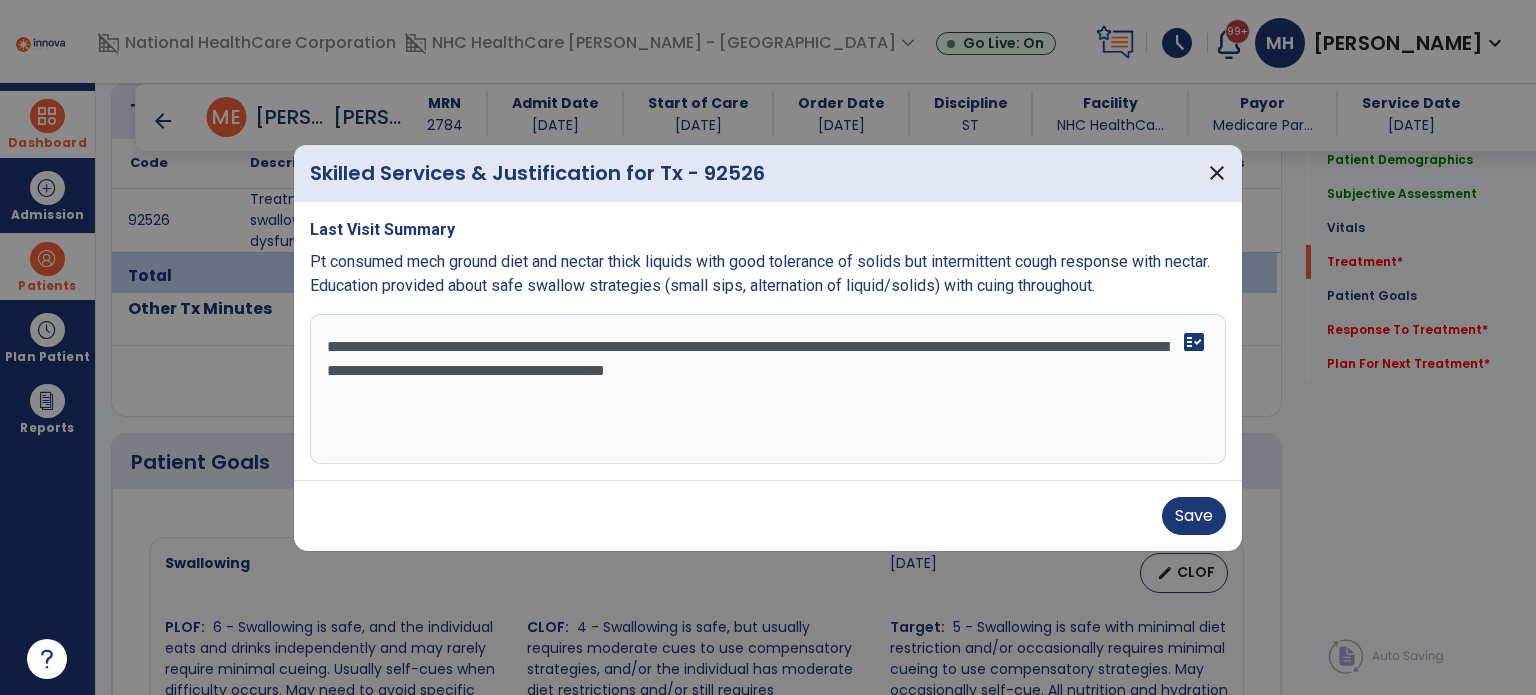 click on "**********" at bounding box center [768, 389] 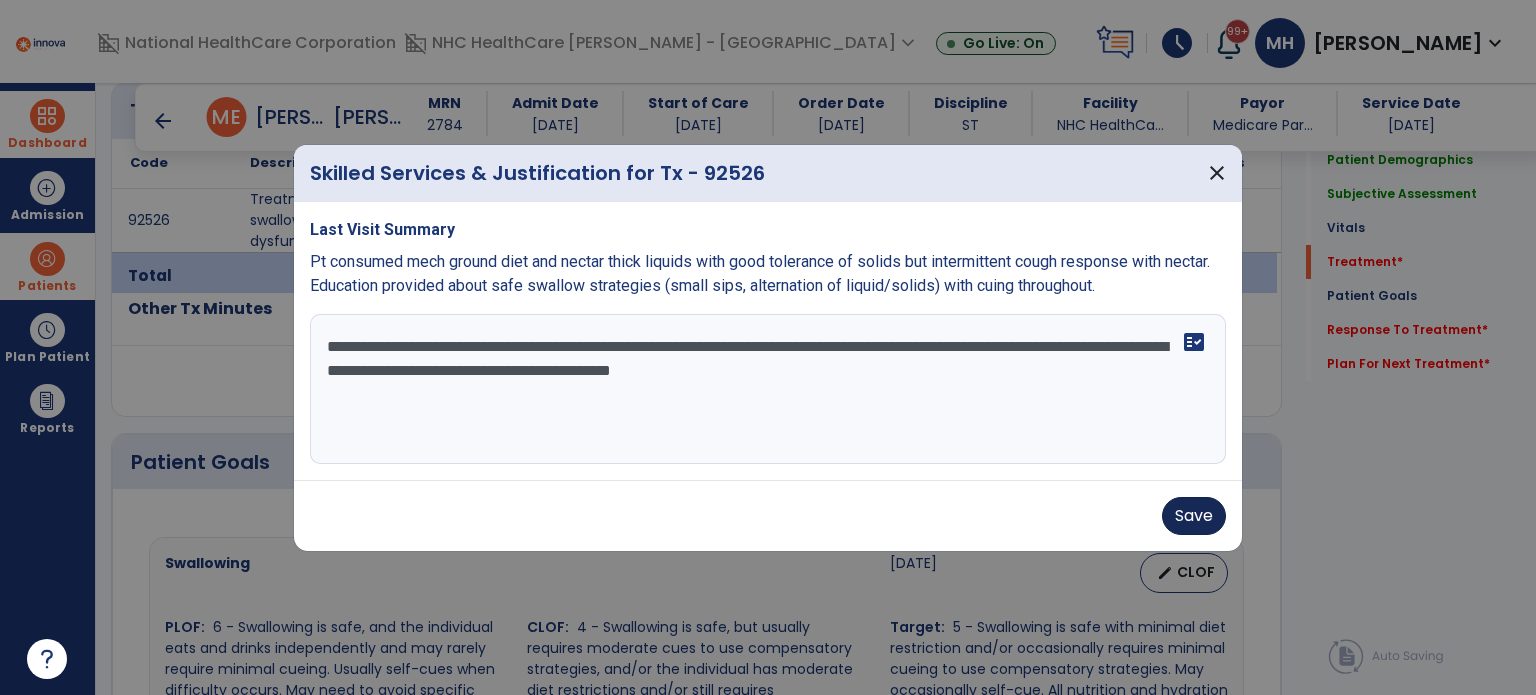 type on "**********" 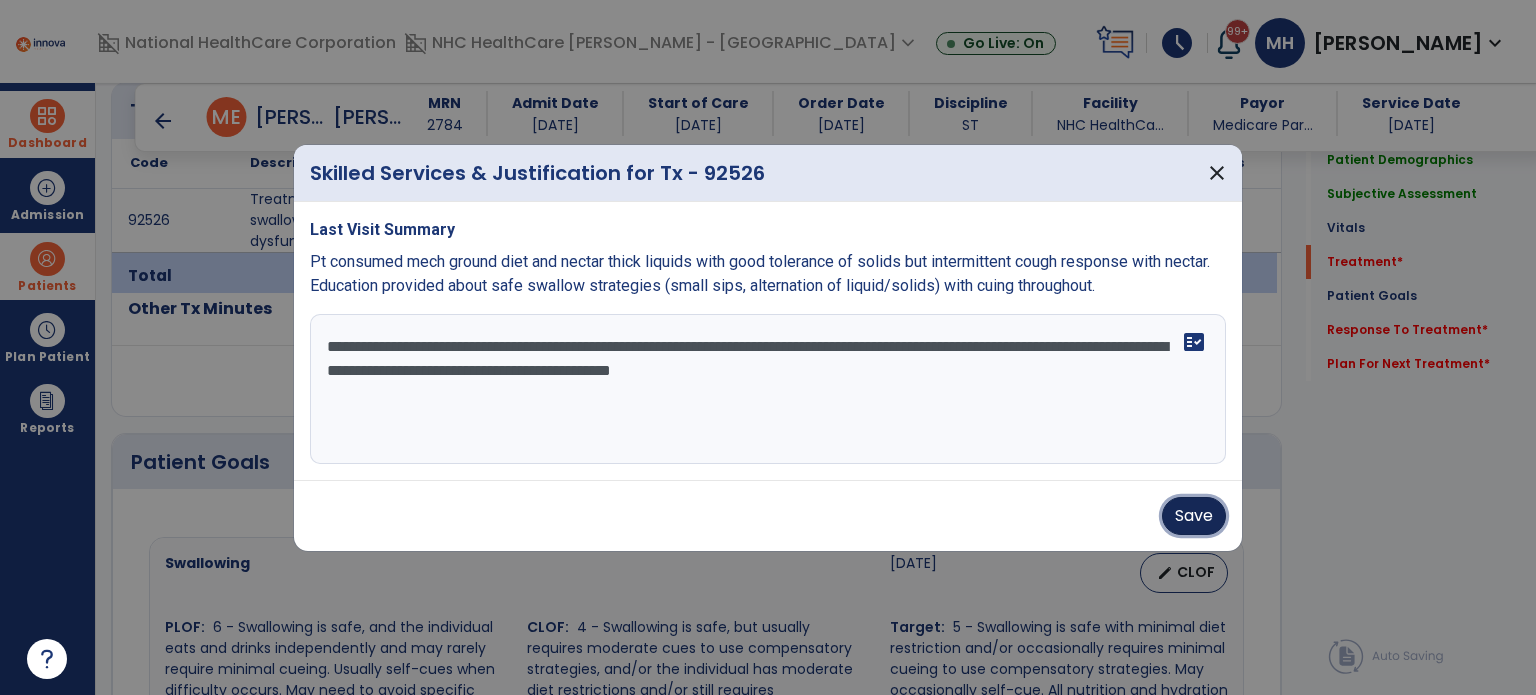 click on "Save" at bounding box center (1194, 516) 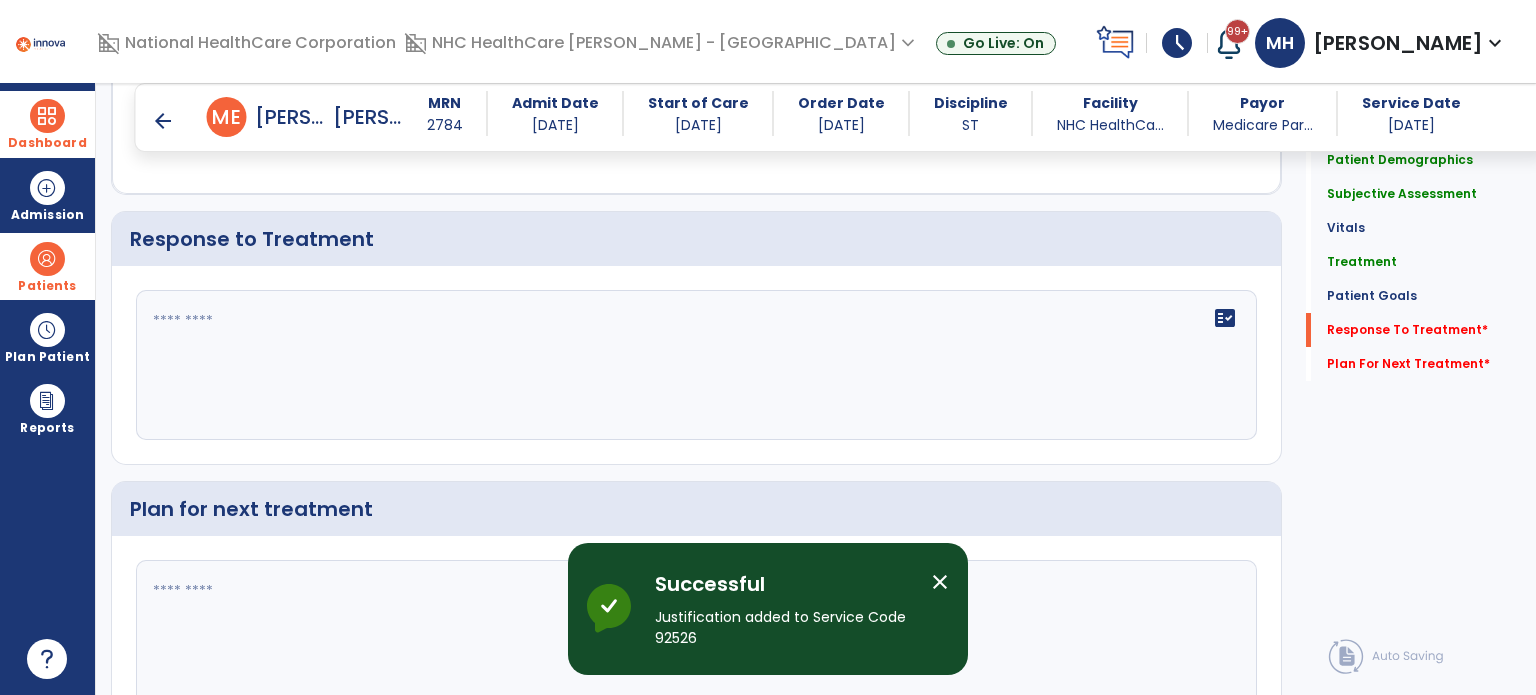scroll, scrollTop: 2160, scrollLeft: 0, axis: vertical 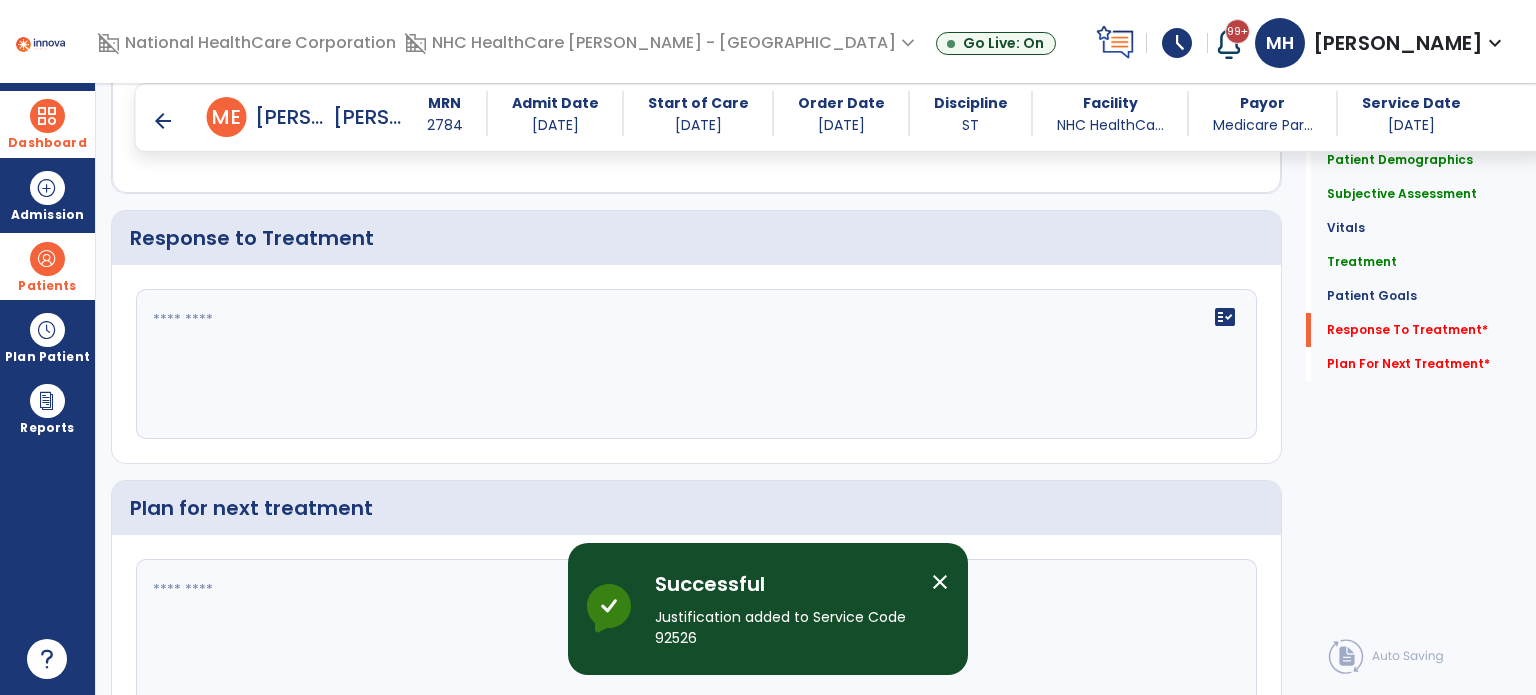 click on "fact_check" 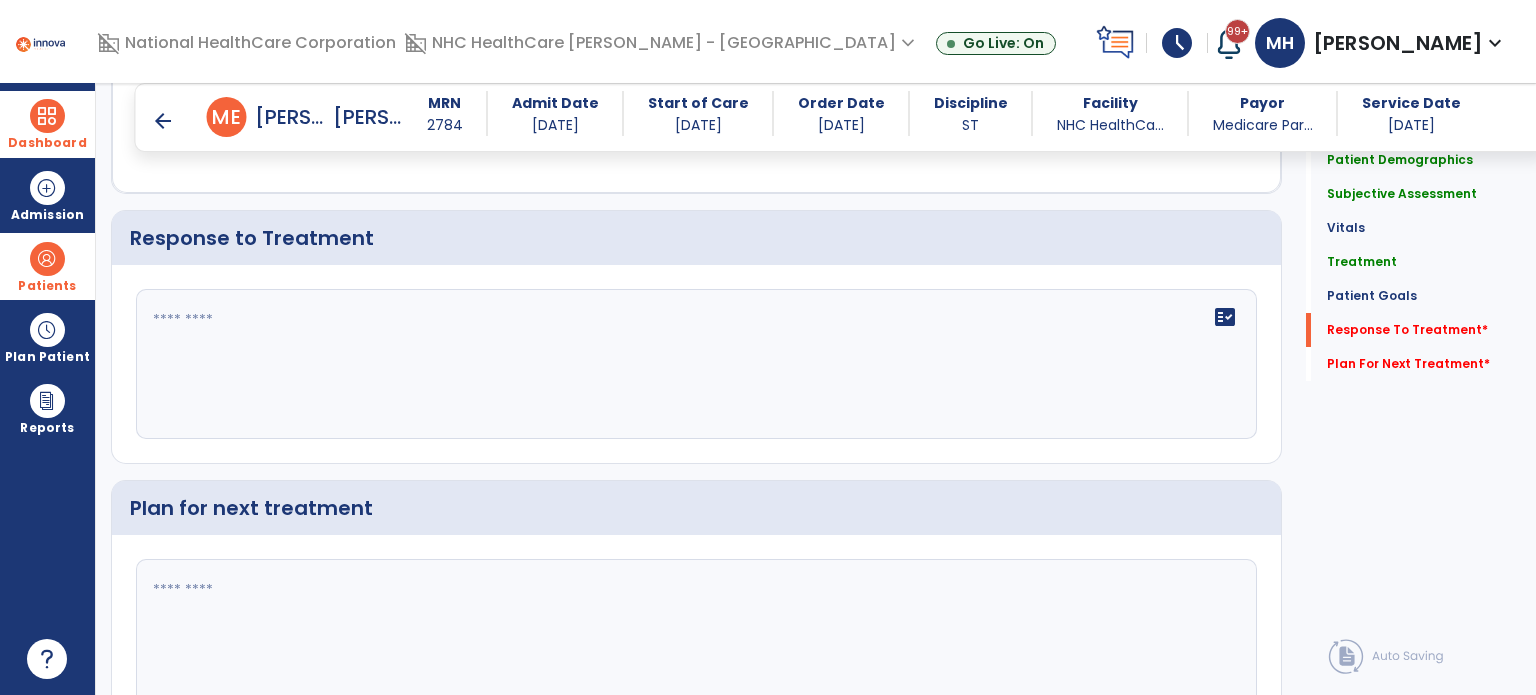 click on "fact_check" 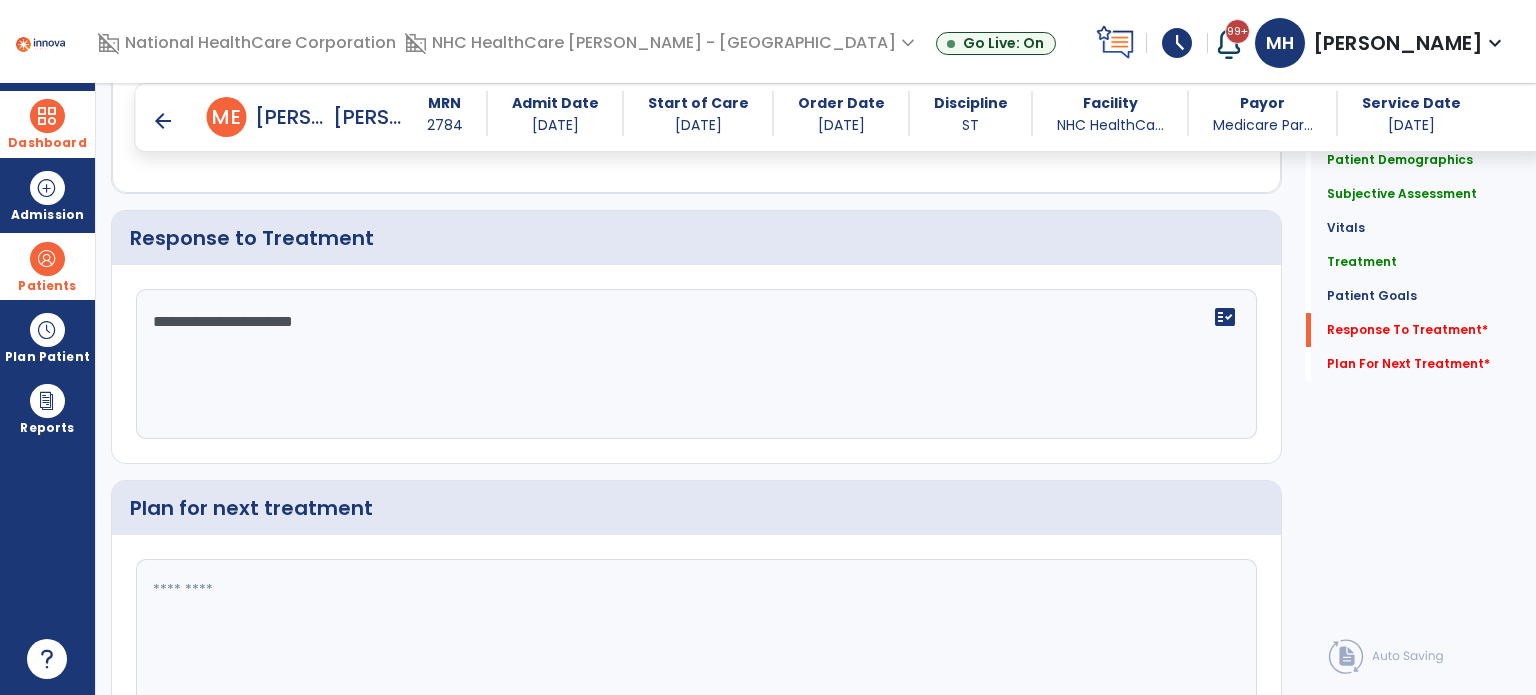 scroll, scrollTop: 2259, scrollLeft: 0, axis: vertical 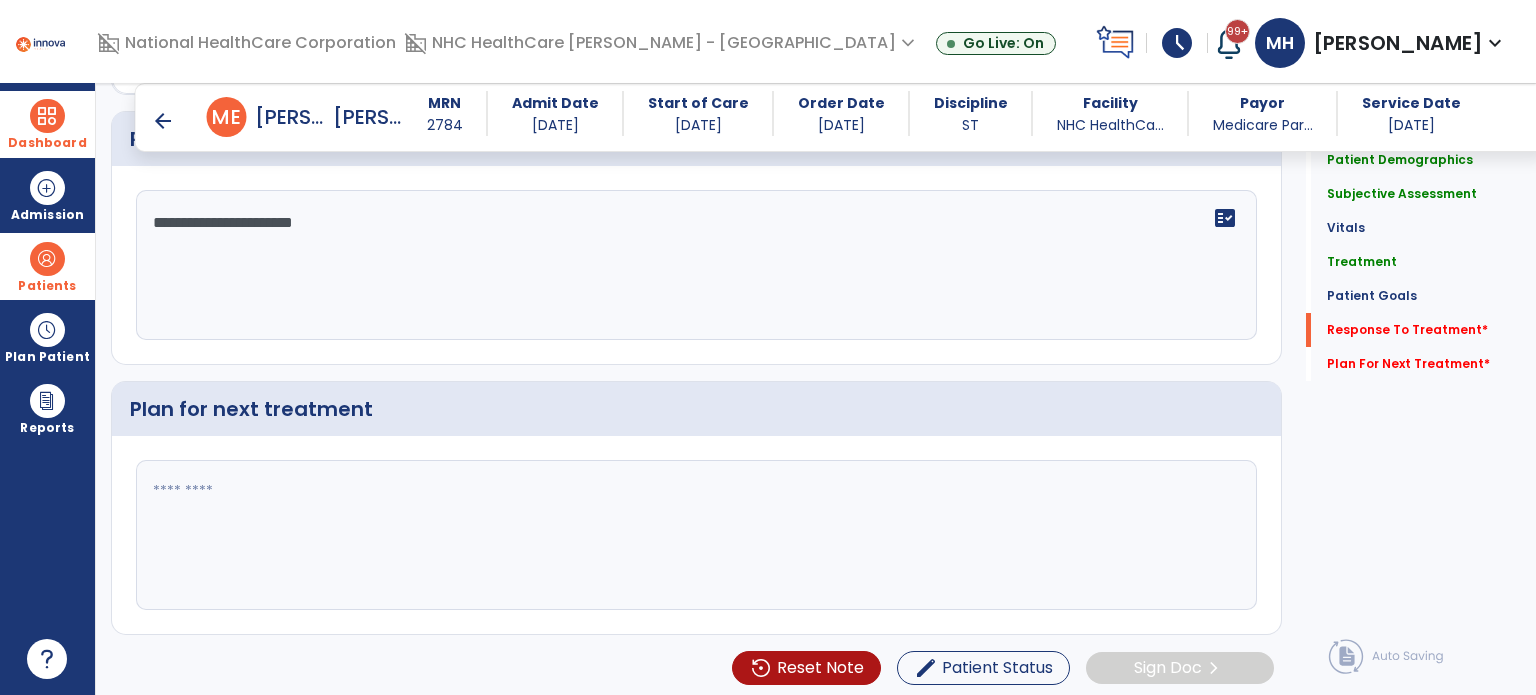 type on "**********" 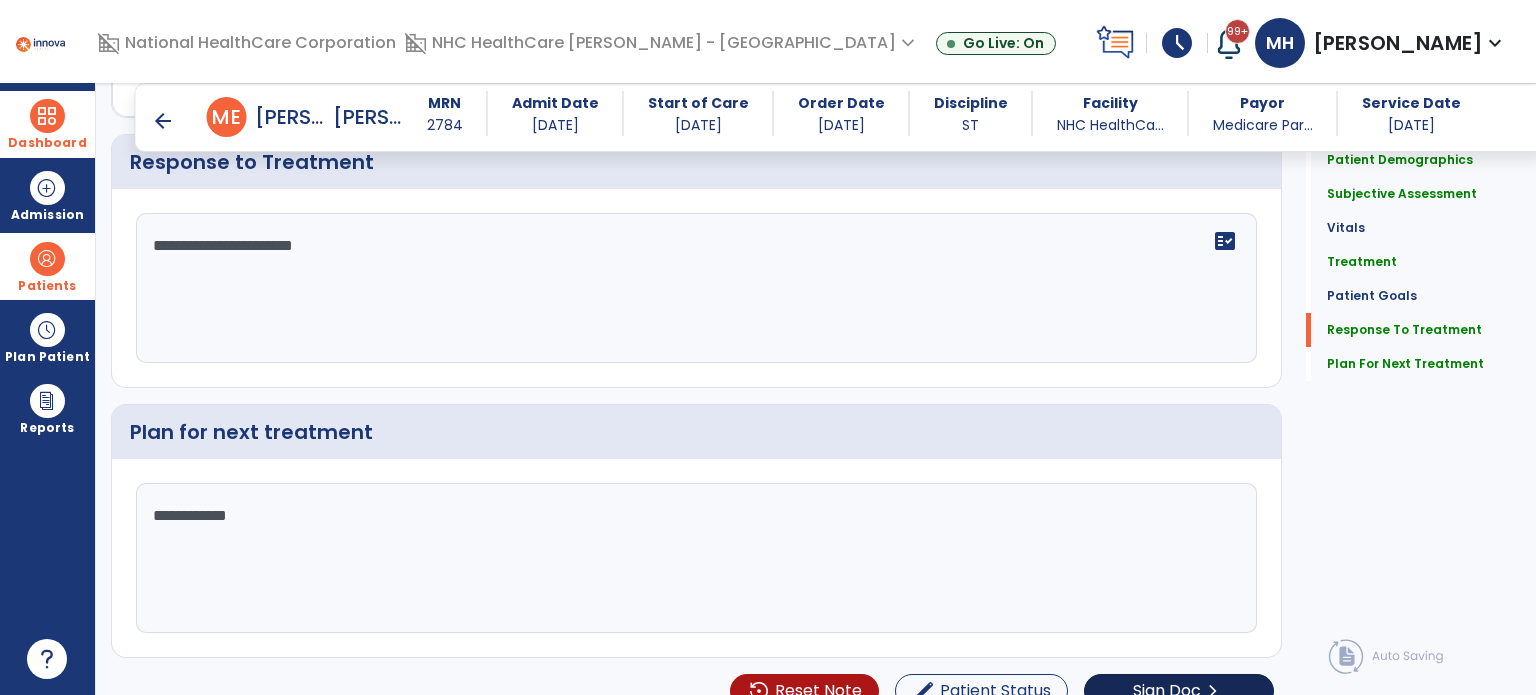 scroll, scrollTop: 2259, scrollLeft: 0, axis: vertical 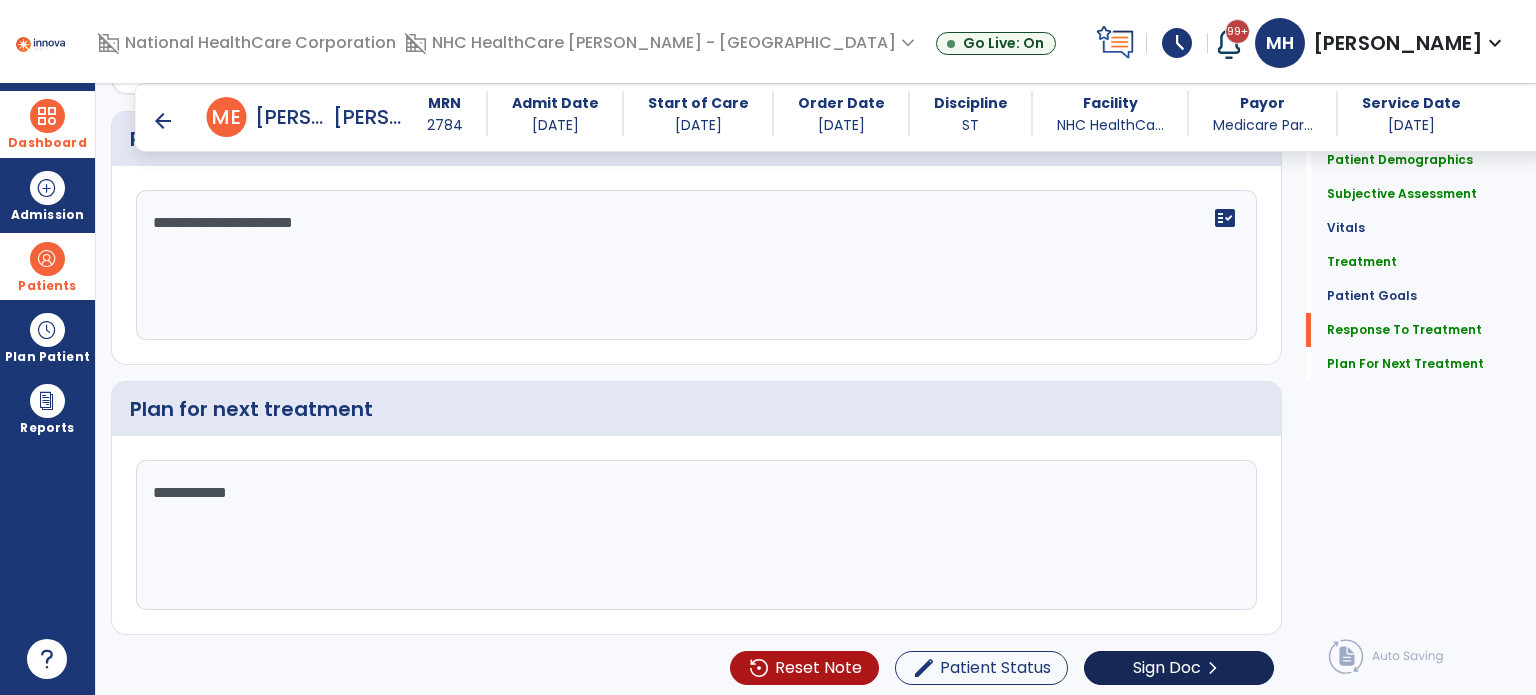 type on "**********" 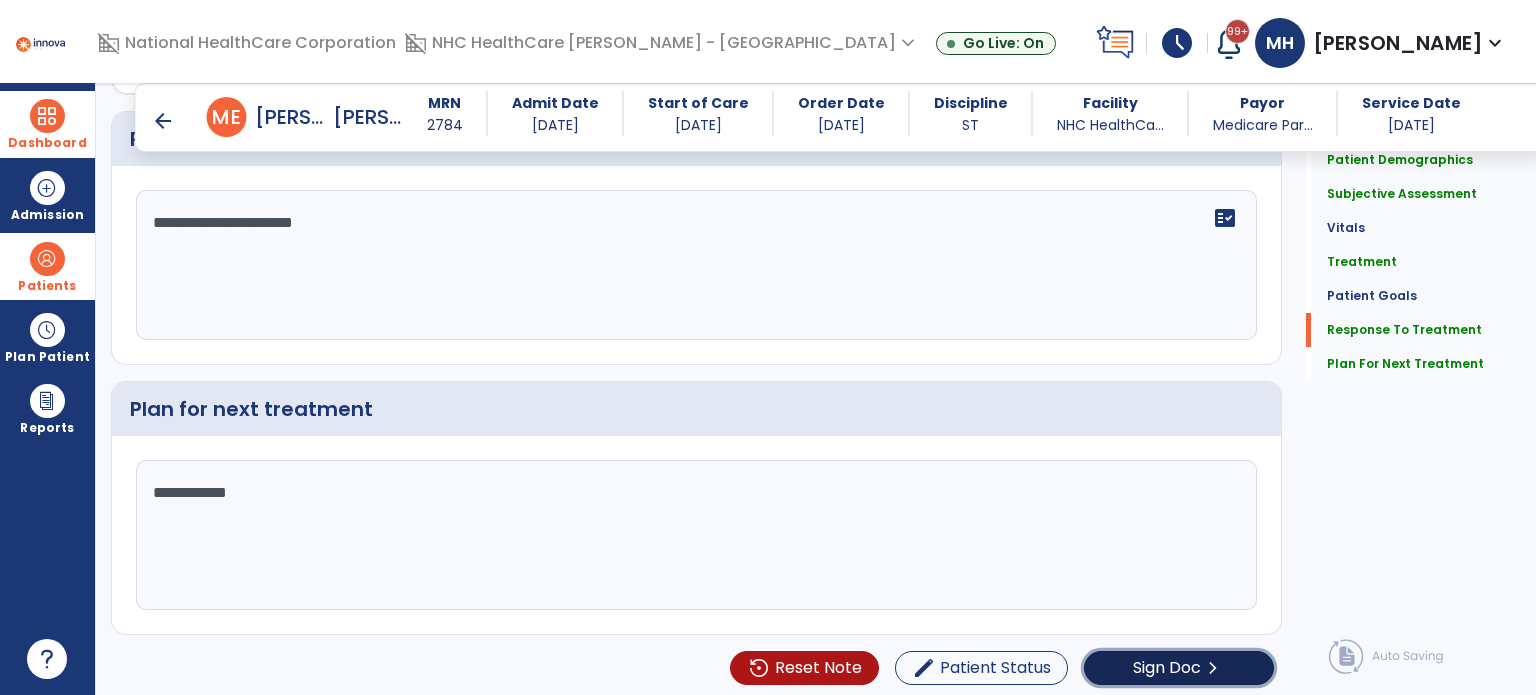 click on "chevron_right" 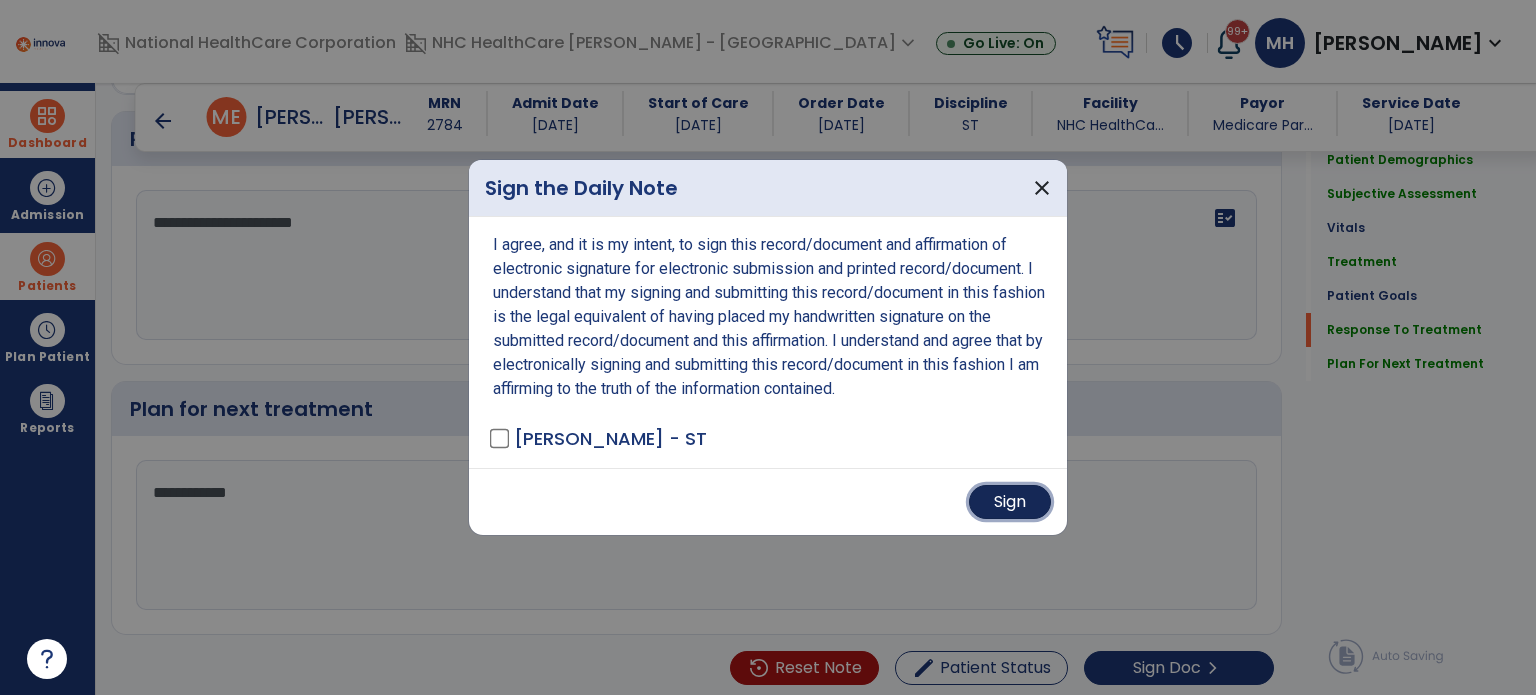 click on "Sign" at bounding box center (1010, 502) 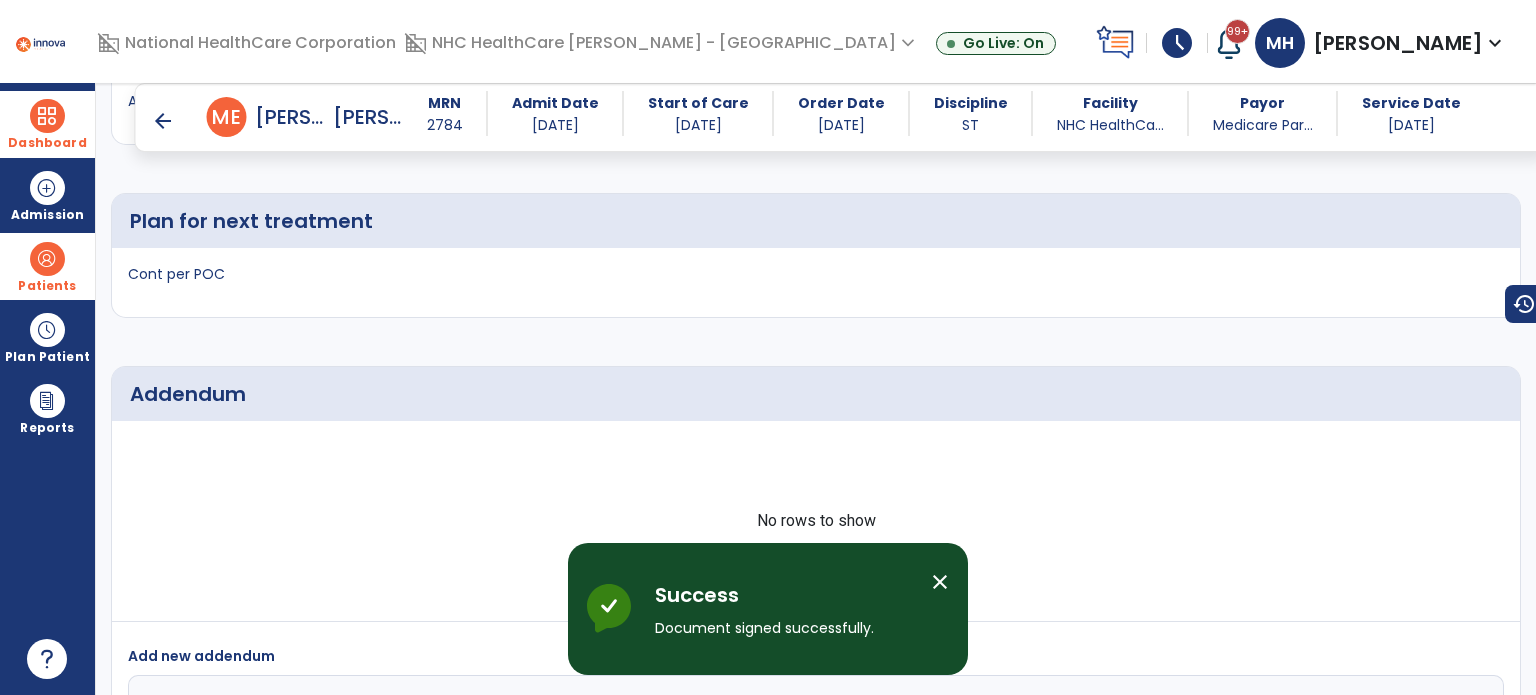 scroll, scrollTop: 2921, scrollLeft: 0, axis: vertical 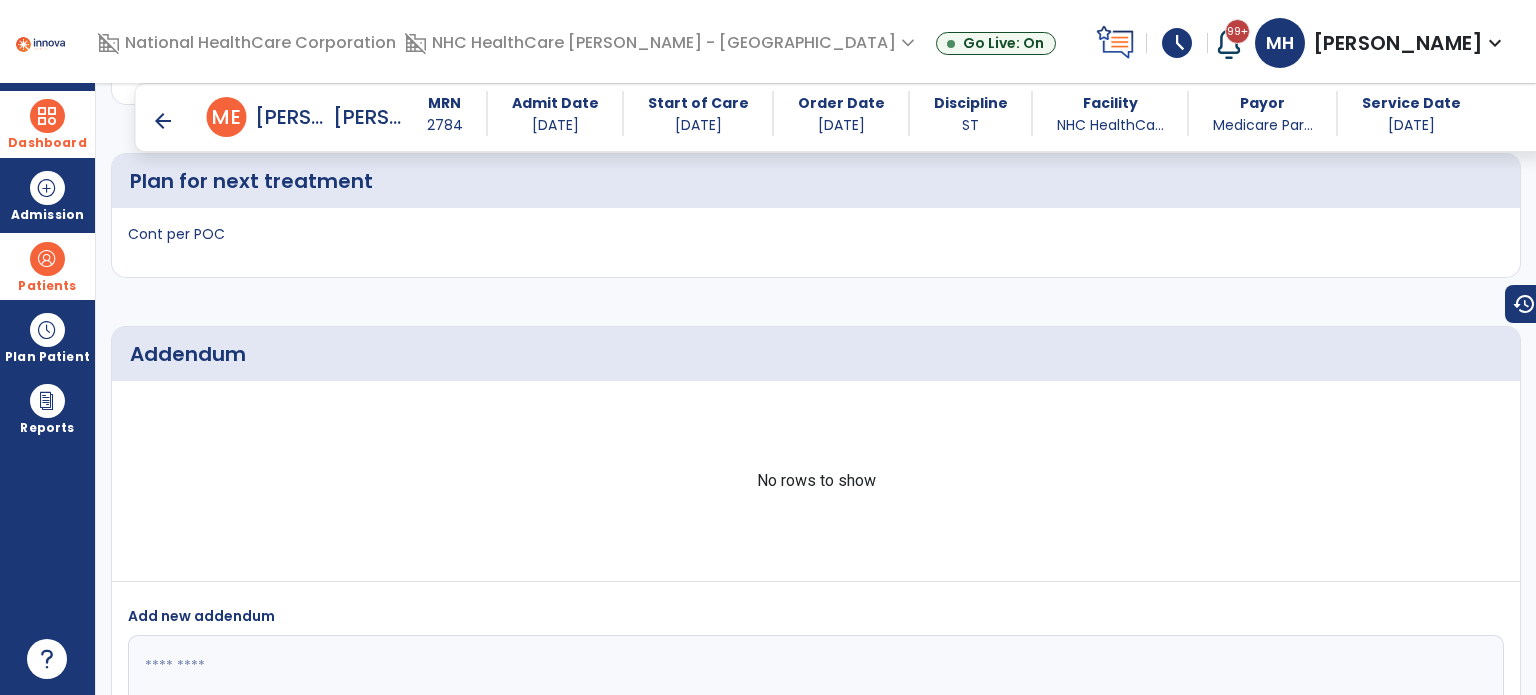 click on "arrow_back" at bounding box center (163, 121) 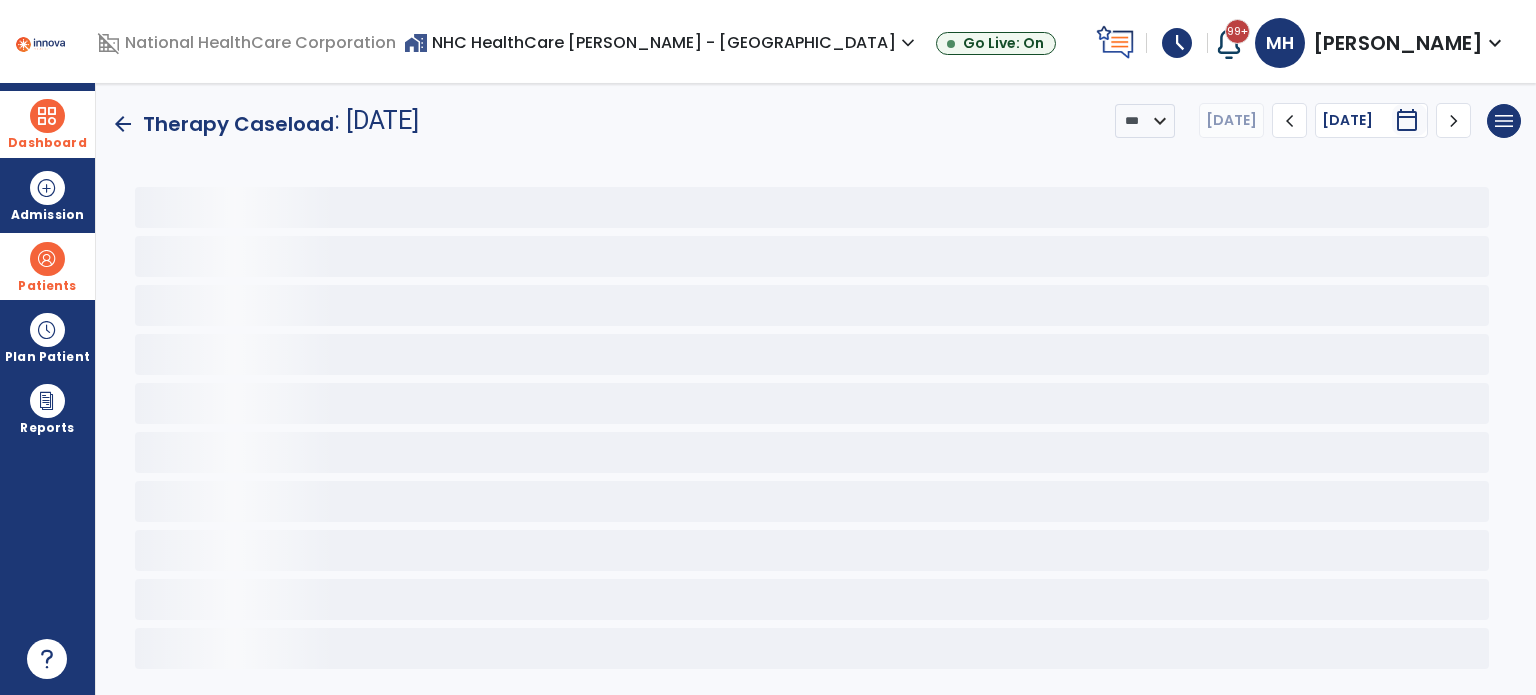 scroll, scrollTop: 0, scrollLeft: 0, axis: both 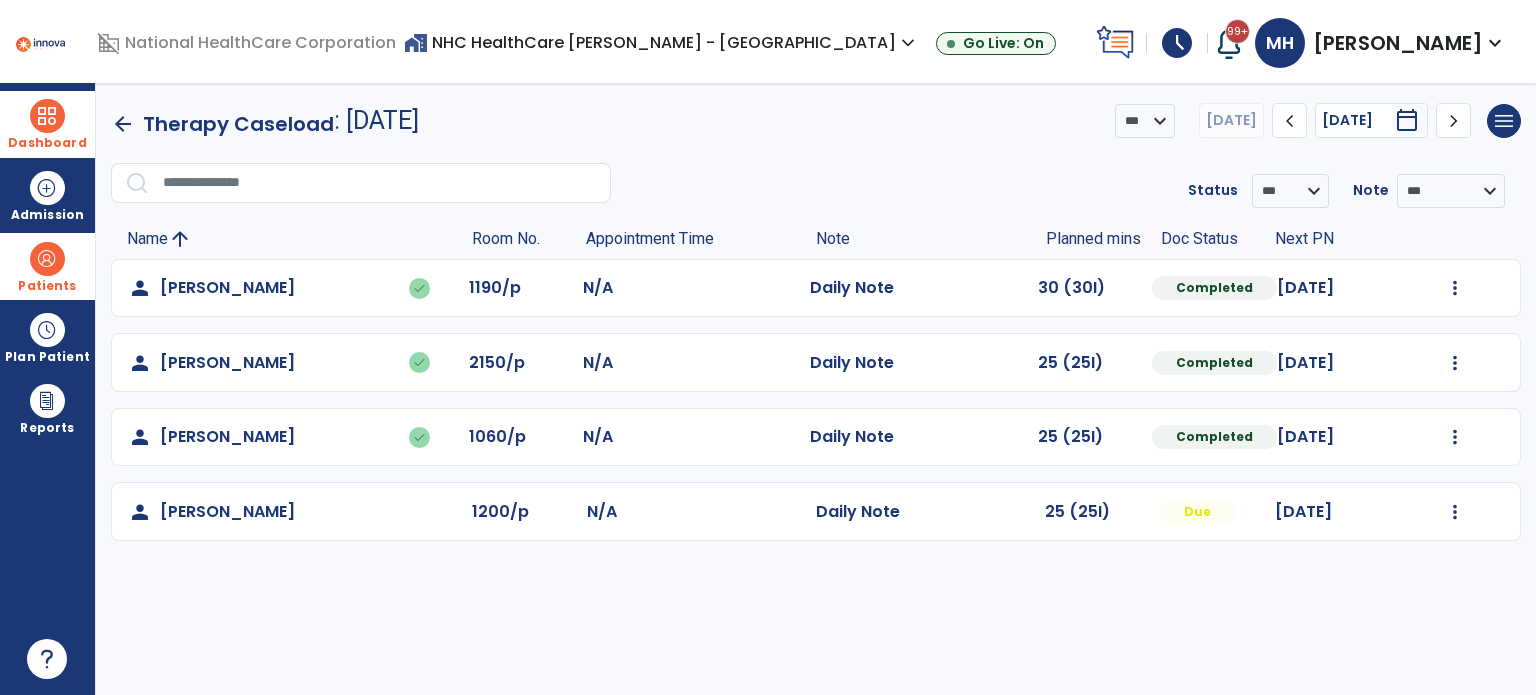 click on "Mark Visit As Complete   Reset Note   Open Document   G + C Mins" 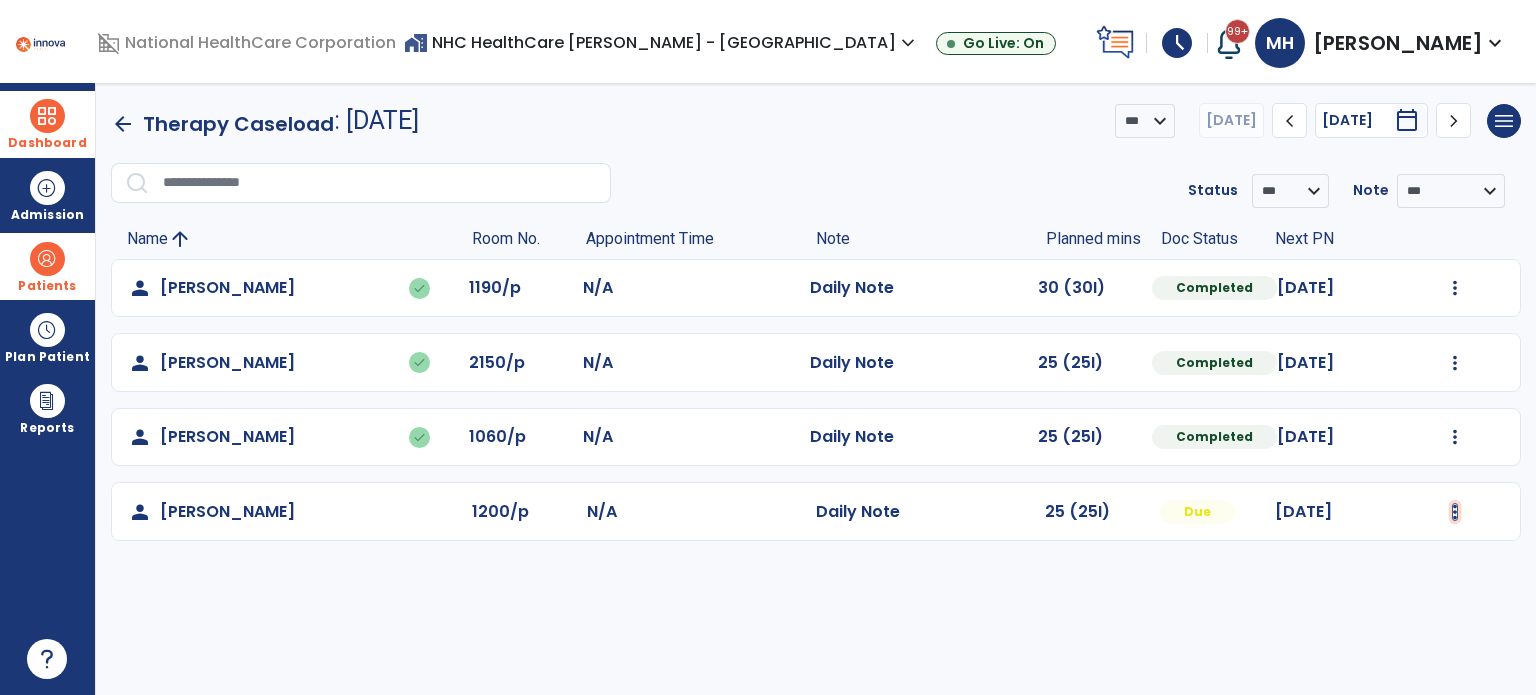 click at bounding box center [1455, 288] 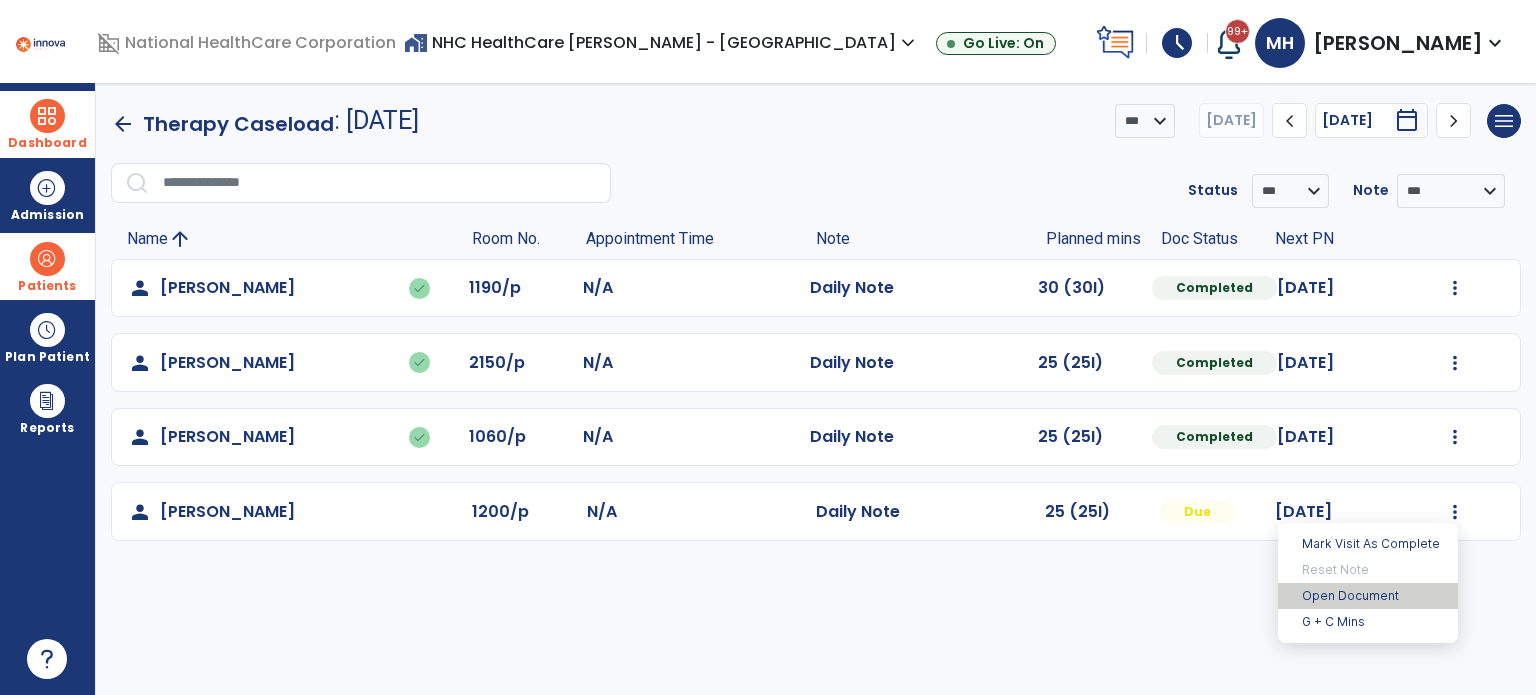 click on "Open Document" at bounding box center (1368, 596) 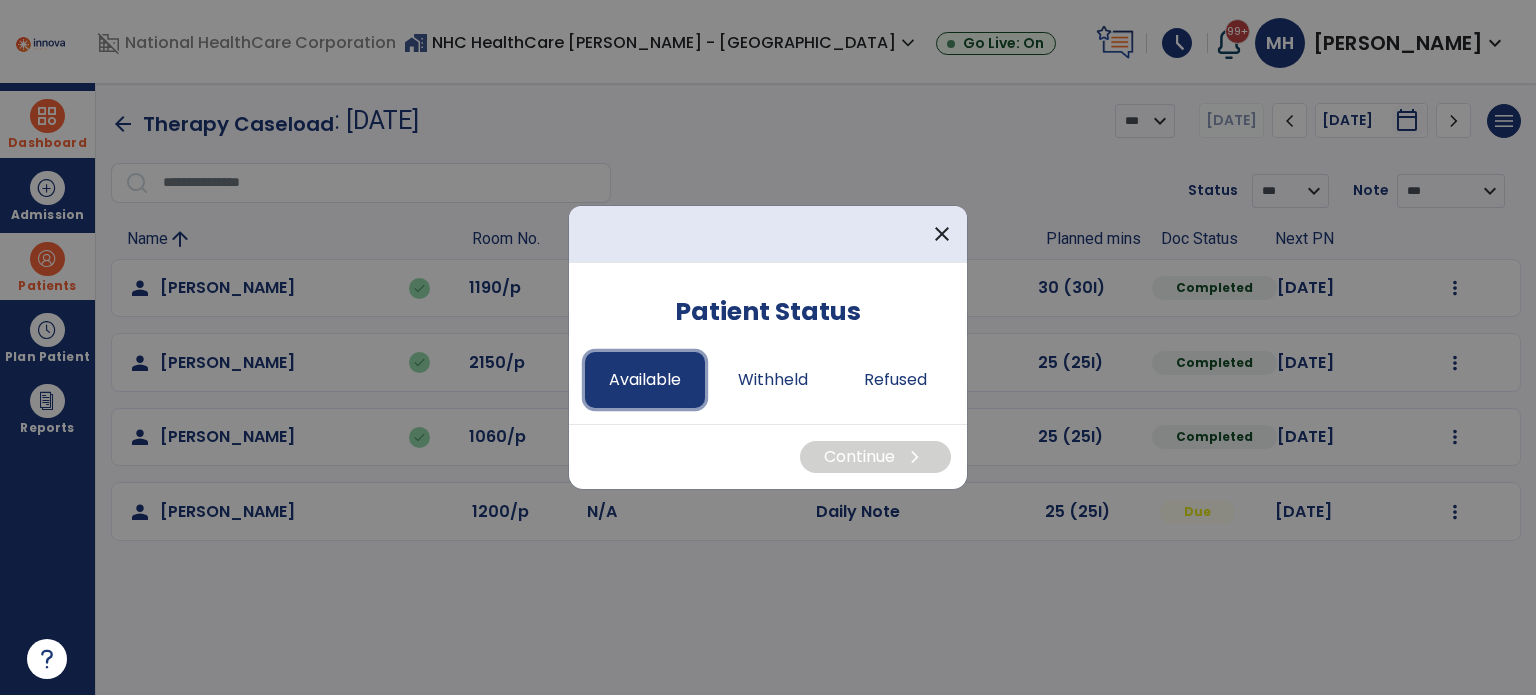click on "Available" at bounding box center (645, 380) 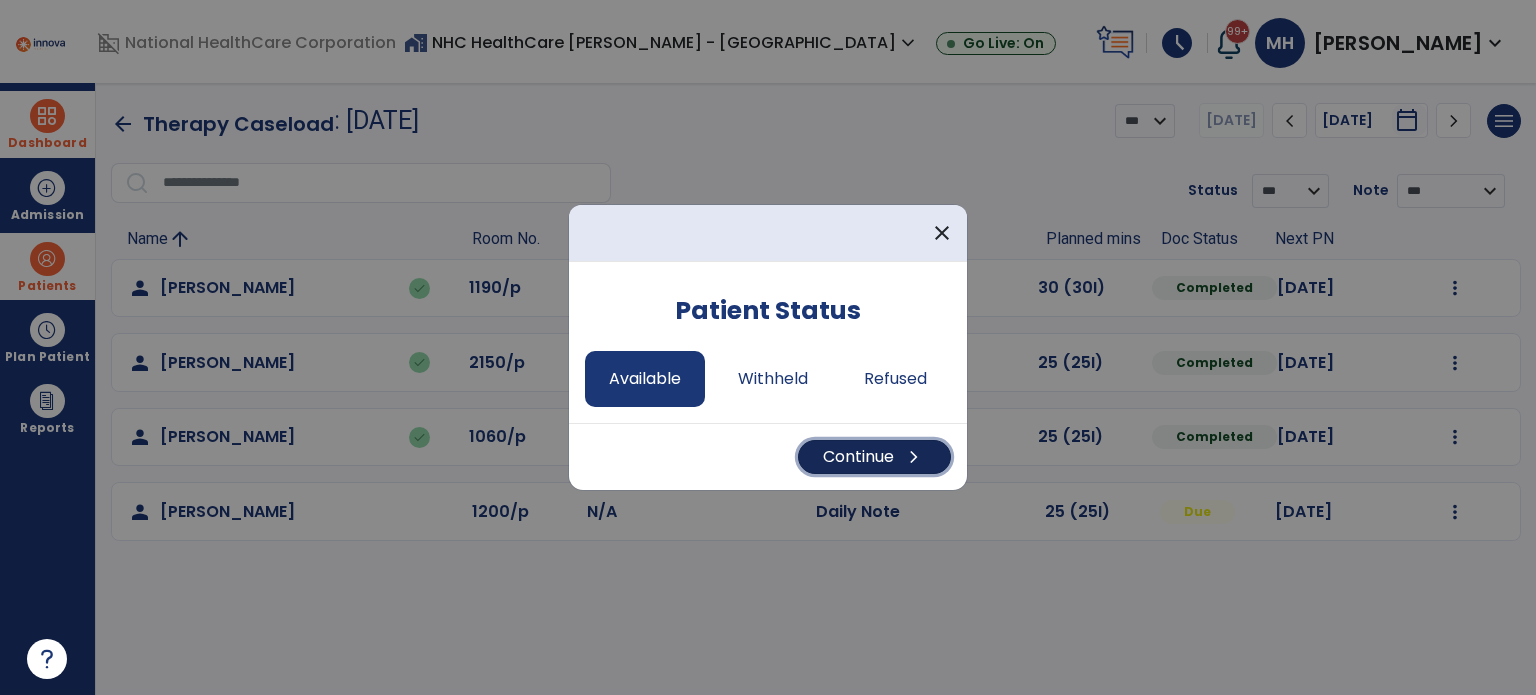 click on "Continue   chevron_right" at bounding box center (874, 457) 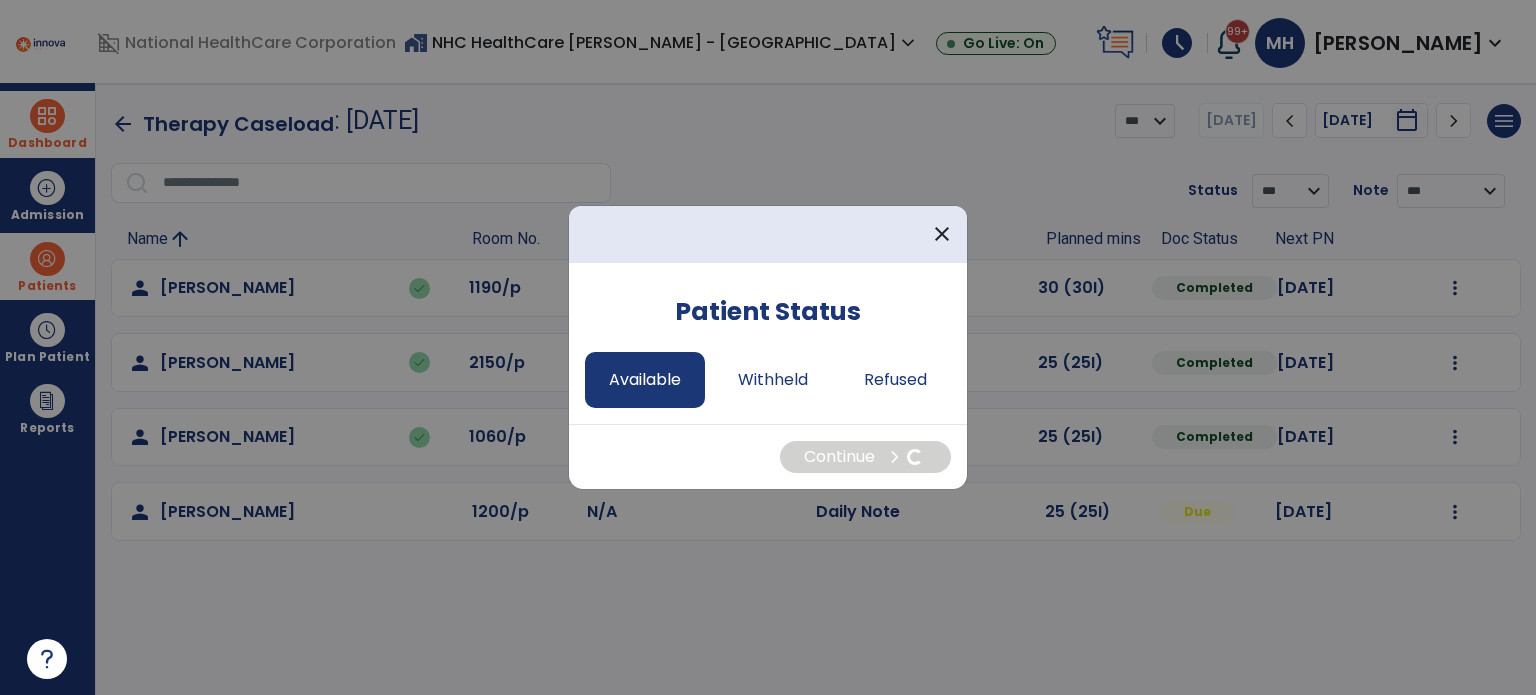 select on "*" 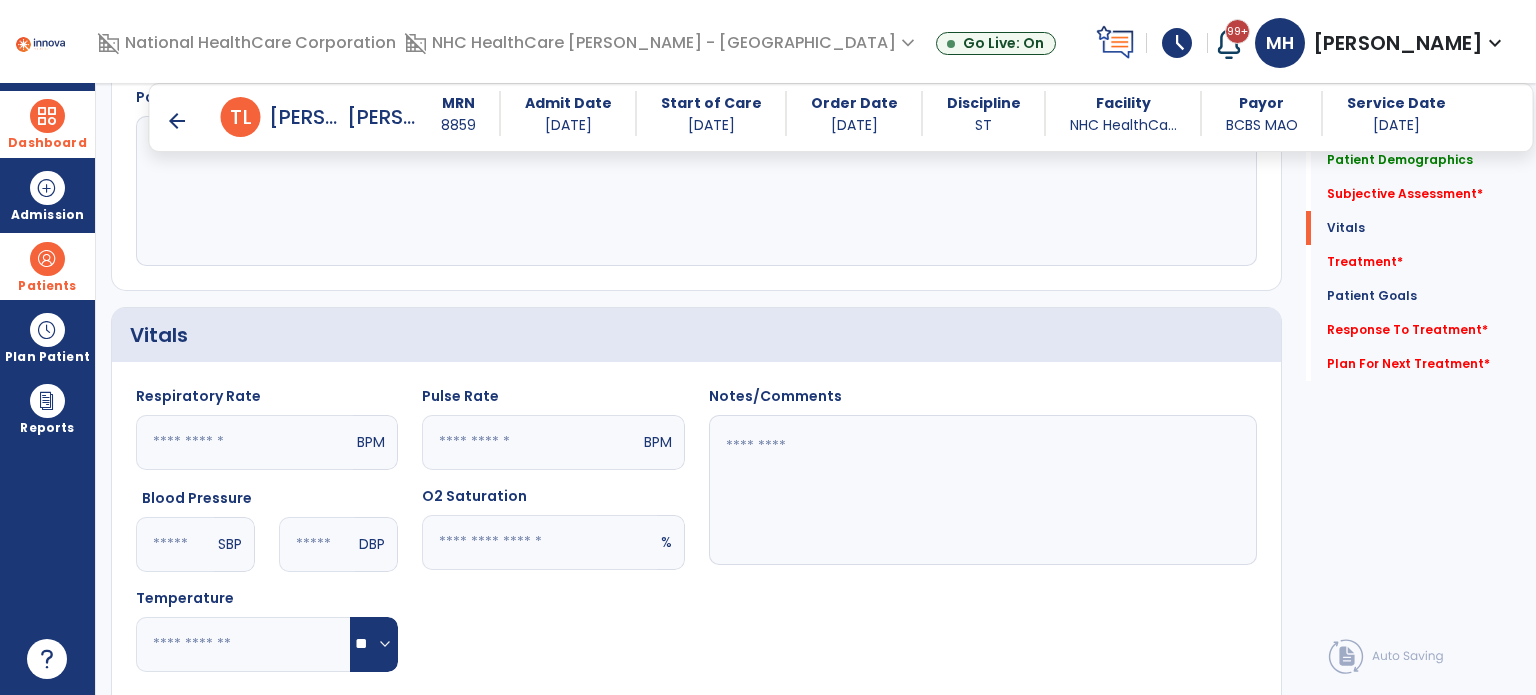 scroll, scrollTop: 460, scrollLeft: 0, axis: vertical 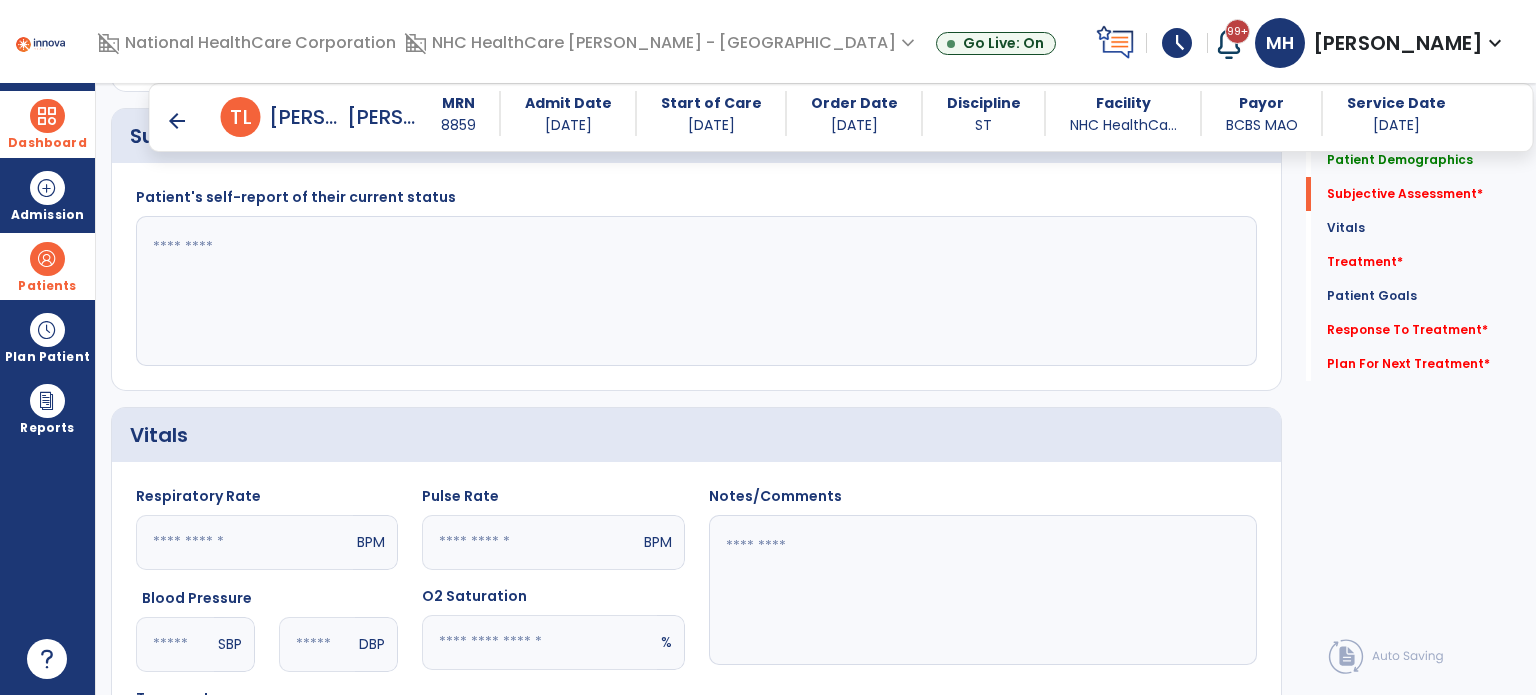 drag, startPoint x: 714, startPoint y: 378, endPoint x: 639, endPoint y: 230, distance: 165.91866 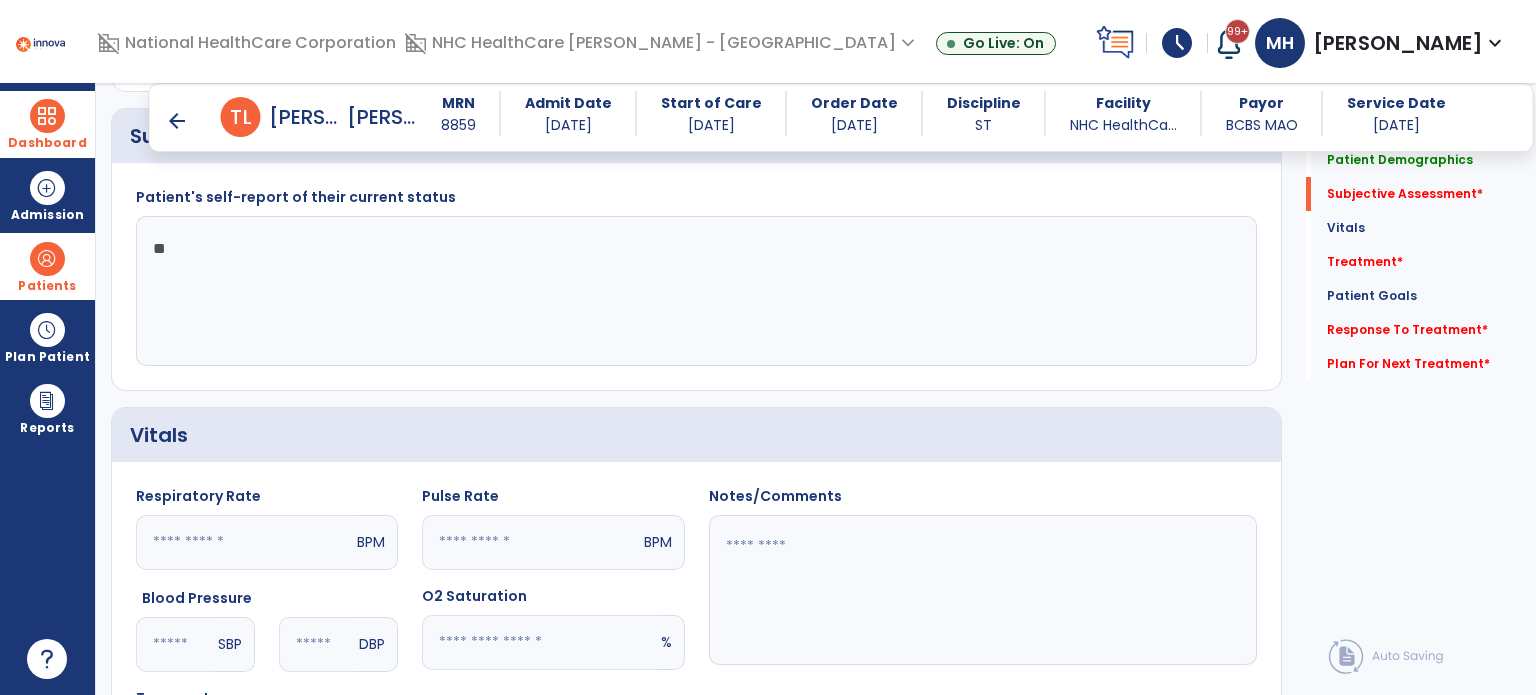 type on "*" 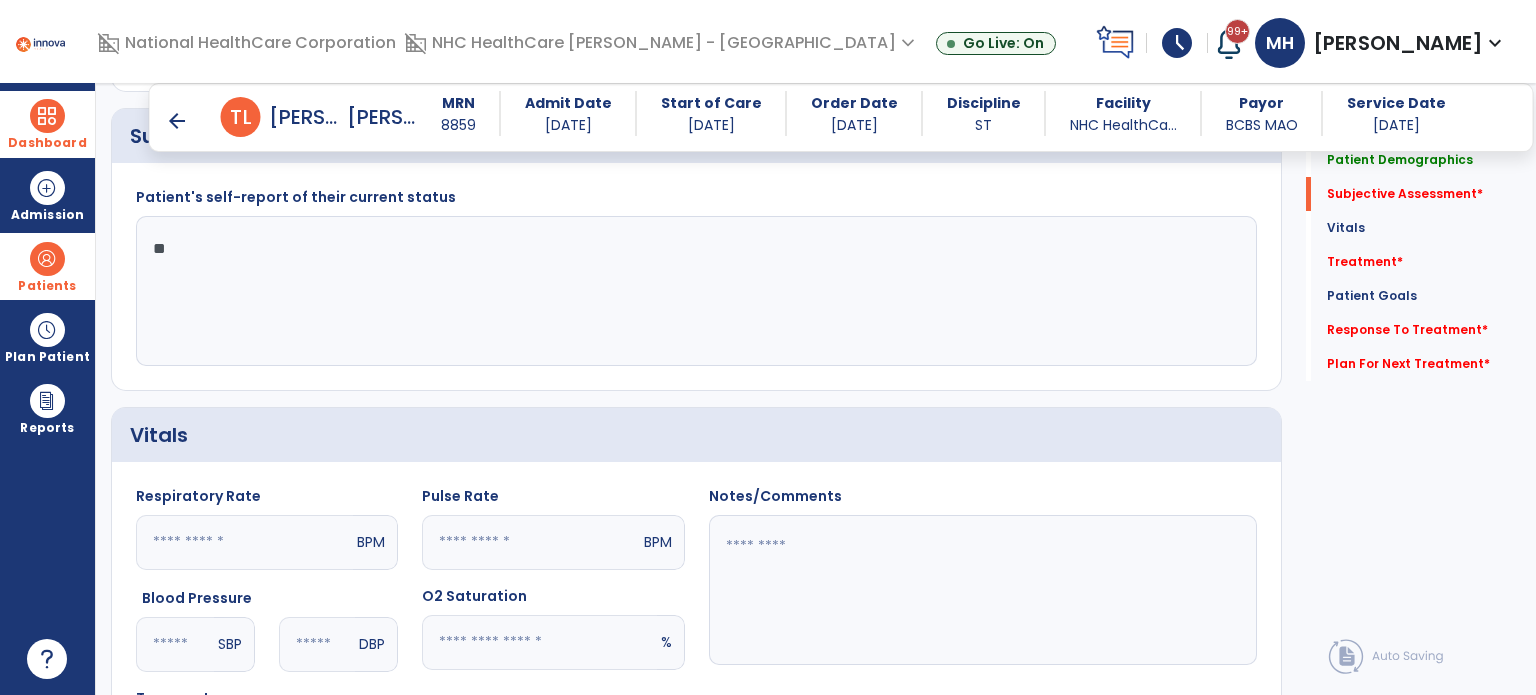type on "*" 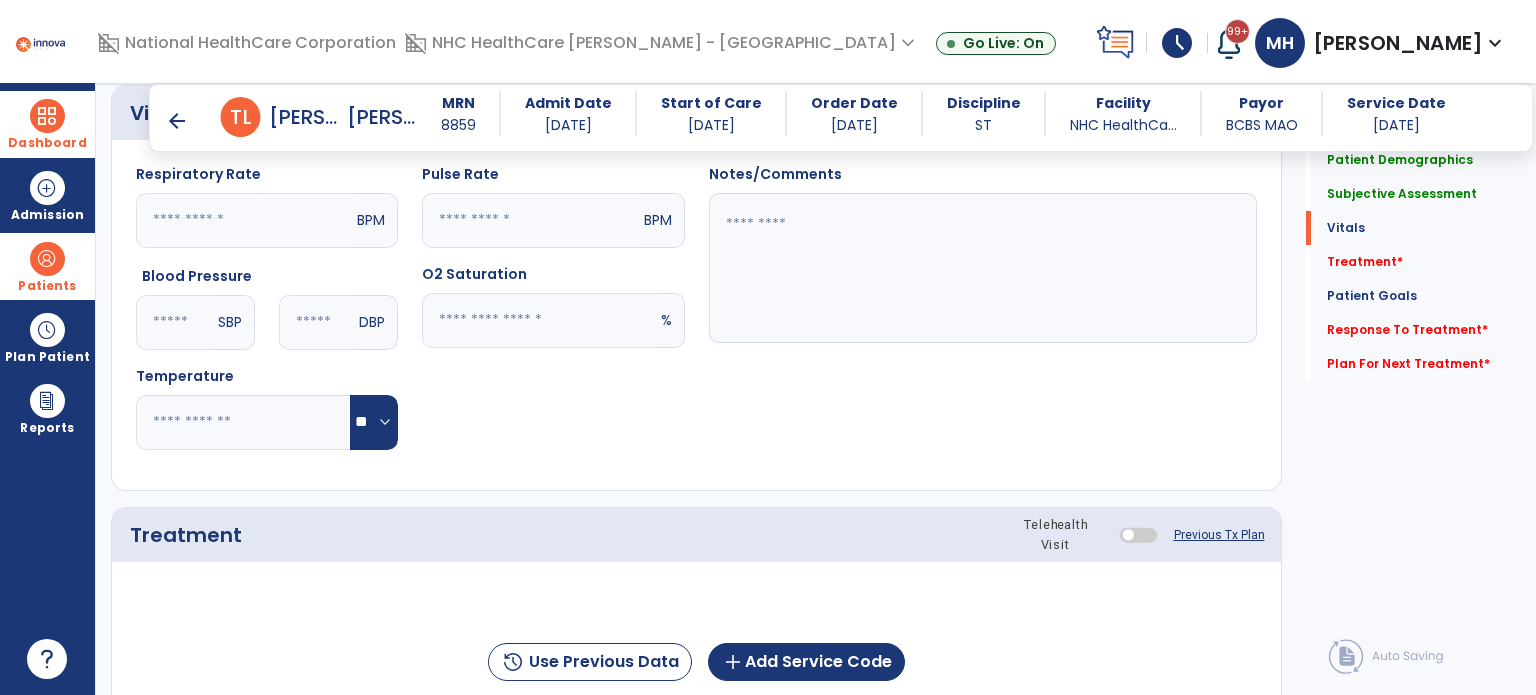 scroll, scrollTop: 918, scrollLeft: 0, axis: vertical 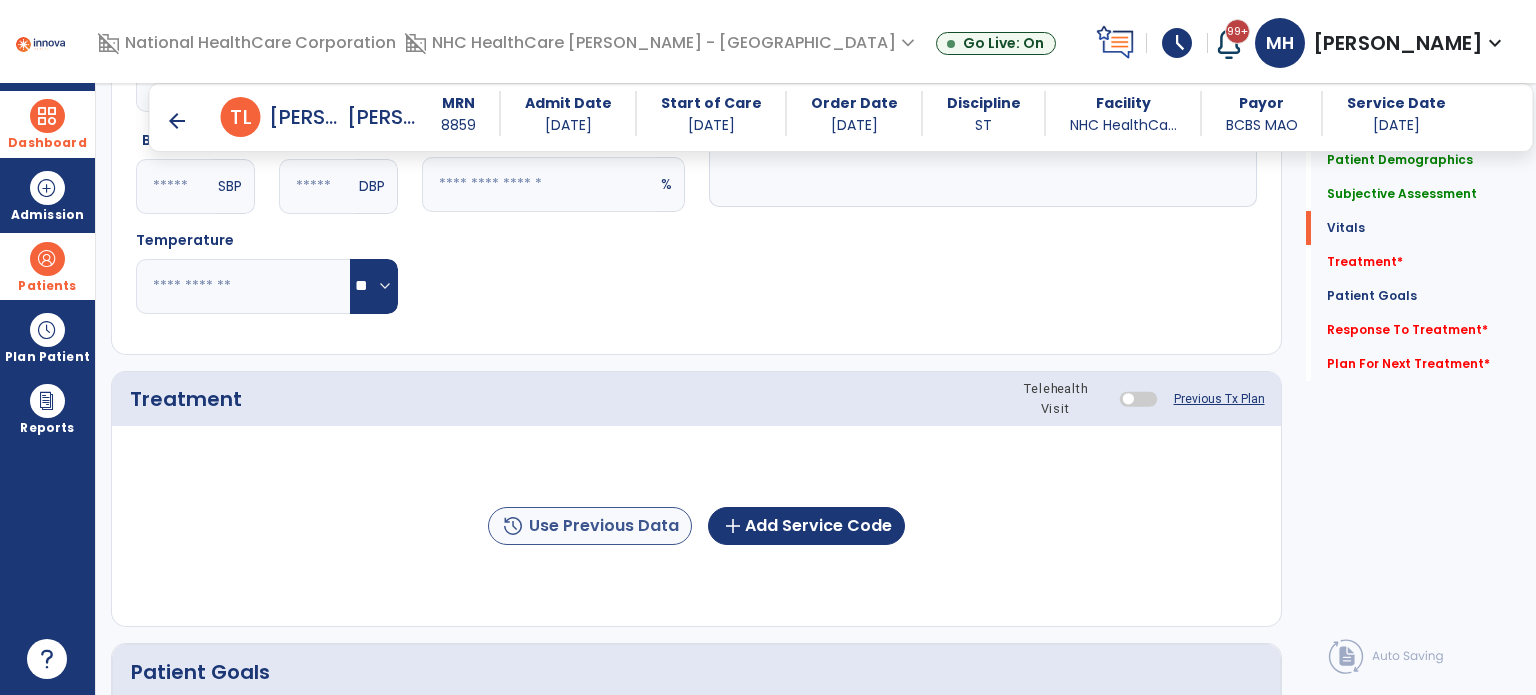 type on "**********" 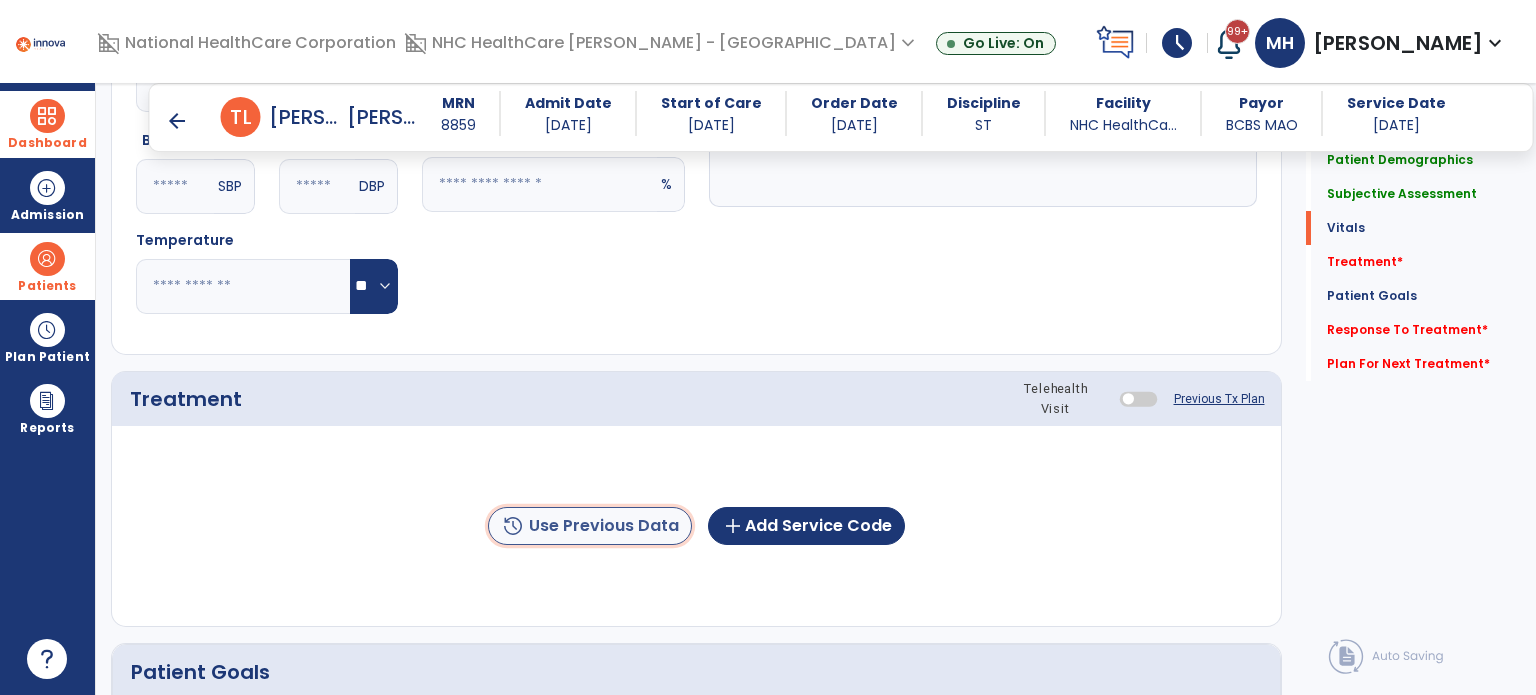 click on "history  Use Previous Data" 